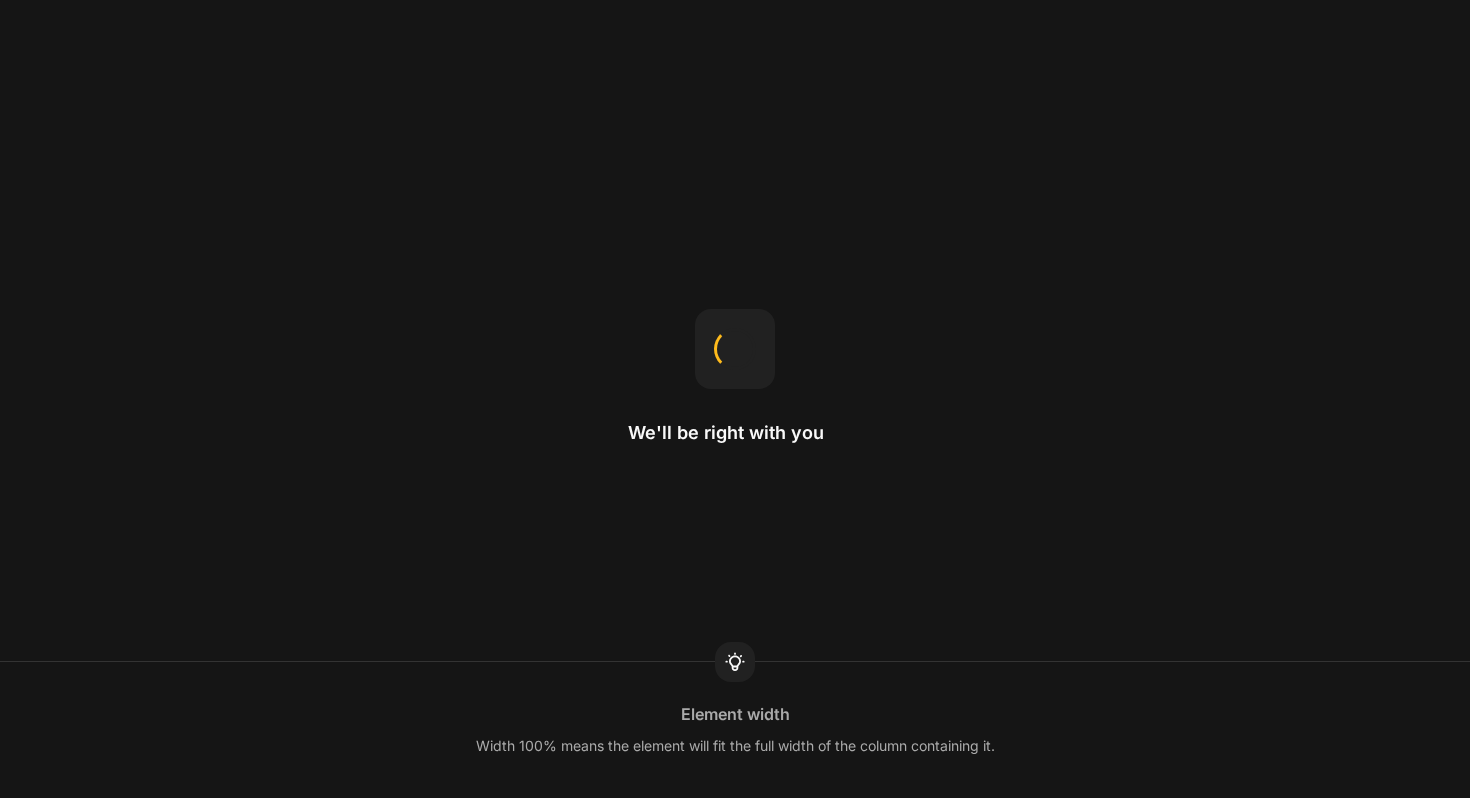 scroll, scrollTop: 0, scrollLeft: 0, axis: both 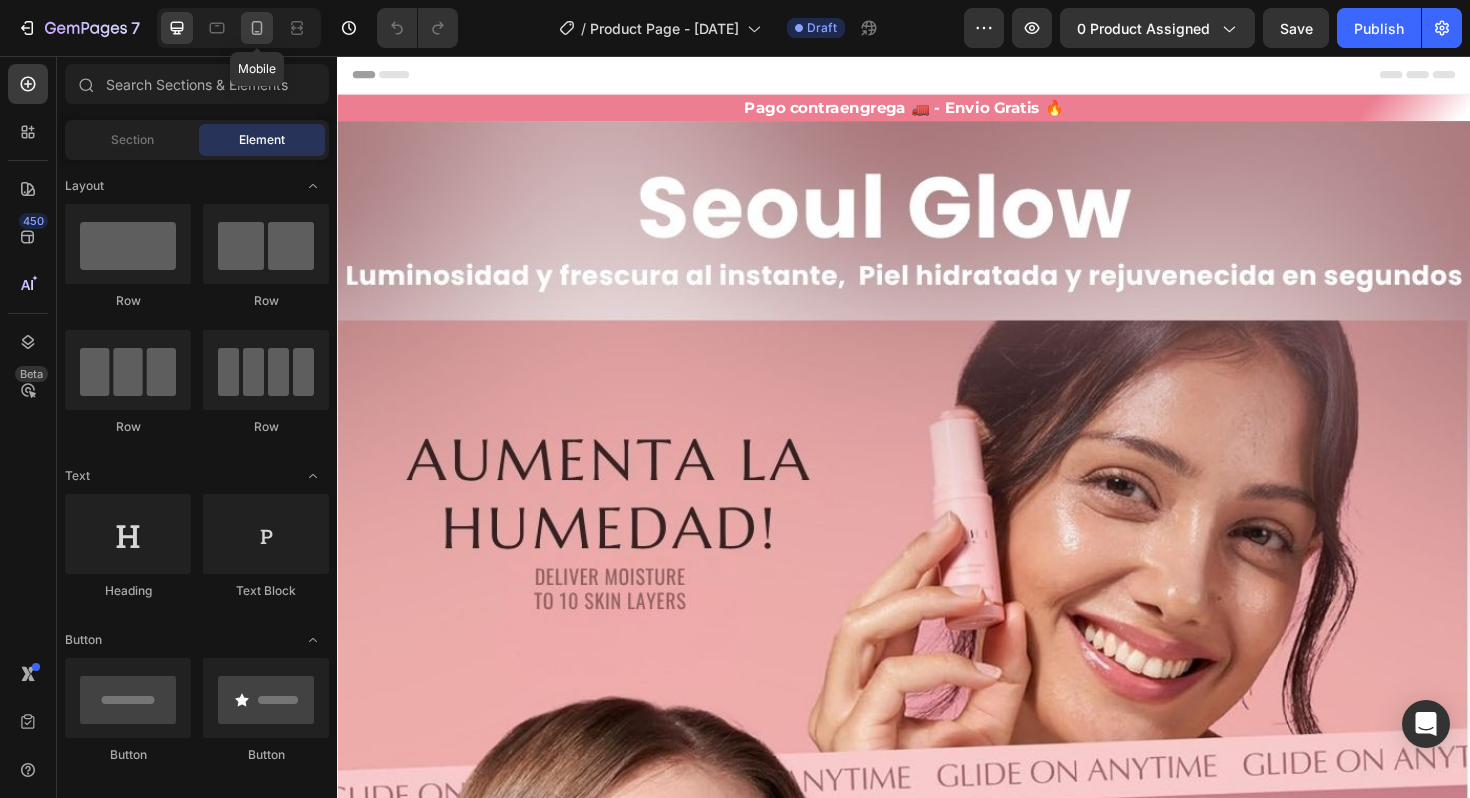click 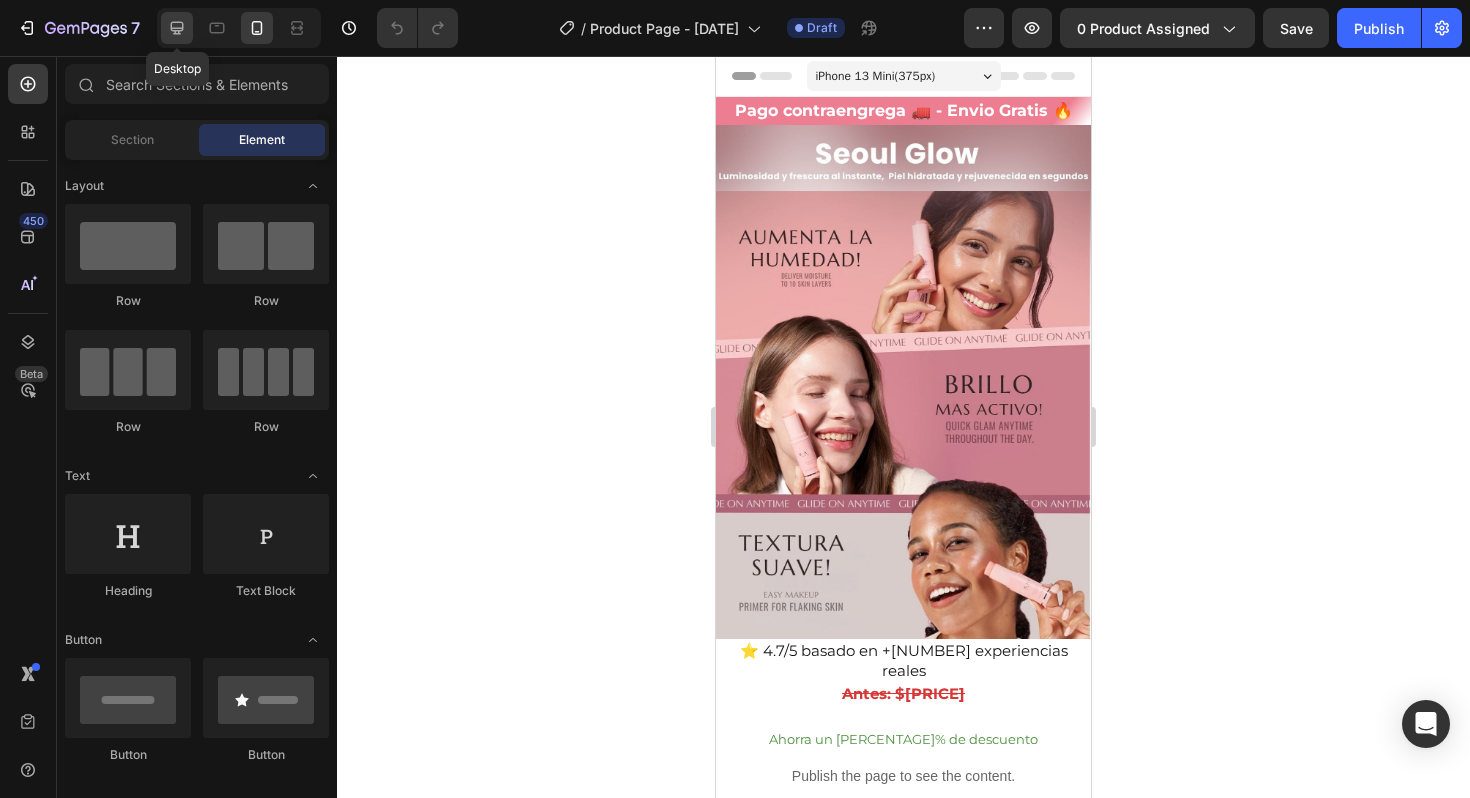 click 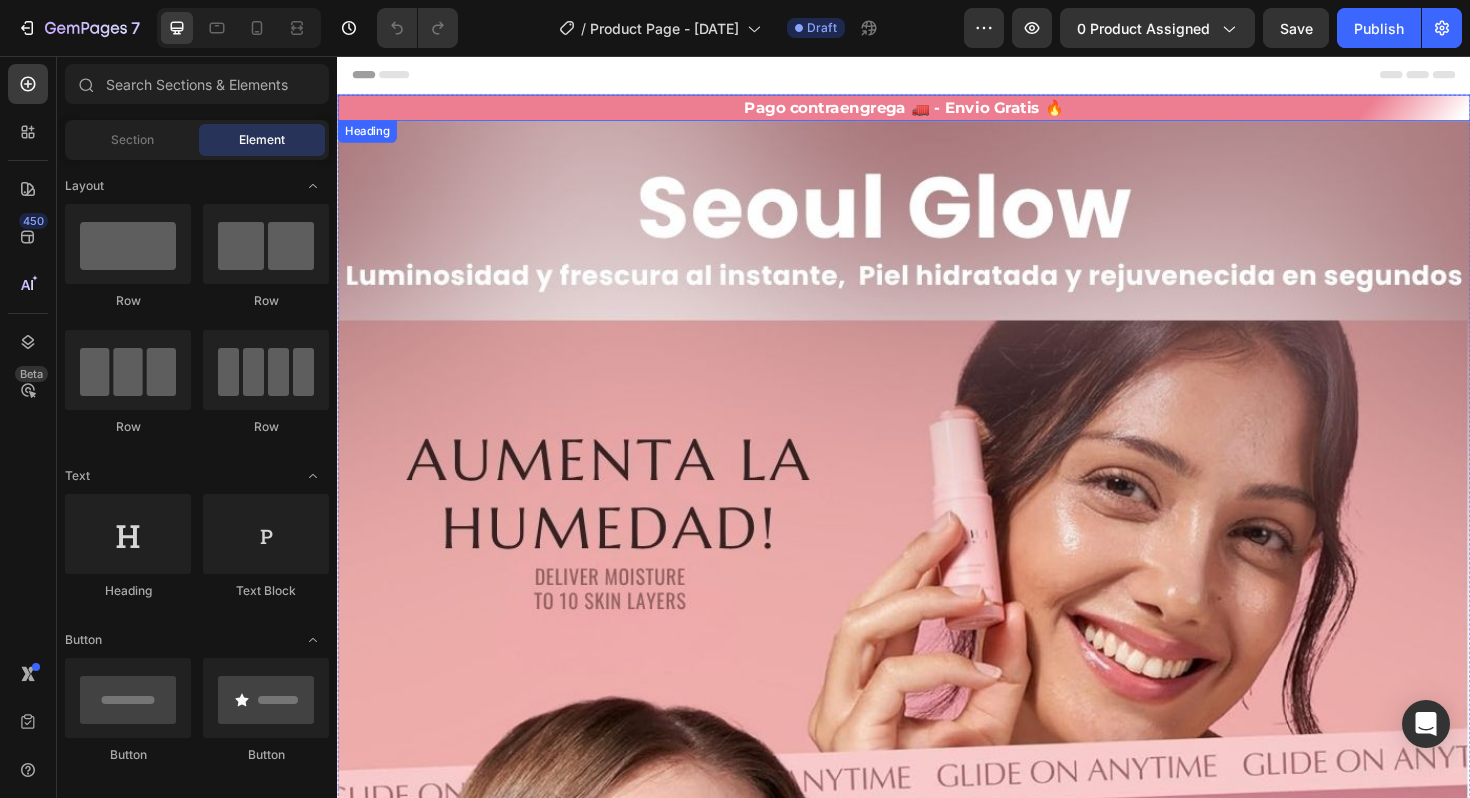 click on "Pago contraengrega 🚛 - Envio Gratis 🔥" at bounding box center [937, 111] 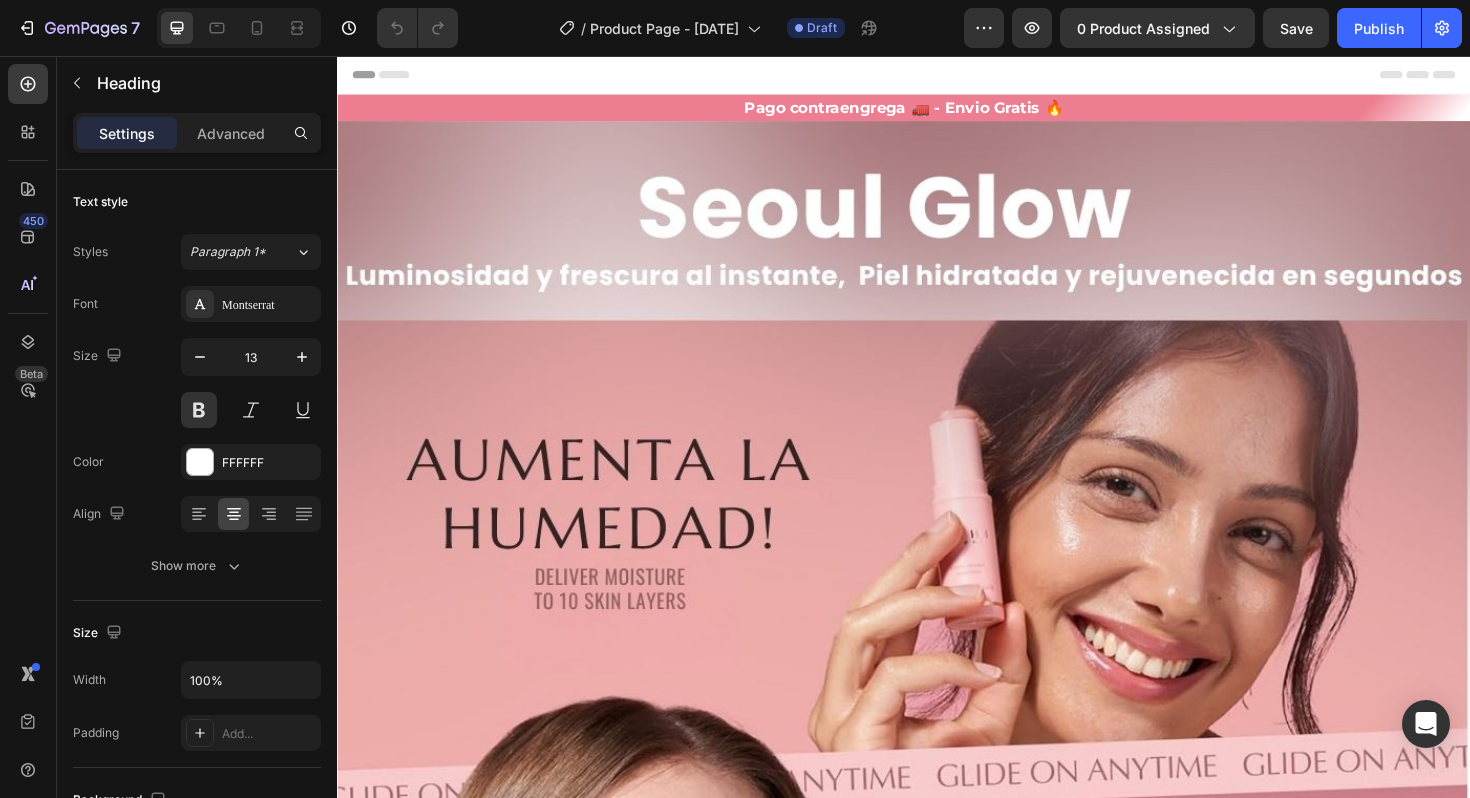 click on "Header" at bounding box center [937, 76] 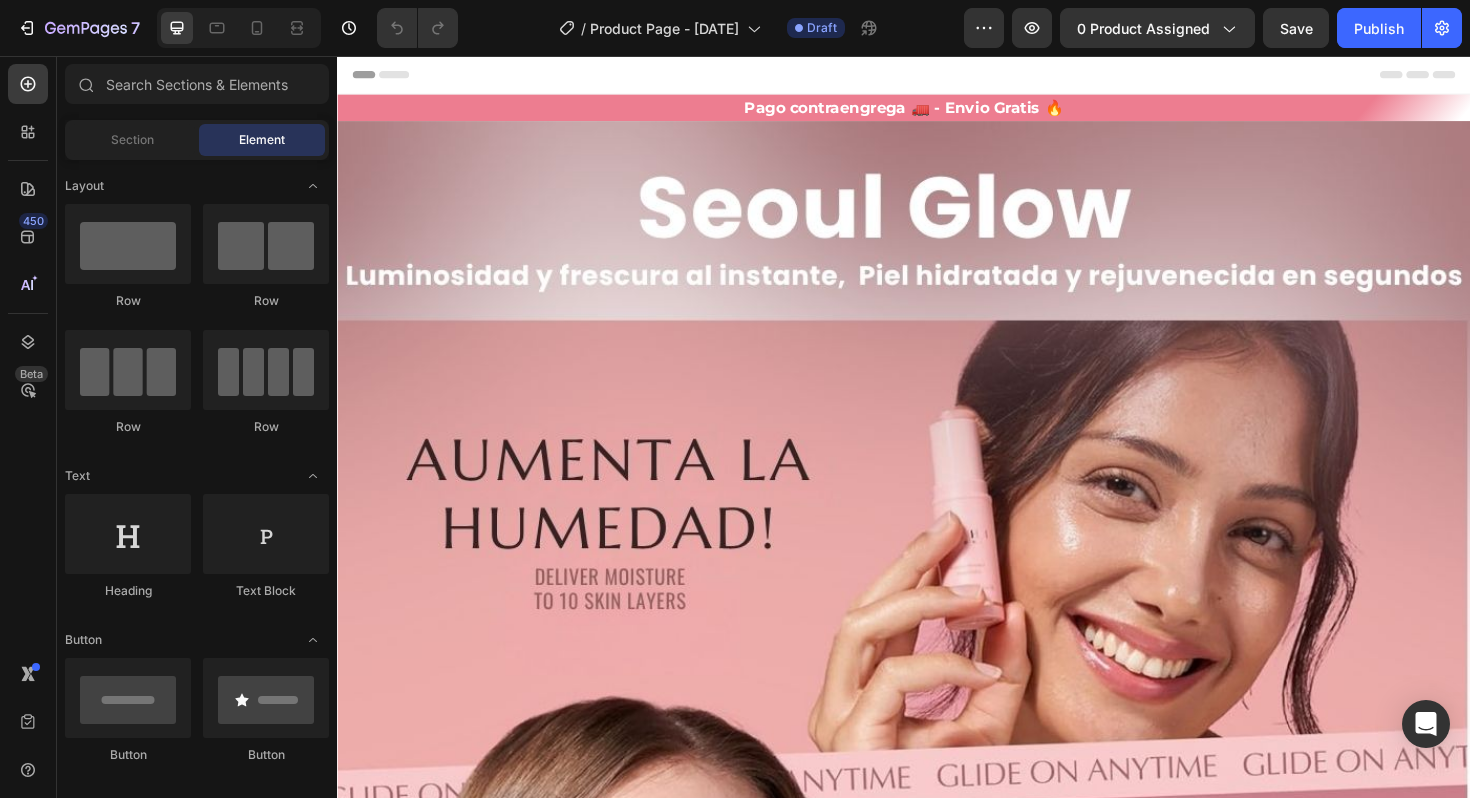 click on "Header" at bounding box center (937, 76) 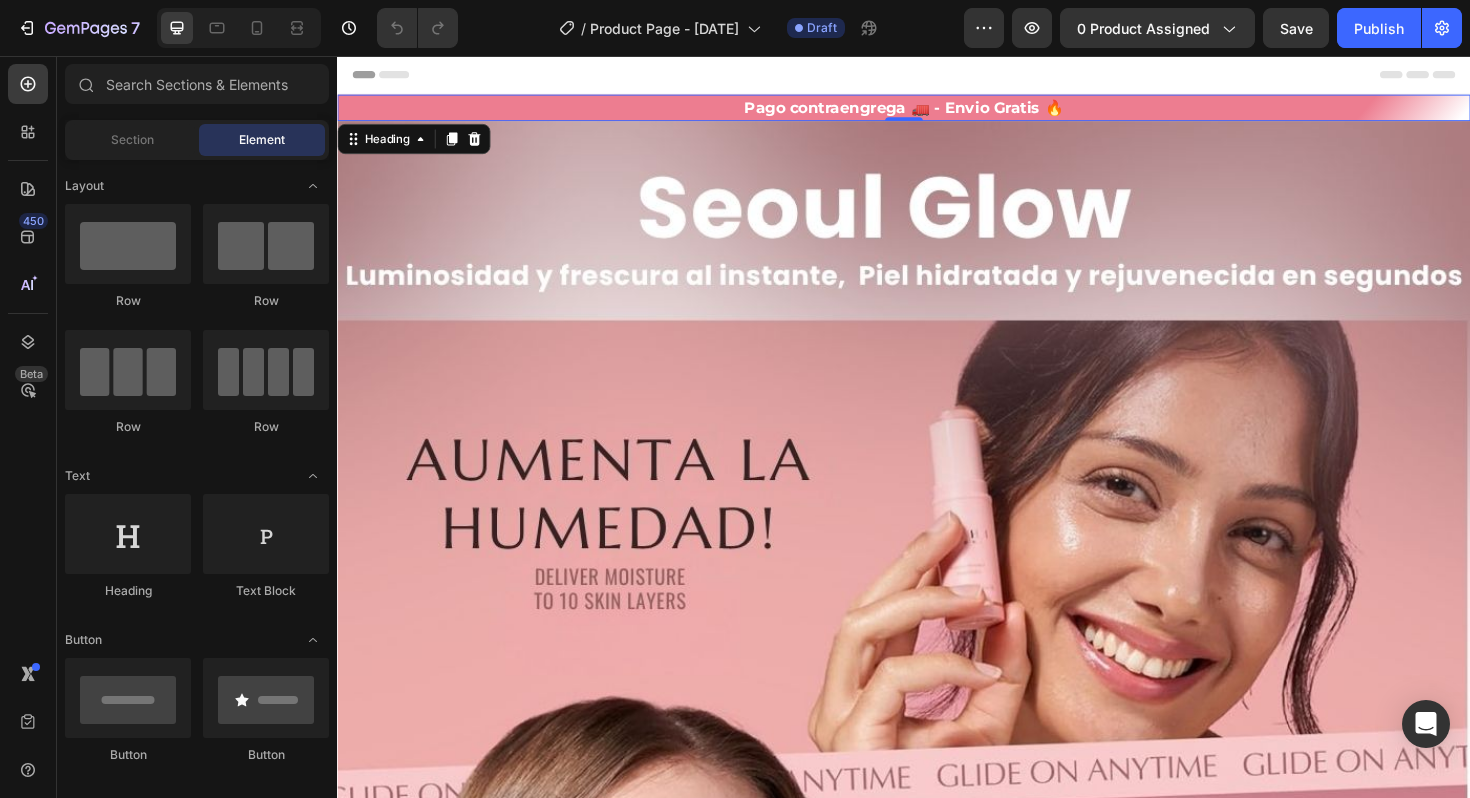click on "Pago contraengrega 🚛 - Envio Gratis 🔥" at bounding box center (937, 111) 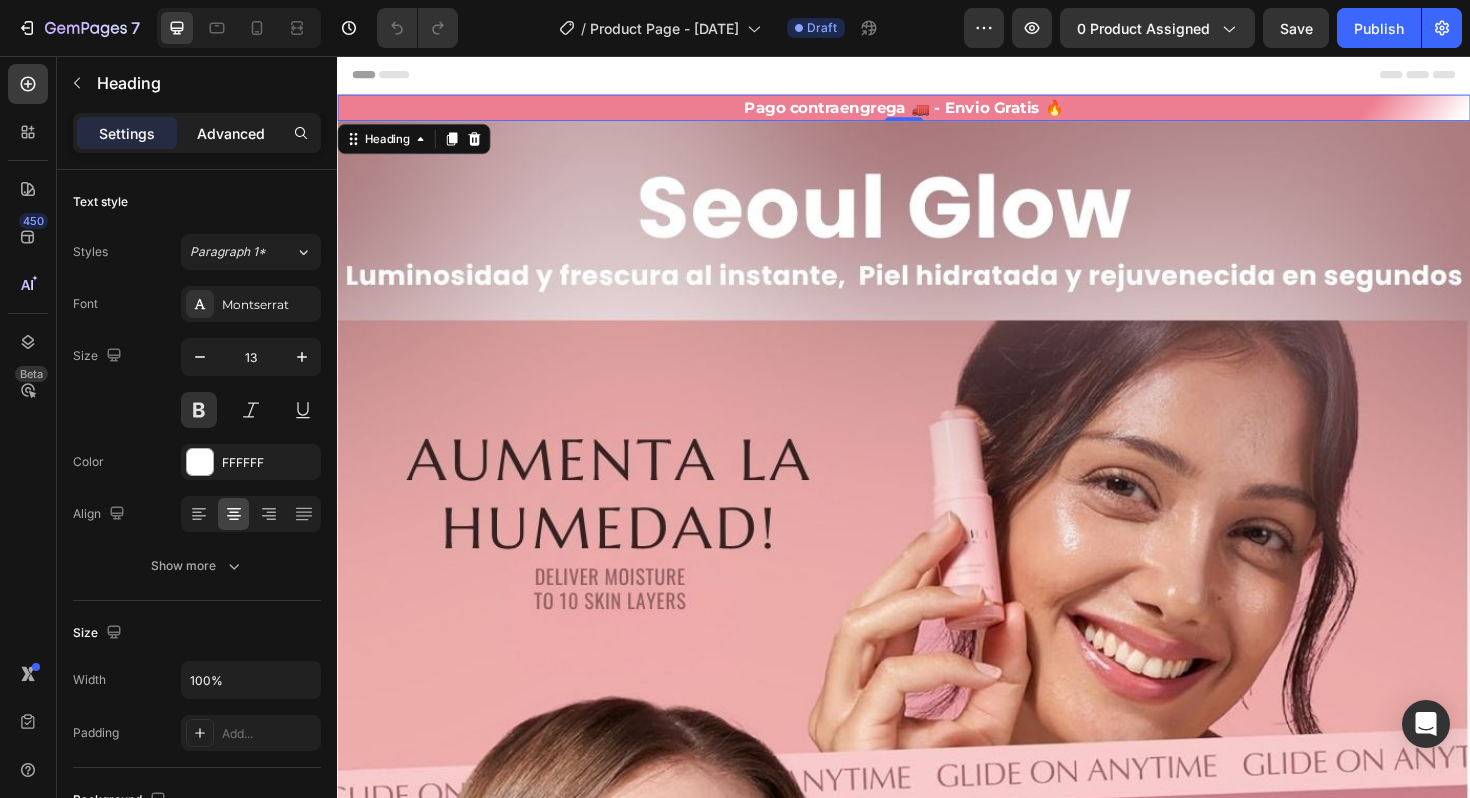 click on "Advanced" at bounding box center [231, 133] 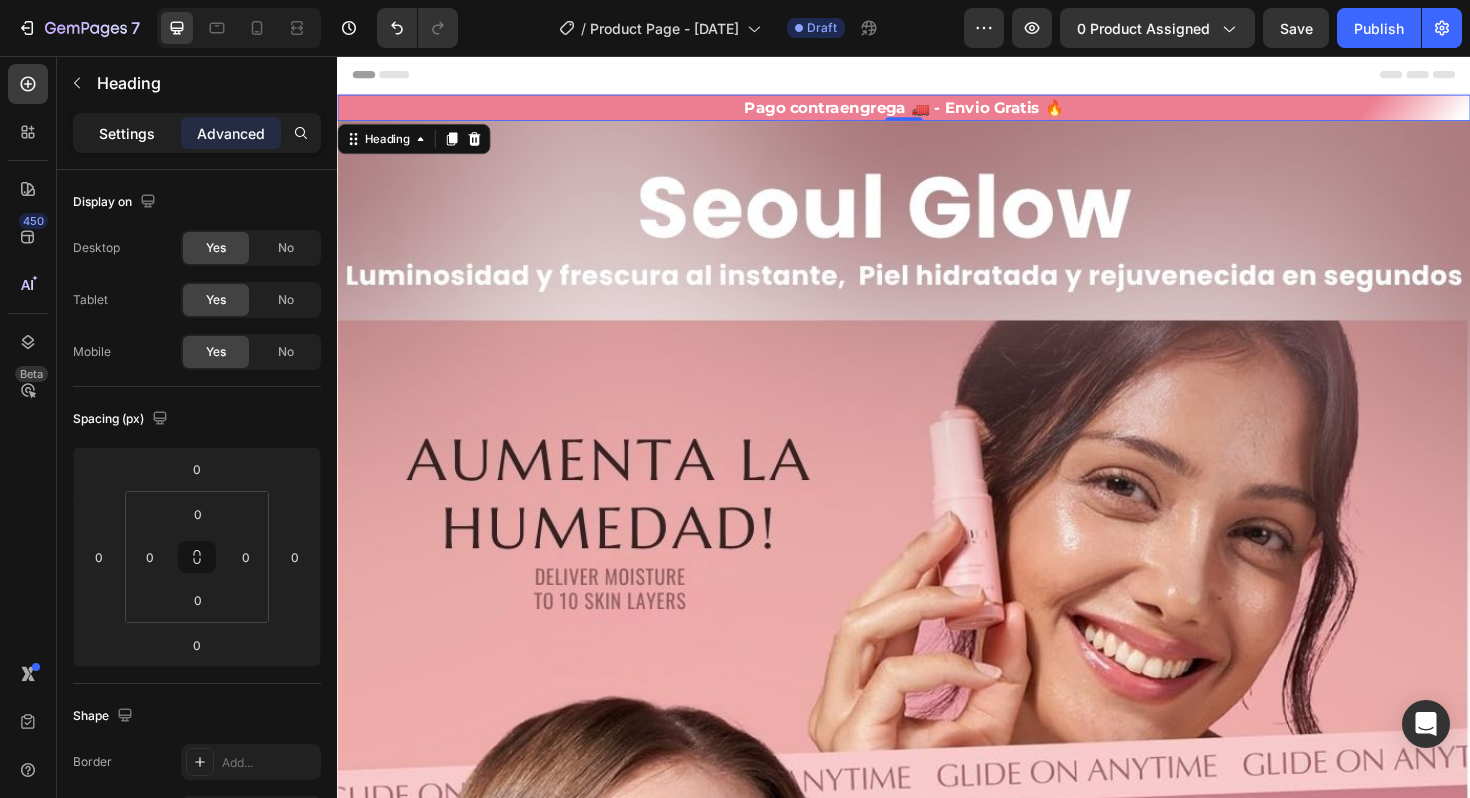 click on "Settings" at bounding box center [127, 133] 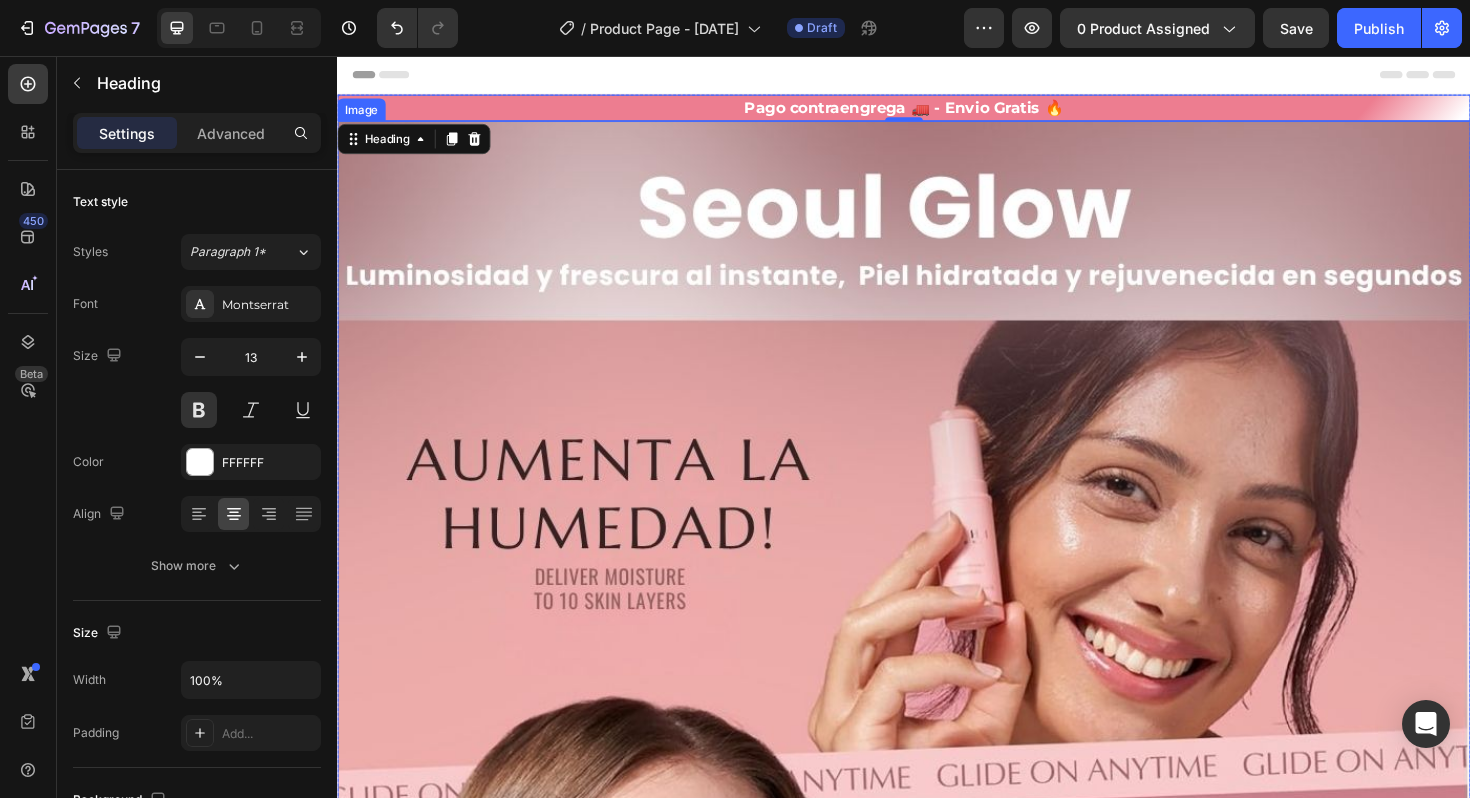 click at bounding box center (937, 947) 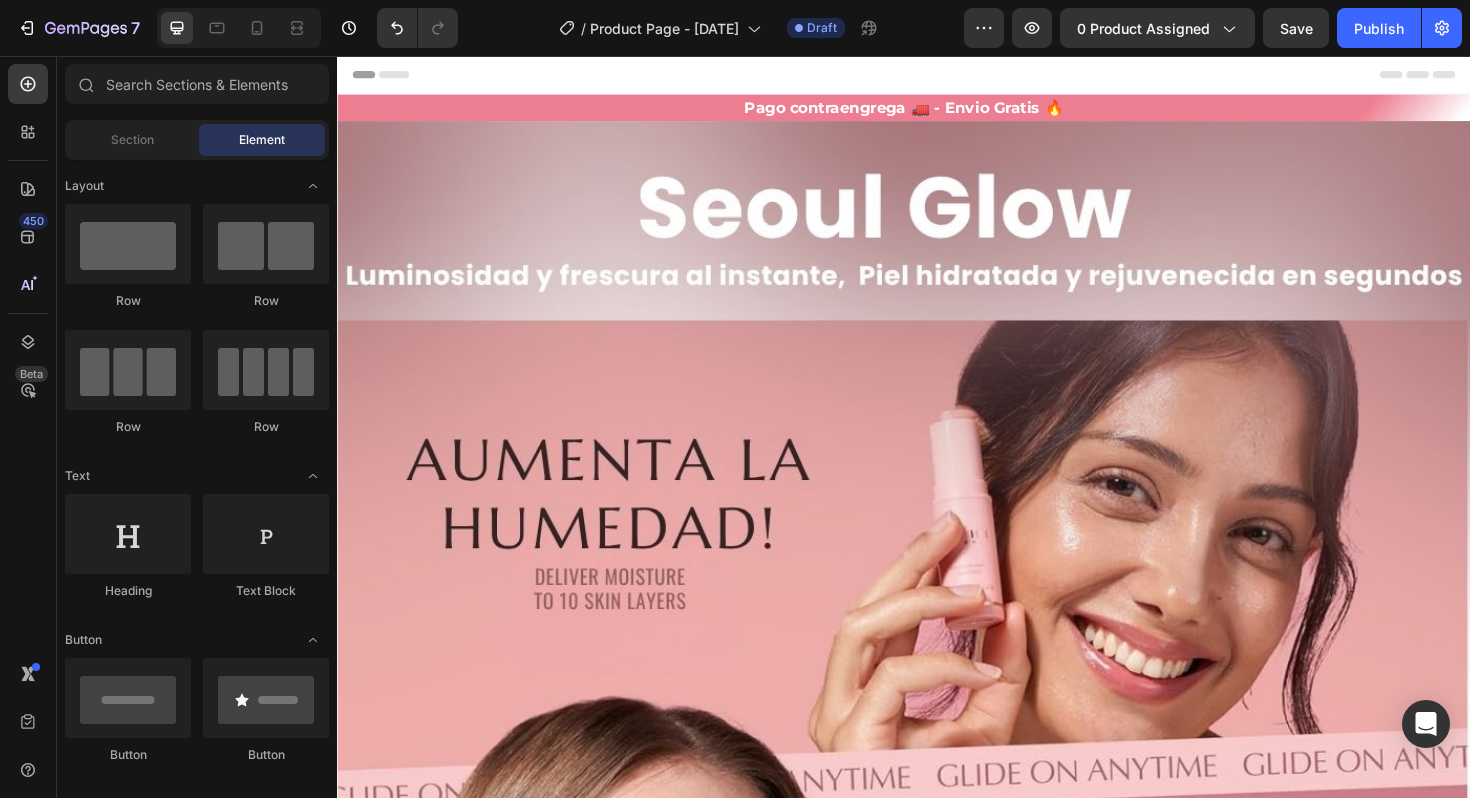 click on "Header" at bounding box center [937, 76] 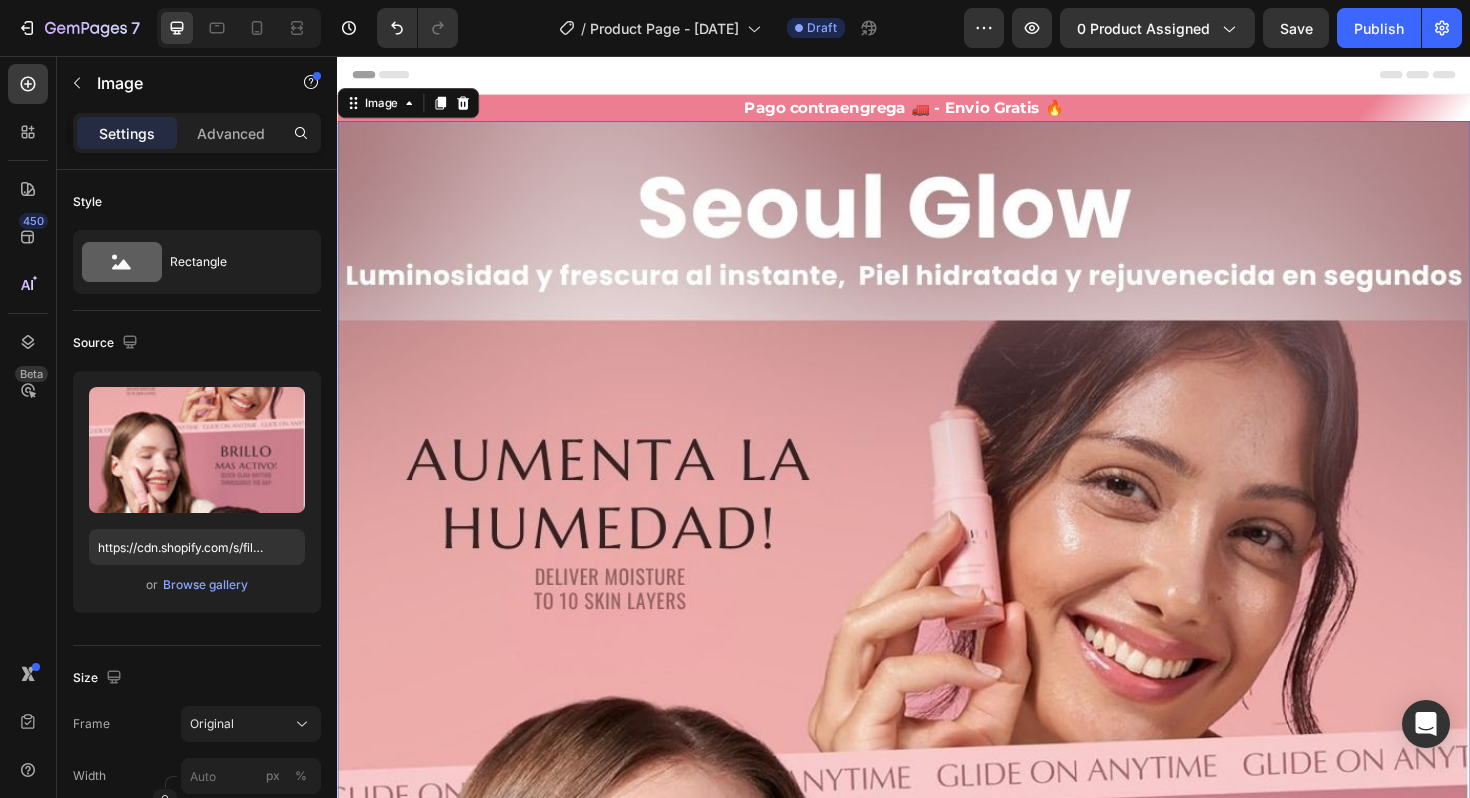 click at bounding box center [937, 947] 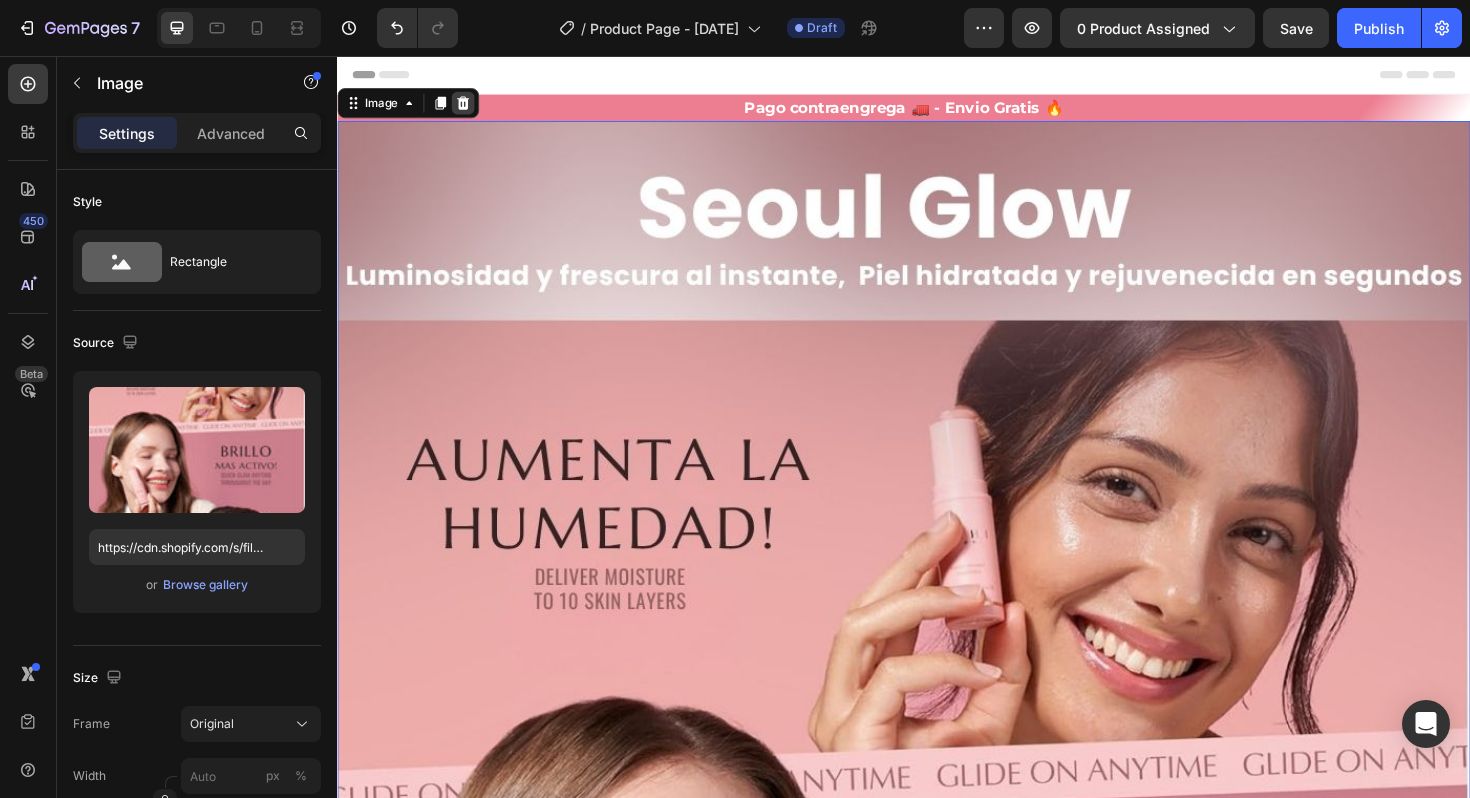 click 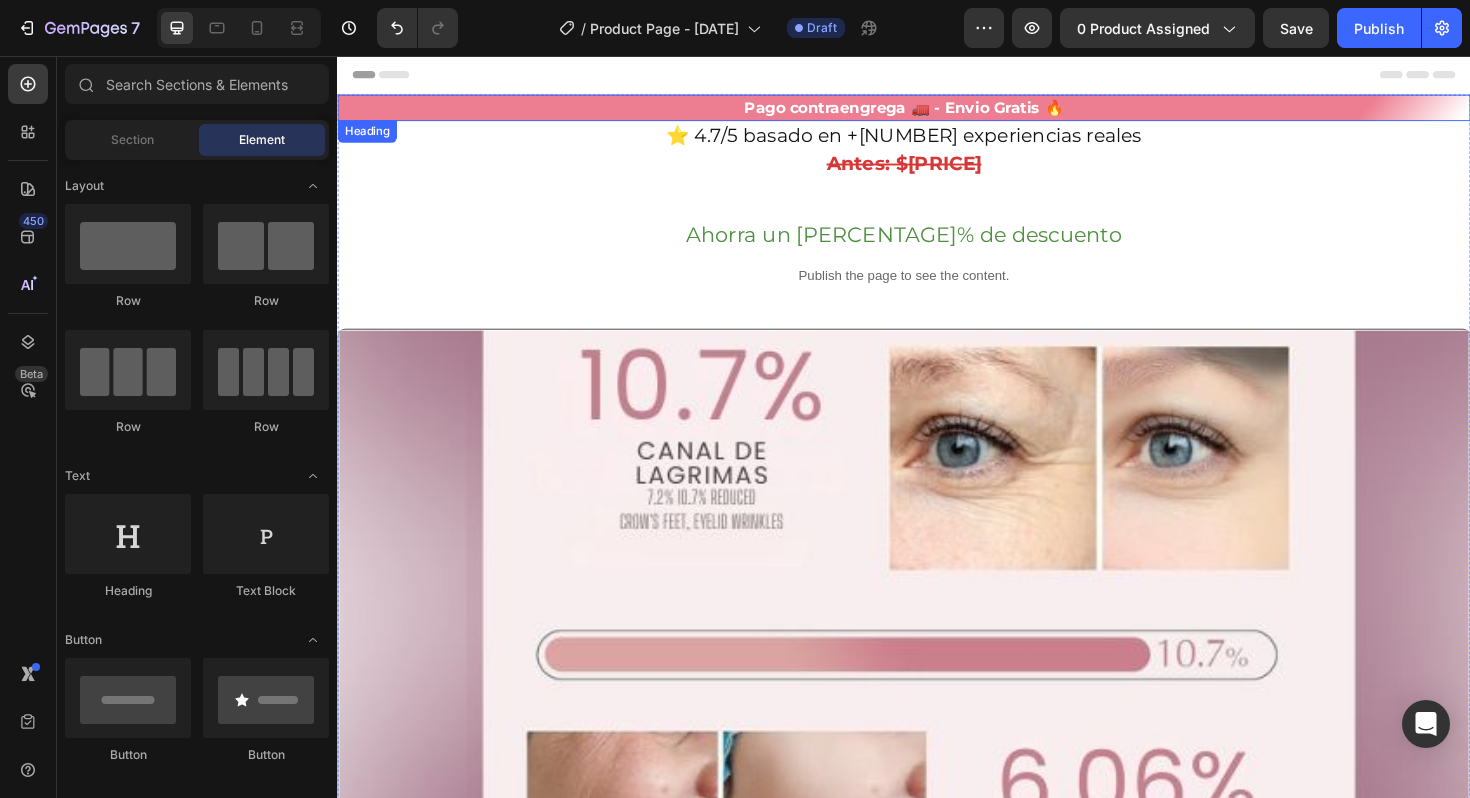 click on "Pago contraengrega 🚛 - Envio Gratis 🔥" at bounding box center [937, 111] 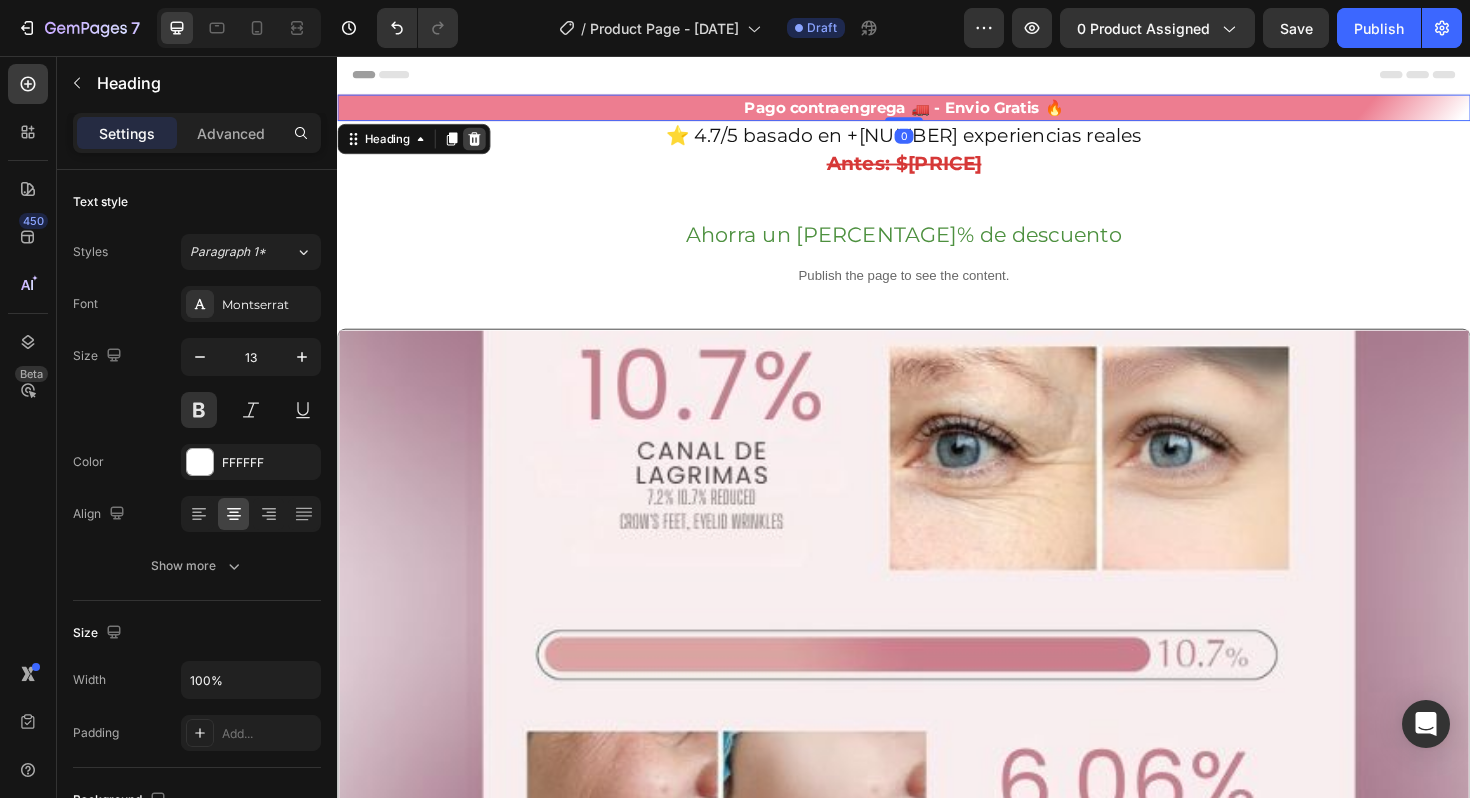 click 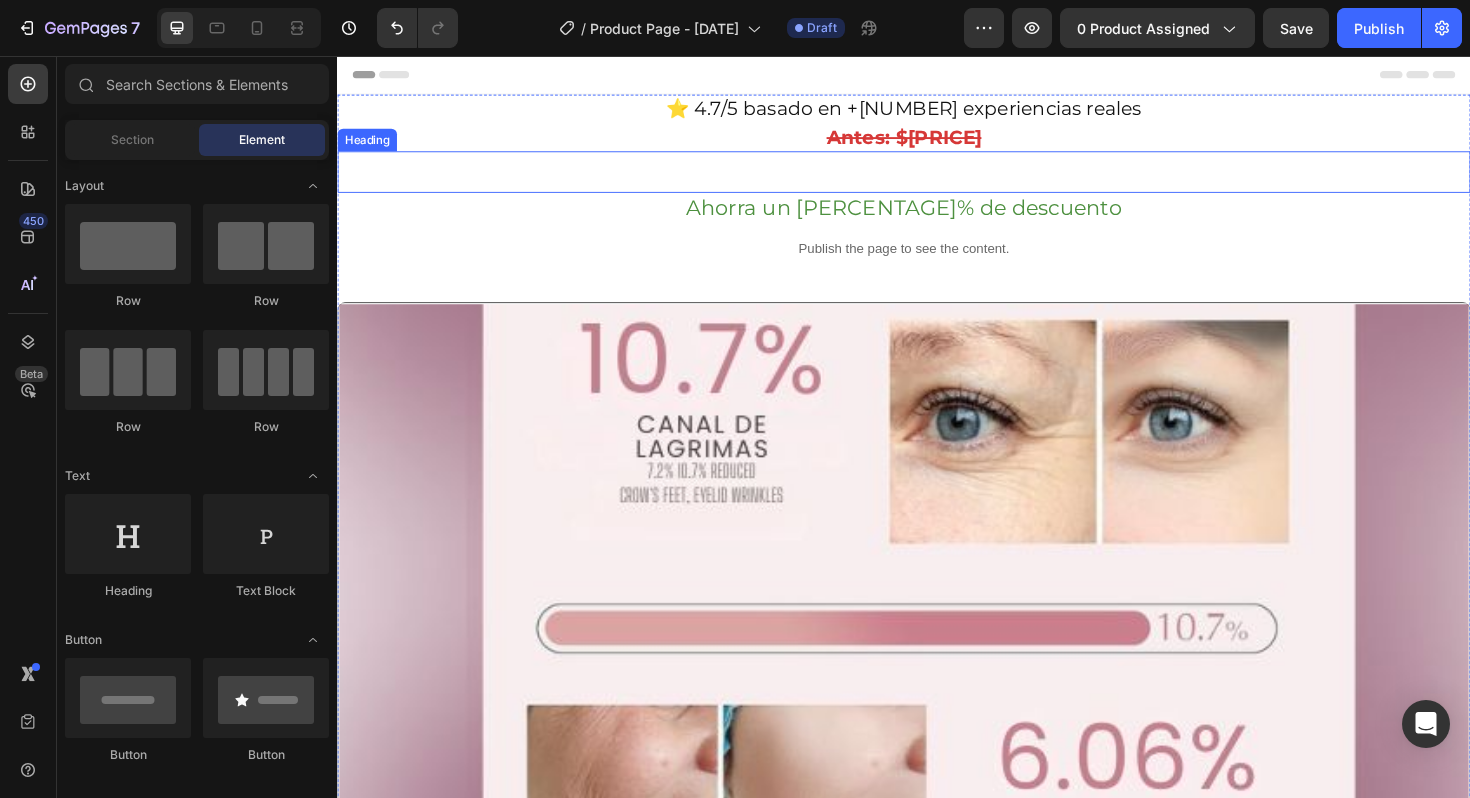click on "GLOW" at bounding box center [937, 179] 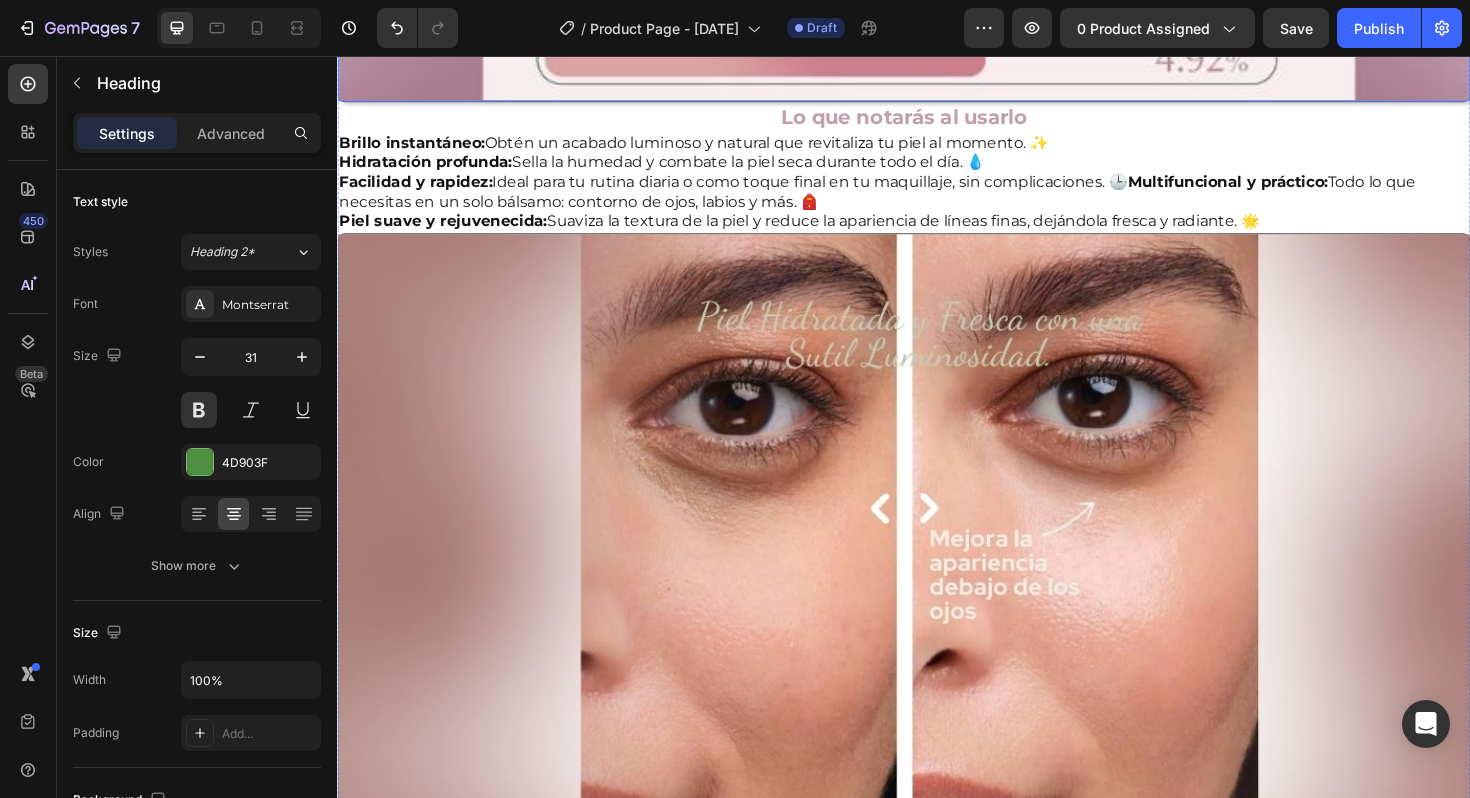 scroll, scrollTop: 0, scrollLeft: 0, axis: both 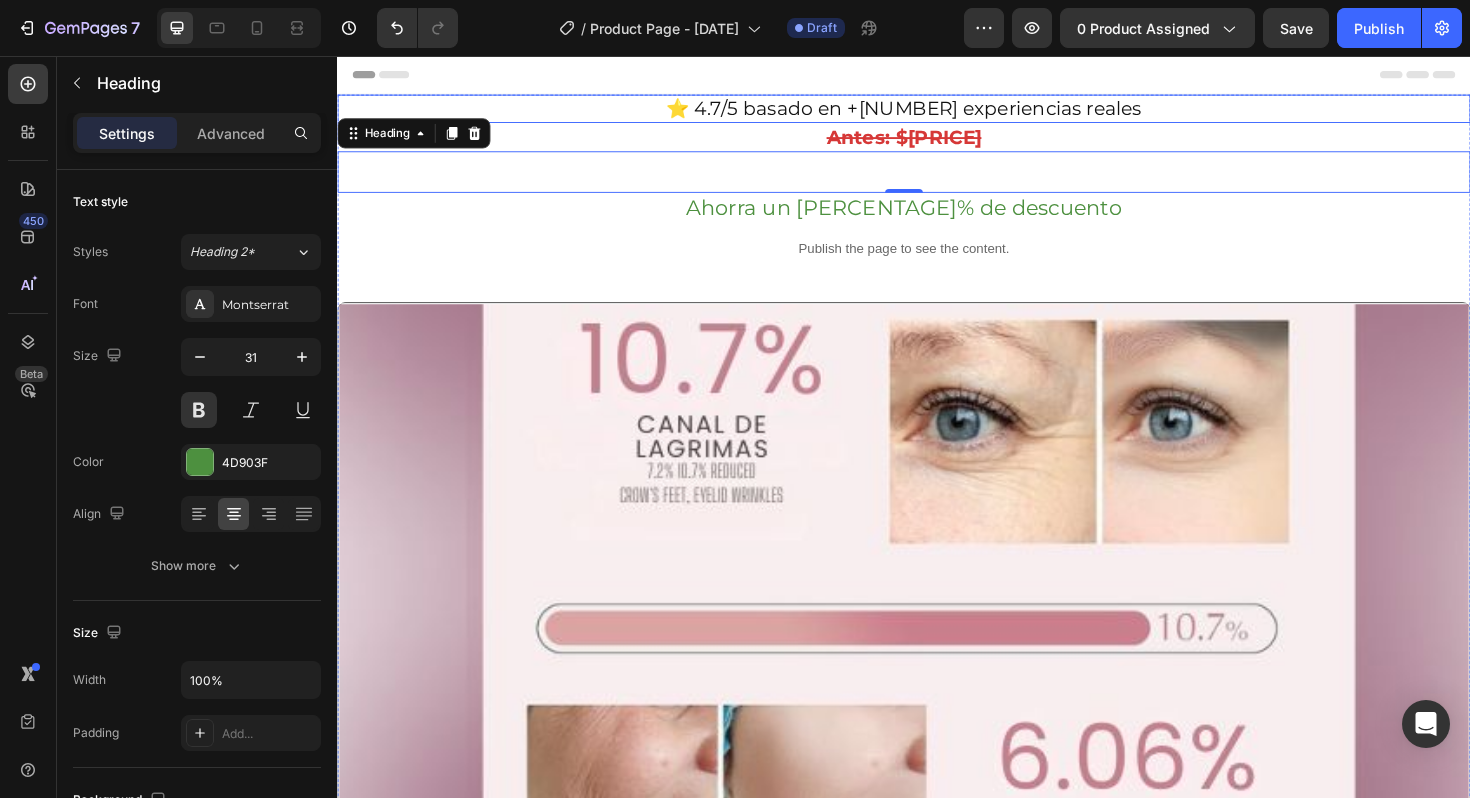click on "⭐ 4.7/5 basado en +[NUMBER] experiencias reales" at bounding box center (937, 112) 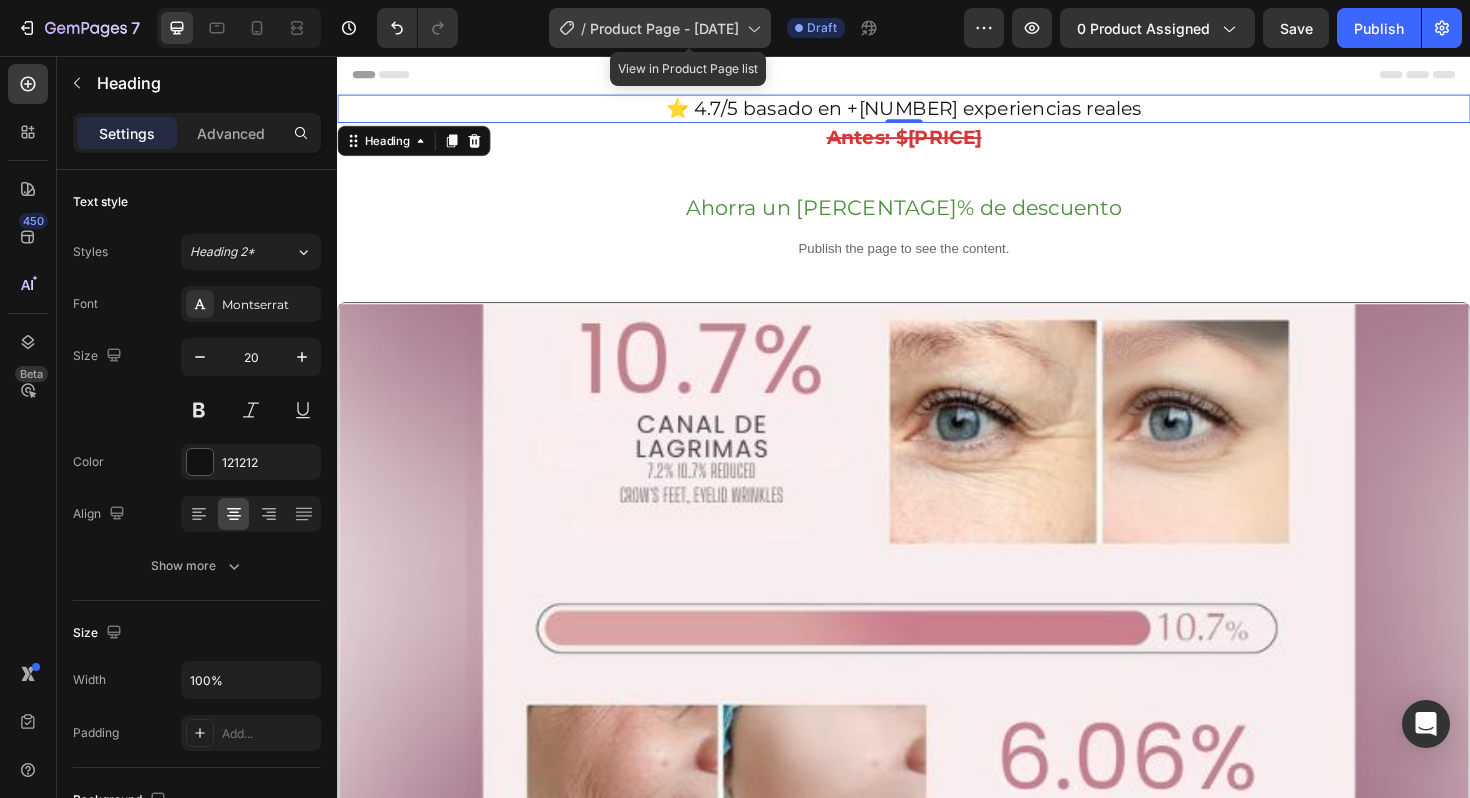click on "Product Page - [DATE]" at bounding box center (664, 28) 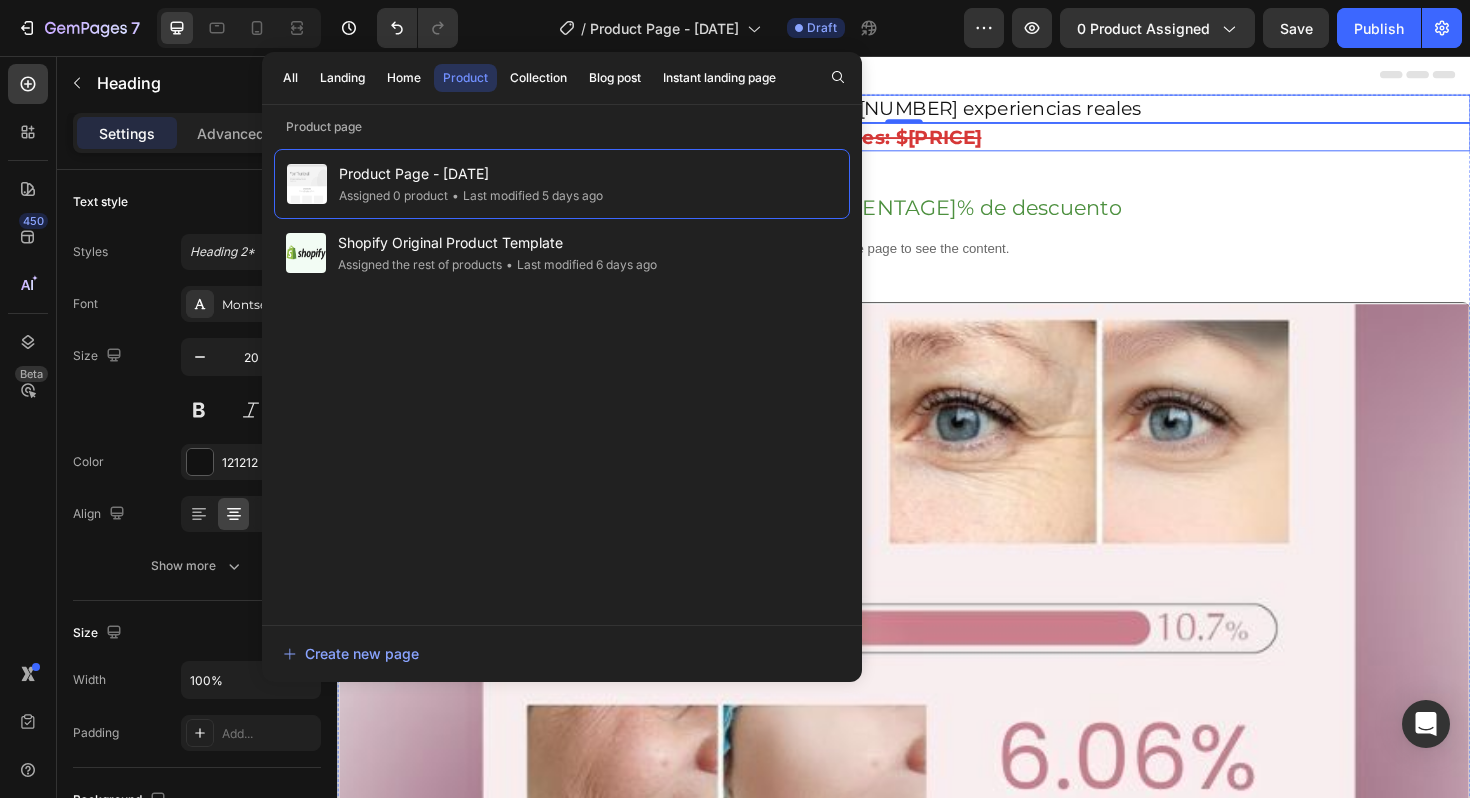 click on "⭐ 4.7/5 basado en +[NUMBER] experiencias reales Heading   0 Antes: $[PRICE] Heading GLOW Heading Ahorra un [PERCENTAGE]% de descuento Heading
Publish the page to see the content.
Custom Code Image Lo que notarás al usarlo Heading Brillo instantáneo:  Obtén un acabado luminoso y natural que revitaliza tu piel al momento. ✨ Hidratación profunda:  Sella la humedad y combate la piel seca durante todo el día. 💧 Facilidad y rapidez:  Ideal para tu rutina diaria o como toque final en tu maquillaje, sin complicaciones. 🕒 Multifuncional y práctico:  Todo lo que necesitas en un solo bálsamo: contorno de ojos, labios y más. 🎒  Piel suave y rejuvenecida:  Suaviza la textura de la piel y reduce la apariencia de líneas finas, dejándola fresca y radiante. 🌟 Heading Image Más que un hidratante: el toque perfecto para tu piel, sin purpurinas ni texturas pesadas Heading
Custom Code Heading Image Heading" at bounding box center [937, 2213] 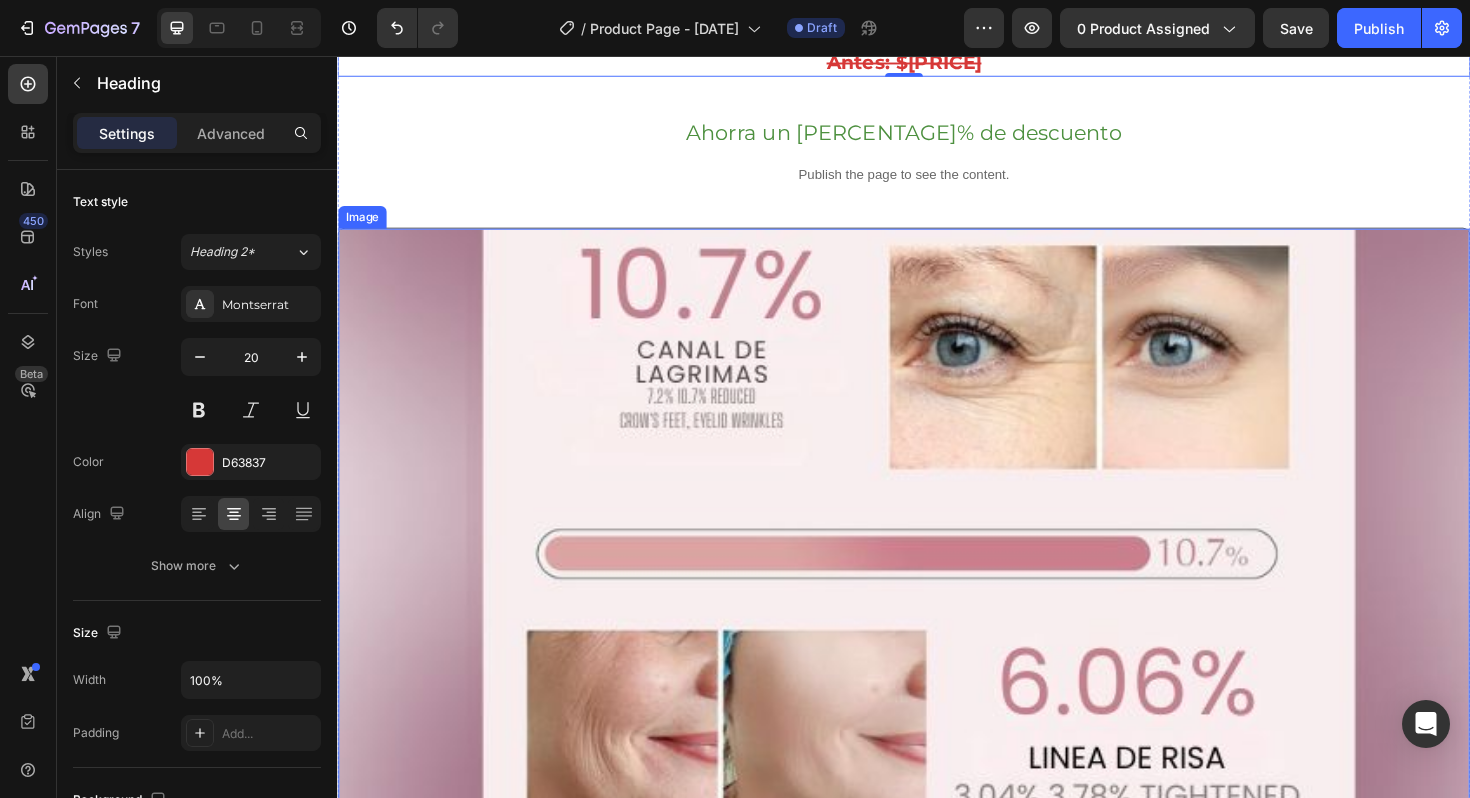 scroll, scrollTop: 0, scrollLeft: 0, axis: both 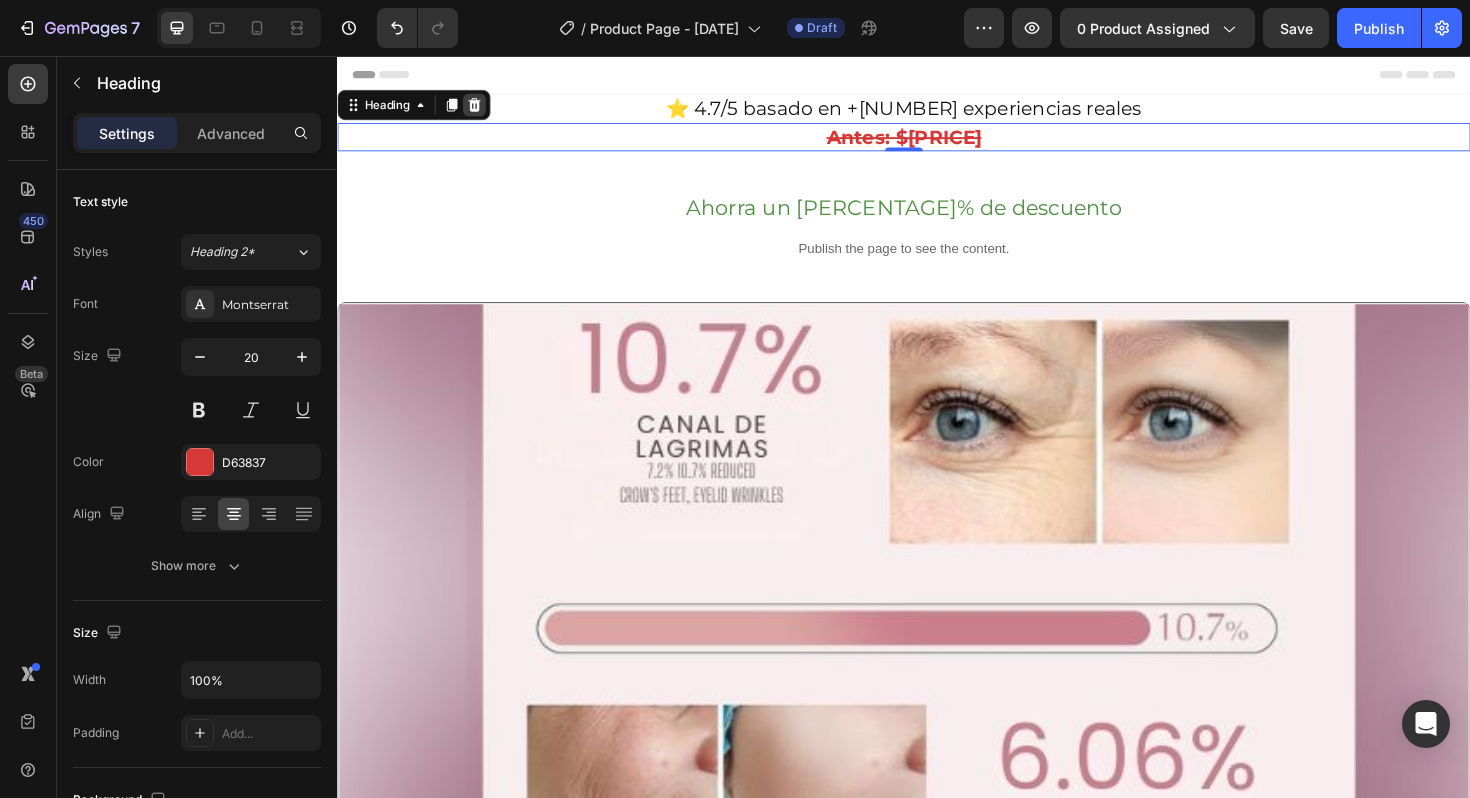 click 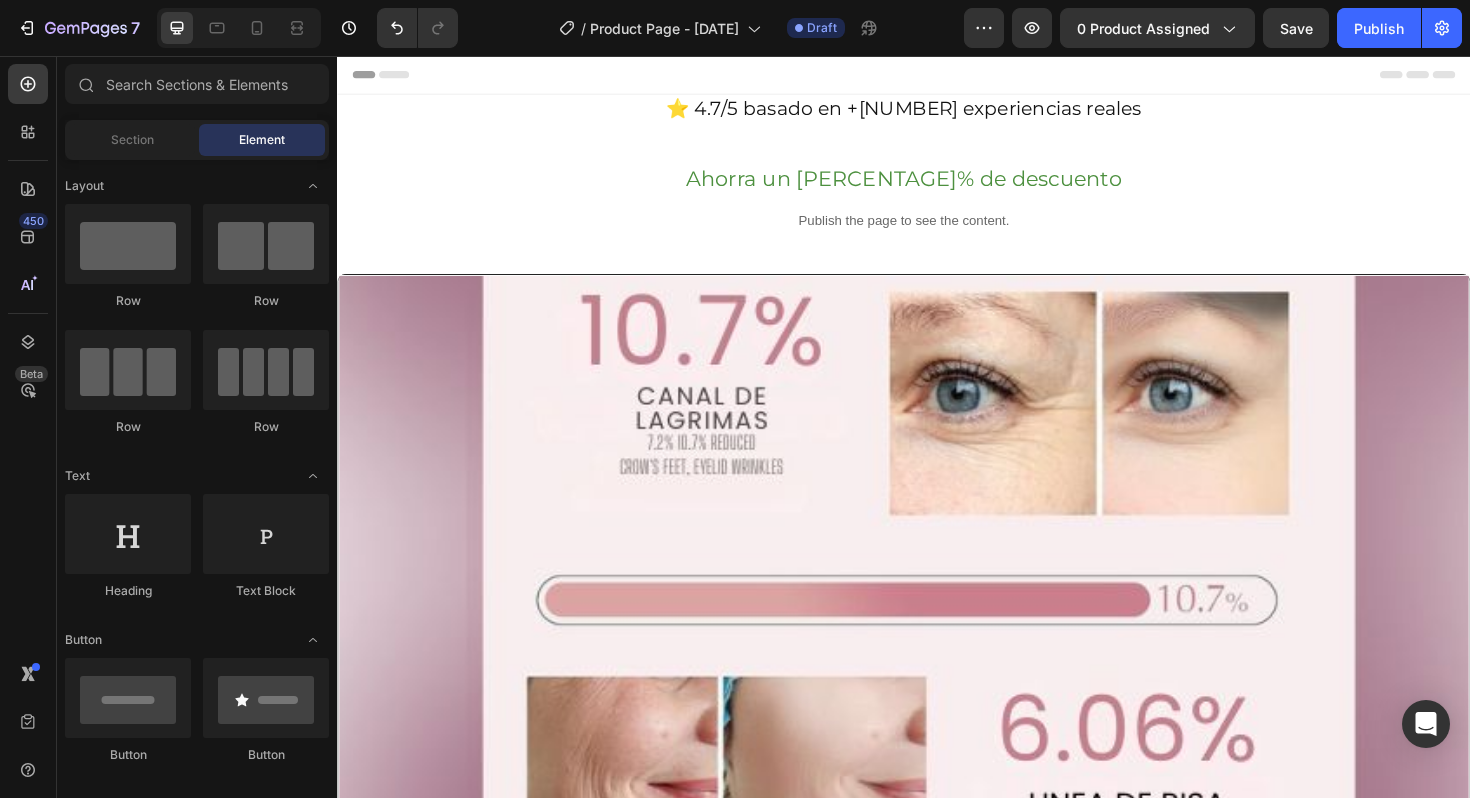 click on "Header" at bounding box center [937, 76] 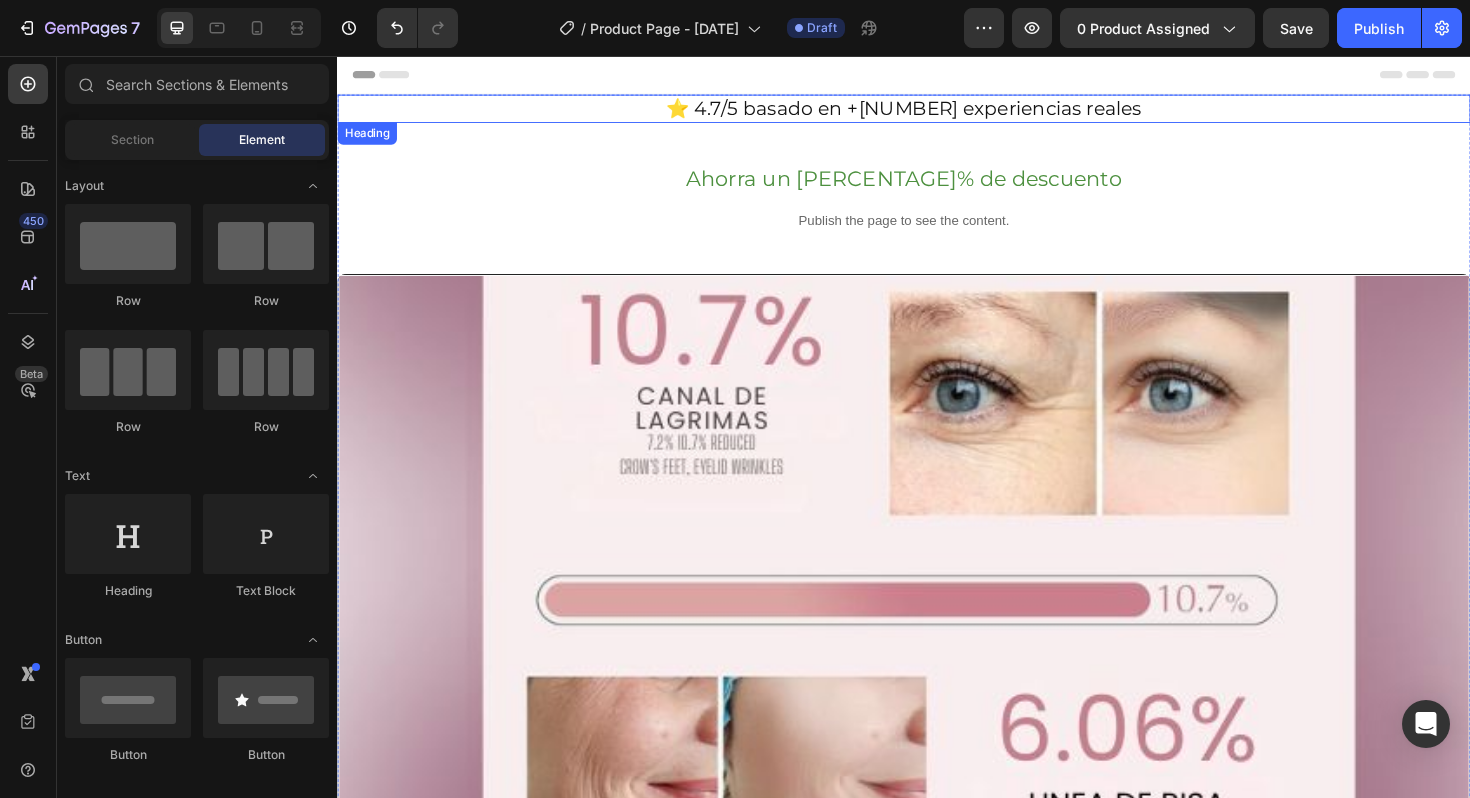 click on "⭐ 4.7/5 basado en +[NUMBER] experiencias reales" at bounding box center [937, 112] 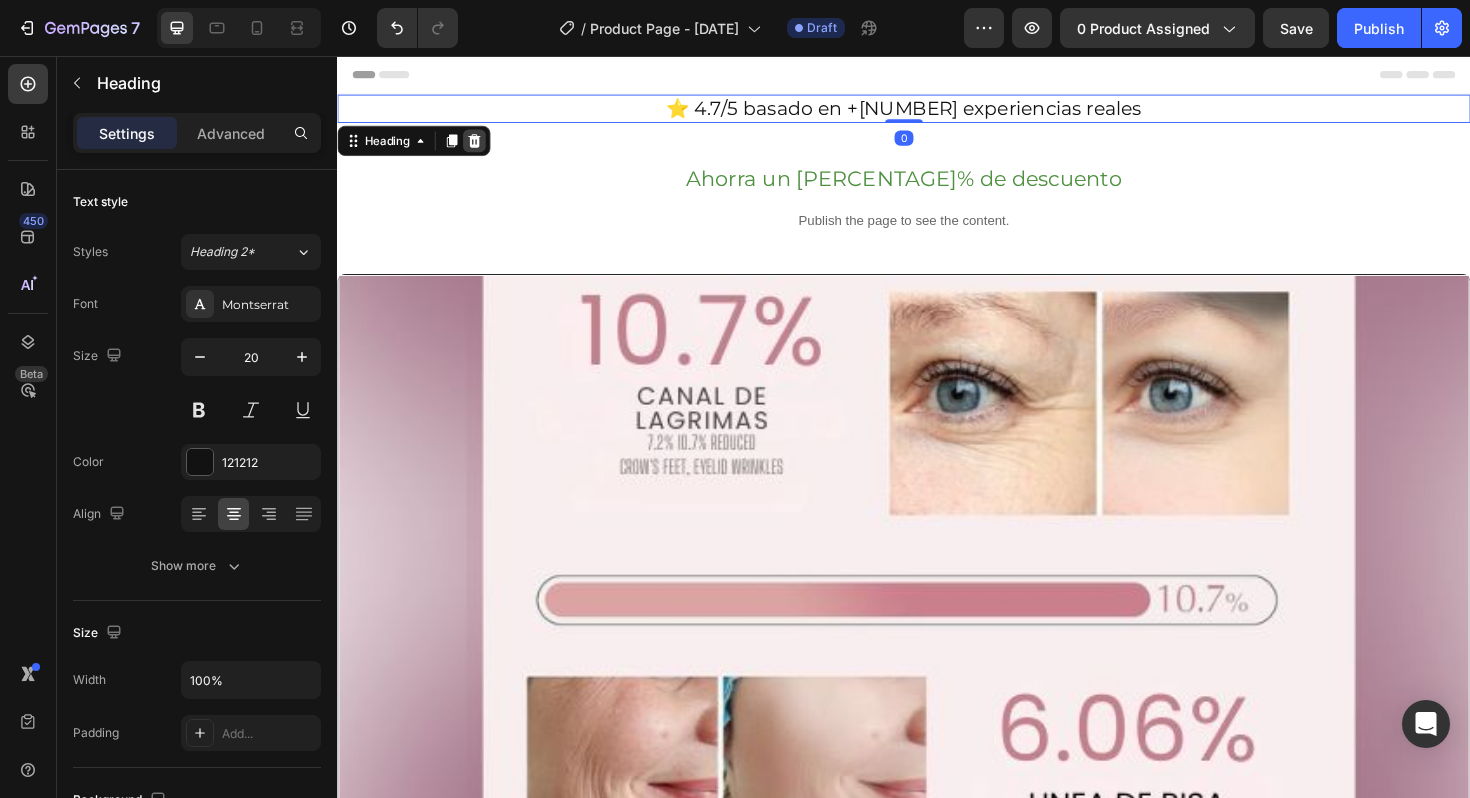 click 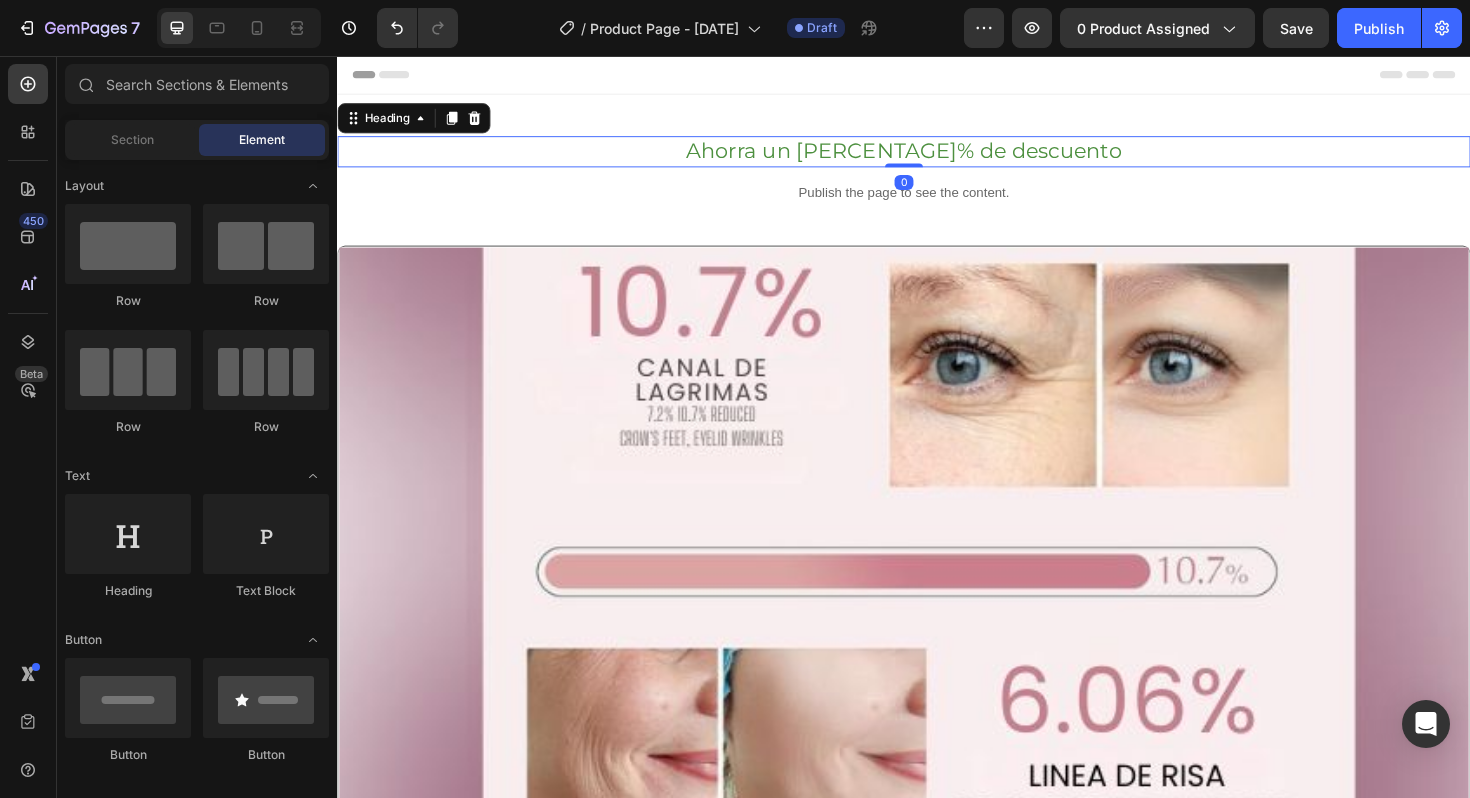 click on "Ahorra un [PERCENTAGE]% de descuento" at bounding box center (937, 157) 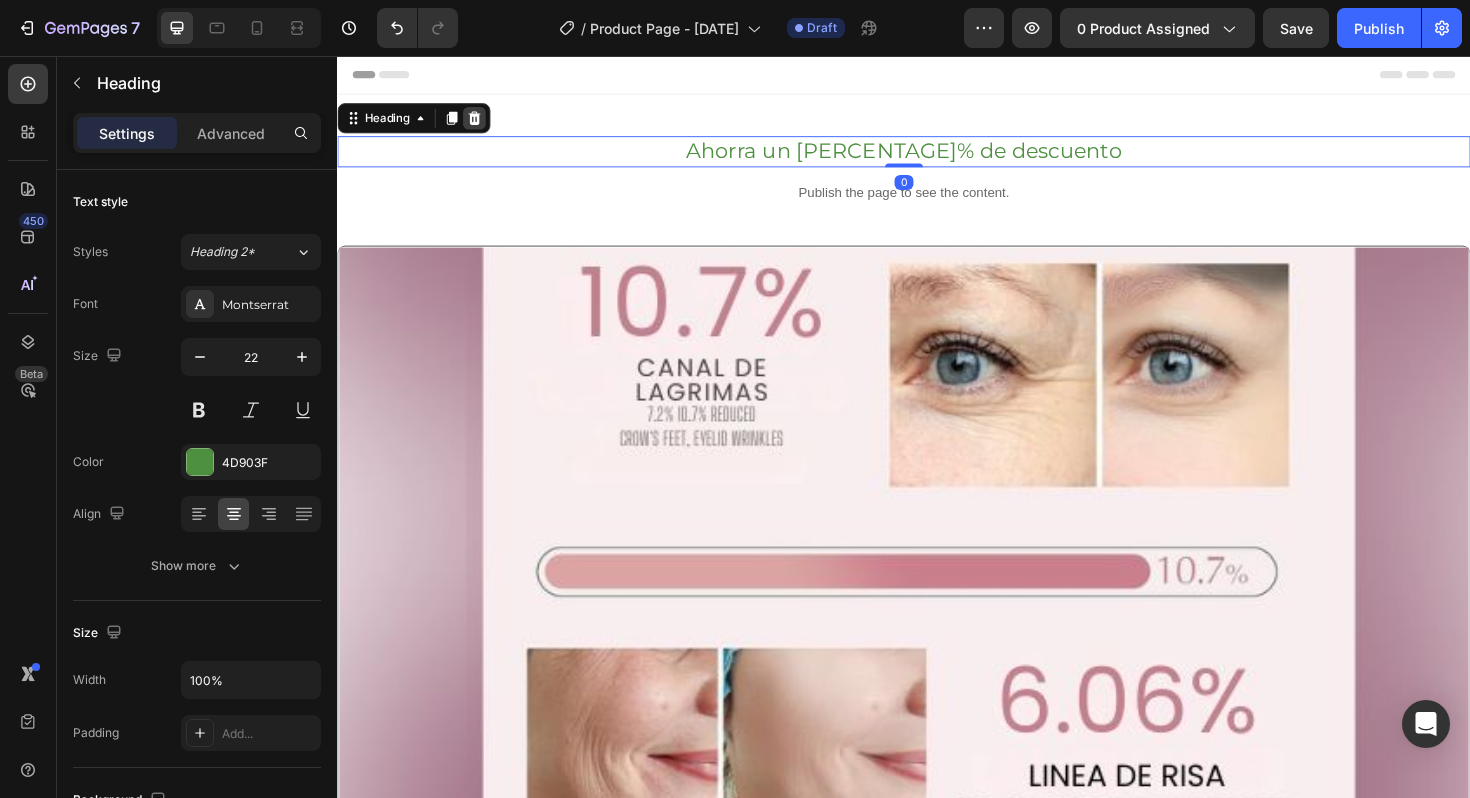 click 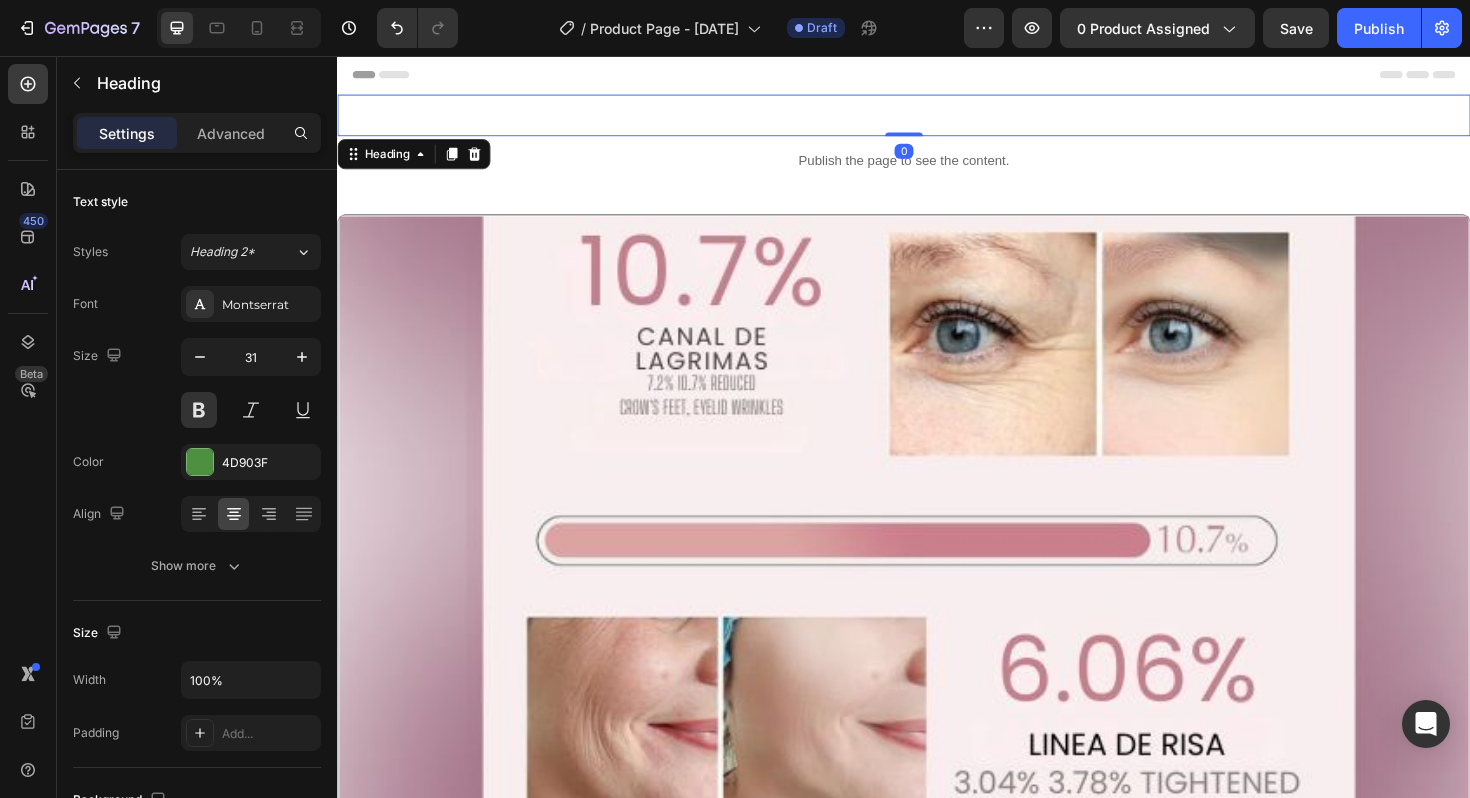 click on "GLOW" at bounding box center (937, 119) 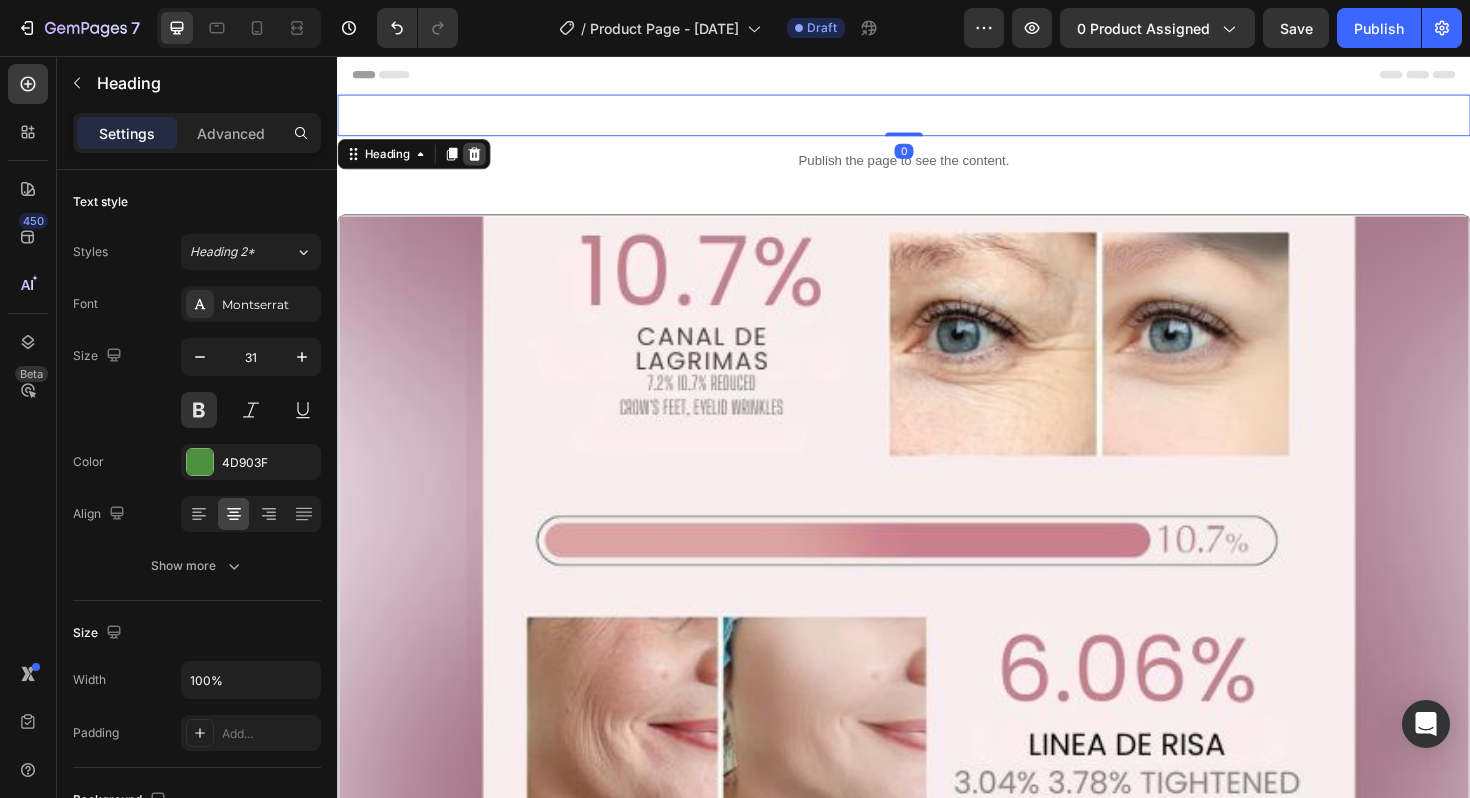 click 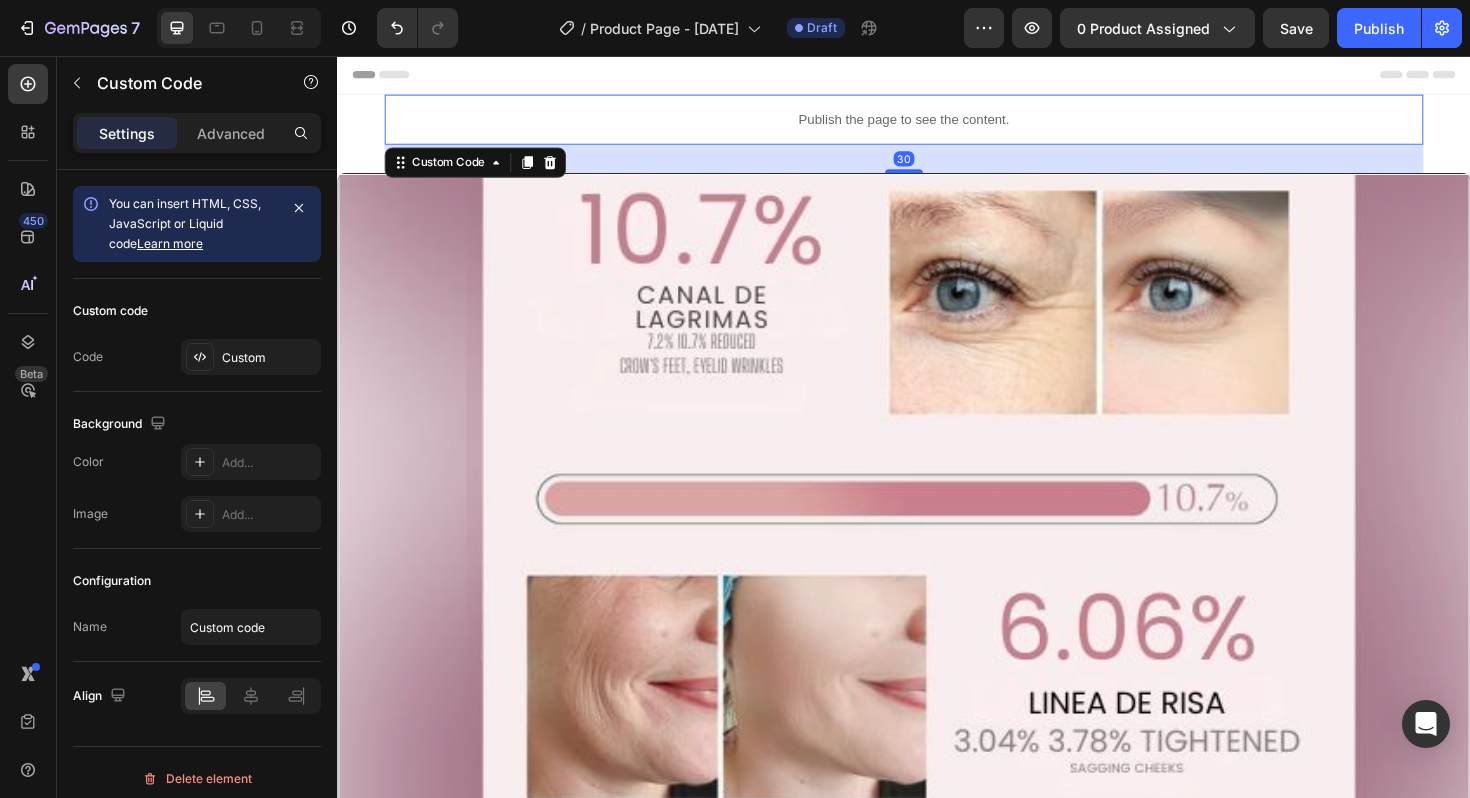 click on "Publish the page to see the content." at bounding box center [937, 123] 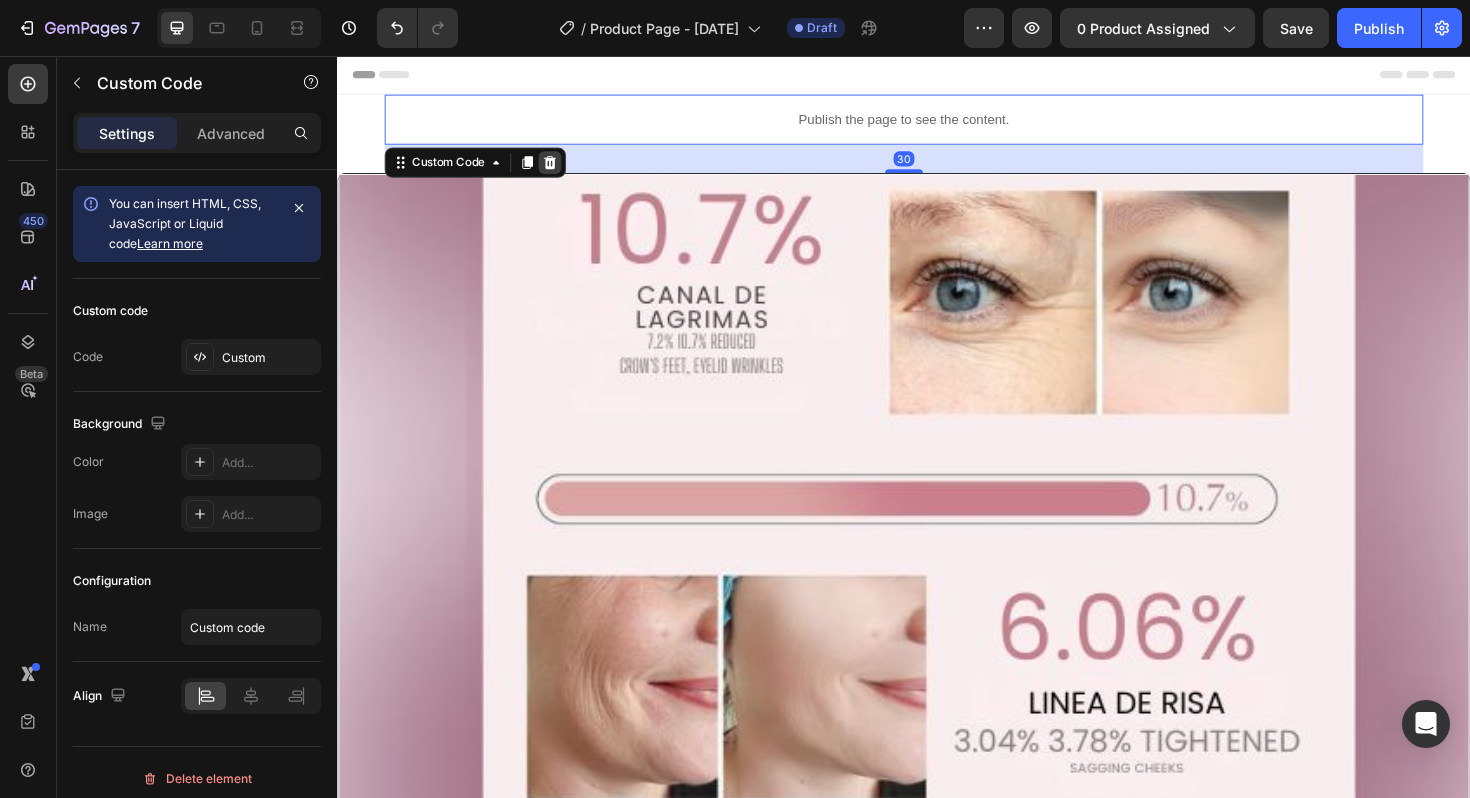 click 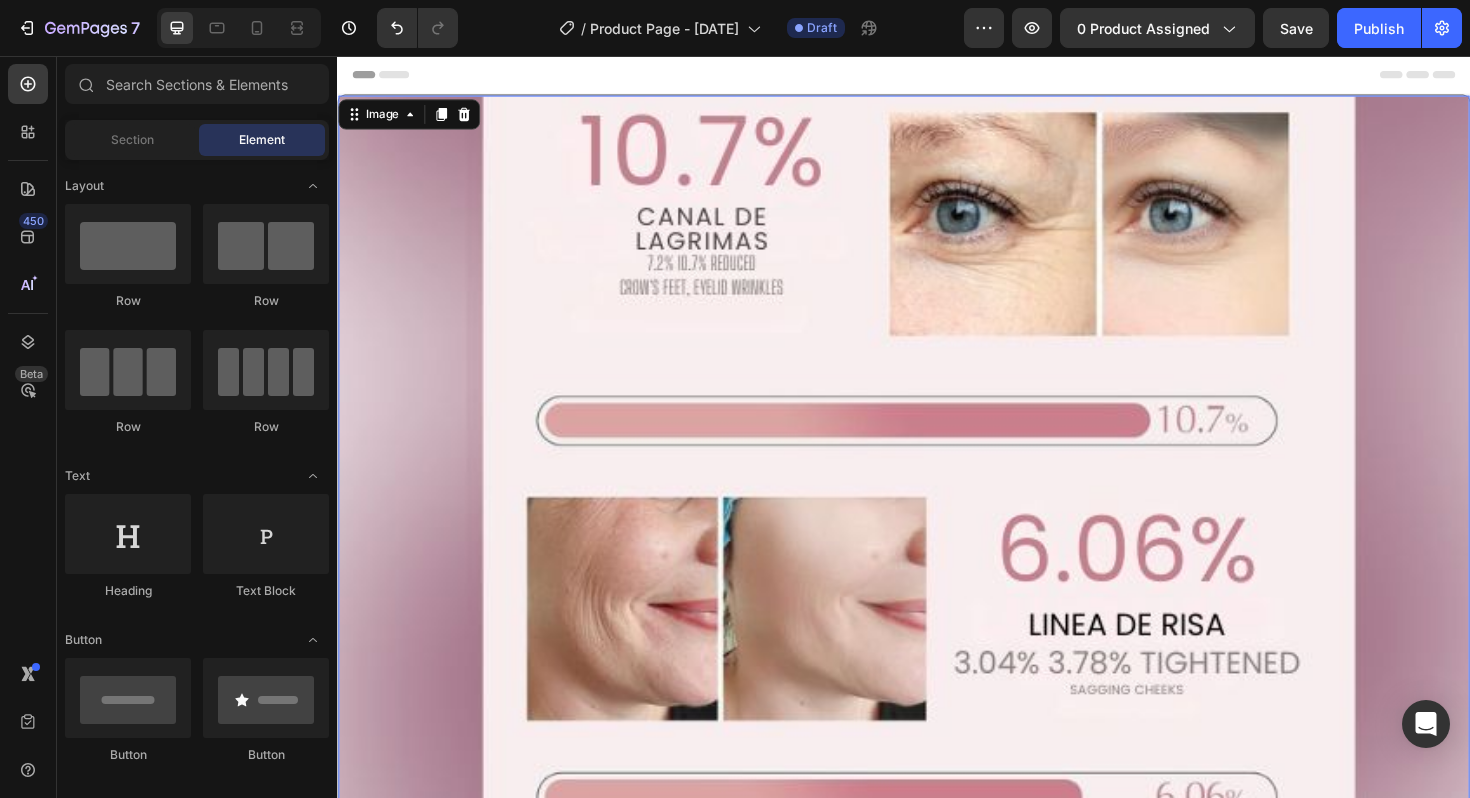 click at bounding box center (937, 697) 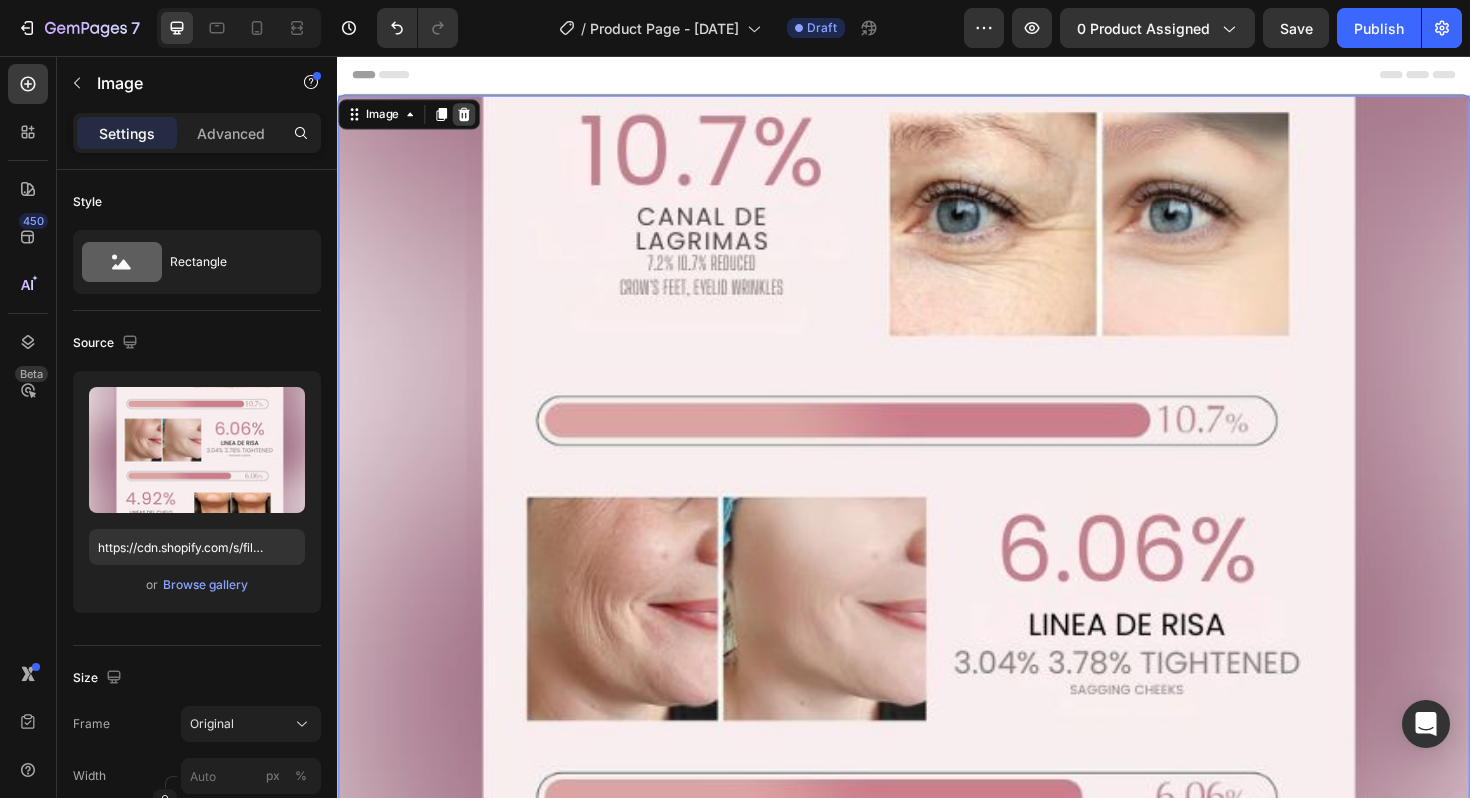click 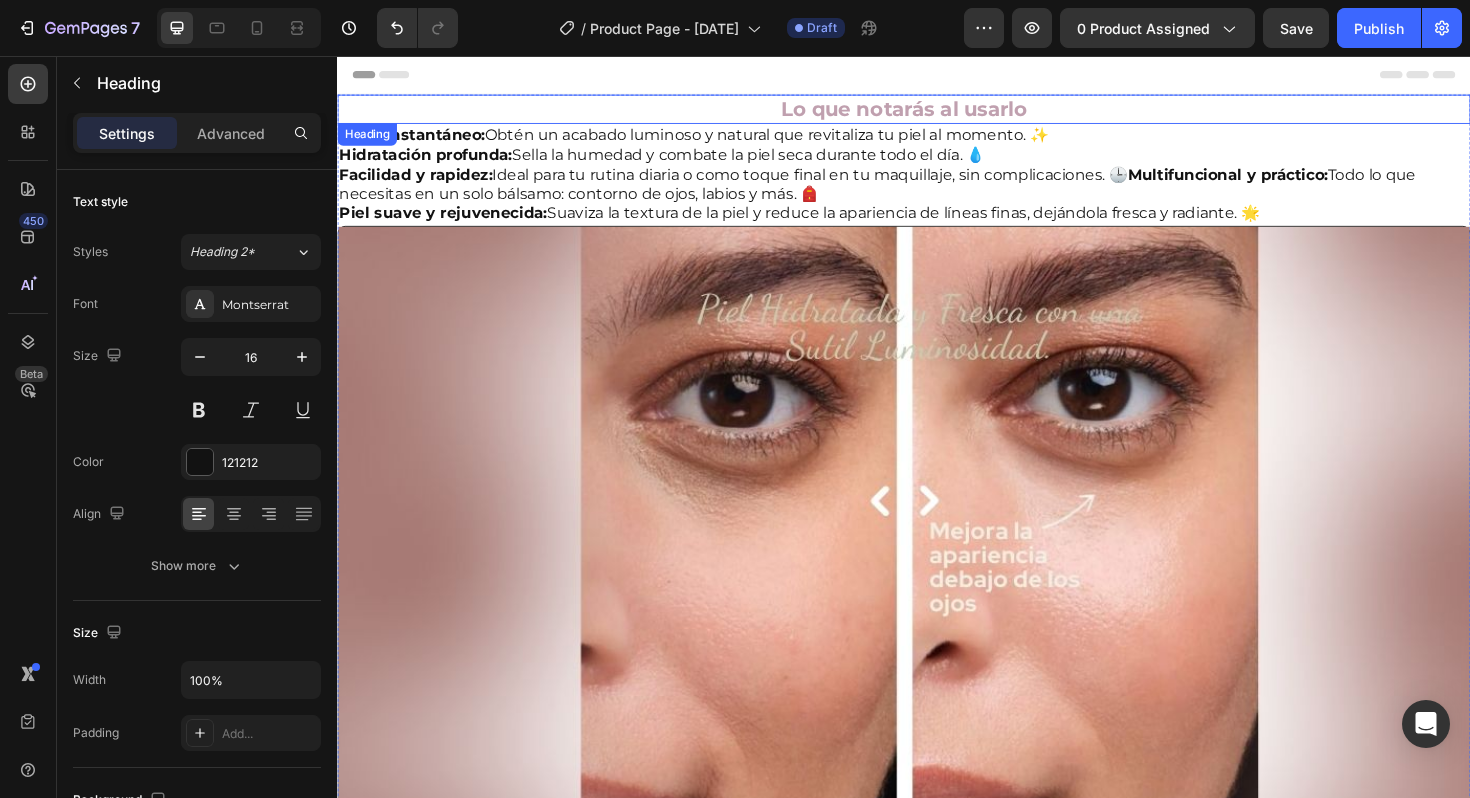 click on "Brillo instantáneo:  Obtén un acabado luminoso y natural que revitaliza tu piel al momento. ✨ Hidratación profunda:  Sella la humedad y combate la piel seca durante todo el día. 💧 Facilidad y rapidez:  Ideal para tu rutina diaria o como toque final en tu maquillaje, sin complicaciones. 🕒 Multifuncional y práctico:  Todo lo que necesitas en un solo bálsamo: contorno de ojos, labios y más. 🎒  Piel suave y rejuvenecida:  Suaviza la textura de la piel y reduce la apariencia de líneas finas, dejándola fresca y radiante. 🌟" at bounding box center [937, 182] 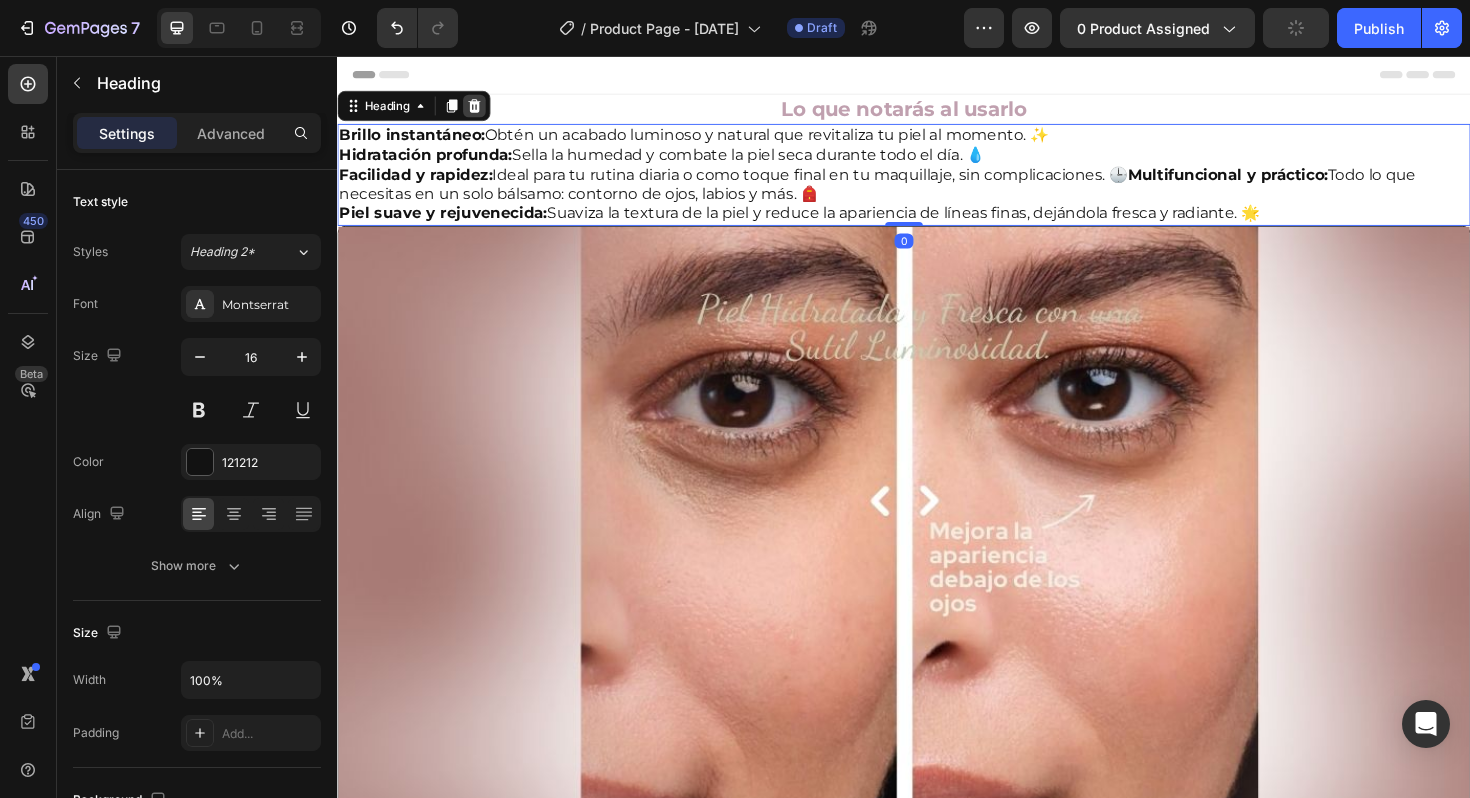 click 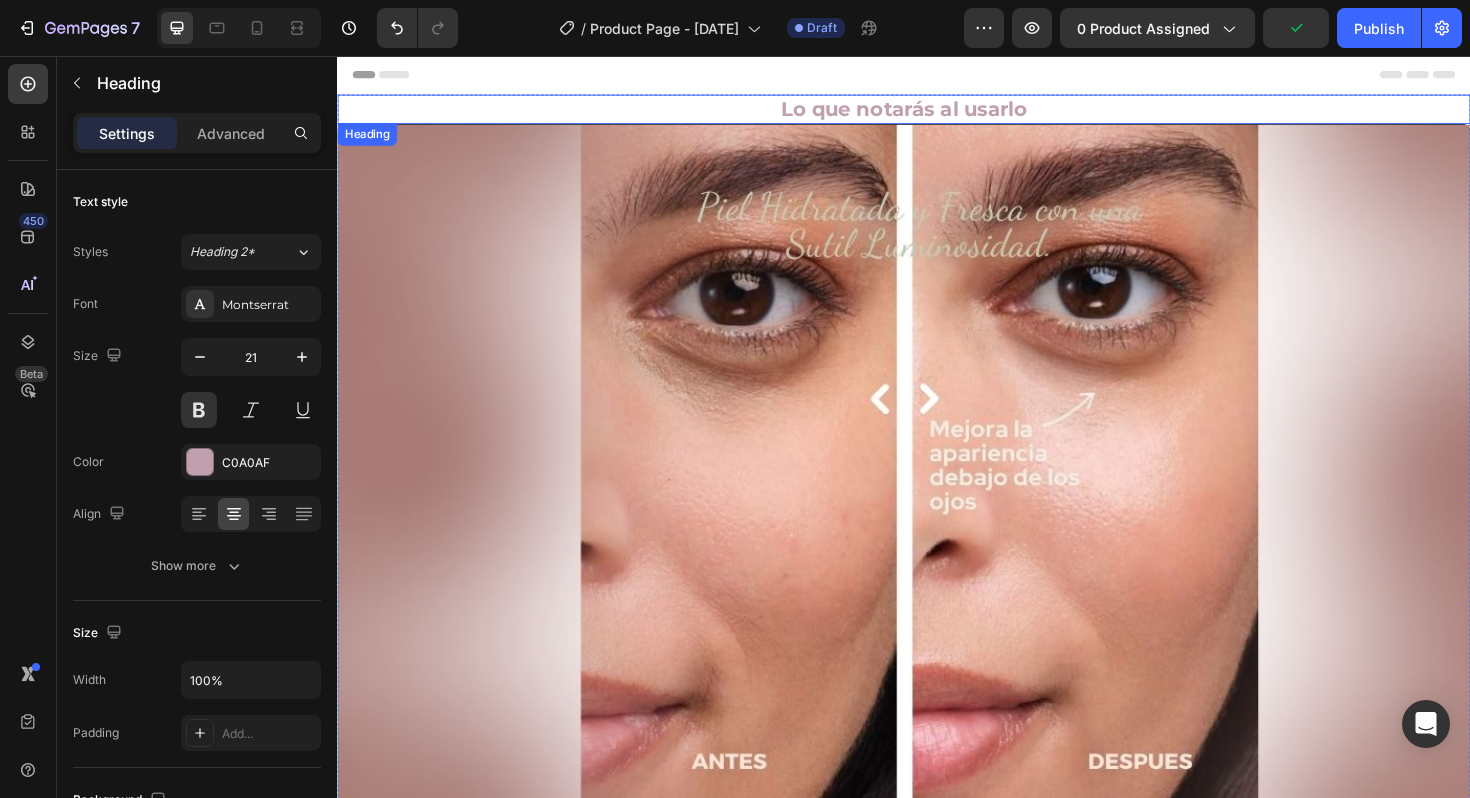 click on "Lo que notarás al usarlo" at bounding box center (937, 112) 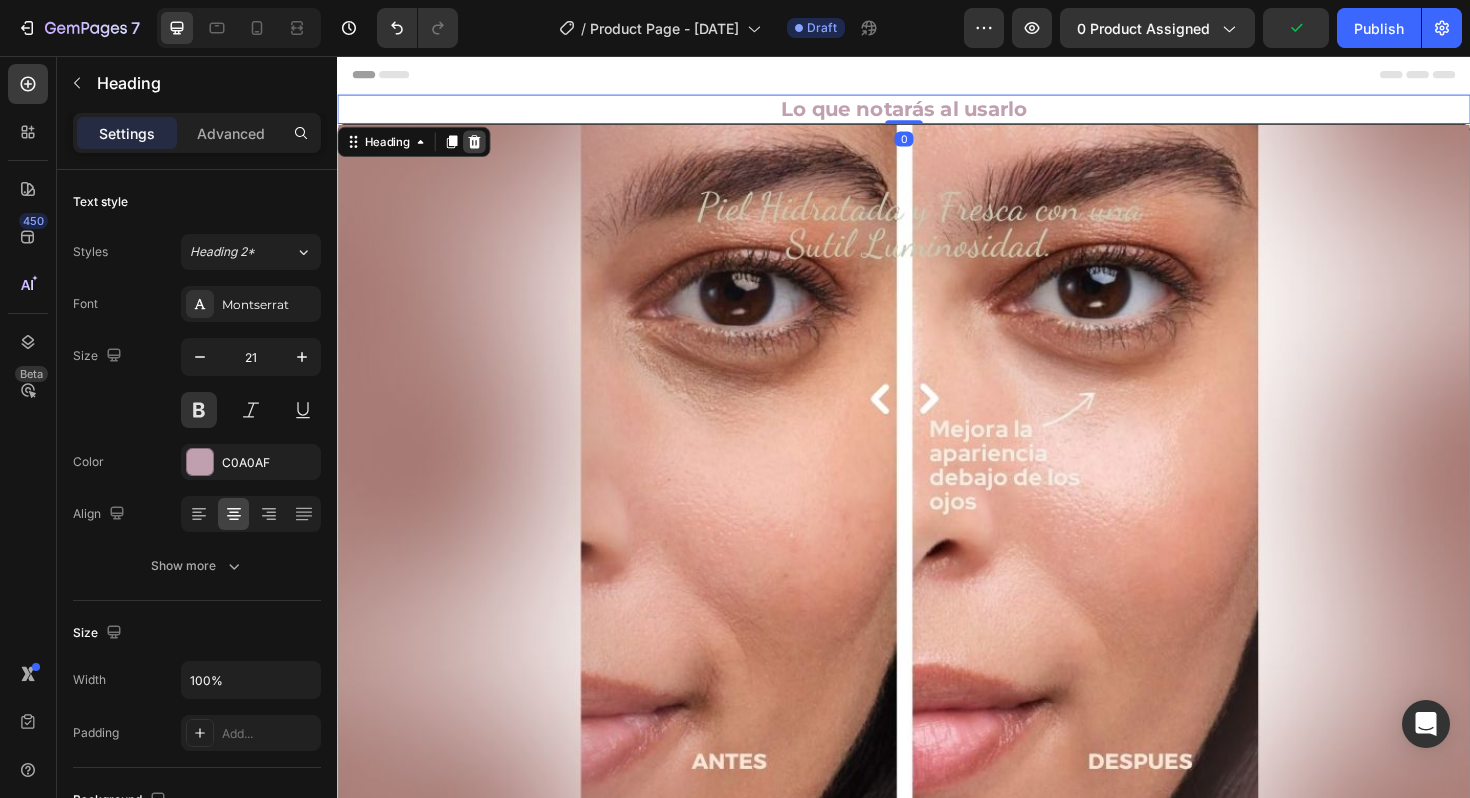 click 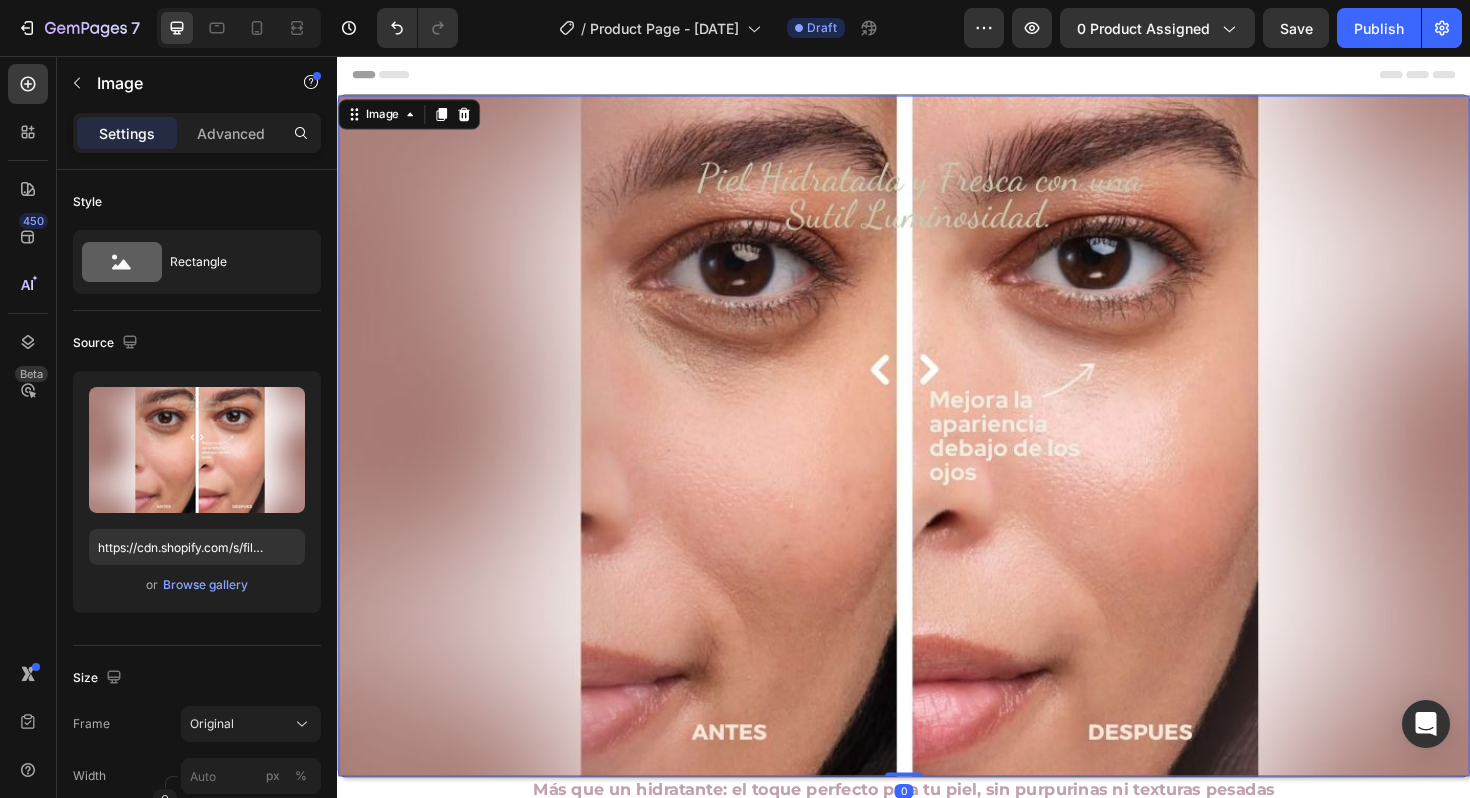 click at bounding box center [937, 458] 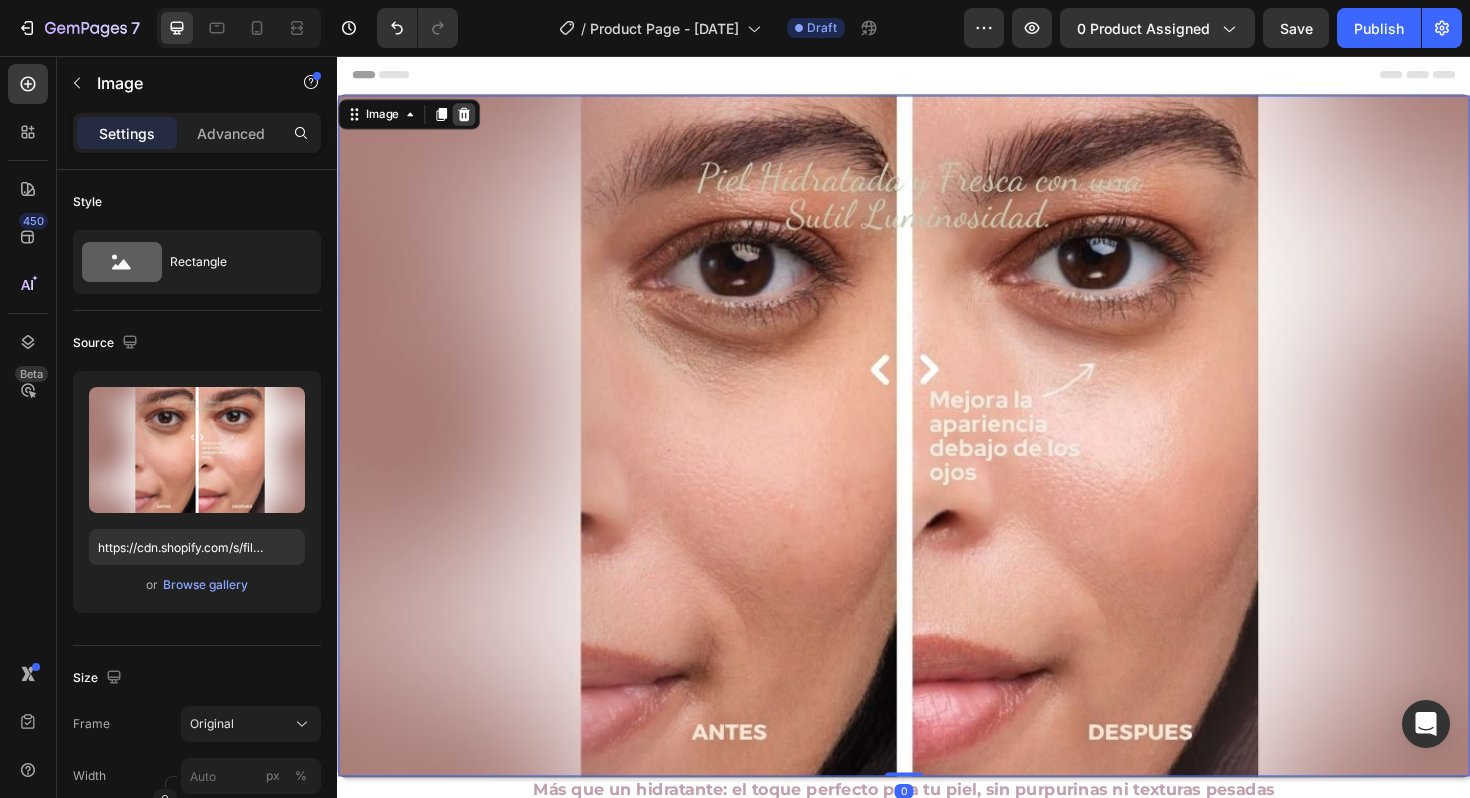 click 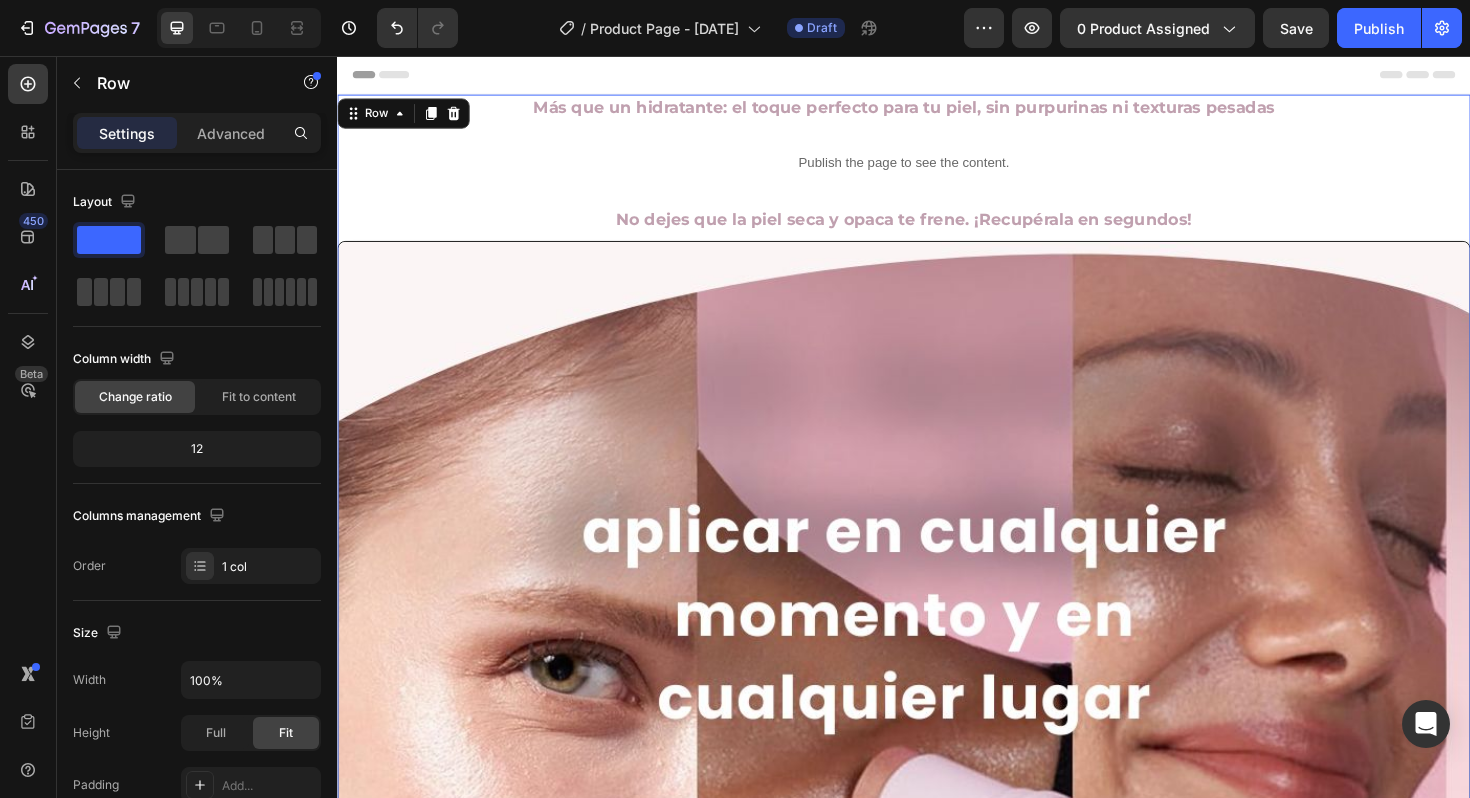 click on "Más que un hidratante: el toque perfecto para tu piel, sin purpurinas ni texturas pesadas Heading
Publish the page to see the content.
Custom Code No dejes que la piel seca y opaca te frene. ¡Recupérala en segundos! Heading Image Antes: $[PRICE] Heading Hoy en solo: $[PRICE] Heading
Publish the page to see the content.
Custom Code" at bounding box center (937, 1072) 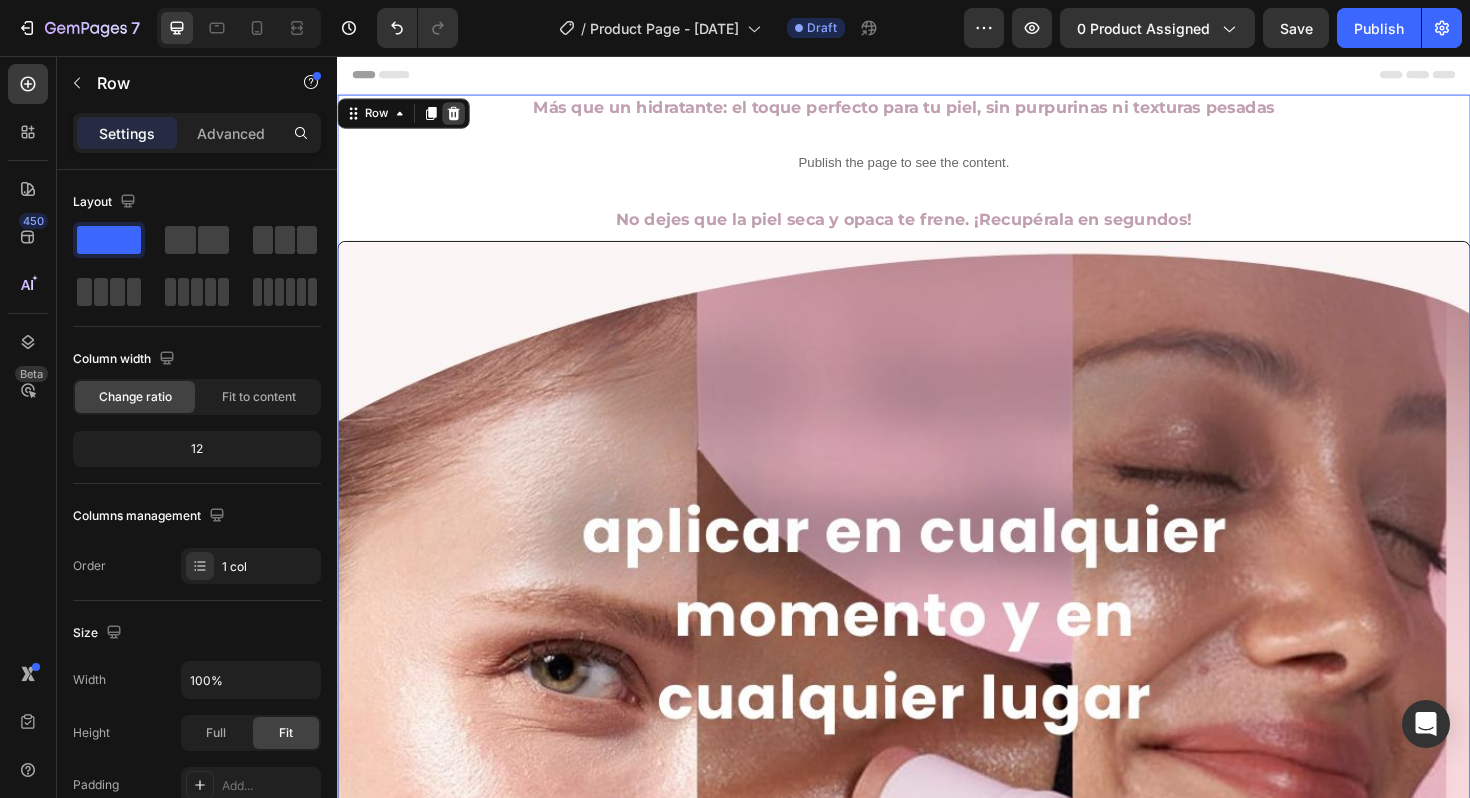 click 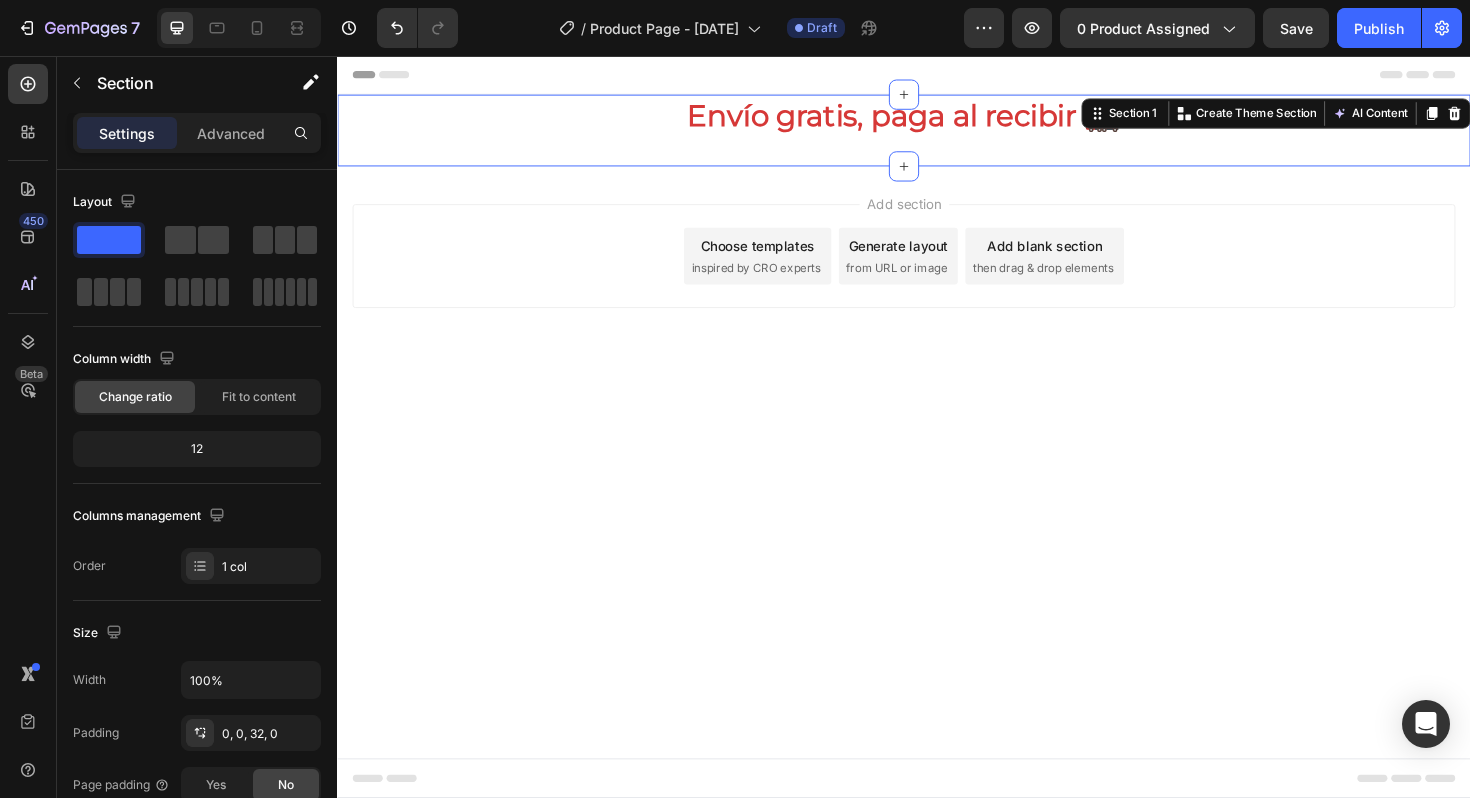 click on "Envío gratis, paga al recibir 🚛 Heading Section 1   You can create reusable sections Create Theme Section AI Content Write with GemAI What would you like to describe here? Tone and Voice Persuasive Product Getting products... Show more Generate" at bounding box center (937, 135) 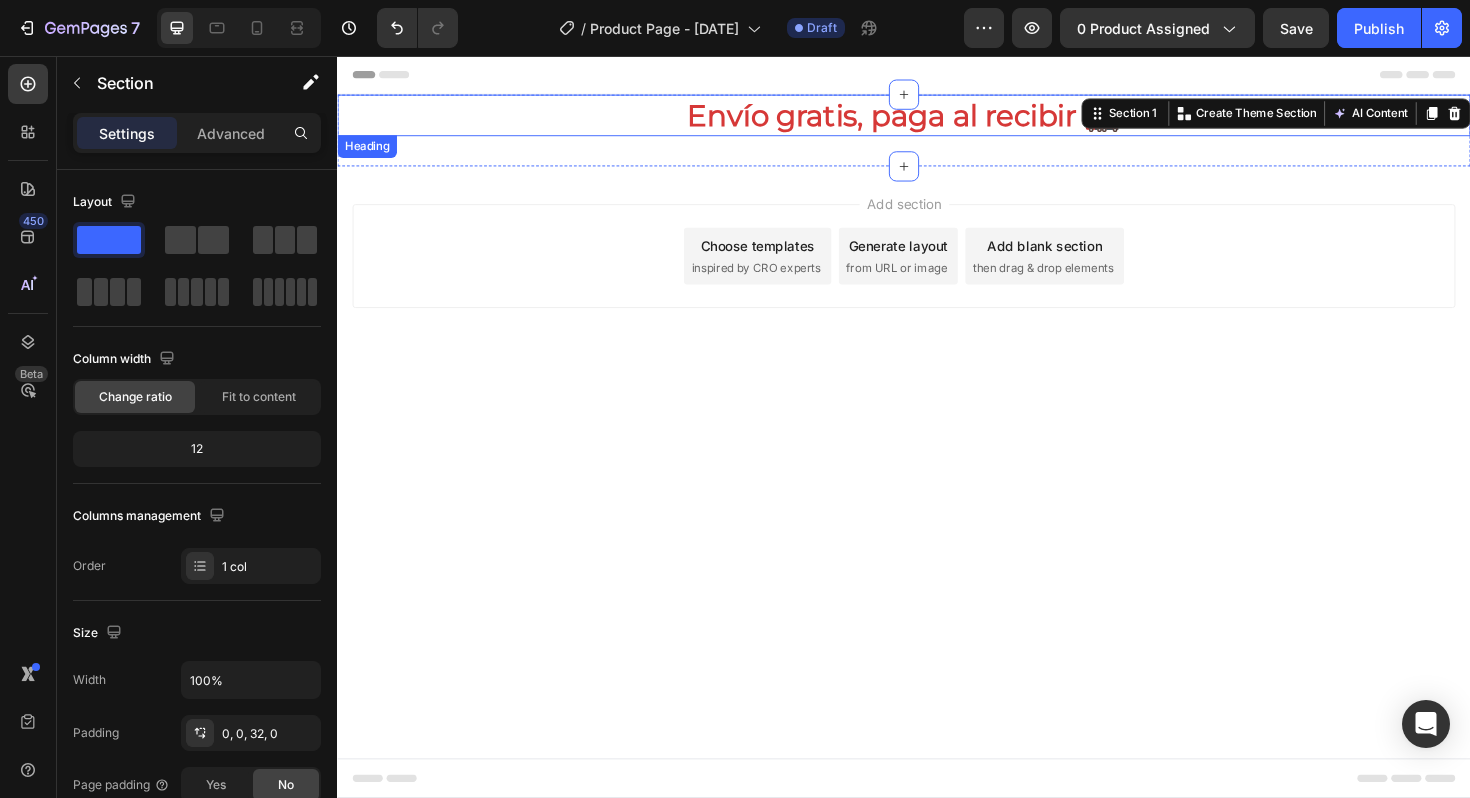 click on "Envío gratis, paga al recibir 🚛" at bounding box center [937, 119] 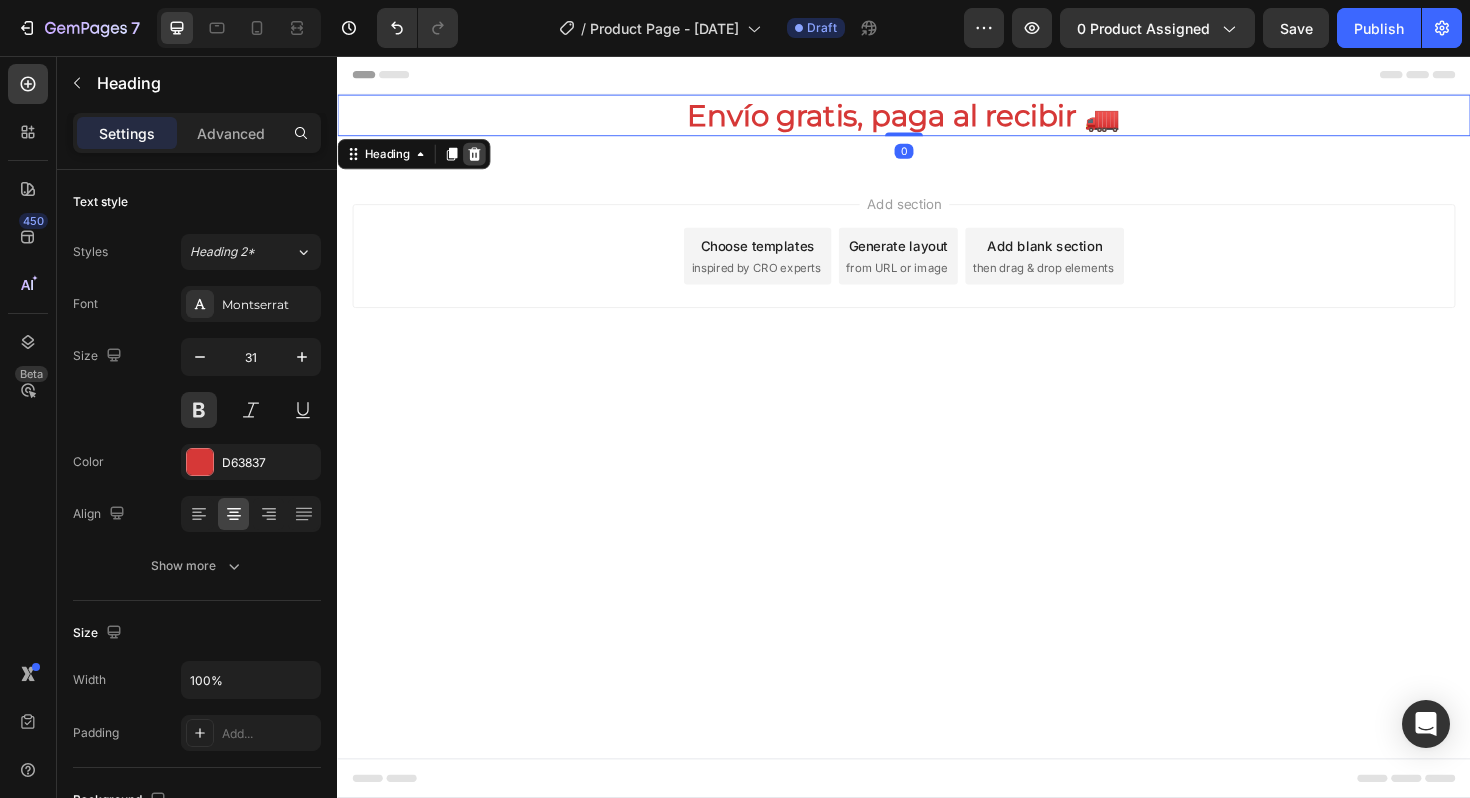 click 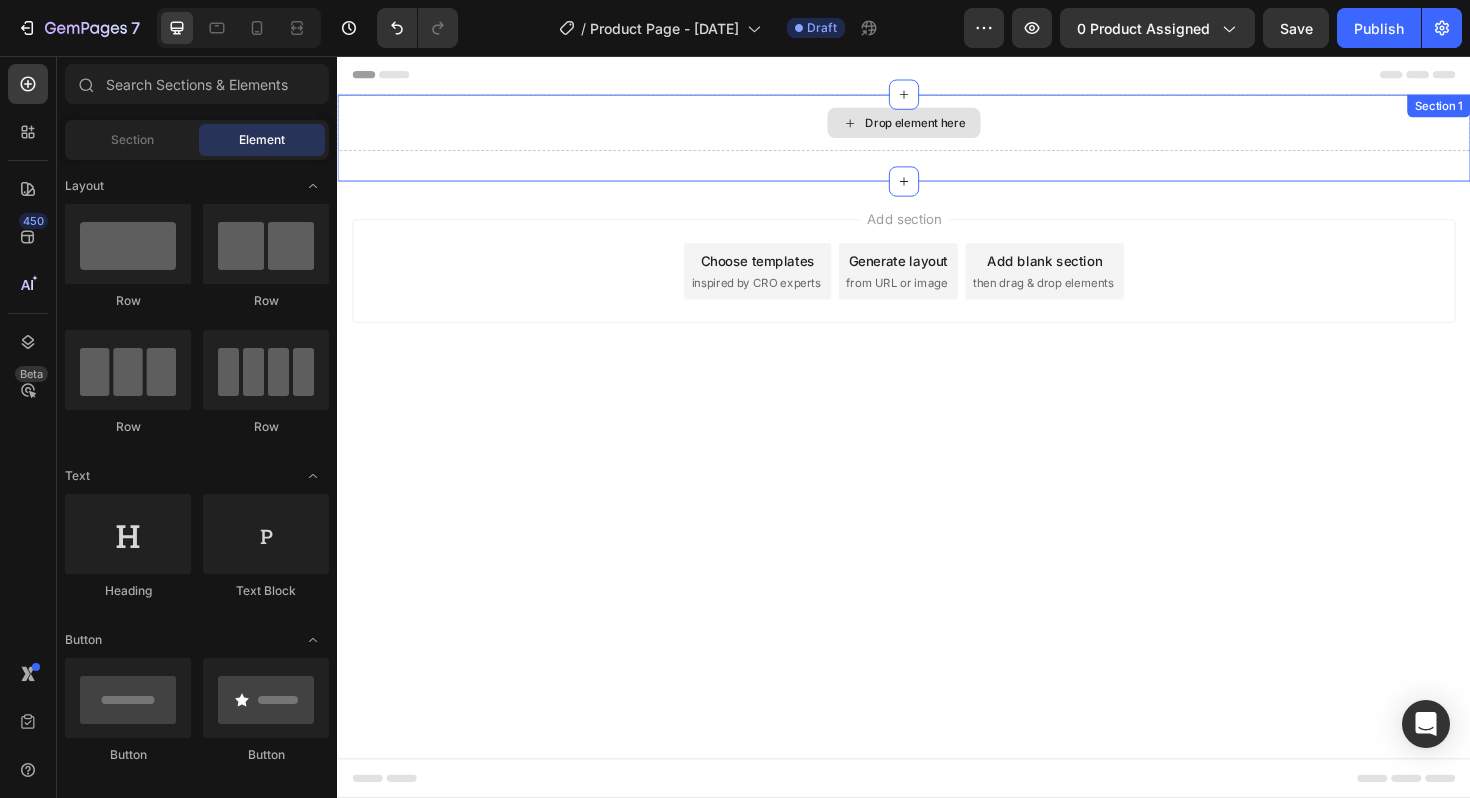 click on "Drop element here" at bounding box center (937, 127) 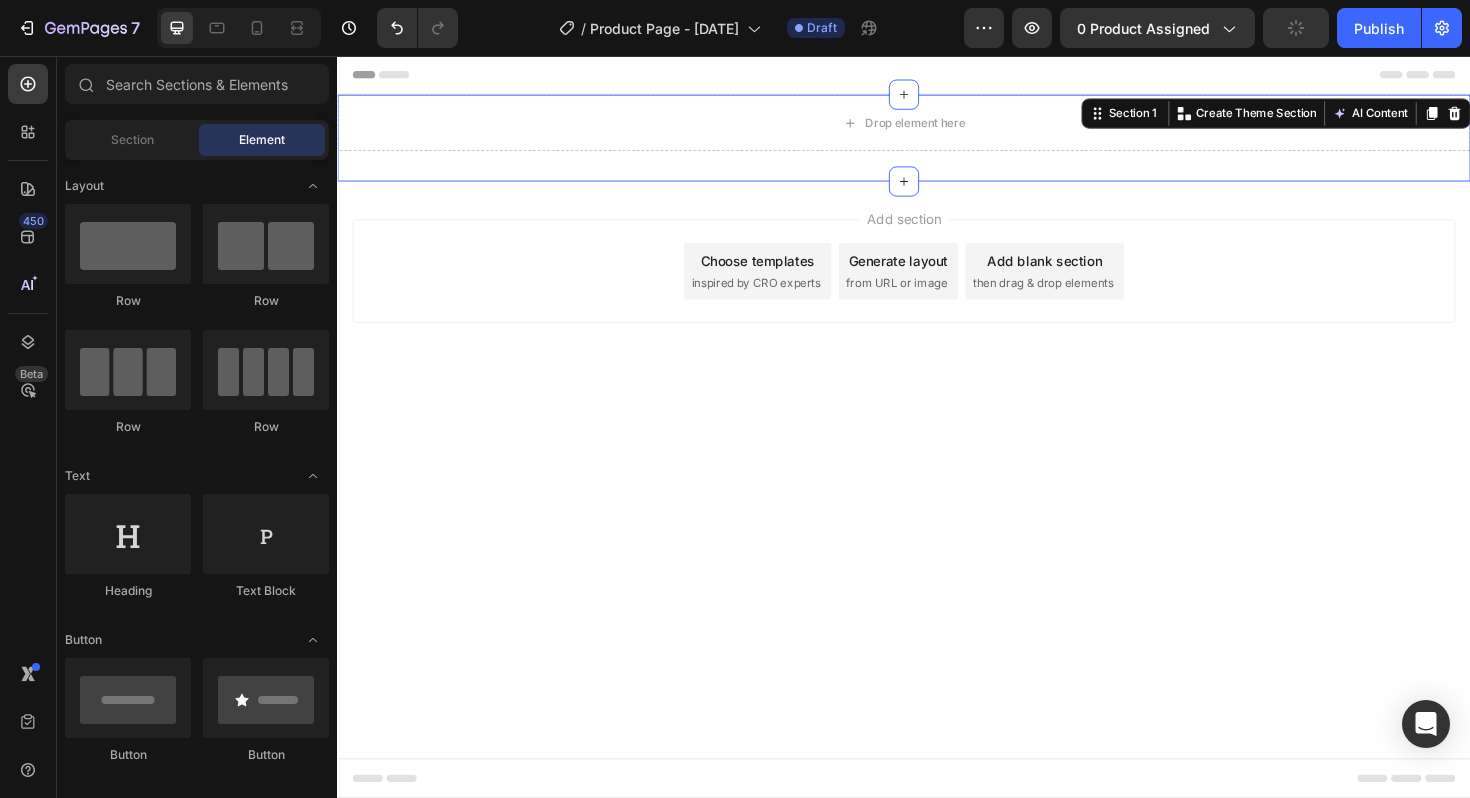 click on "Header" at bounding box center [937, 76] 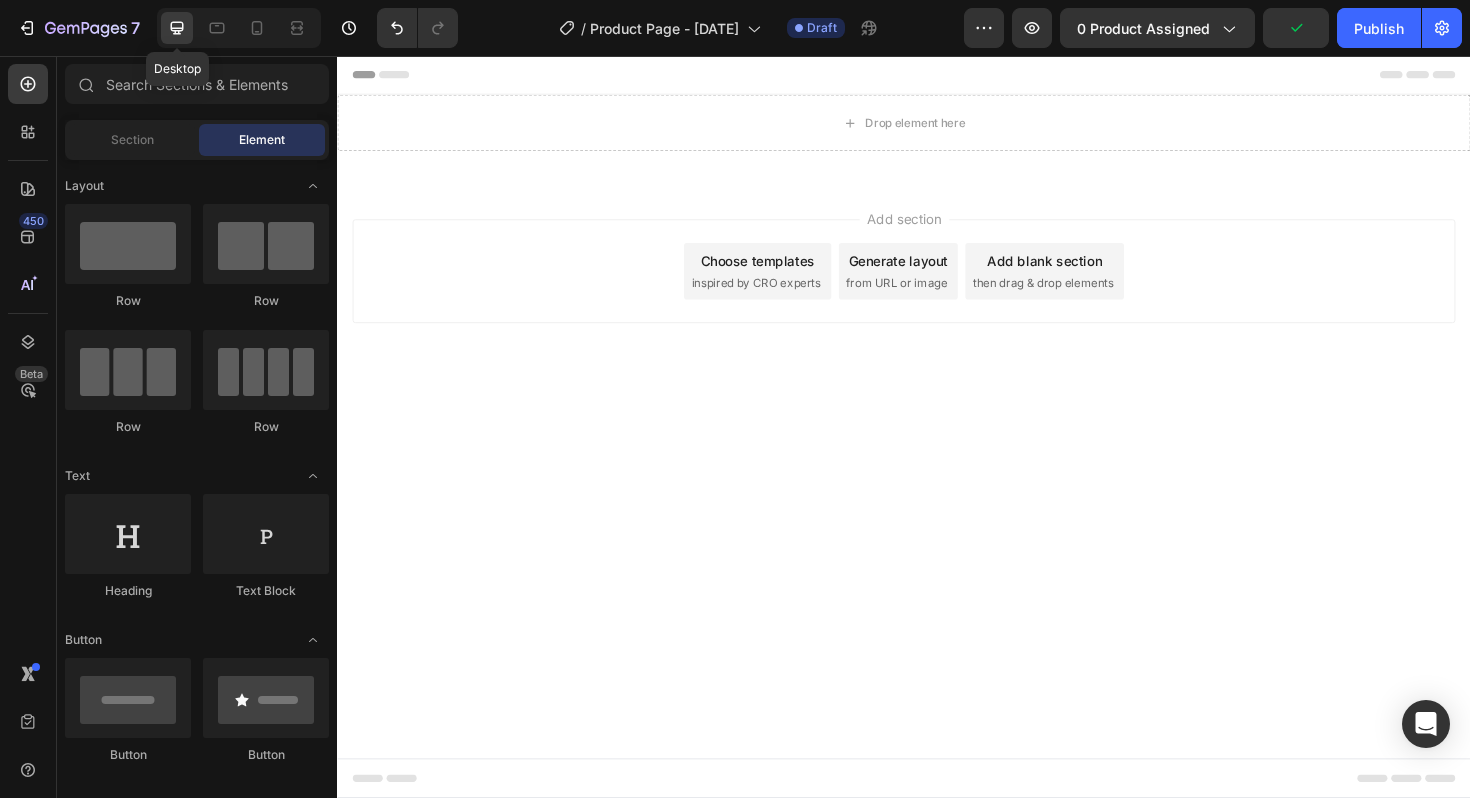 click 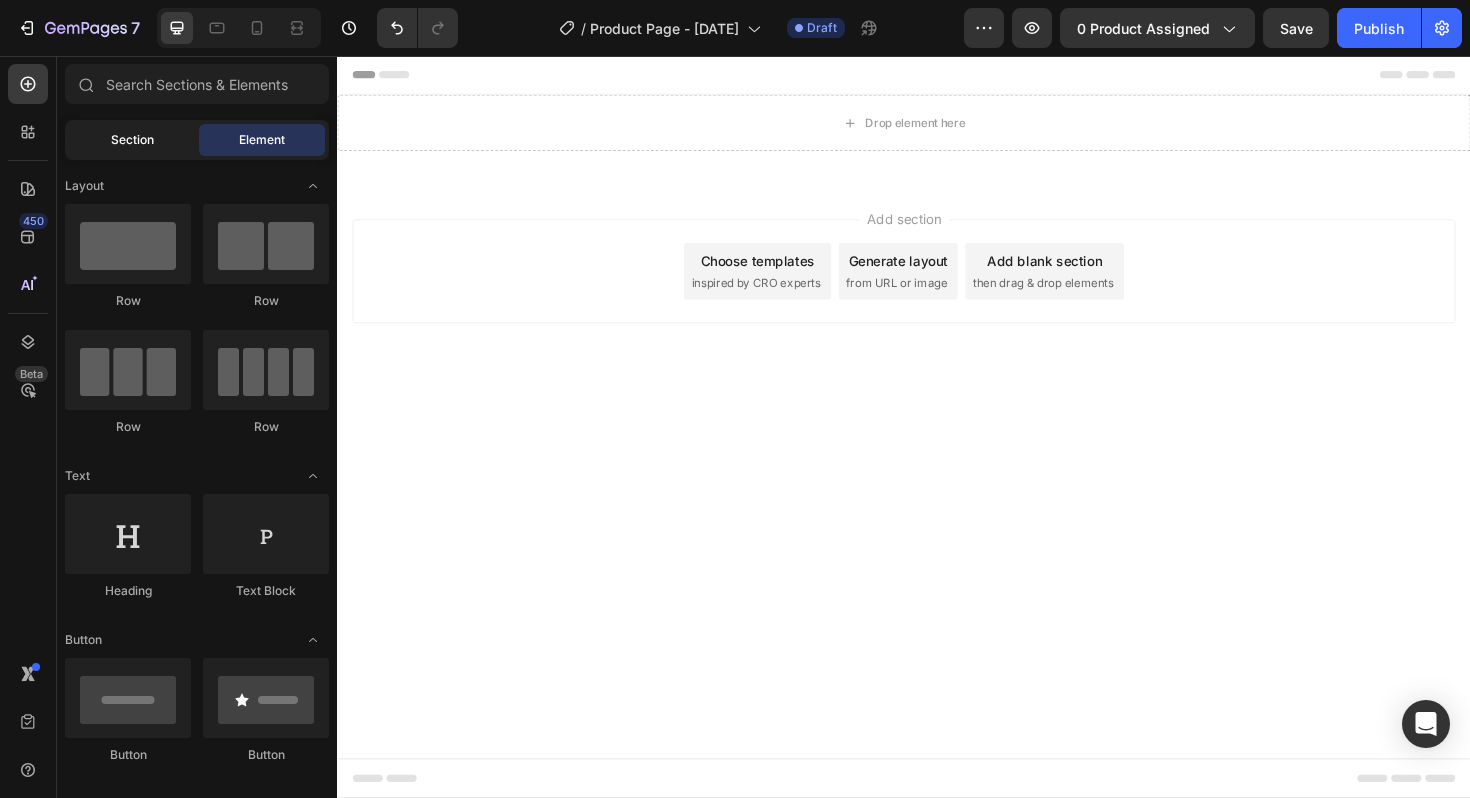 click on "Section" at bounding box center [132, 140] 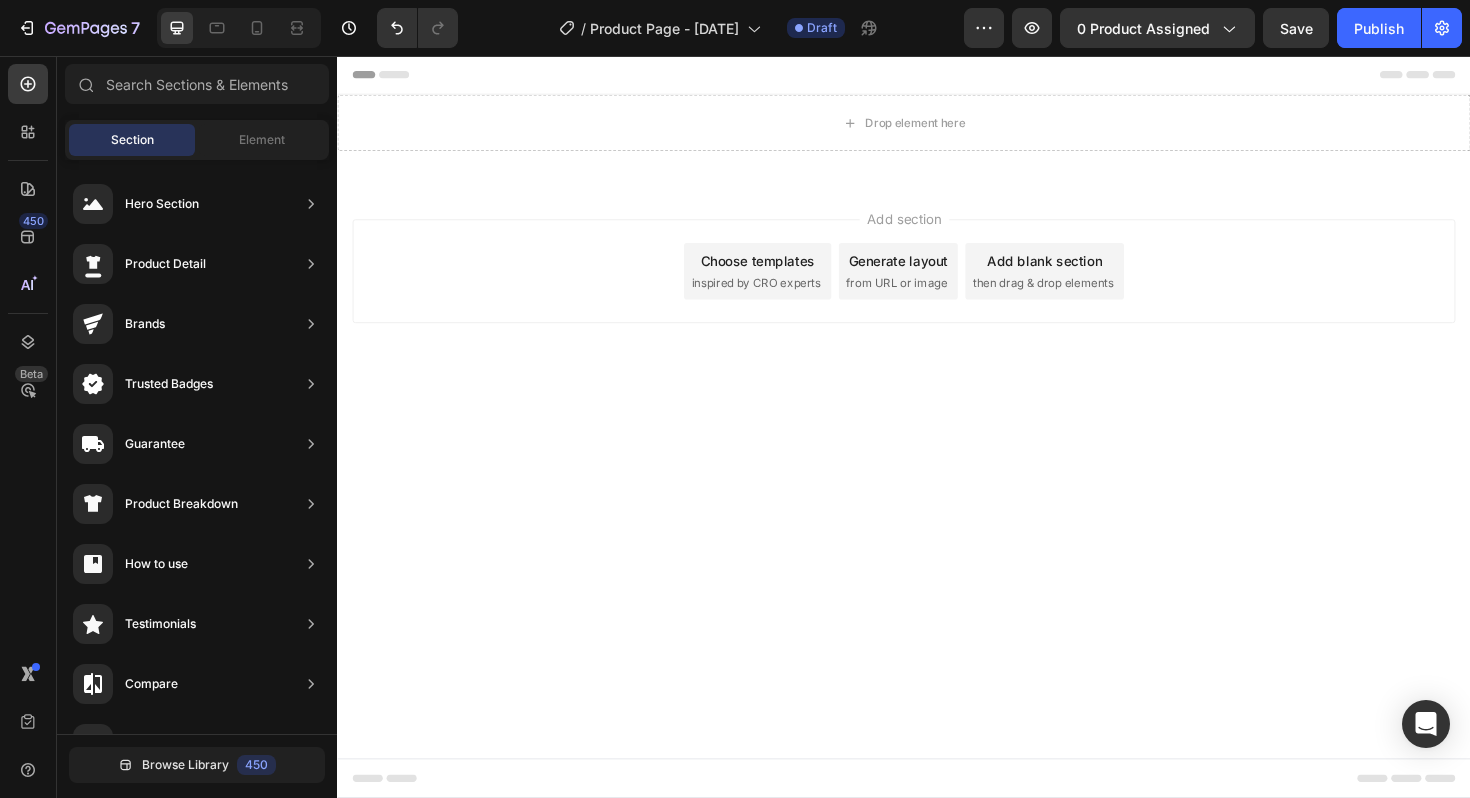 click on "Section" at bounding box center [132, 140] 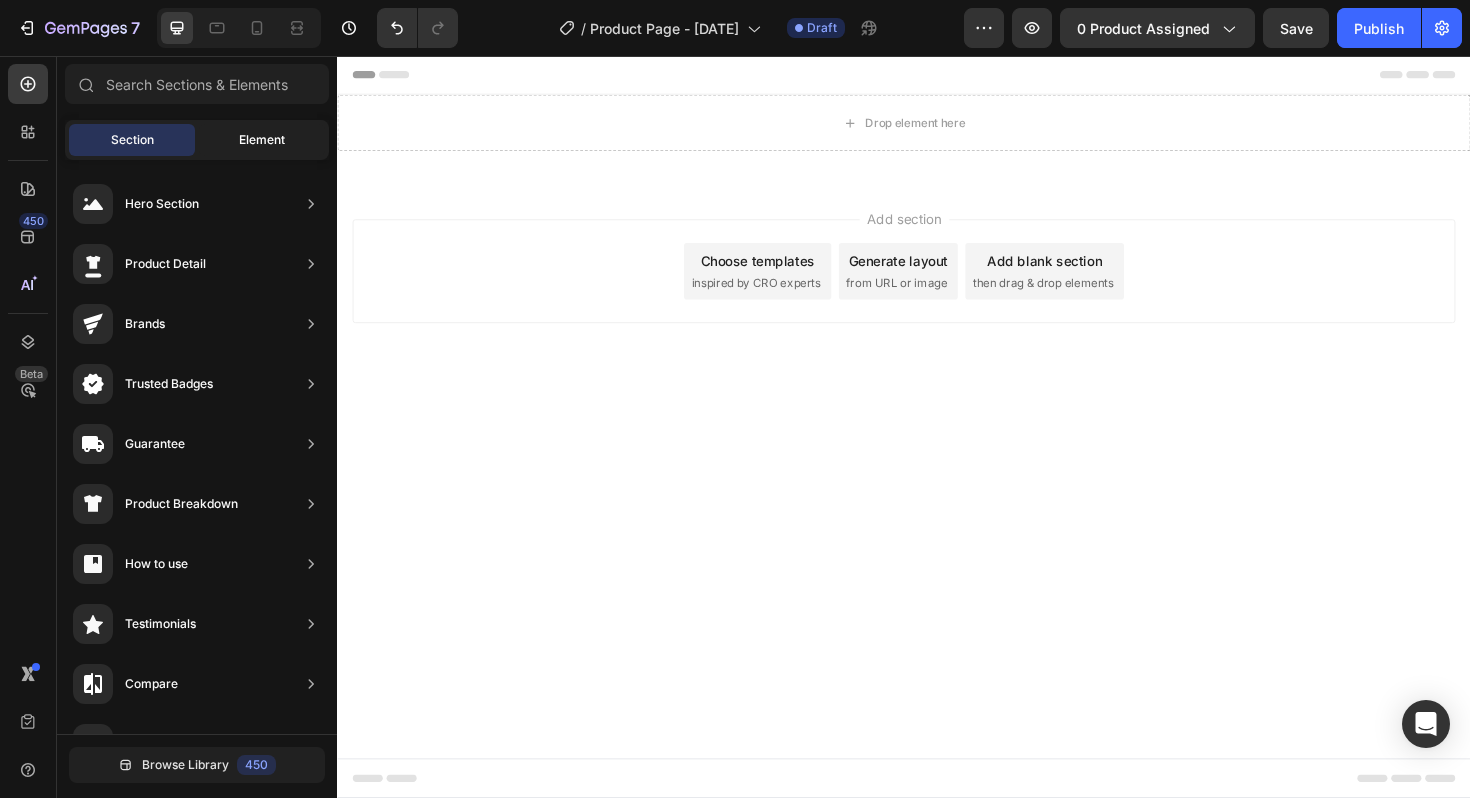click on "Element" 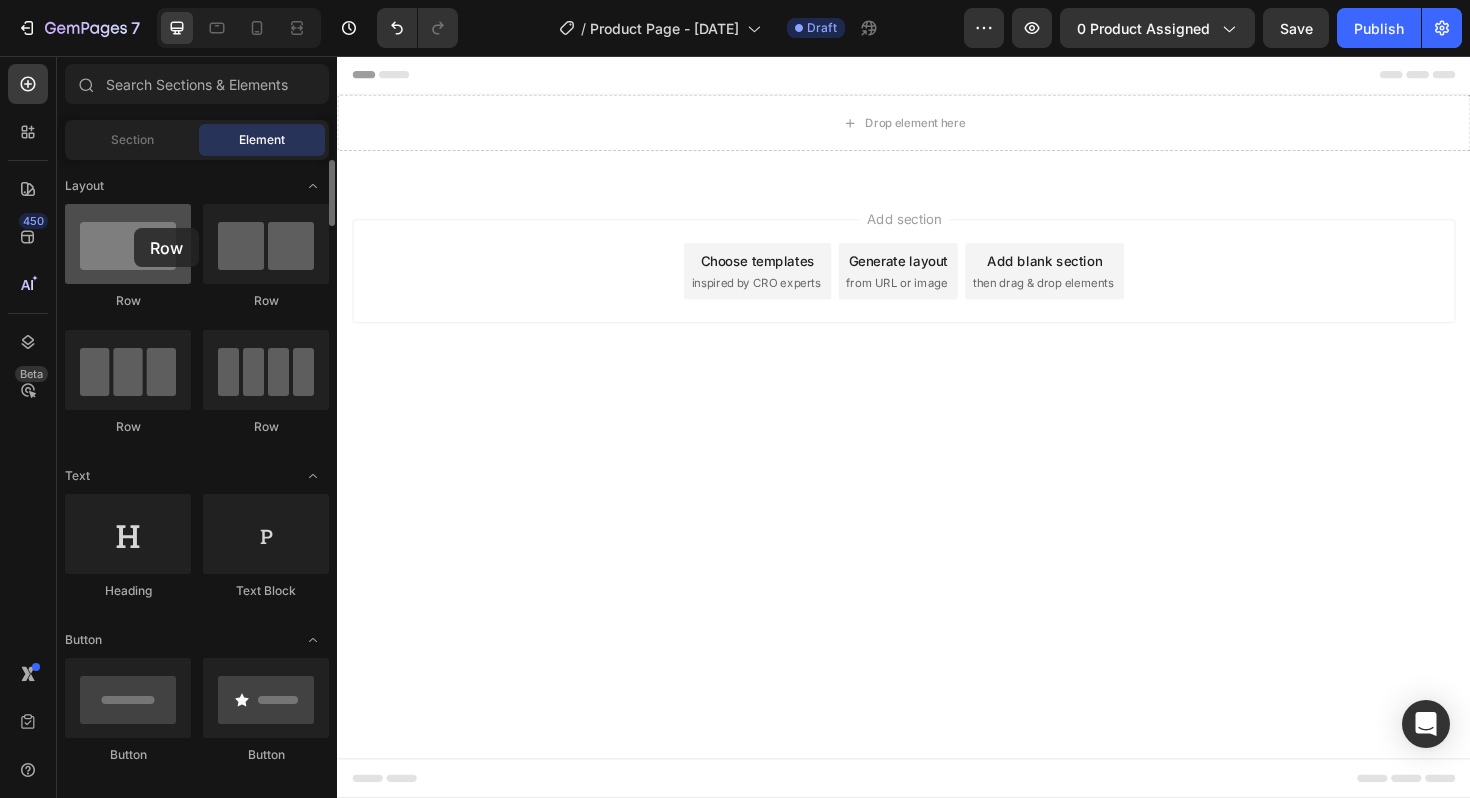 click at bounding box center (128, 244) 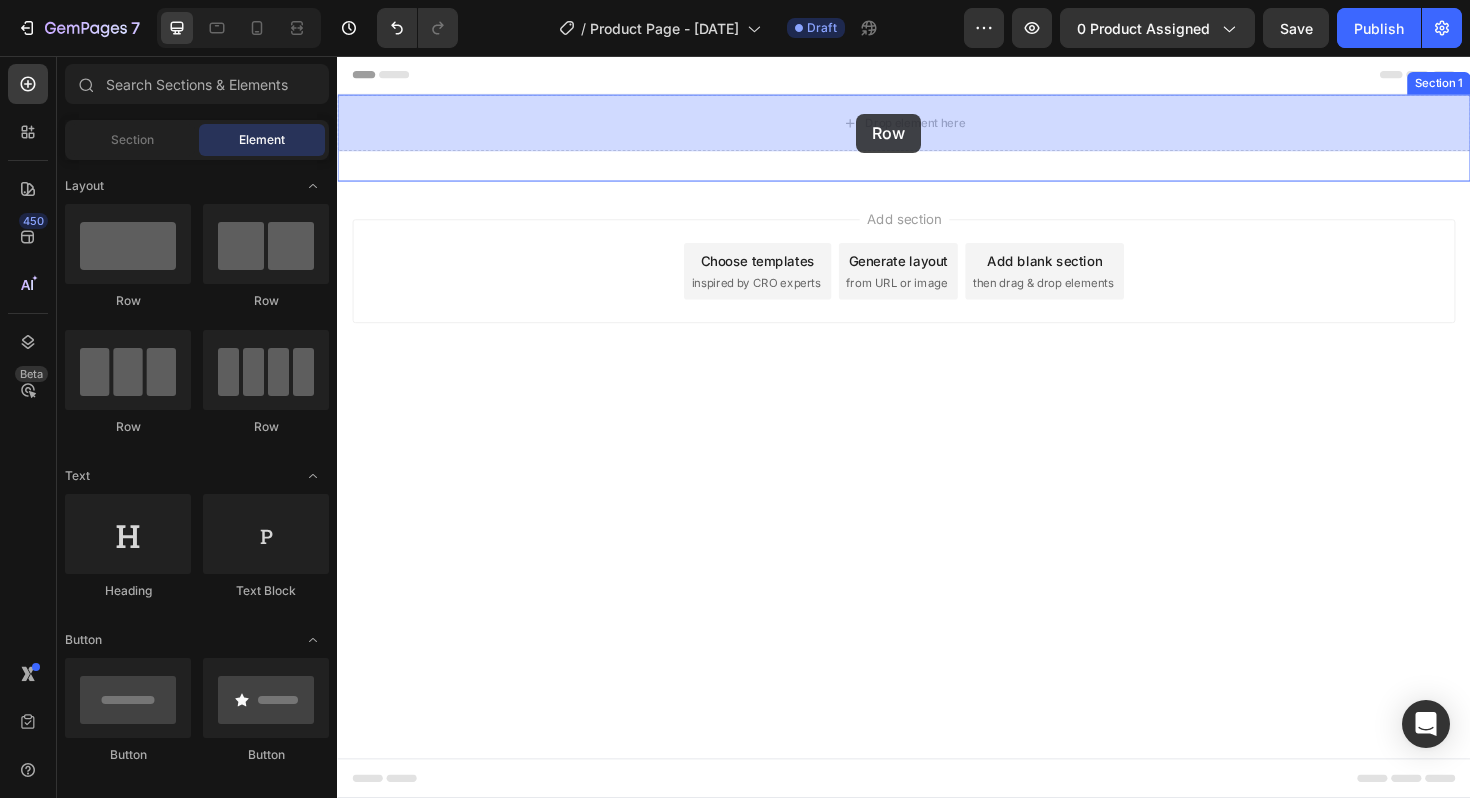 drag, startPoint x: 471, startPoint y: 284, endPoint x: 887, endPoint y: 117, distance: 448.2689 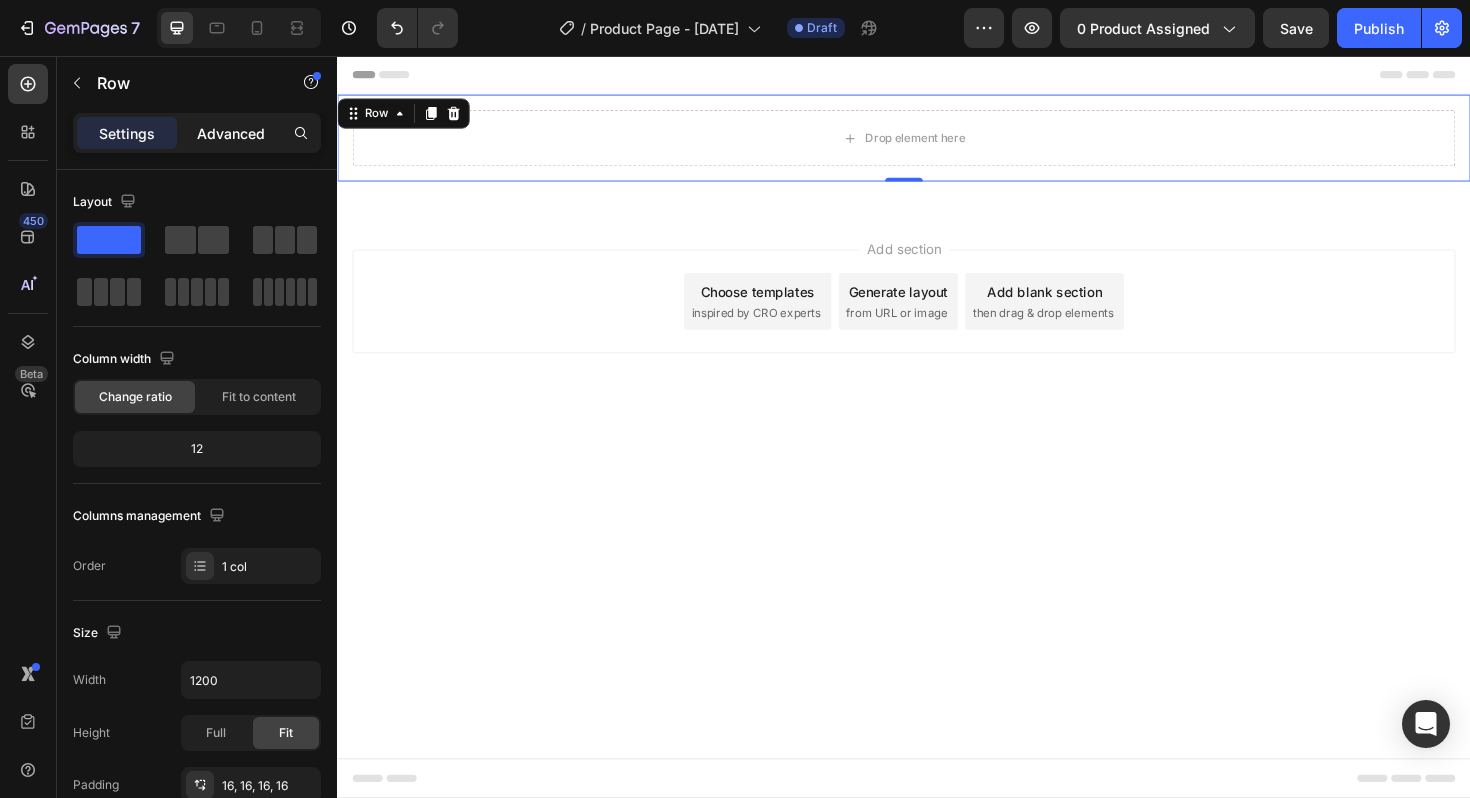 click on "Advanced" at bounding box center (231, 133) 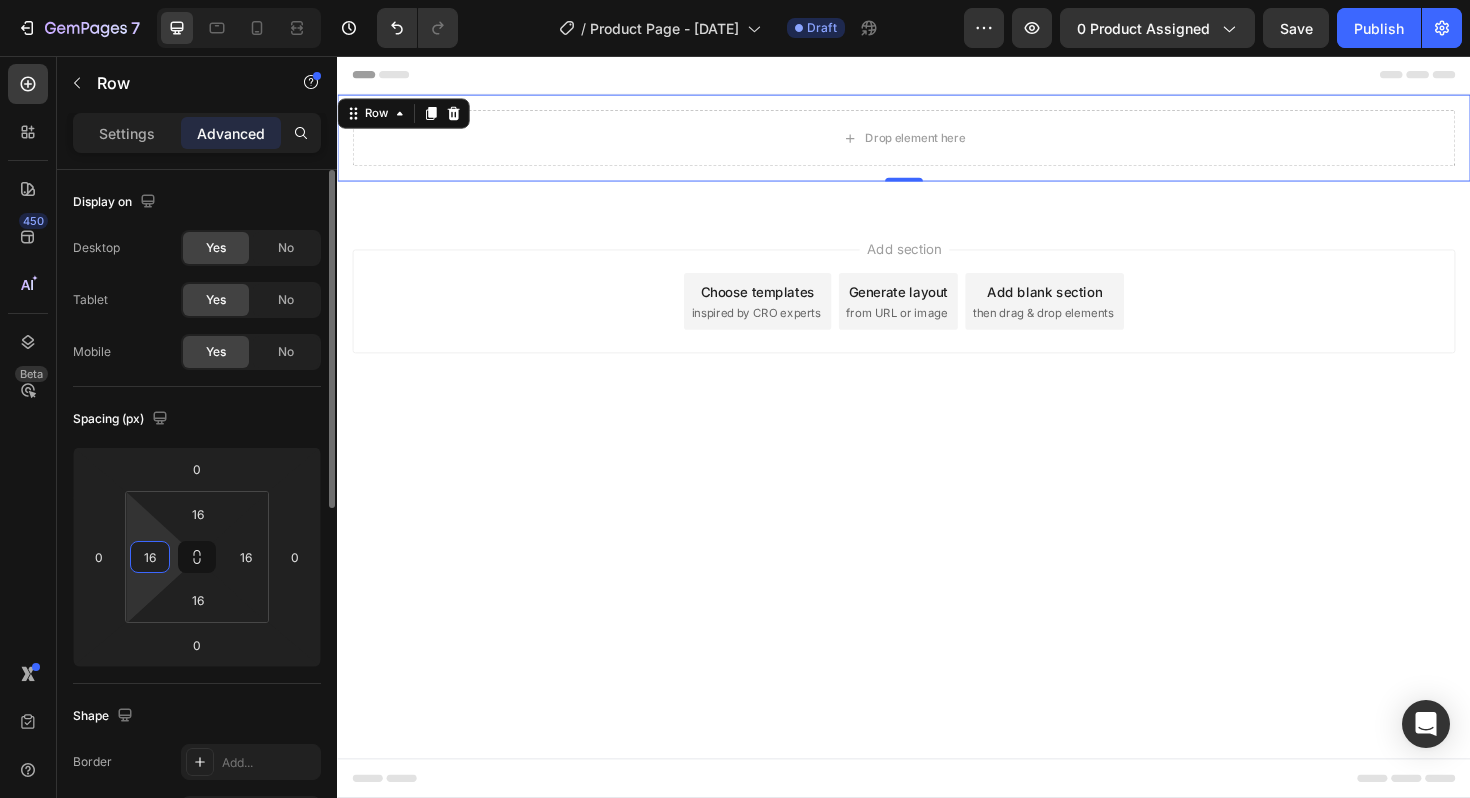 click on "16" at bounding box center (150, 557) 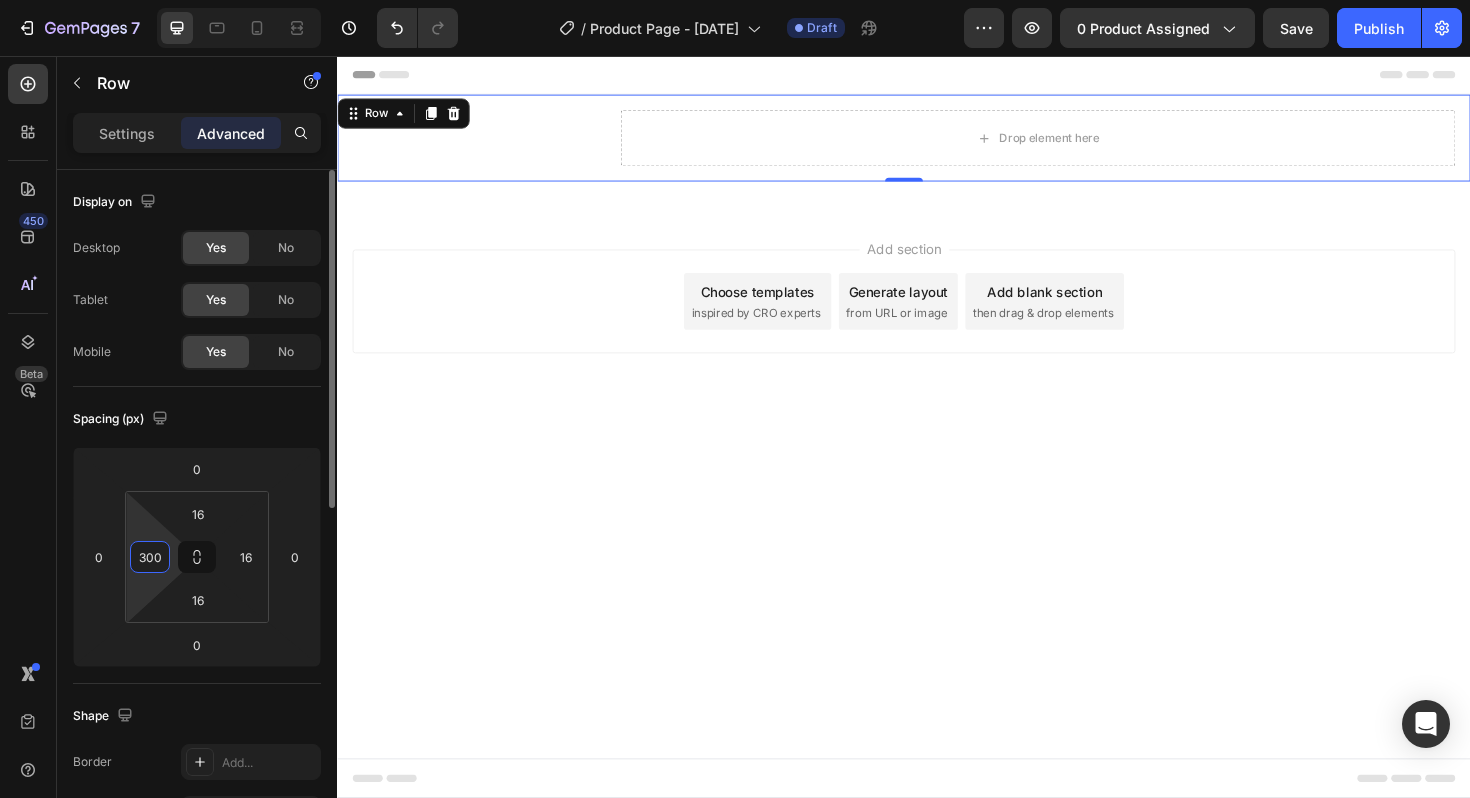 type on "300" 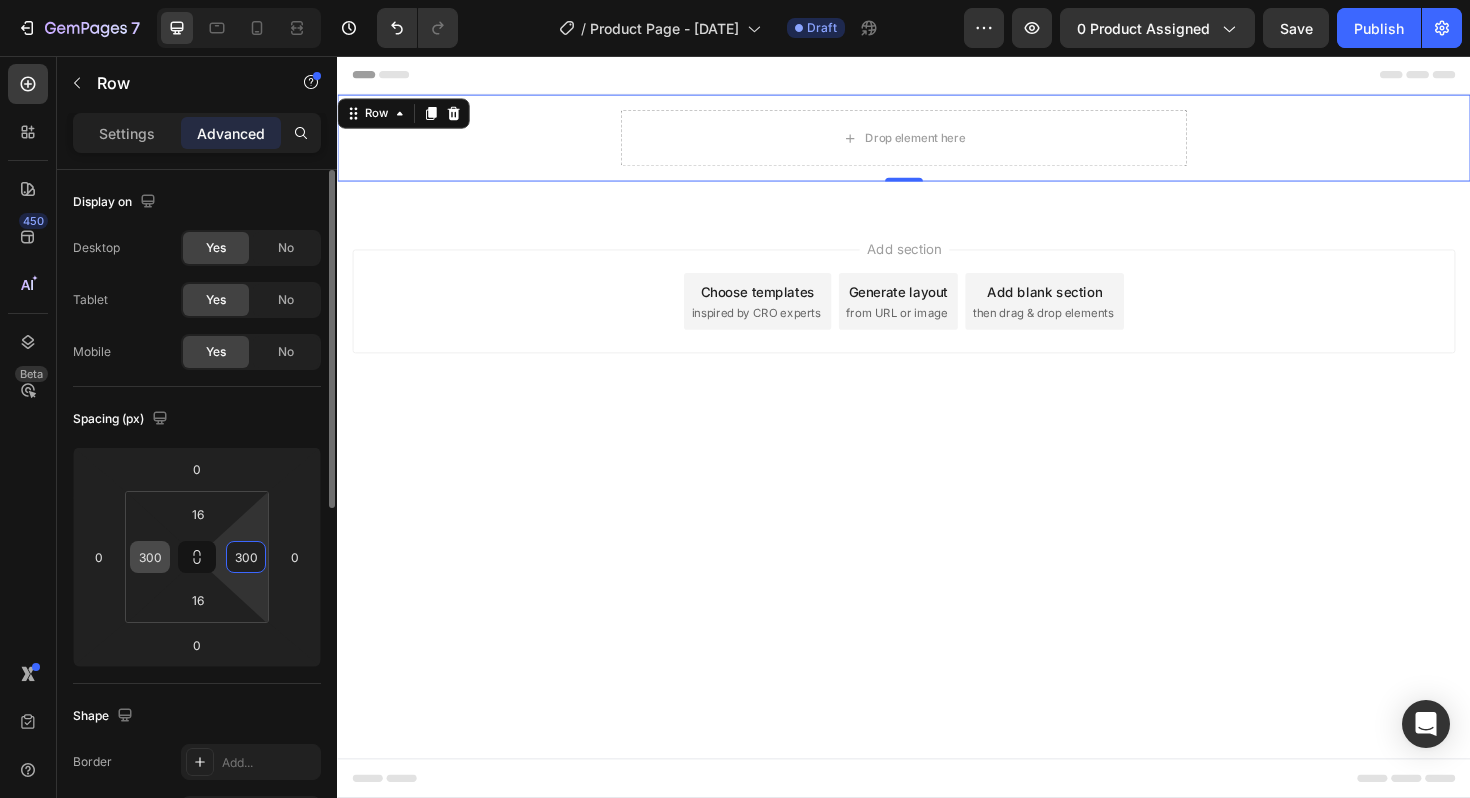 type on "300" 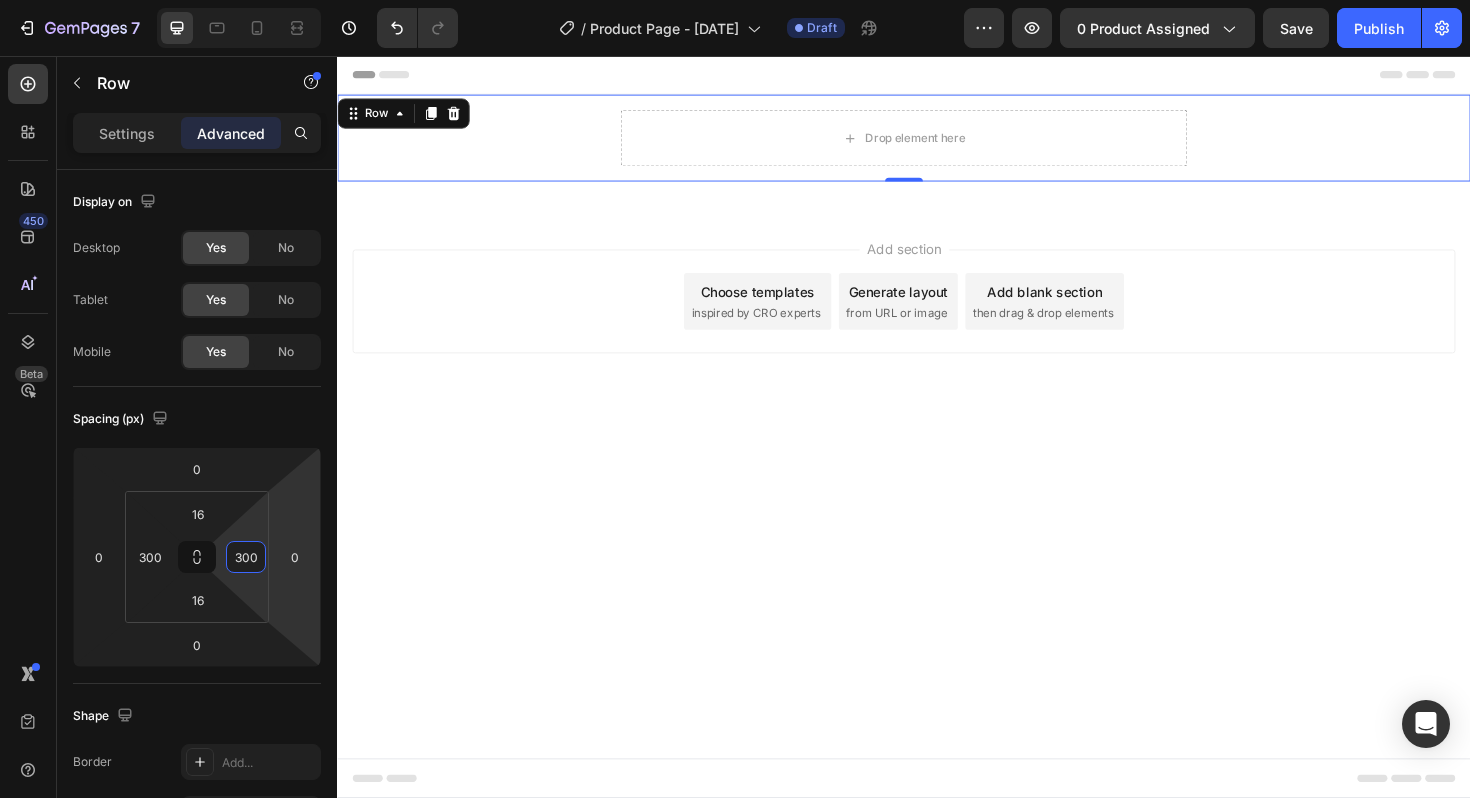 click on "Header
Drop element here Row   0 Section 1 Root Start with Sections from sidebar Add sections Add elements Start with Generating from URL or image Add section Choose templates inspired by CRO experts Generate layout from URL or image Add blank section then drag & drop elements Footer" at bounding box center (937, 449) 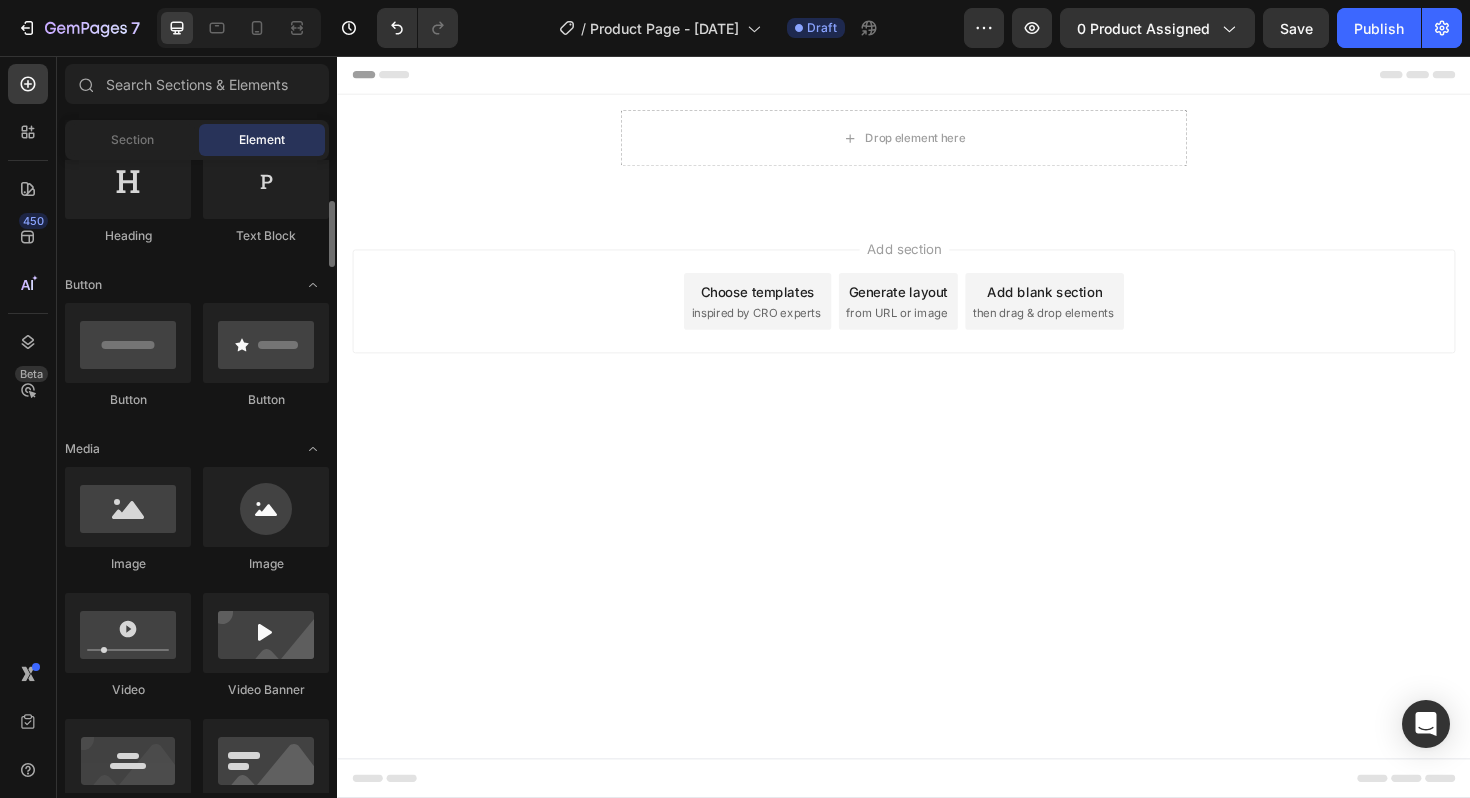 scroll, scrollTop: 361, scrollLeft: 0, axis: vertical 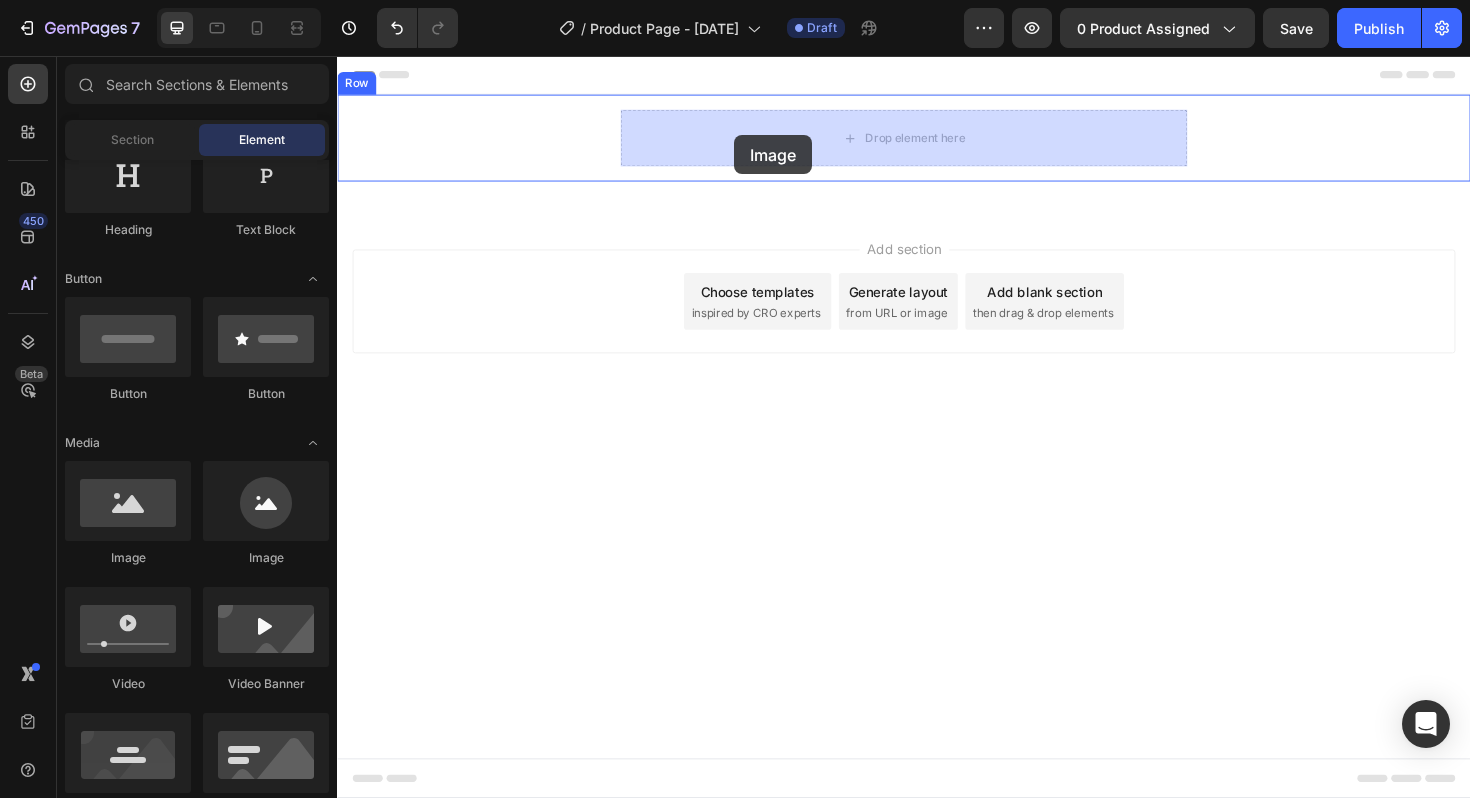 drag, startPoint x: 476, startPoint y: 587, endPoint x: 758, endPoint y: 140, distance: 528.51965 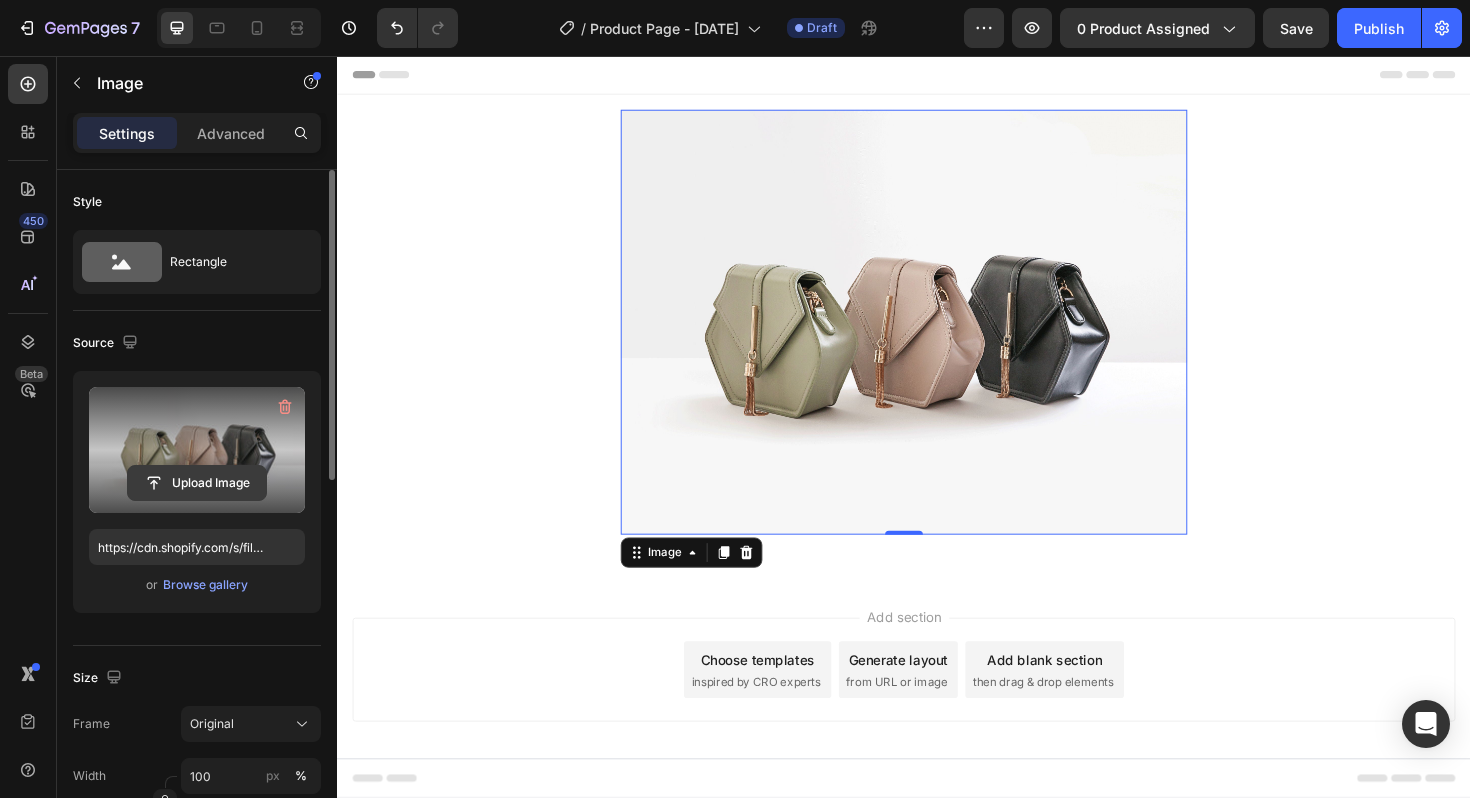 click 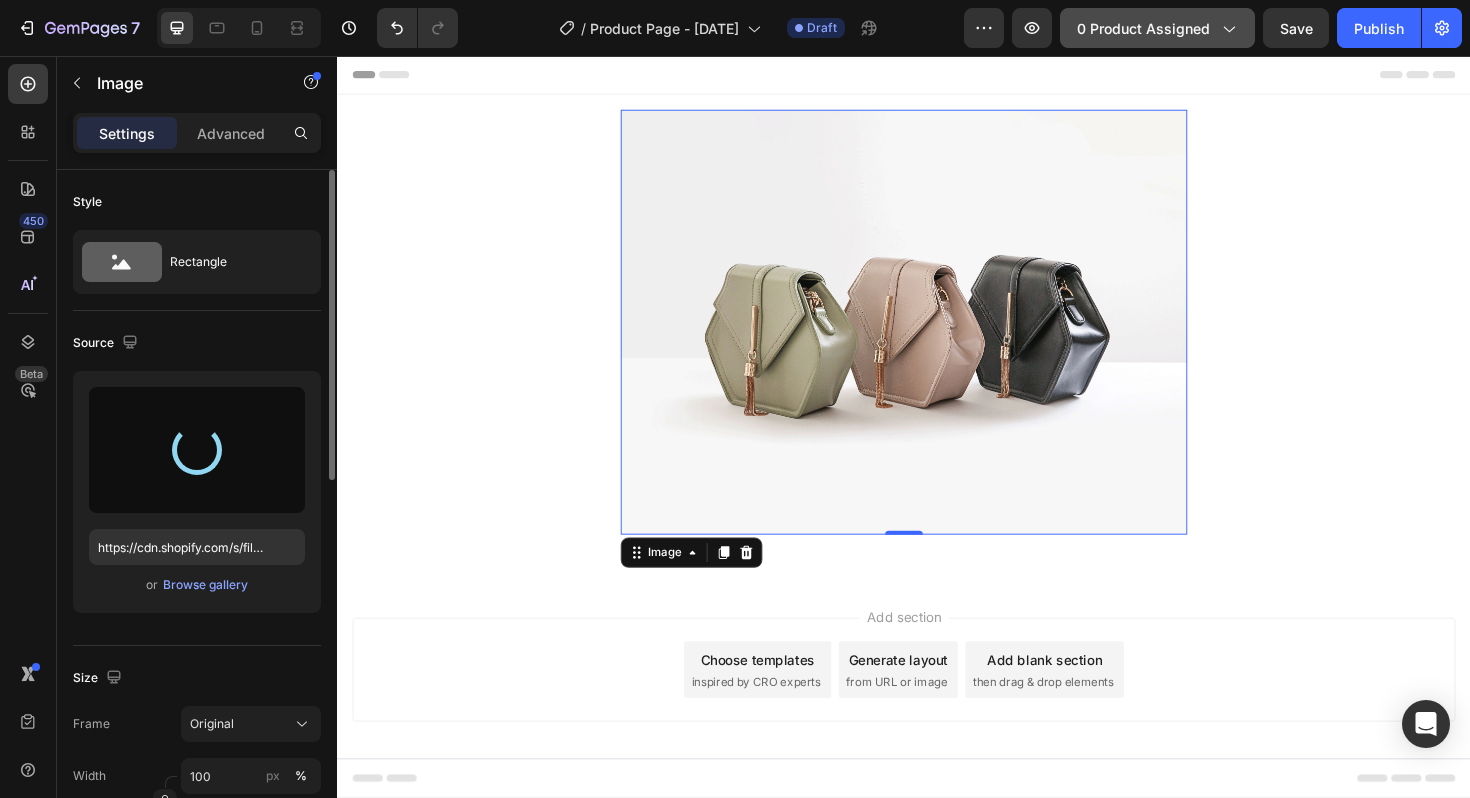 type on "https://cdn.shopify.com/s/files/1/0734/4678/5240/files/gempages_577169602899870435-8101e61a-d5ea-4cba-917f-17129adc9047.jpg" 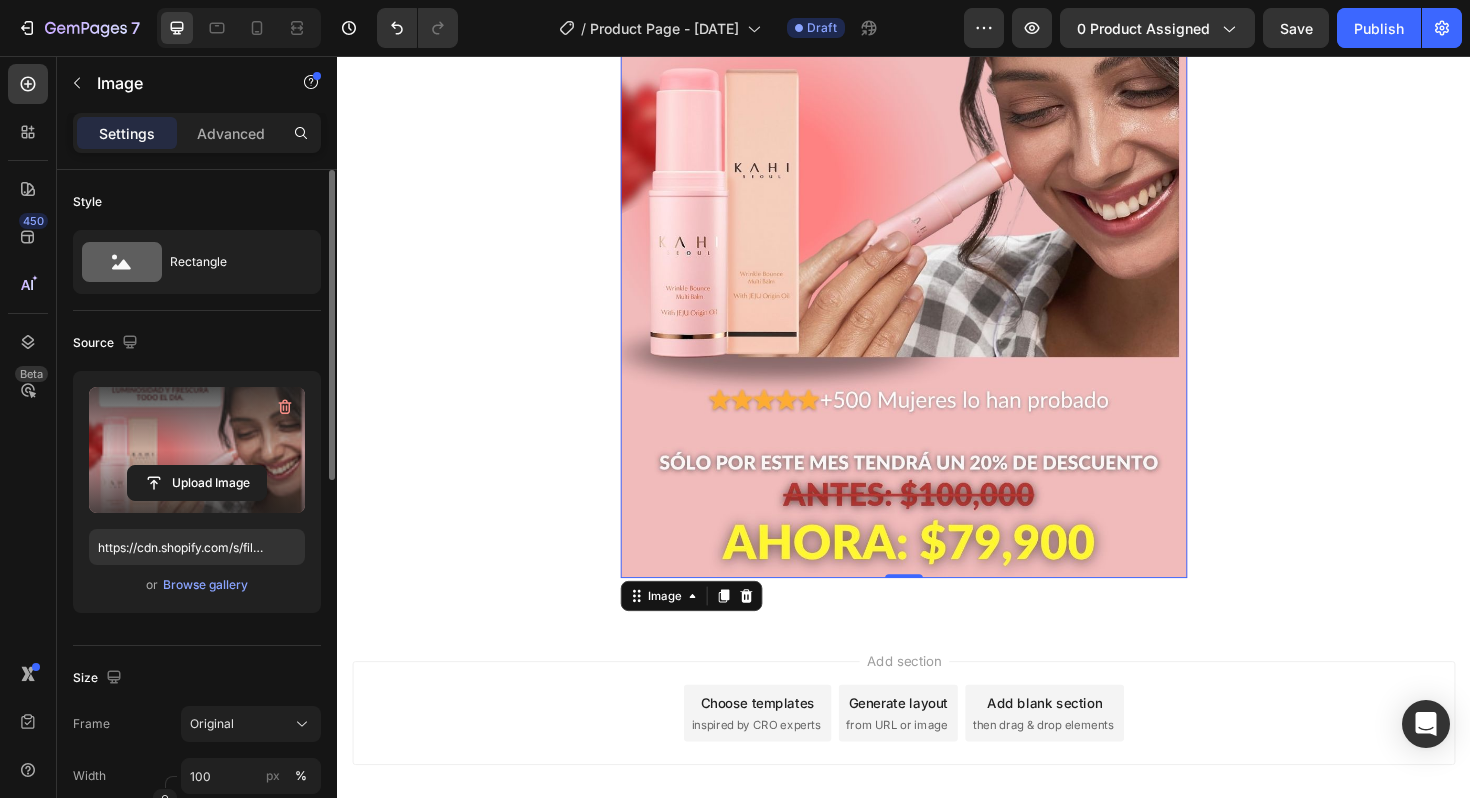 scroll, scrollTop: 501, scrollLeft: 0, axis: vertical 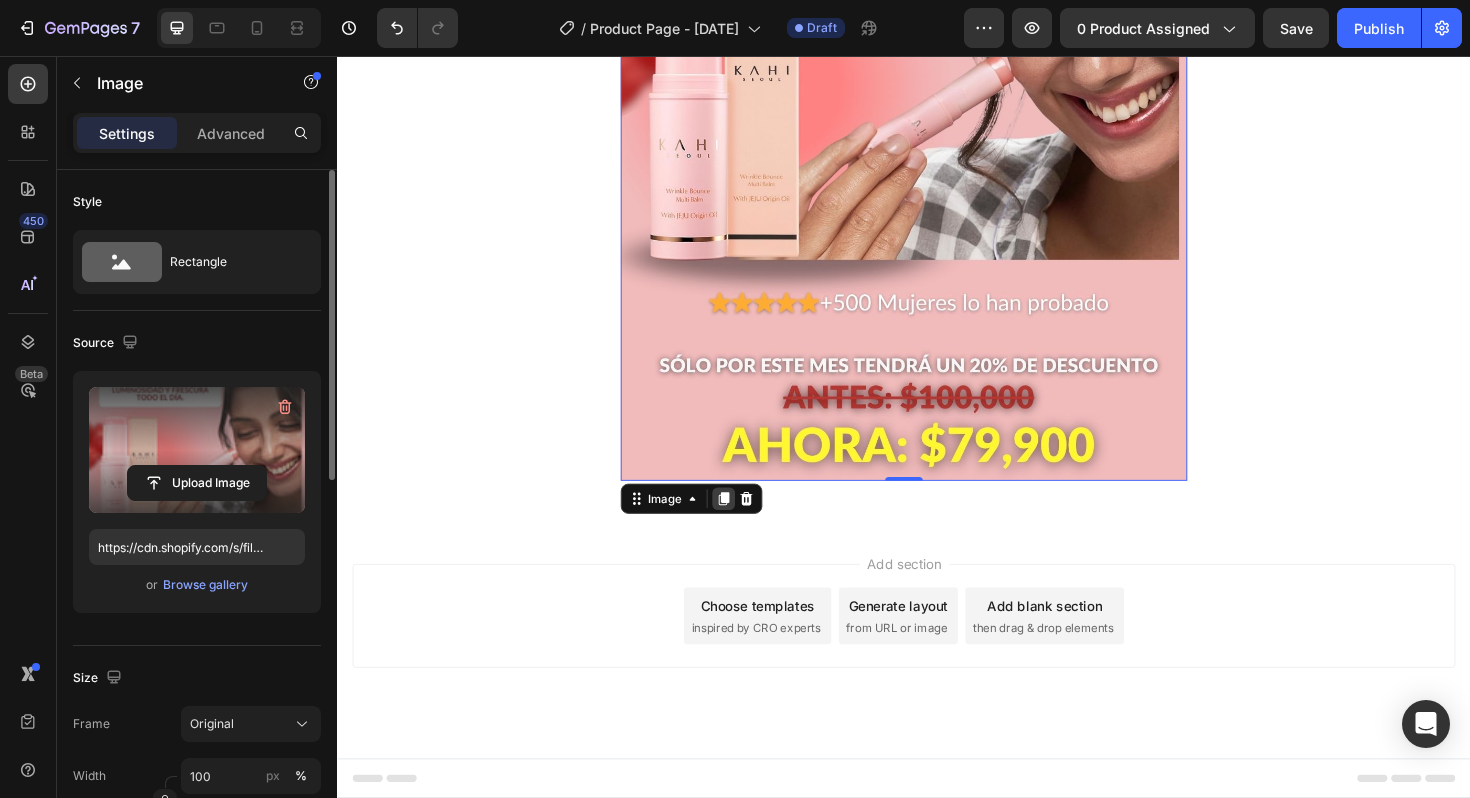 click 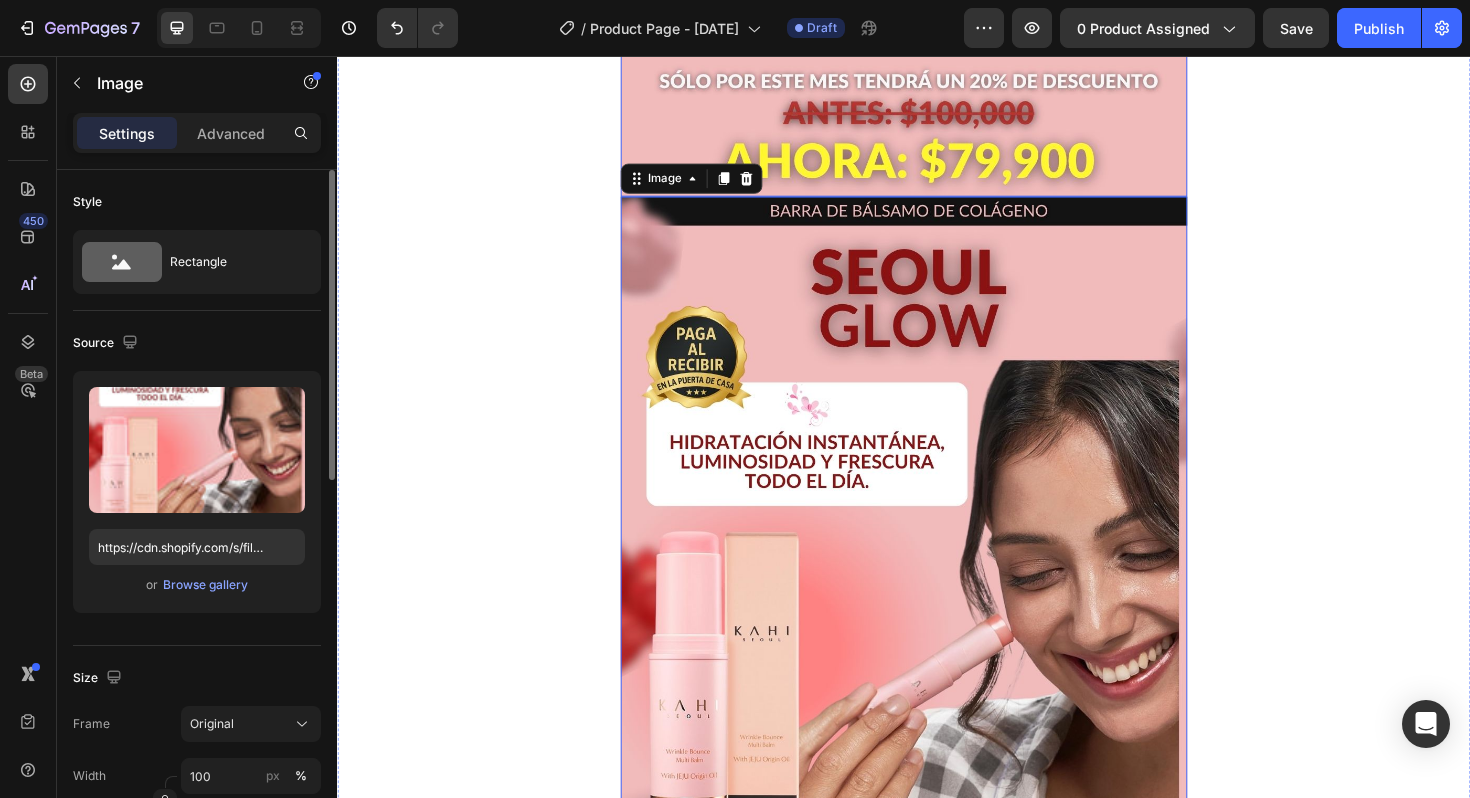scroll, scrollTop: 816, scrollLeft: 0, axis: vertical 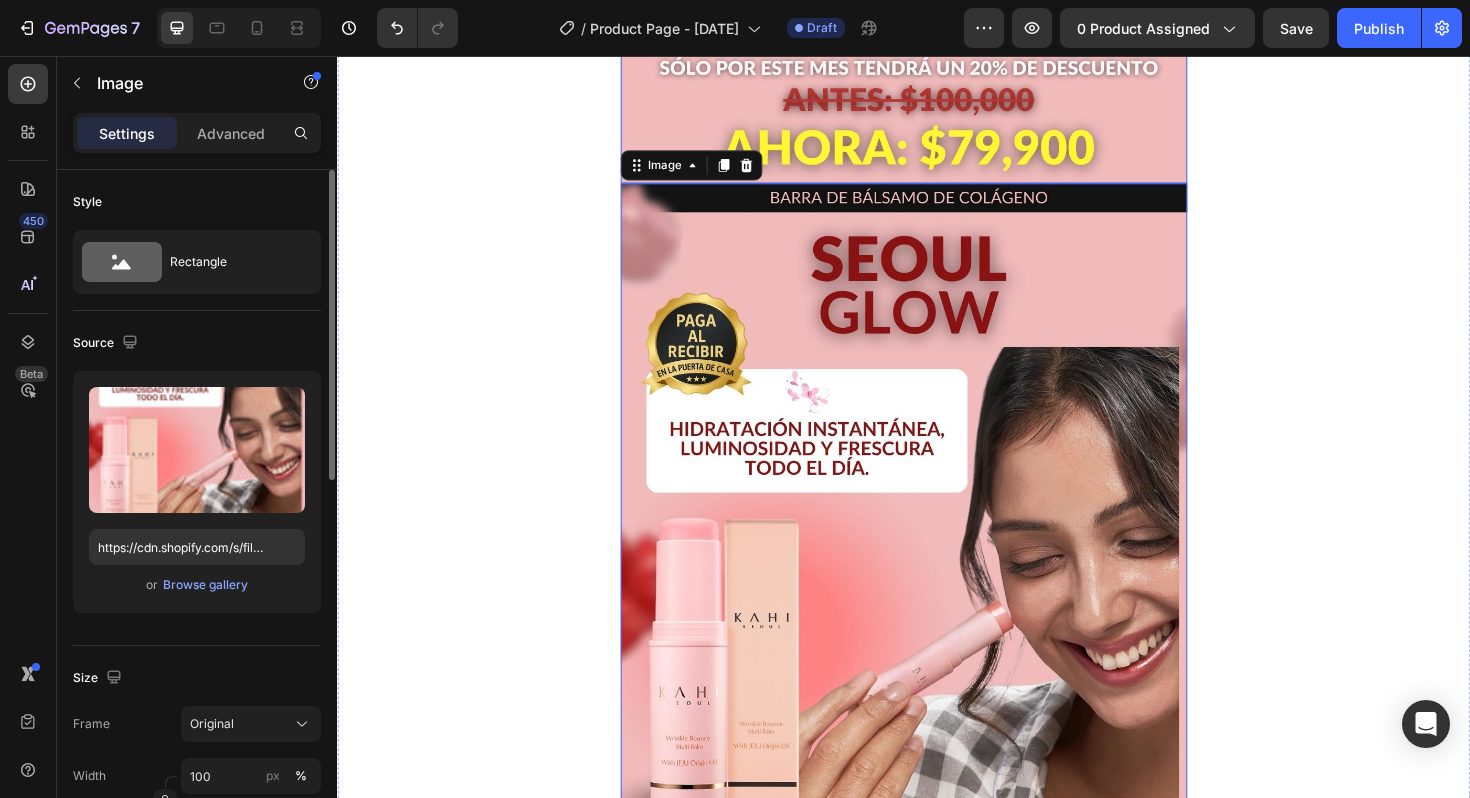 click at bounding box center (937, 638) 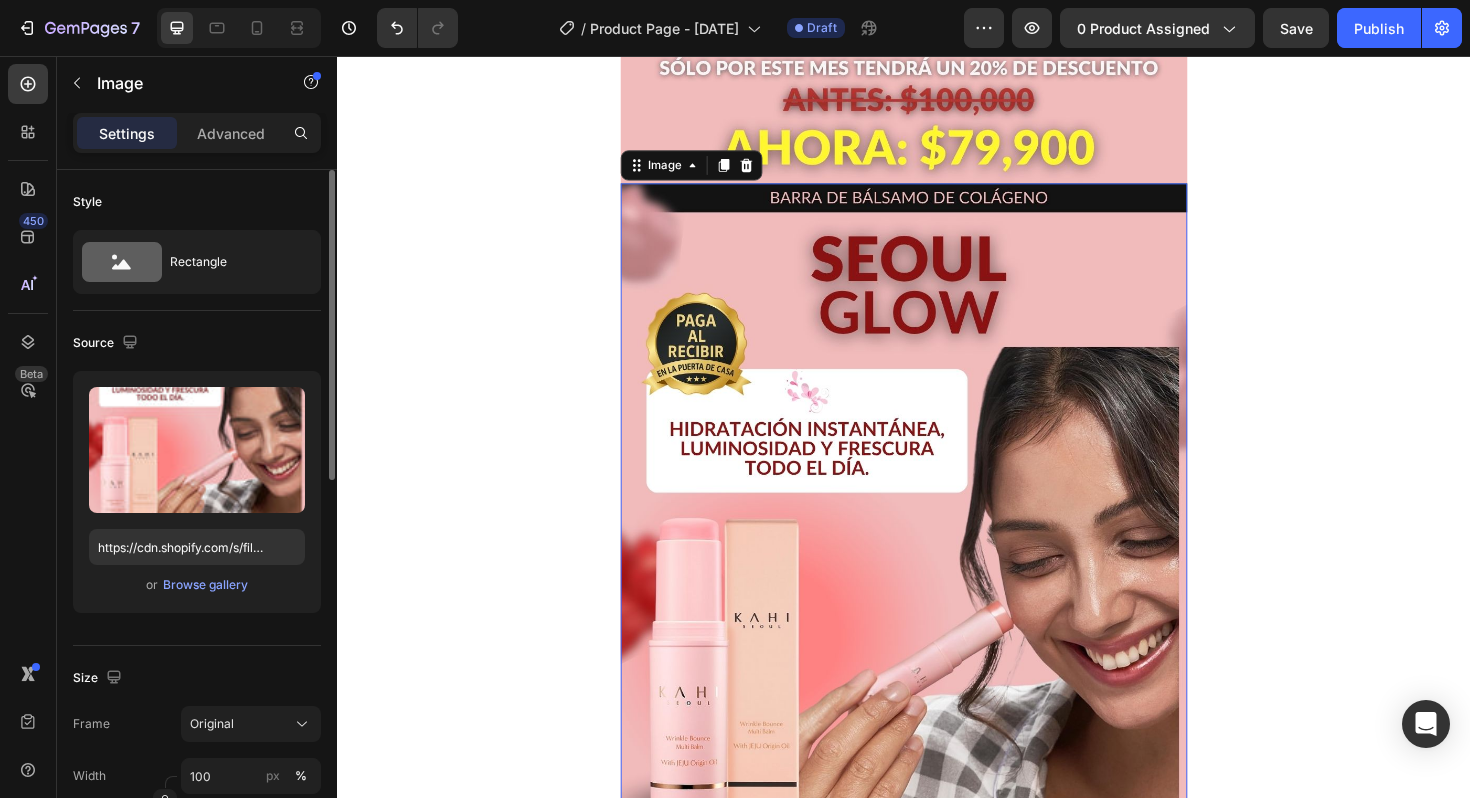 click at bounding box center (937, 638) 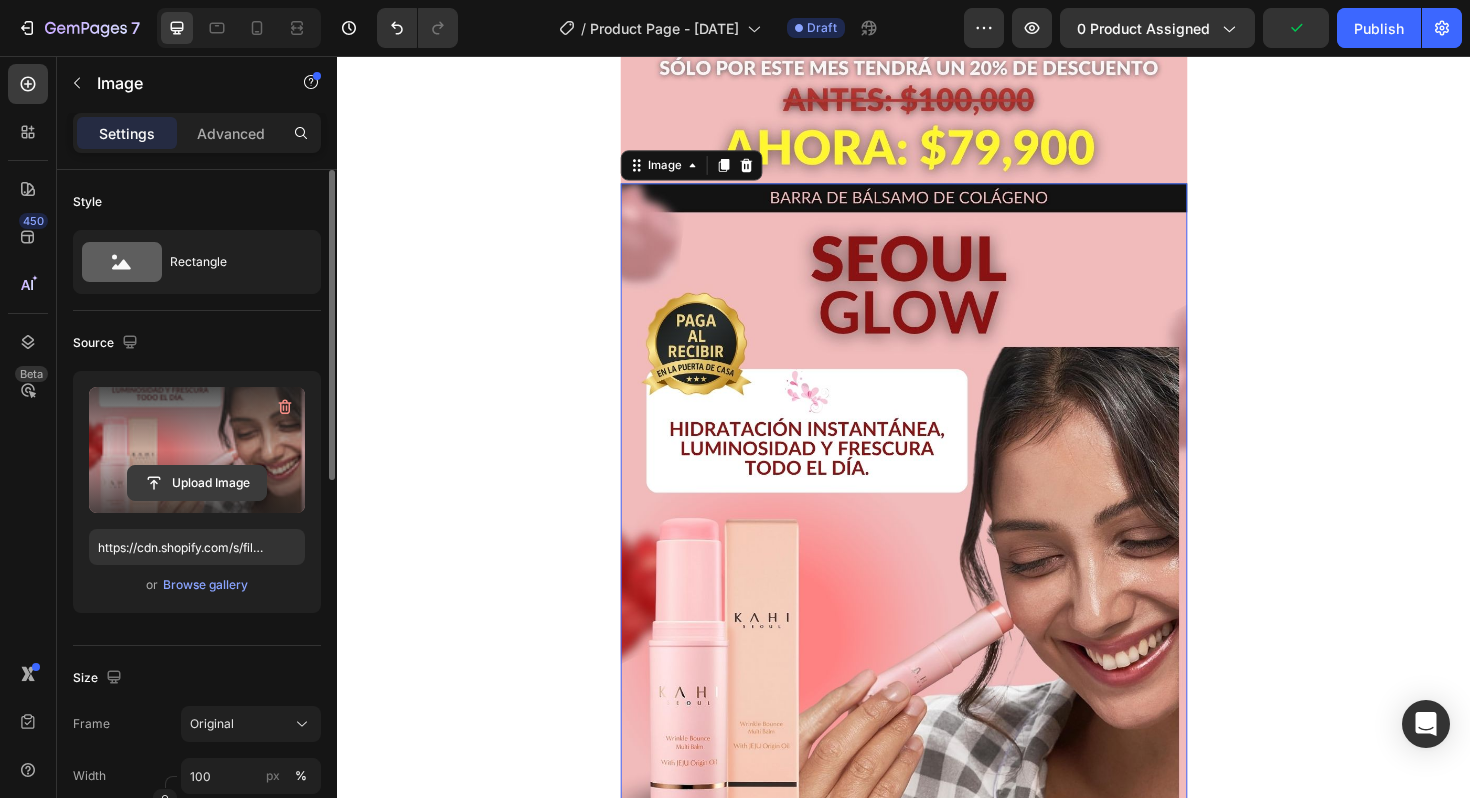 click 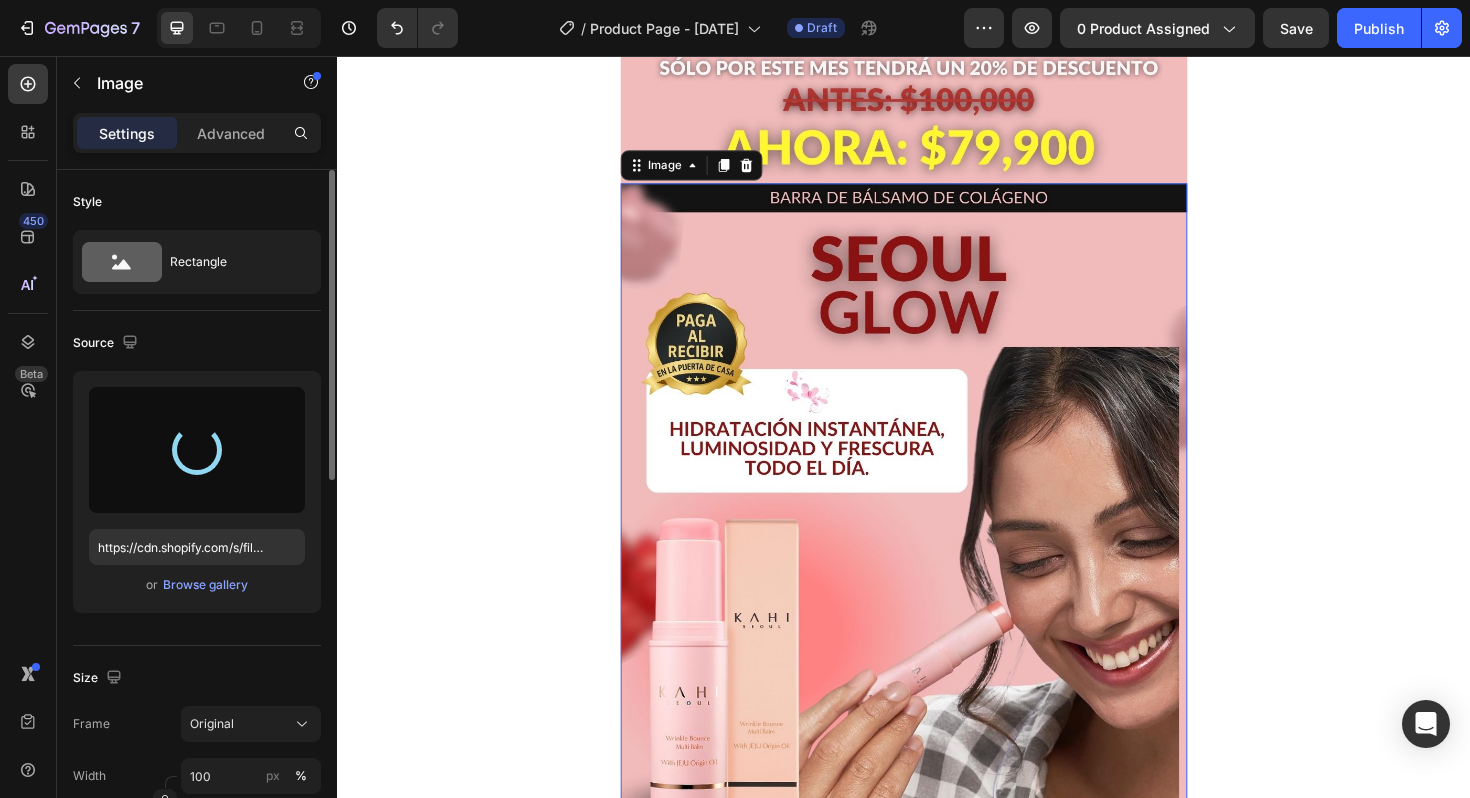 type on "https://cdn.shopify.com/s/files/1/0734/4678/5240/files/gempages_577169602899870435-da24a7da-52b0-4524-a7a7-8042ca016282.jpg" 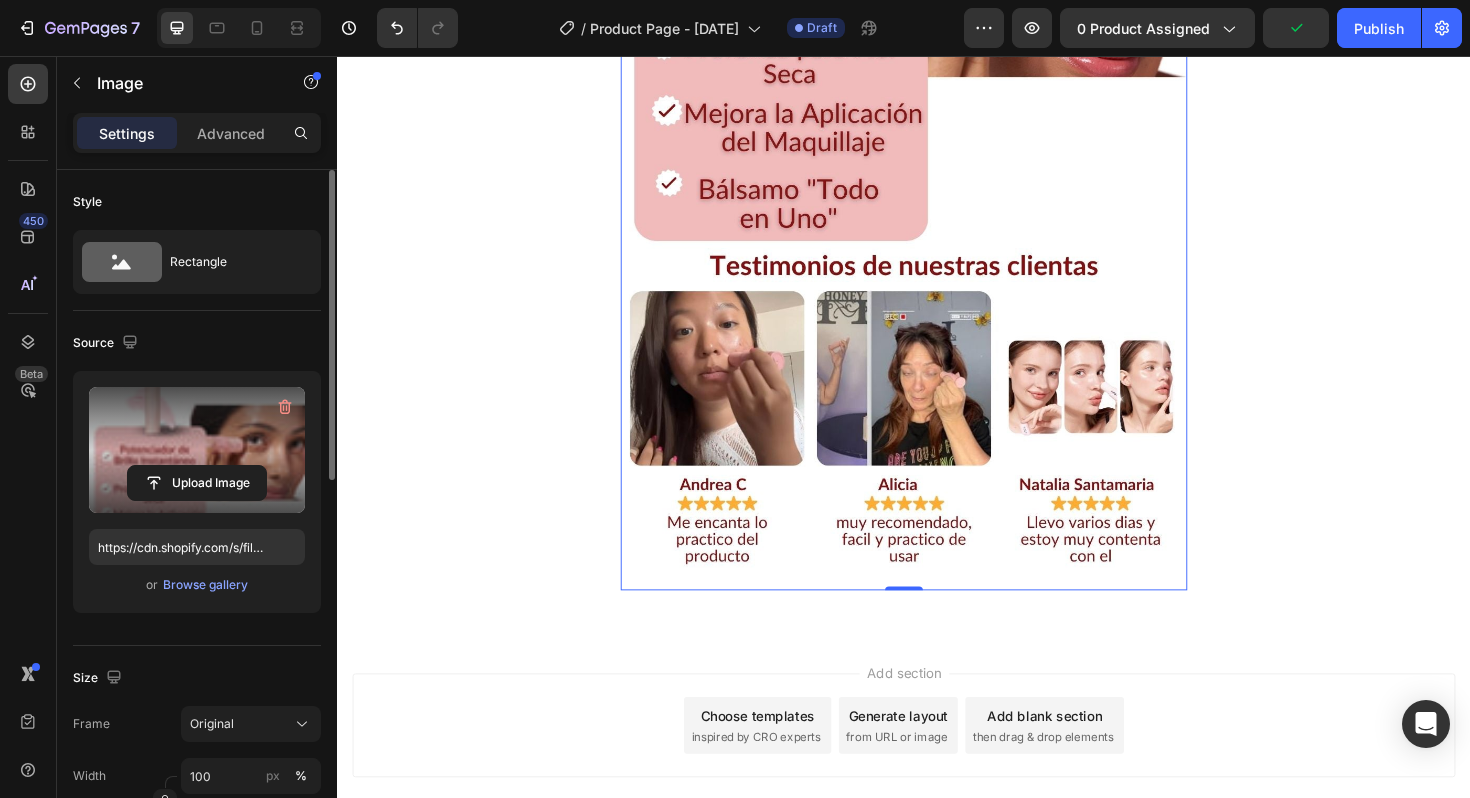 scroll, scrollTop: 1812, scrollLeft: 0, axis: vertical 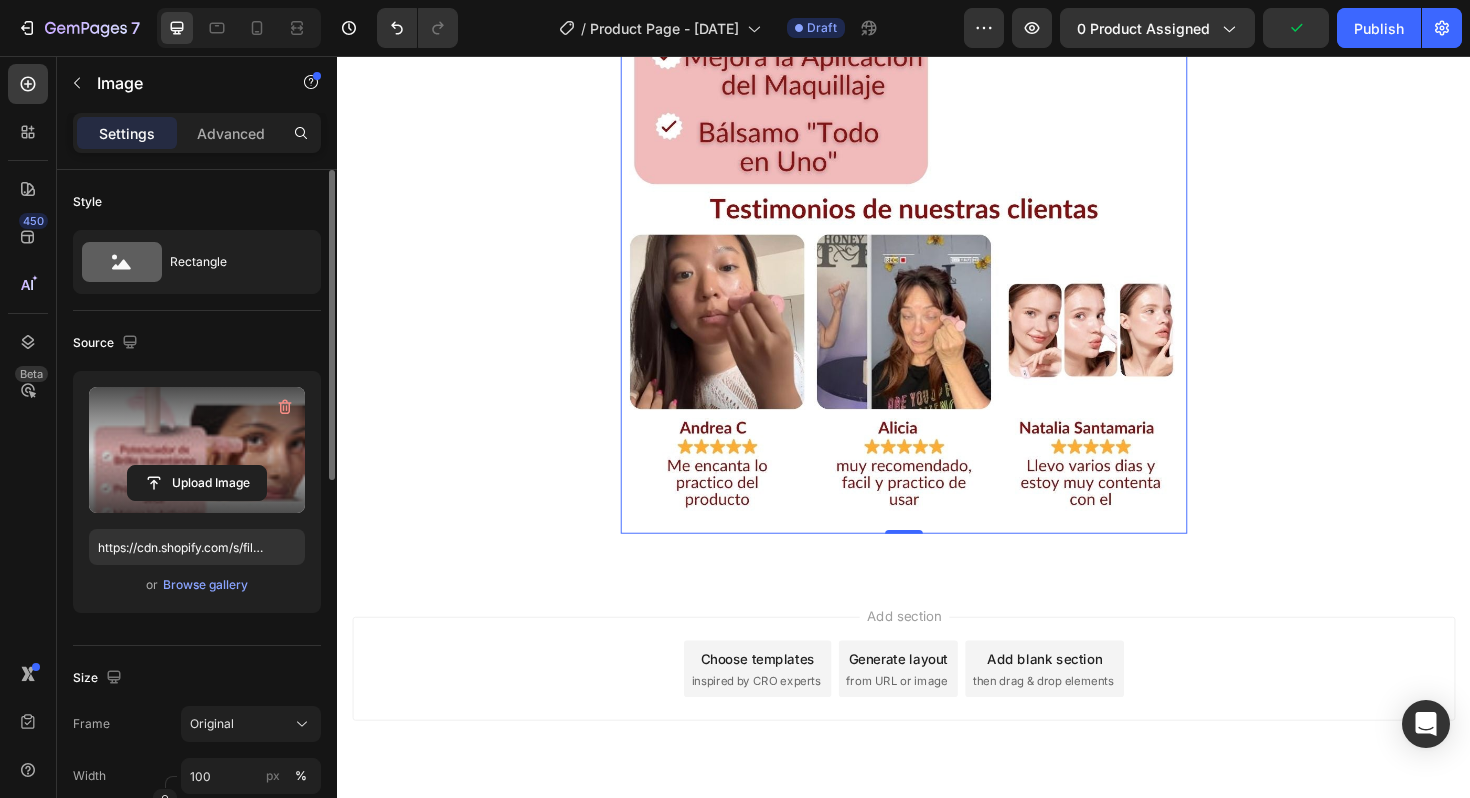 click at bounding box center (937, -122) 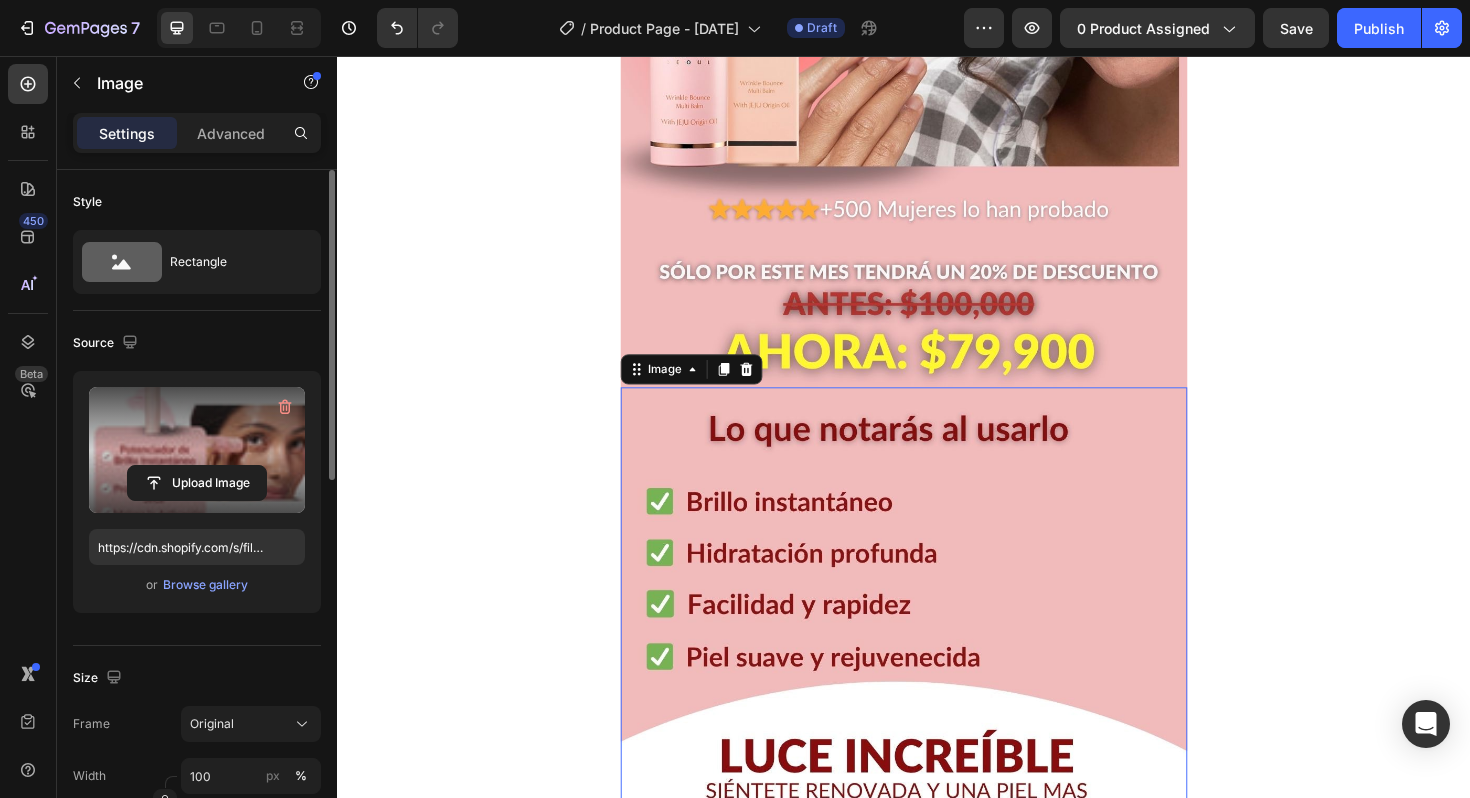 scroll, scrollTop: 581, scrollLeft: 0, axis: vertical 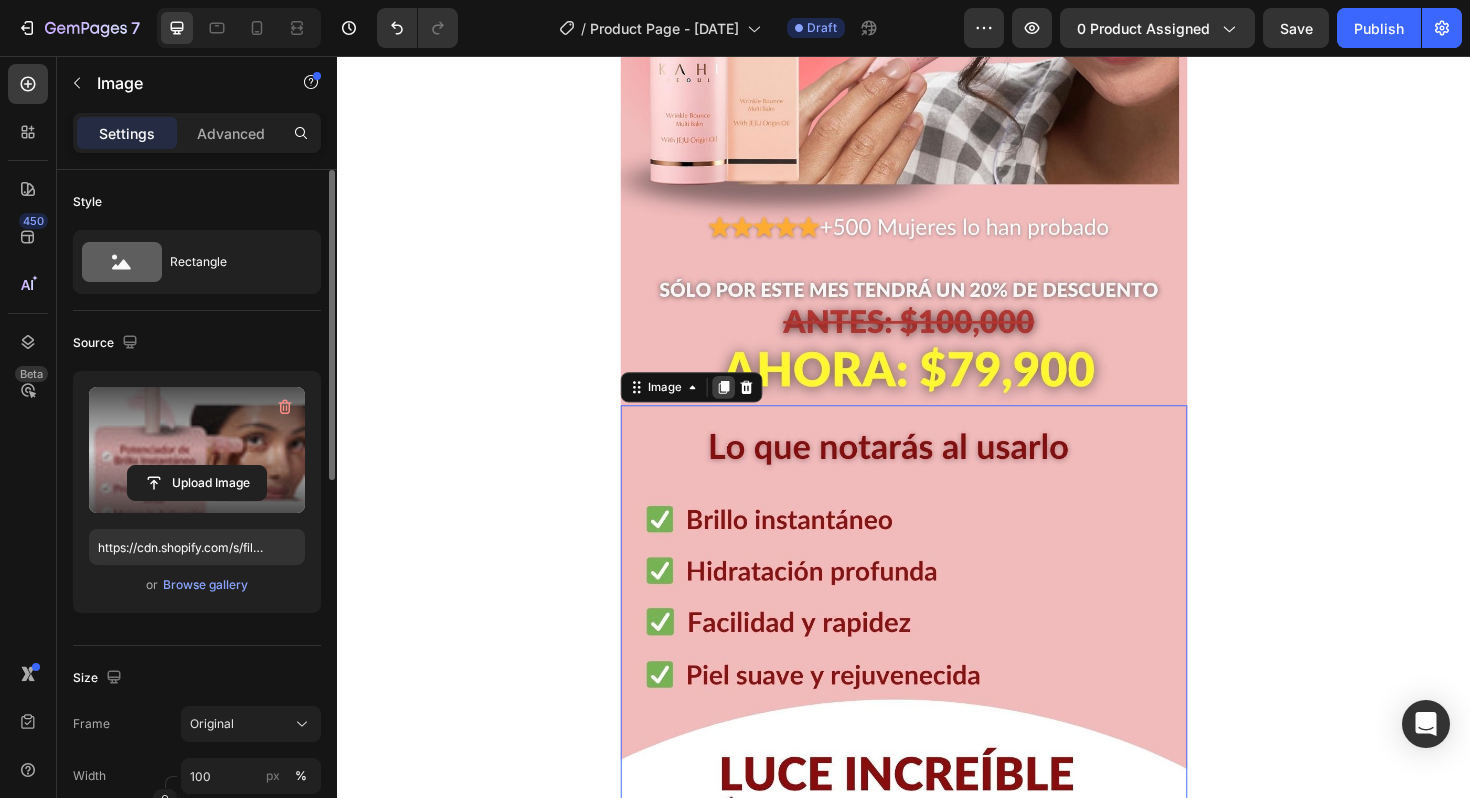 click at bounding box center (746, 407) 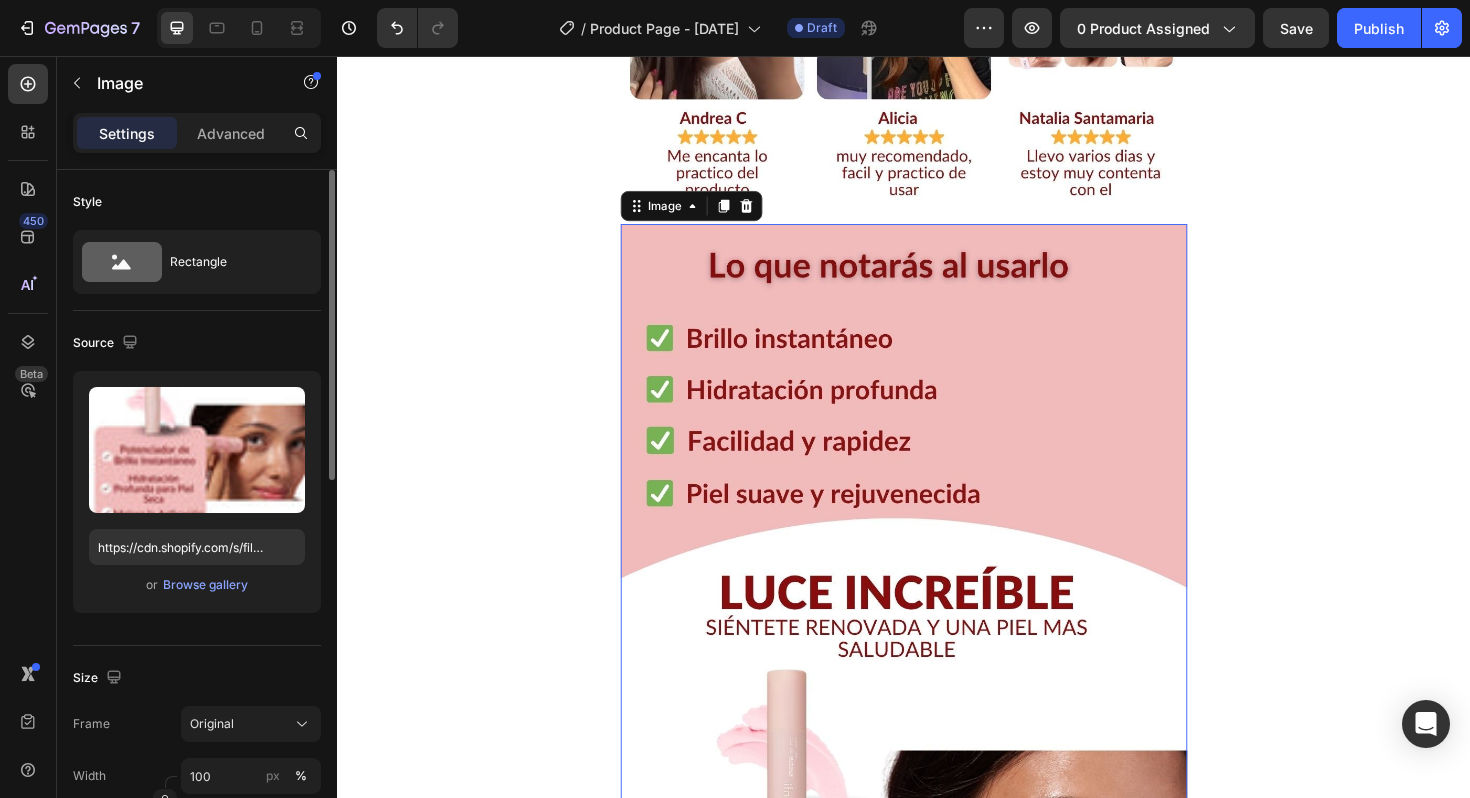 scroll, scrollTop: 2264, scrollLeft: 0, axis: vertical 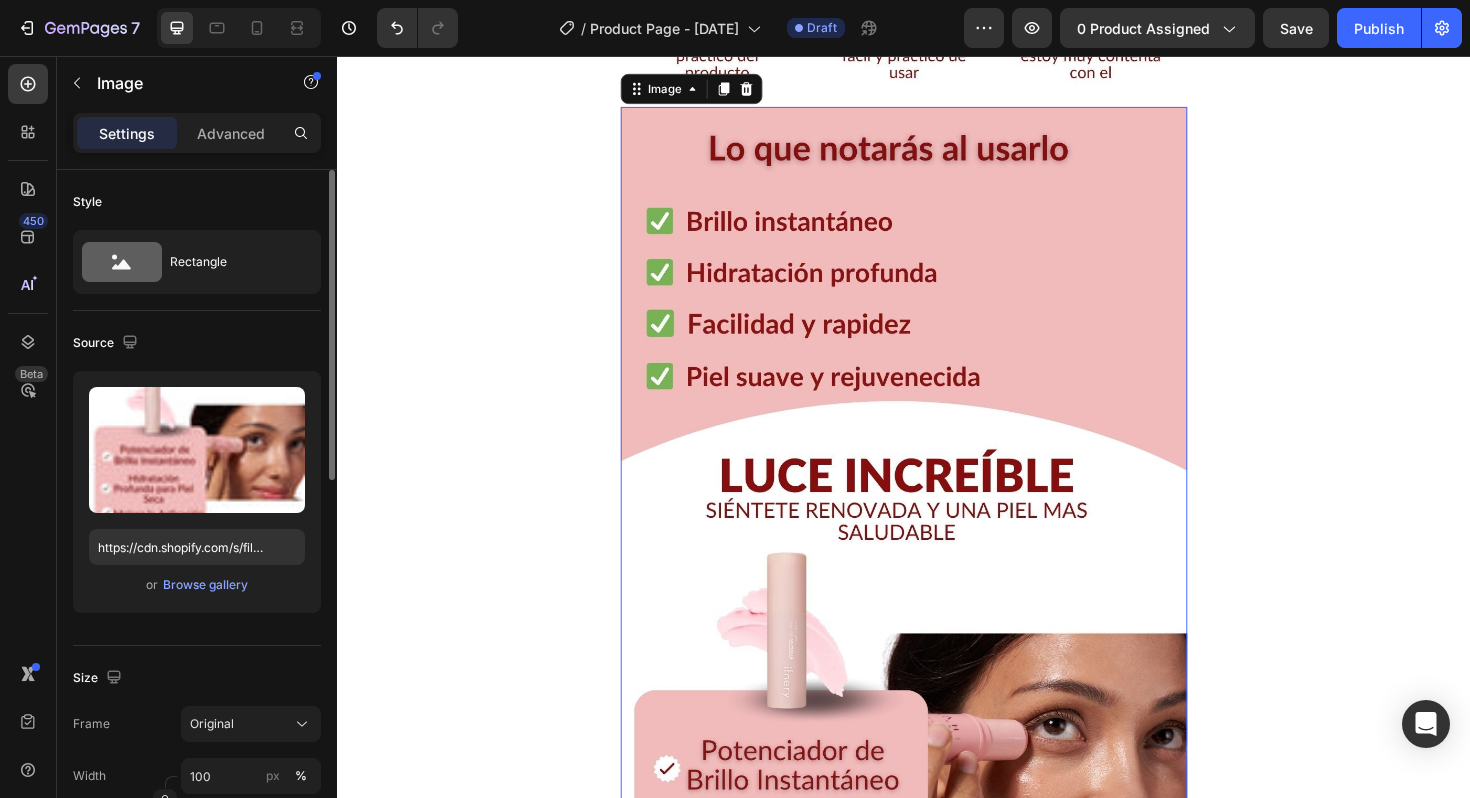 click at bounding box center [937, 793] 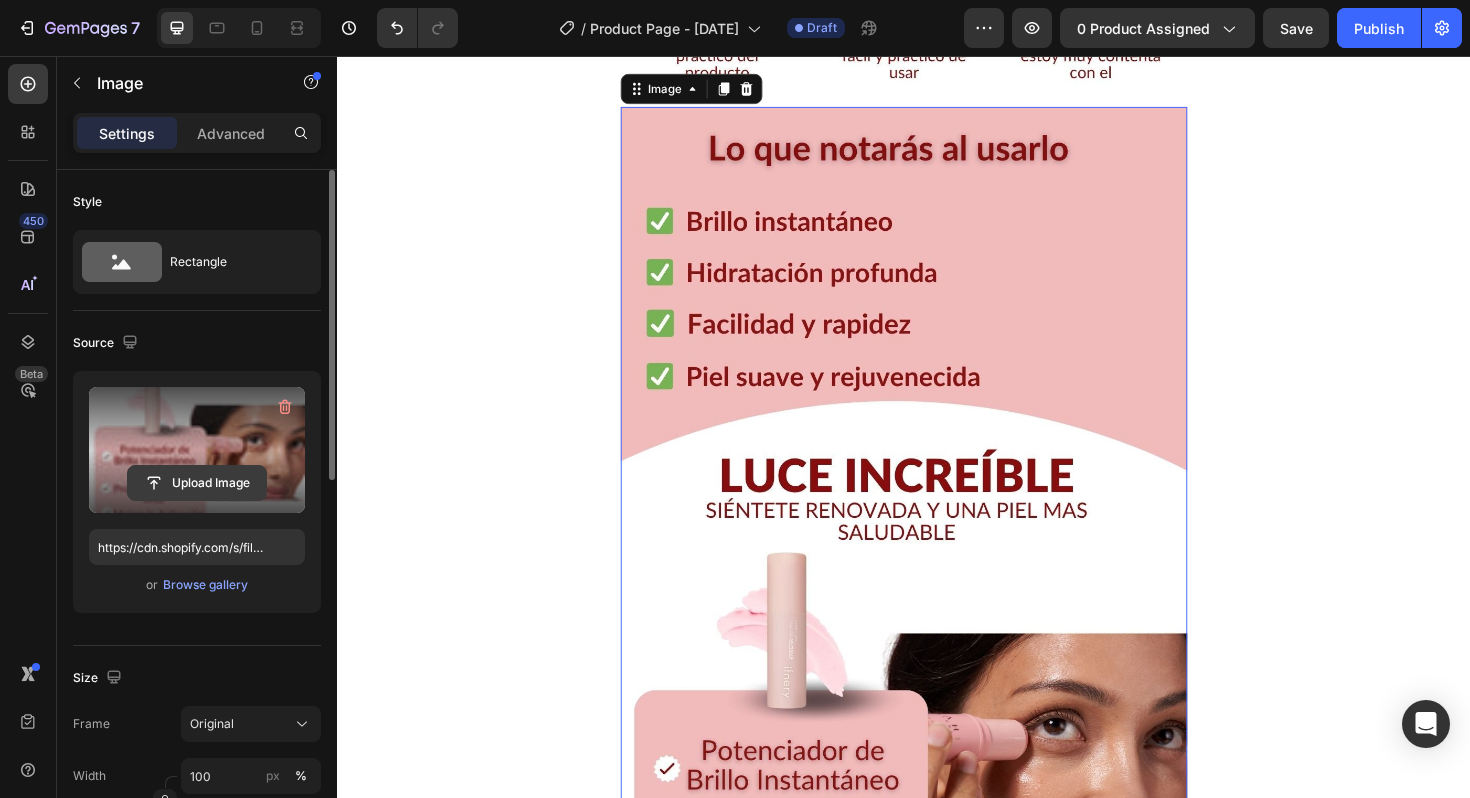 click 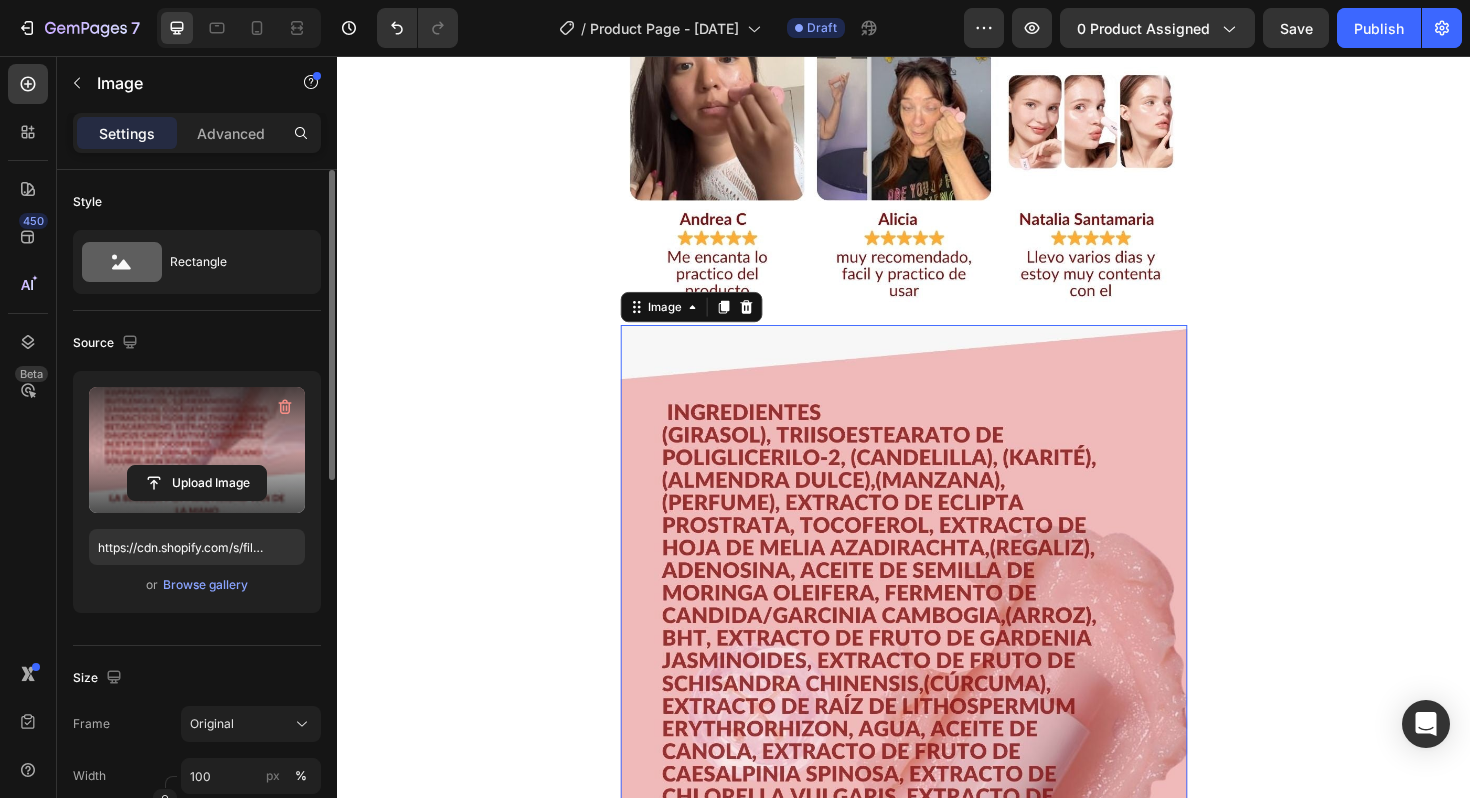 scroll, scrollTop: 2028, scrollLeft: 0, axis: vertical 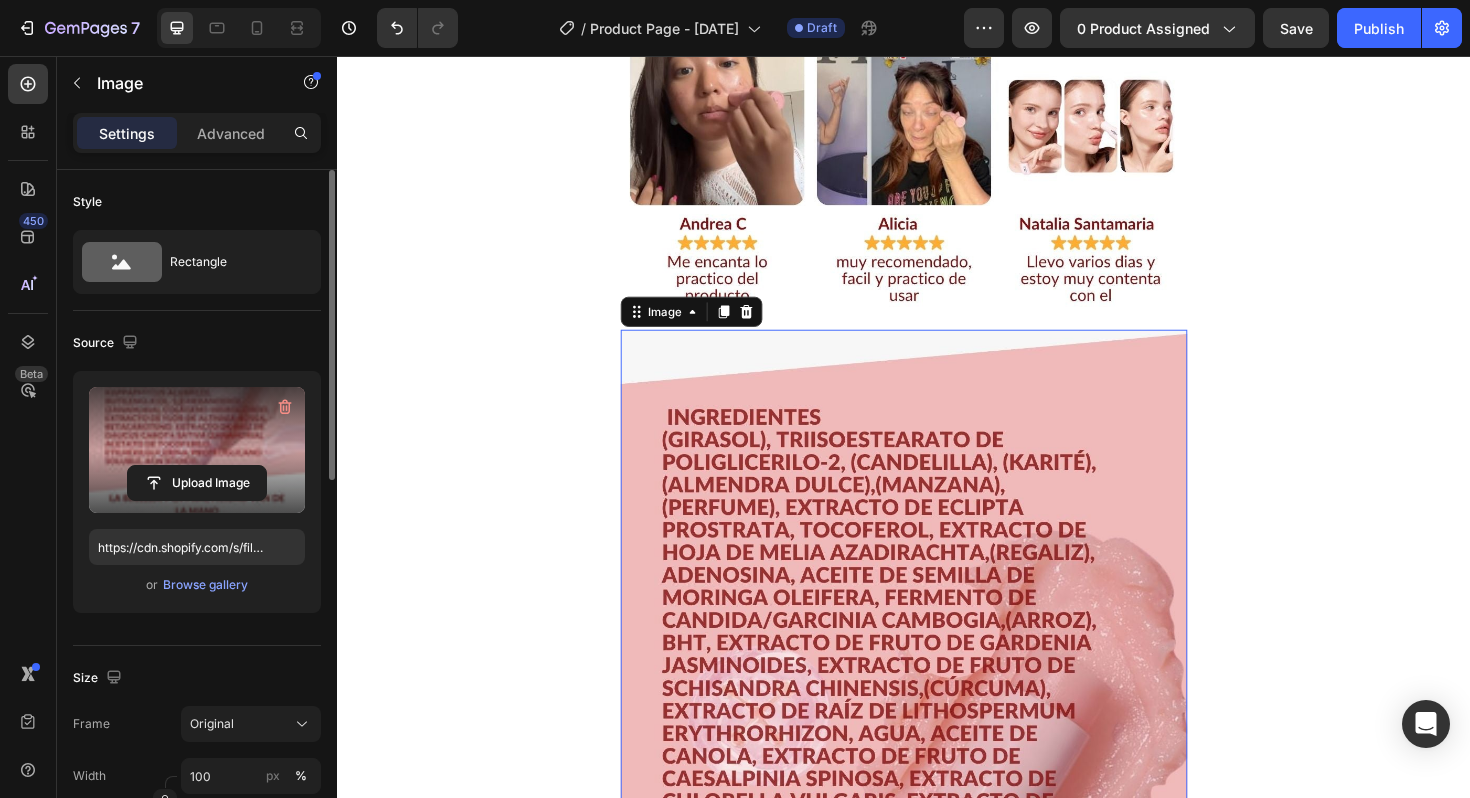 click at bounding box center (937, 1029) 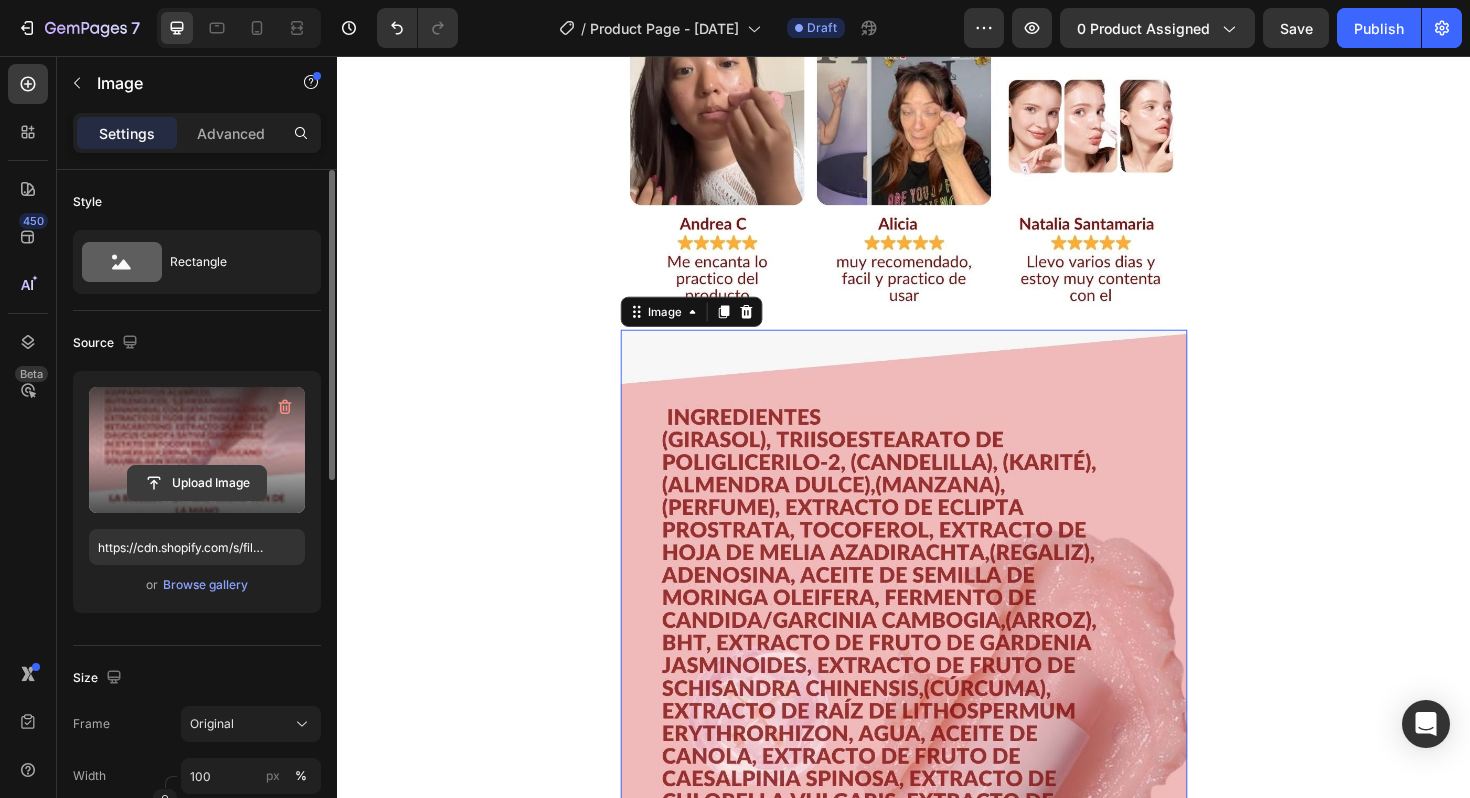 click 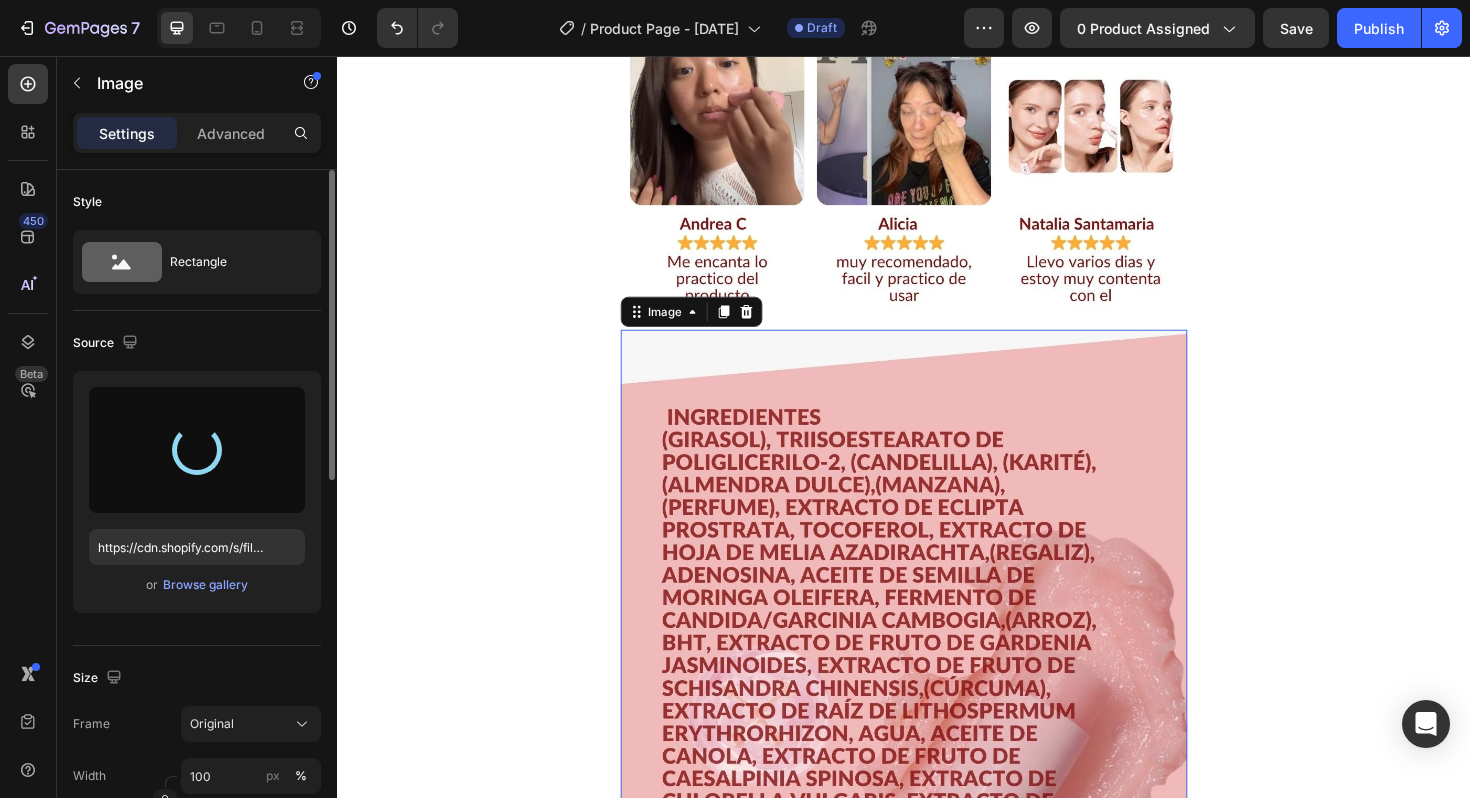 type on "https://cdn.shopify.com/s/files/1/0734/4678/5240/files/gempages_577169602899870435-11682743-ff78-4ea2-9a78-e02f4f5eeab1.jpg" 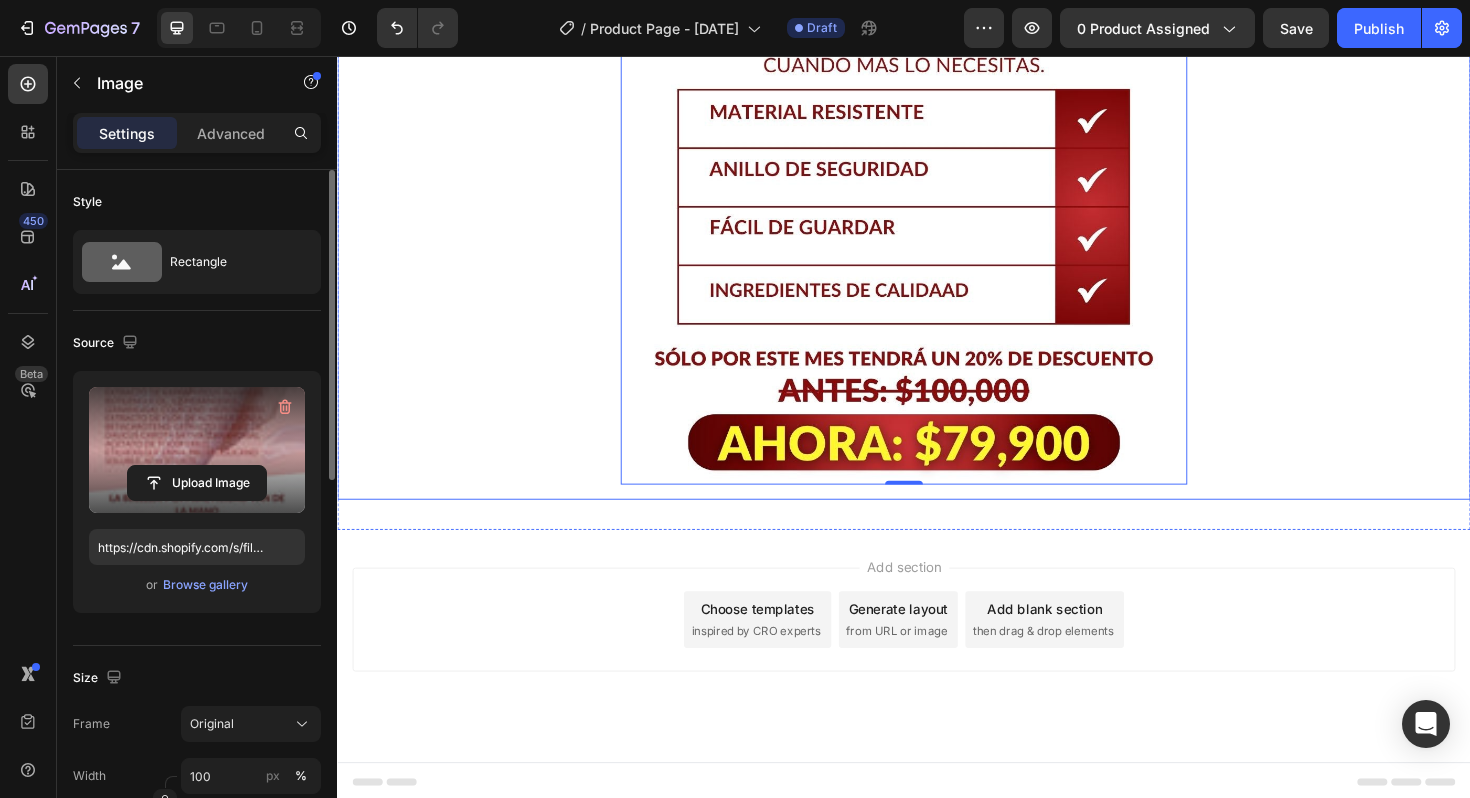 scroll, scrollTop: 3235, scrollLeft: 0, axis: vertical 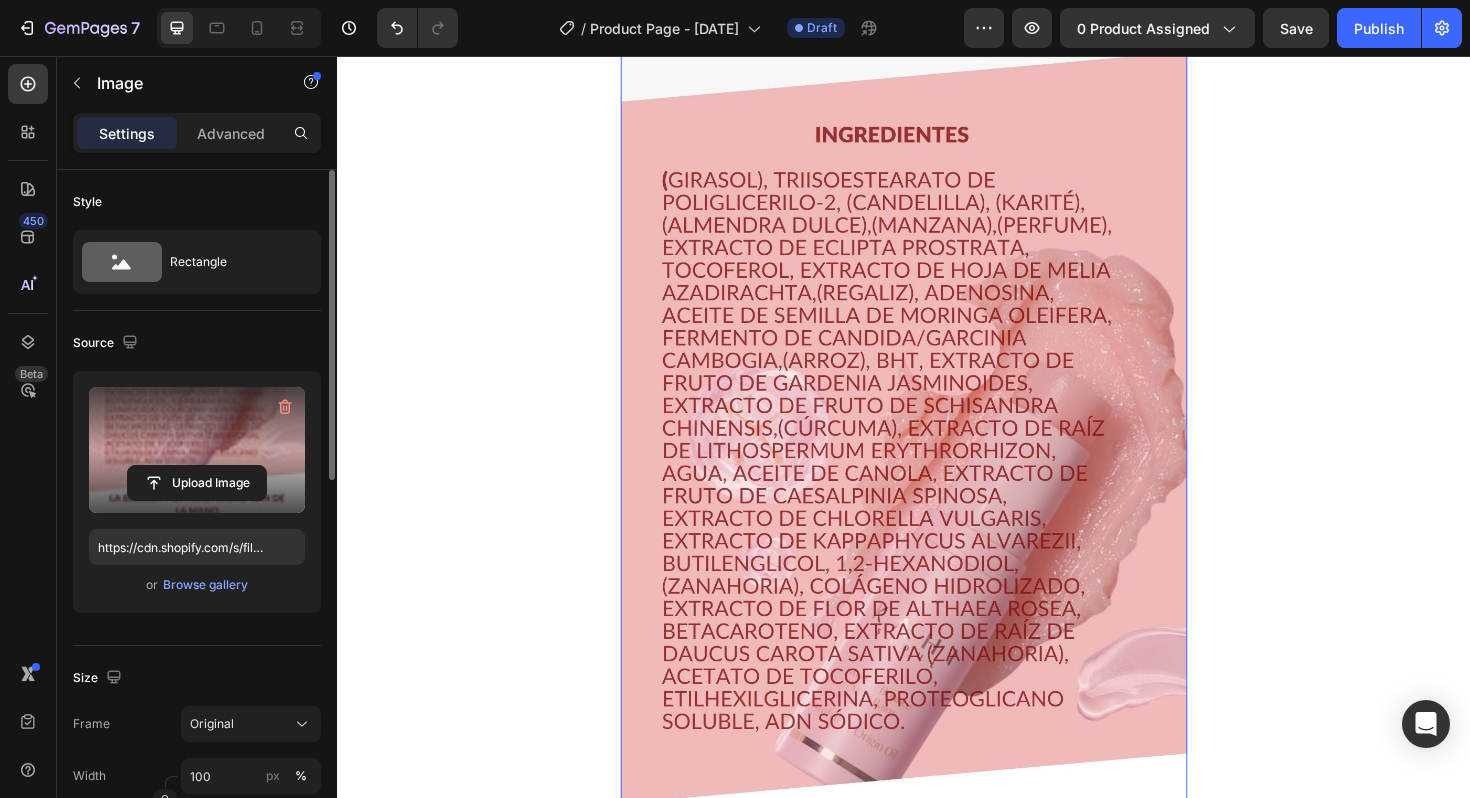 click at bounding box center (937, 730) 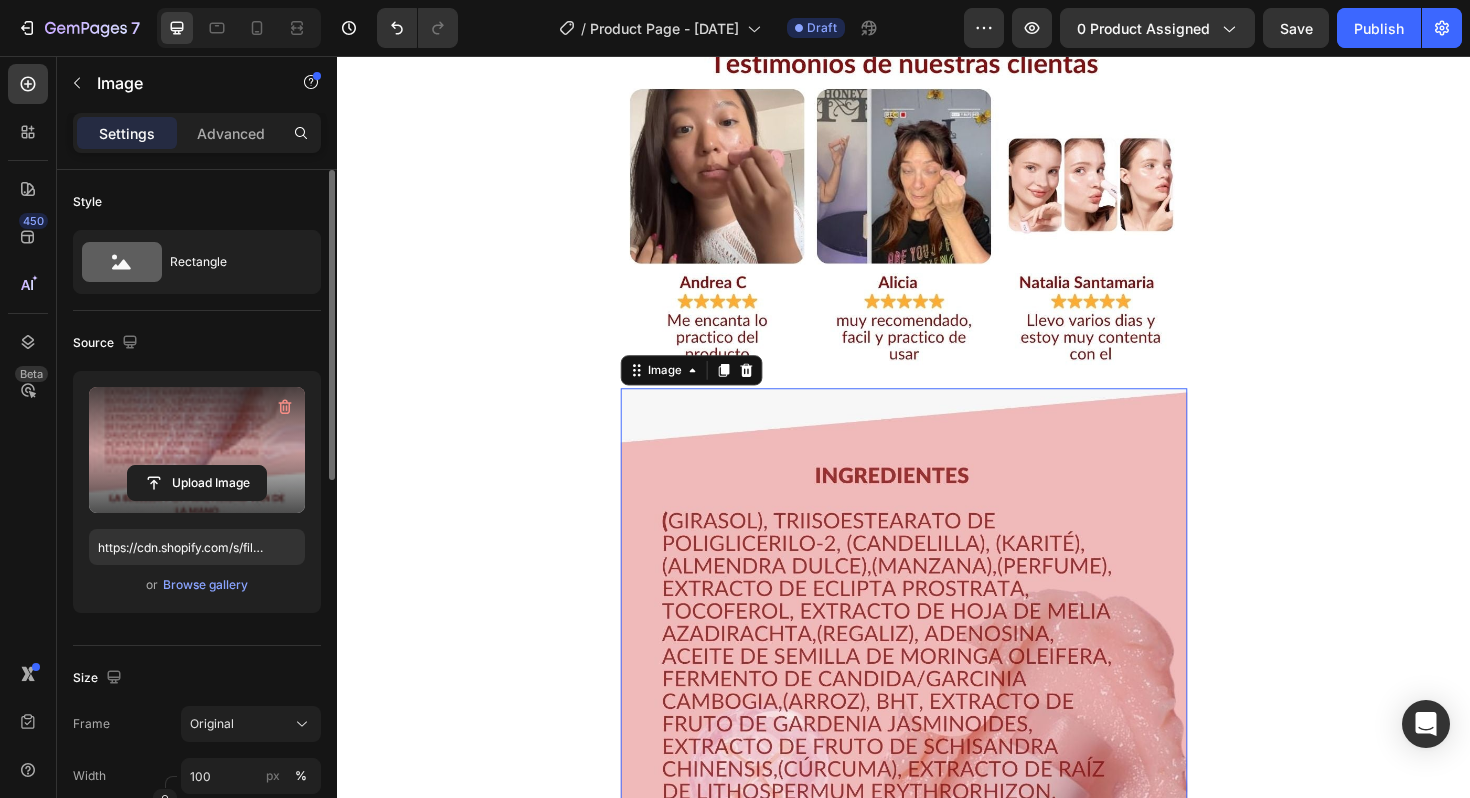 scroll, scrollTop: 1783, scrollLeft: 0, axis: vertical 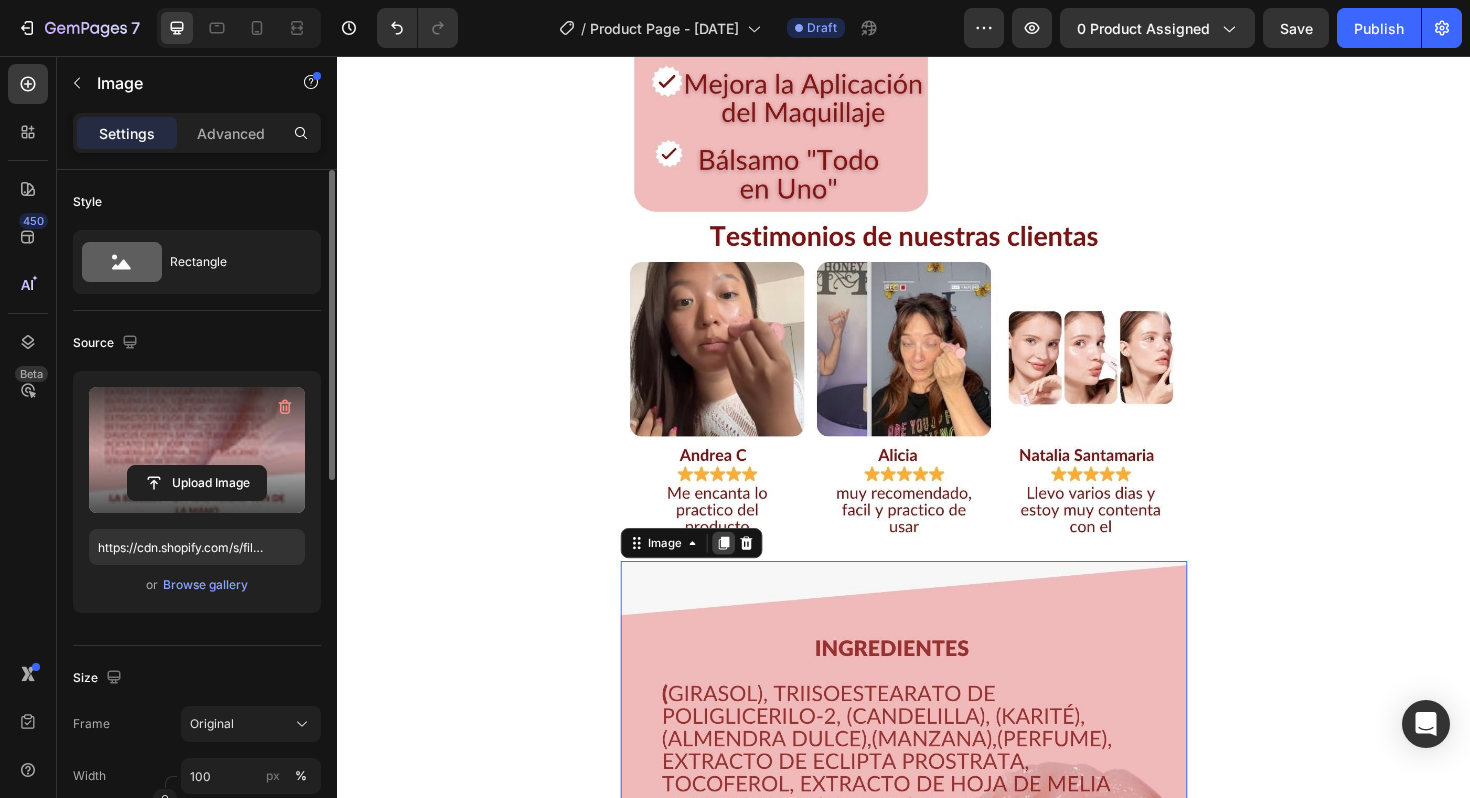 click 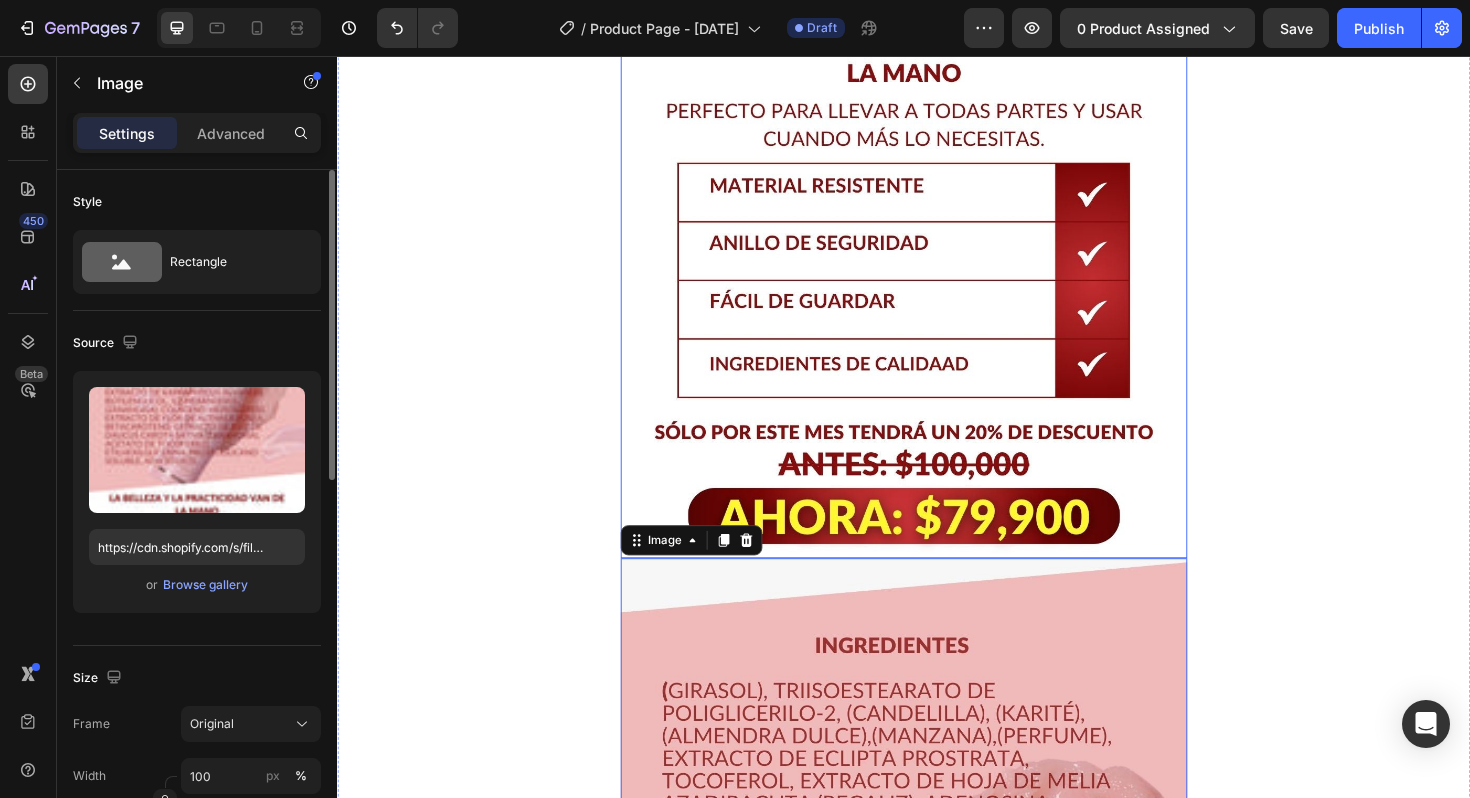 scroll, scrollTop: 3235, scrollLeft: 0, axis: vertical 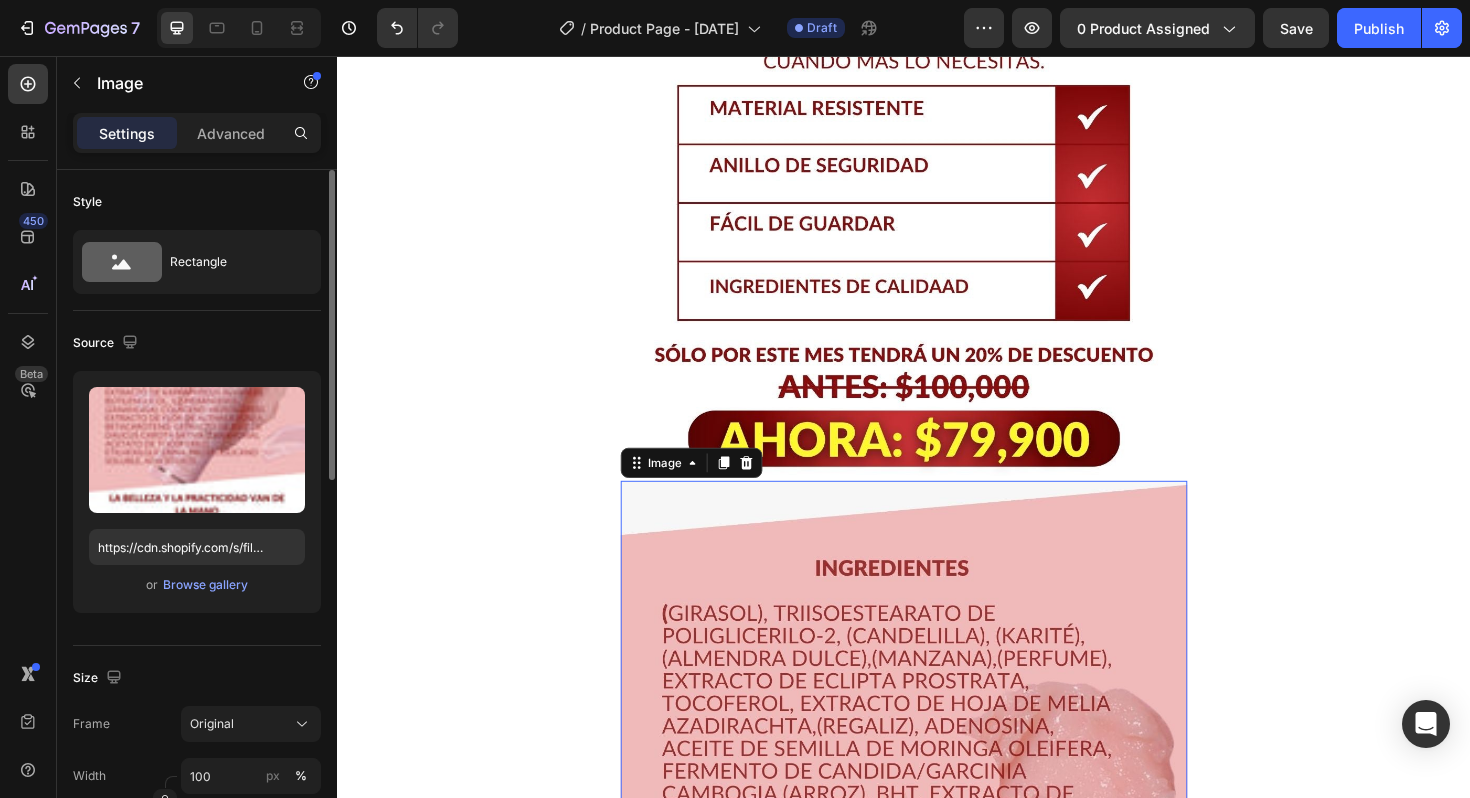 click at bounding box center [937, 1189] 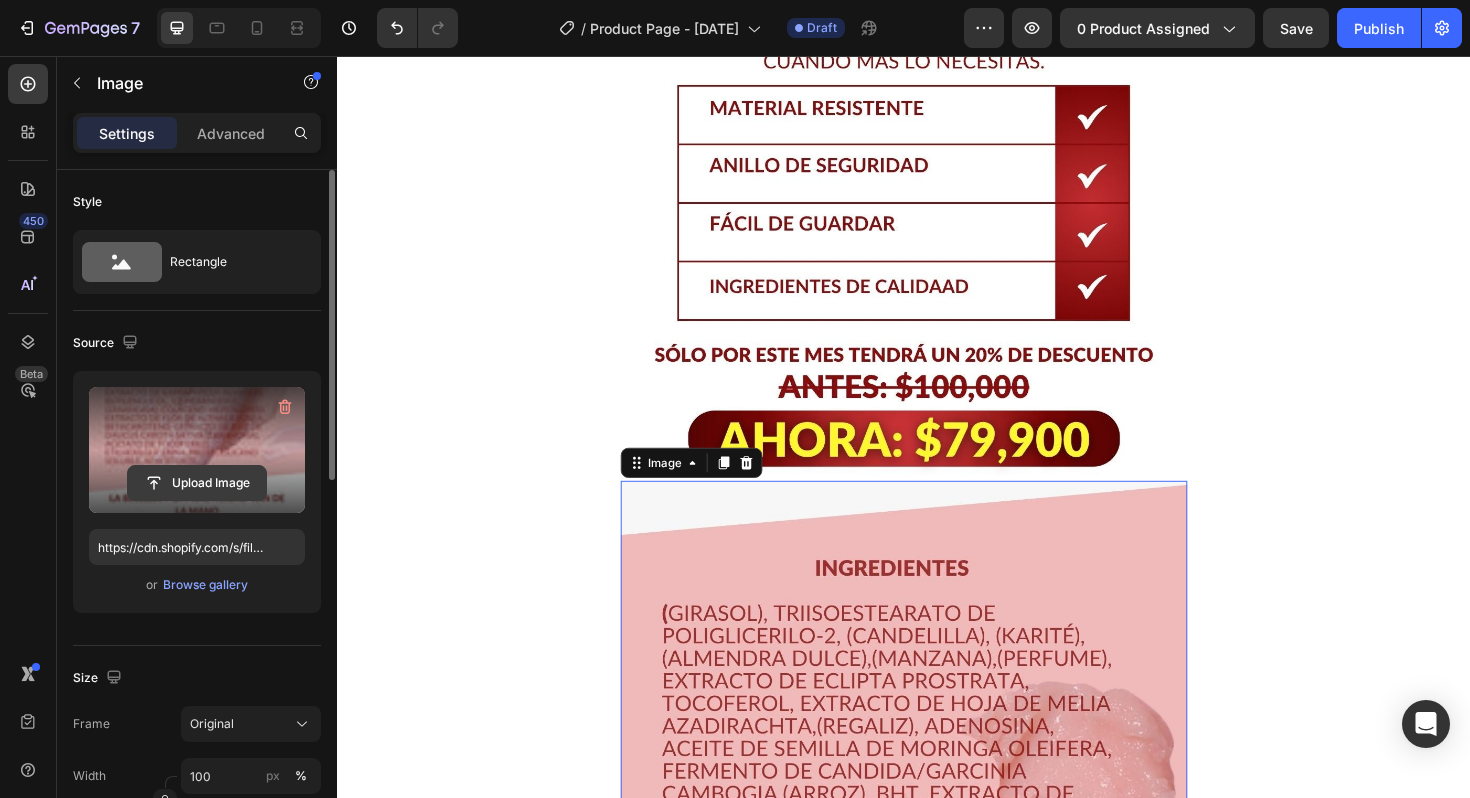 click 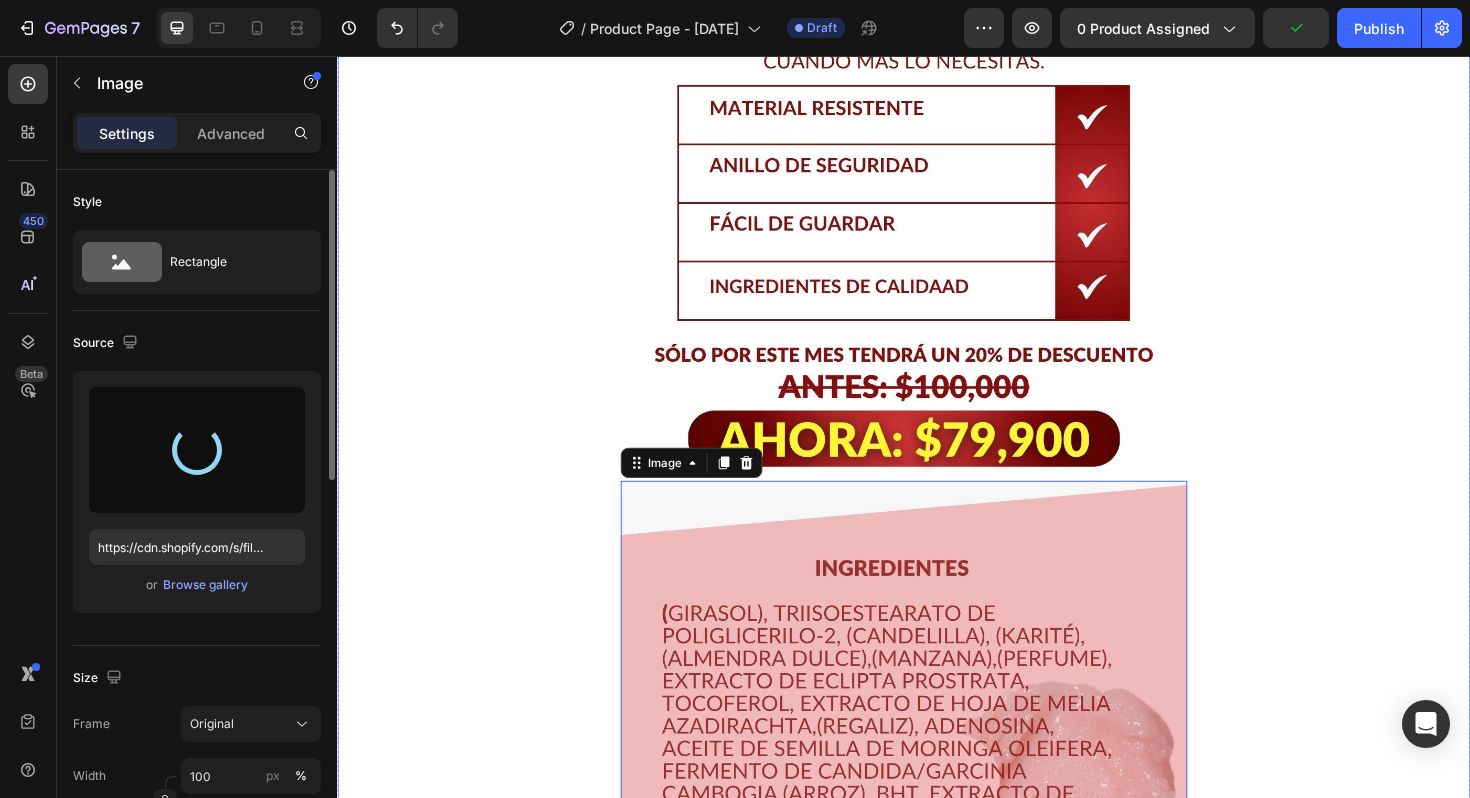type on "https://cdn.shopify.com/s/files/1/0734/4678/5240/files/gempages_577169602899870435-4cdb9722-2862-401a-ae0f-c79d181d127c.jpg" 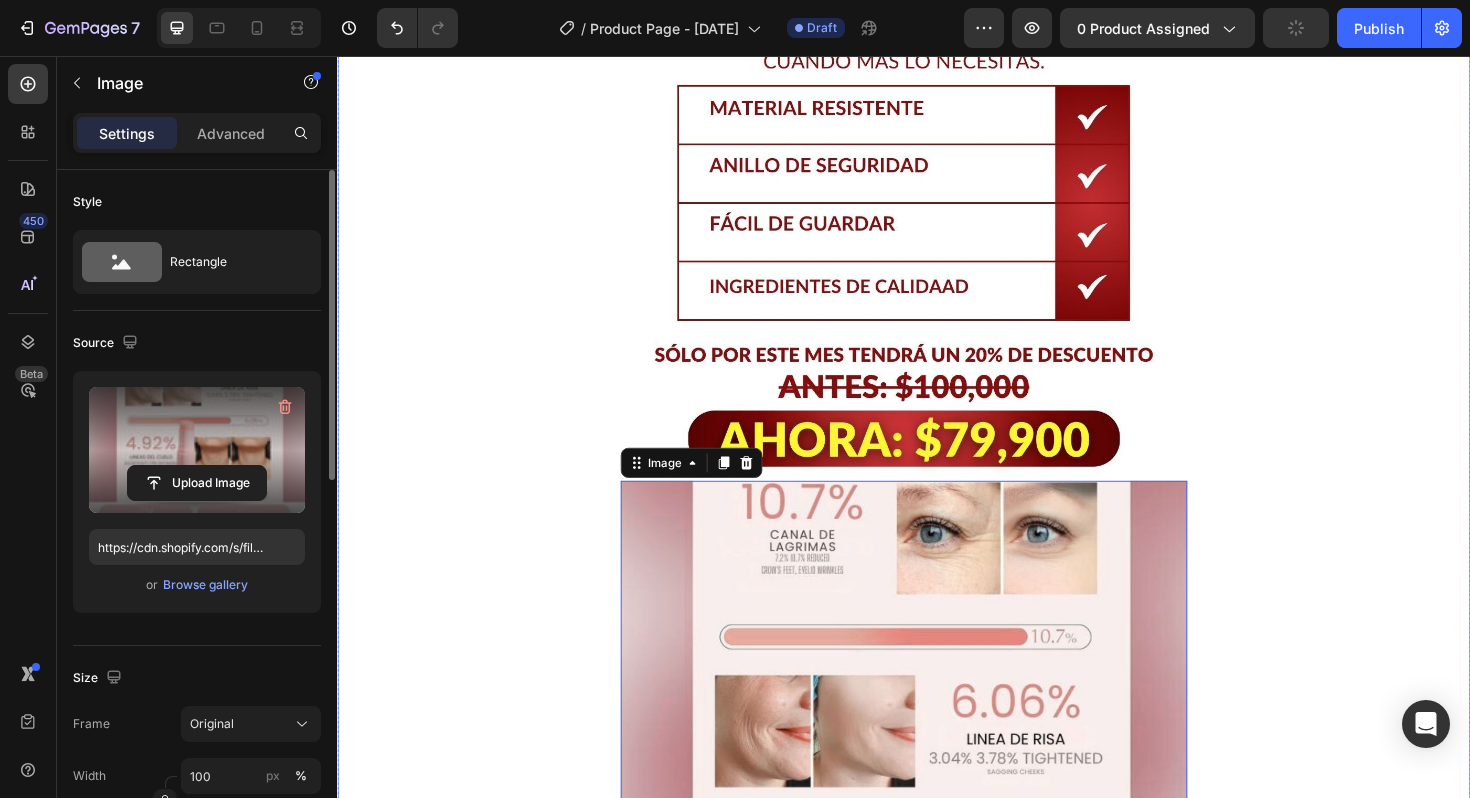 click on "Image Image Image Image   0 Row" at bounding box center (937, -861) 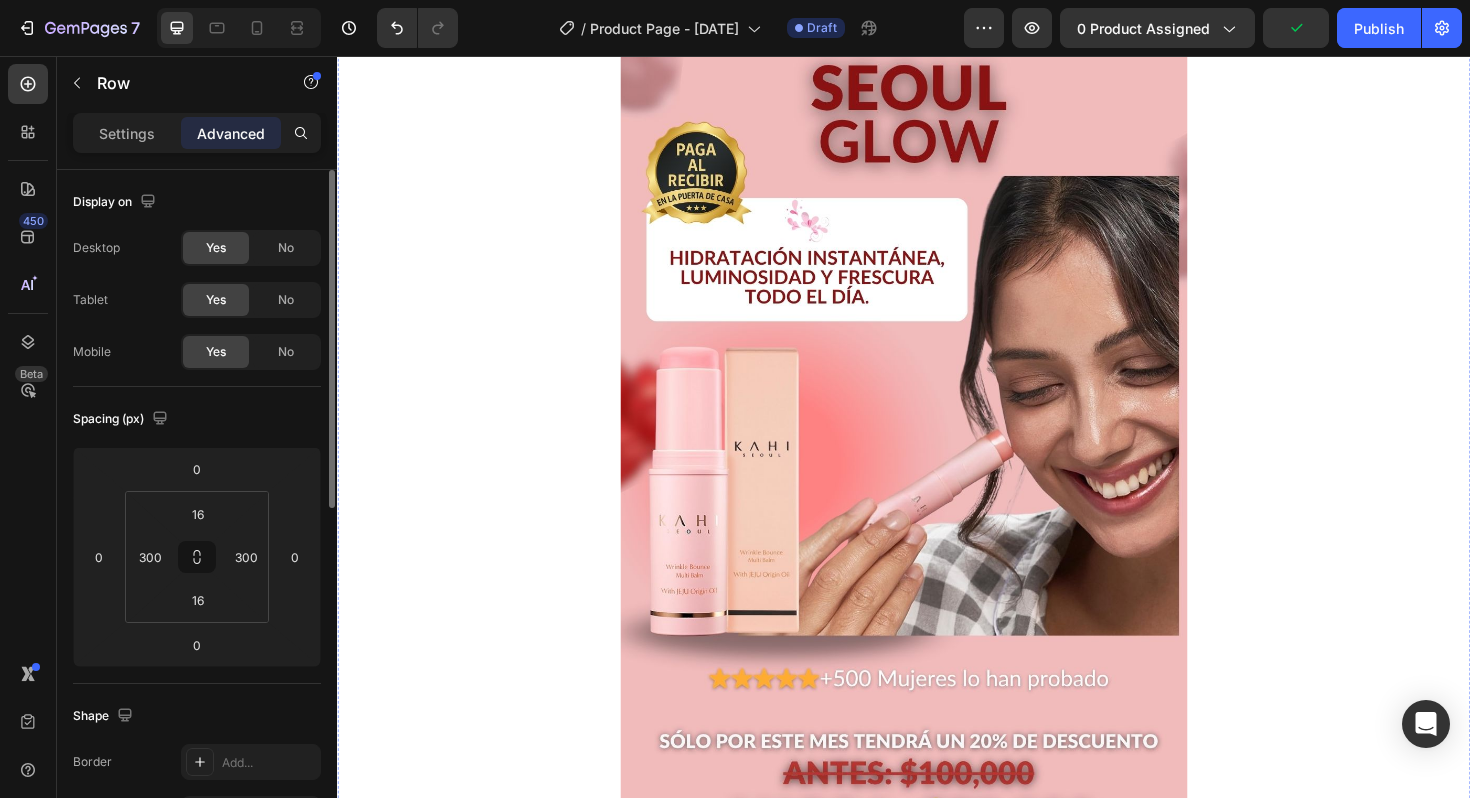 scroll, scrollTop: 0, scrollLeft: 0, axis: both 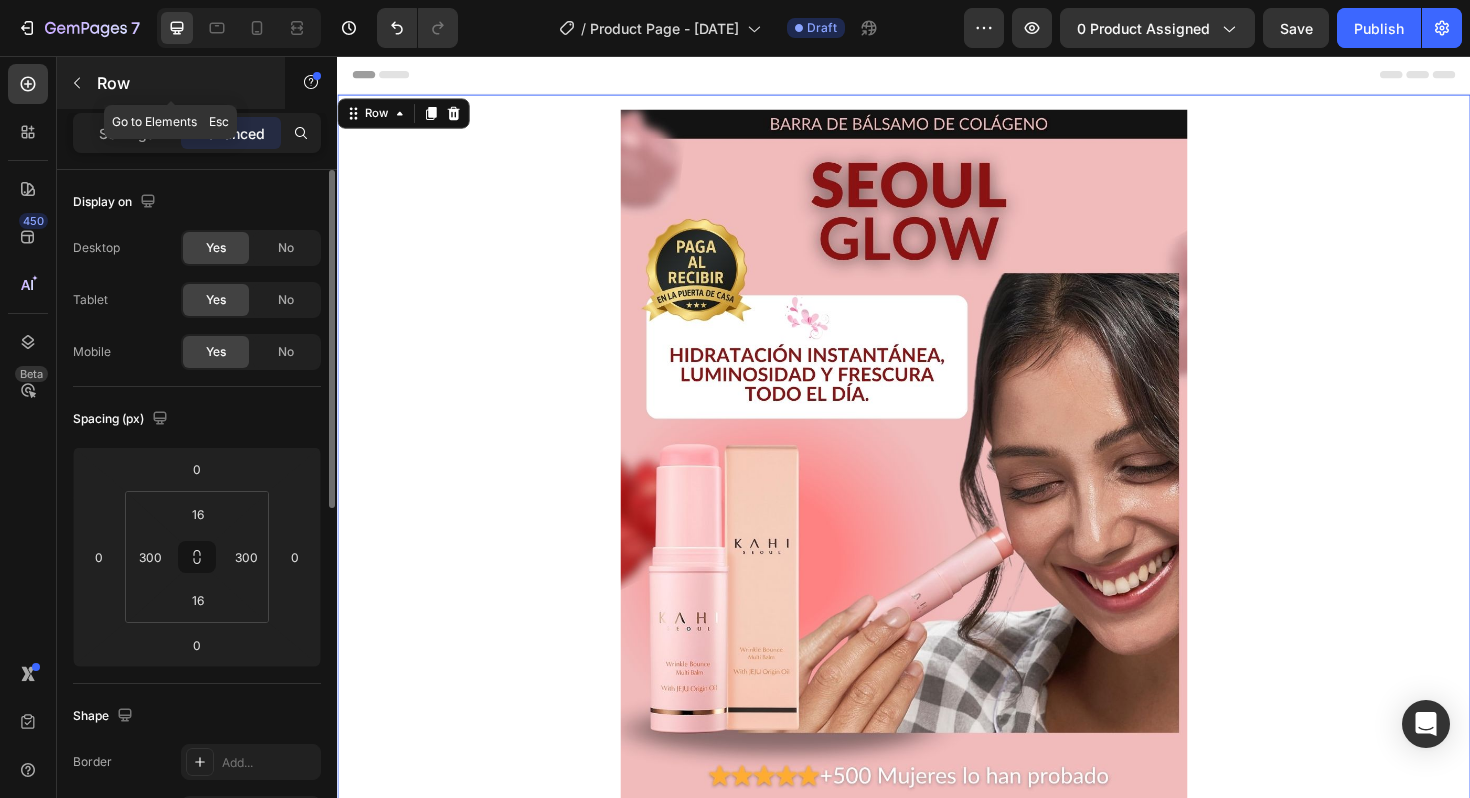 click 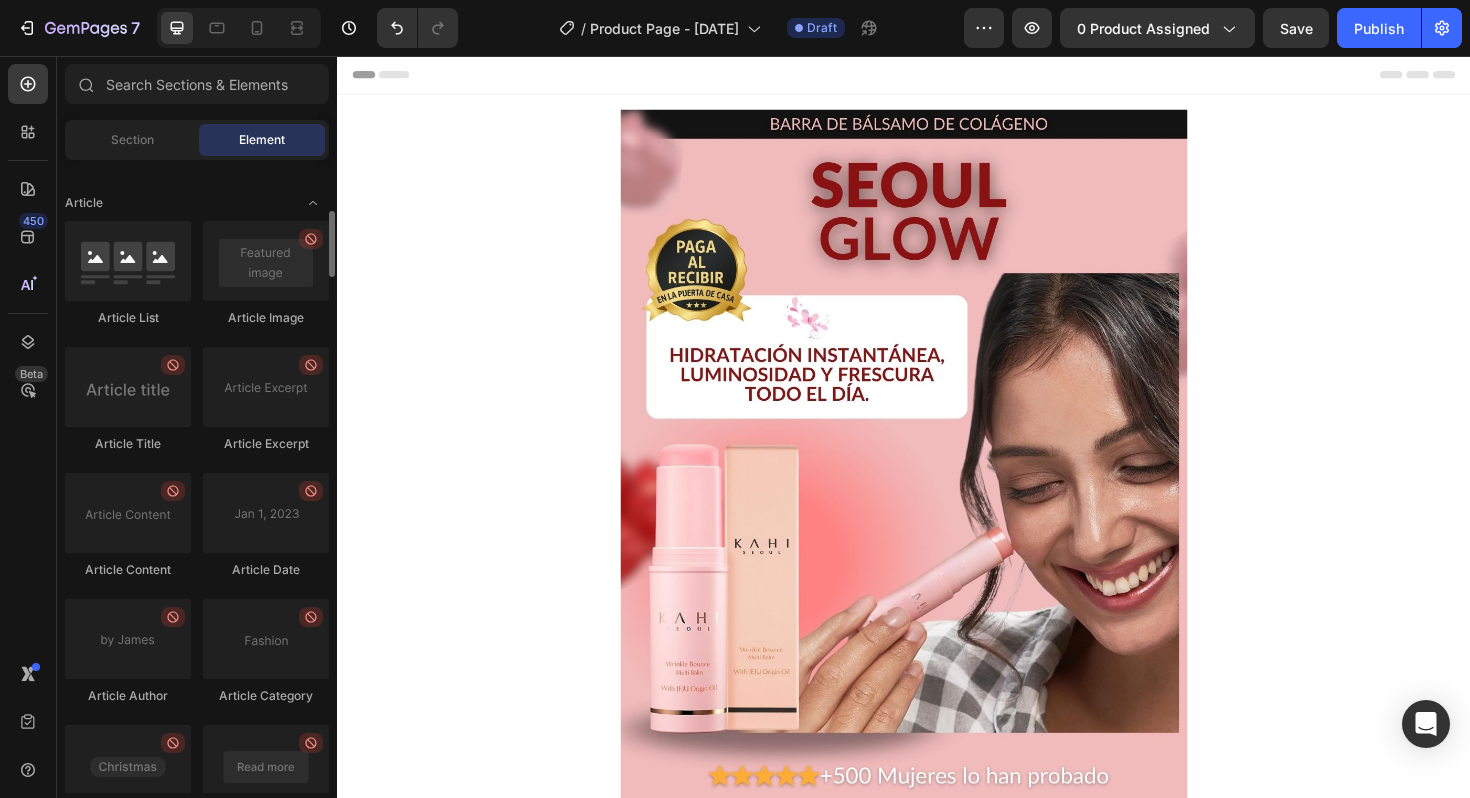 scroll, scrollTop: 5426, scrollLeft: 0, axis: vertical 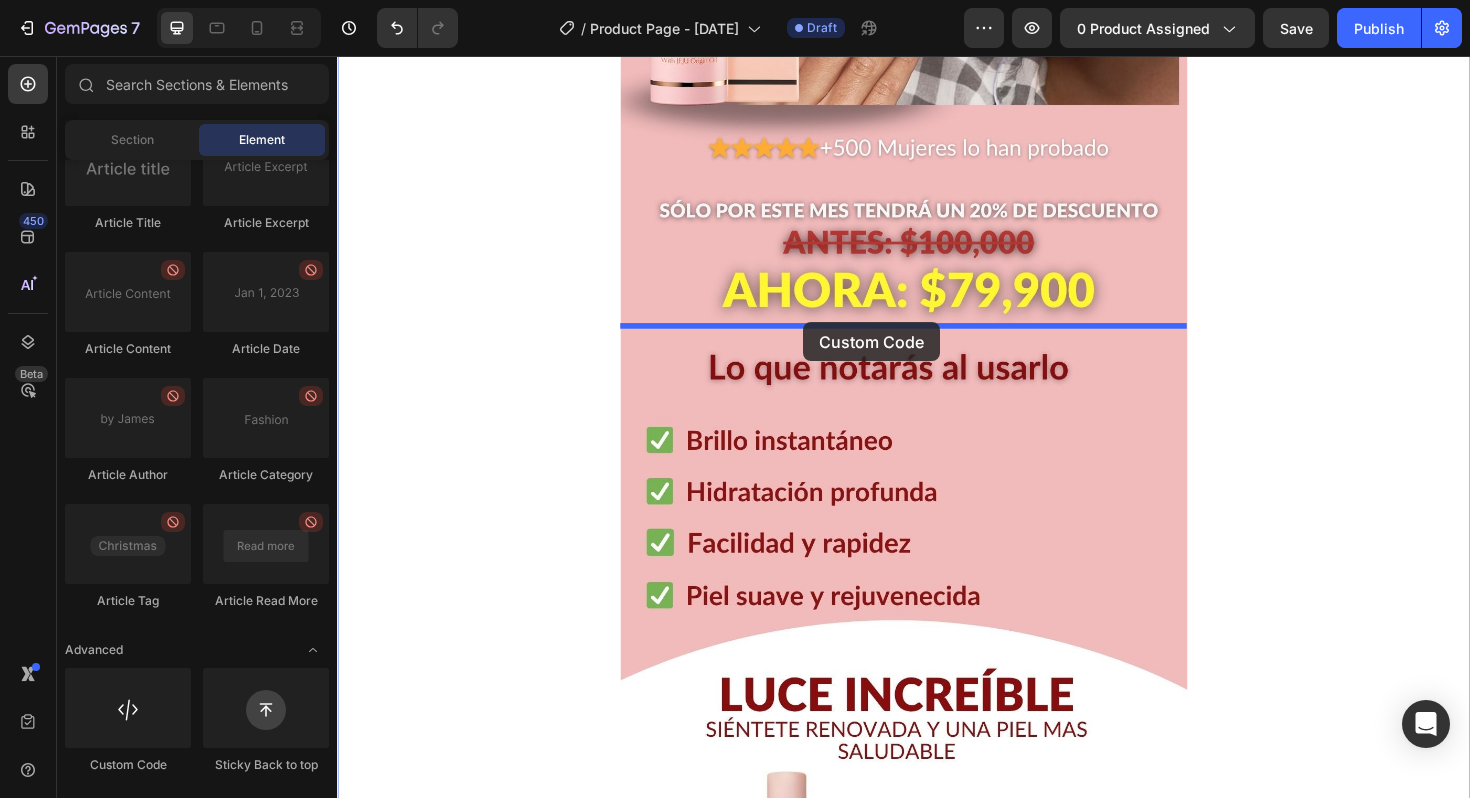 drag, startPoint x: 471, startPoint y: 749, endPoint x: 831, endPoint y: 338, distance: 546.3707 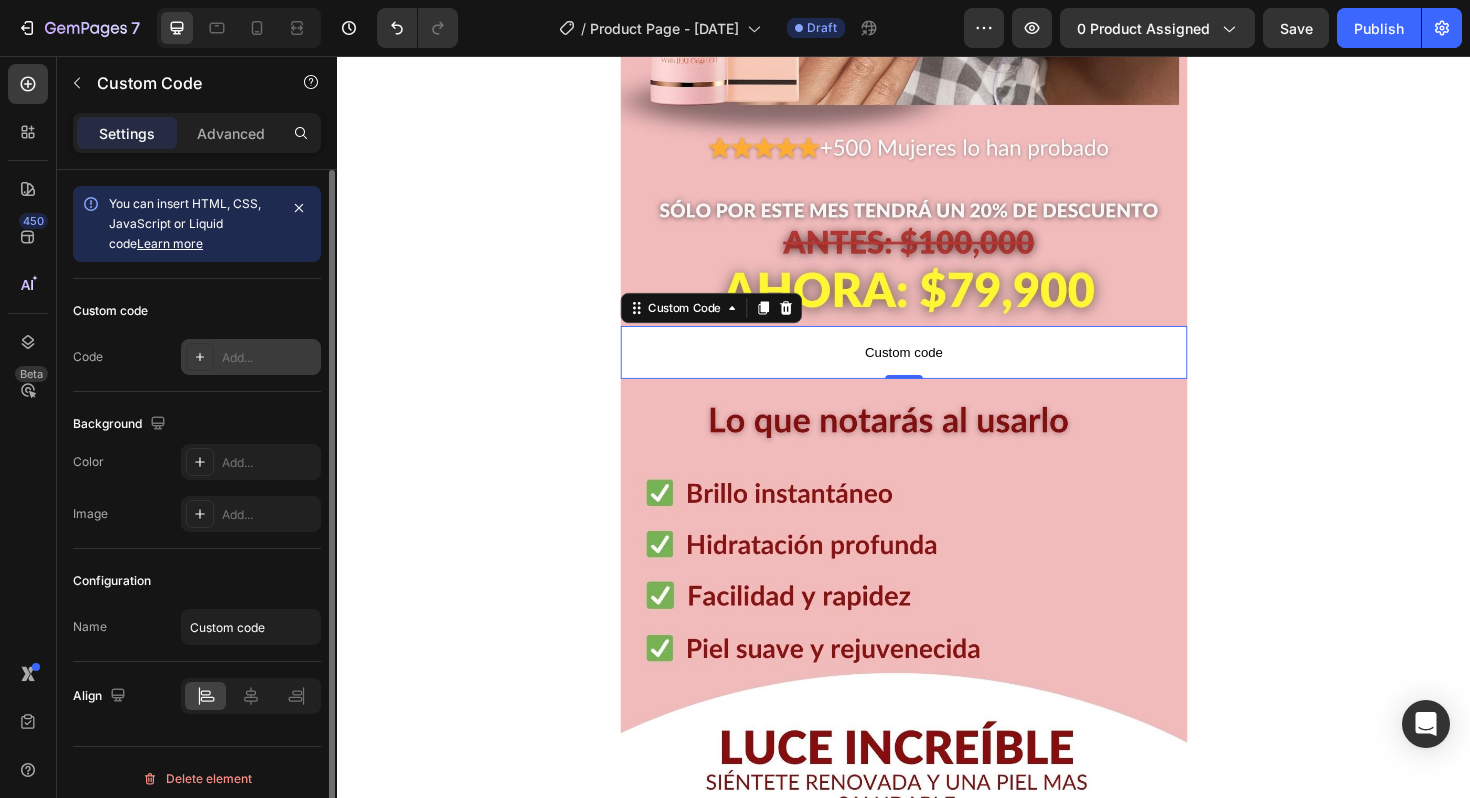 click at bounding box center (200, 357) 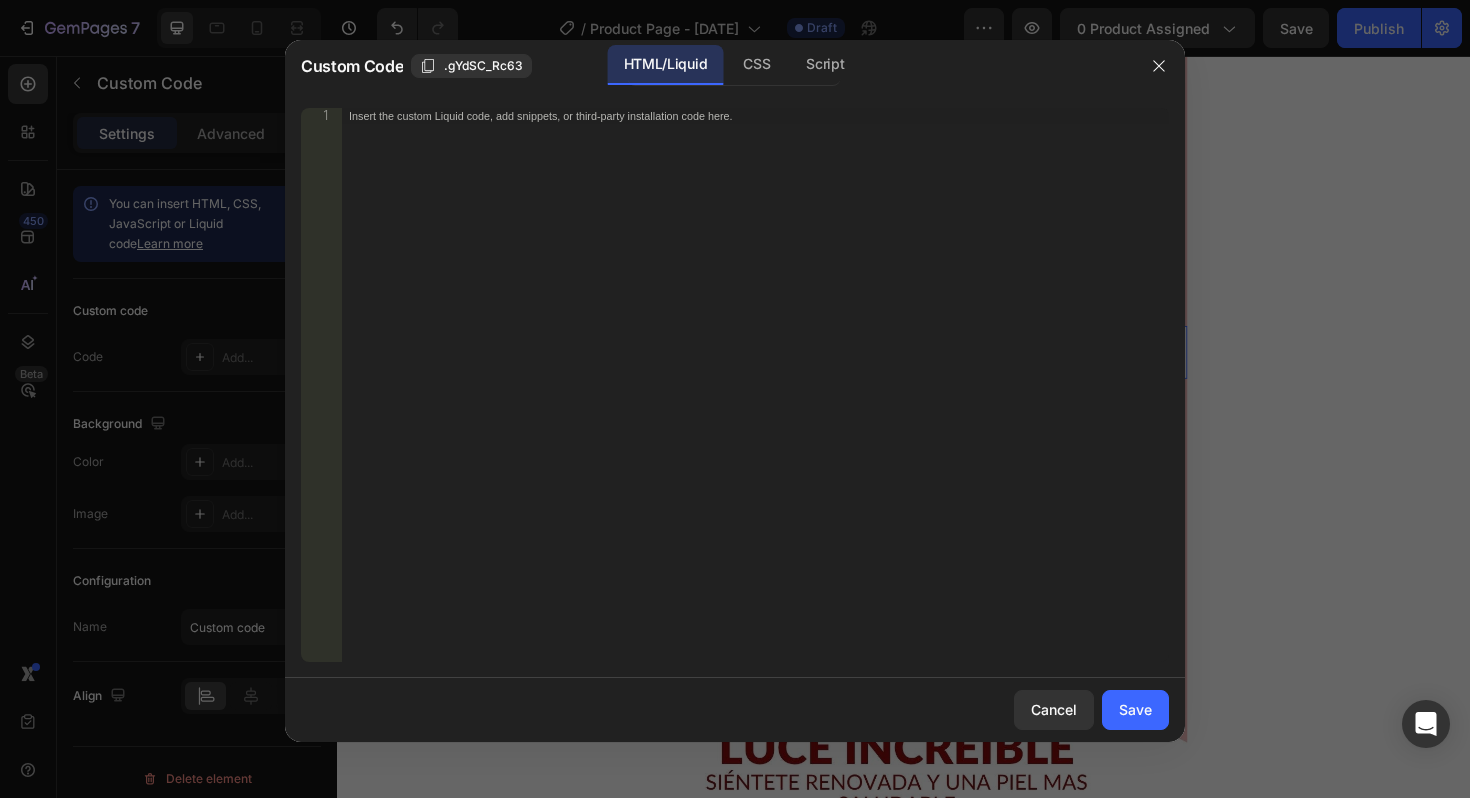 click on "Insert the custom Liquid code, add snippets, or third-party installation code here." at bounding box center [755, 401] 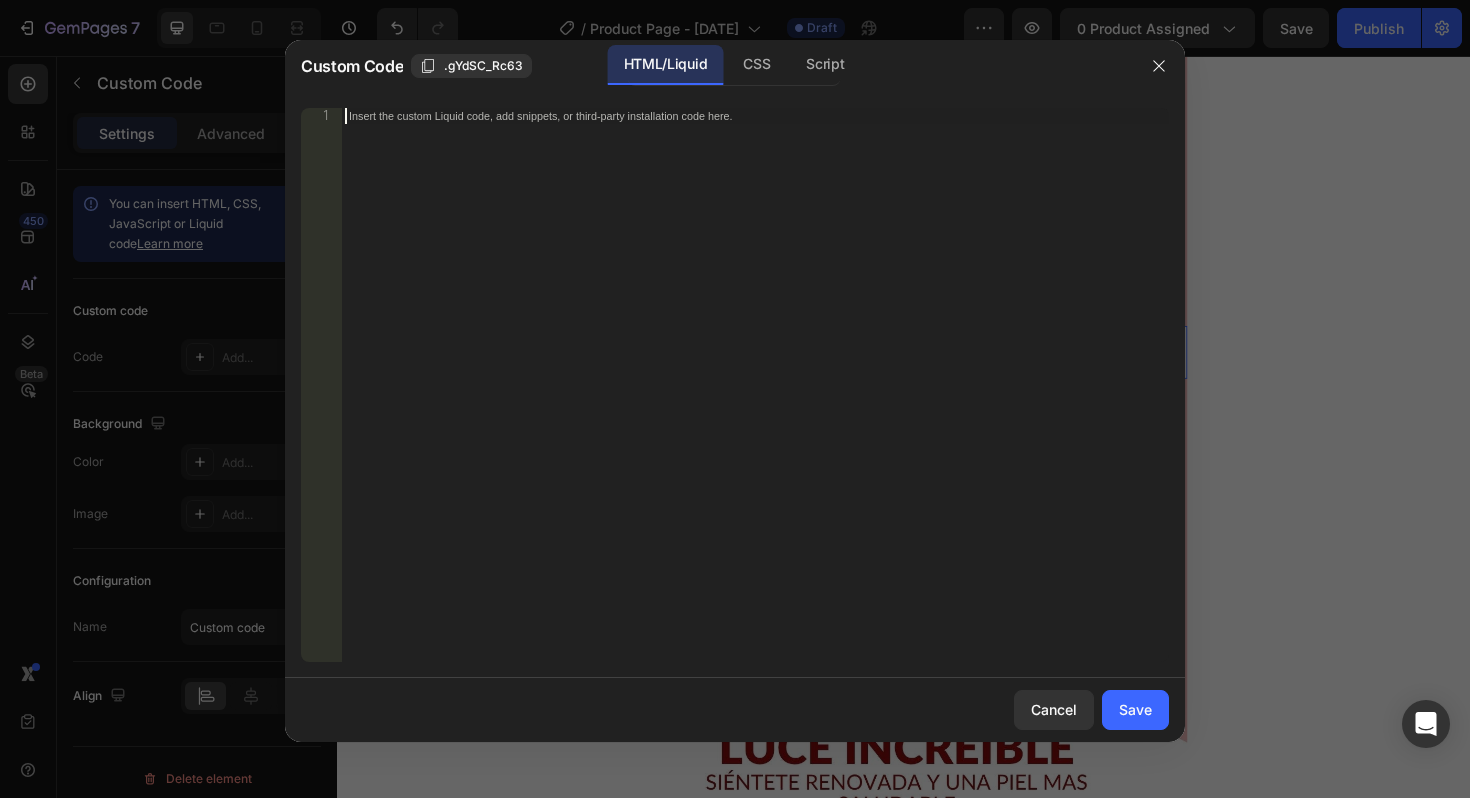 paste on "<div id="_rsi-cod-form-embed-custom-hook"></div>" 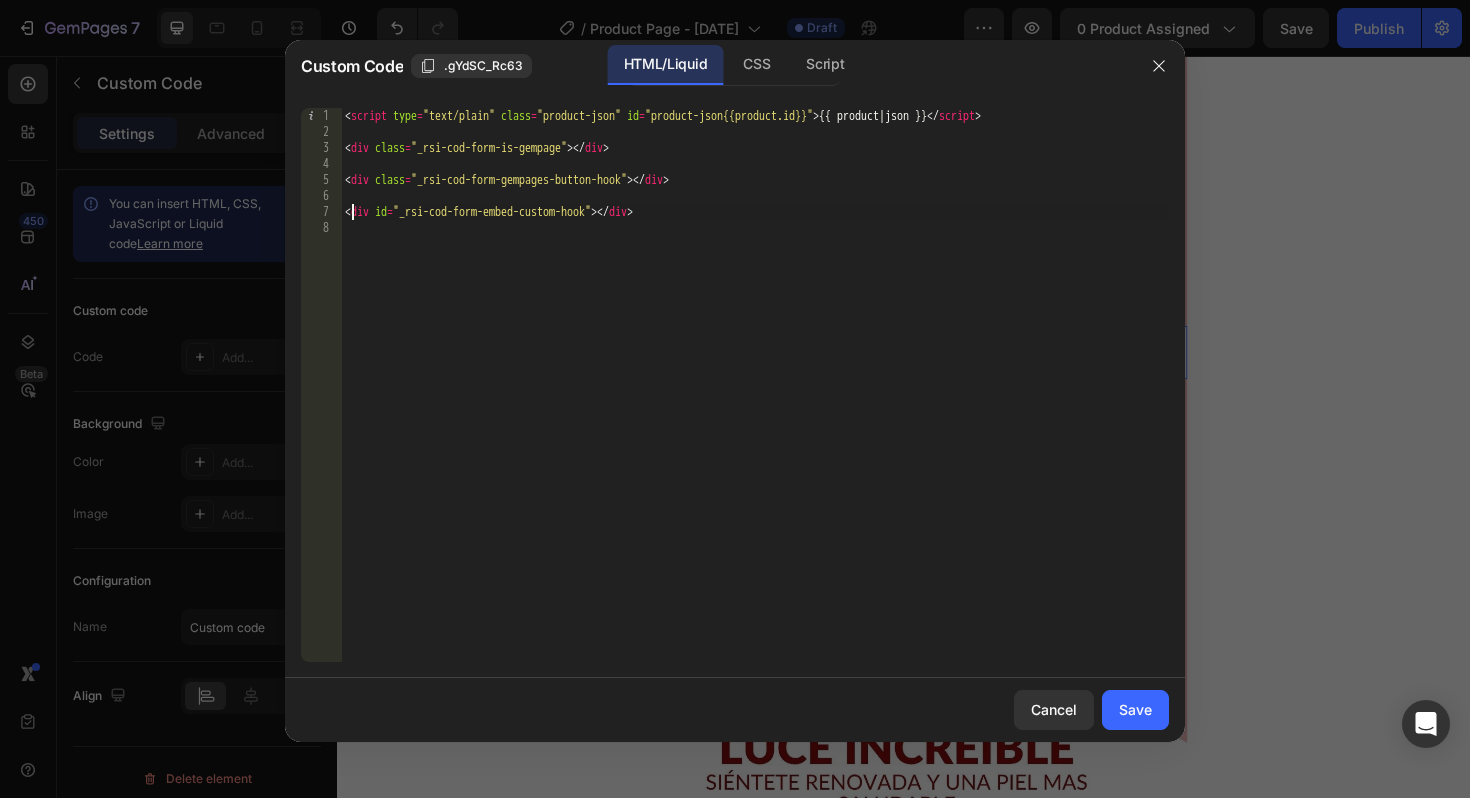 click on "< script   type = "text/plain"   class = "product-json"   id = "product-json{{product.id}}" > {{   product  |  json   }} </ script > < div   class = "_rsi-cod-form-is-gempage" > </ div > < div   class = "_rsi-cod-form-gempages-button-hook" > </ div > < div   id = "_rsi-cod-form-embed-custom-hook" > </ div >" at bounding box center (755, 401) 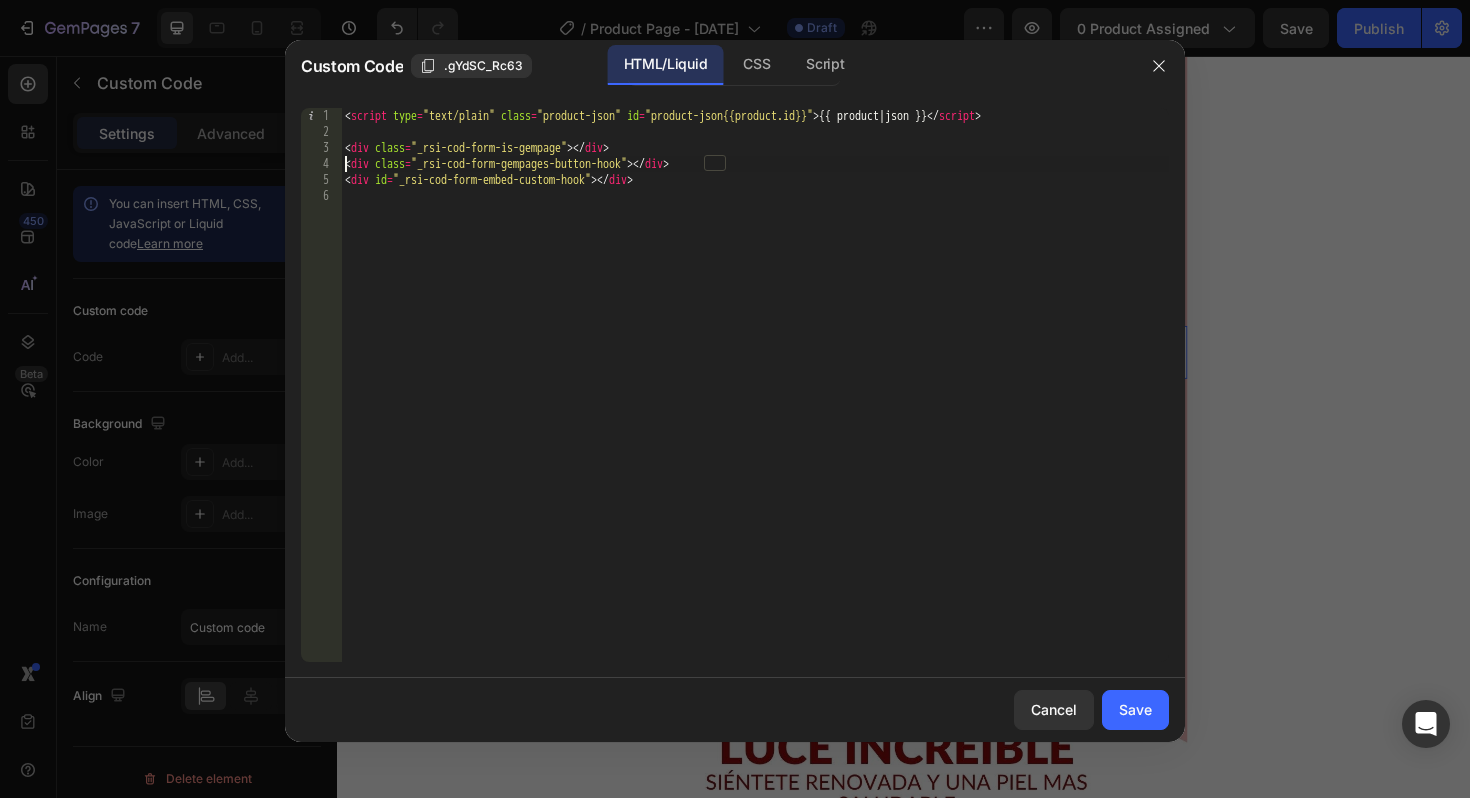 type on "<div class="_rsi-cod-form-is-gempage"></div>" 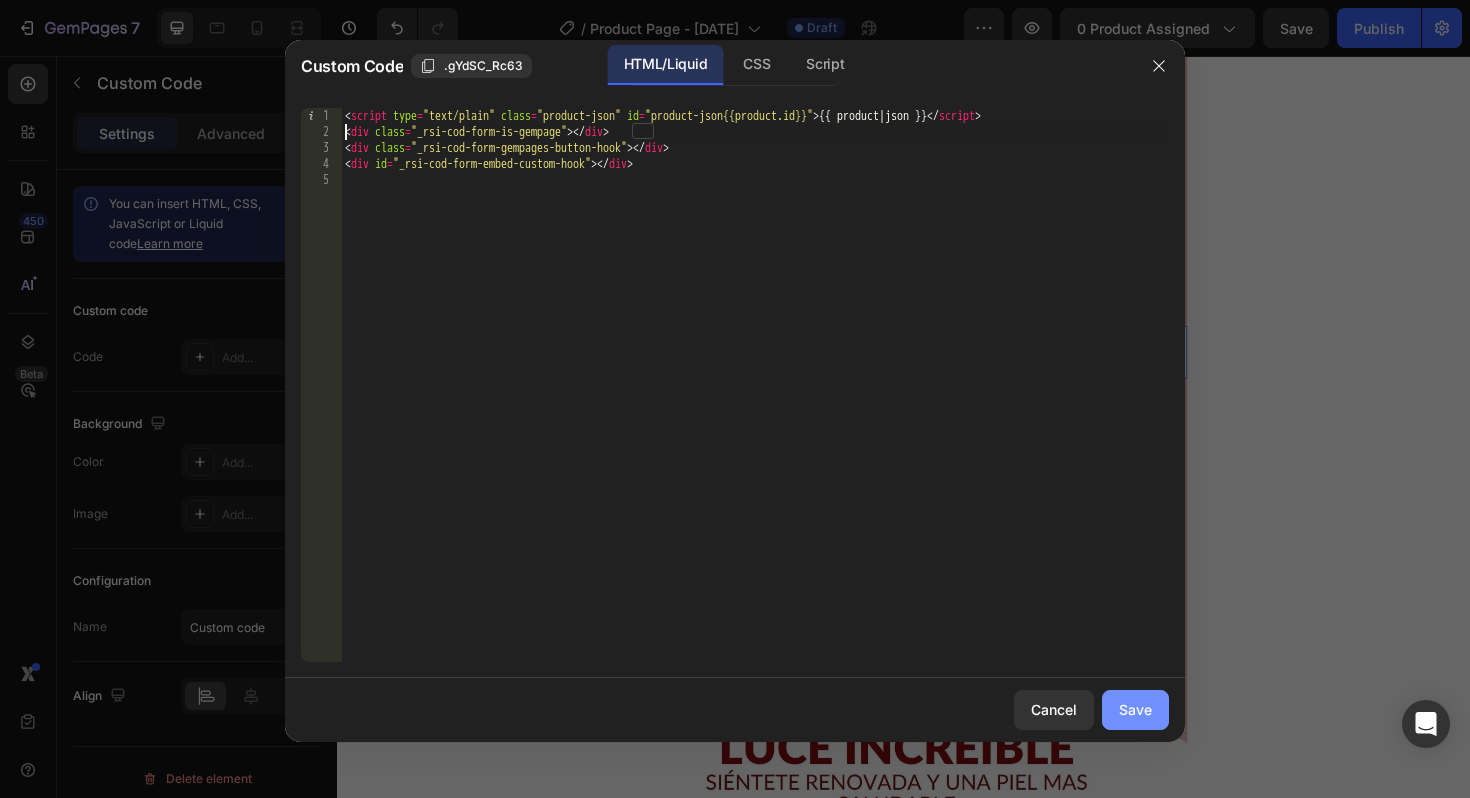 click on "Save" at bounding box center (1135, 709) 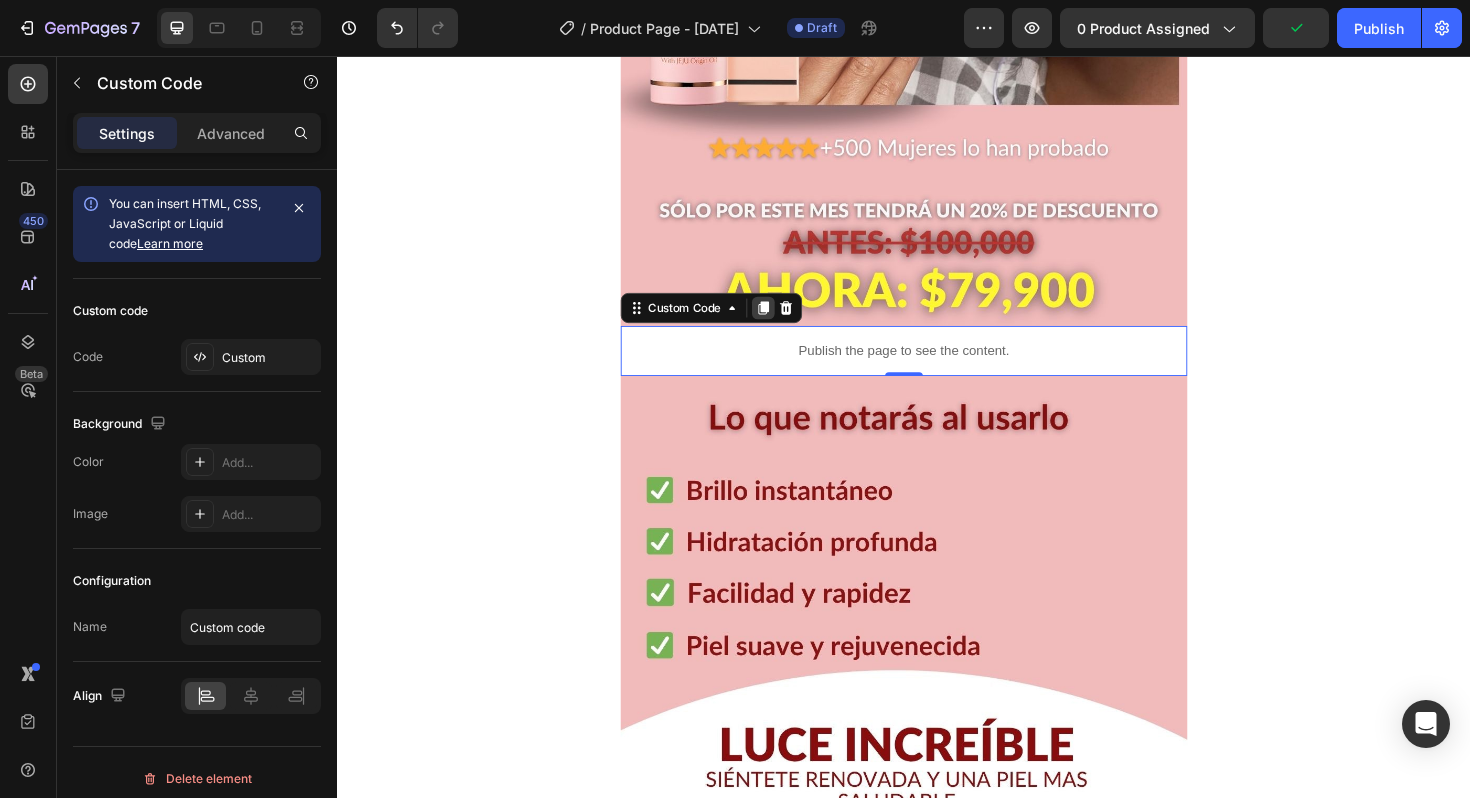 click 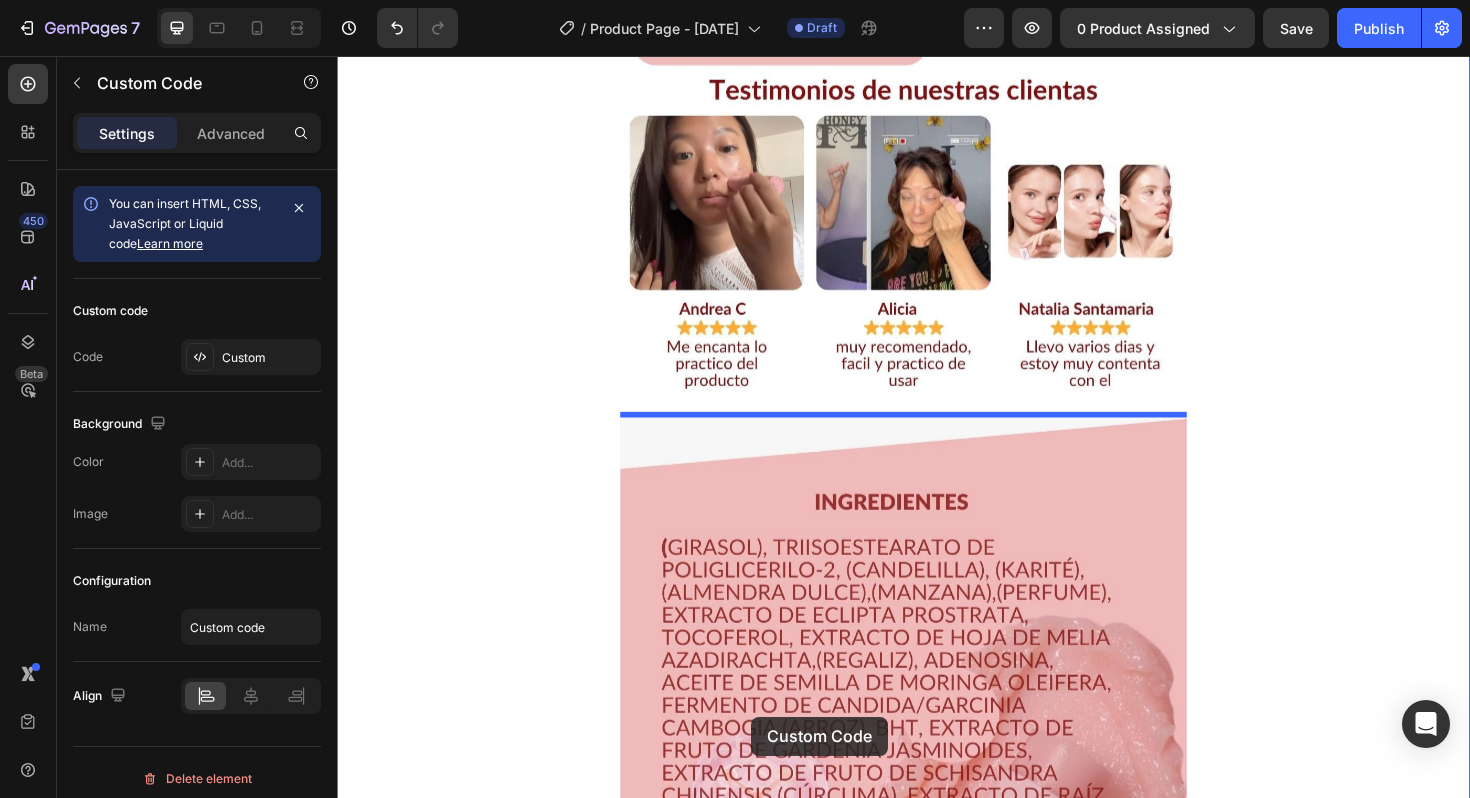 scroll, scrollTop: 2150, scrollLeft: 0, axis: vertical 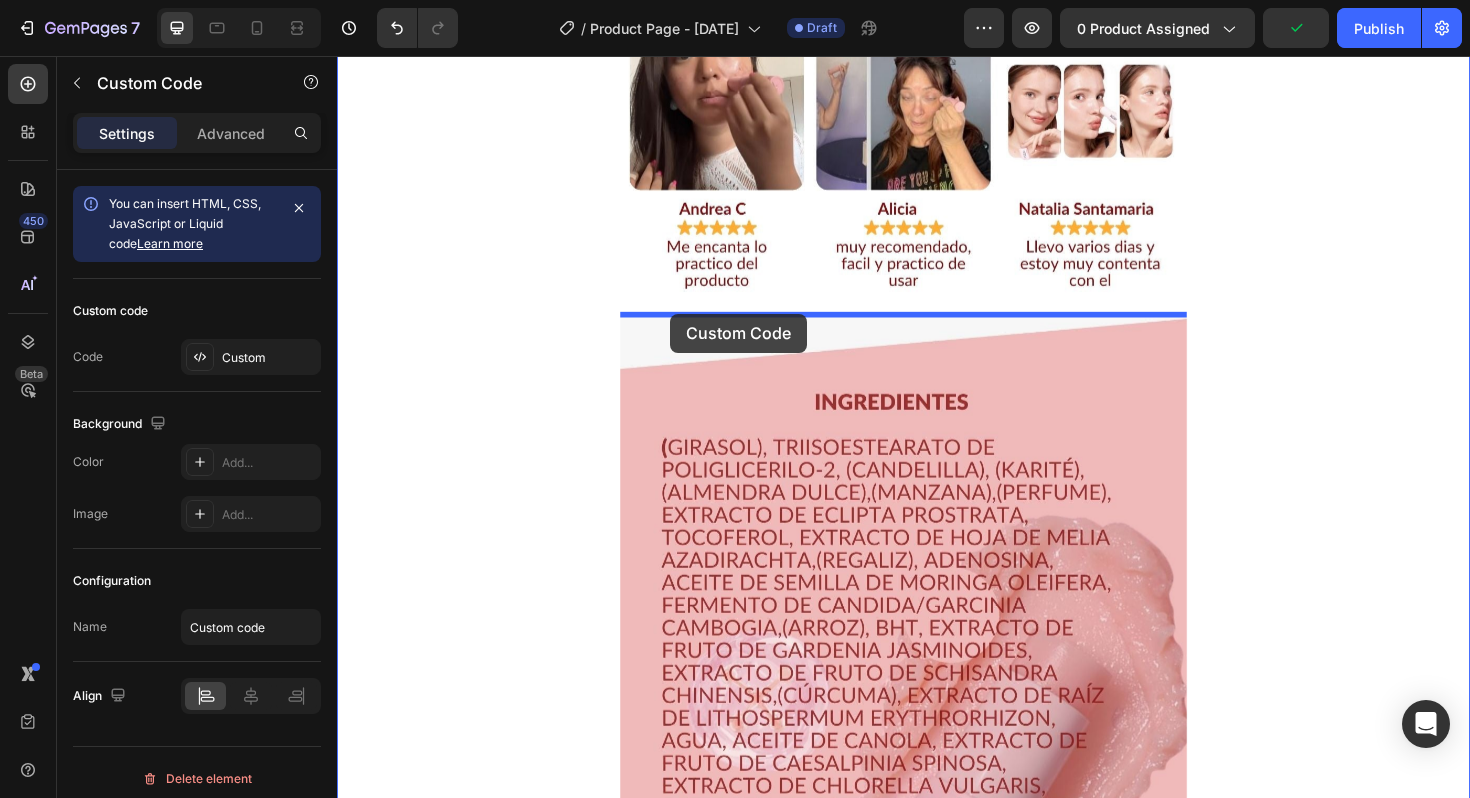 drag, startPoint x: 652, startPoint y: 378, endPoint x: 690, endPoint y: 329, distance: 62.008064 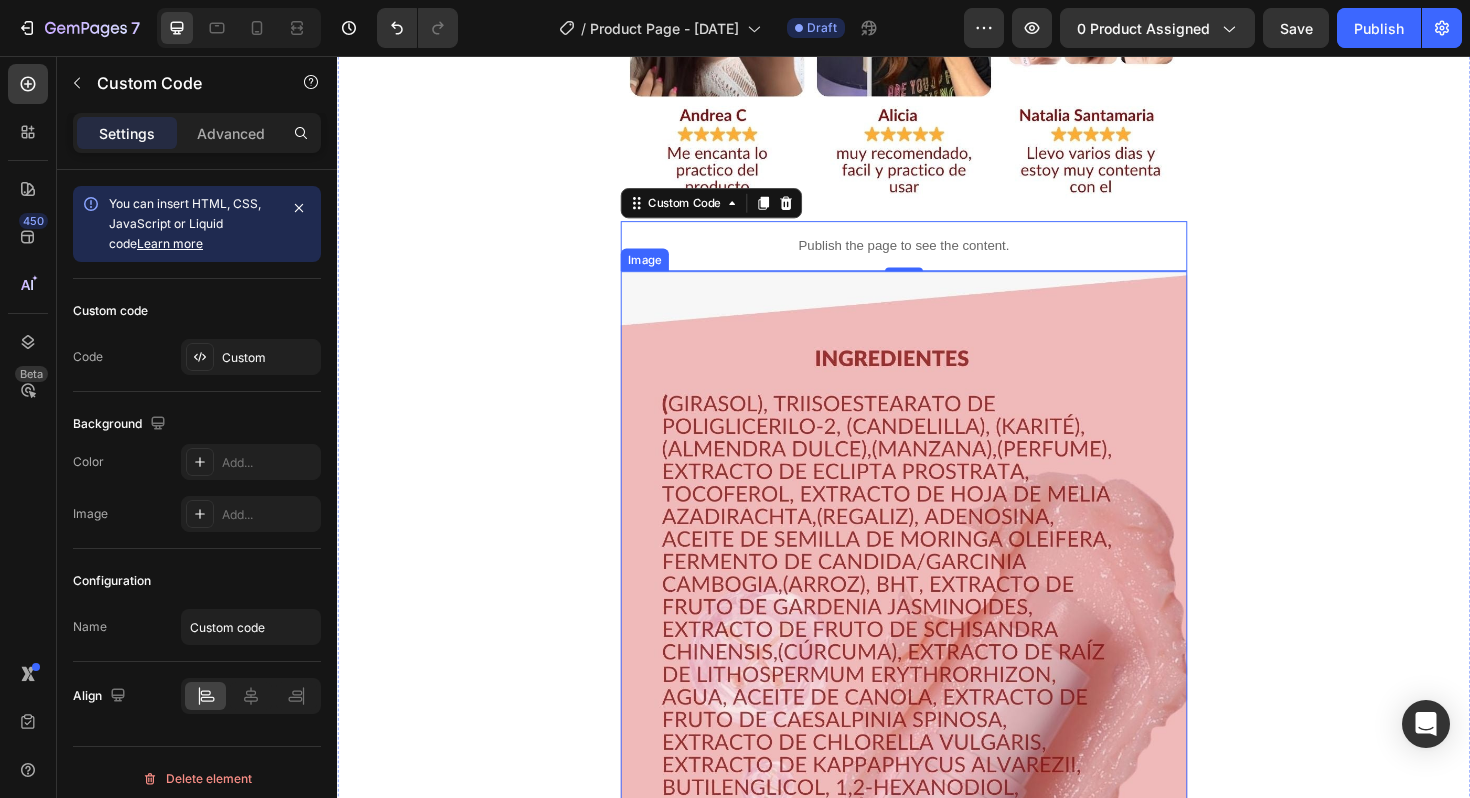 scroll, scrollTop: 1999, scrollLeft: 0, axis: vertical 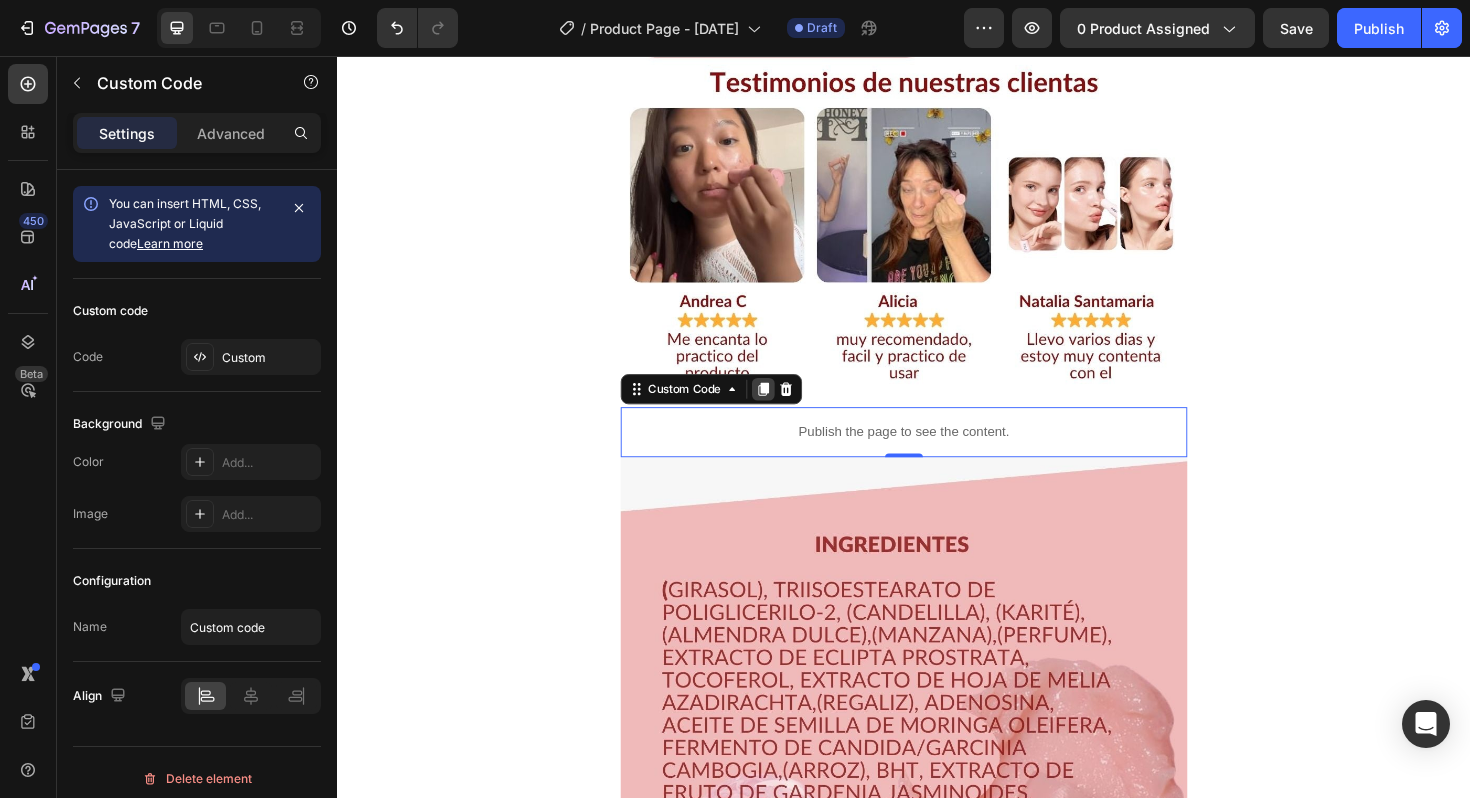 click at bounding box center [788, 409] 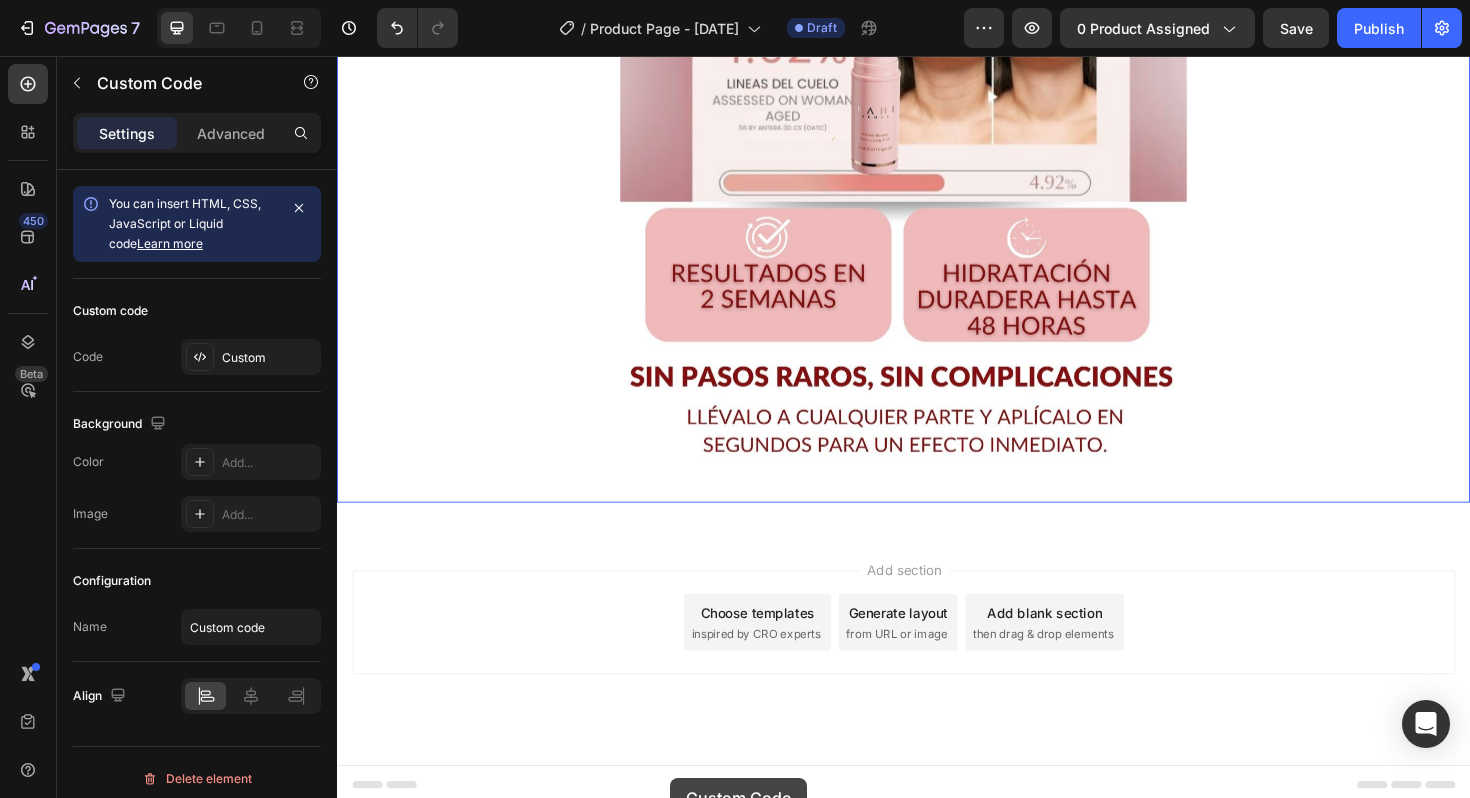 scroll, scrollTop: 4288, scrollLeft: 0, axis: vertical 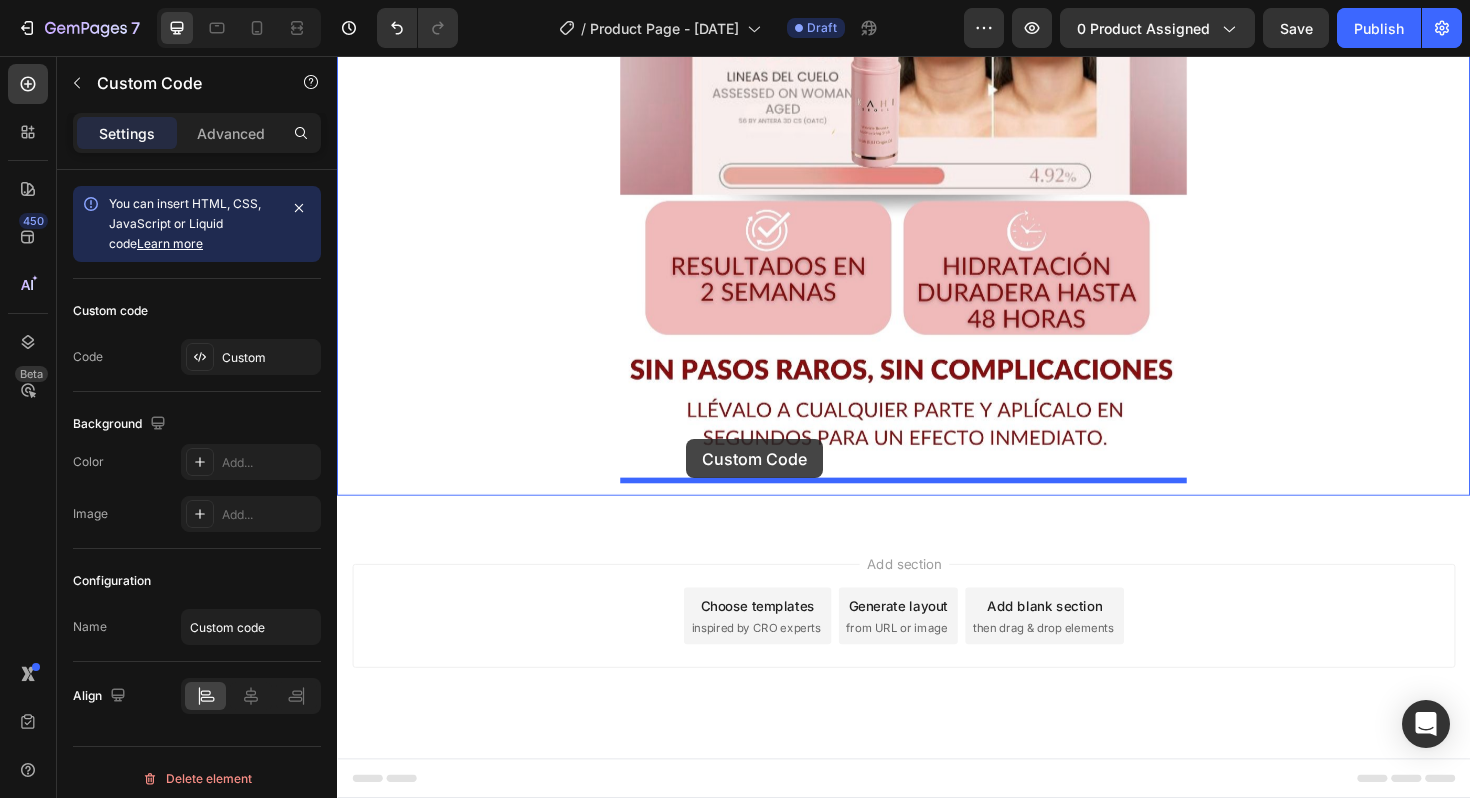 drag, startPoint x: 658, startPoint y: 468, endPoint x: 707, endPoint y: 462, distance: 49.365982 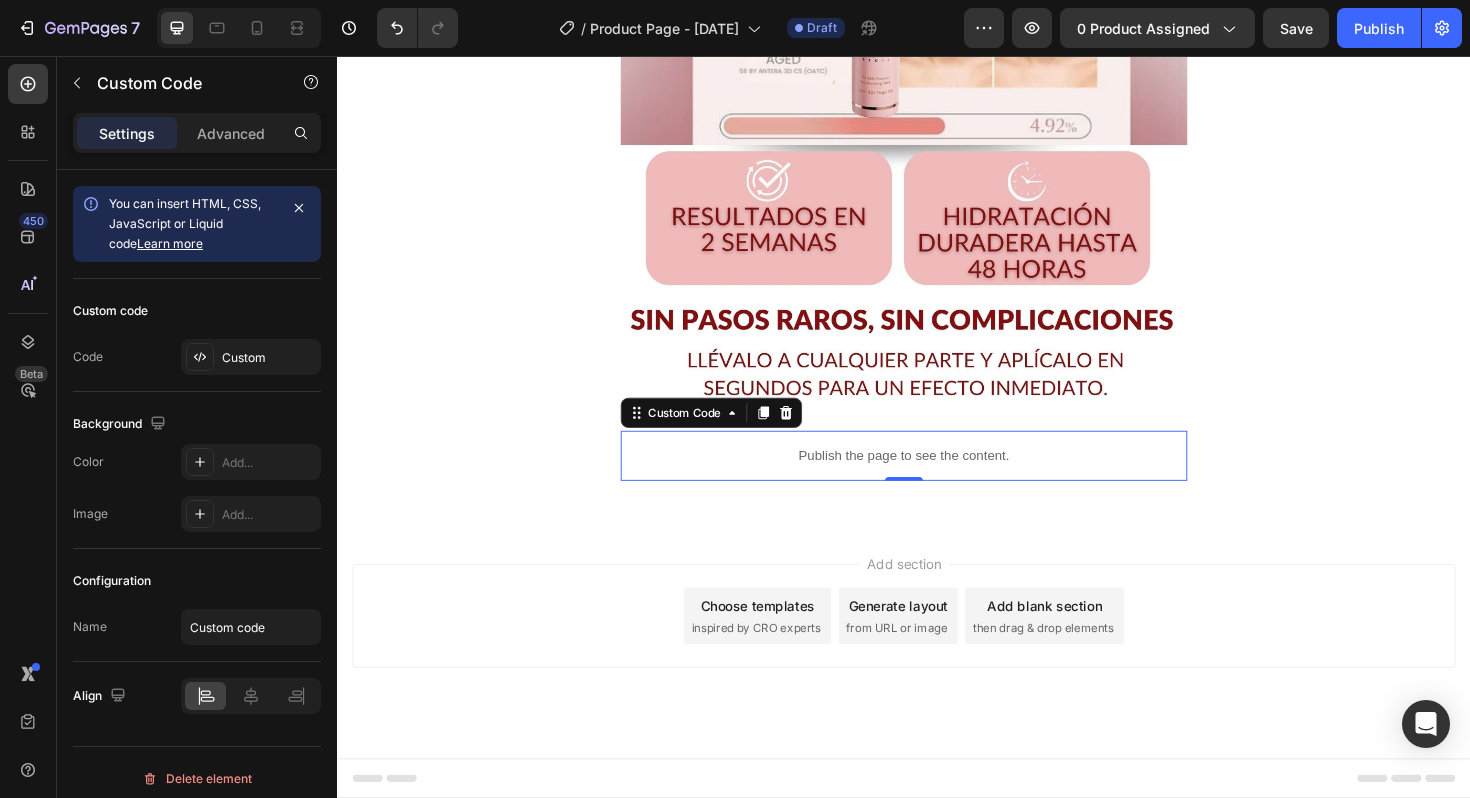 scroll, scrollTop: 4235, scrollLeft: 0, axis: vertical 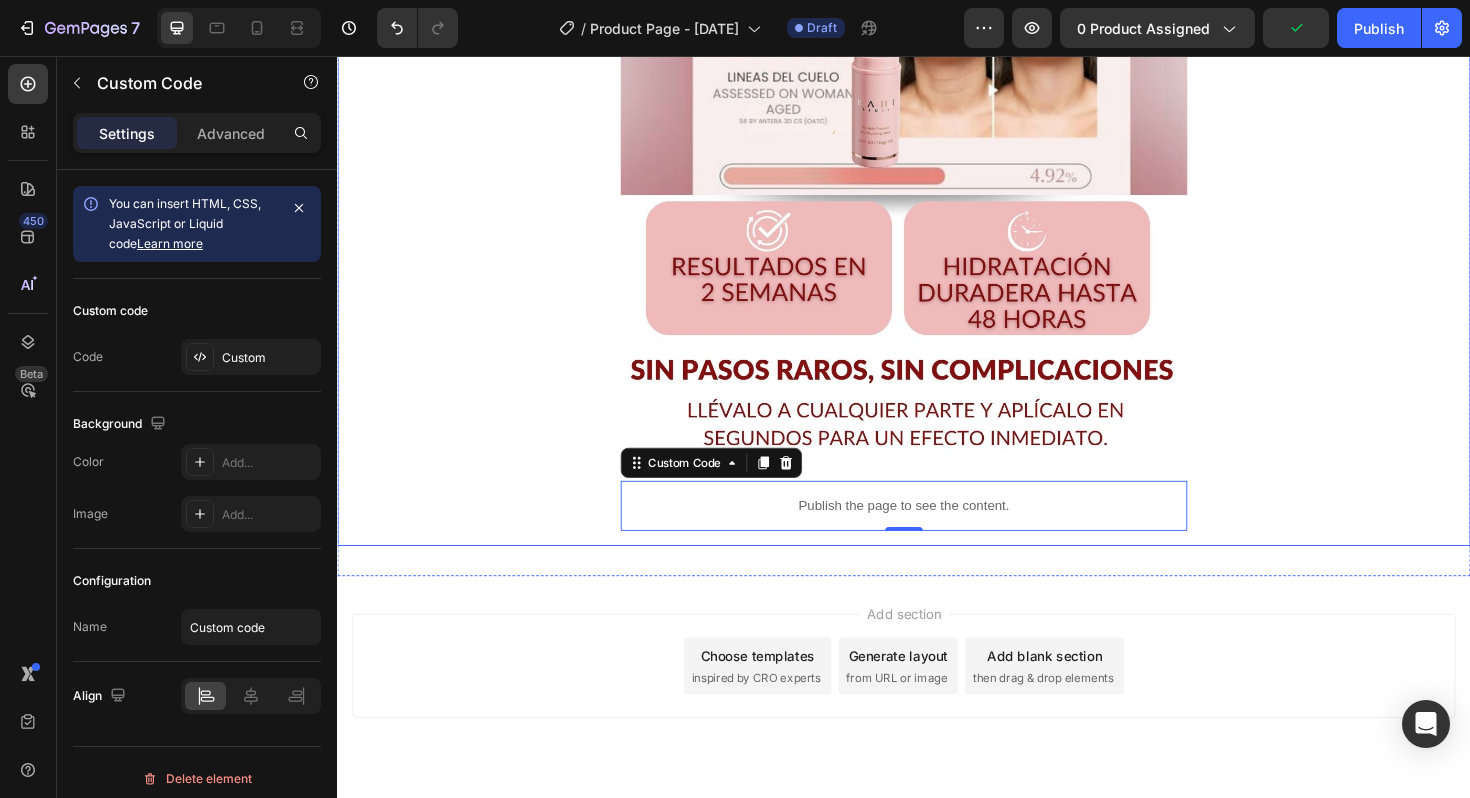 click on "Image
Publish the page to see the content.
Custom Code Image
Publish the page to see the content.
Custom Code Image Image
Publish the page to see the content.
Custom Code   0 Row" at bounding box center [937, -1782] 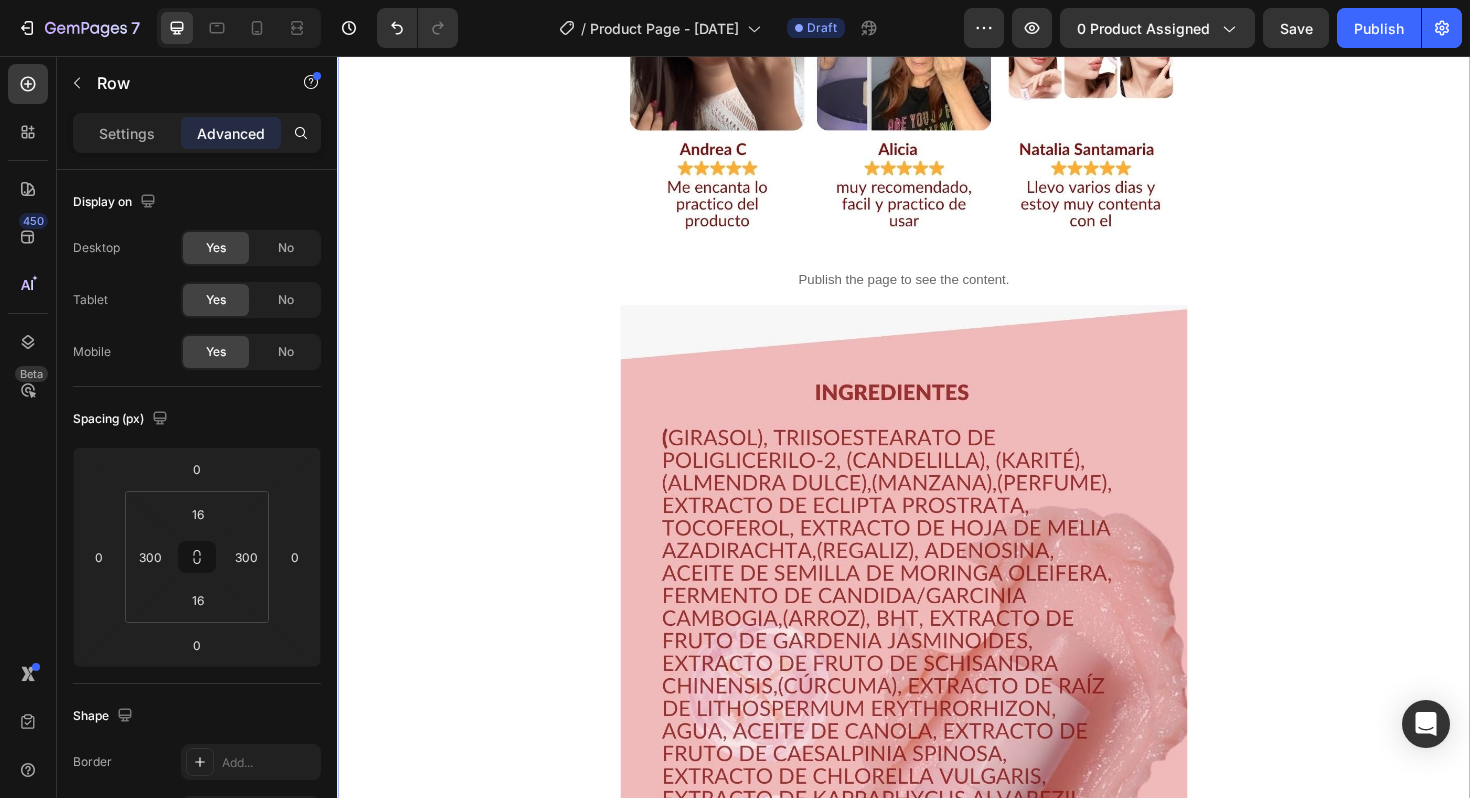 scroll, scrollTop: 2124, scrollLeft: 0, axis: vertical 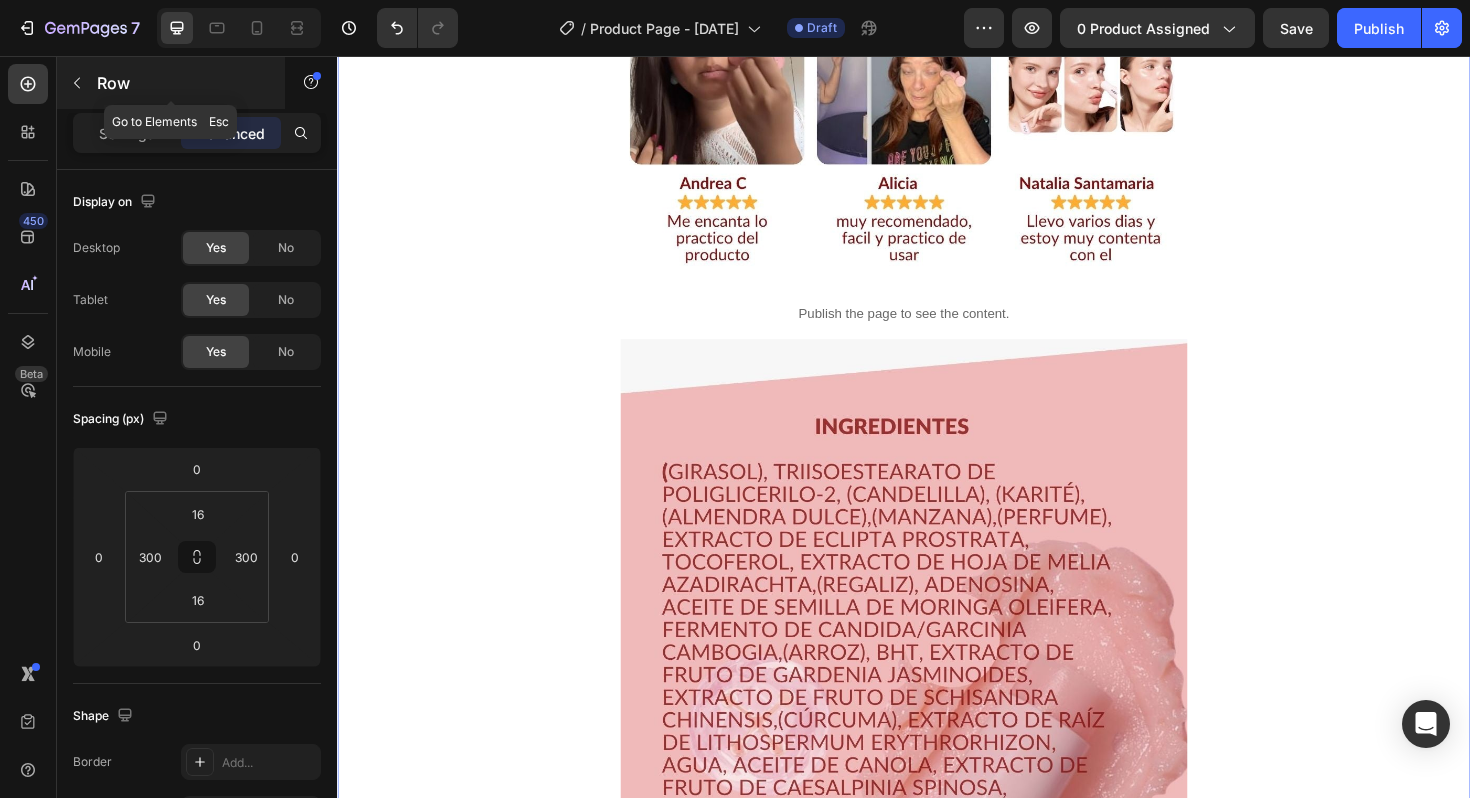 click at bounding box center (77, 83) 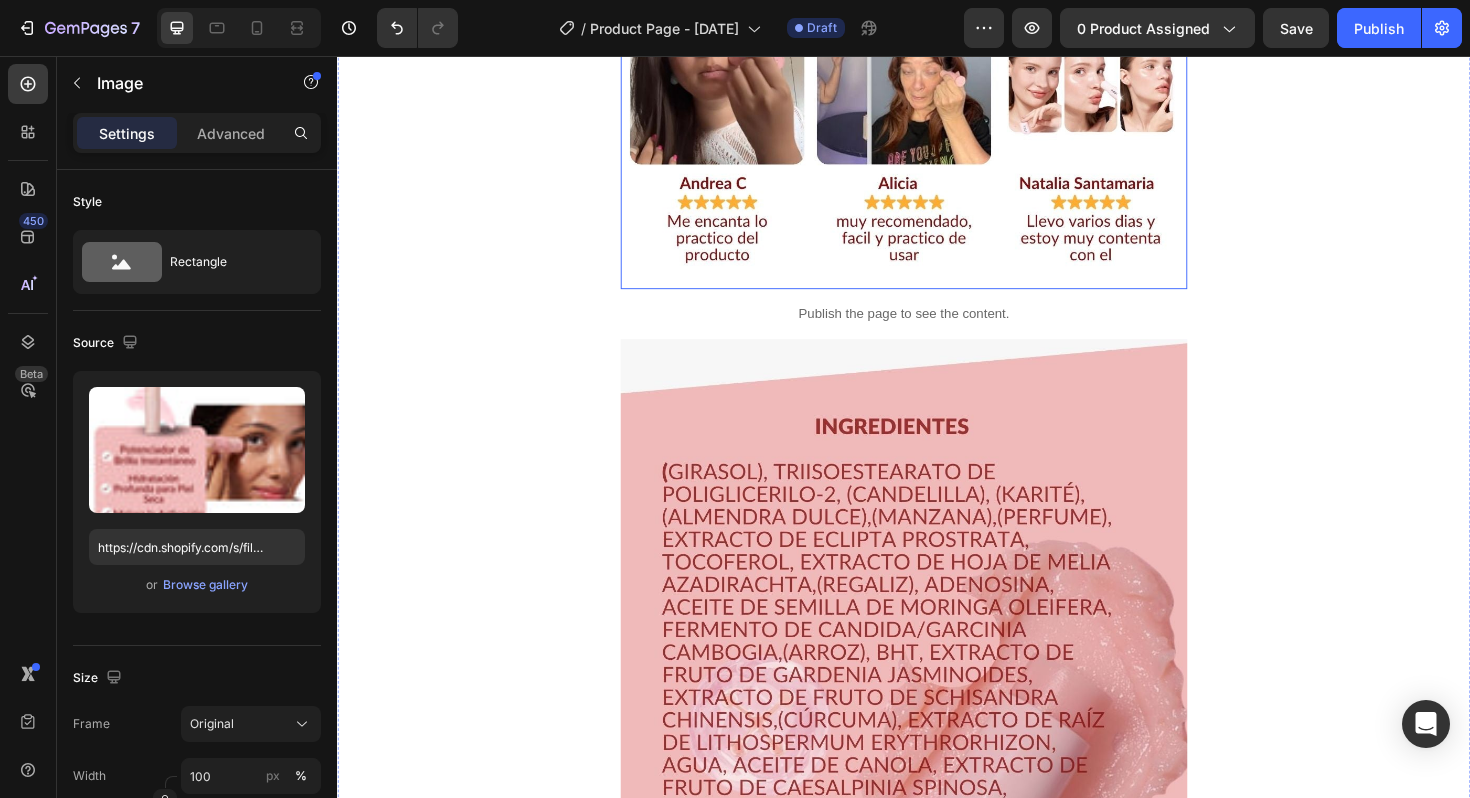 click at bounding box center [937, -381] 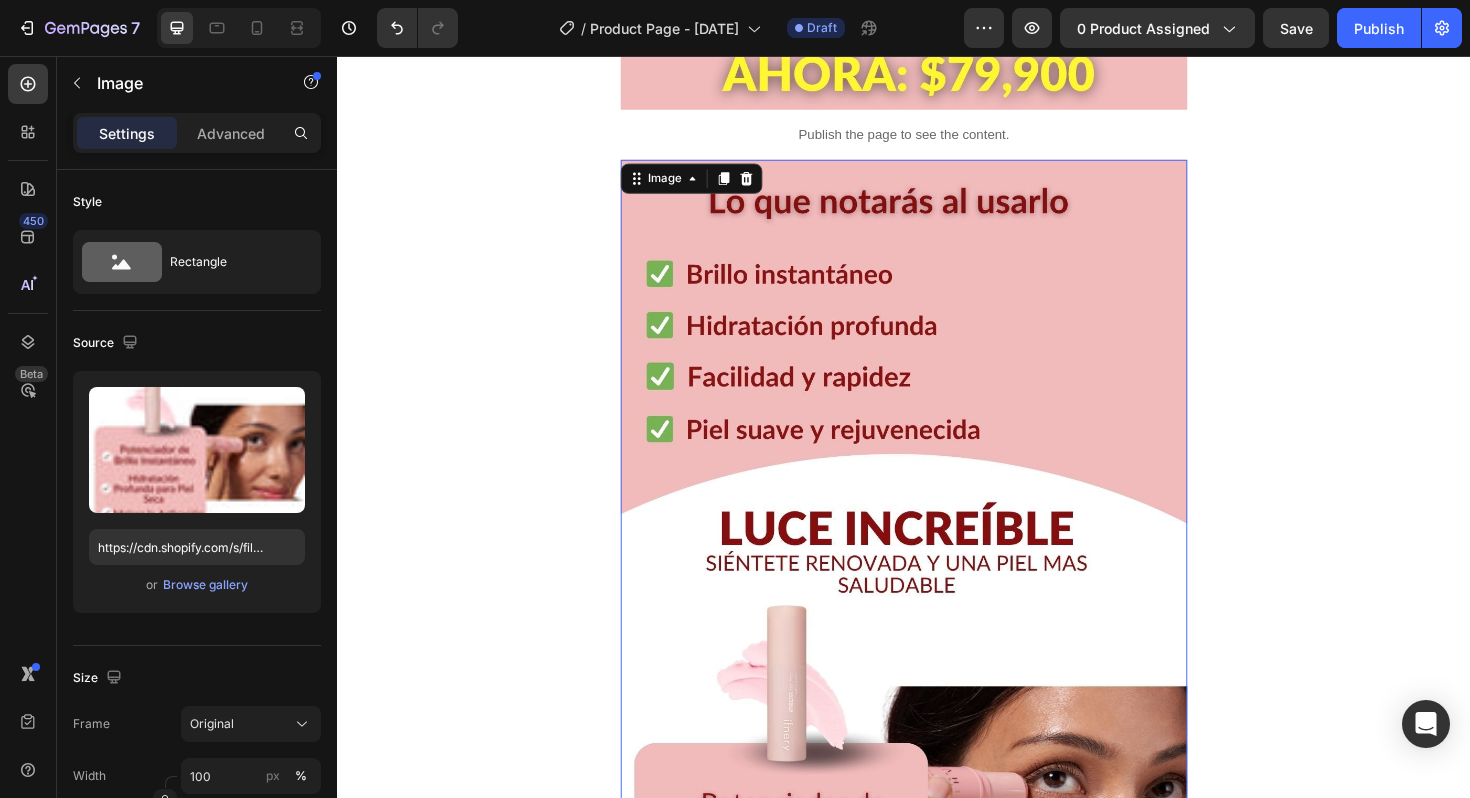 scroll, scrollTop: 889, scrollLeft: 0, axis: vertical 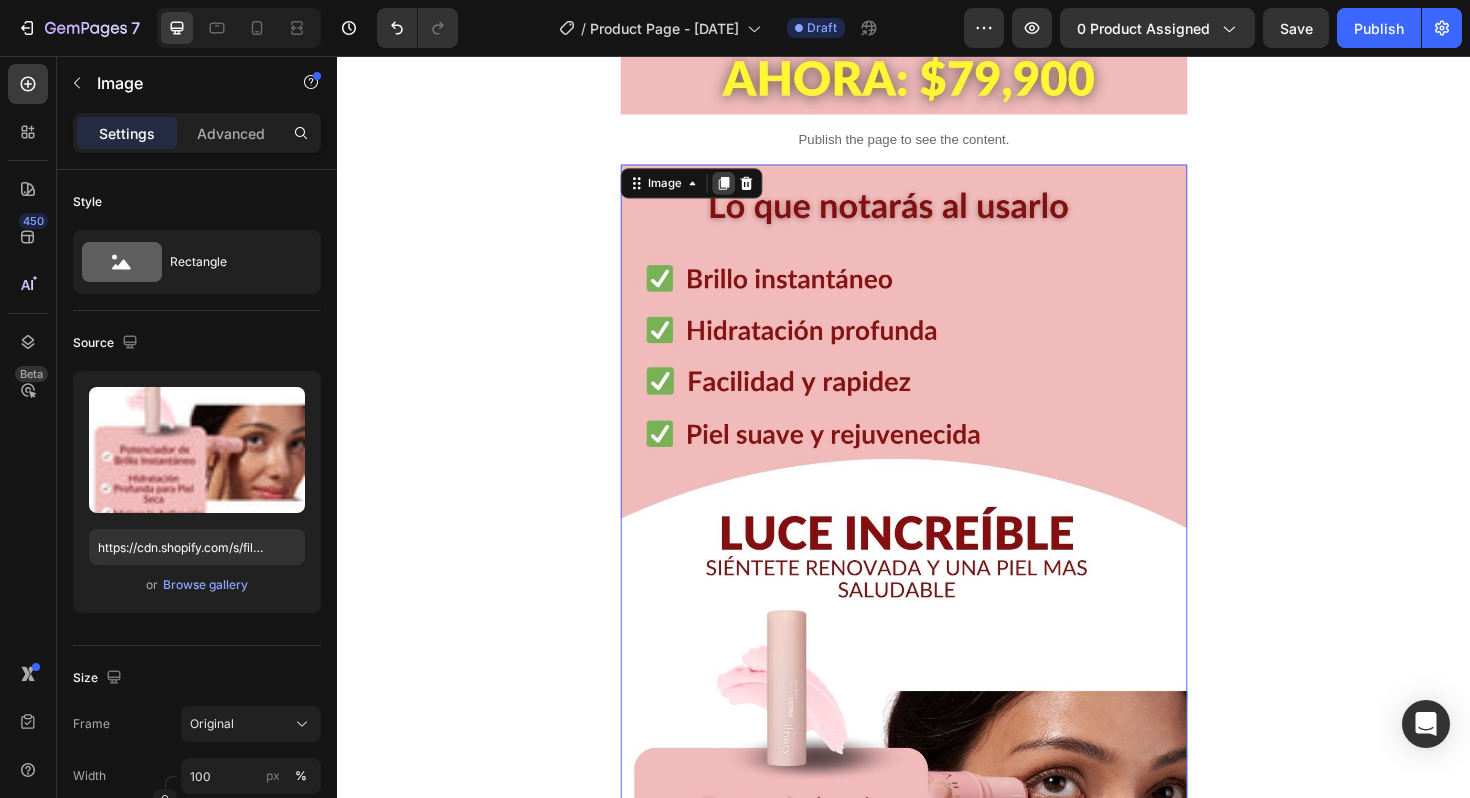 click 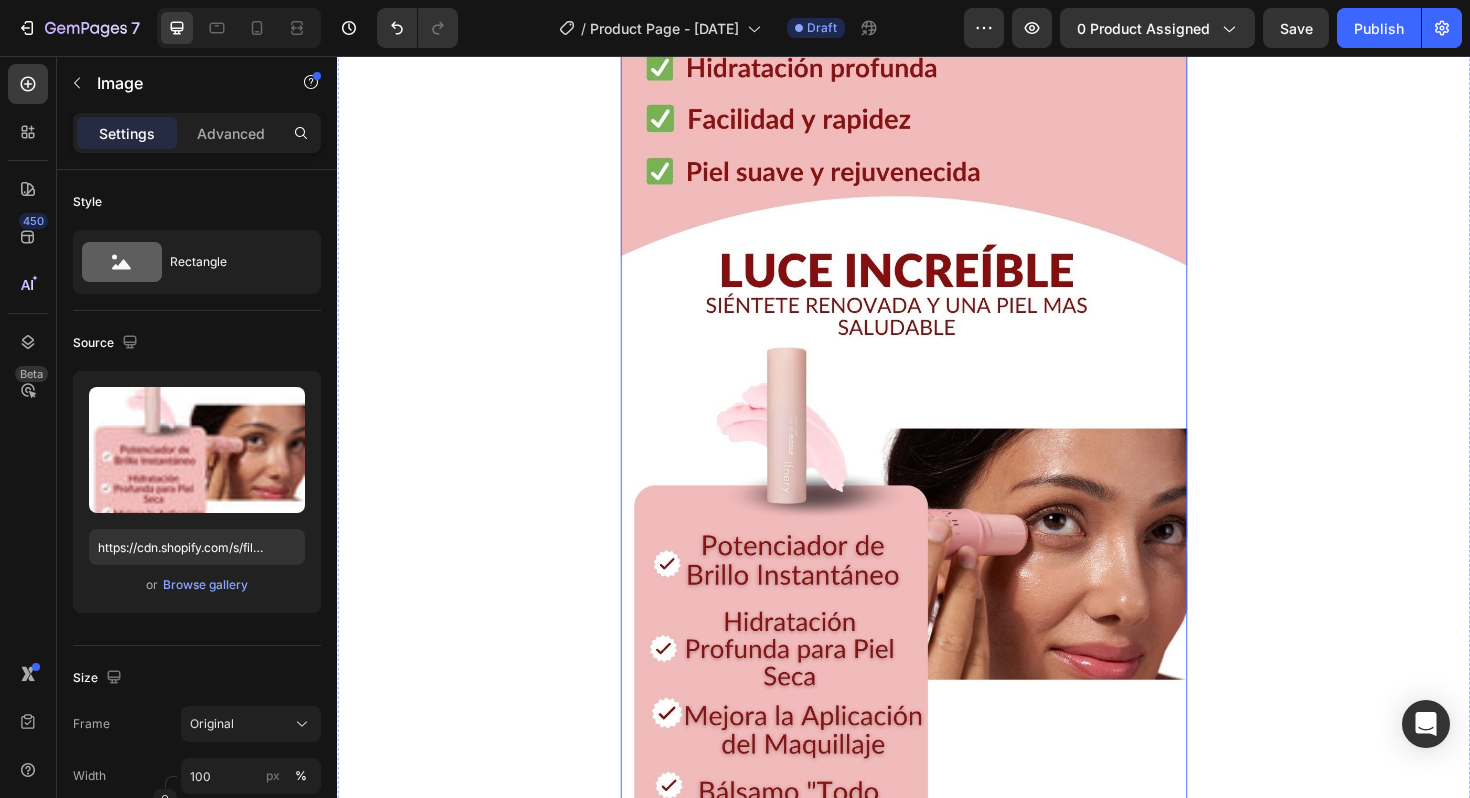 scroll, scrollTop: 2536, scrollLeft: 0, axis: vertical 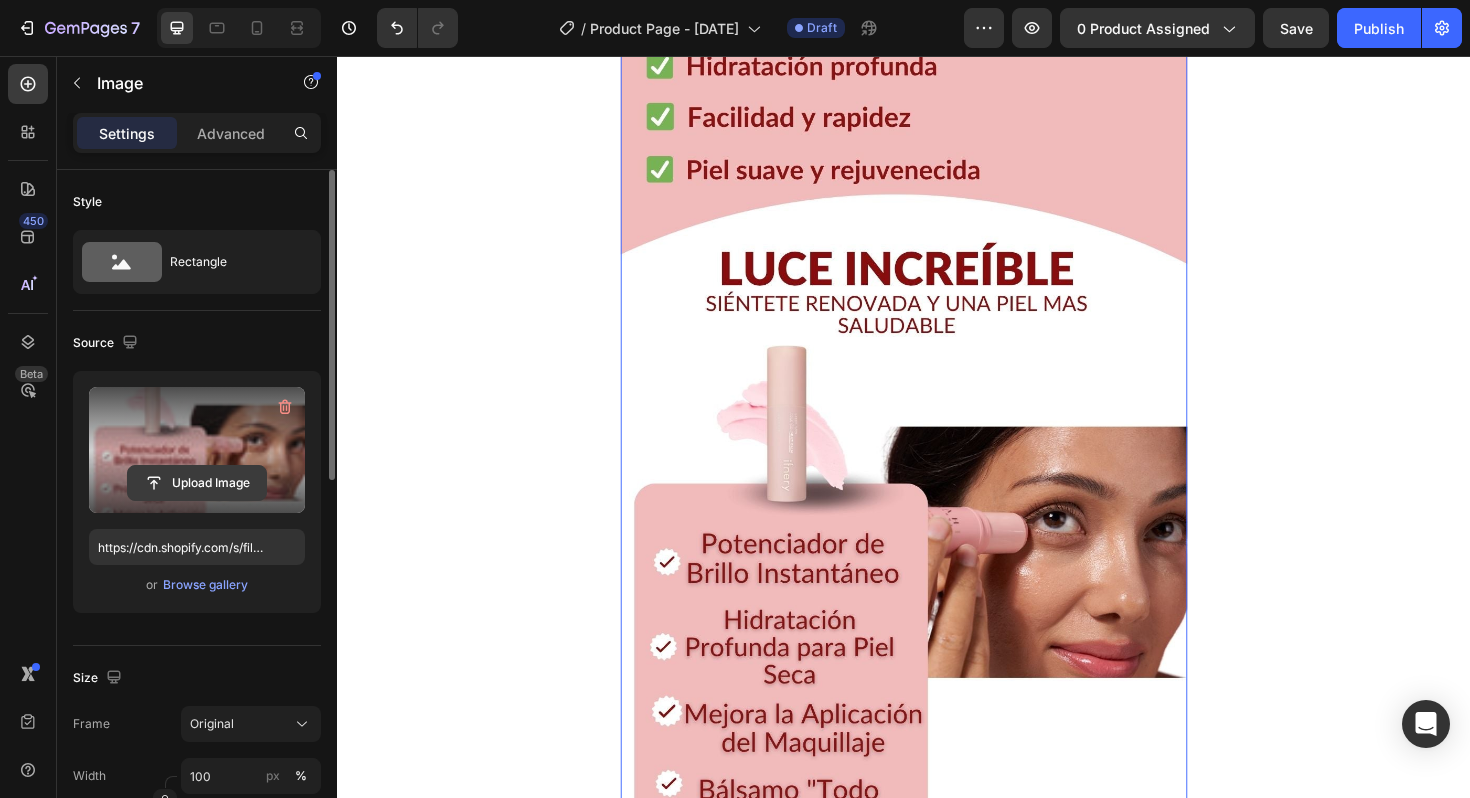 click 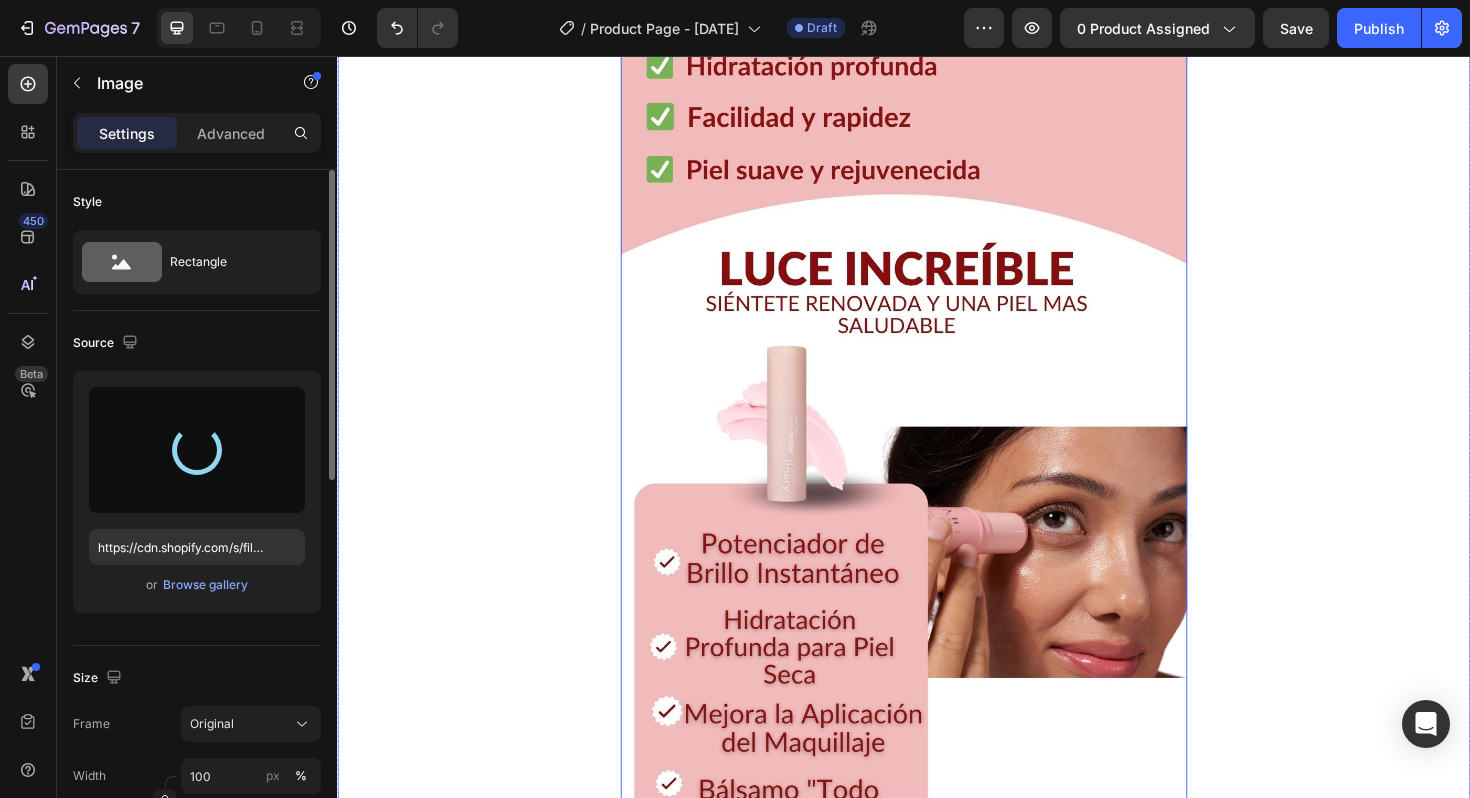 type on "https://cdn.shopify.com/s/files/1/0734/4678/5240/files/gempages_577169602899870435-96fdf8ac-dc1c-4822-bc51-48b6ad79dae6.jpg" 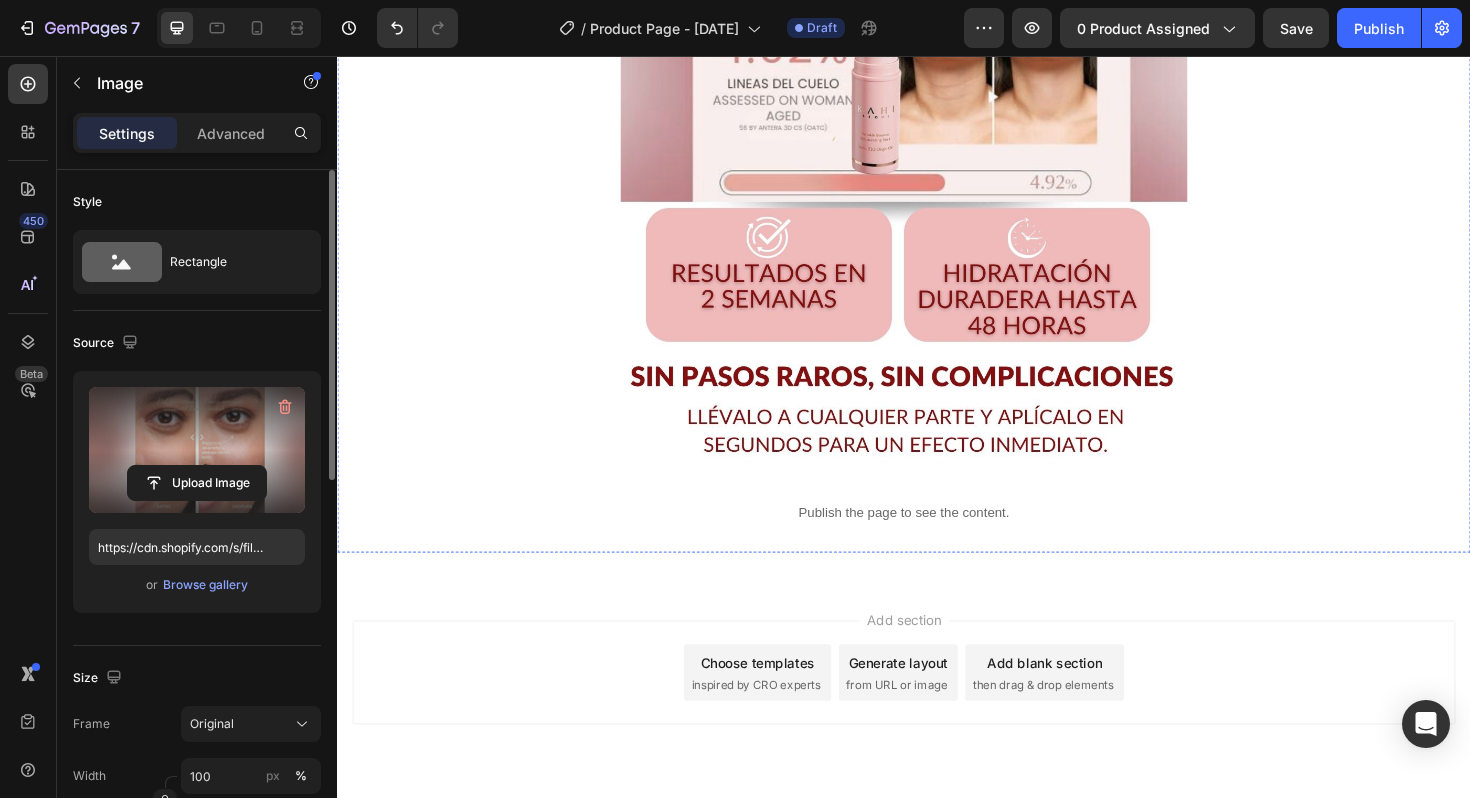 scroll, scrollTop: 4599, scrollLeft: 0, axis: vertical 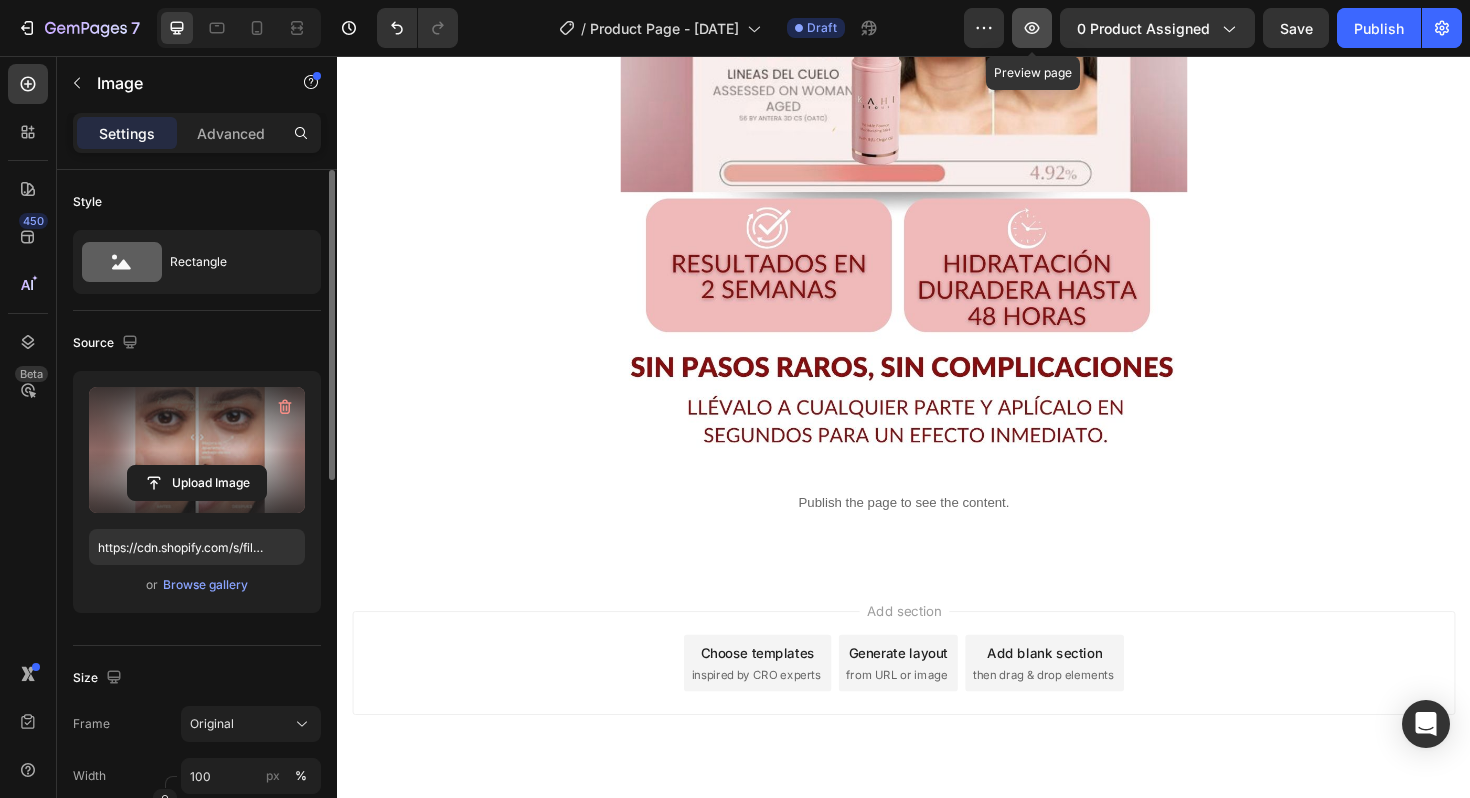 click 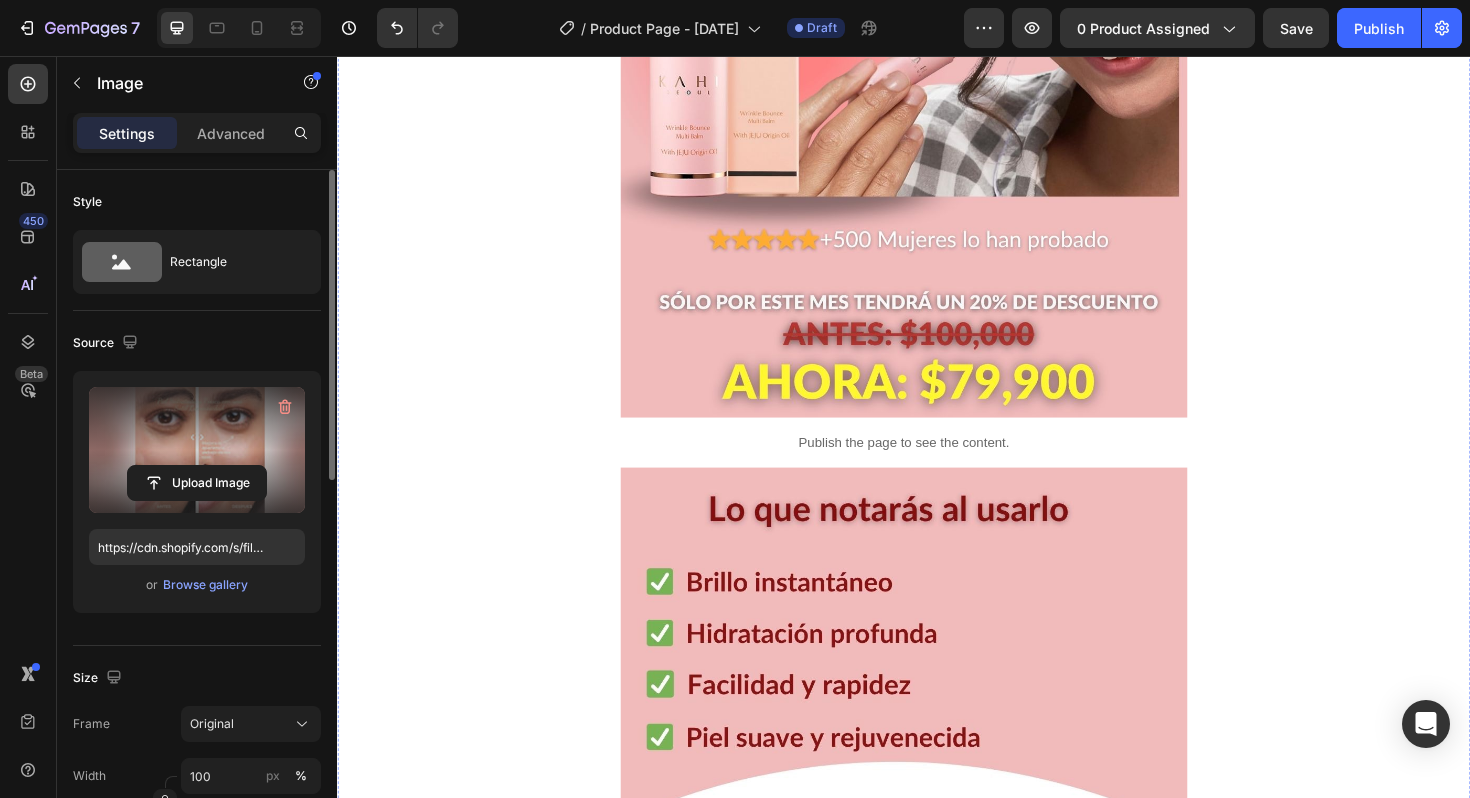 scroll, scrollTop: 0, scrollLeft: 0, axis: both 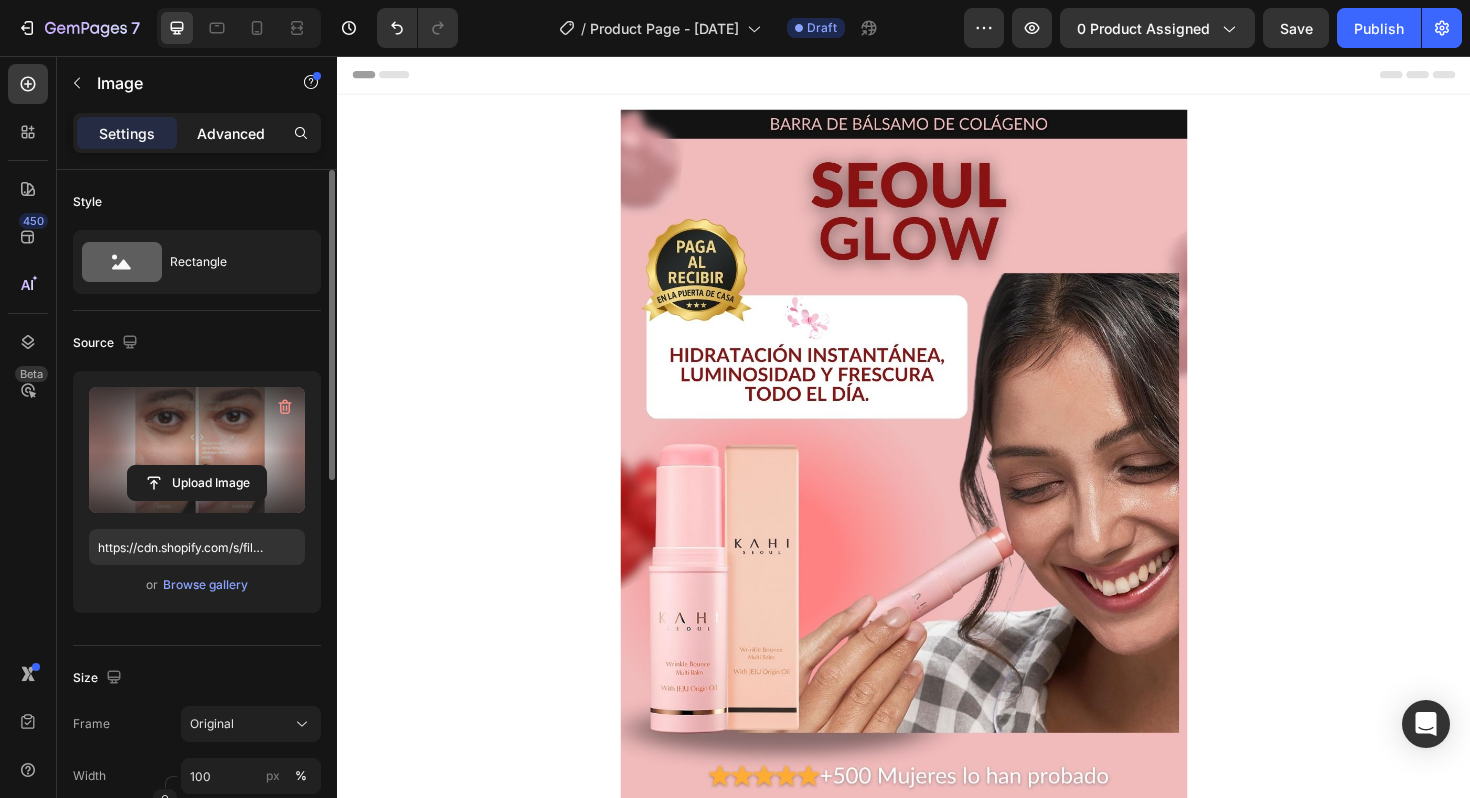 click on "Advanced" at bounding box center (231, 133) 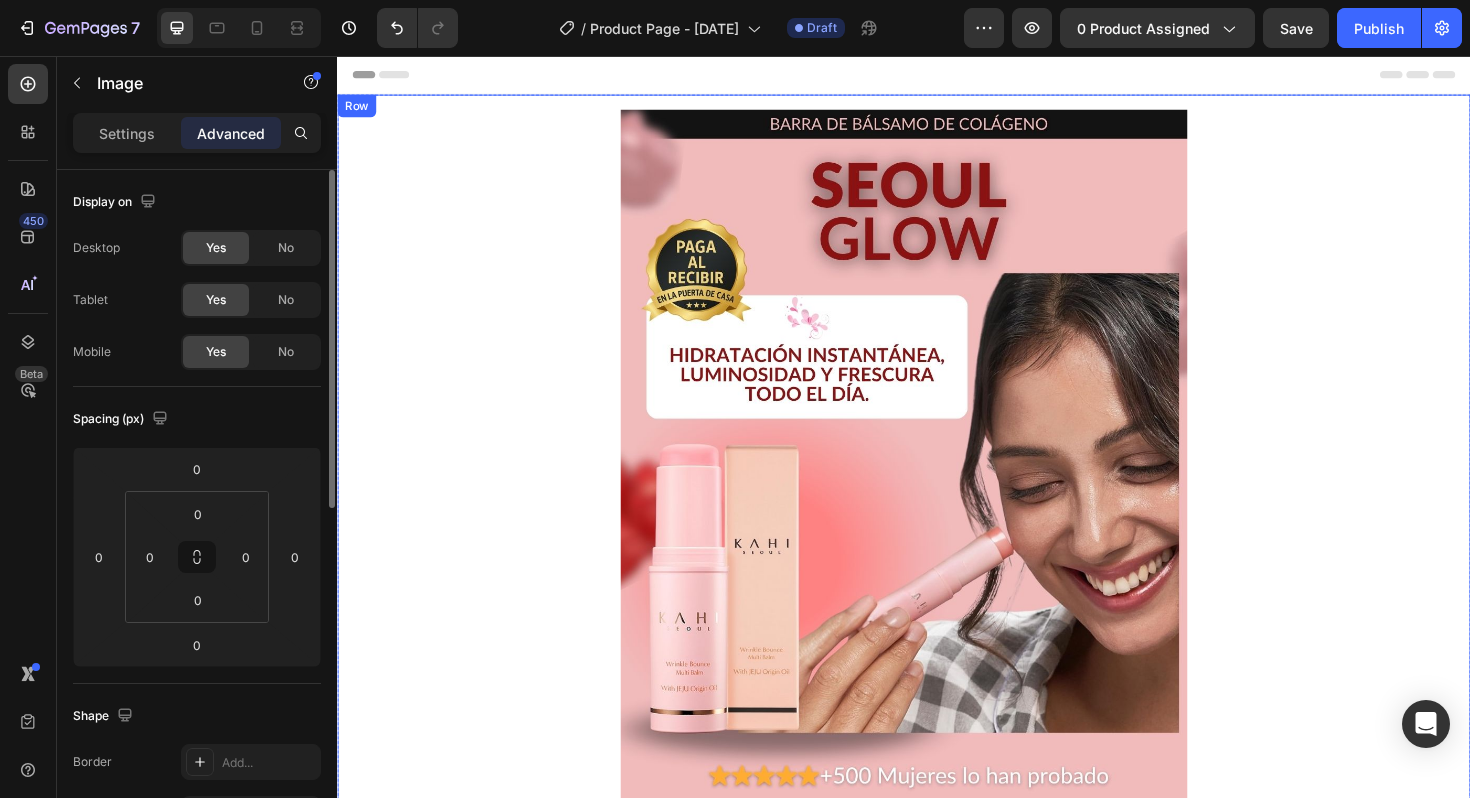 click on "Image
Publish the page to see the content.
Custom Code Image Image   0
Publish the page to see the content.
Custom Code Image Image
Publish the page to see the content.
Custom Code Row" at bounding box center [937, 2634] 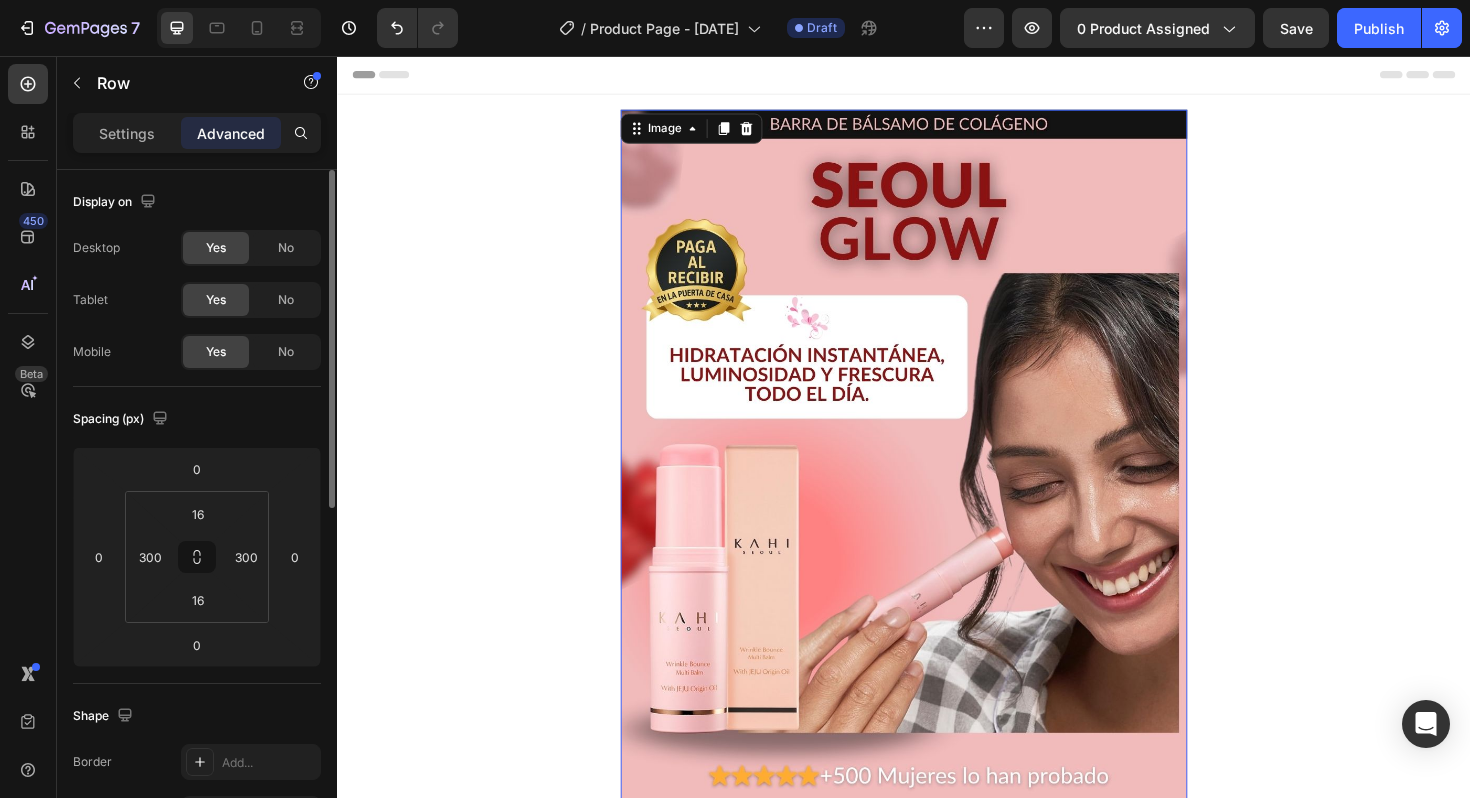 click on "Image   0" at bounding box center [937, 560] 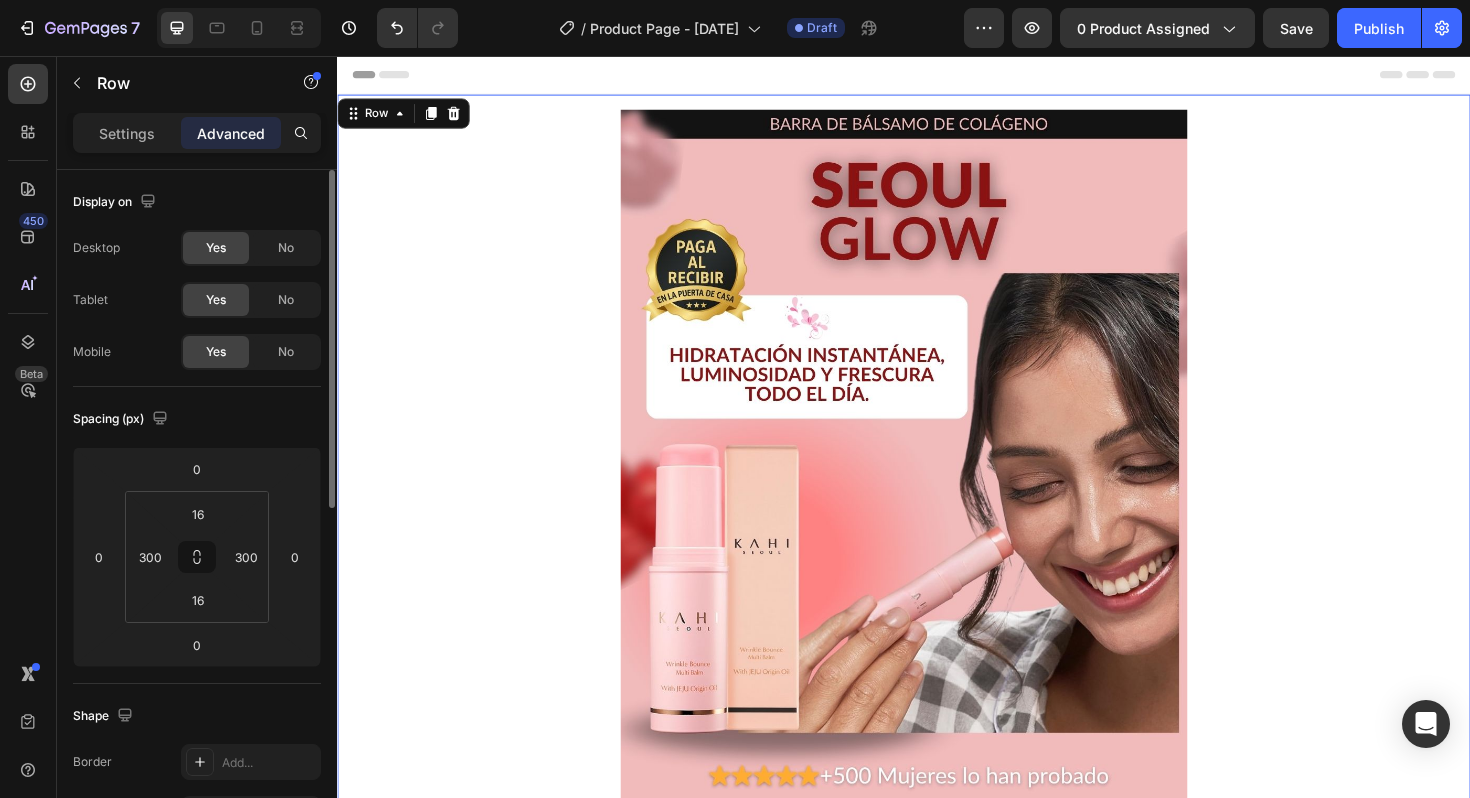 click on "Image
Publish the page to see the content.
Custom Code Image Image
Publish the page to see the content.
Custom Code Image Image
Publish the page to see the content.
Custom Code Row   0" at bounding box center [937, 2634] 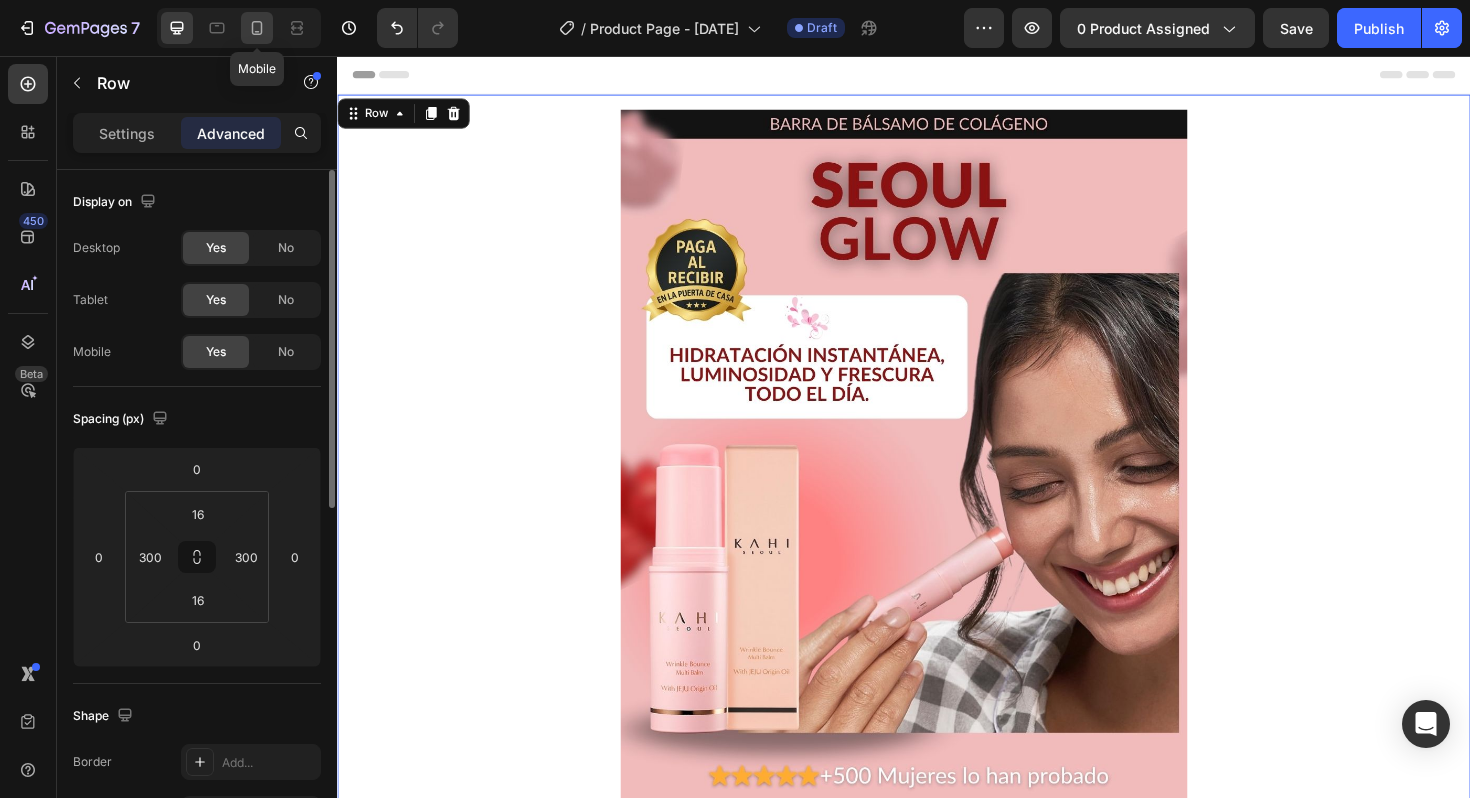 click 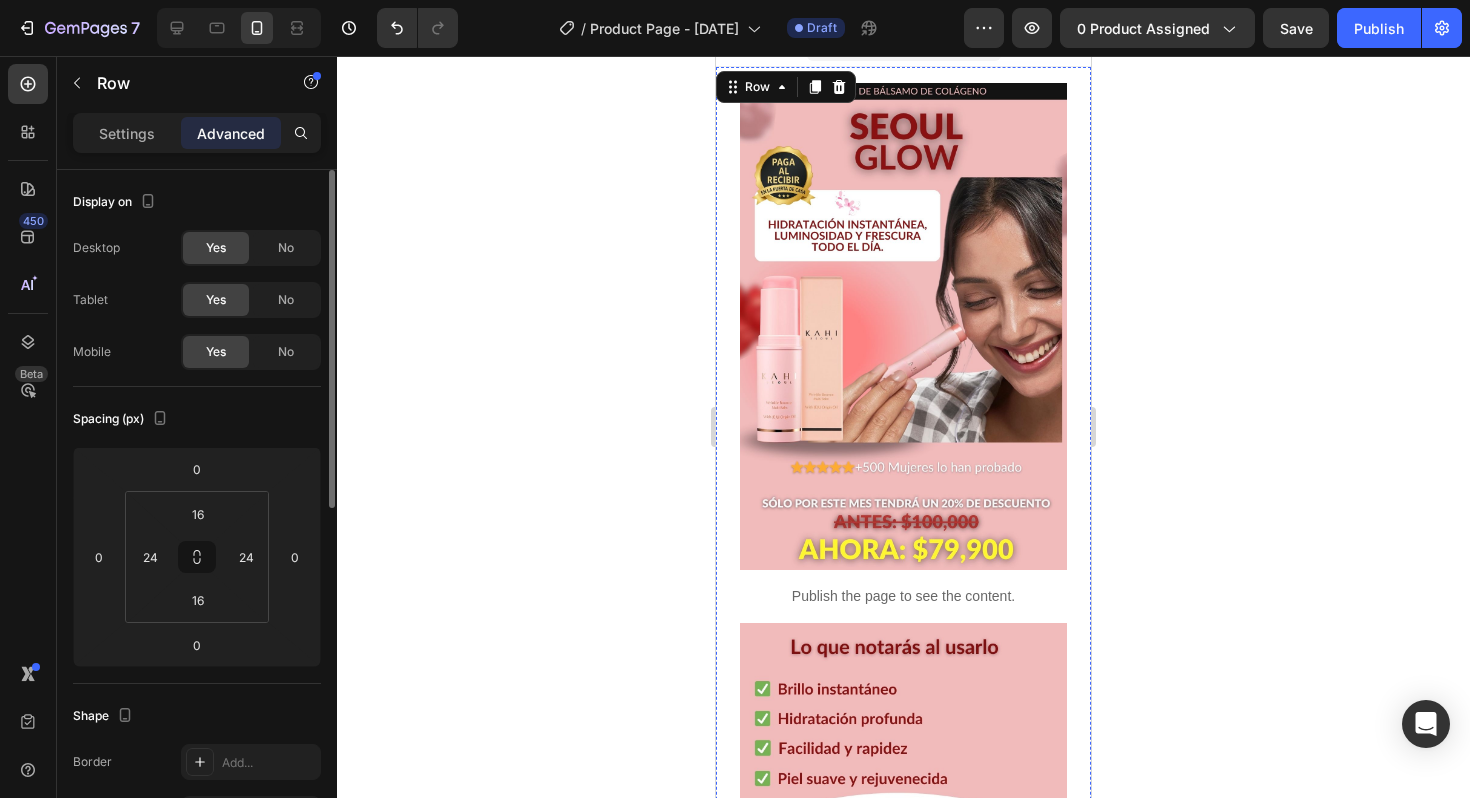 scroll, scrollTop: 0, scrollLeft: 0, axis: both 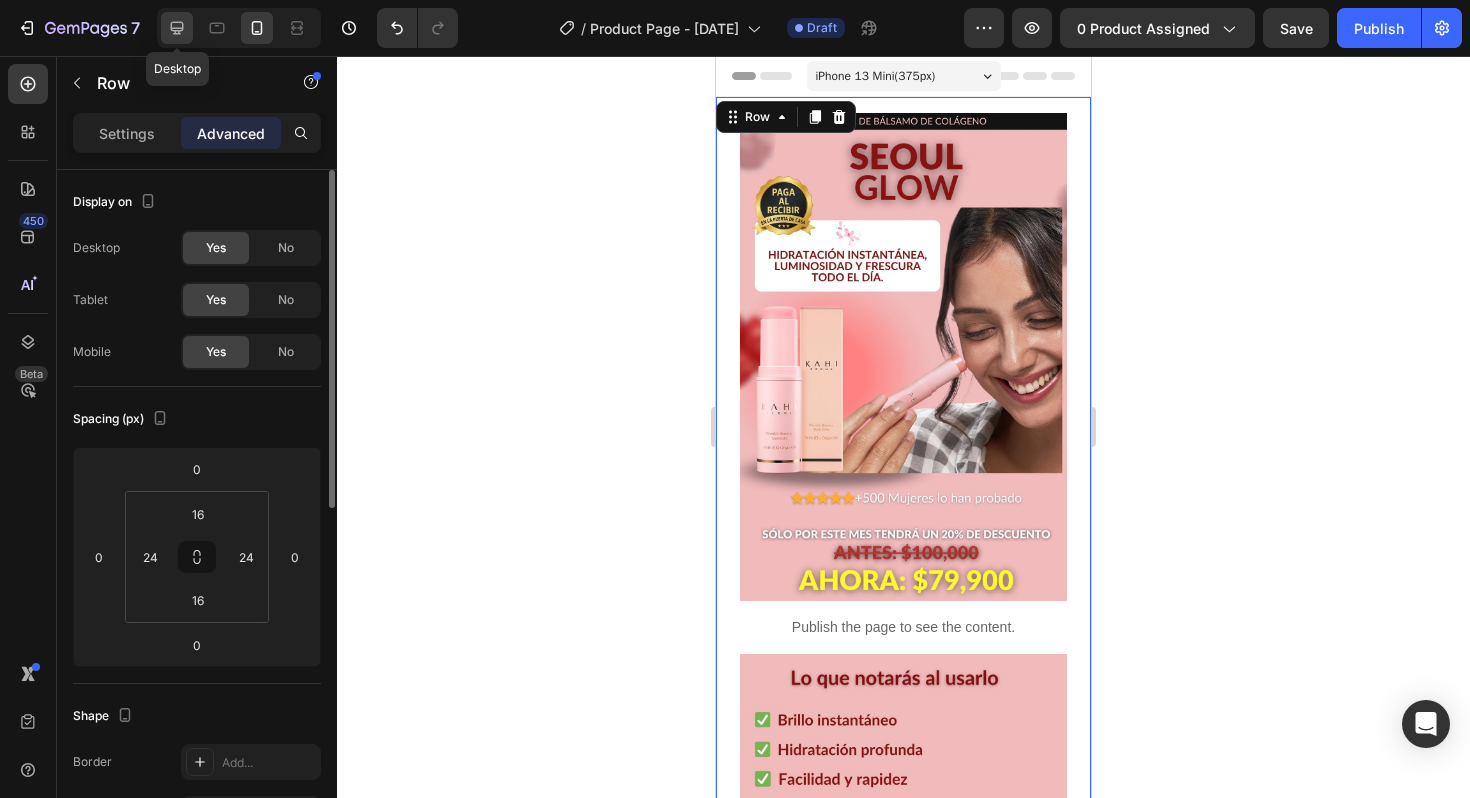 click 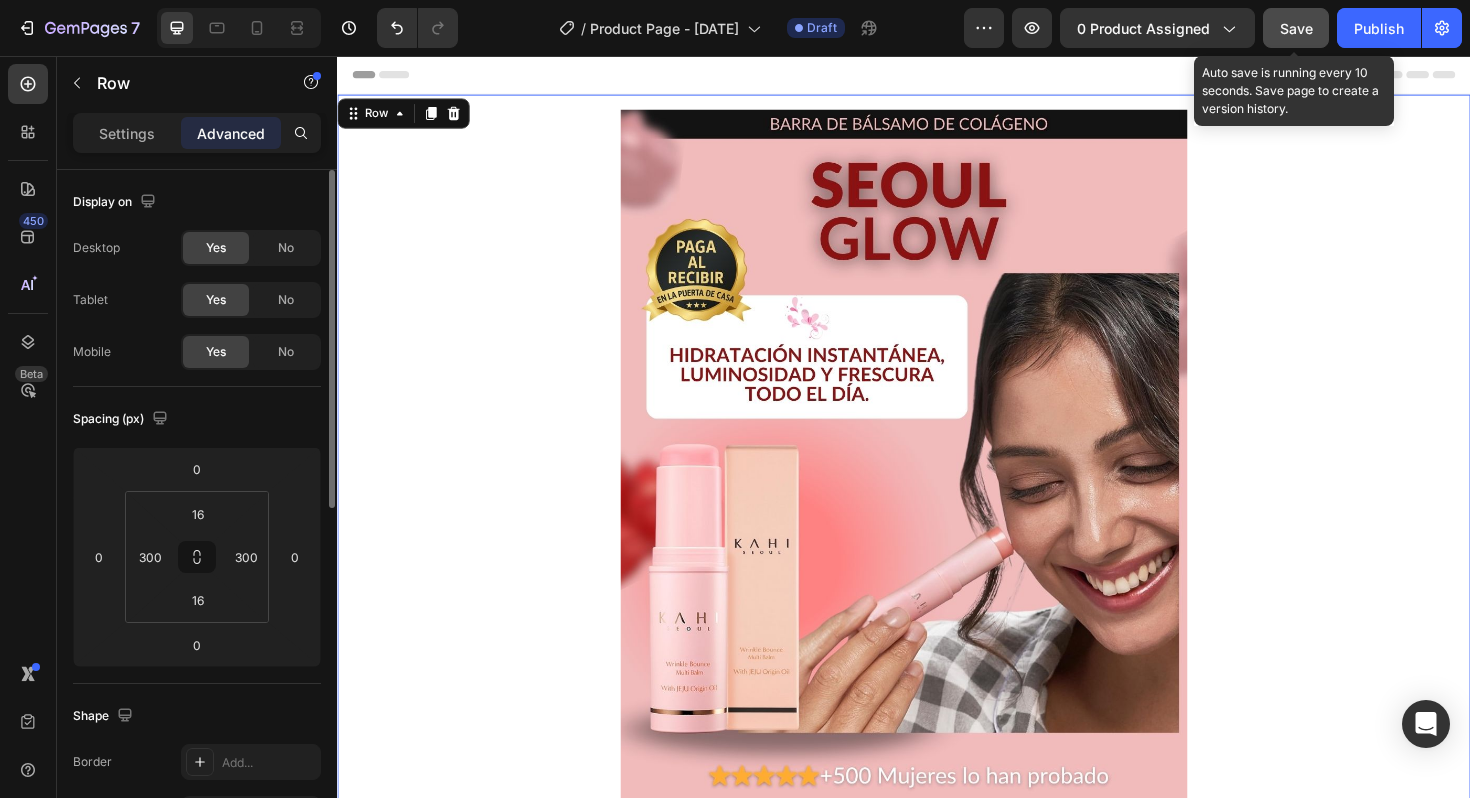 click on "Save" at bounding box center [1296, 28] 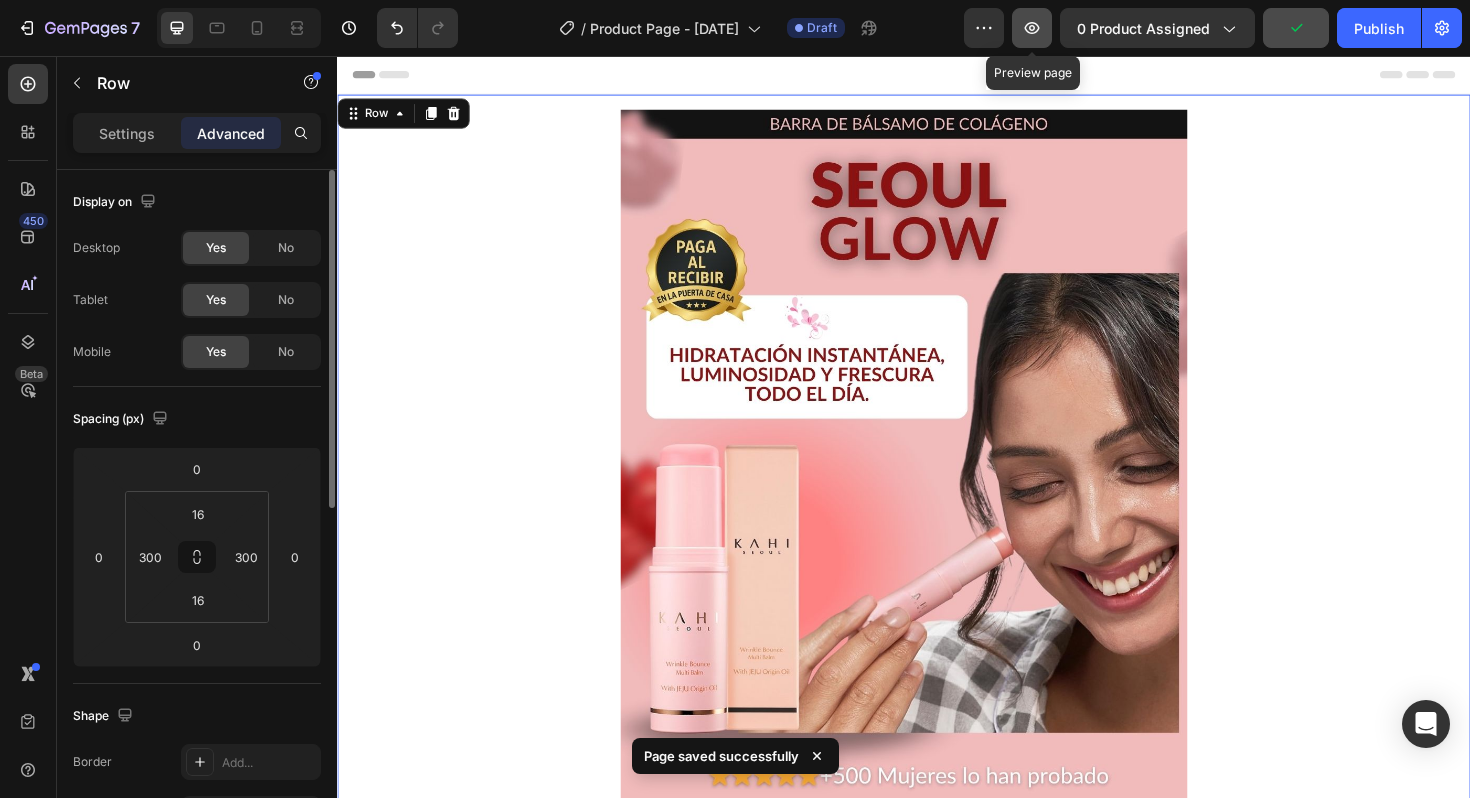 click 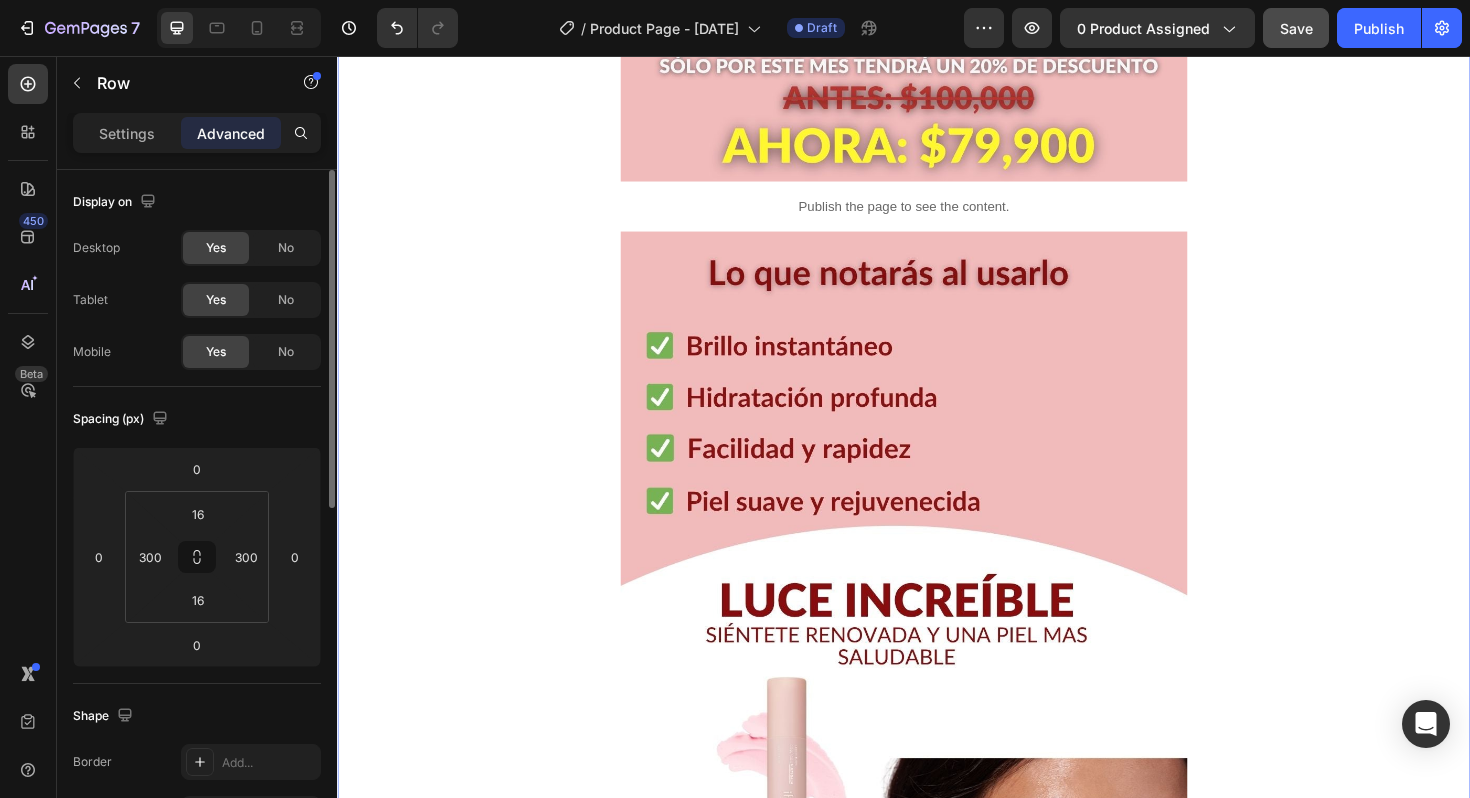 scroll, scrollTop: 822, scrollLeft: 0, axis: vertical 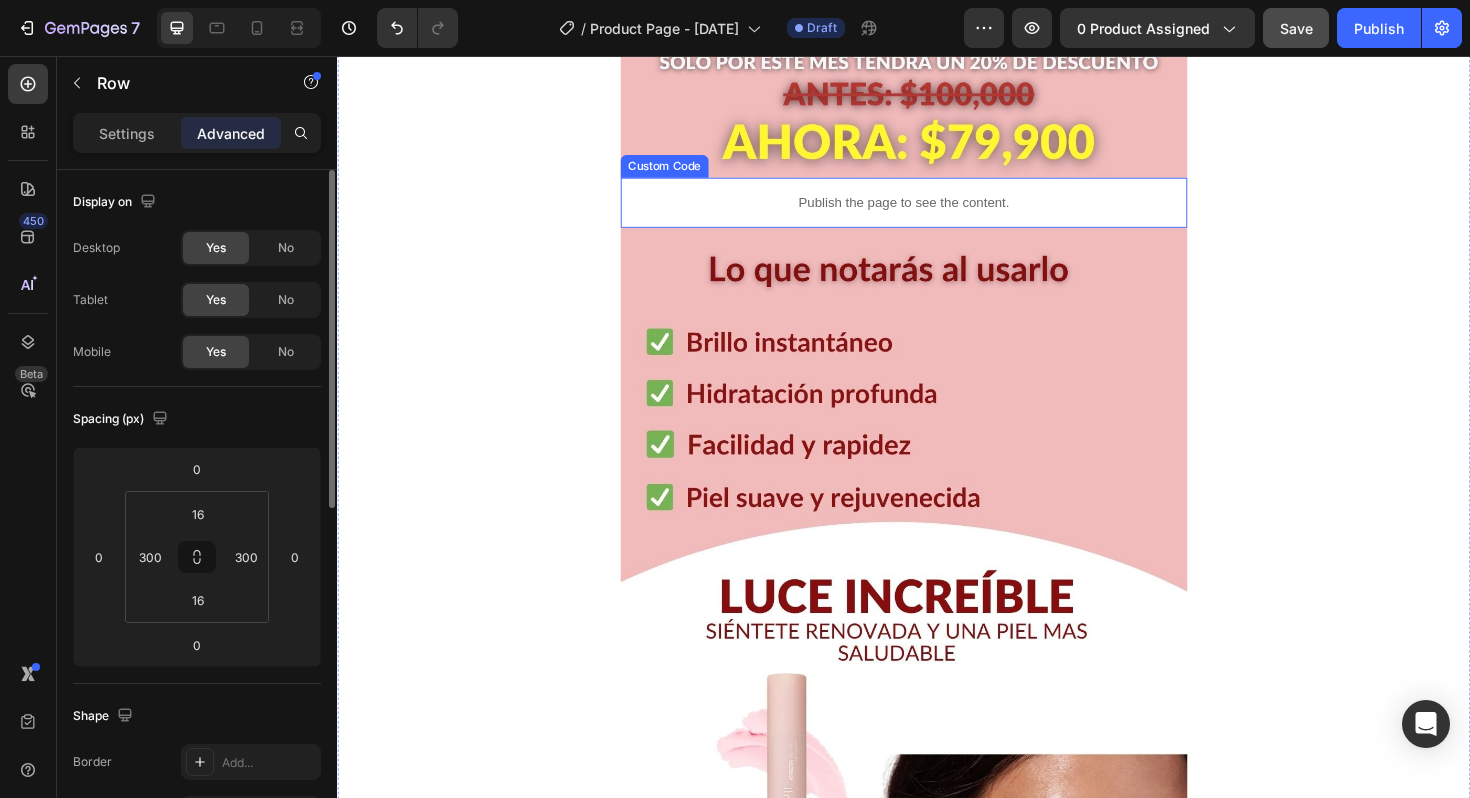 click on "Publish the page to see the content." at bounding box center (937, 211) 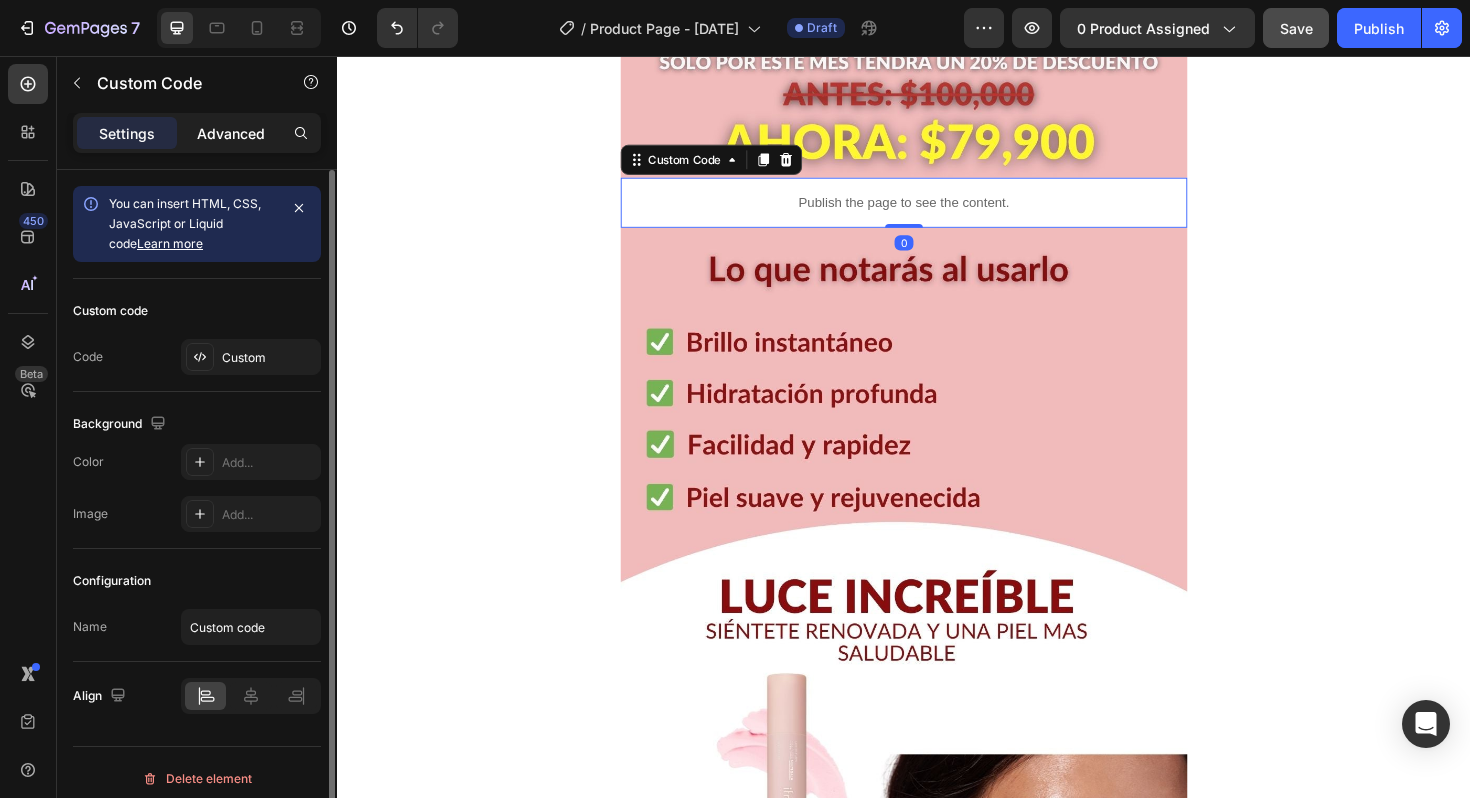 click on "Advanced" at bounding box center (231, 133) 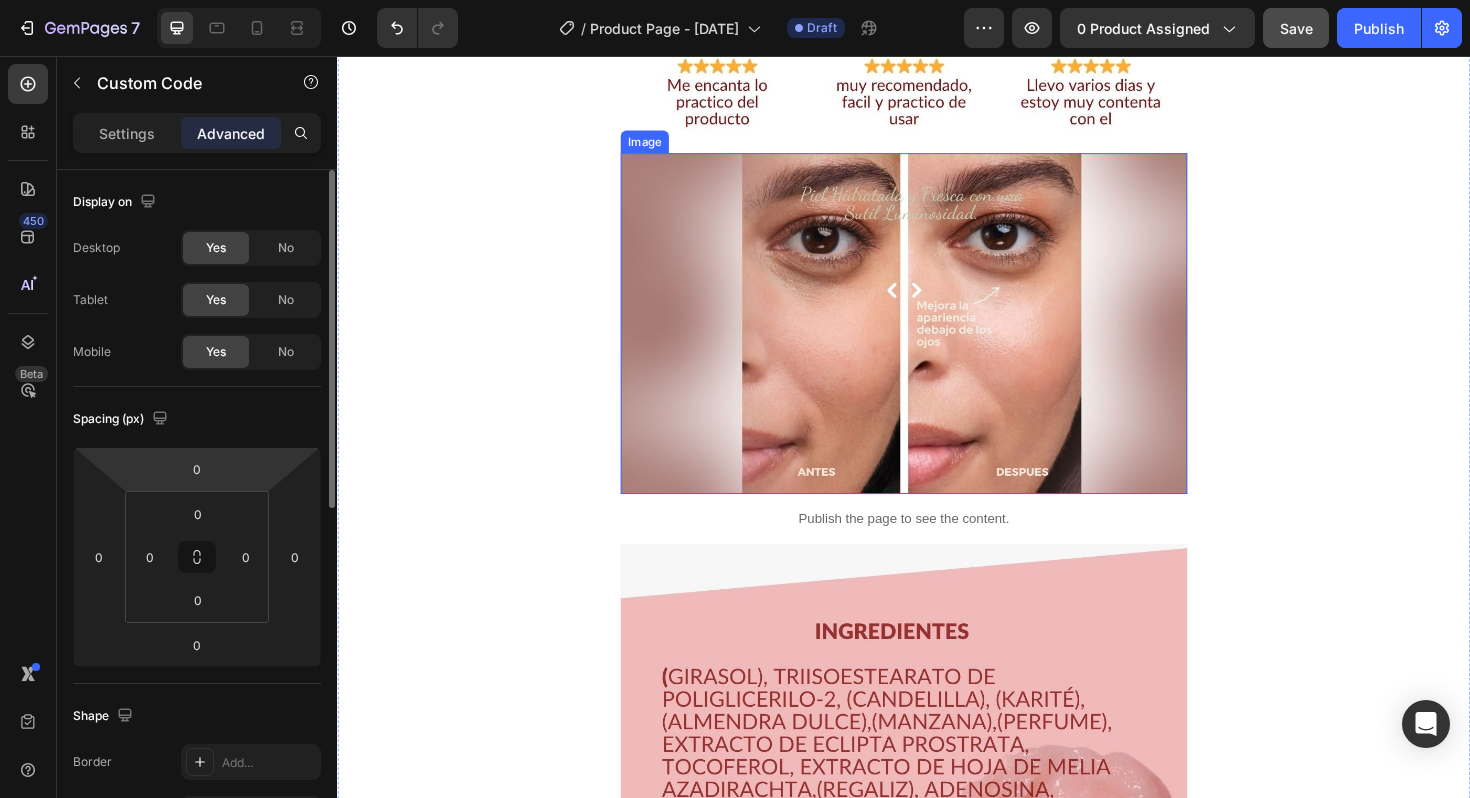 scroll, scrollTop: 2271, scrollLeft: 0, axis: vertical 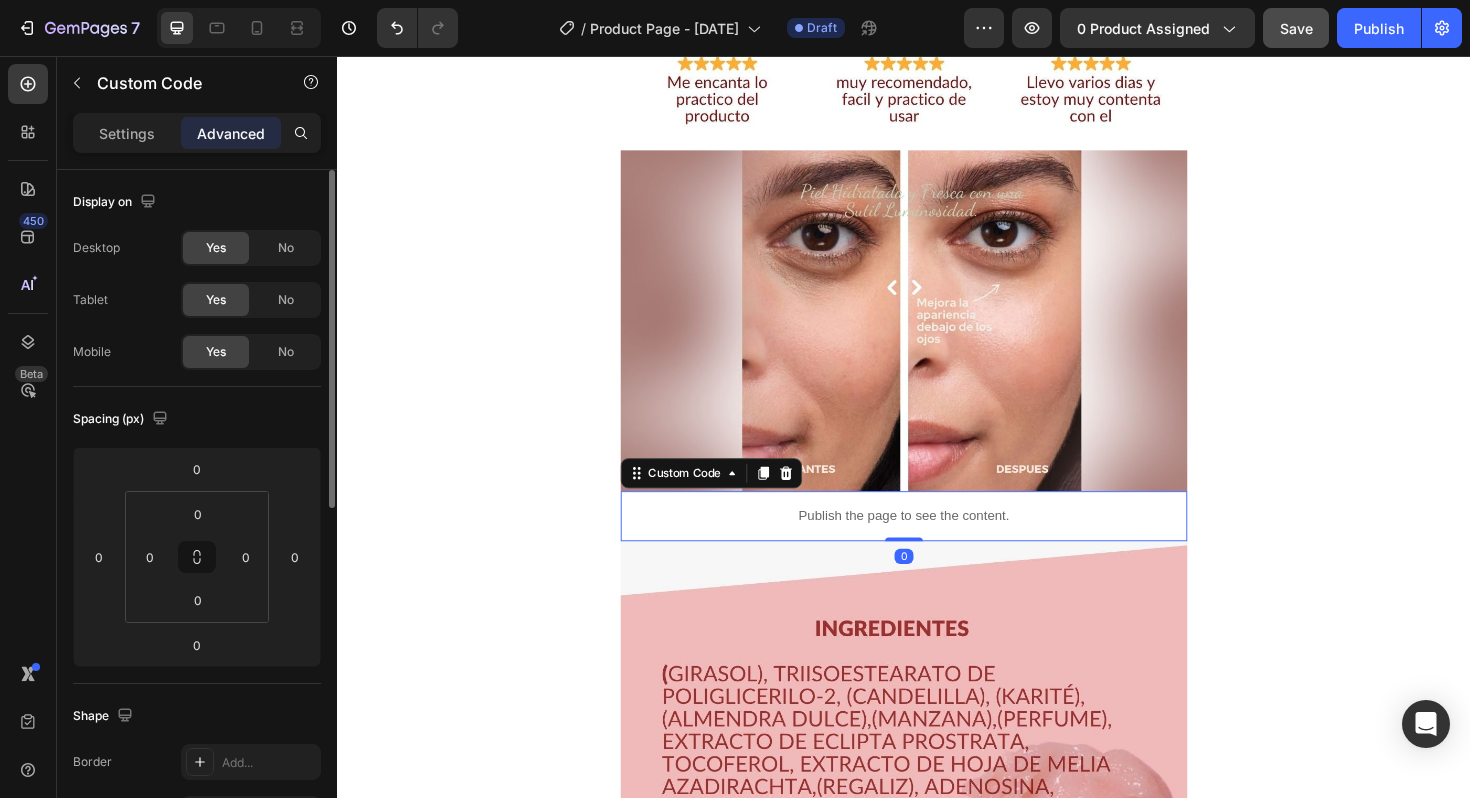 click on "Publish the page to see the content." at bounding box center (937, 543) 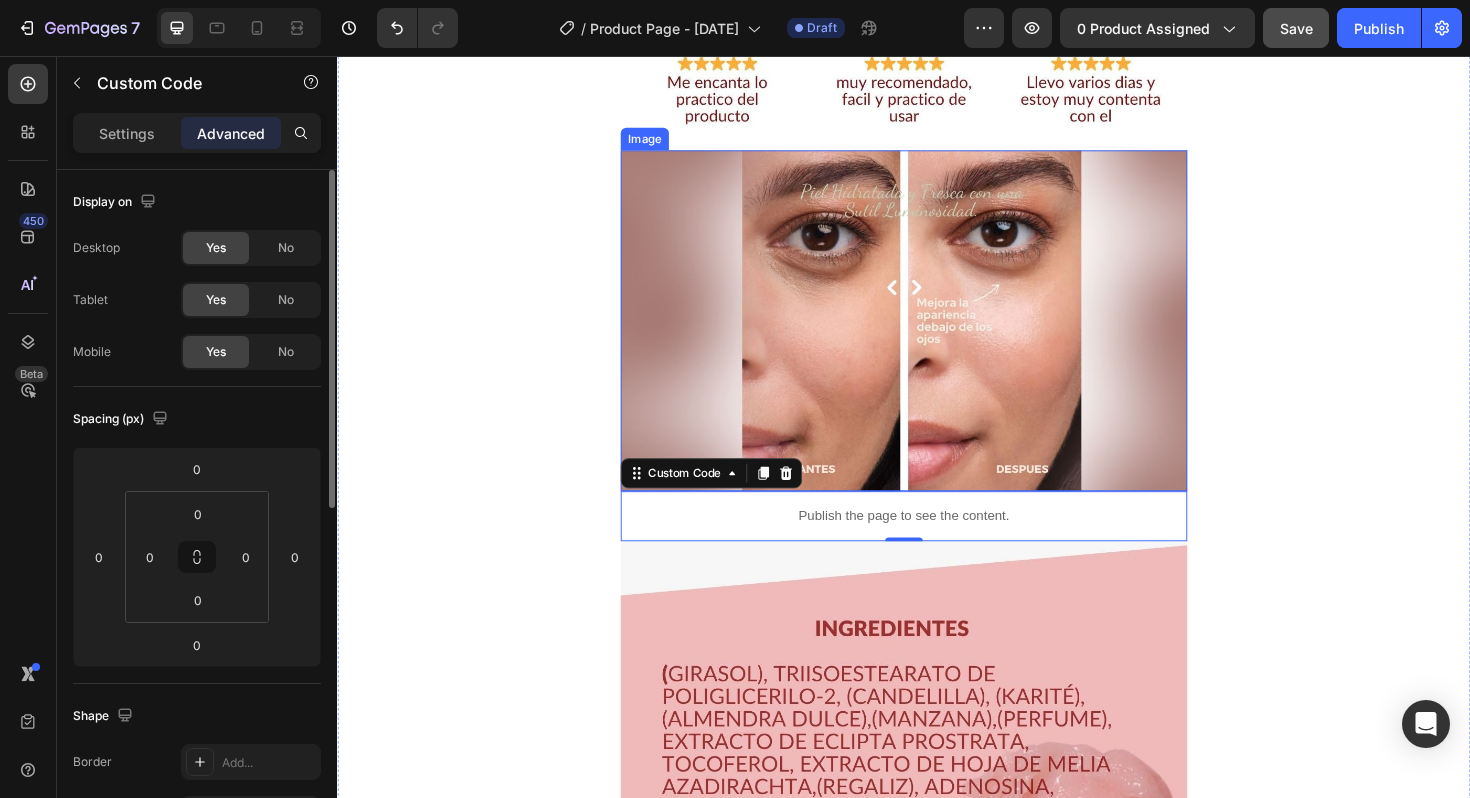 click at bounding box center [937, 336] 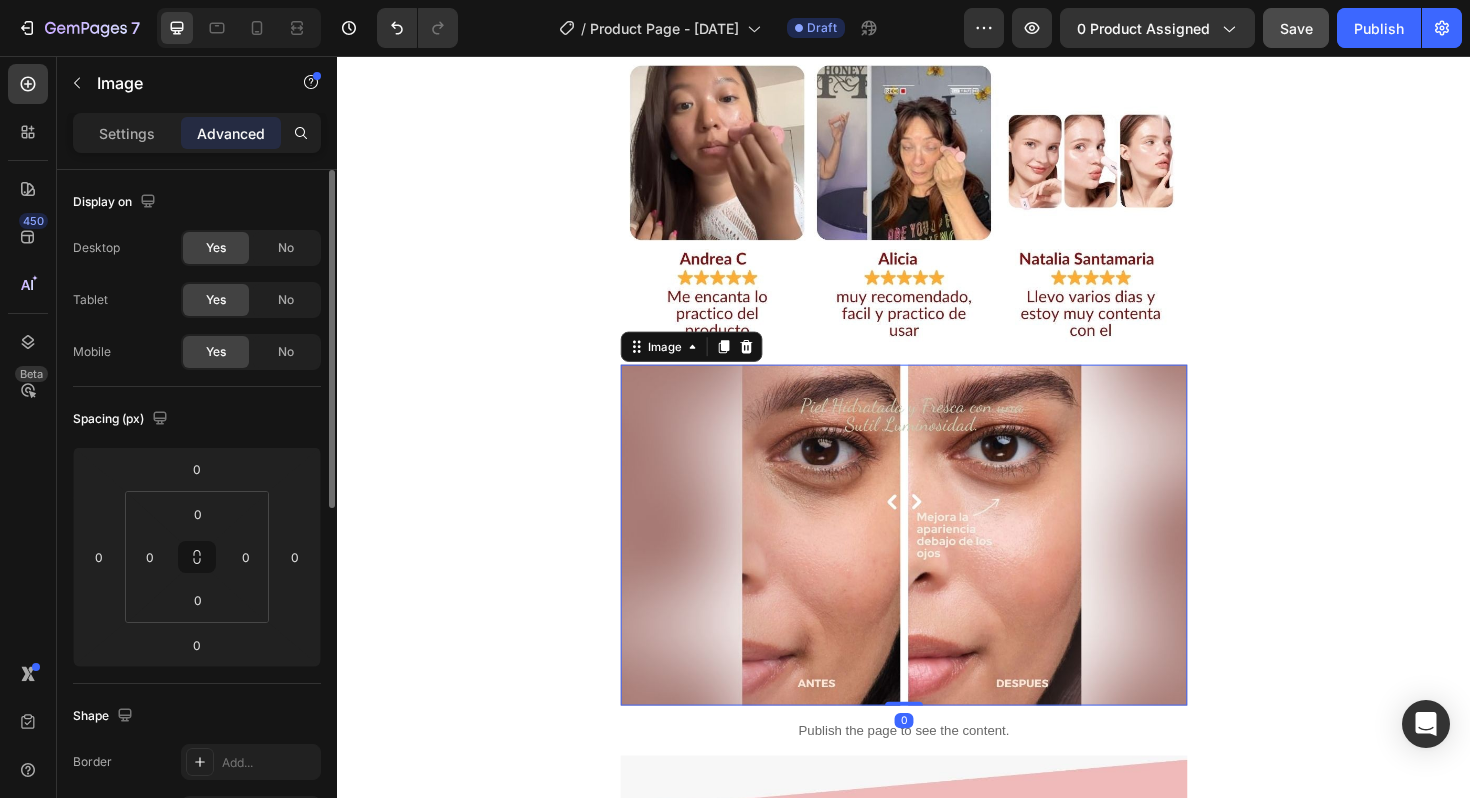 scroll, scrollTop: 2025, scrollLeft: 0, axis: vertical 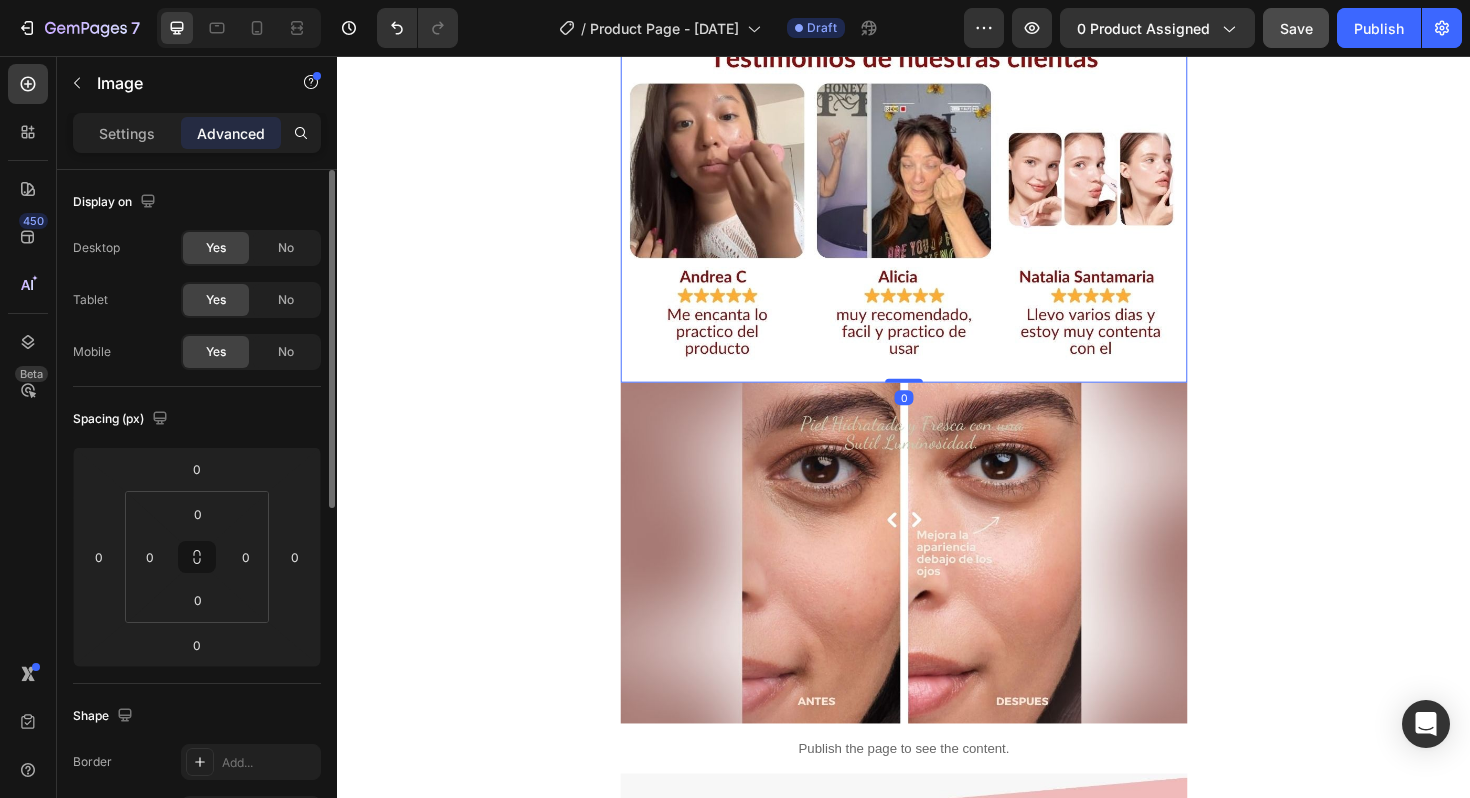 click at bounding box center (937, -282) 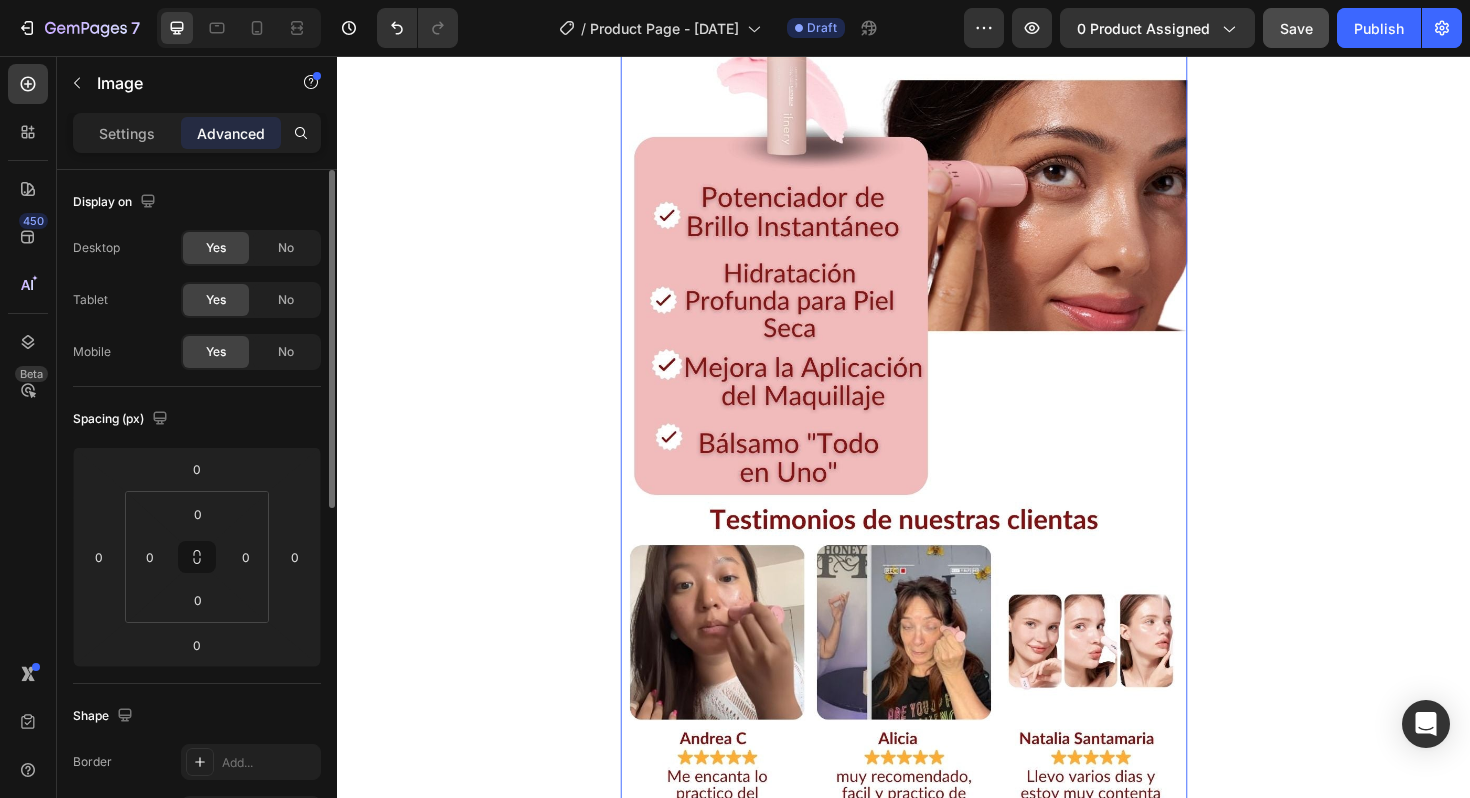 click at bounding box center [937, 207] 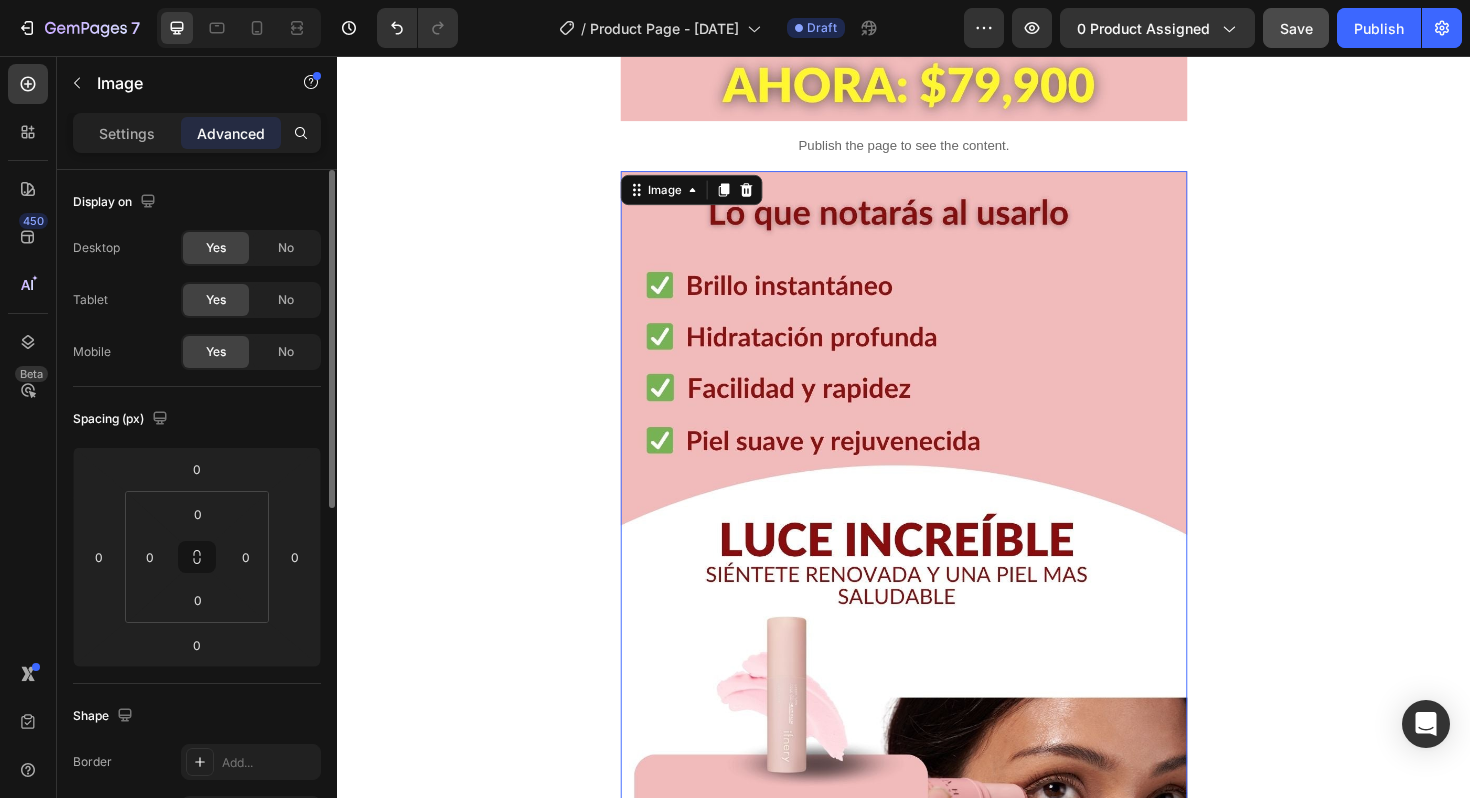 scroll, scrollTop: 880, scrollLeft: 0, axis: vertical 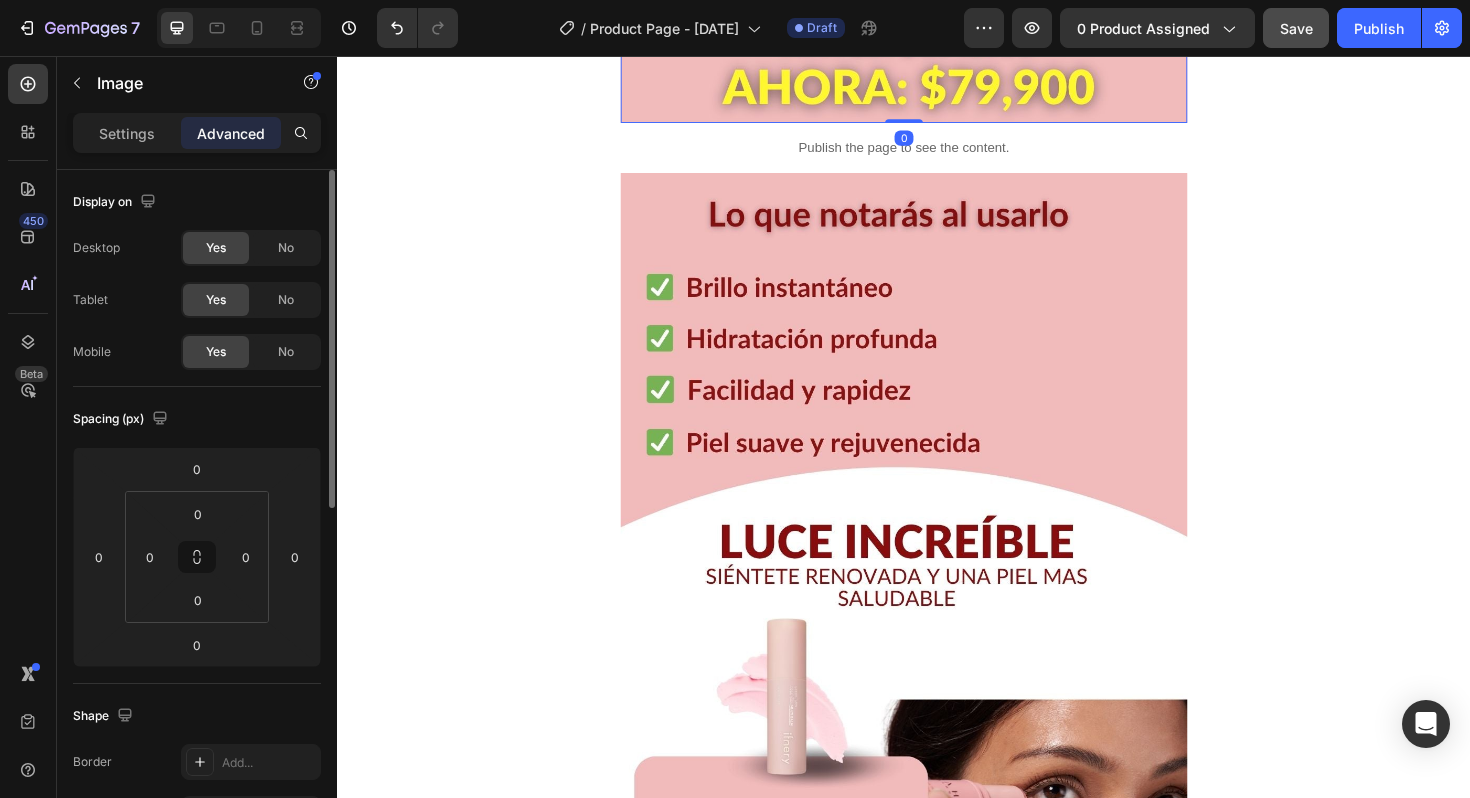 click at bounding box center [937, -320] 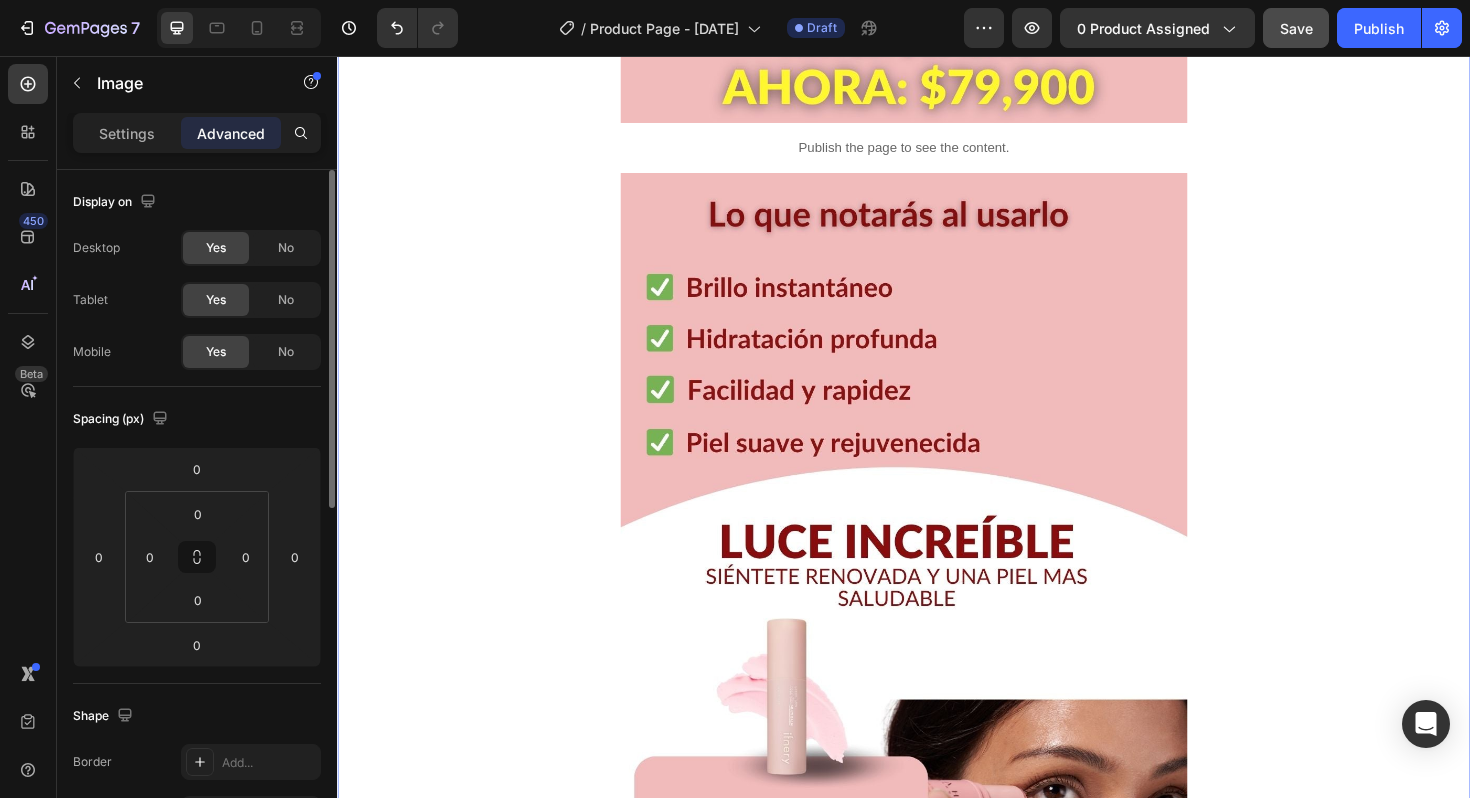 click on "Image
Publish the page to see the content.
Custom Code Image Image
Publish the page to see the content.
Custom Code Image Image
Publish the page to see the content.
Custom Code Row   0" at bounding box center (937, 1754) 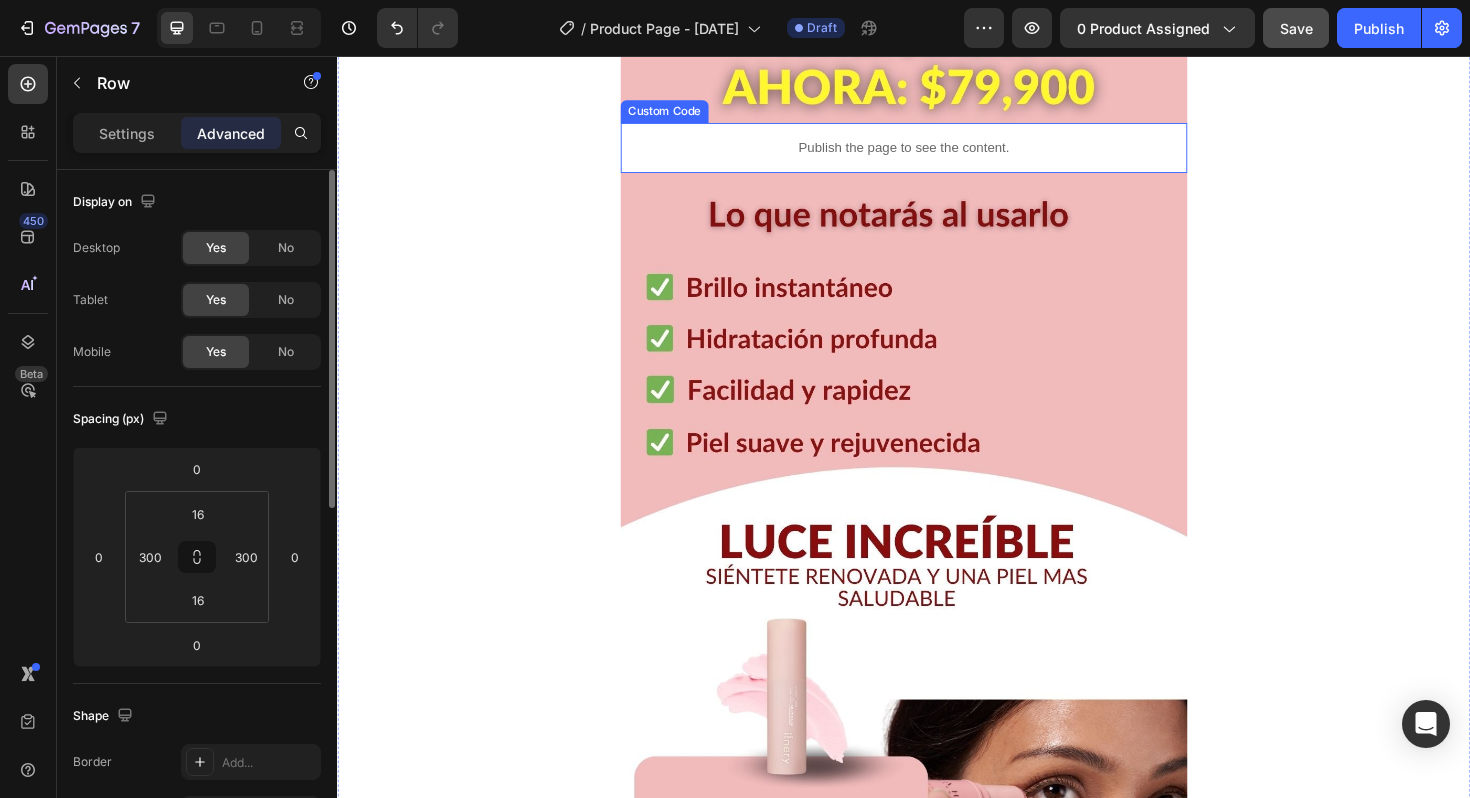 click on "Custom Code" at bounding box center (683, 115) 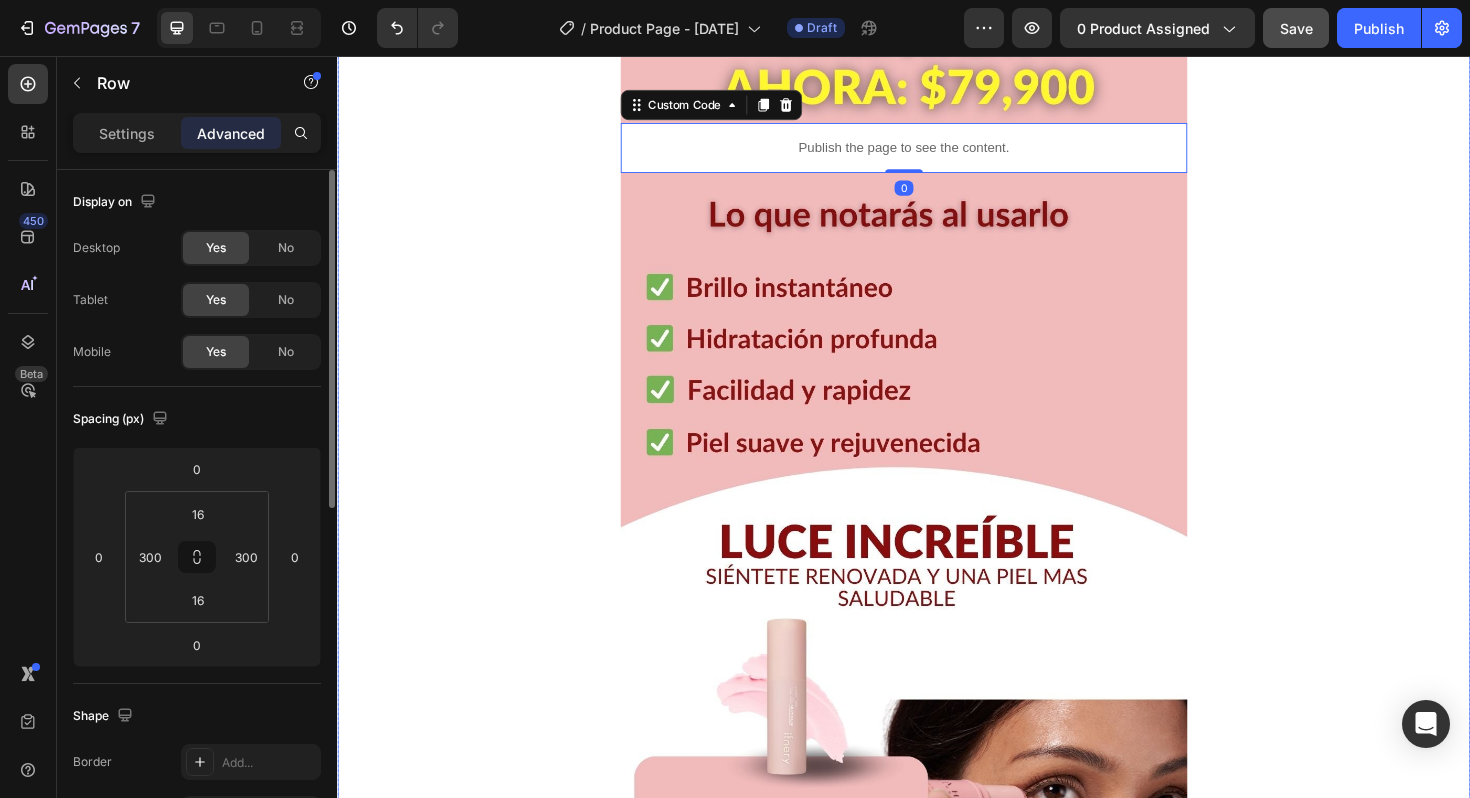 click on "Image
Publish the page to see the content.
Custom Code   0 Image Image
Publish the page to see the content.
Custom Code Image Image
Publish the page to see the content.
Custom Code Row" at bounding box center [937, 1754] 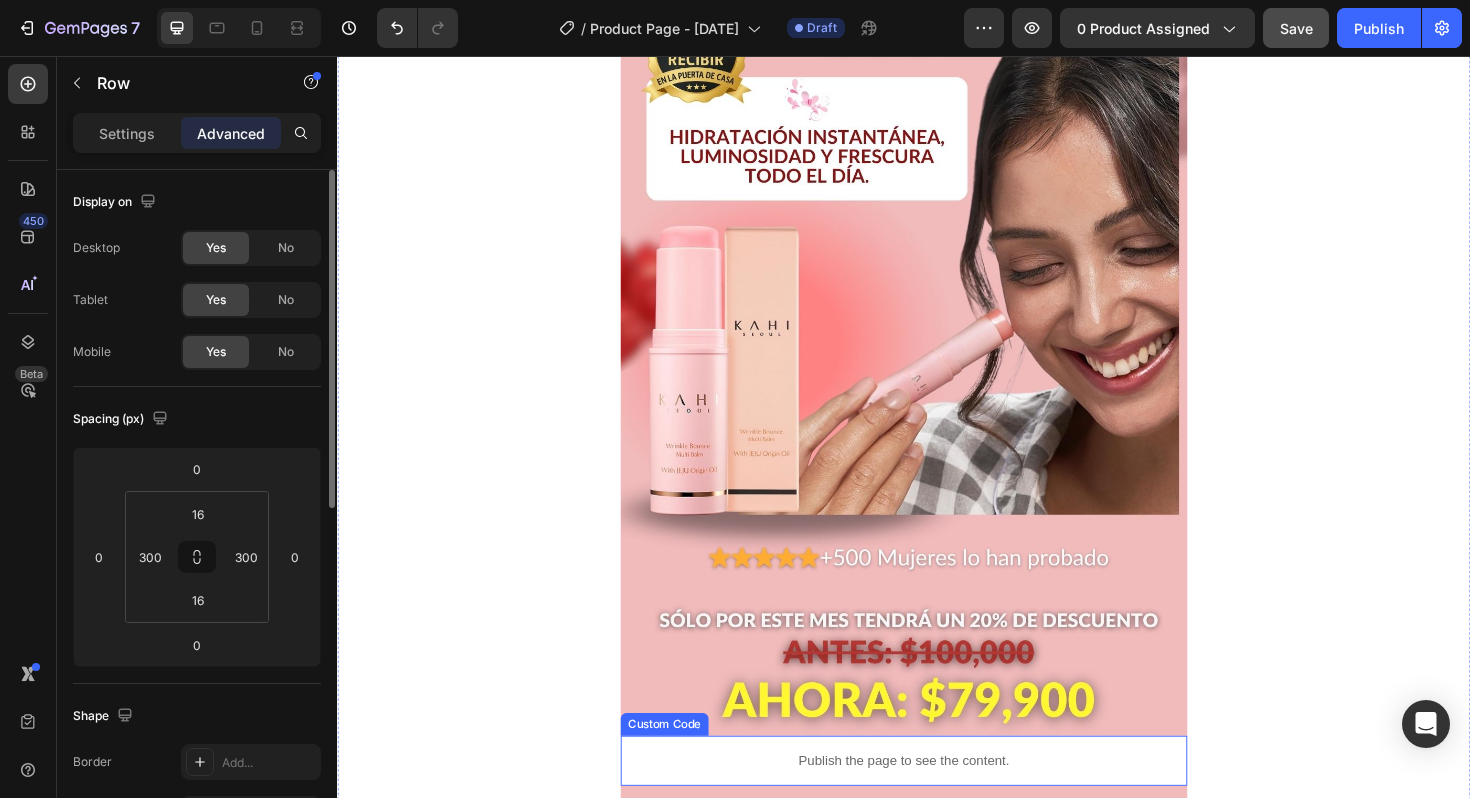 scroll, scrollTop: 296, scrollLeft: 0, axis: vertical 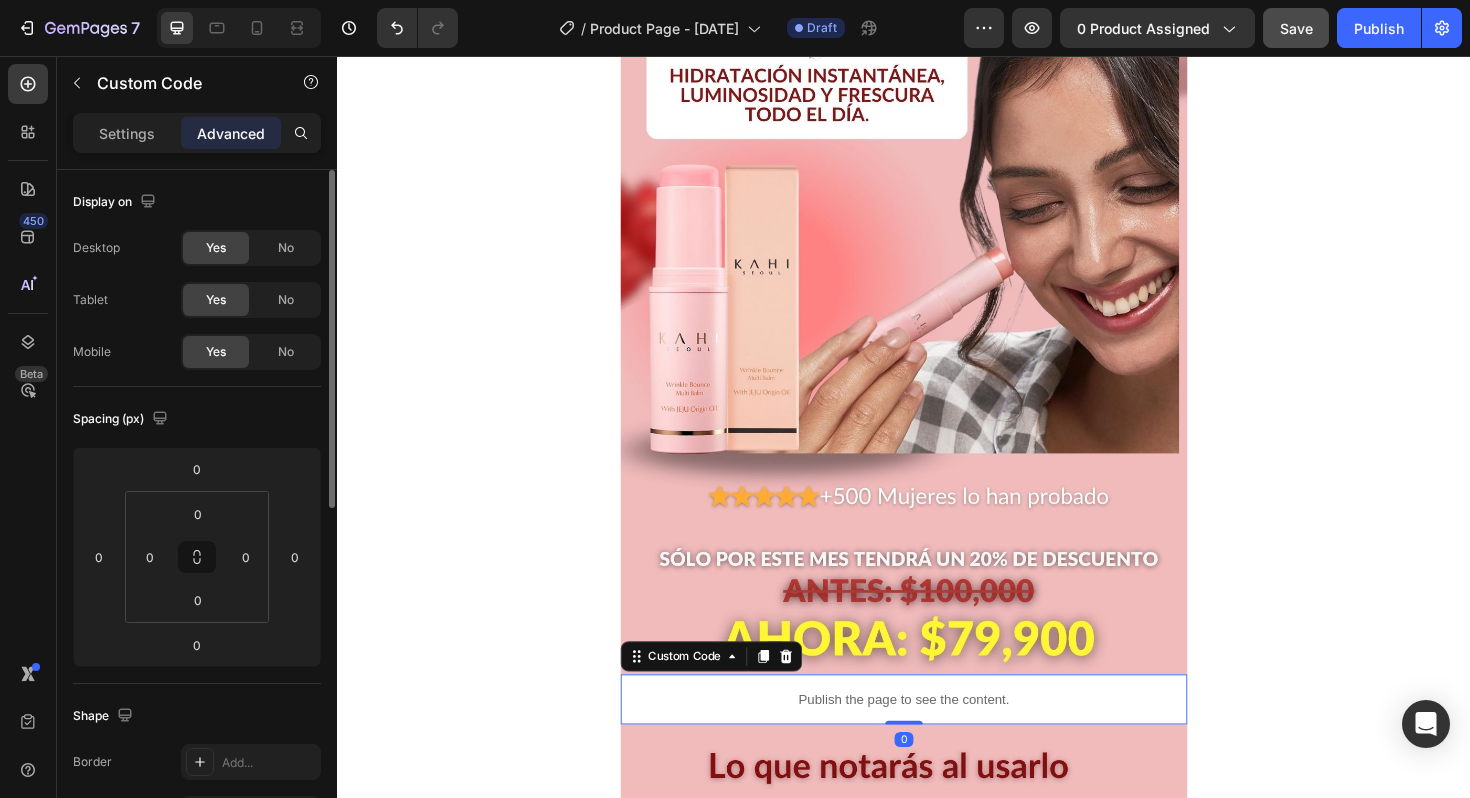click on "Publish the page to see the content." at bounding box center (937, 737) 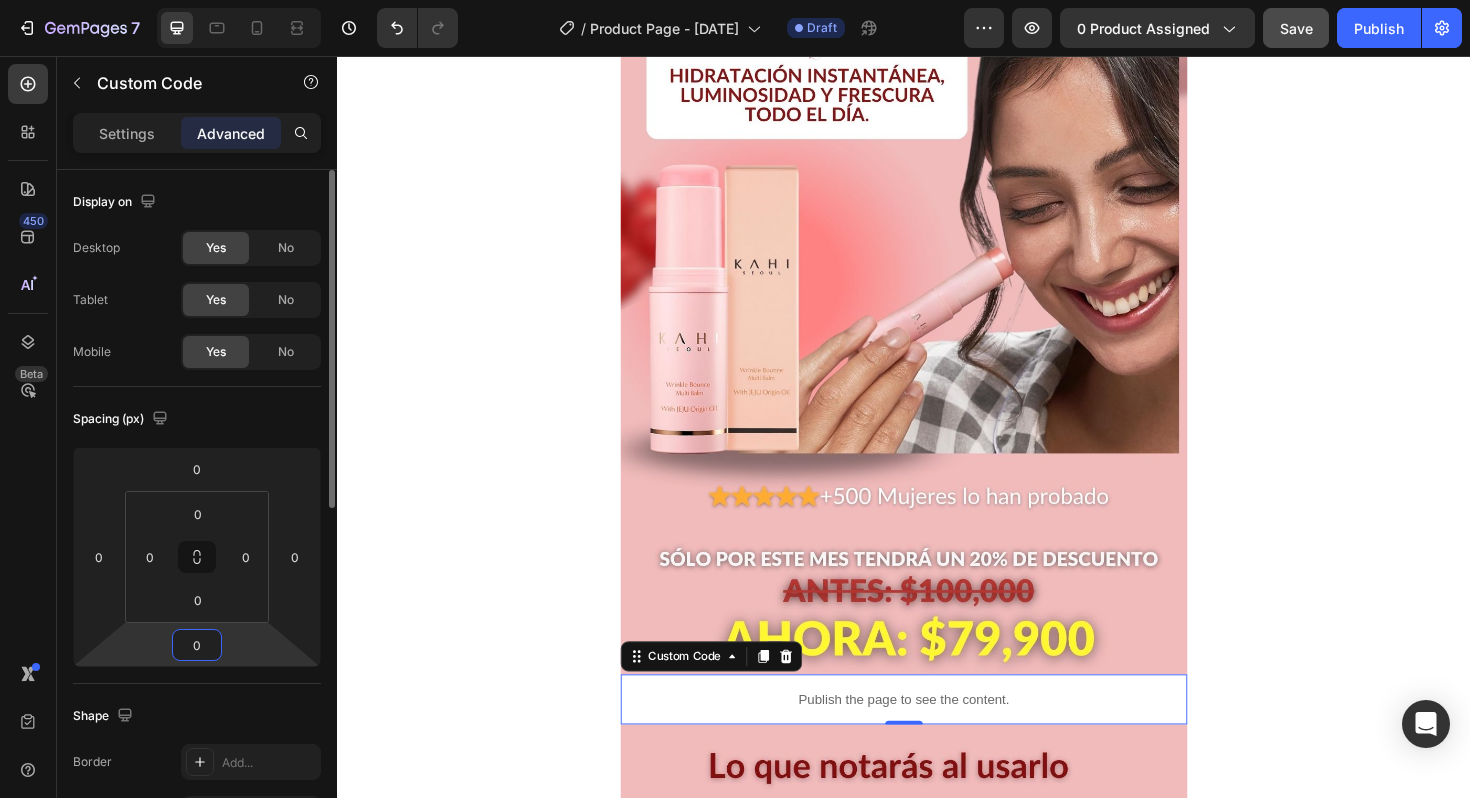 click on "0" at bounding box center (197, 645) 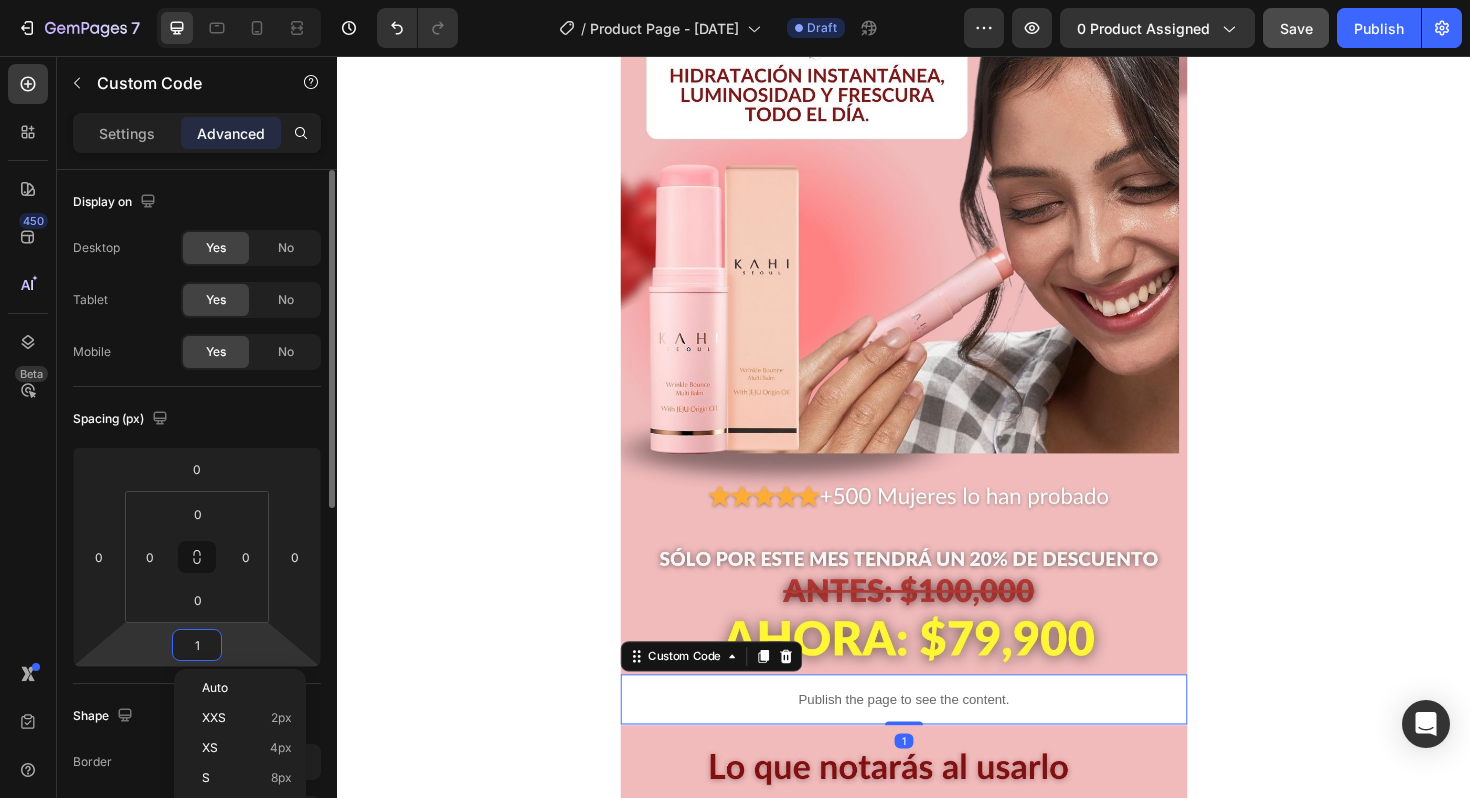type on "10" 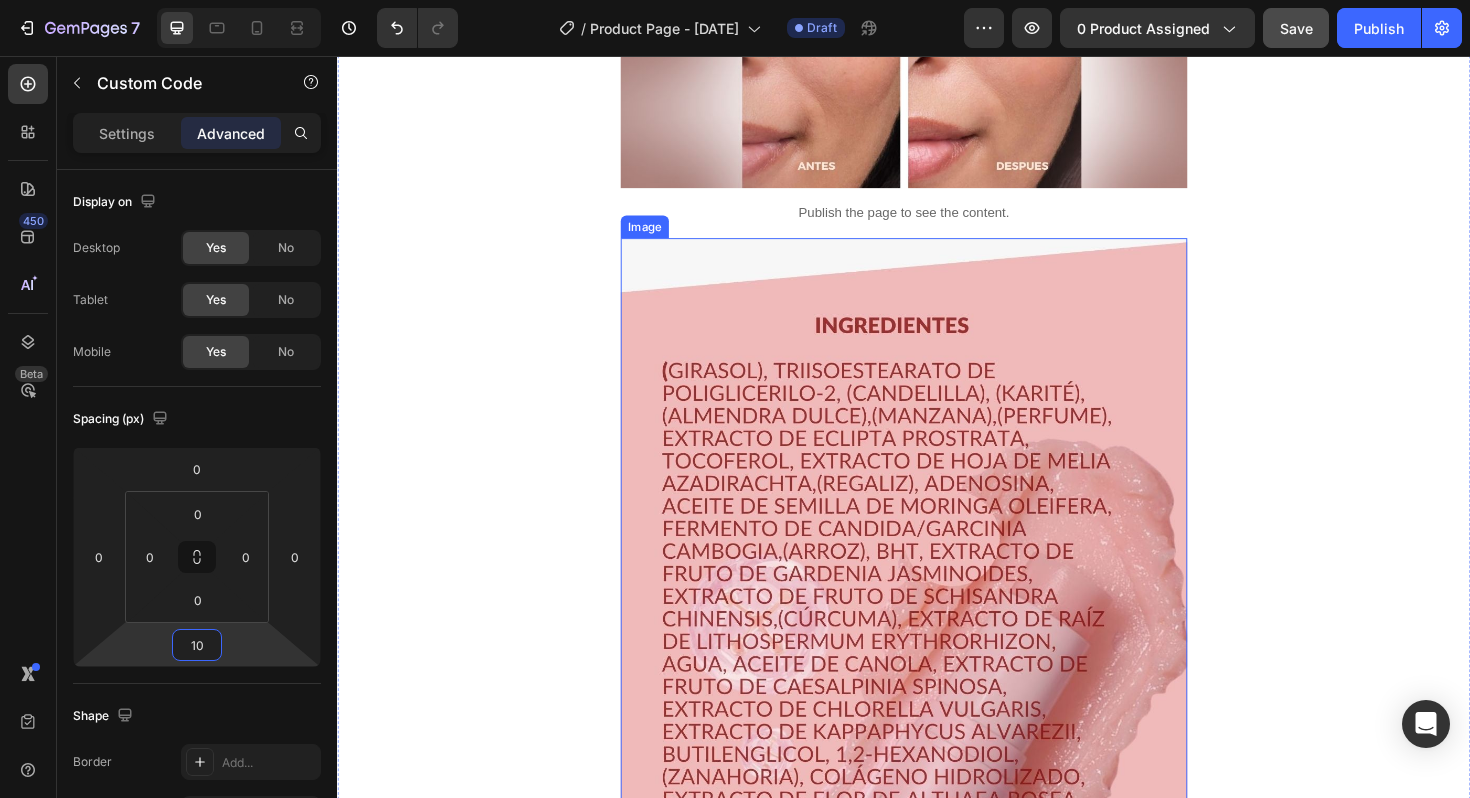 scroll, scrollTop: 2590, scrollLeft: 0, axis: vertical 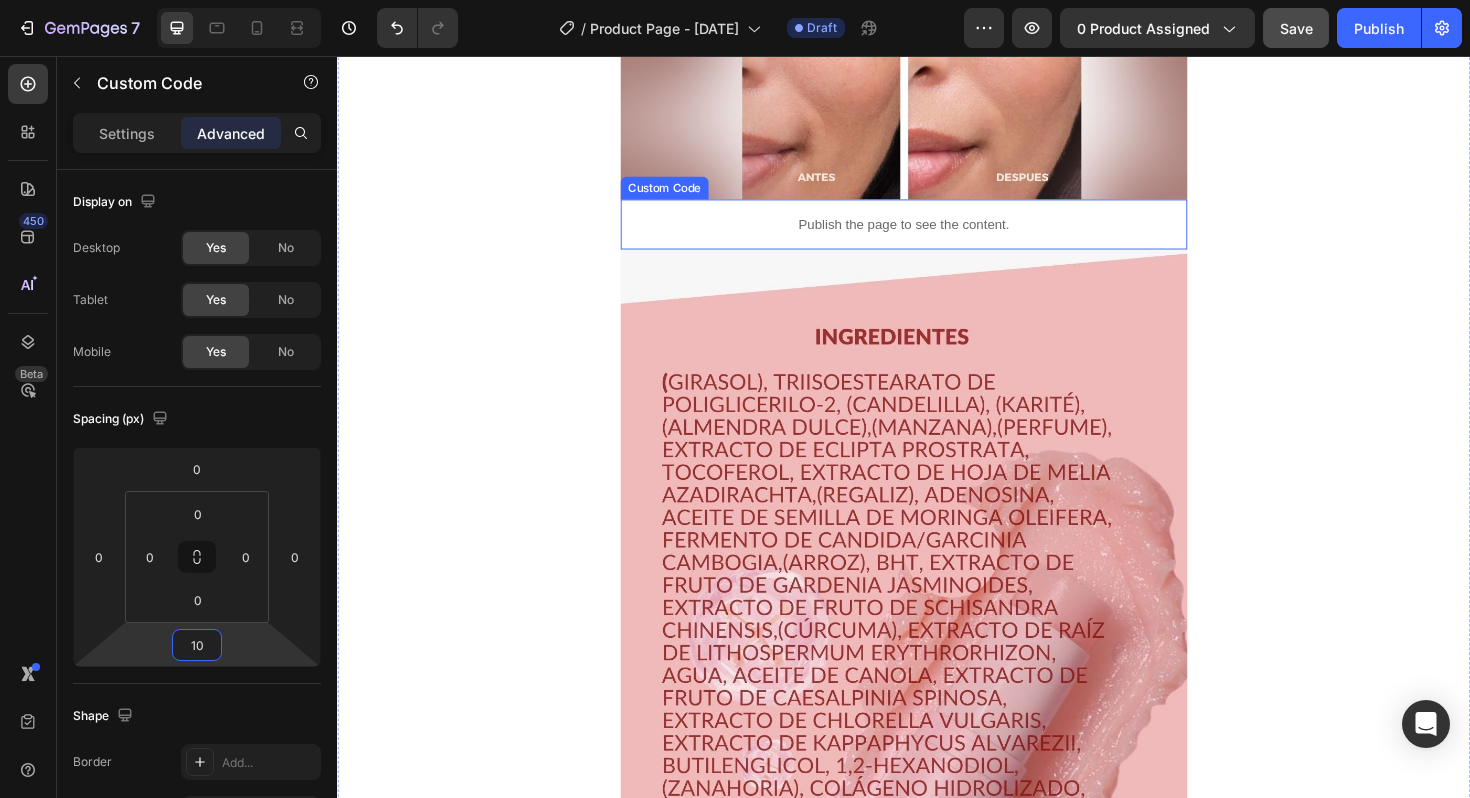 drag, startPoint x: 818, startPoint y: 212, endPoint x: 804, endPoint y: 225, distance: 19.104973 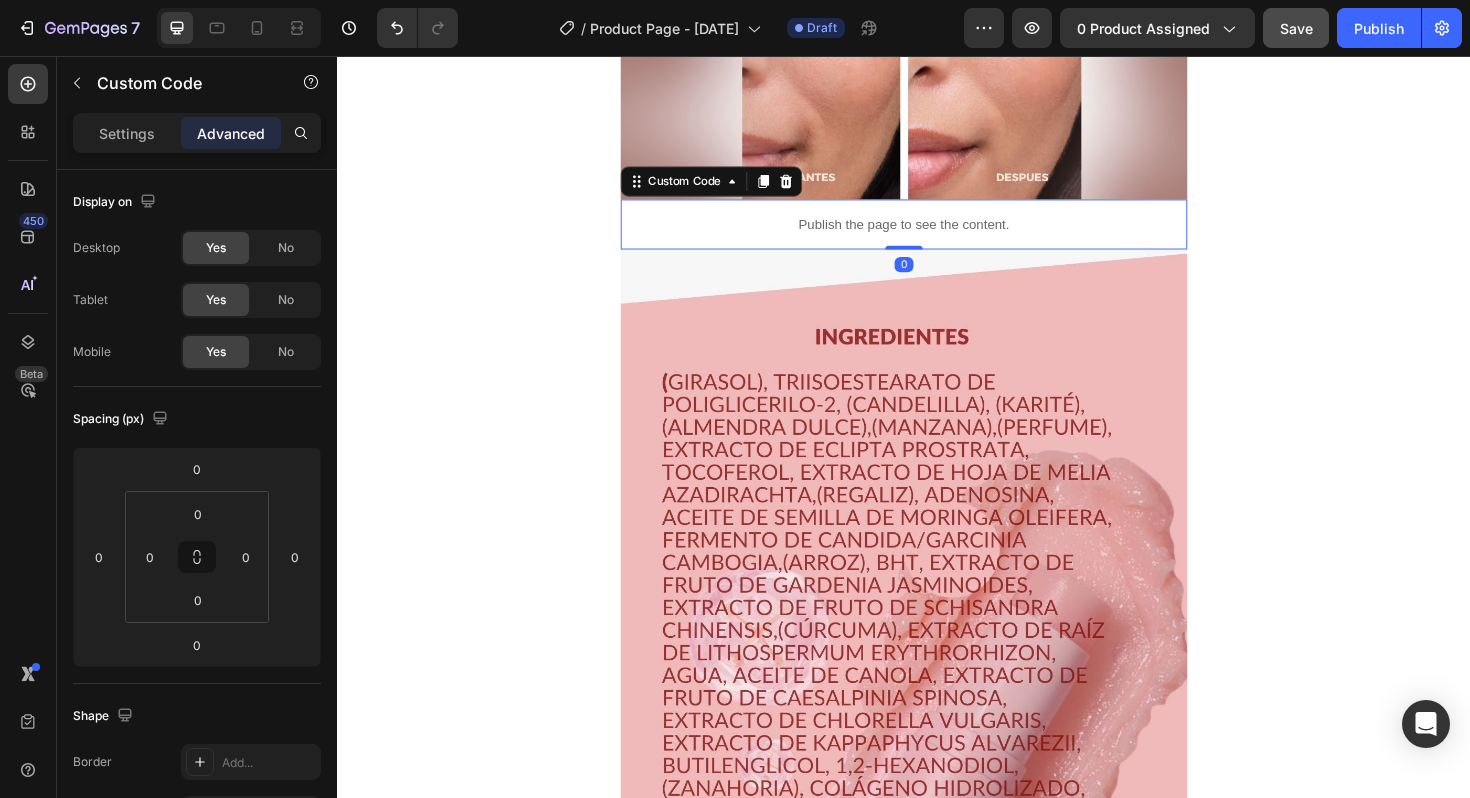 click on "Publish the page to see the content." at bounding box center (937, 234) 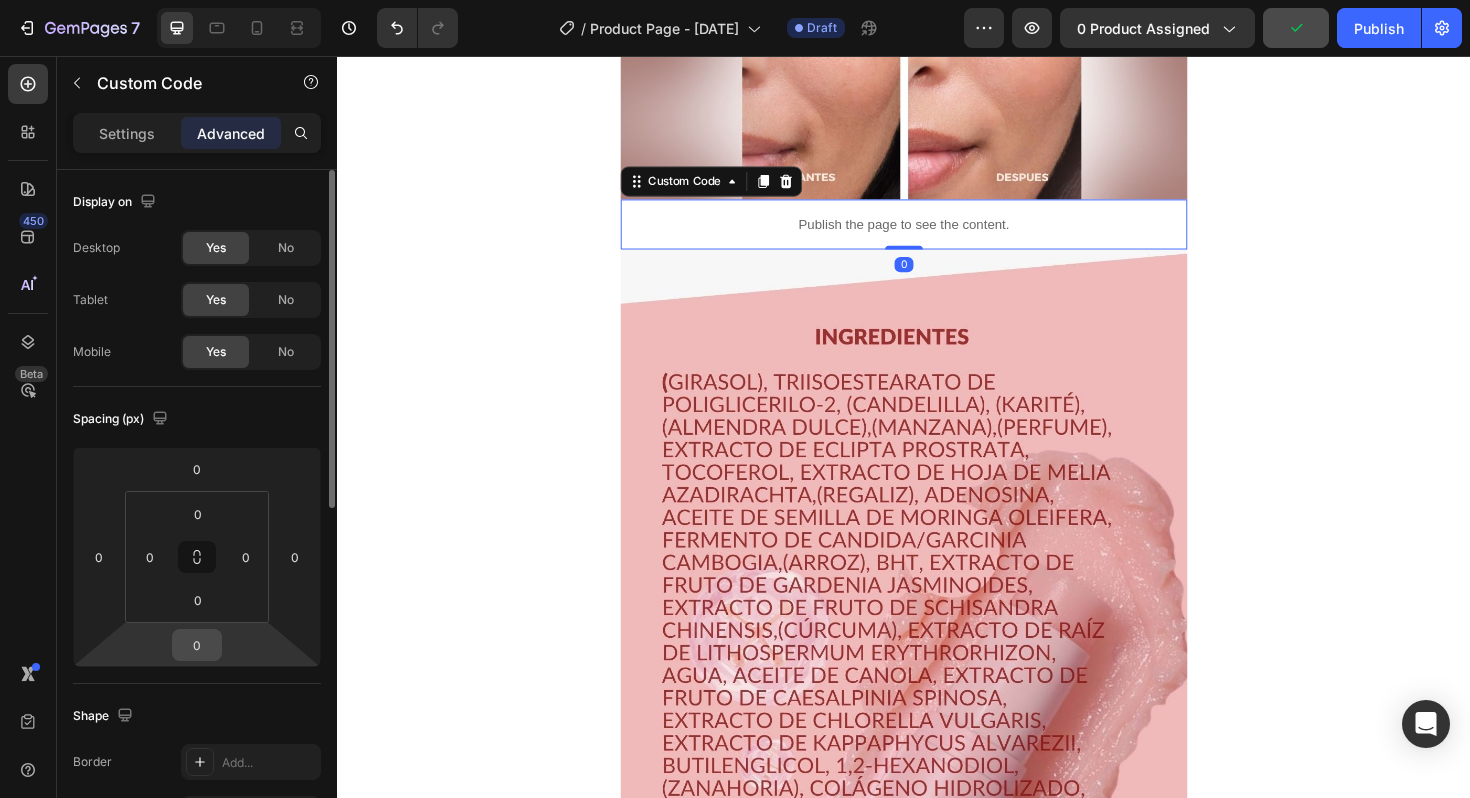 click on "0" at bounding box center (197, 645) 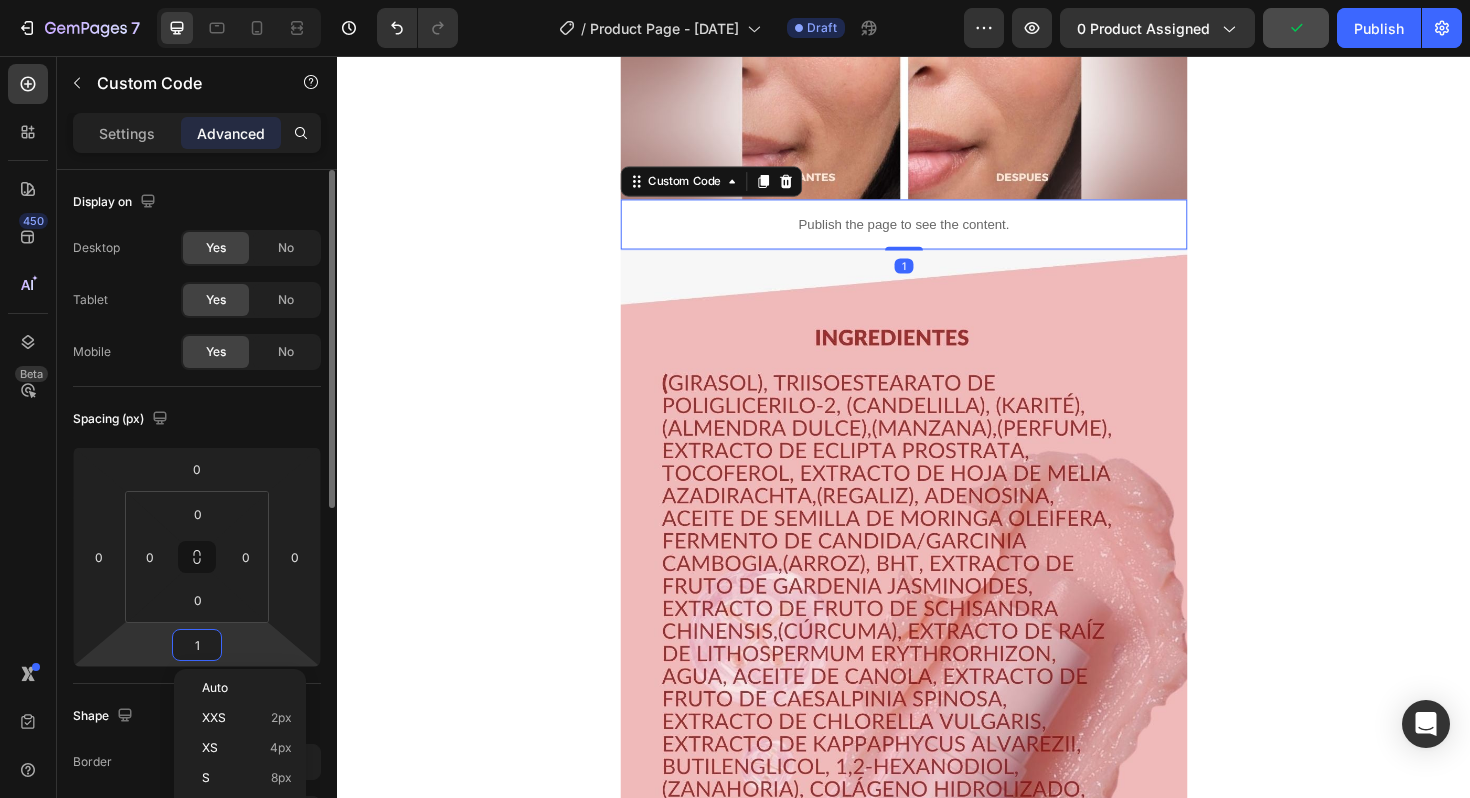 type on "10" 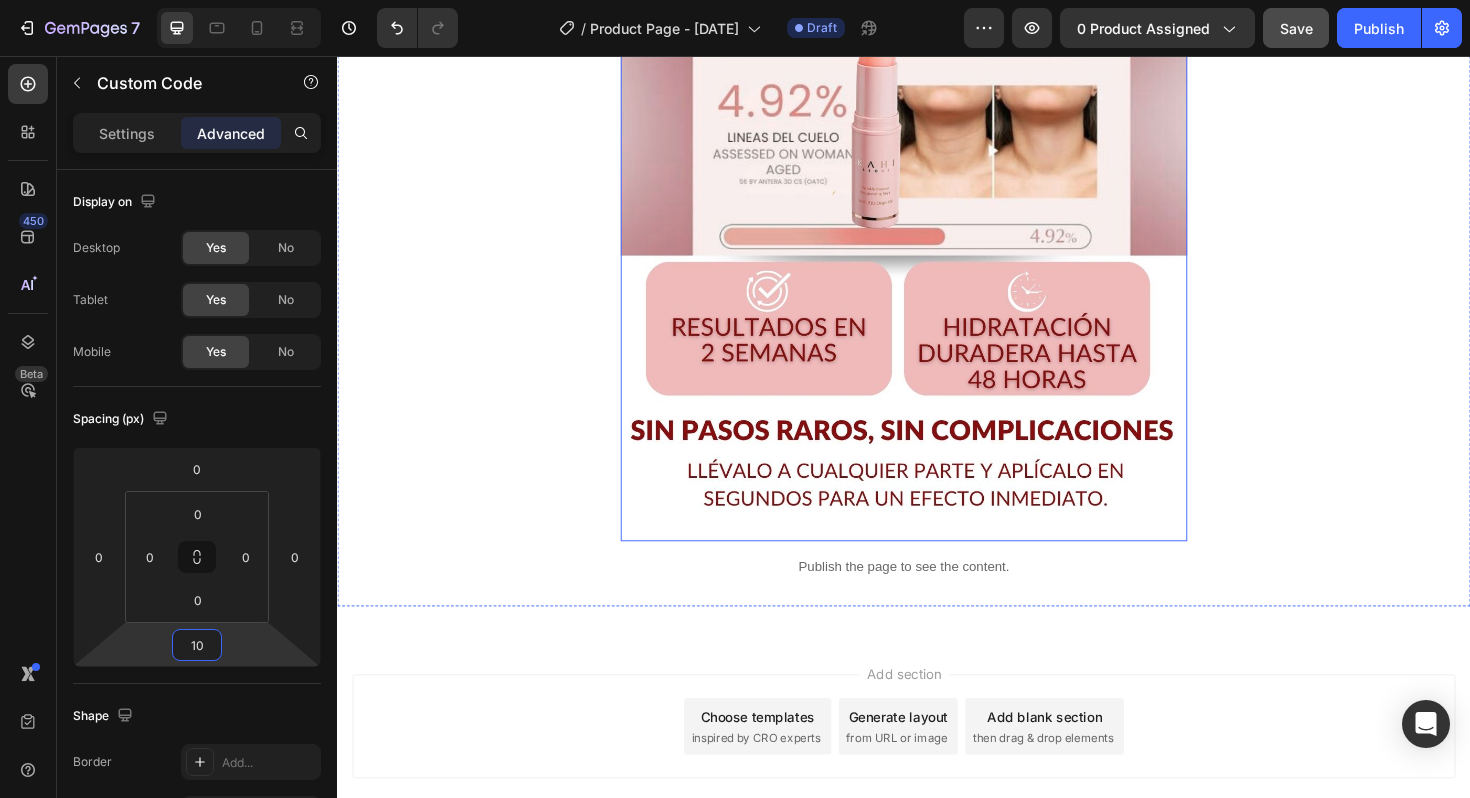 scroll, scrollTop: 4572, scrollLeft: 0, axis: vertical 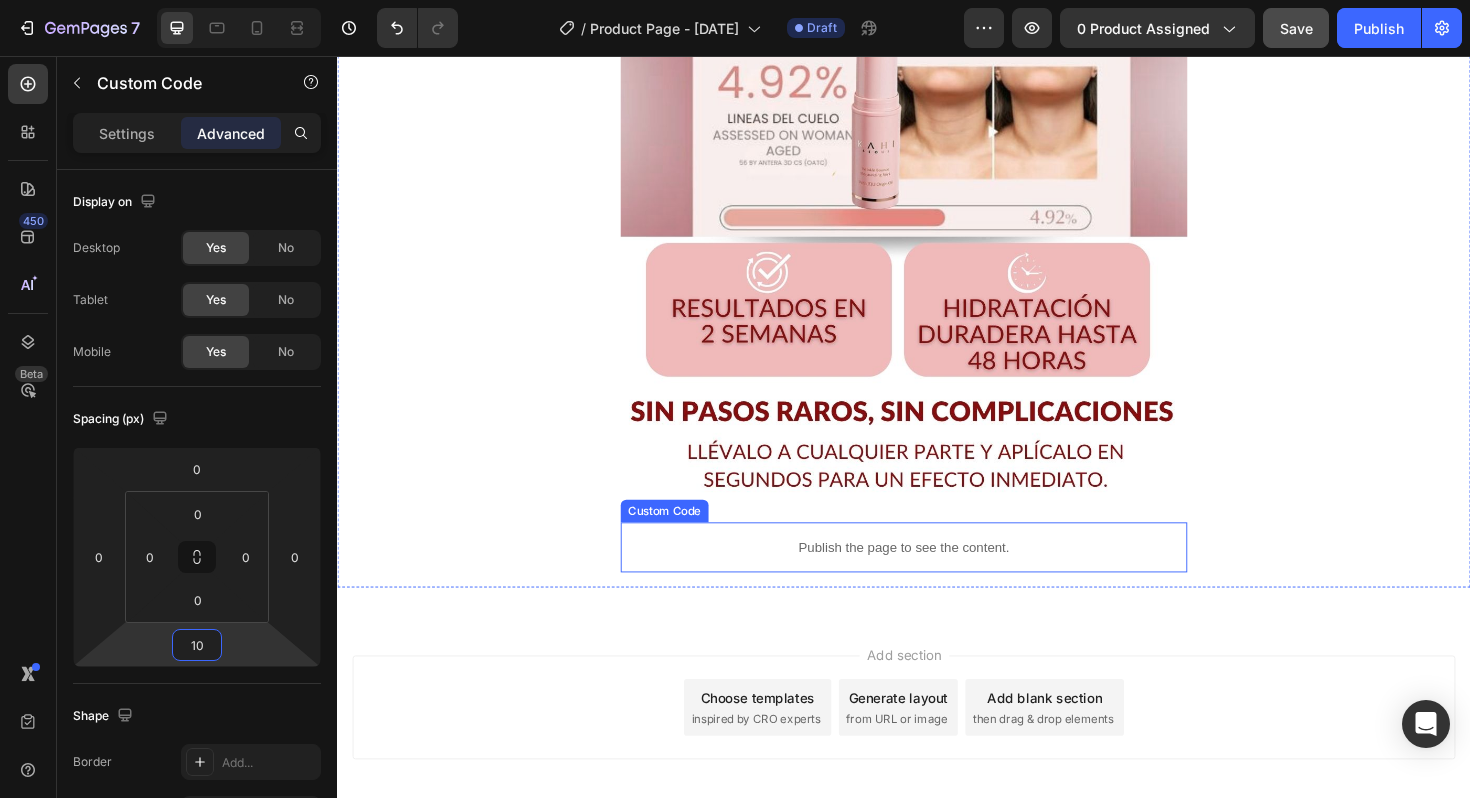 click on "Publish the page to see the content." at bounding box center (937, 576) 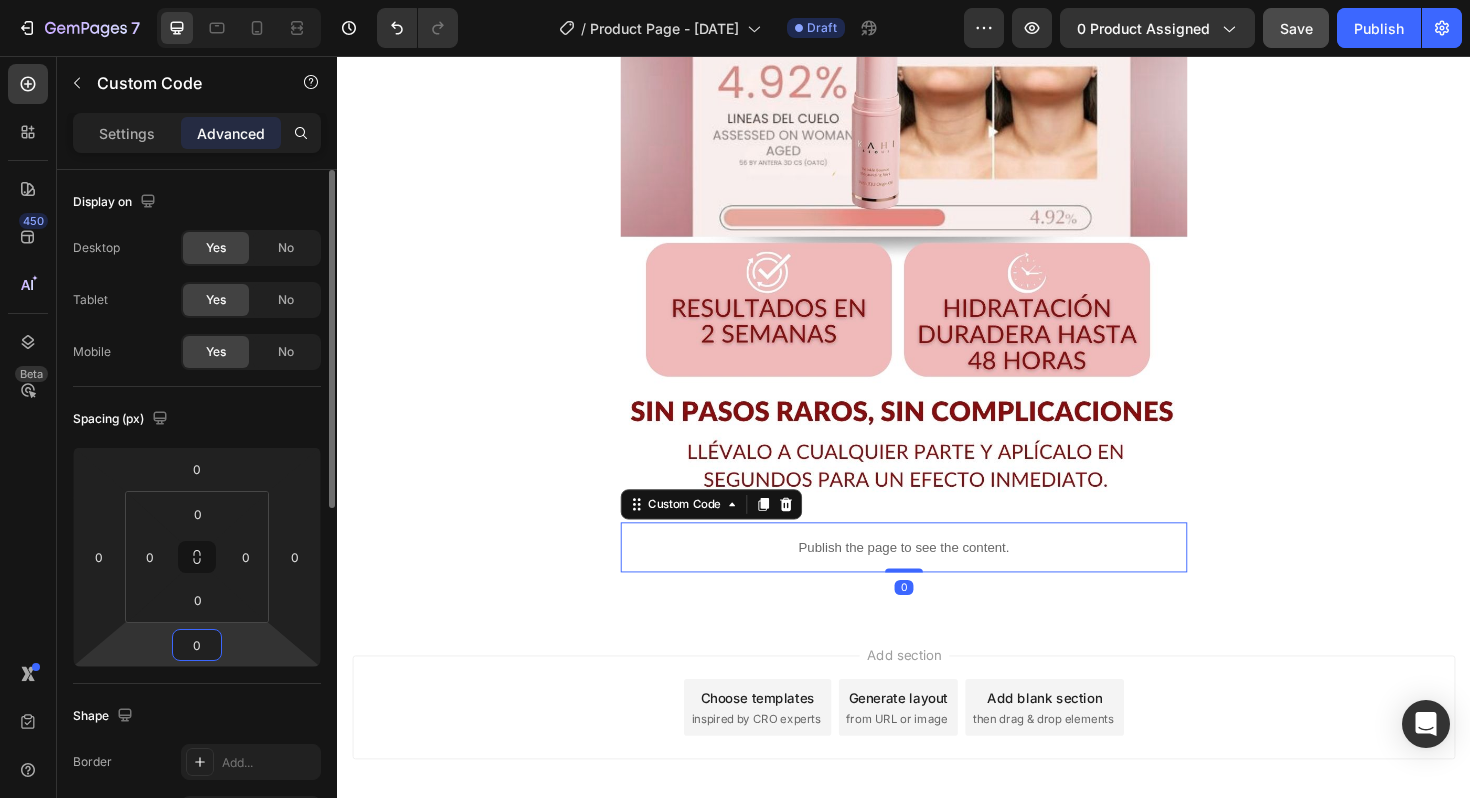 click on "0" at bounding box center (197, 645) 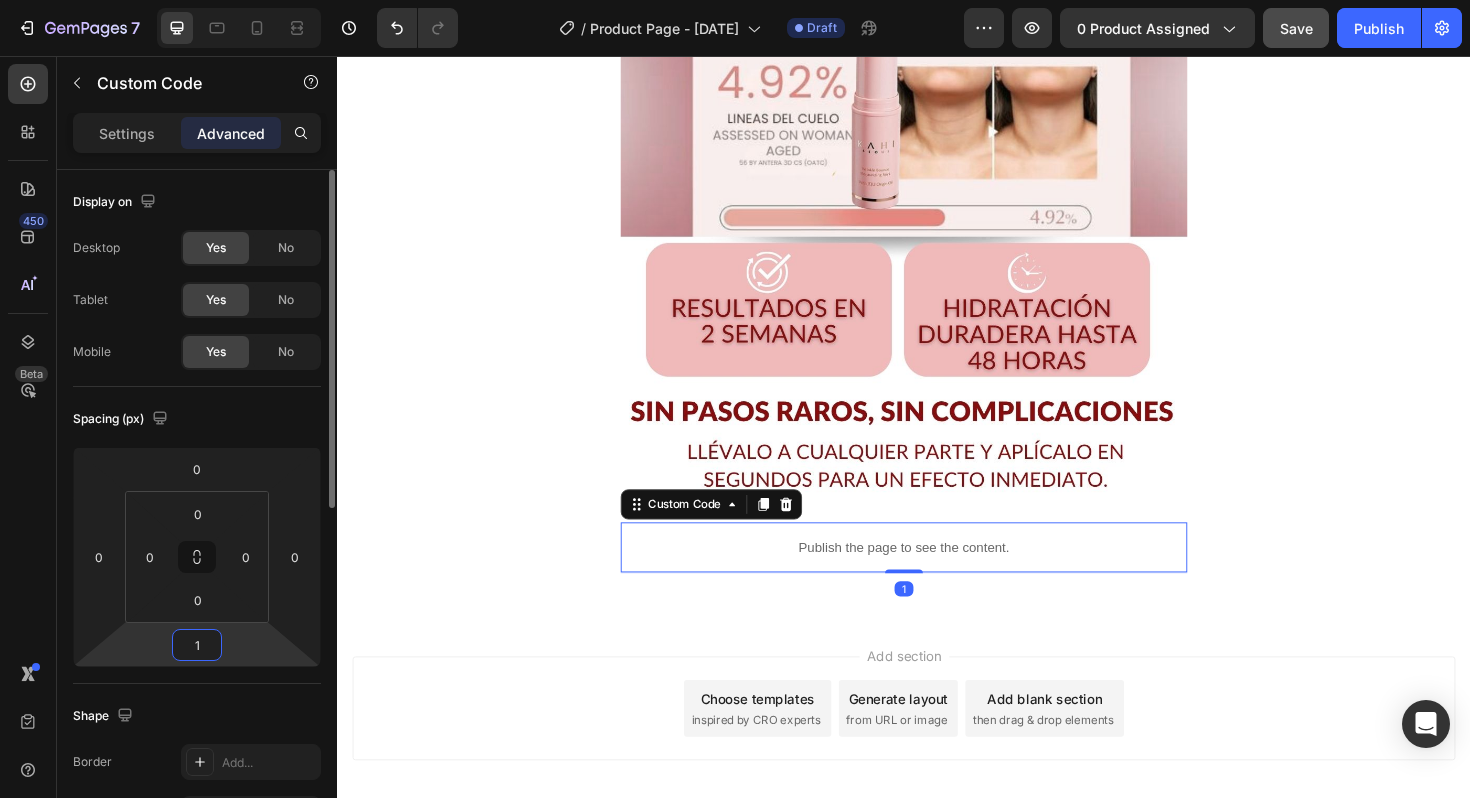 type on "10" 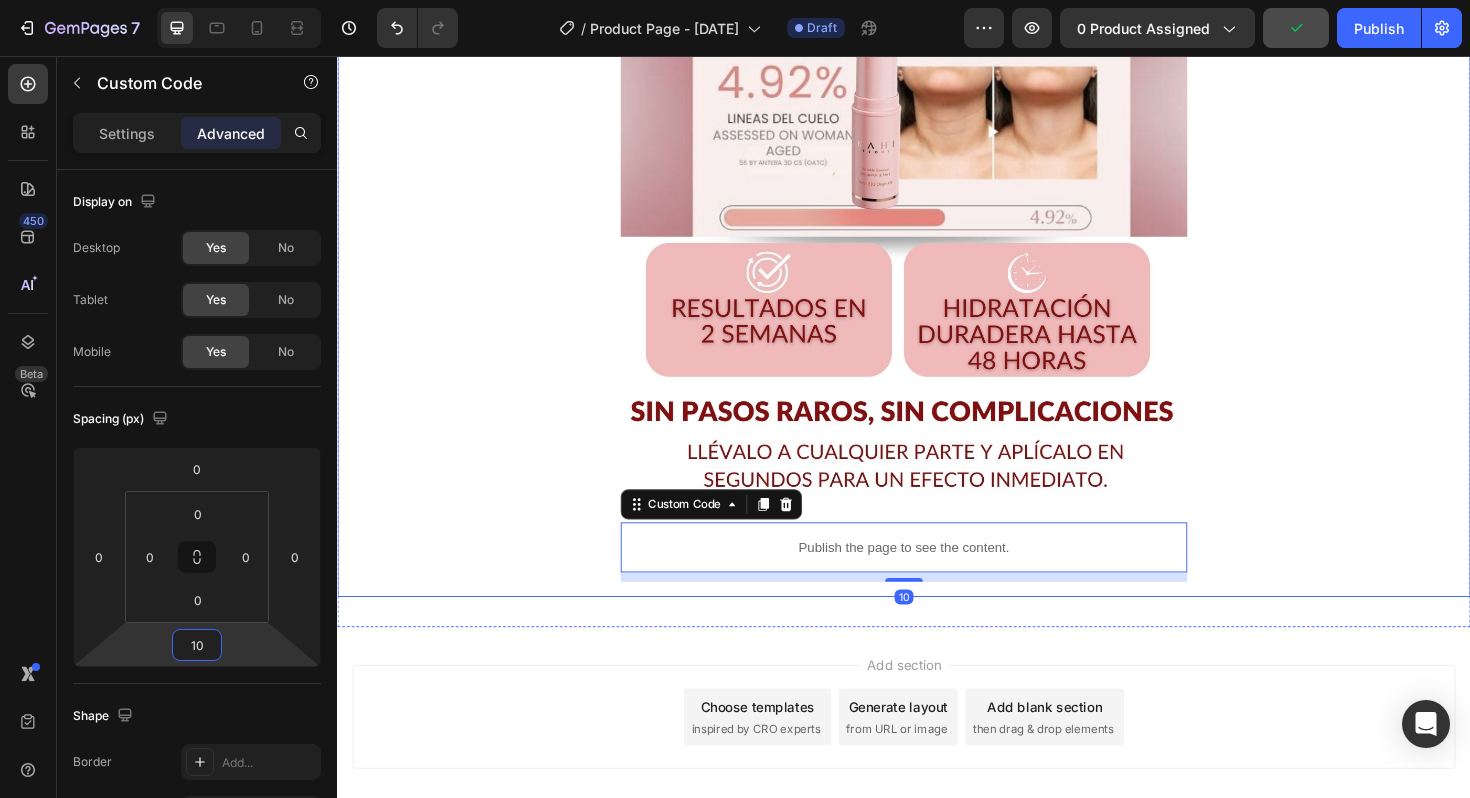 click on "Image
Publish the page to see the content.
Custom Code Image Image
Publish the page to see the content.
Custom Code Image Image
Publish the page to see the content.
Custom Code   10 Row" at bounding box center [937, -1923] 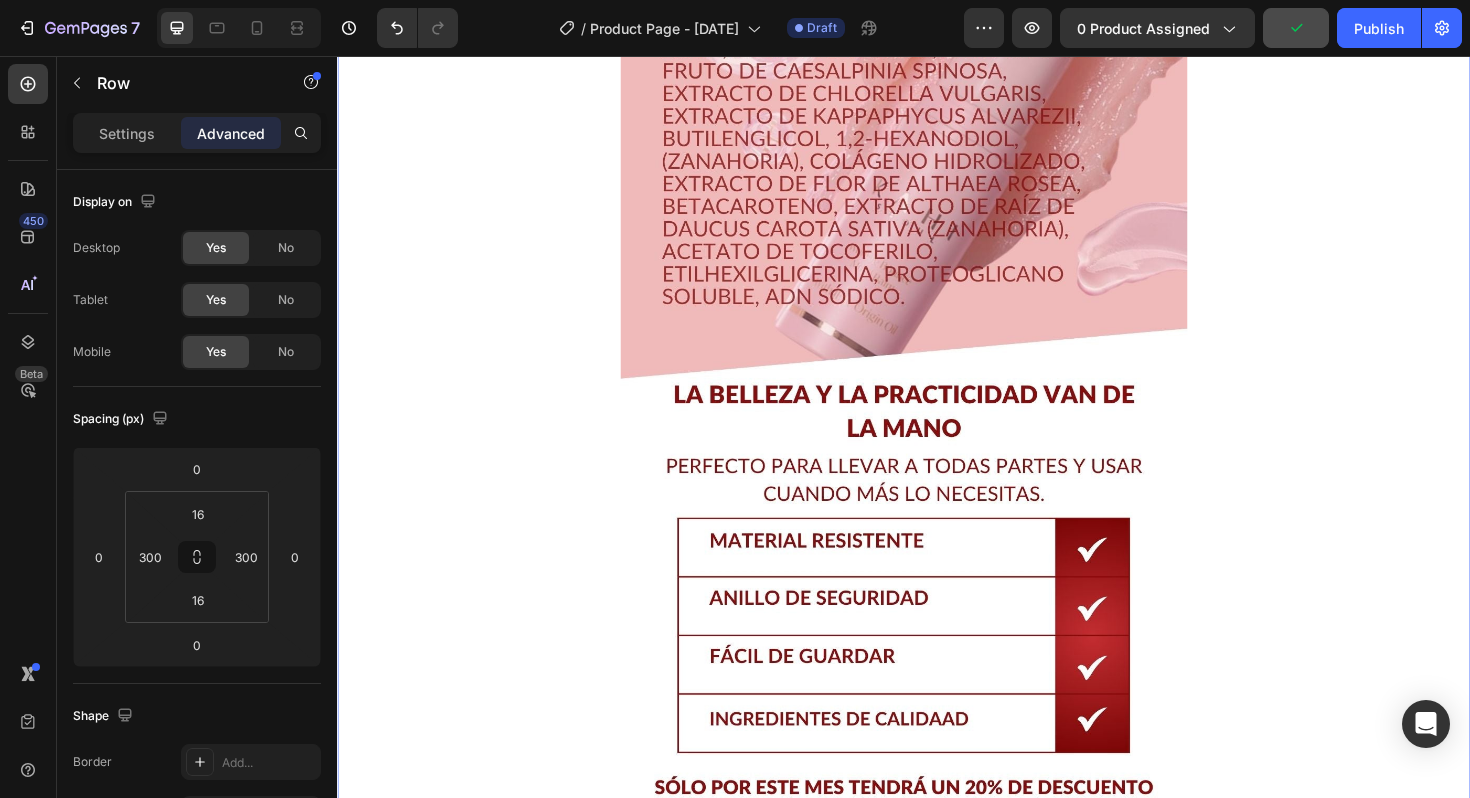 scroll, scrollTop: 3106, scrollLeft: 0, axis: vertical 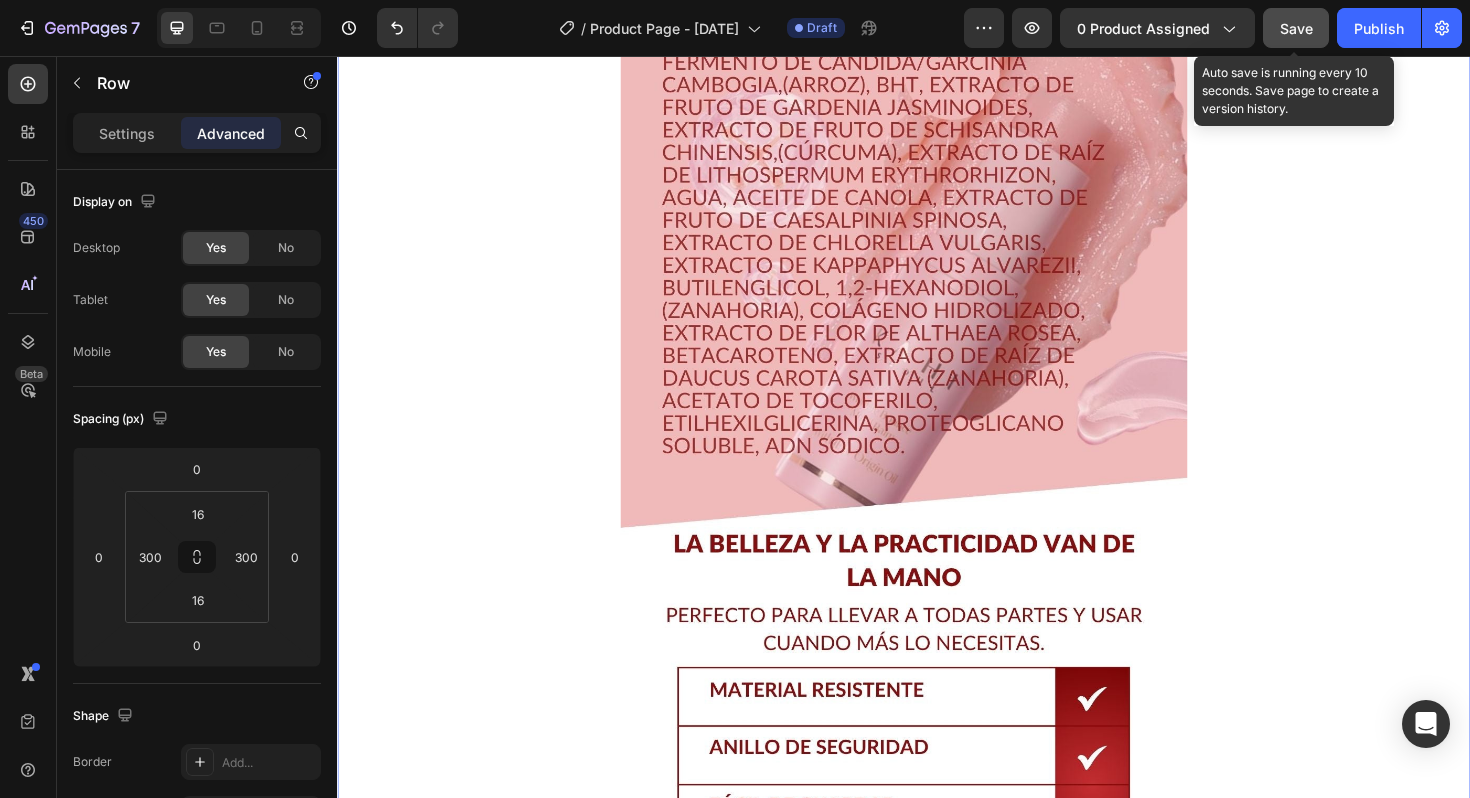 click on "Save" at bounding box center [1296, 28] 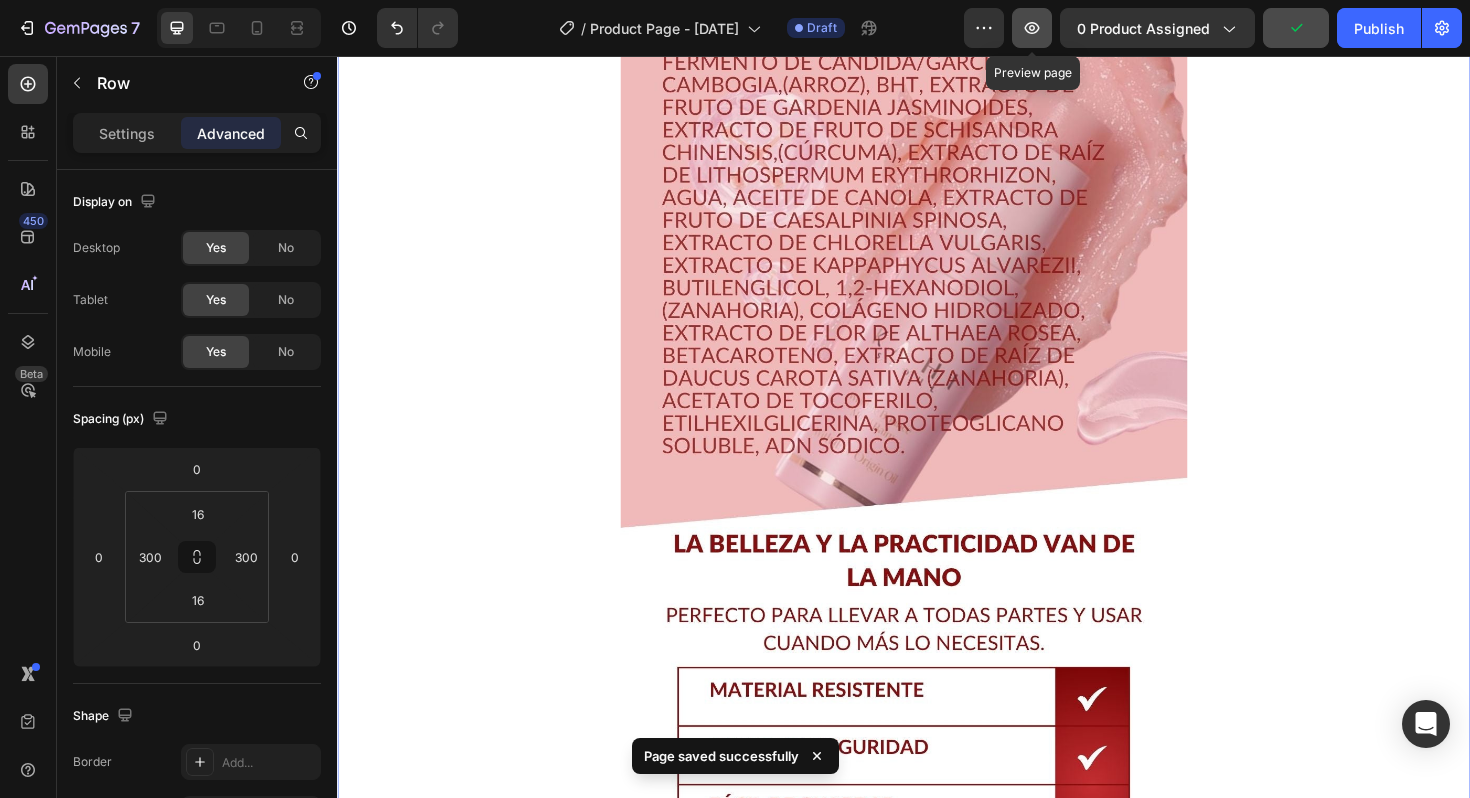 click 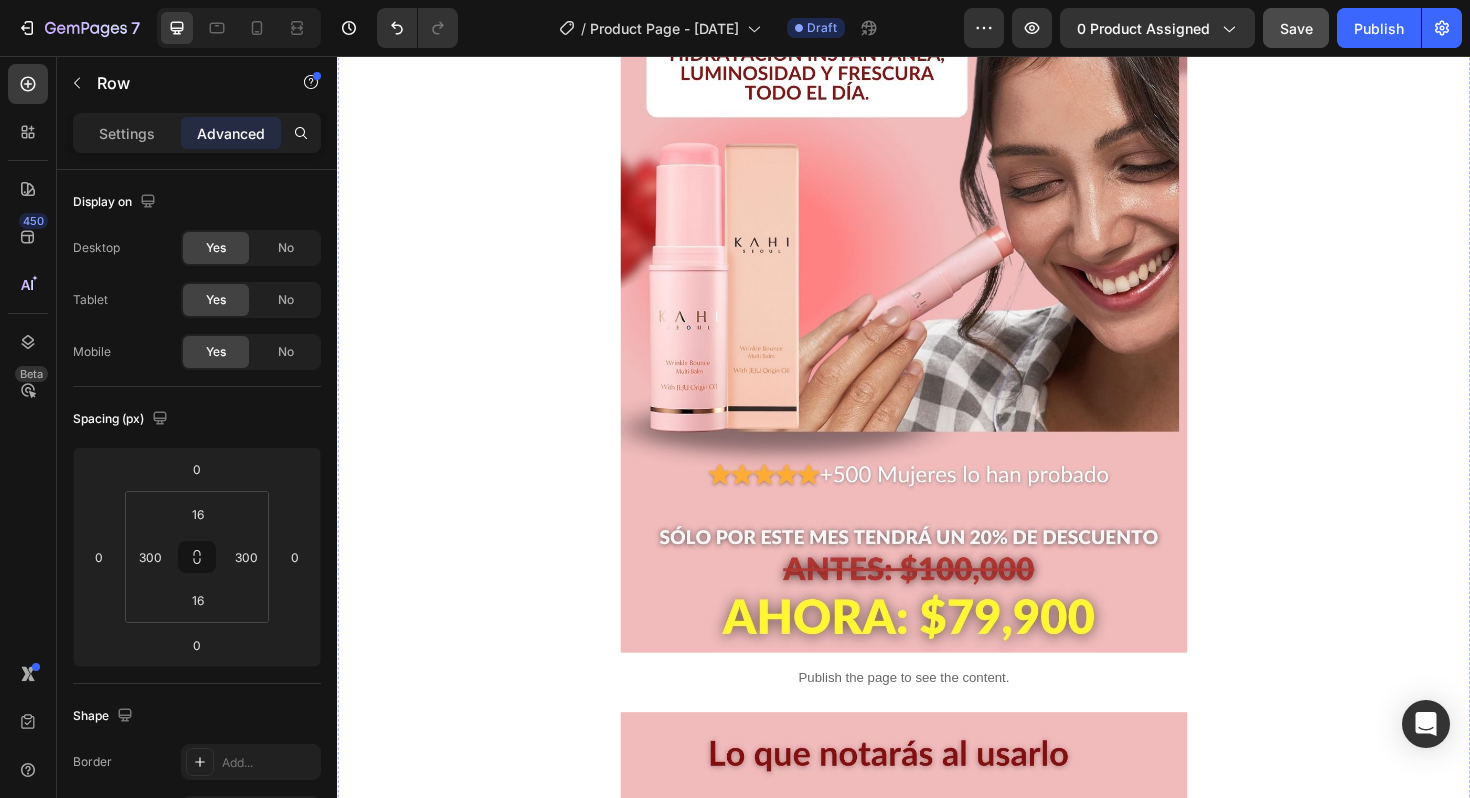 scroll, scrollTop: 0, scrollLeft: 0, axis: both 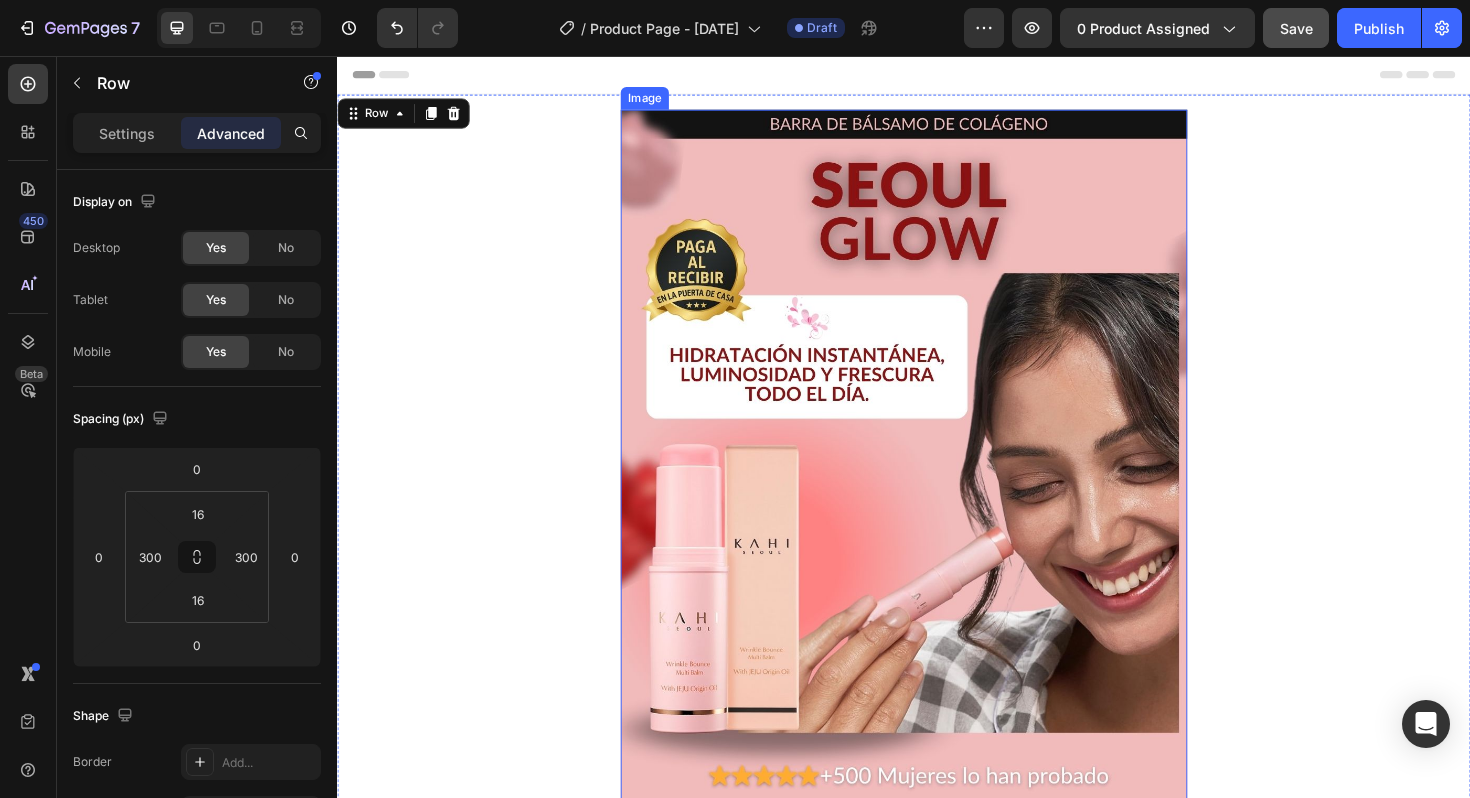 click at bounding box center [937, 560] 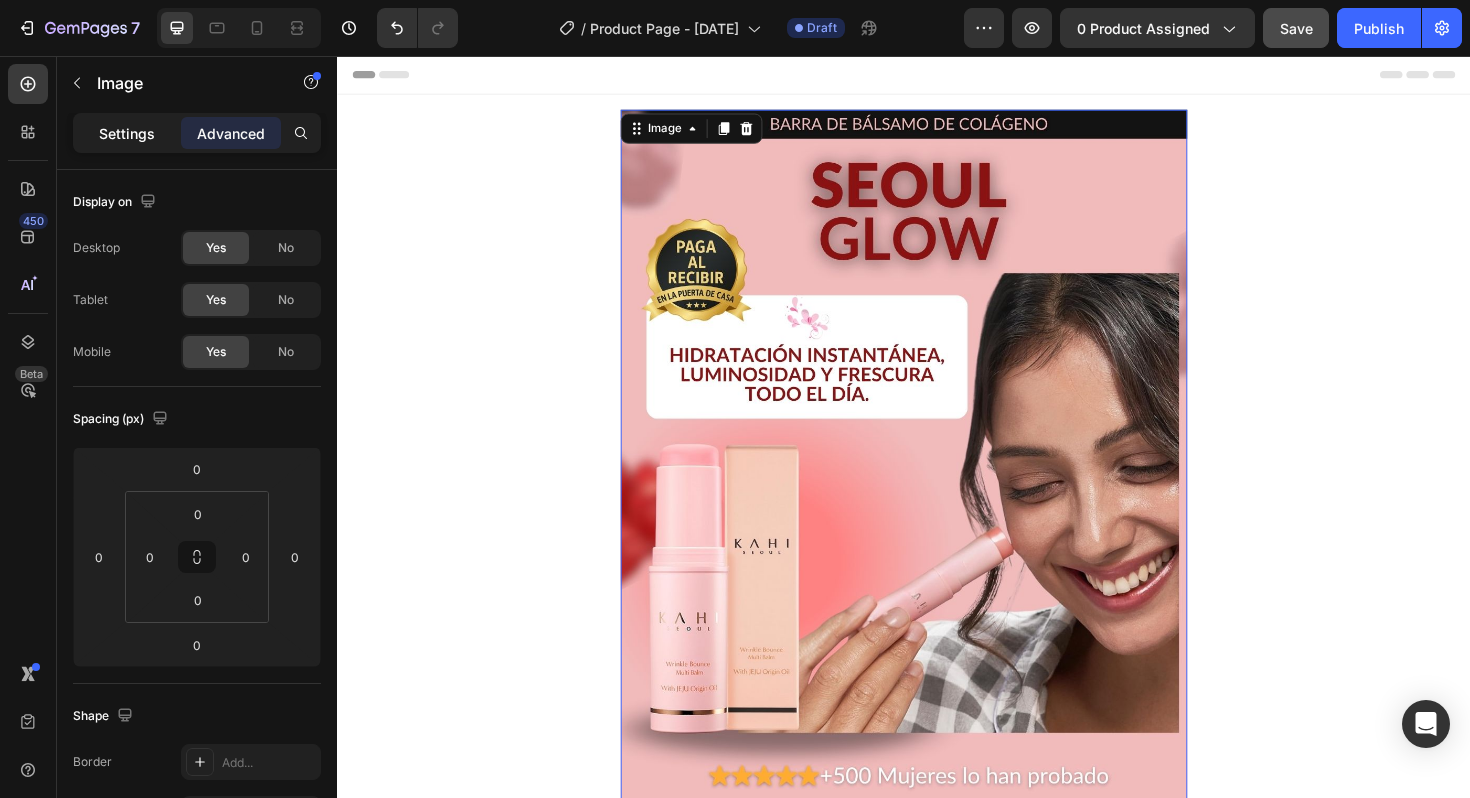 click on "Settings" at bounding box center (127, 133) 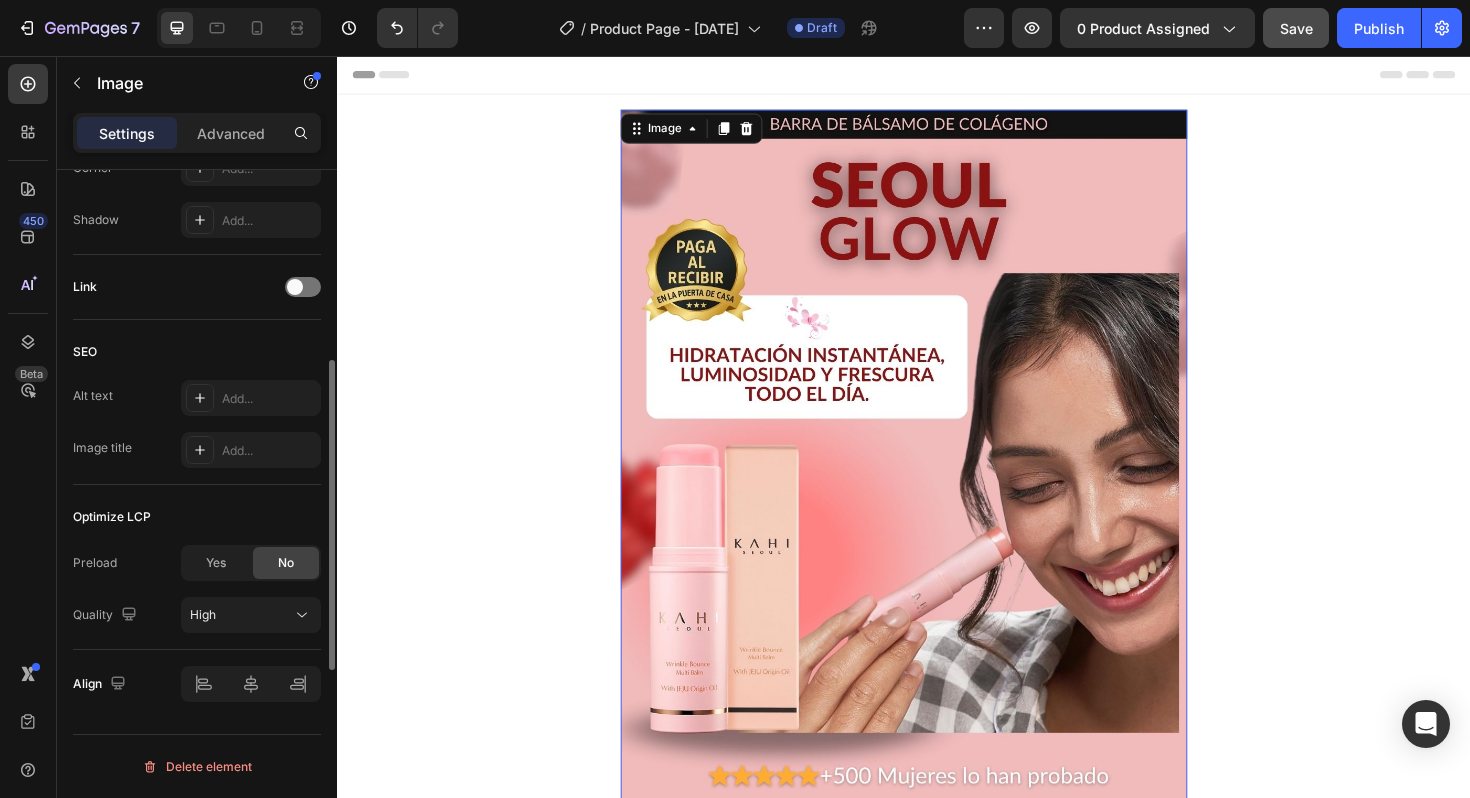 scroll, scrollTop: 0, scrollLeft: 0, axis: both 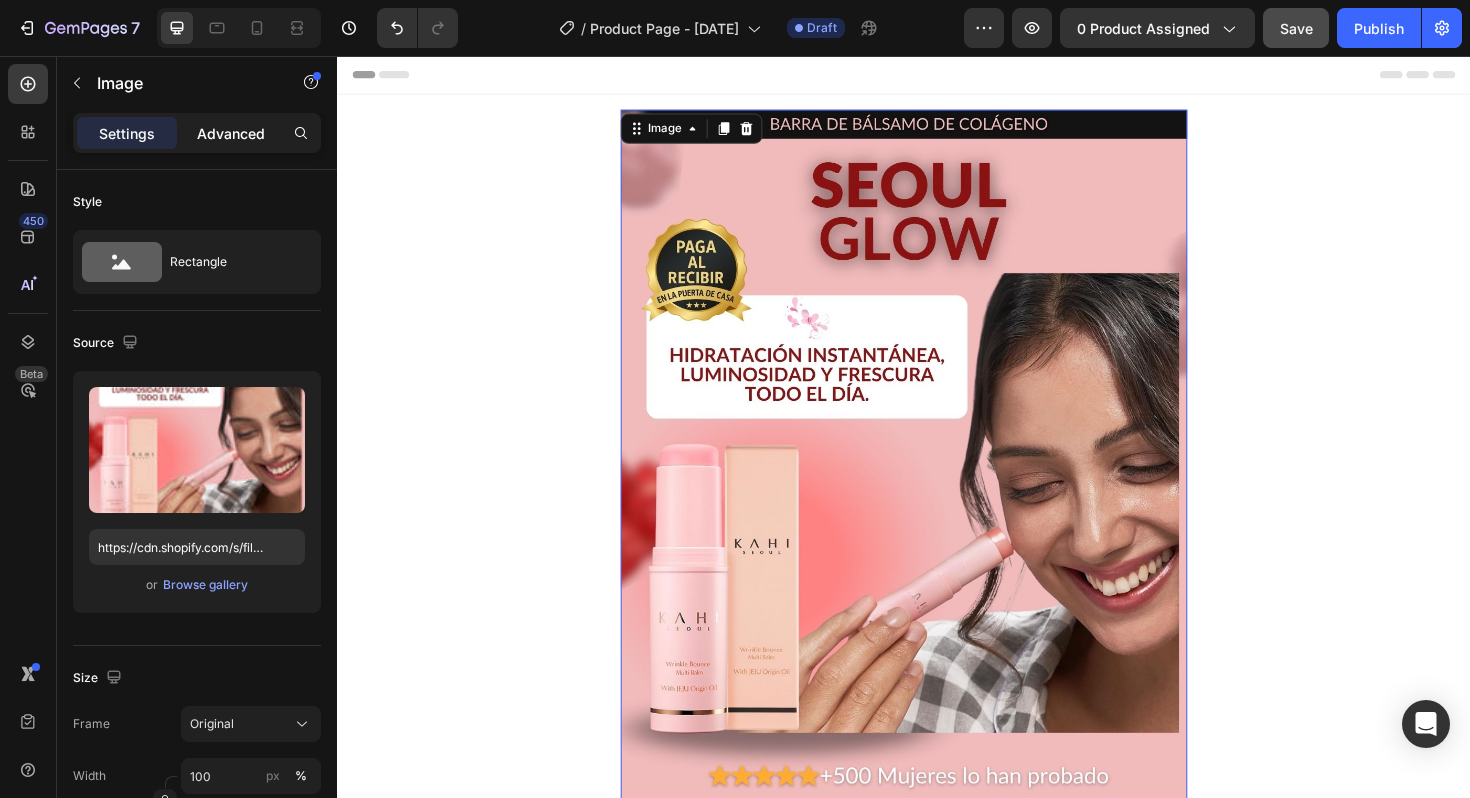click on "Advanced" at bounding box center (231, 133) 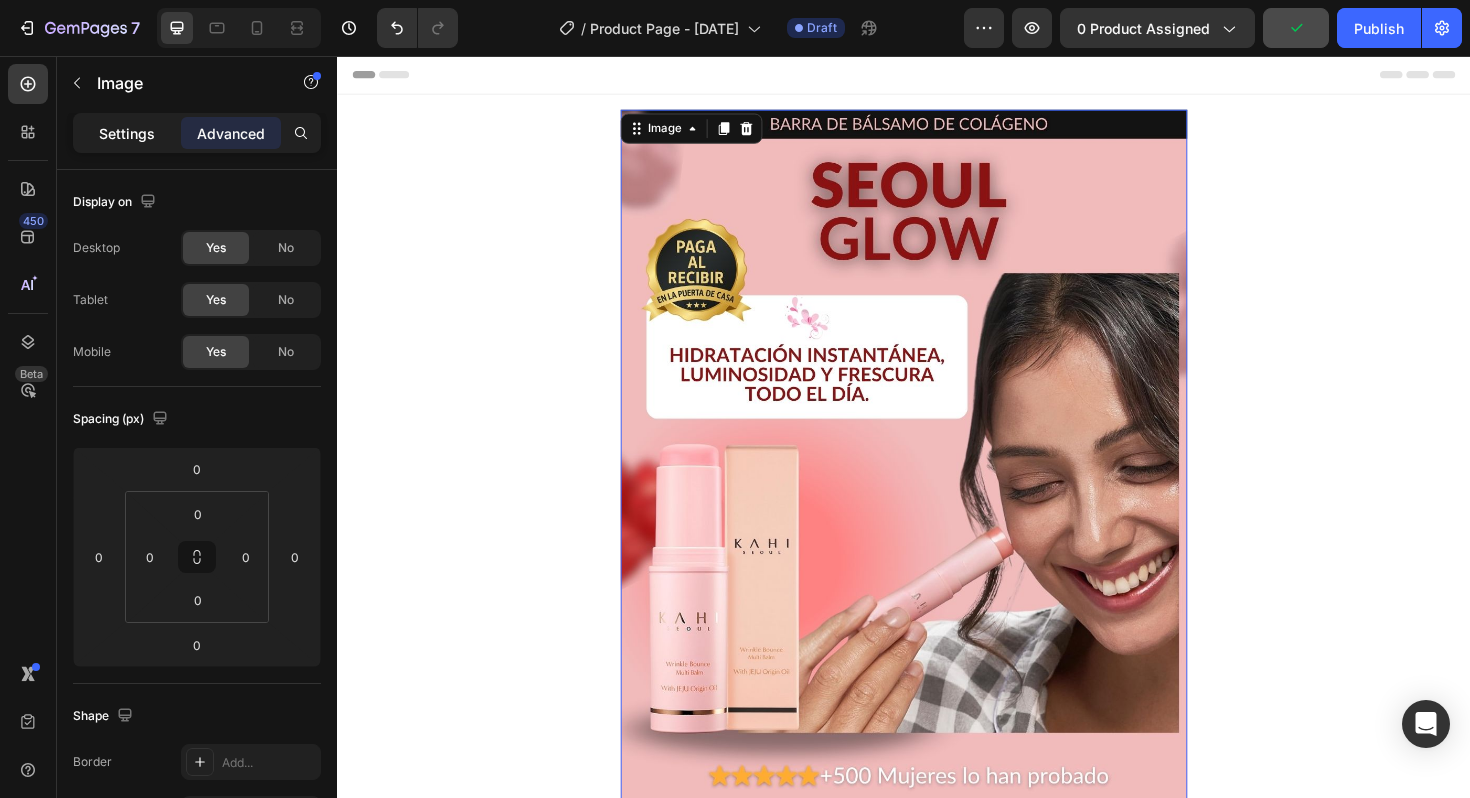 click on "Settings" at bounding box center [127, 133] 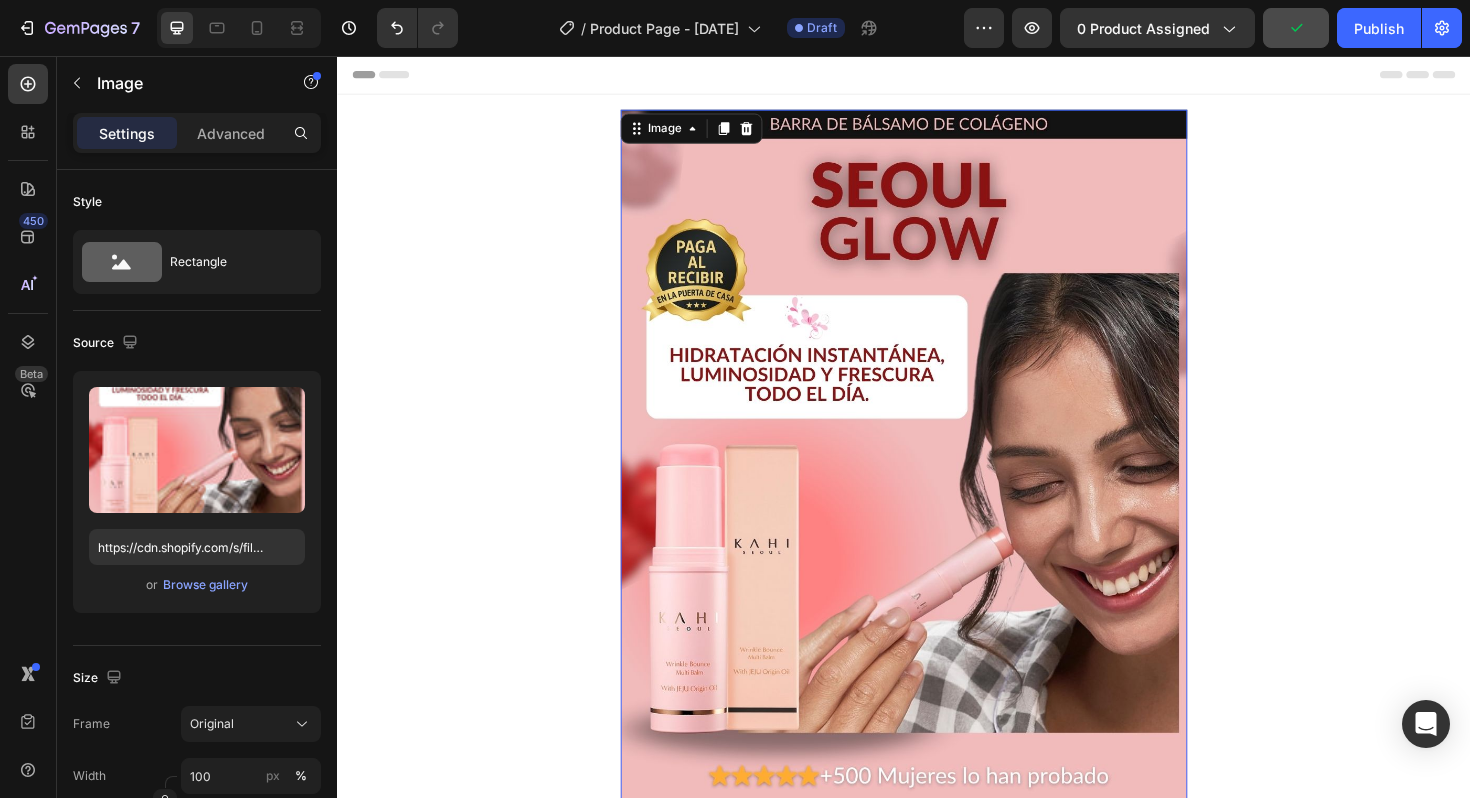 click at bounding box center (937, 560) 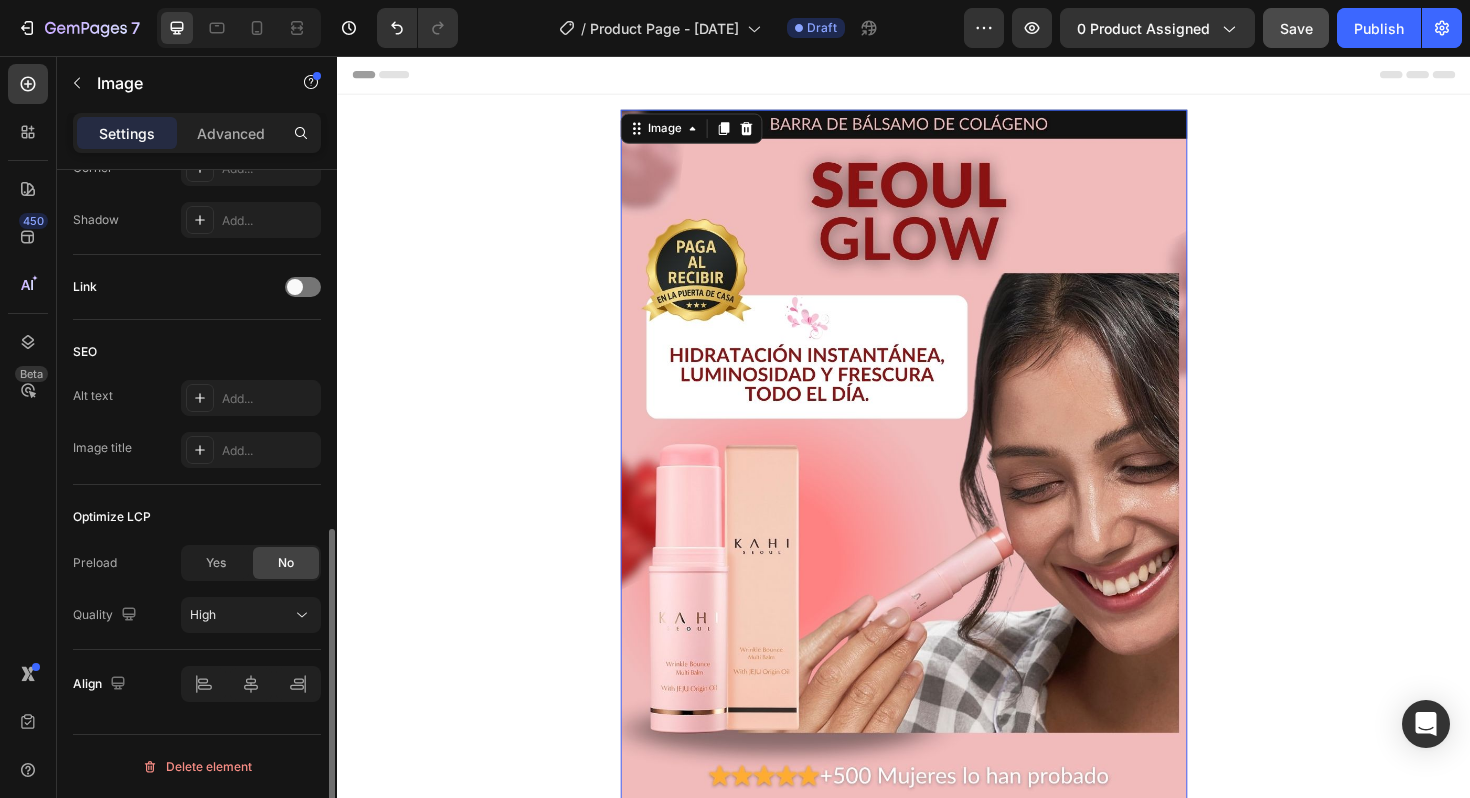 scroll, scrollTop: 0, scrollLeft: 0, axis: both 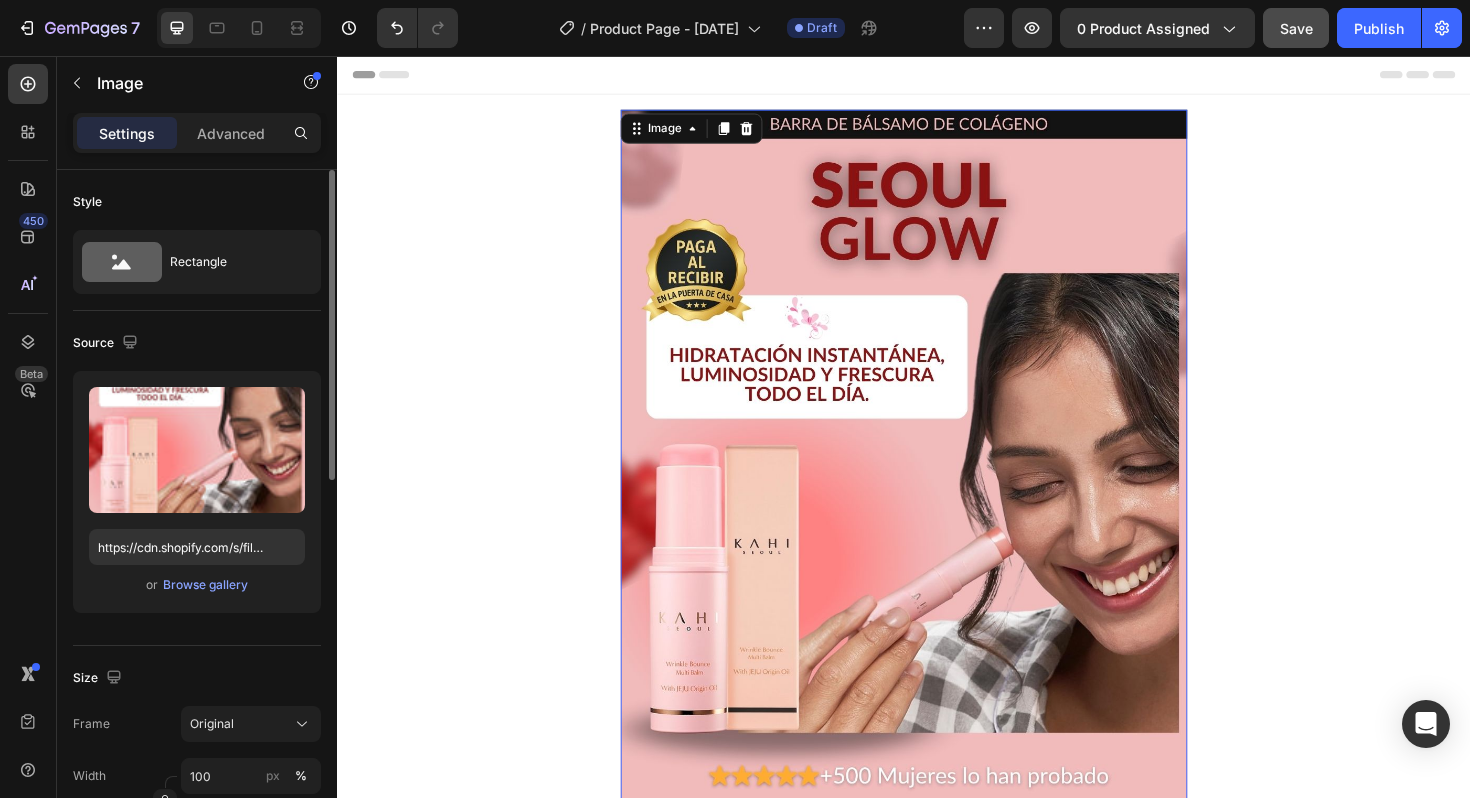 click on "Source Upload Image https://cdn.shopify.com/s/files/1/0734/4678/5240/files/gempages_577169602899870435-8101e61a-d5ea-4cba-917f-17129adc9047.jpg or  Browse gallery" 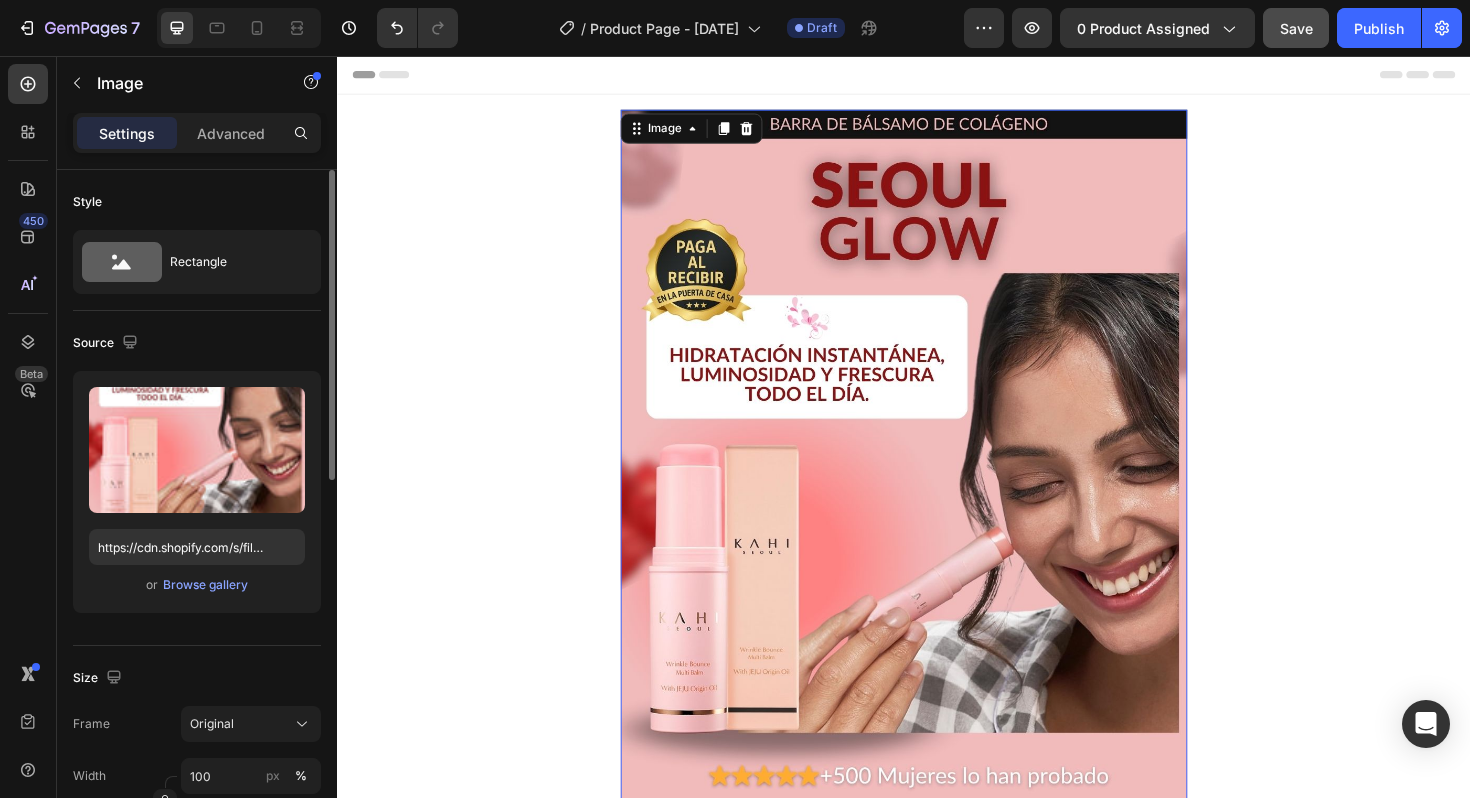 click on "Source" at bounding box center (197, 343) 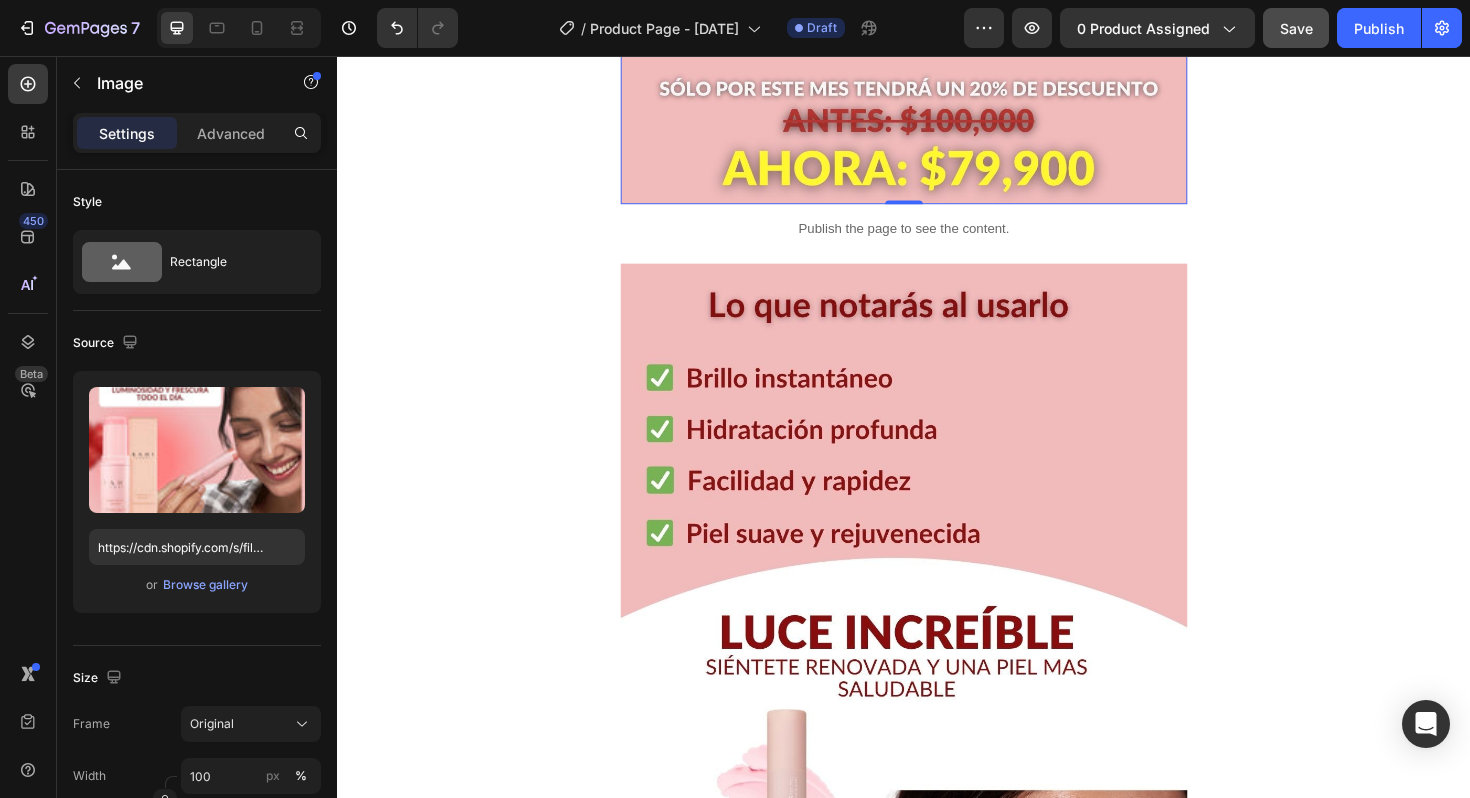 scroll, scrollTop: 799, scrollLeft: 0, axis: vertical 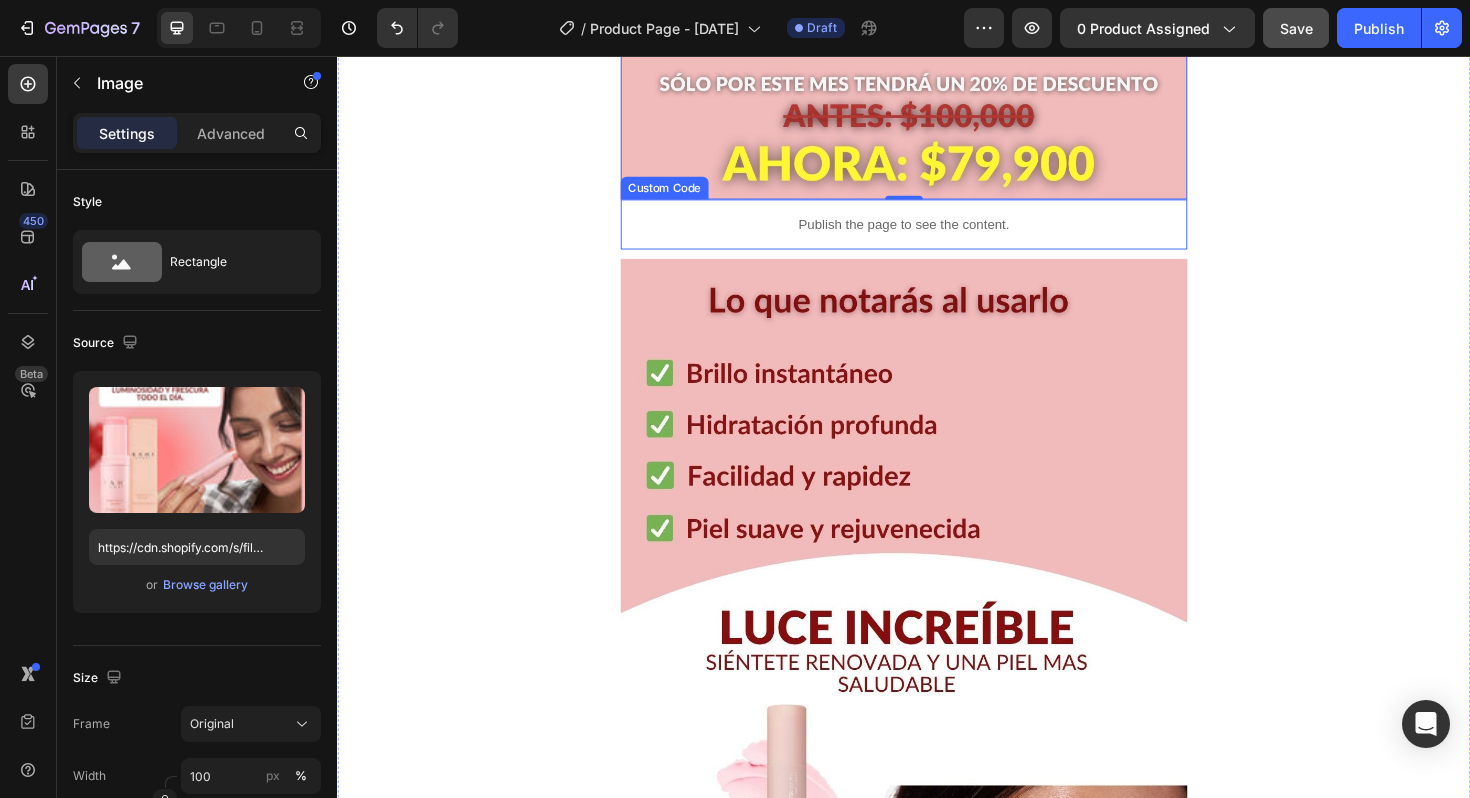 click on "Publish the page to see the content." at bounding box center (937, 234) 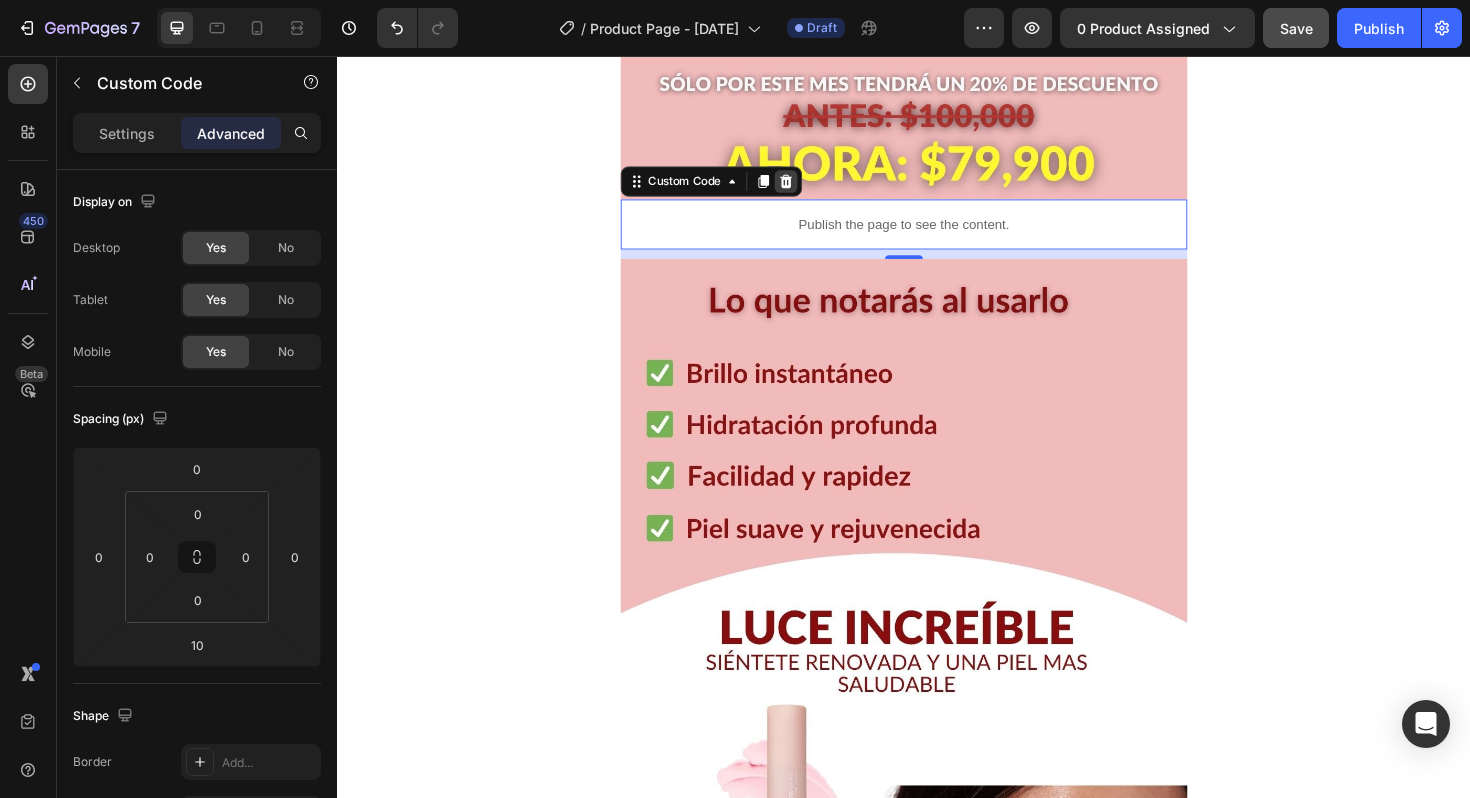 click 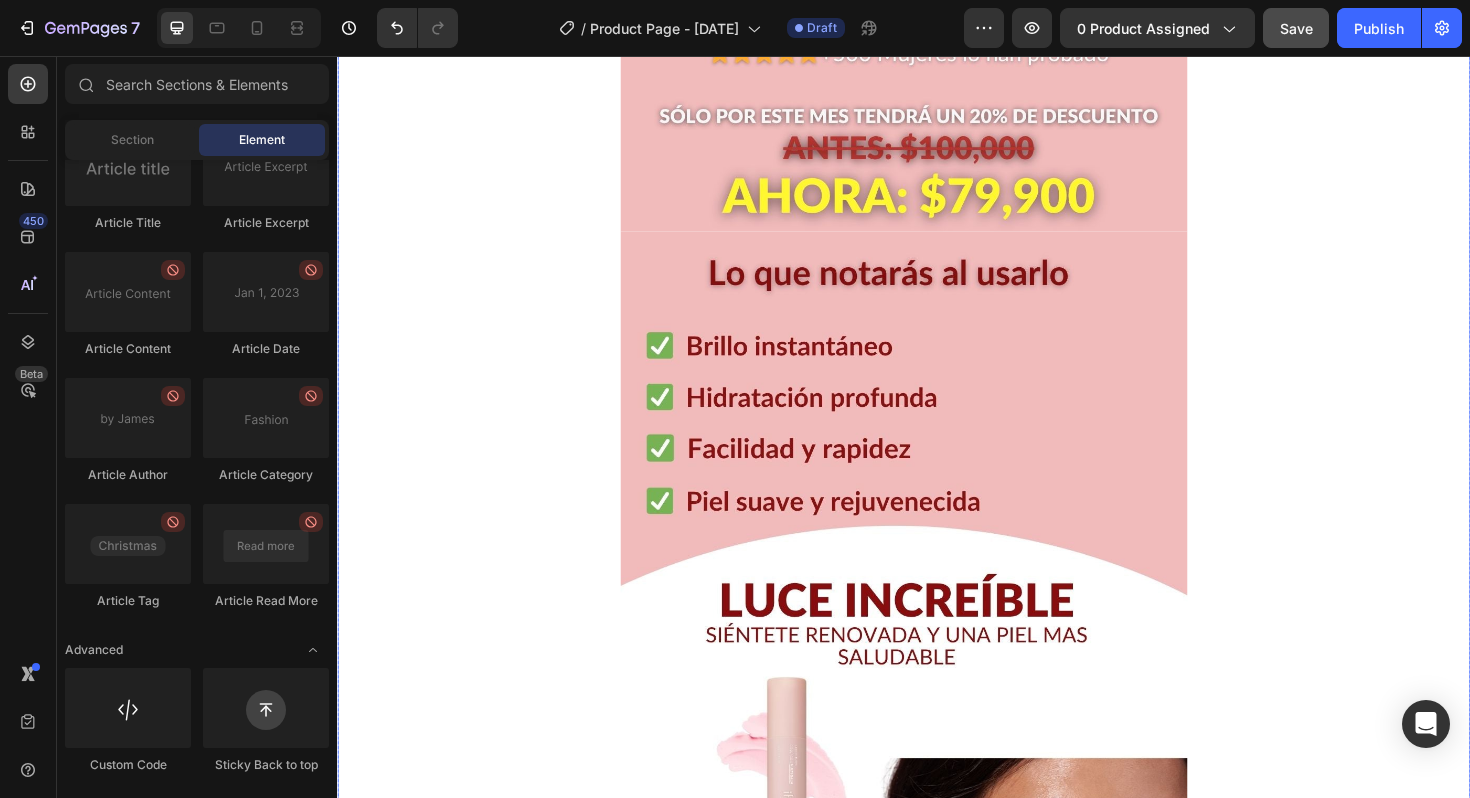 scroll, scrollTop: 758, scrollLeft: 0, axis: vertical 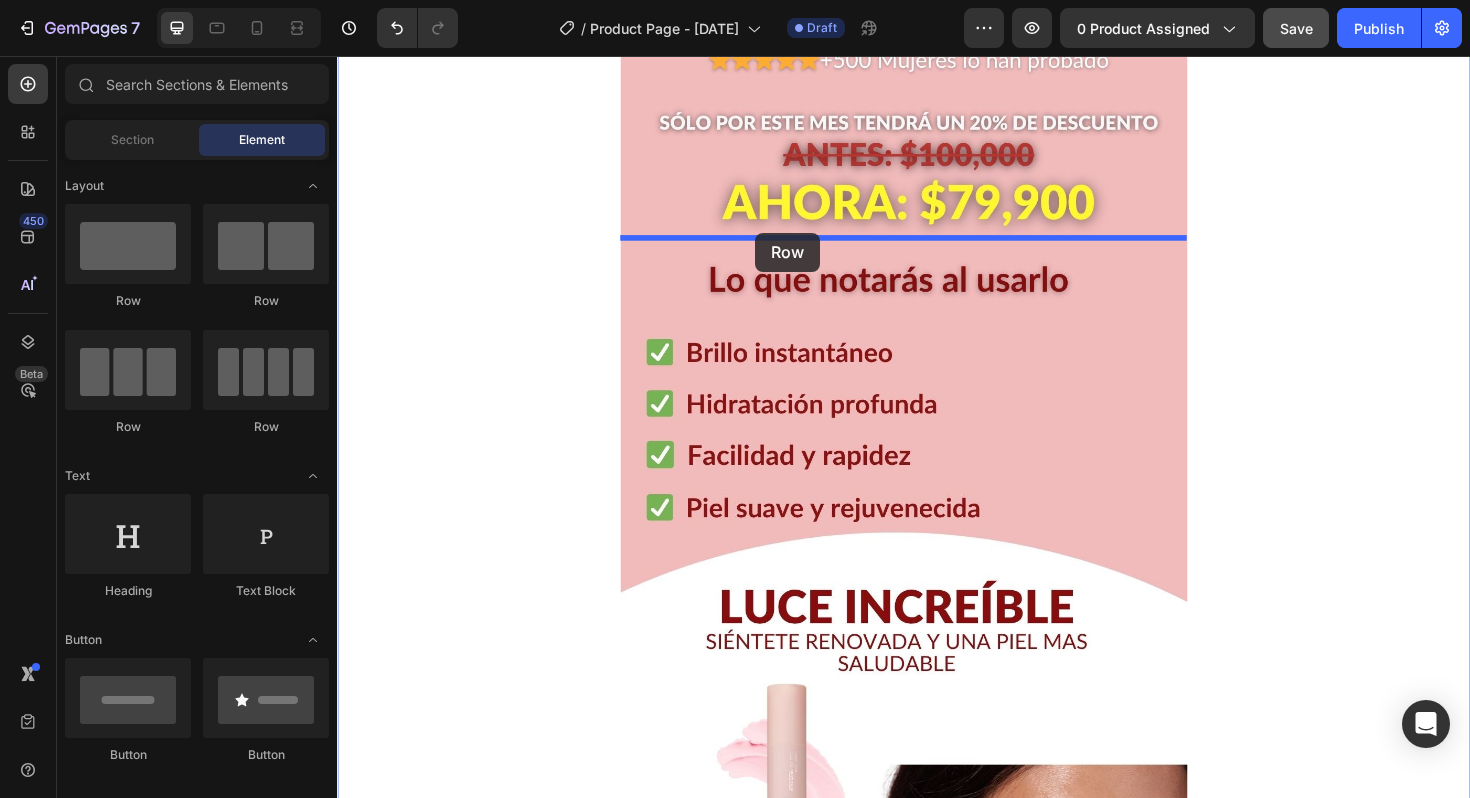 drag, startPoint x: 464, startPoint y: 293, endPoint x: 780, endPoint y: 243, distance: 319.93124 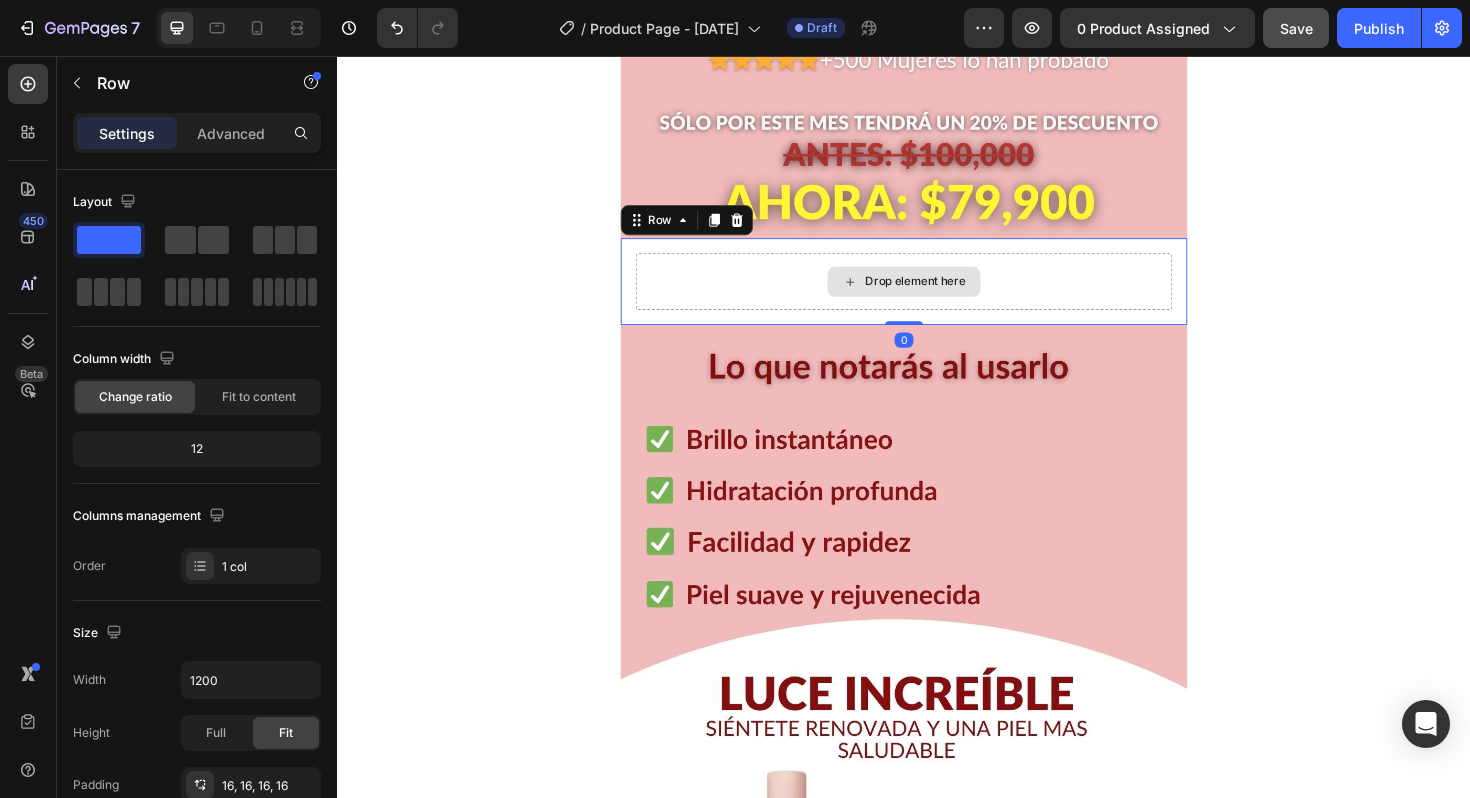click on "Drop element here" at bounding box center (937, 295) 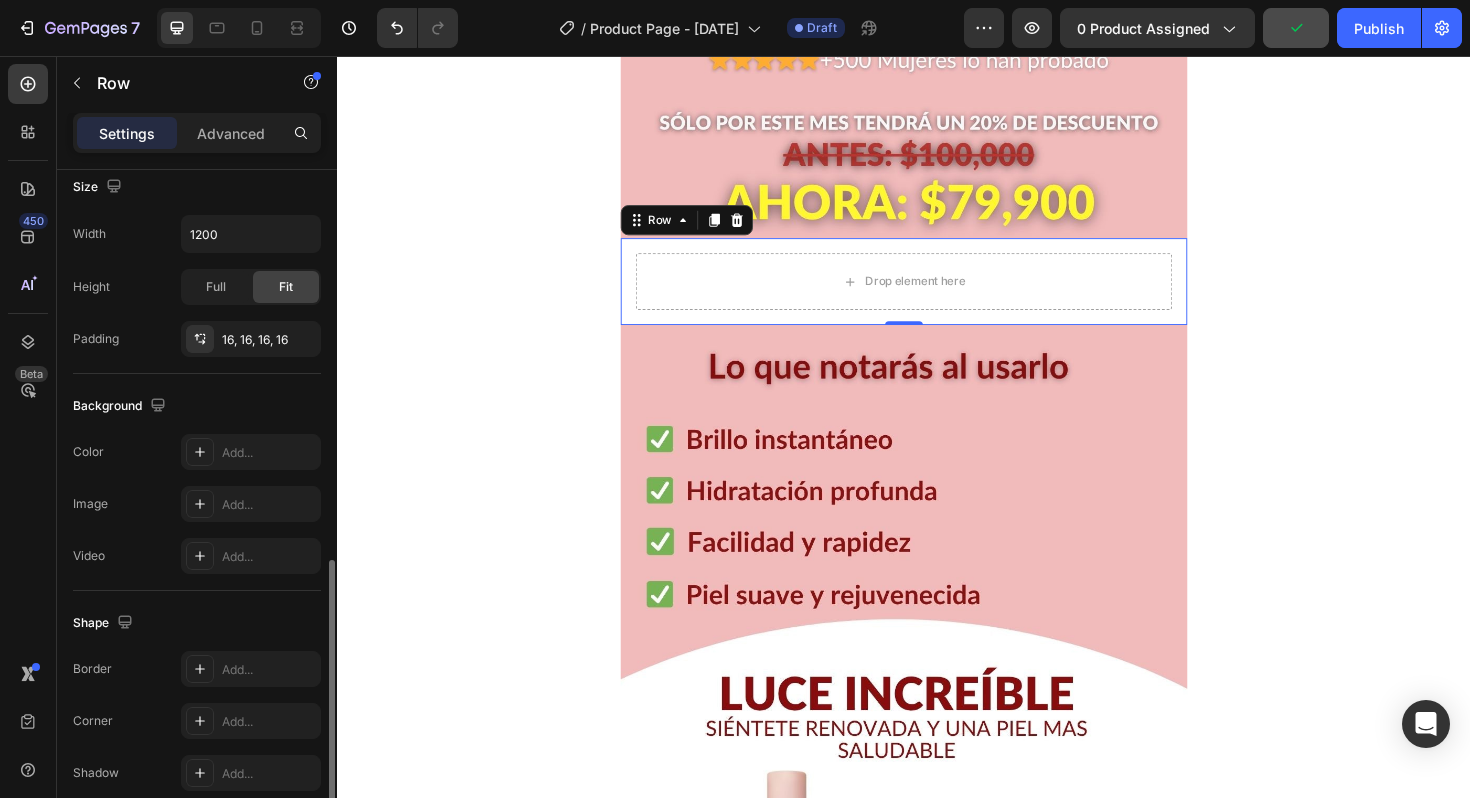 scroll, scrollTop: 535, scrollLeft: 0, axis: vertical 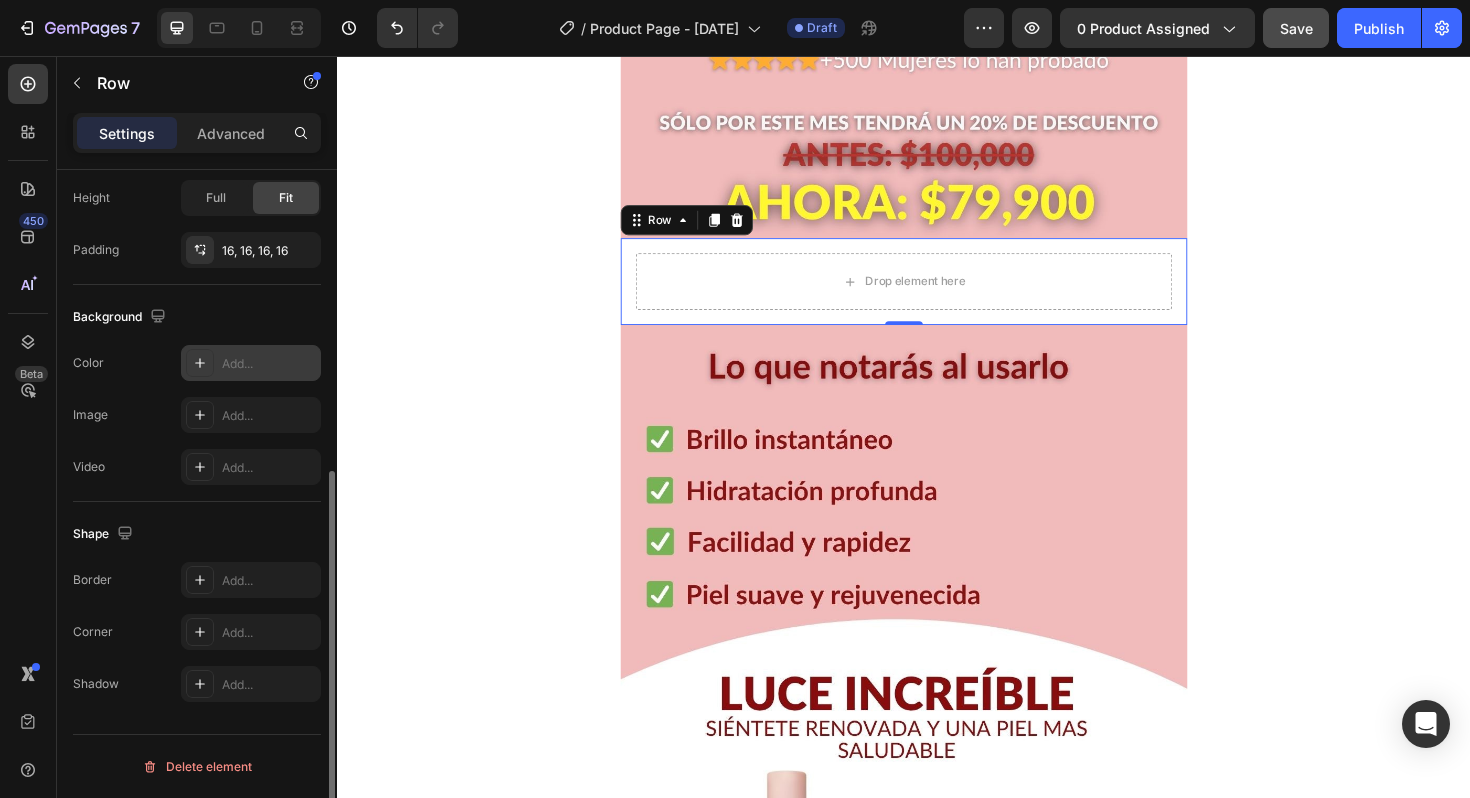 click 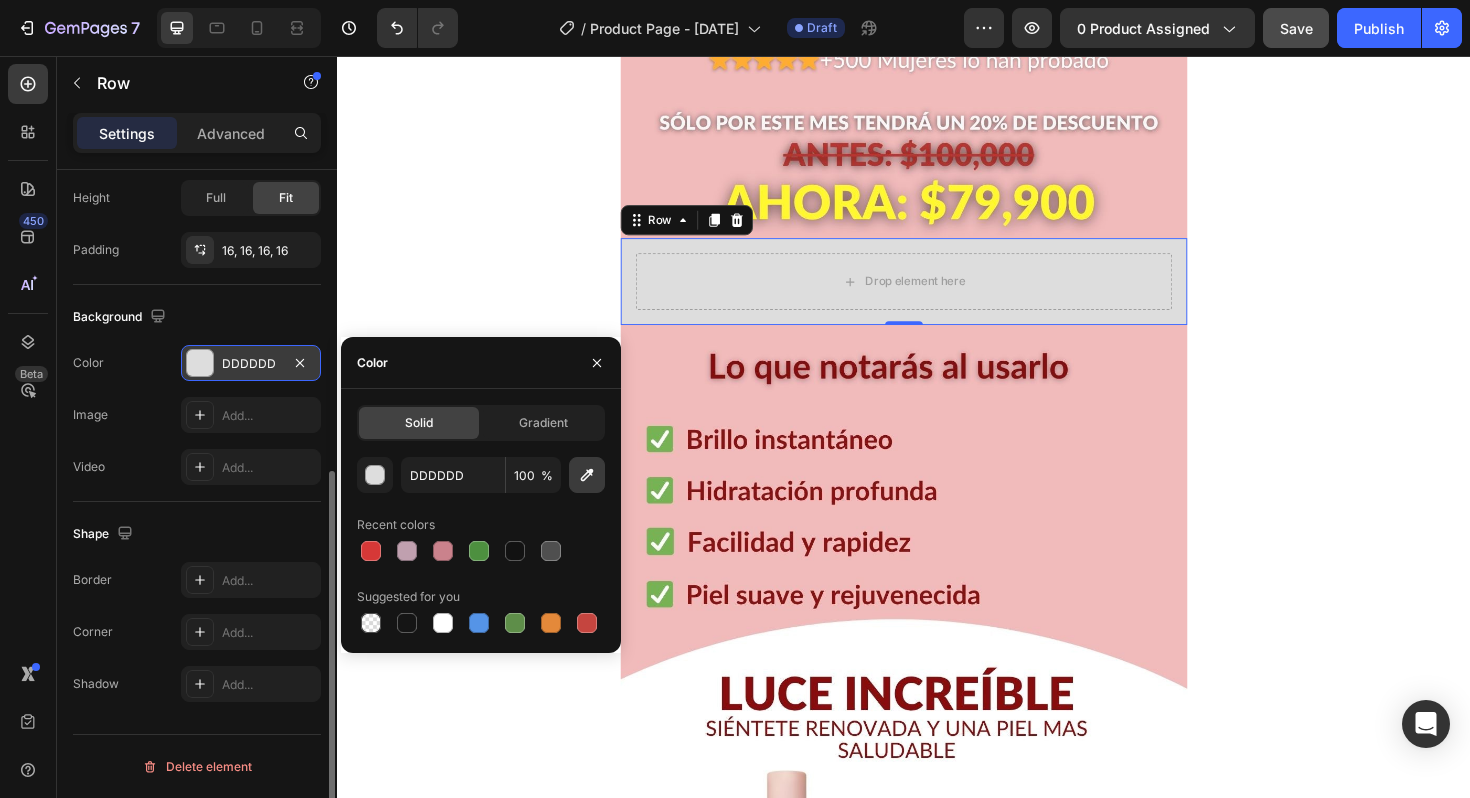 click 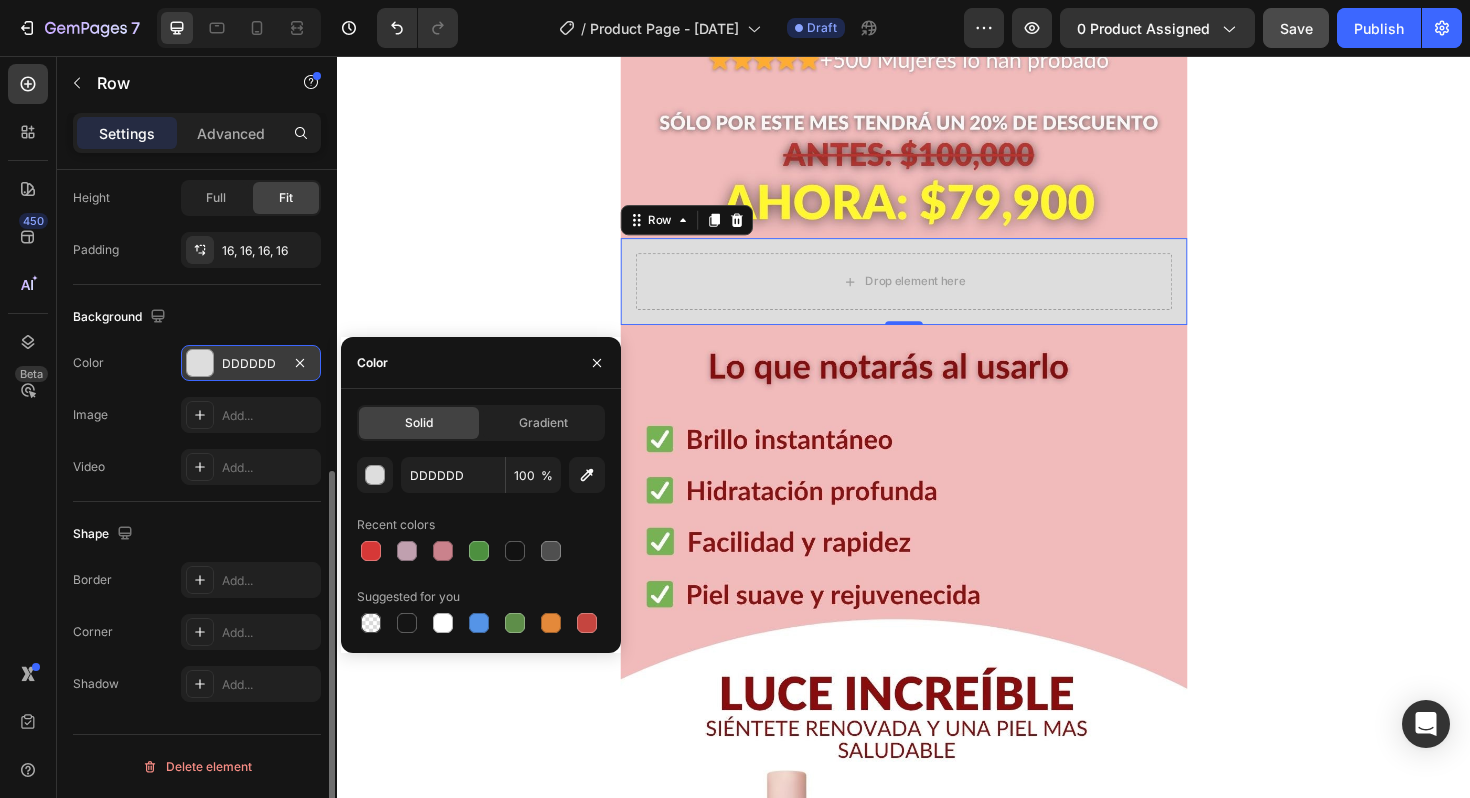 type on "F3BBBC" 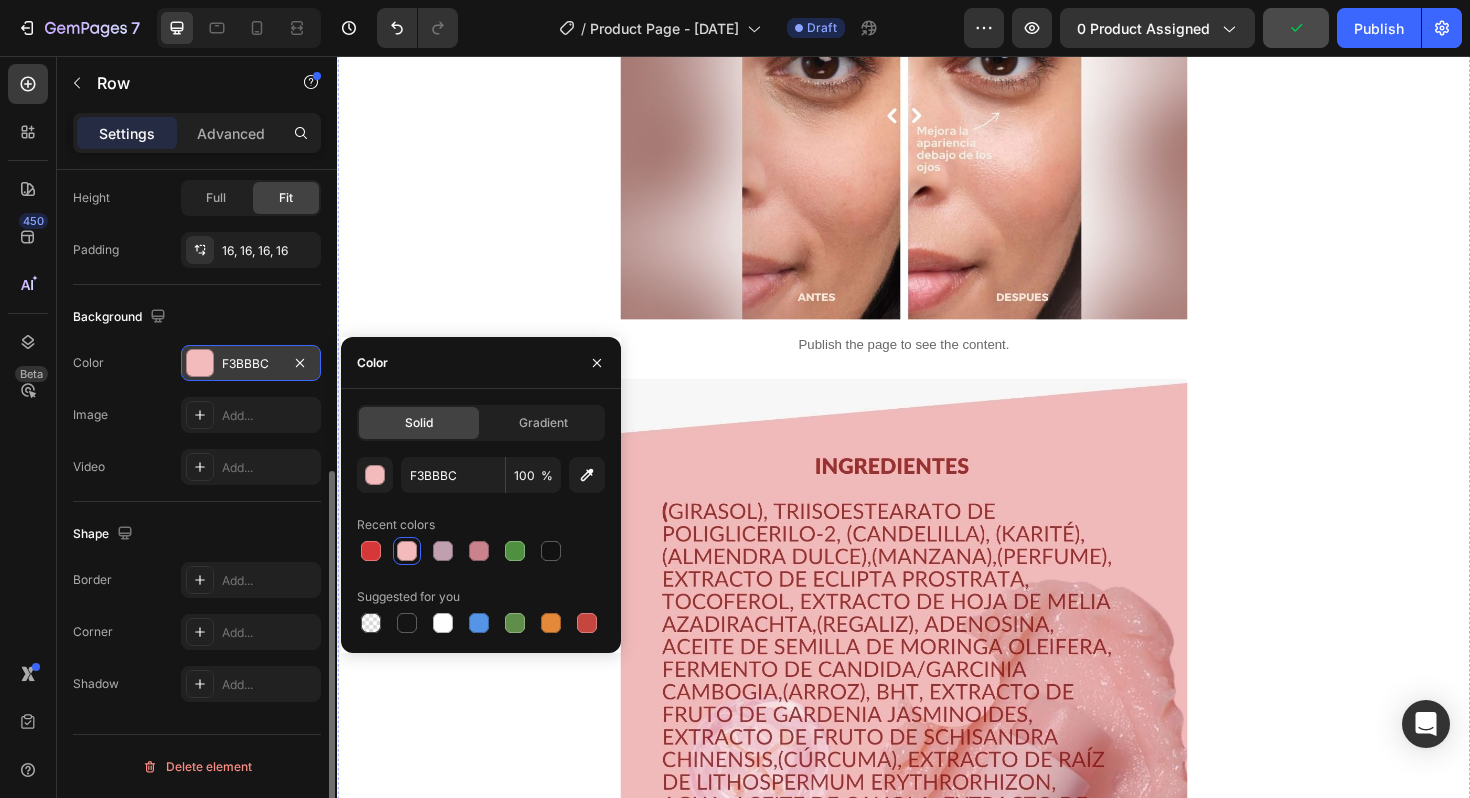 scroll, scrollTop: 2493, scrollLeft: 0, axis: vertical 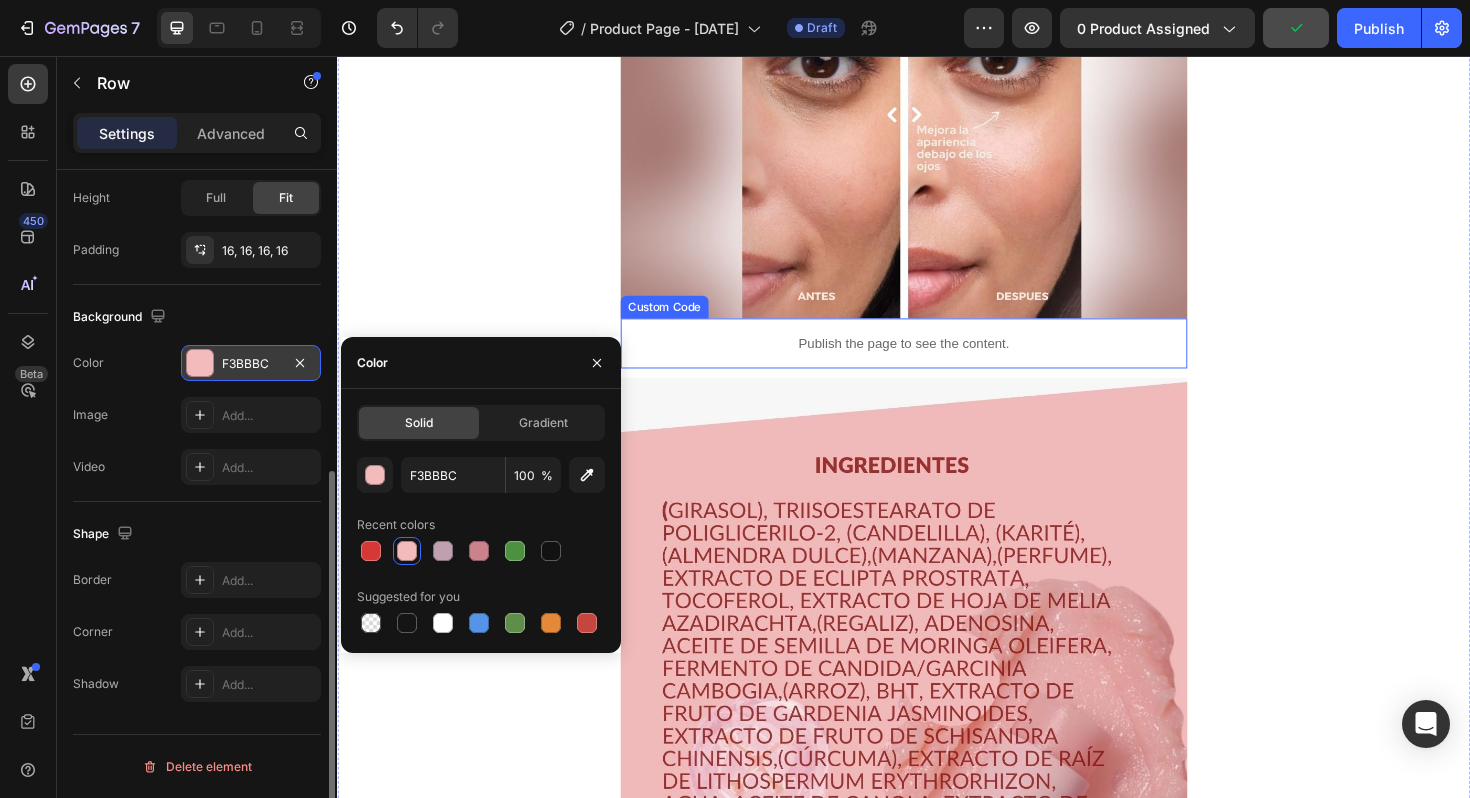 click on "Publish the page to see the content." at bounding box center (937, 360) 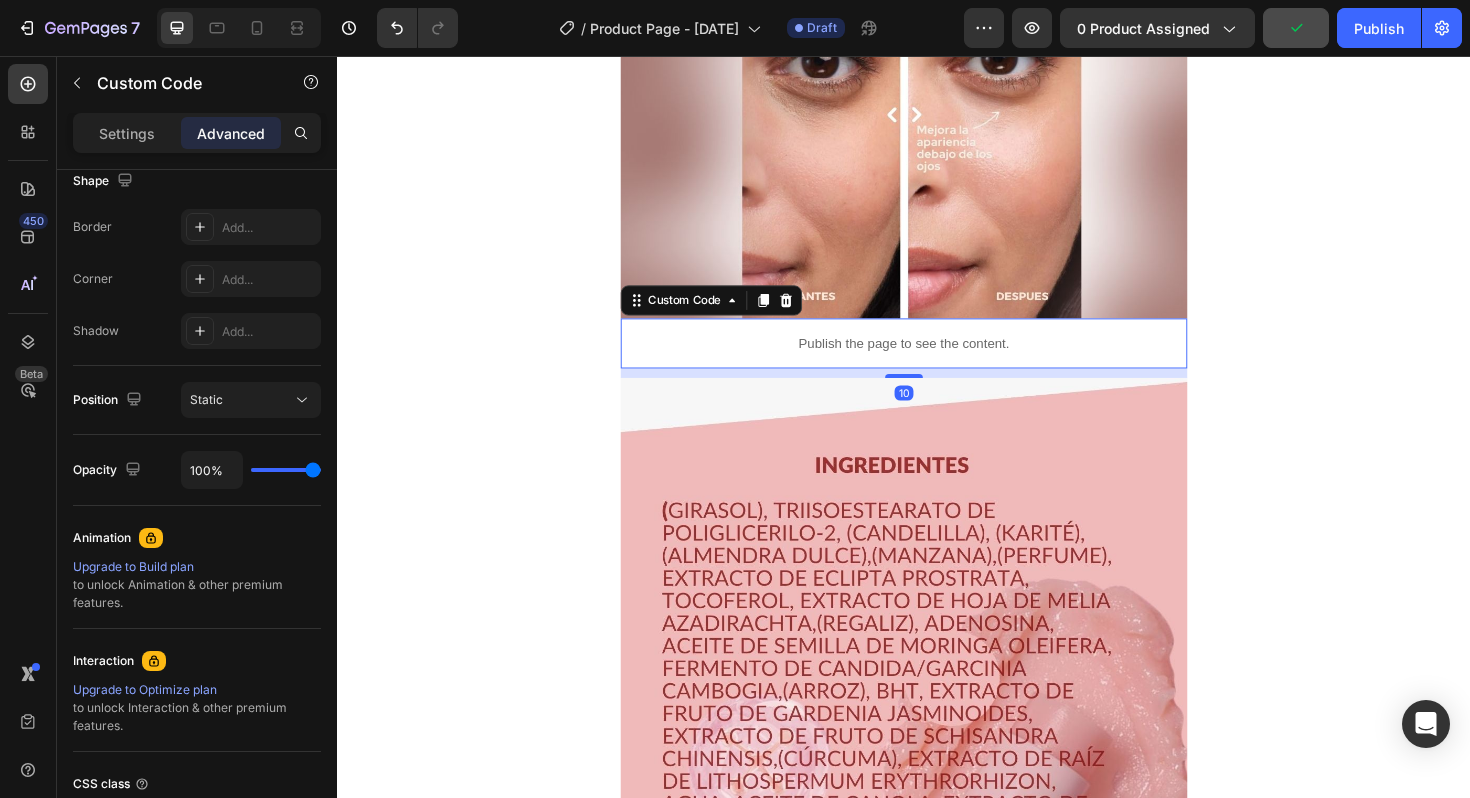 scroll, scrollTop: 0, scrollLeft: 0, axis: both 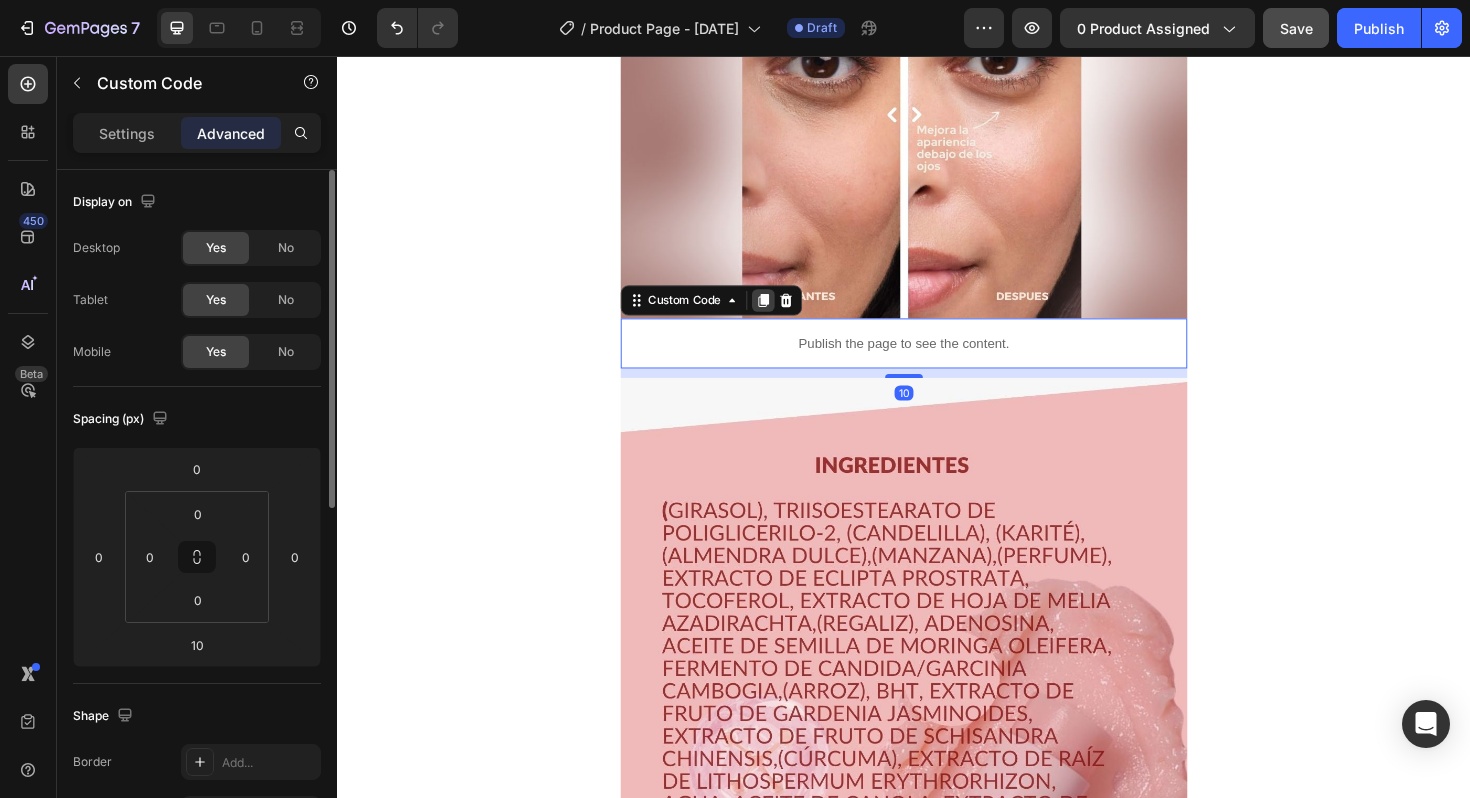 click 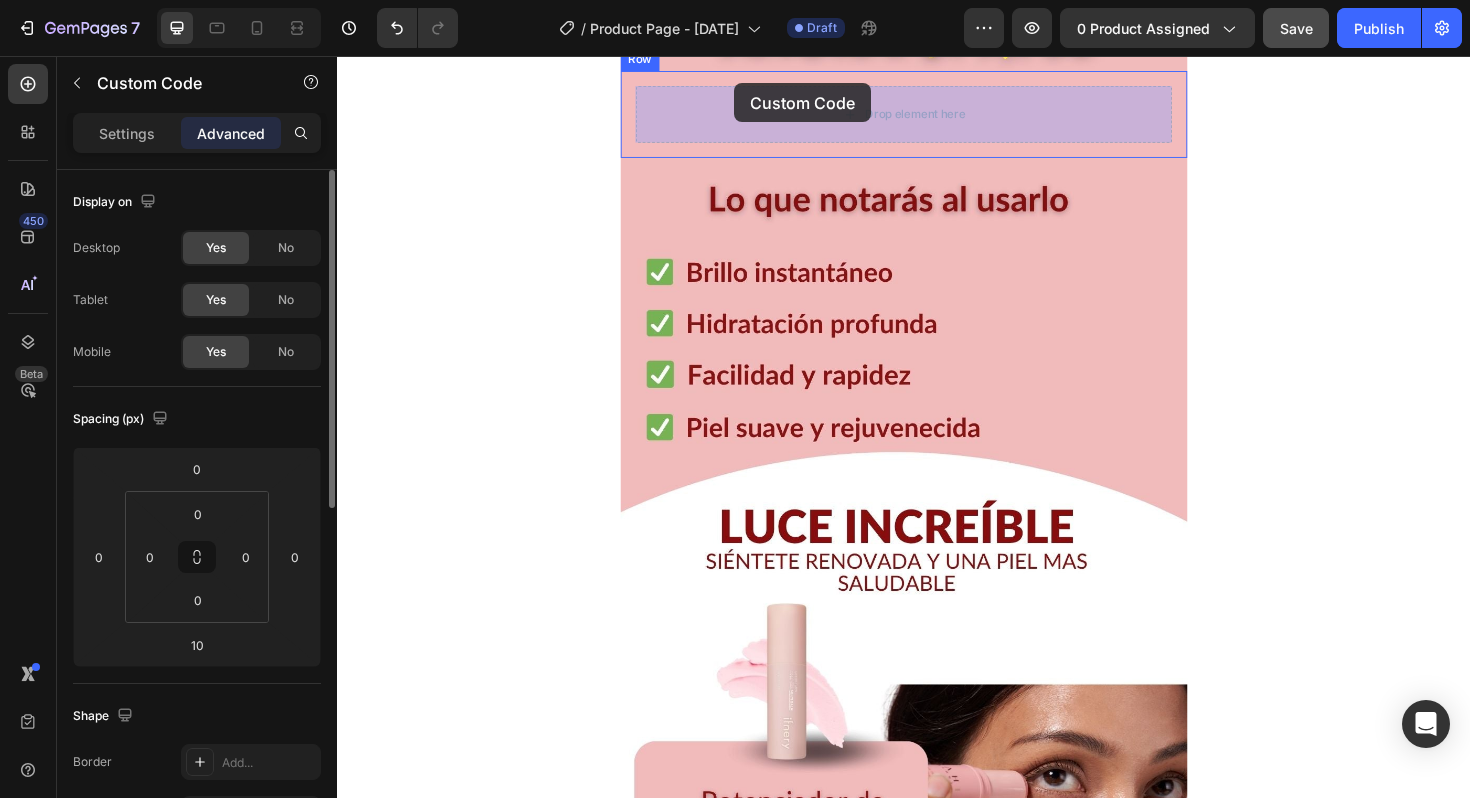 scroll, scrollTop: 912, scrollLeft: 0, axis: vertical 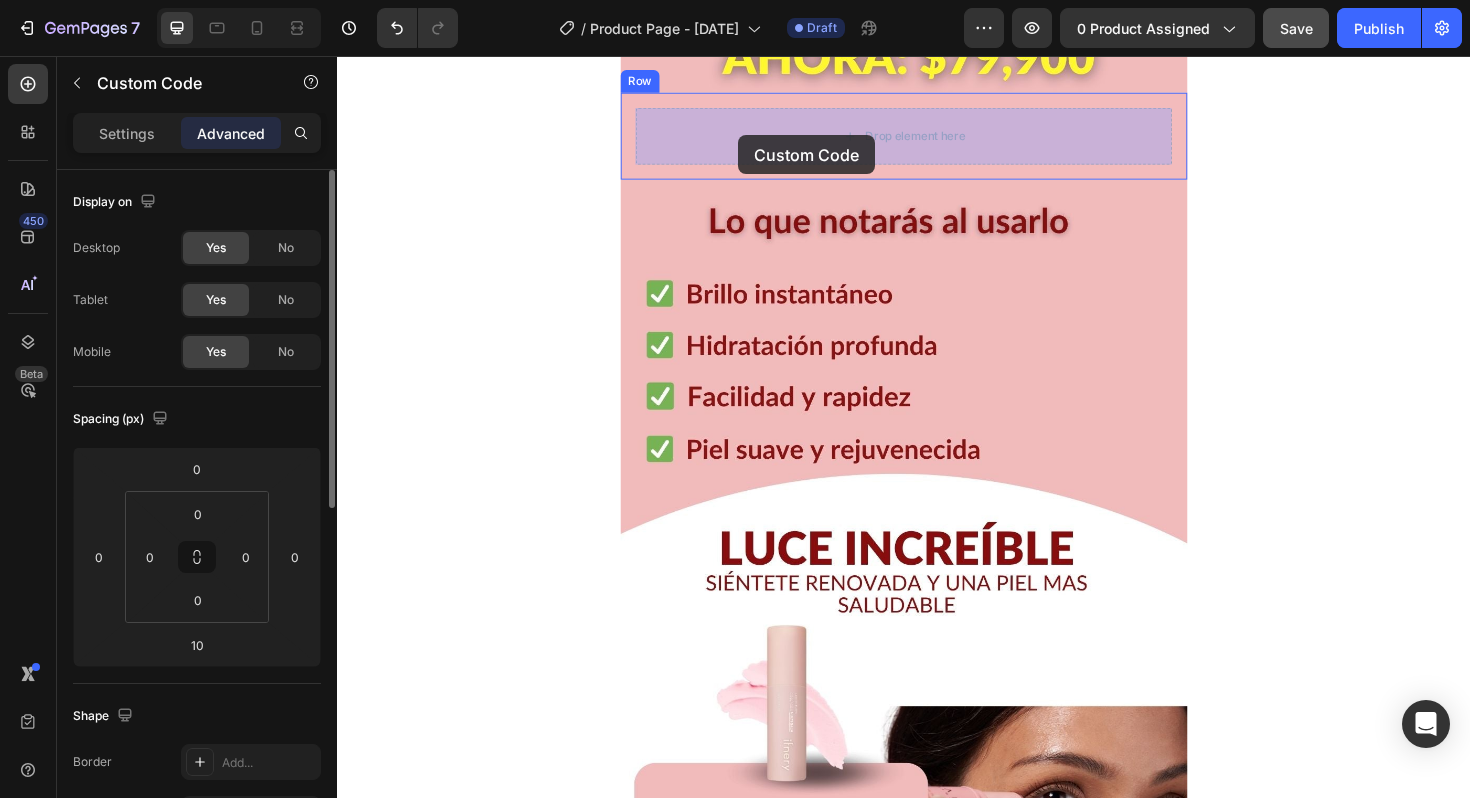 drag, startPoint x: 654, startPoint y: 383, endPoint x: 762, endPoint y: 140, distance: 265.91916 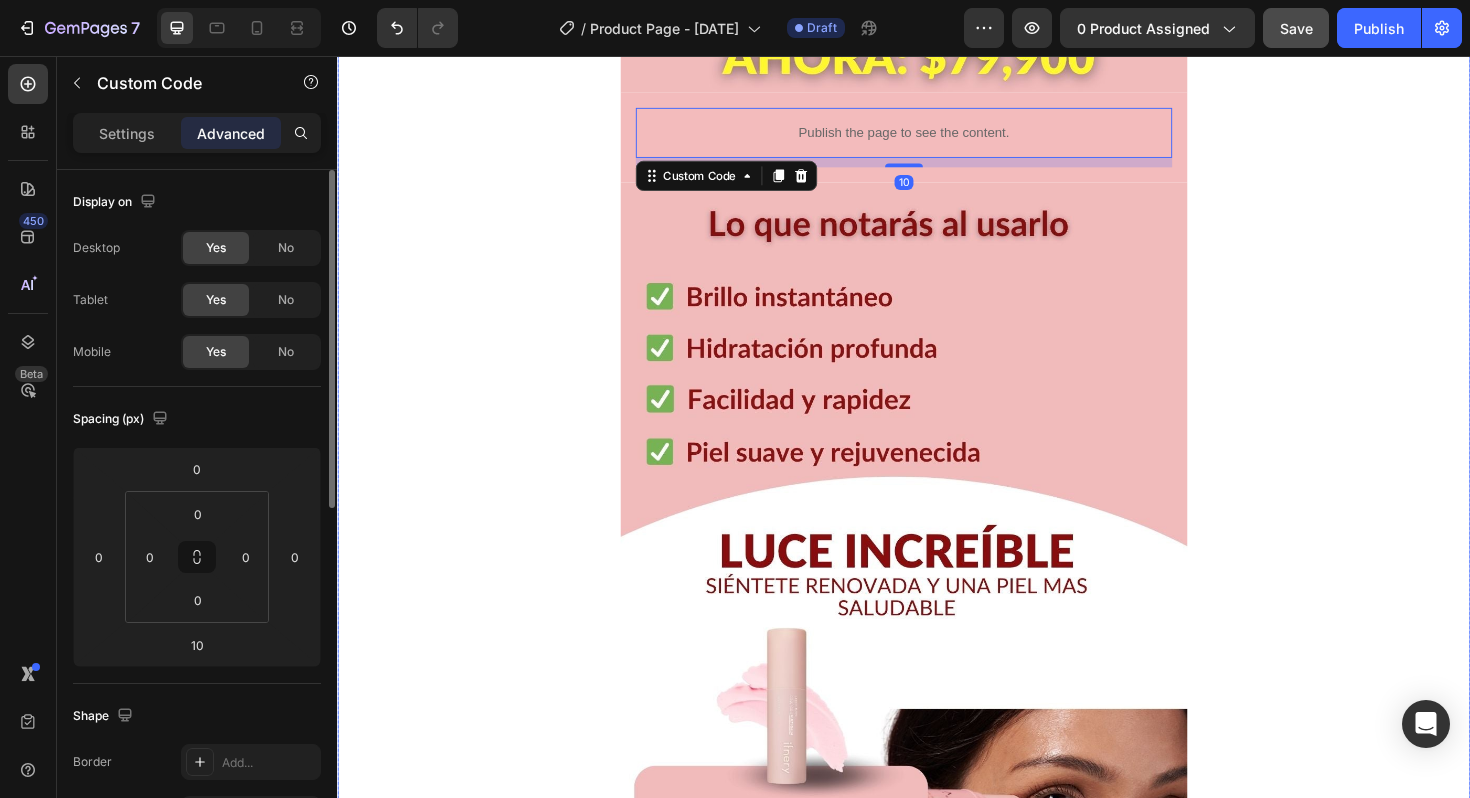 click on "Image
Publish the page to see the content.
Custom Code   10 Row Image Image
Publish the page to see the content.
Custom Code Image Image
Publish the page to see the content.
Custom Code Row" at bounding box center (937, 1753) 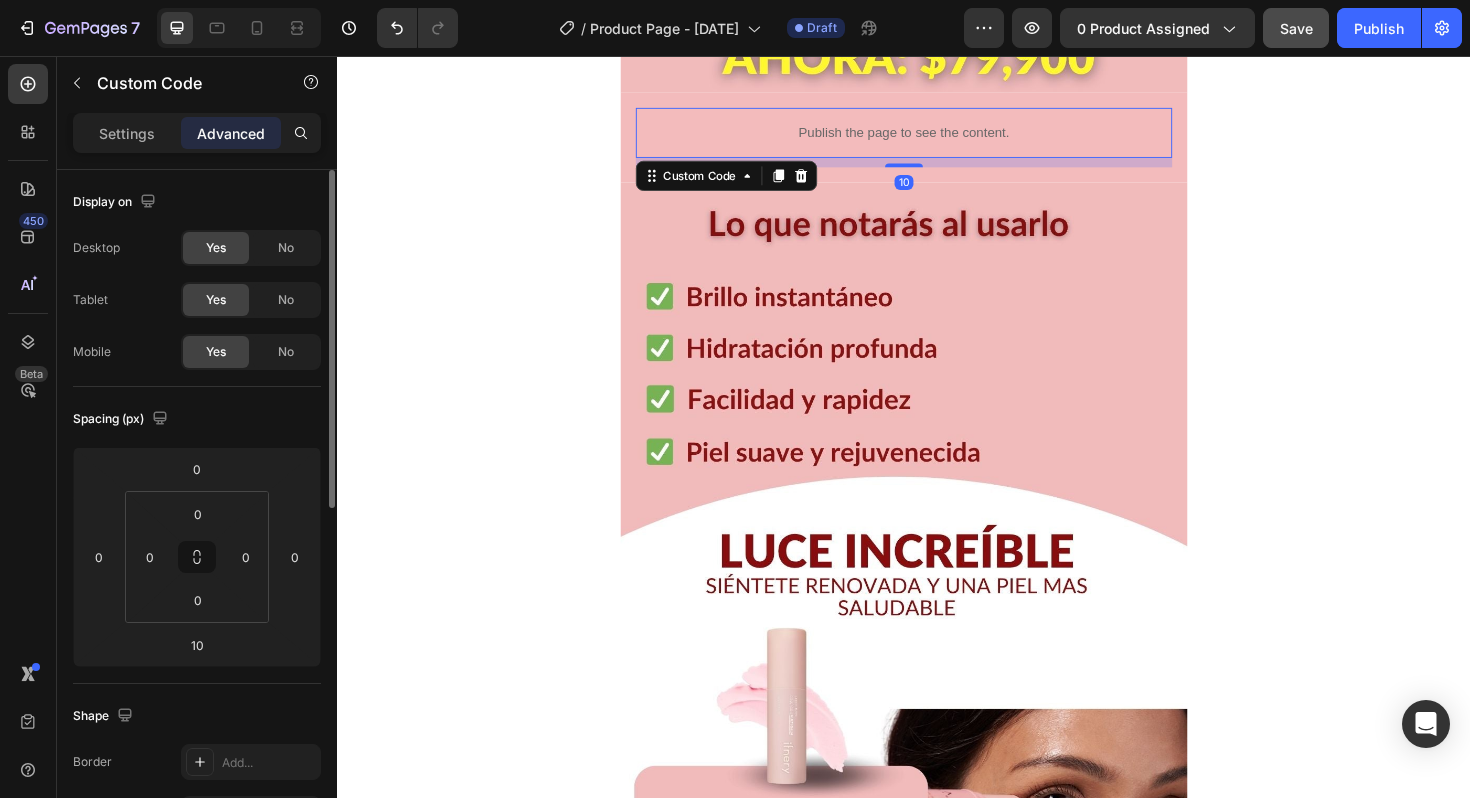 click on "Publish the page to see the content." at bounding box center (937, 137) 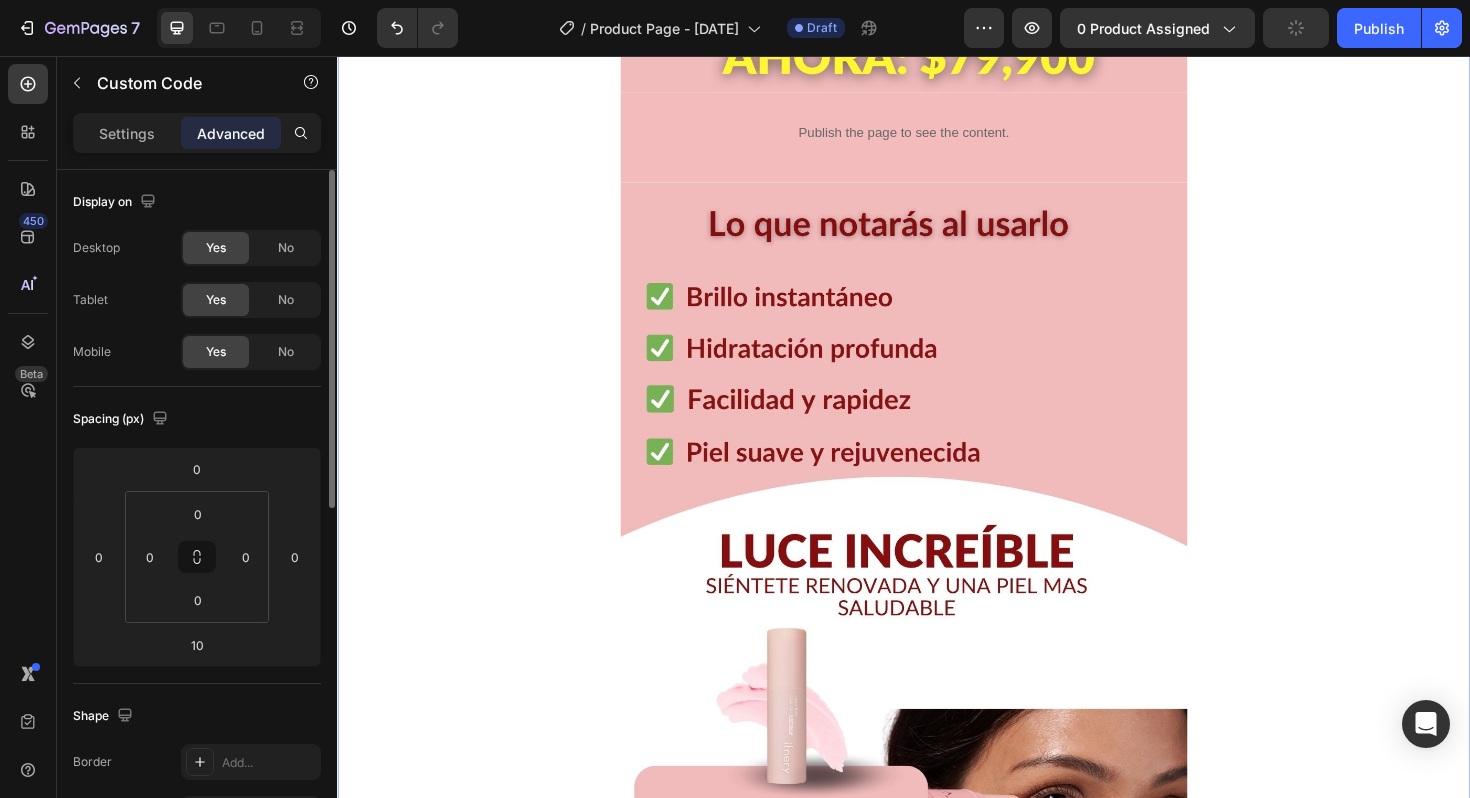 click on "Image
Publish the page to see the content.
Custom Code Row Image Image
Publish the page to see the content.
Custom Code Image Image
Publish the page to see the content.
Custom Code Row   0" at bounding box center (937, 1753) 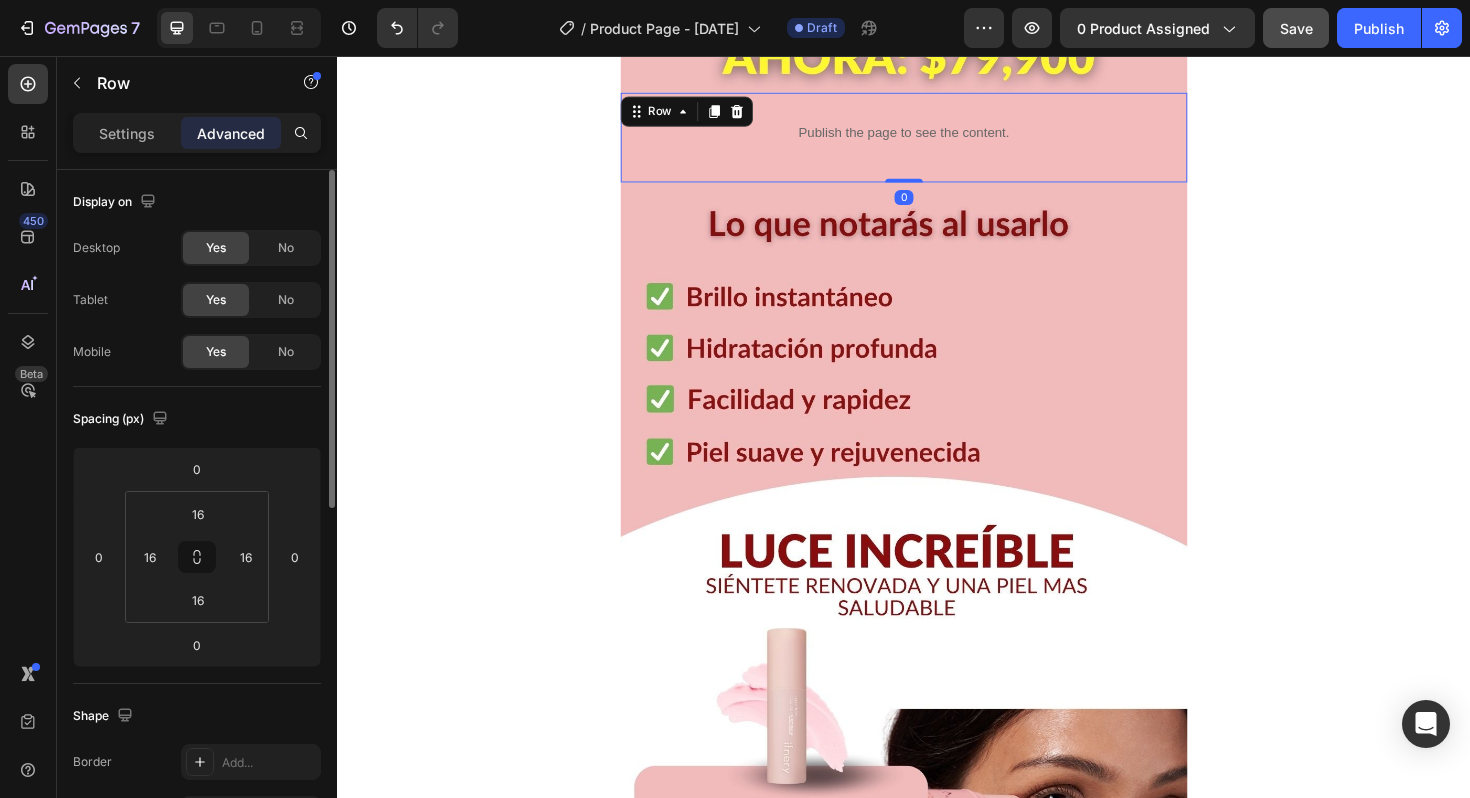 click on "Publish the page to see the content.
Custom Code Row   0" at bounding box center [937, 142] 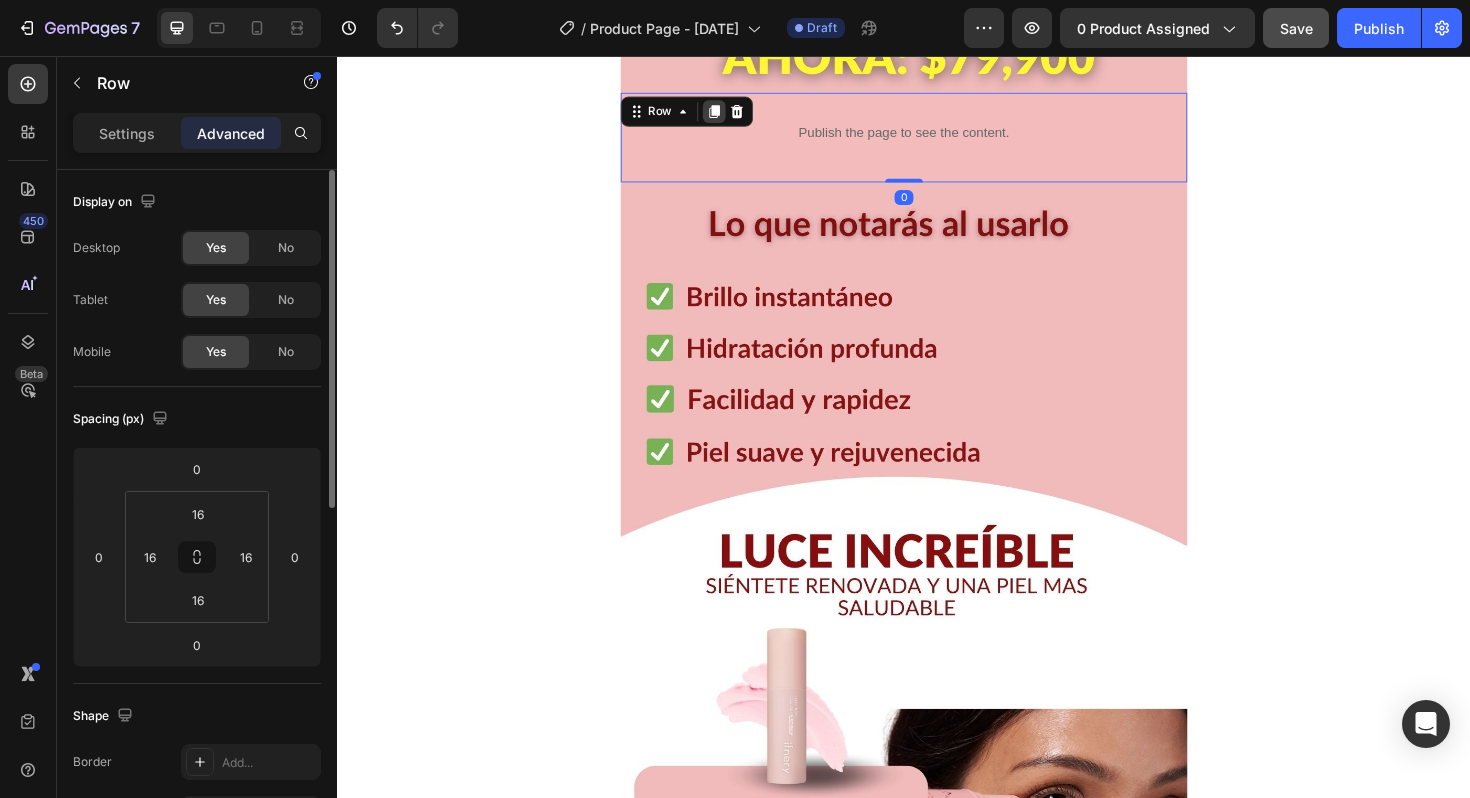 click 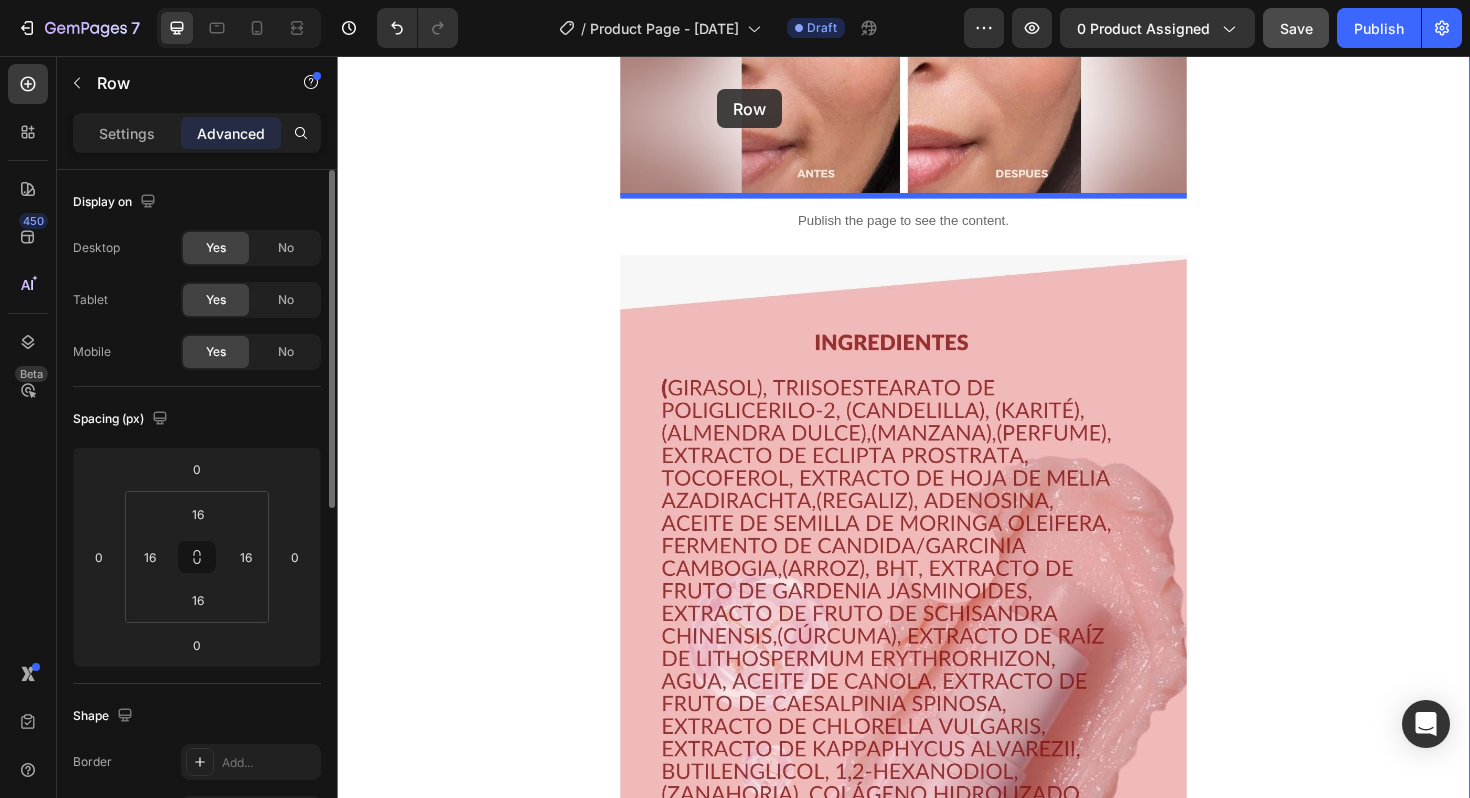 scroll, scrollTop: 2636, scrollLeft: 0, axis: vertical 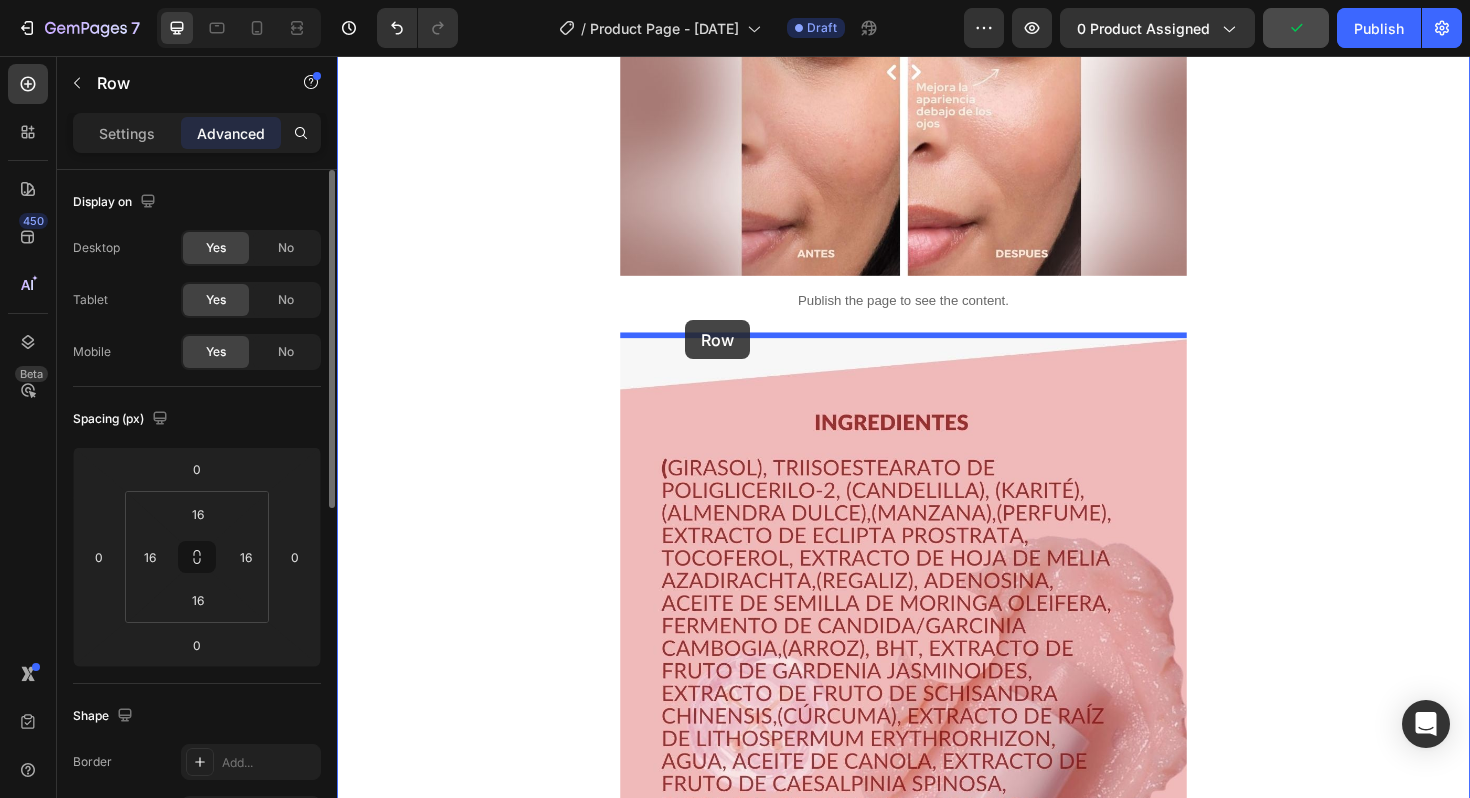 drag, startPoint x: 657, startPoint y: 172, endPoint x: 706, endPoint y: 336, distance: 171.16367 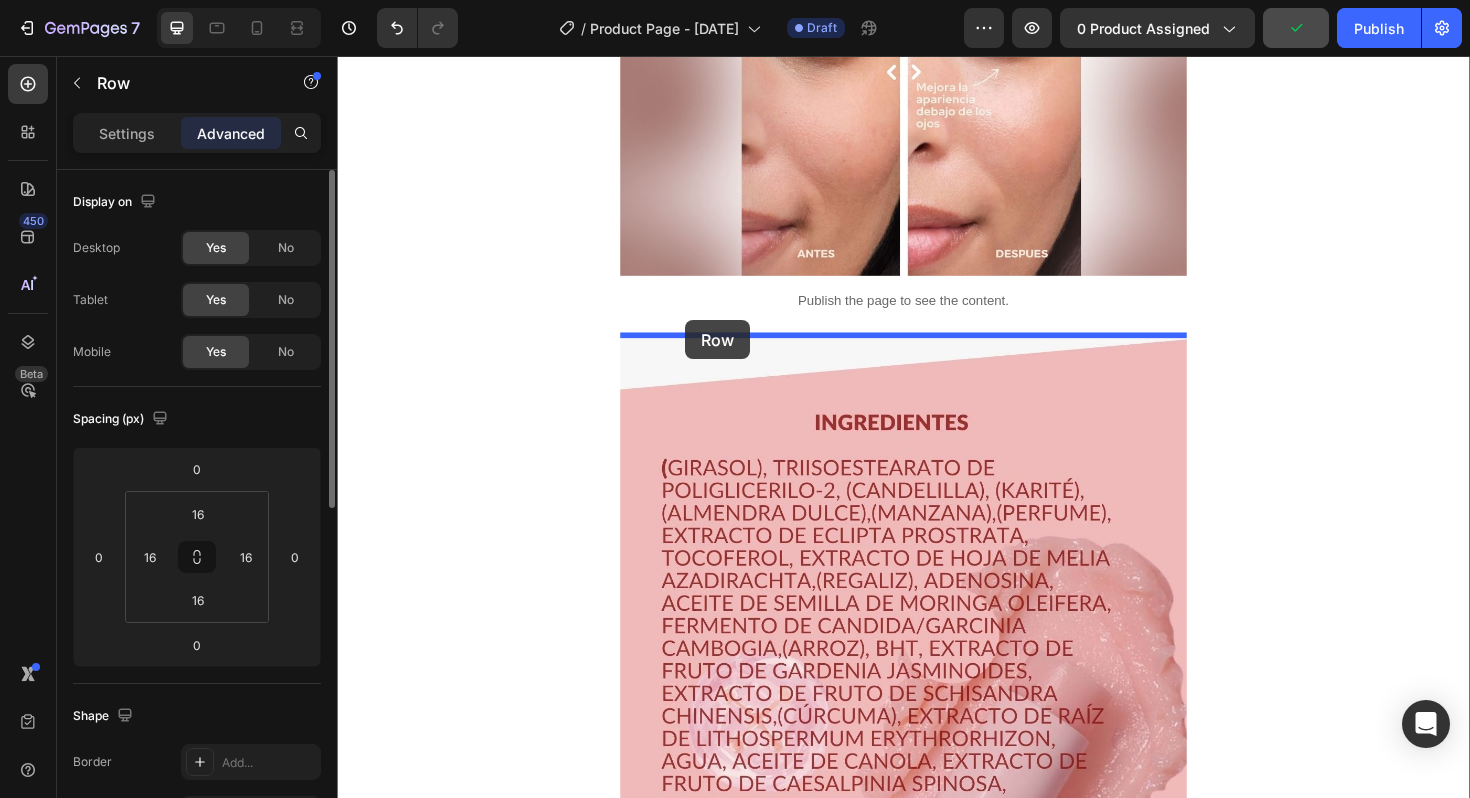 type on "10" 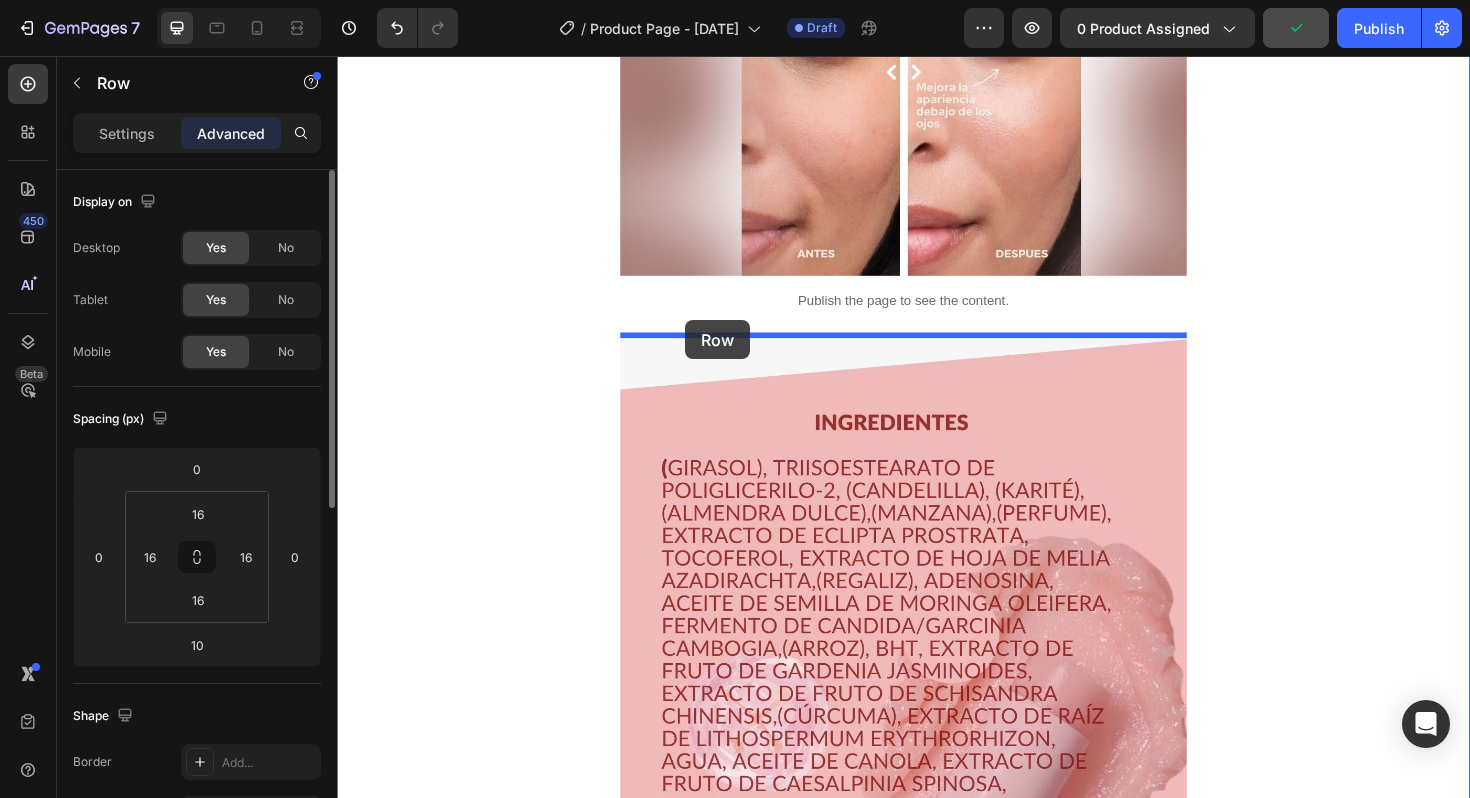 scroll, scrollTop: 2541, scrollLeft: 0, axis: vertical 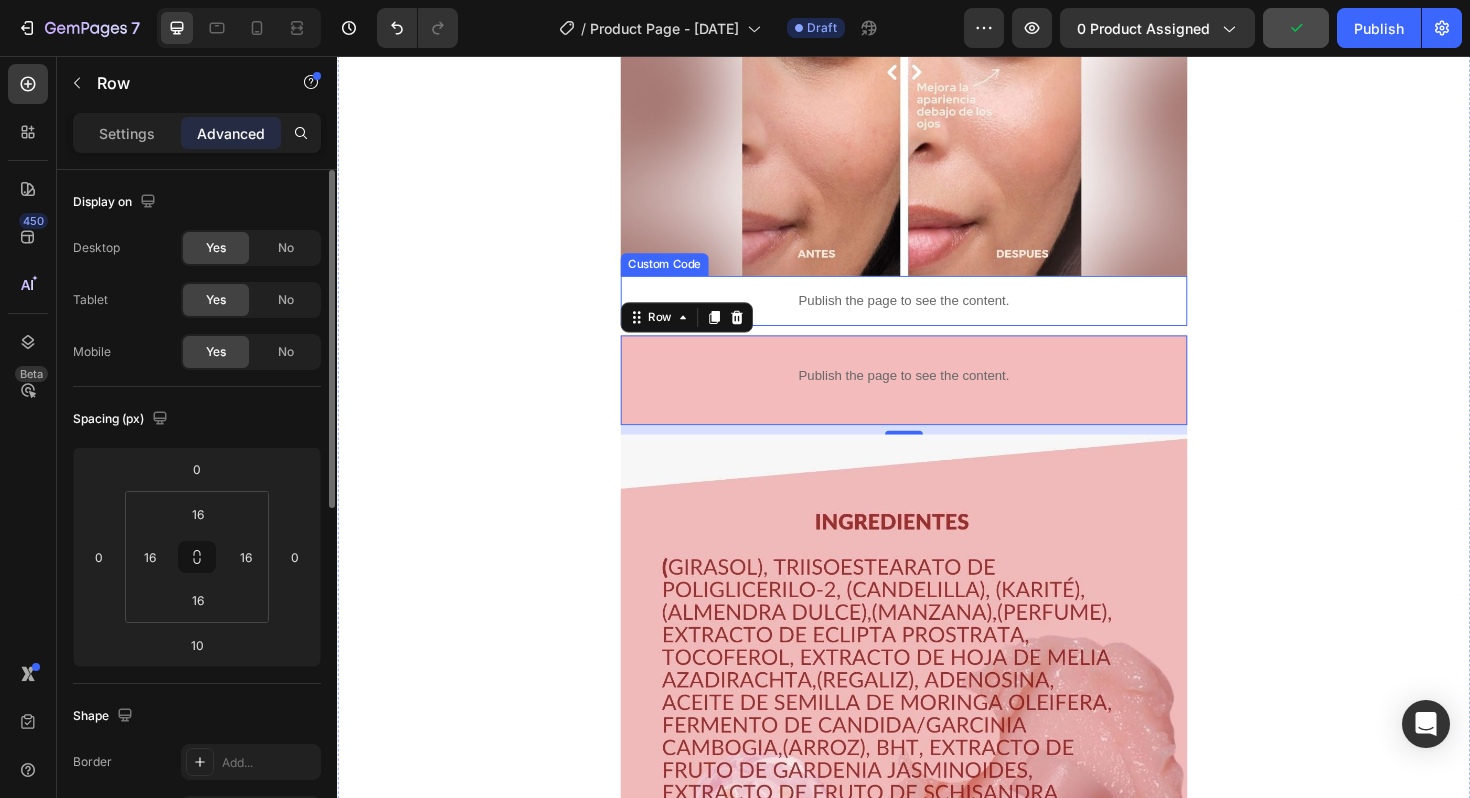 click on "Publish the page to see the content." at bounding box center (937, 315) 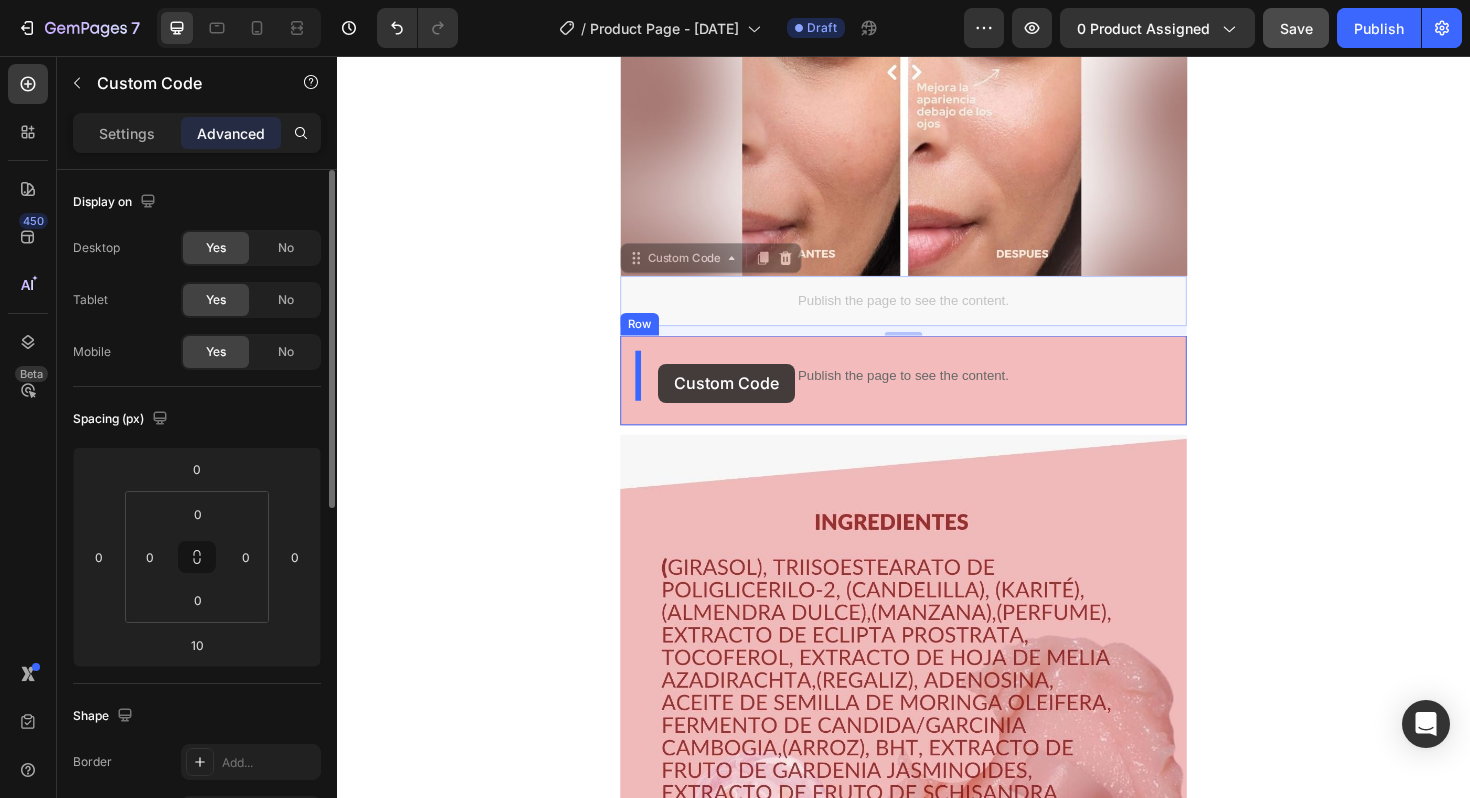 drag, startPoint x: 659, startPoint y: 276, endPoint x: 677, endPoint y: 382, distance: 107.51744 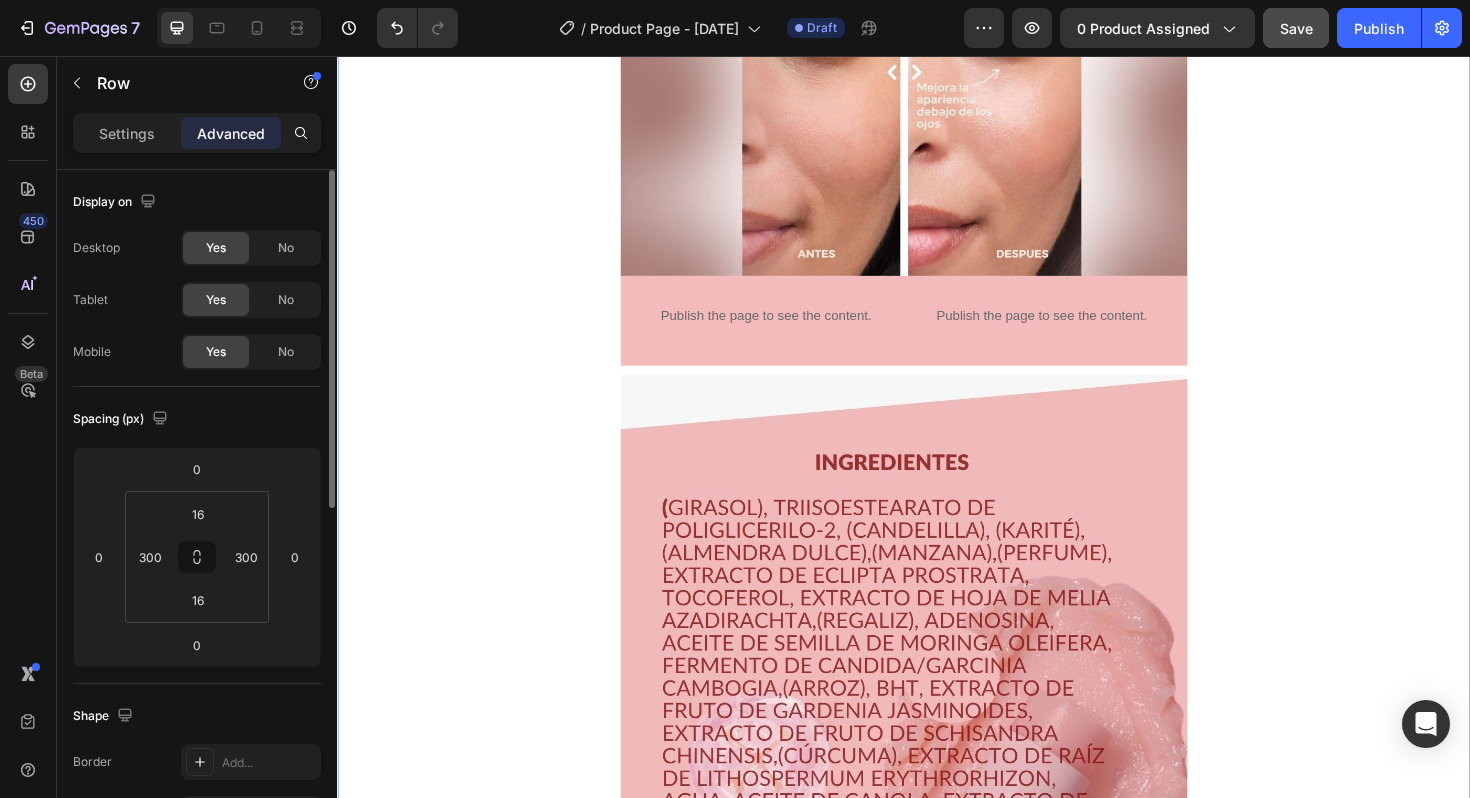 click on "Image
Publish the page to see the content.
Custom Code Row Image Image
Publish the page to see the content.
Custom Code
Publish the page to see the content.
Custom Code Row Image Image
Publish the page to see the content.
Custom Code Row   0" at bounding box center [937, 145] 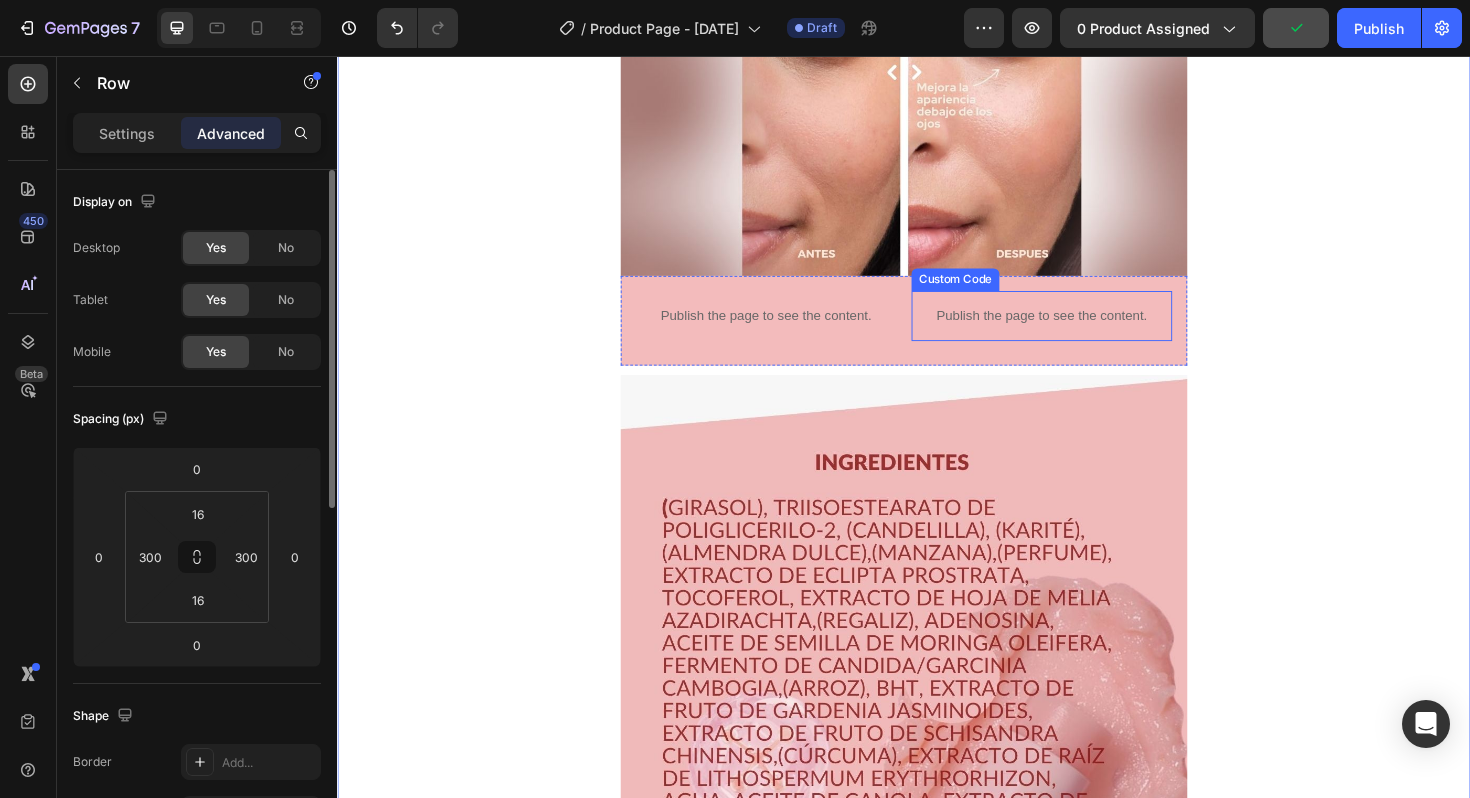 click on "Publish the page to see the content." at bounding box center [1083, 331] 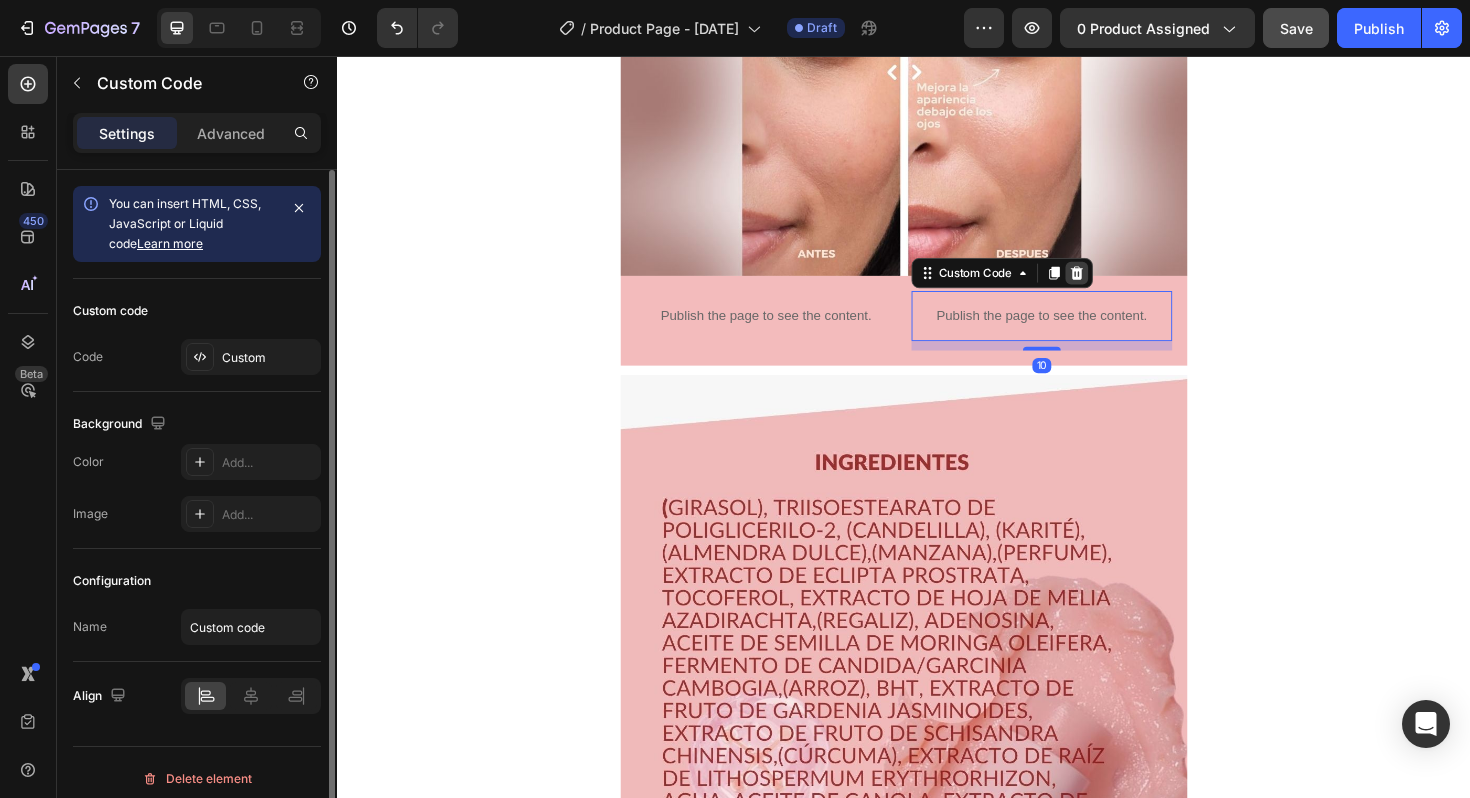 click 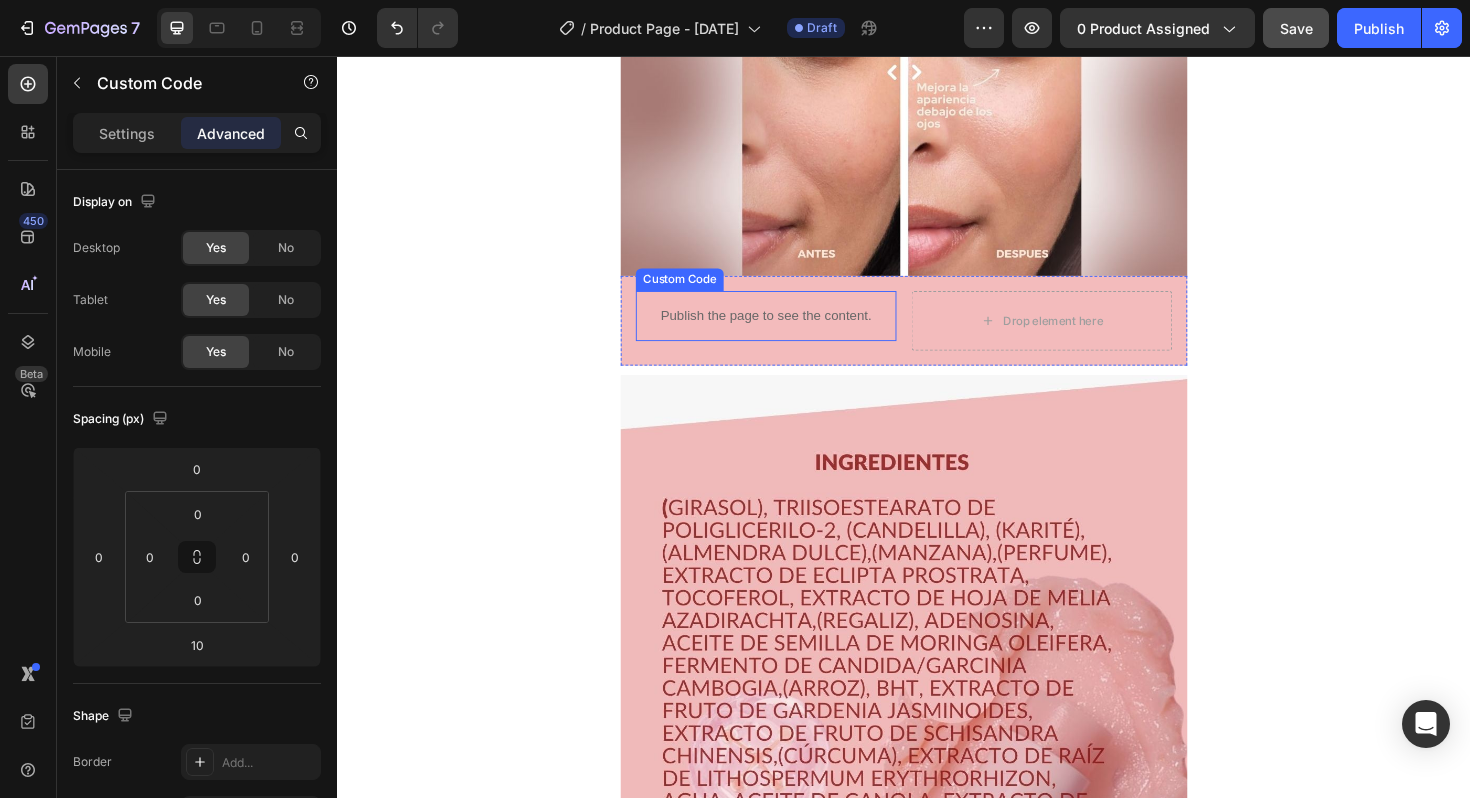click on "Publish the page to see the content." at bounding box center [791, 331] 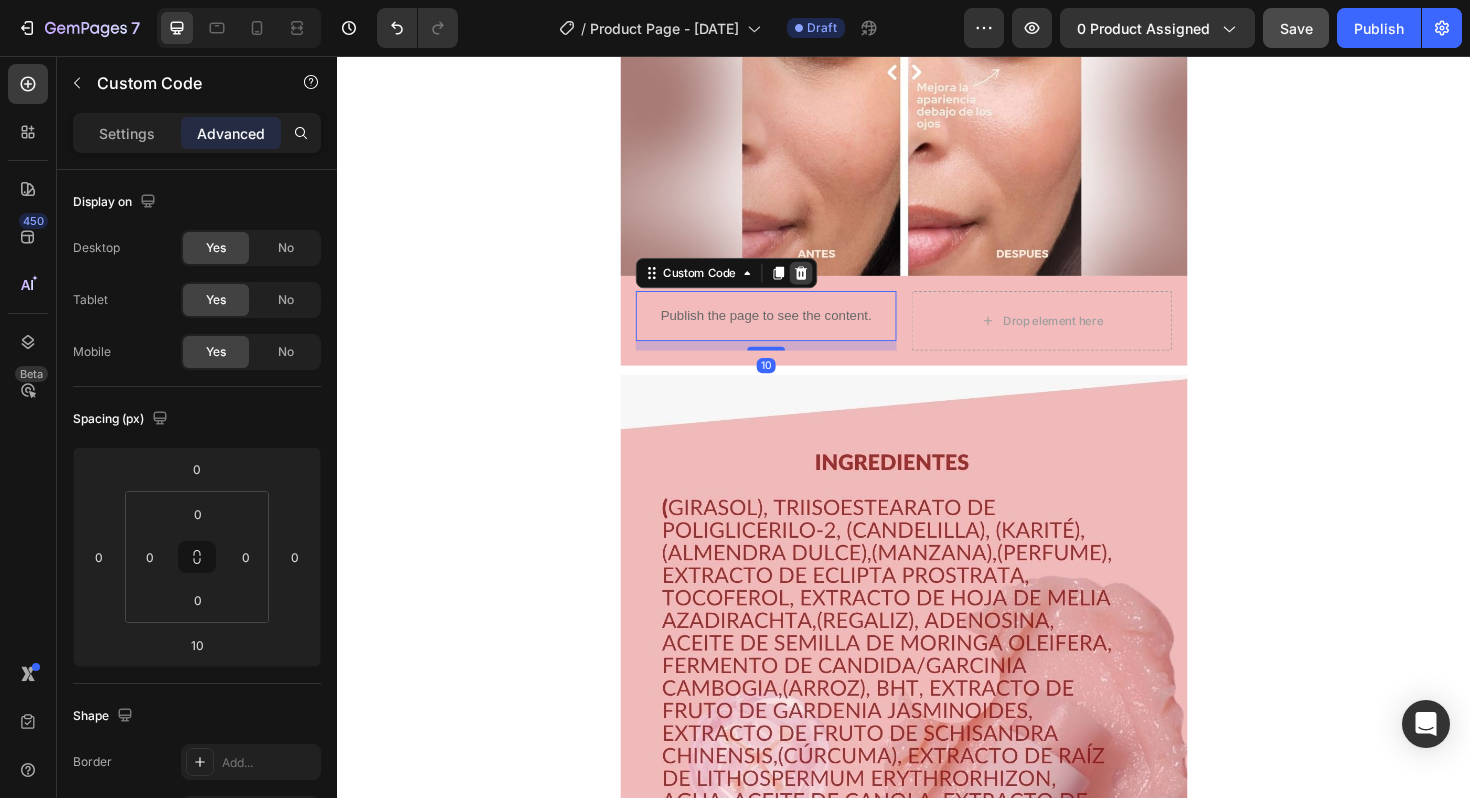 click 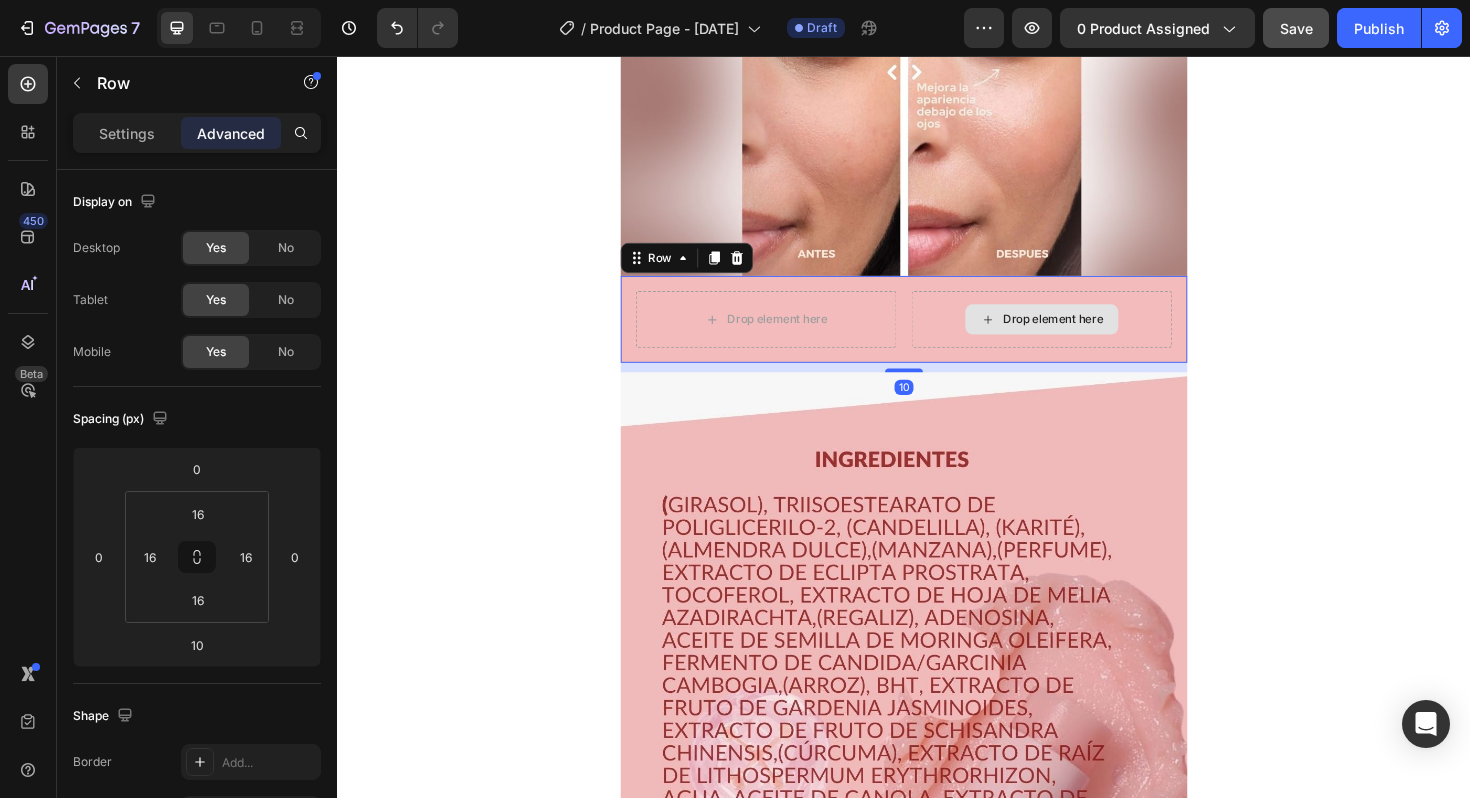 click on "Drop element here" at bounding box center (1083, 335) 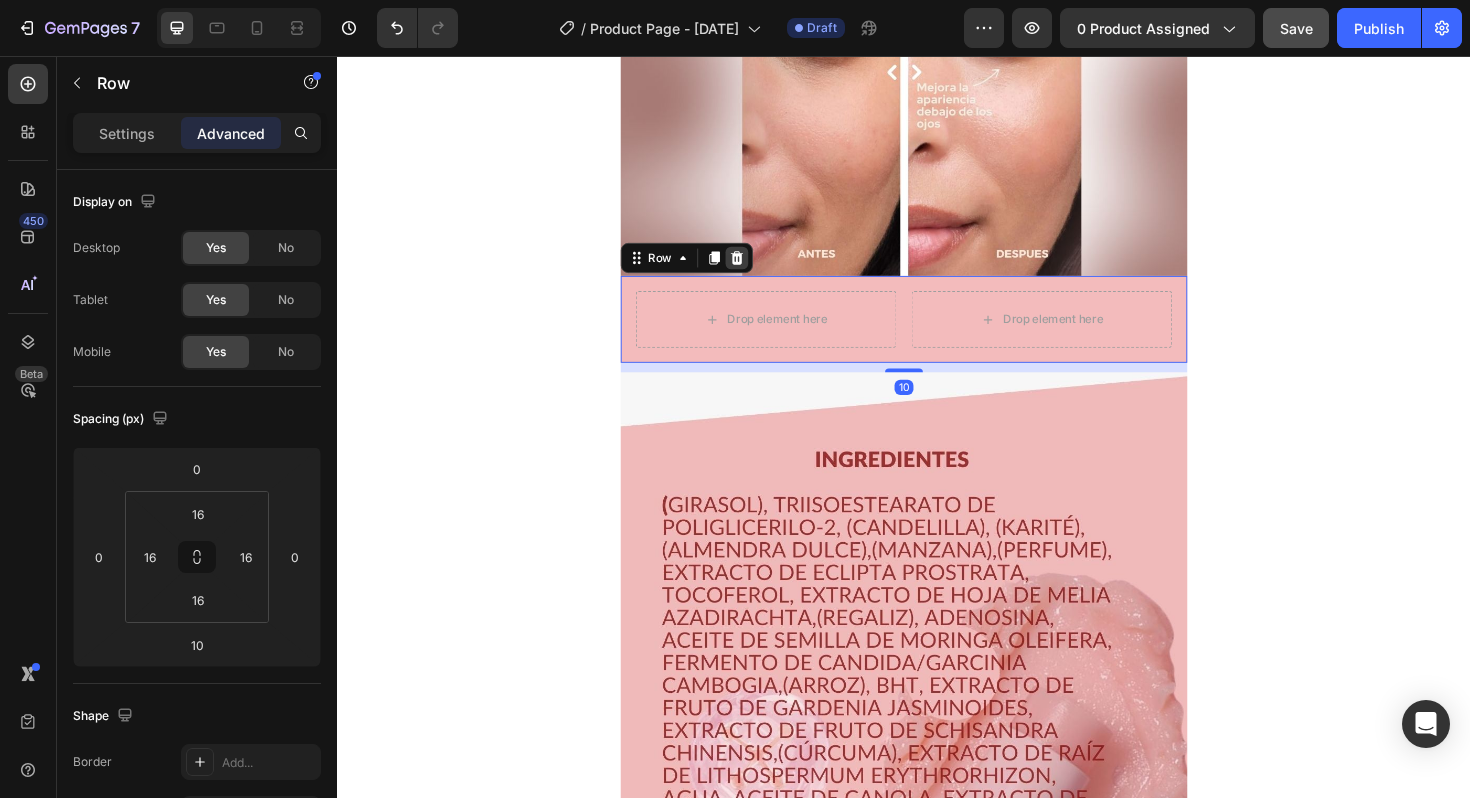 click 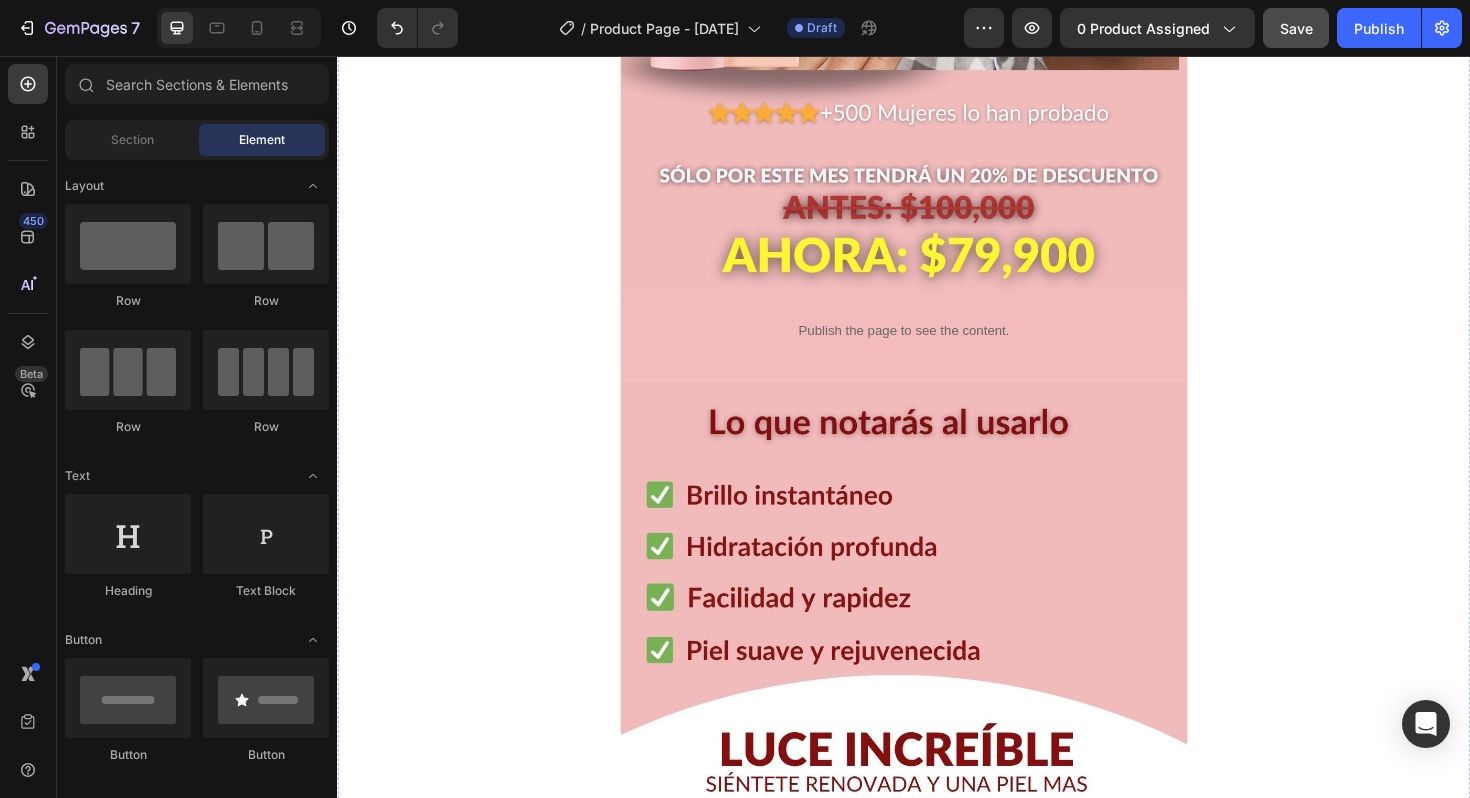 scroll, scrollTop: 705, scrollLeft: 0, axis: vertical 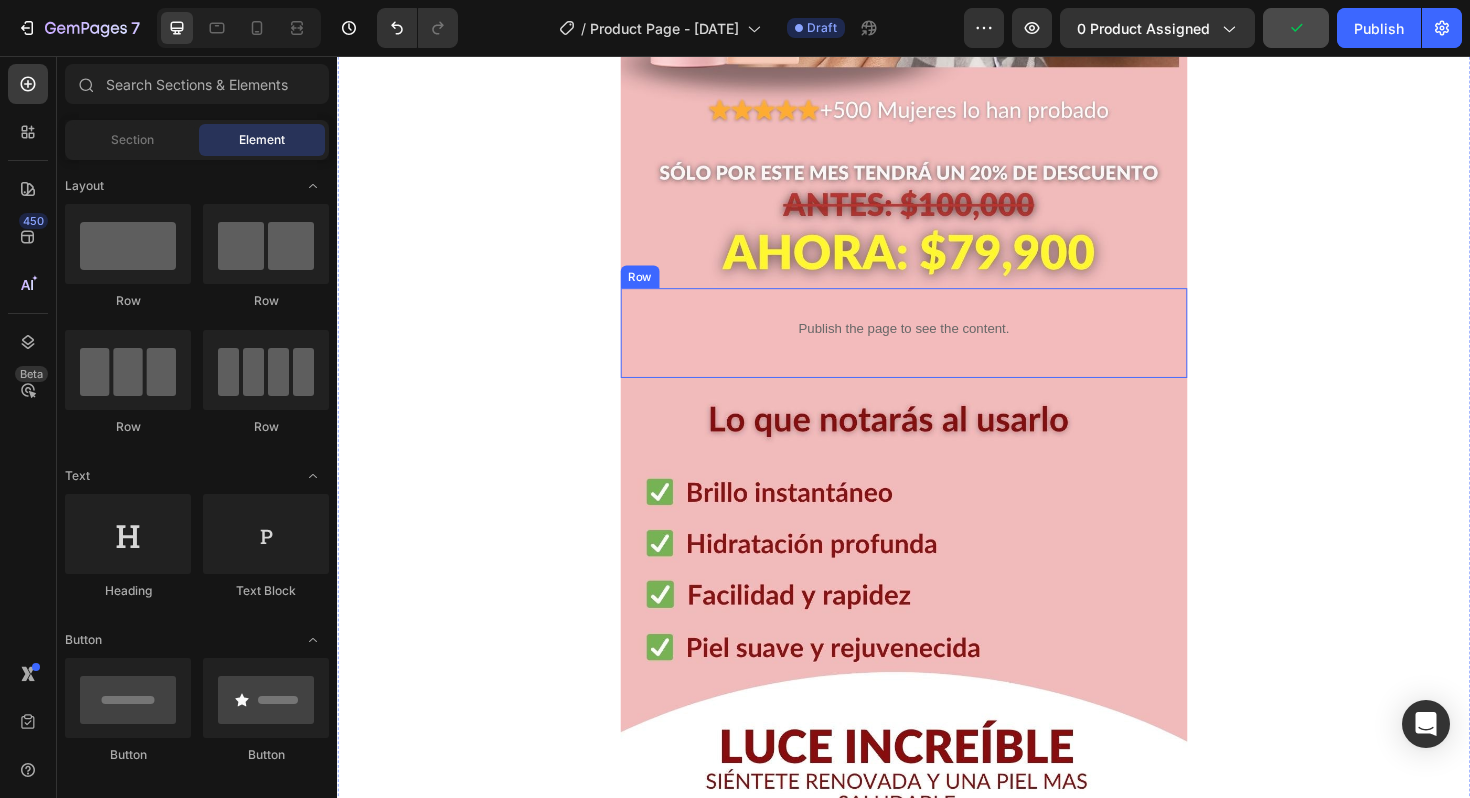 click on "Publish the page to see the content.
Custom Code Row" at bounding box center (937, 349) 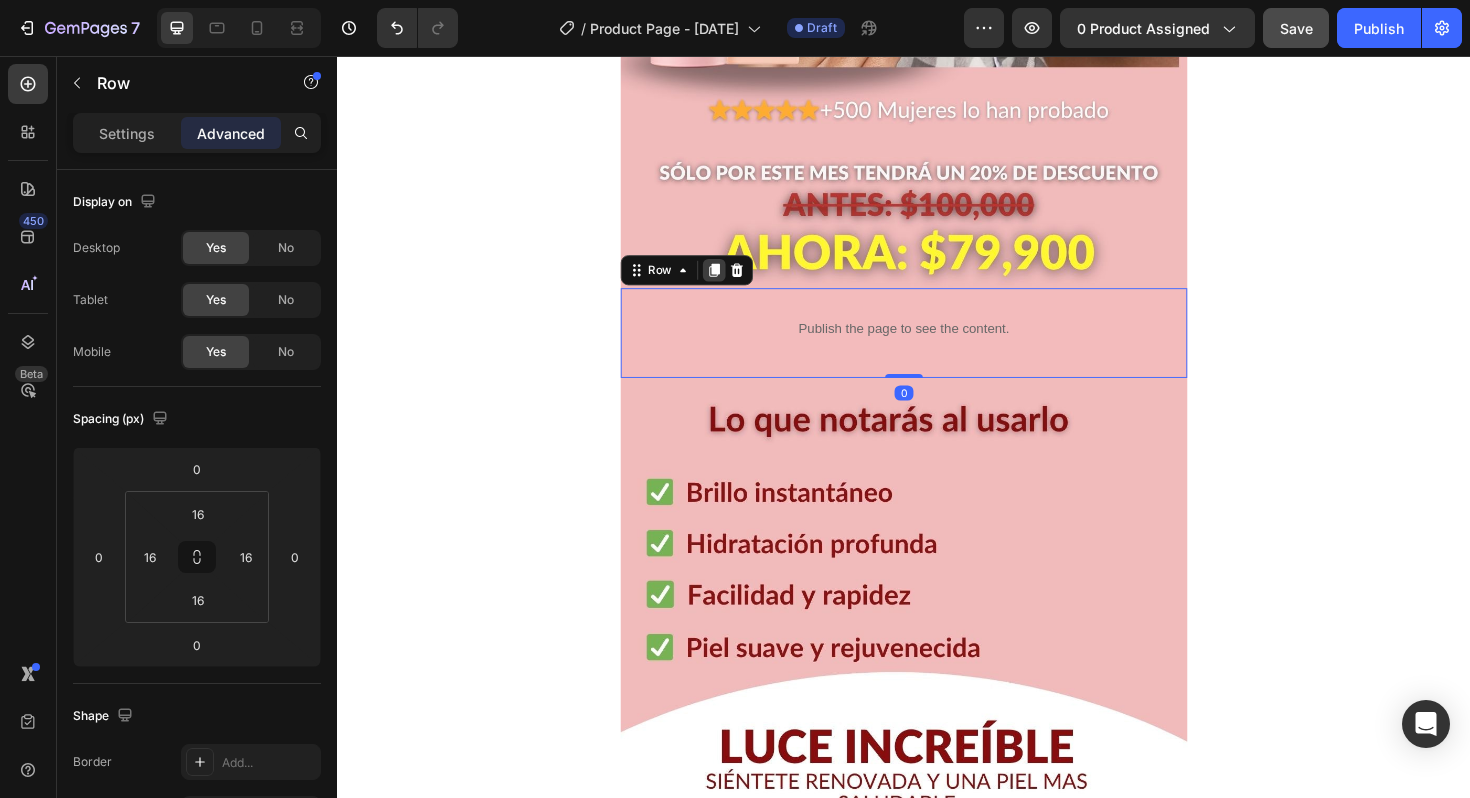 click 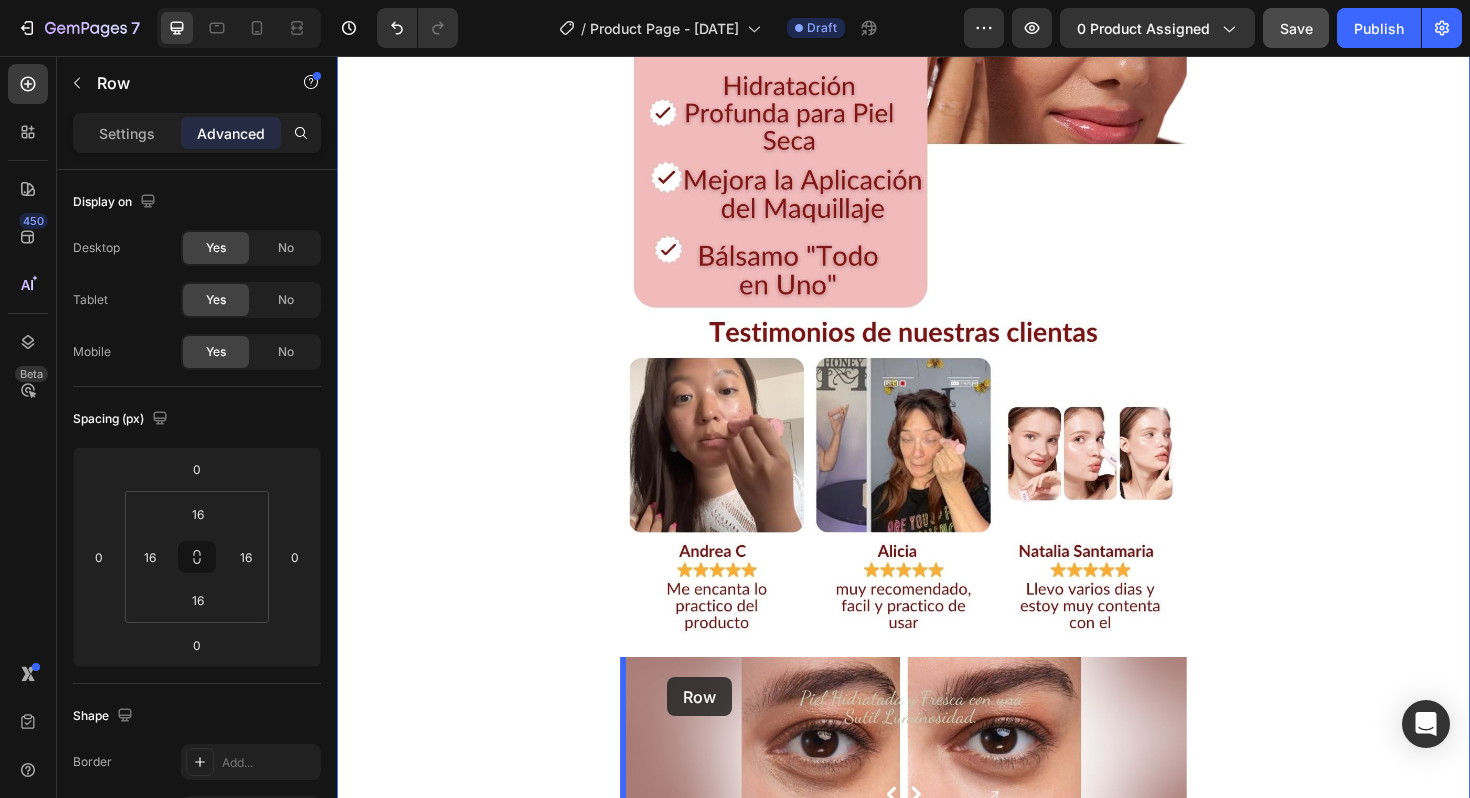scroll, scrollTop: 1883, scrollLeft: 0, axis: vertical 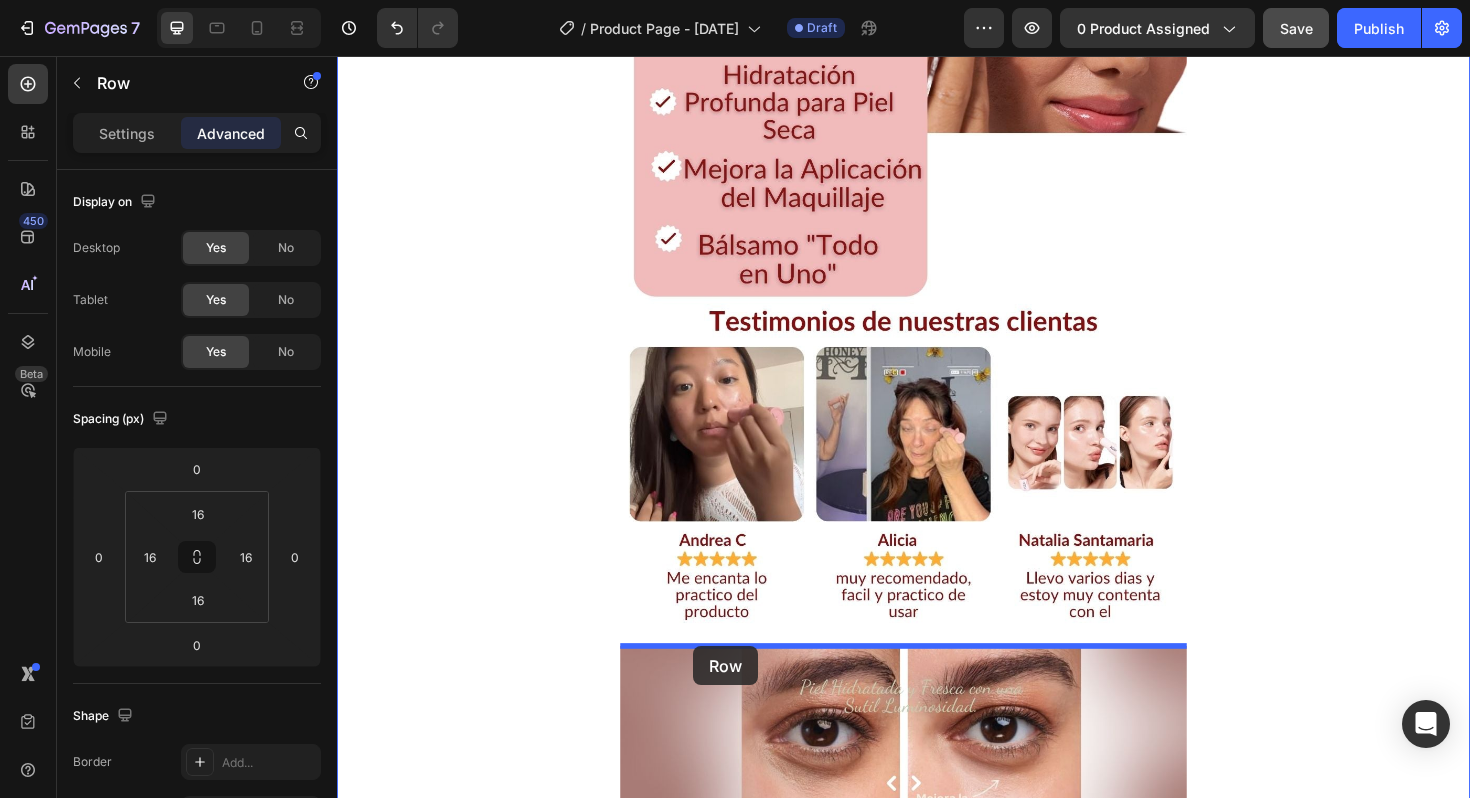 drag, startPoint x: 651, startPoint y: 385, endPoint x: 714, endPoint y: 681, distance: 302.63013 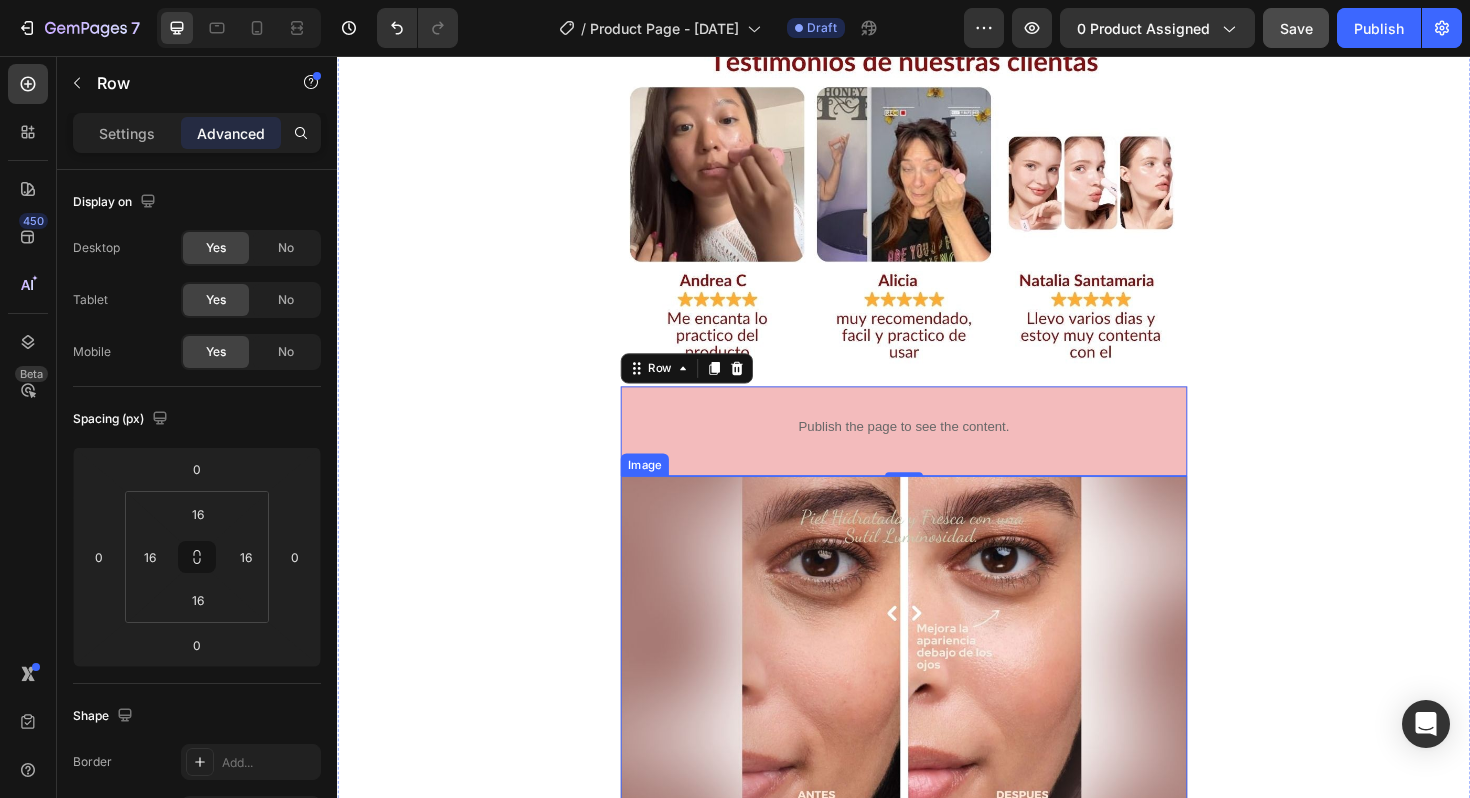 scroll, scrollTop: 2071, scrollLeft: 0, axis: vertical 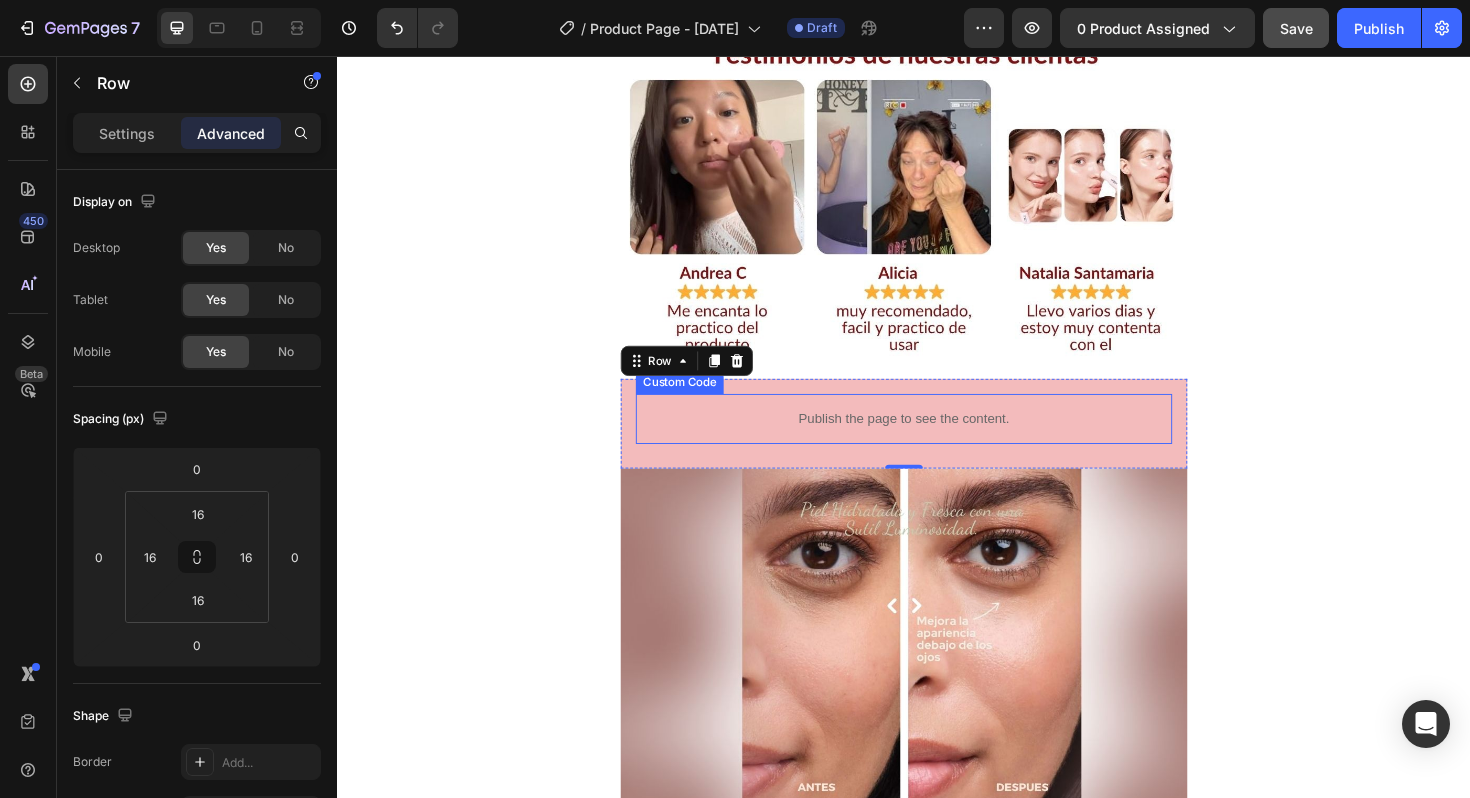 click on "Publish the page to see the content." at bounding box center (937, 440) 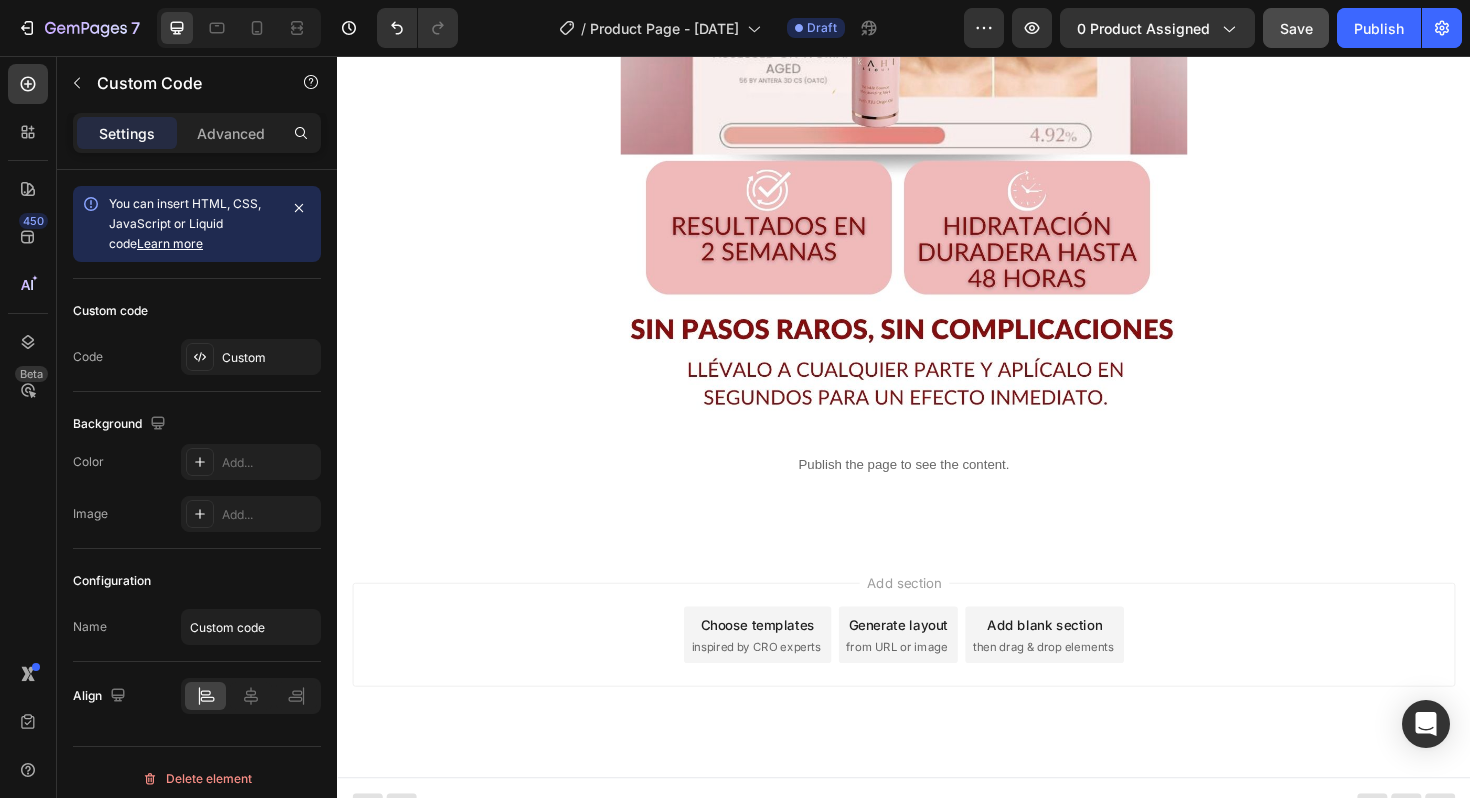 scroll, scrollTop: 4743, scrollLeft: 0, axis: vertical 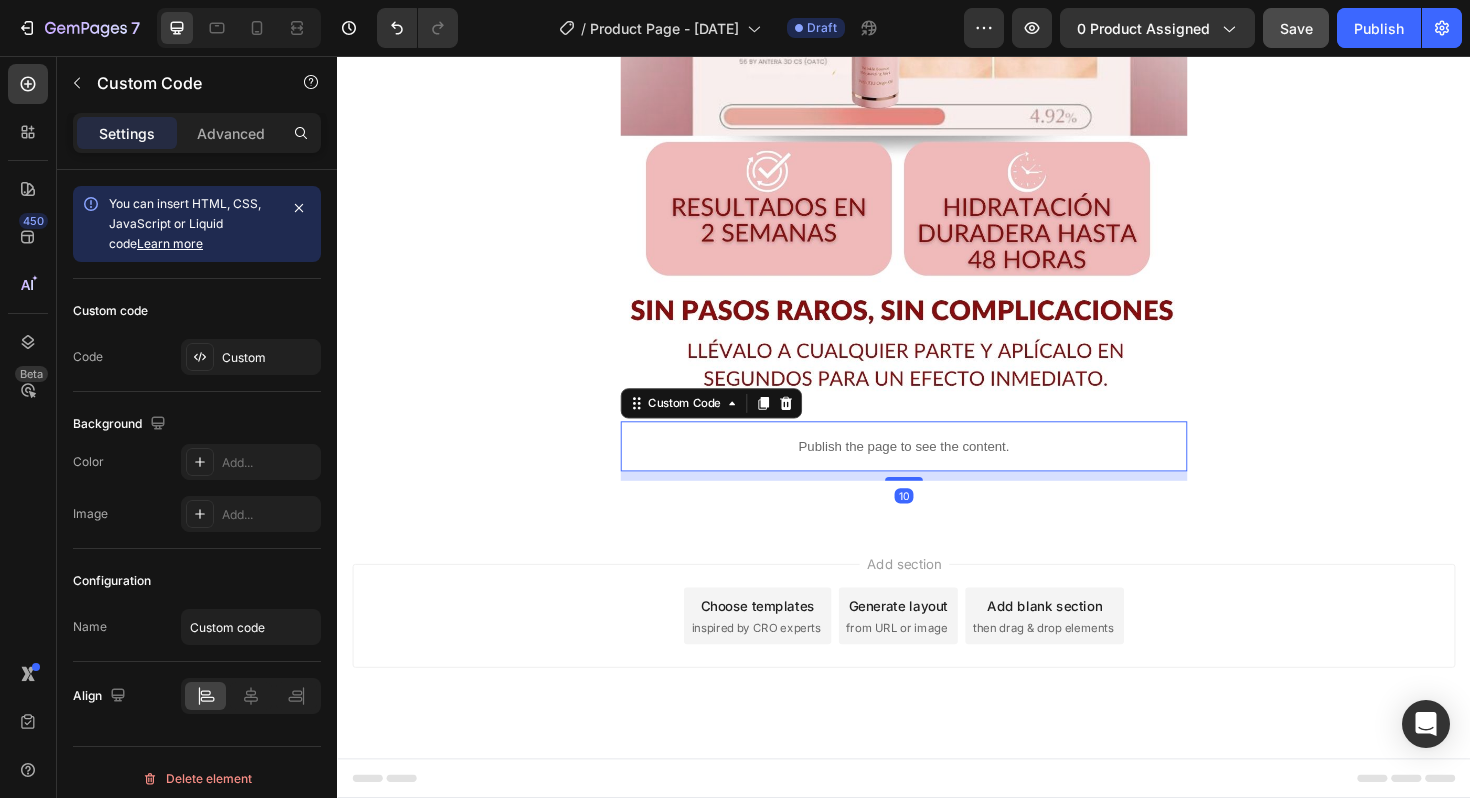 click on "Publish the page to see the content." at bounding box center [937, 469] 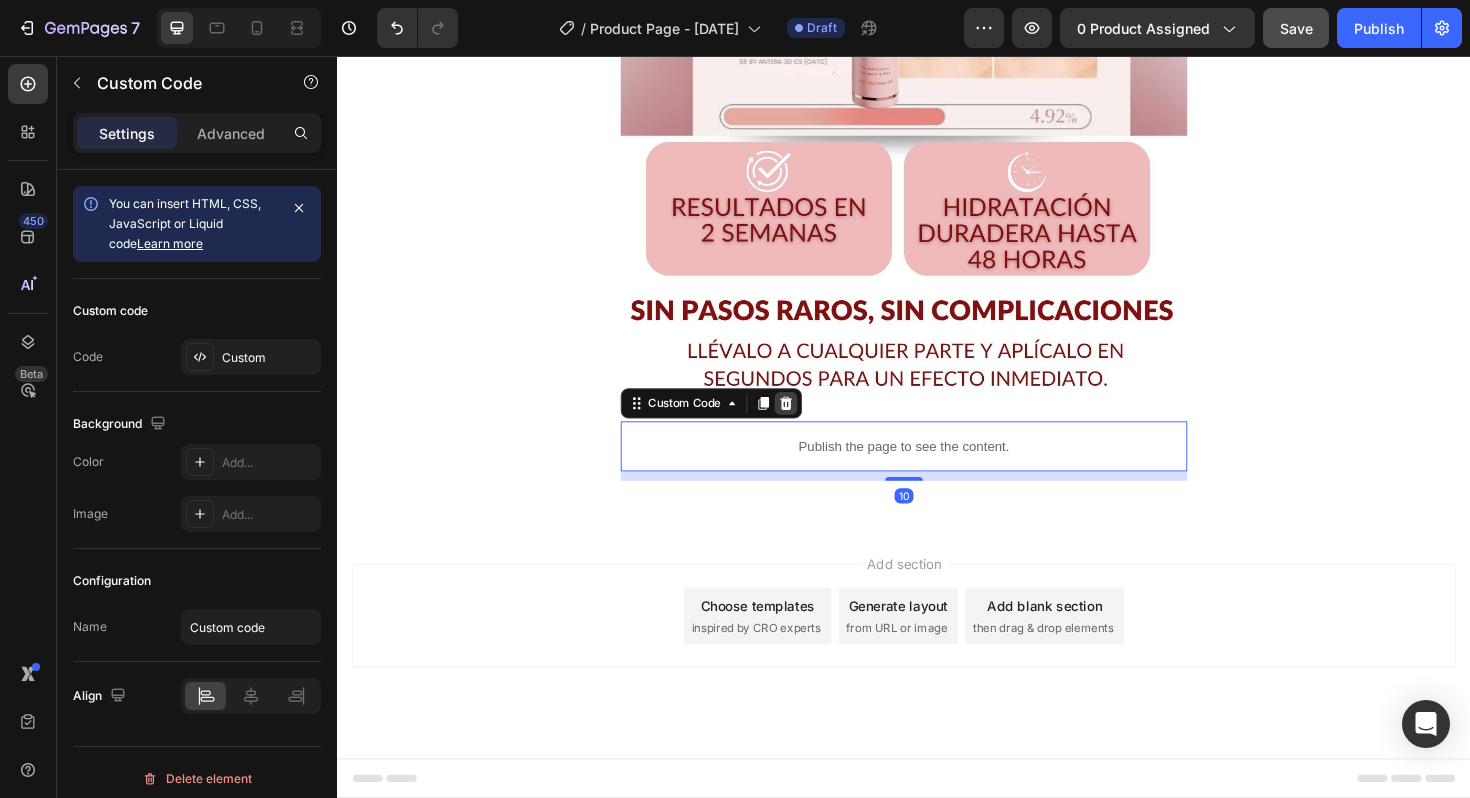 click 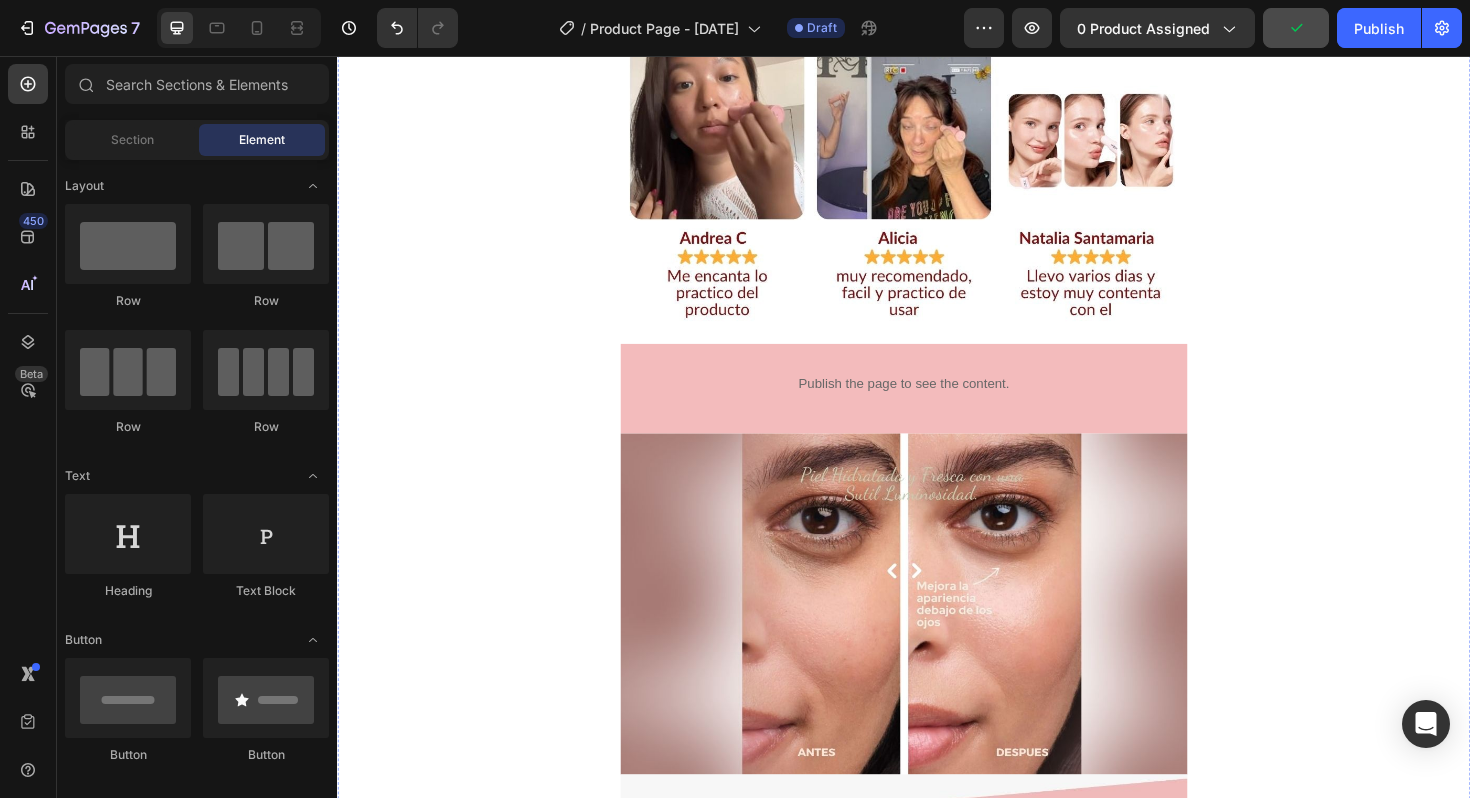 scroll, scrollTop: 2113, scrollLeft: 0, axis: vertical 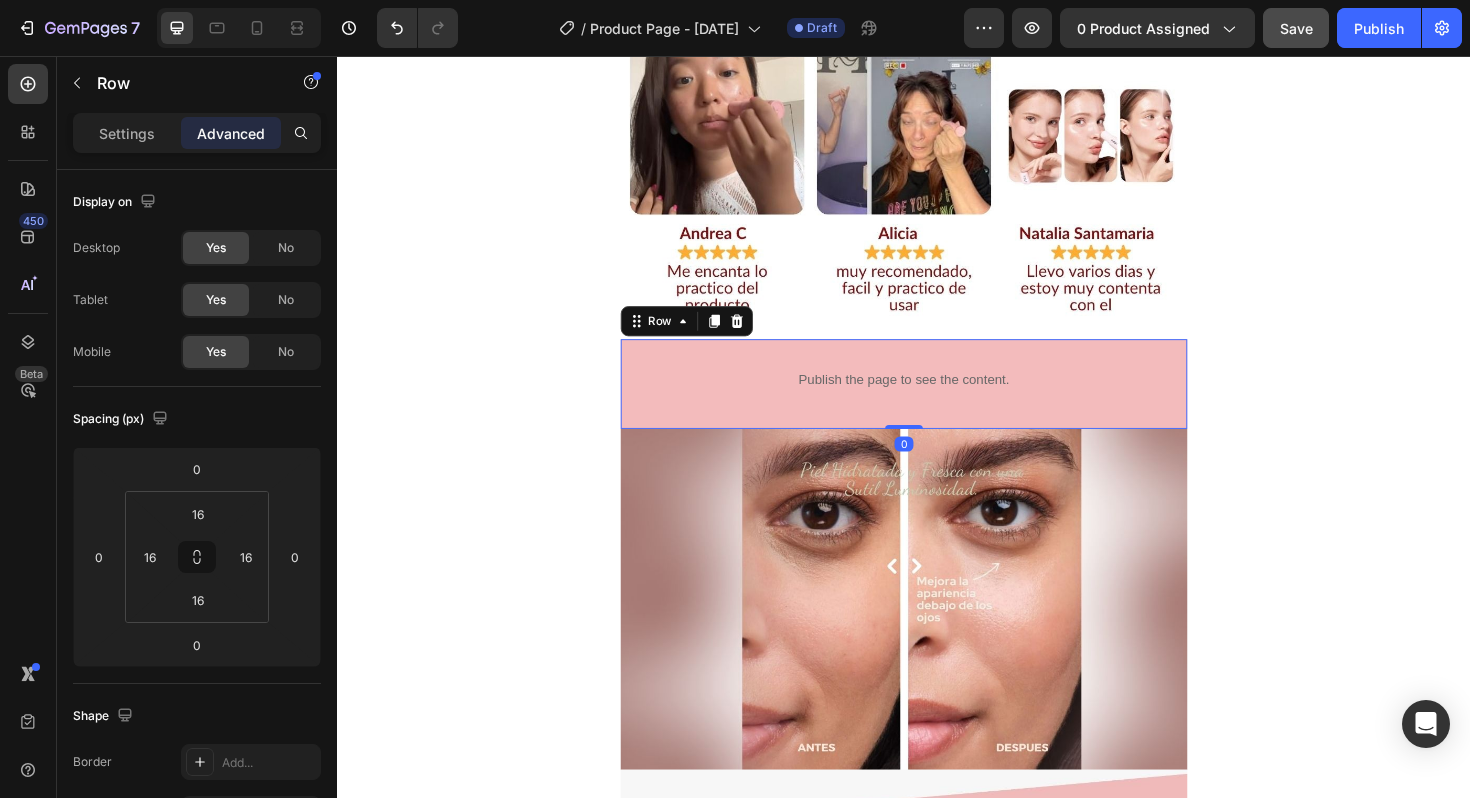 click on "Publish the page to see the content.
Custom Code Row   0" at bounding box center (937, 403) 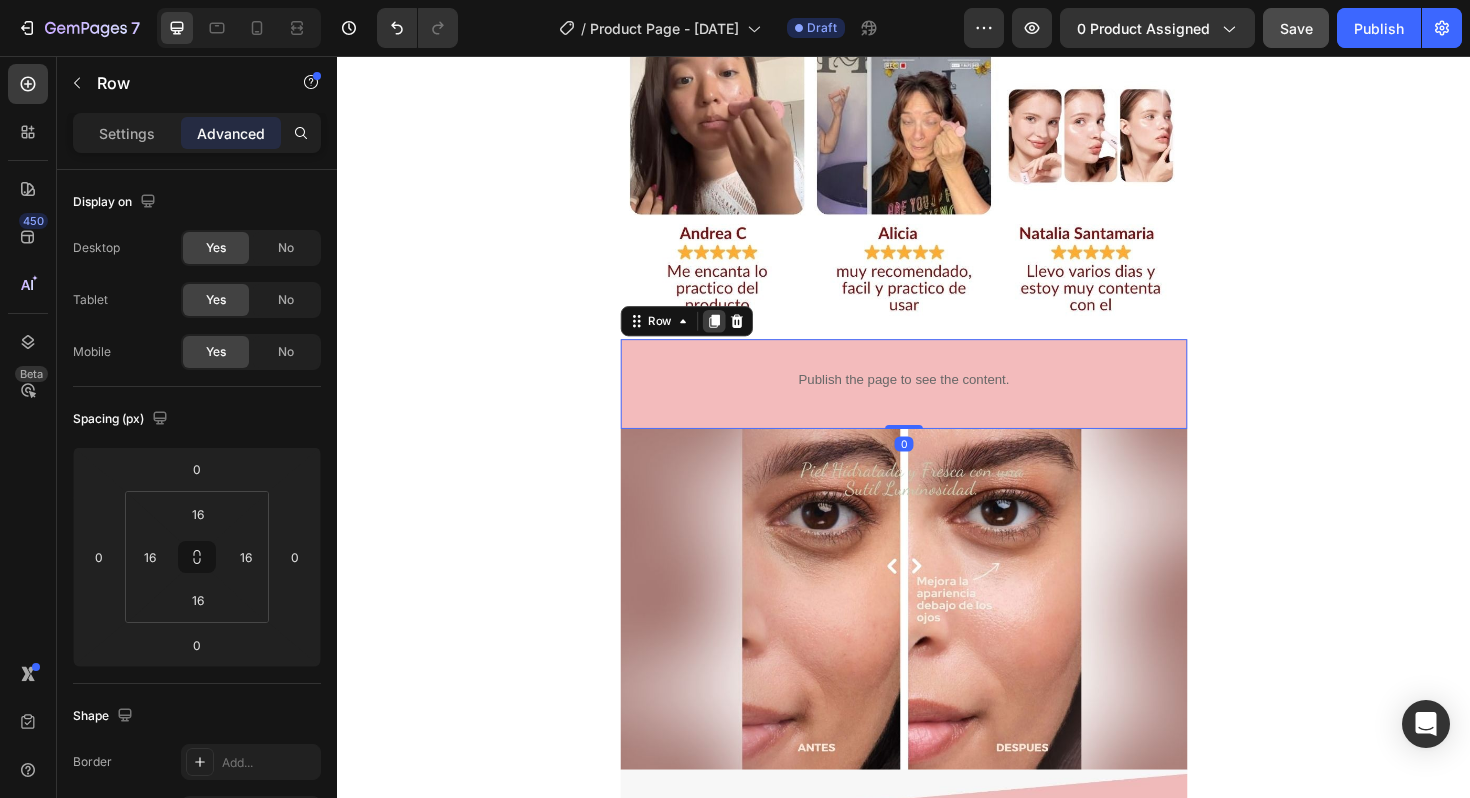 click 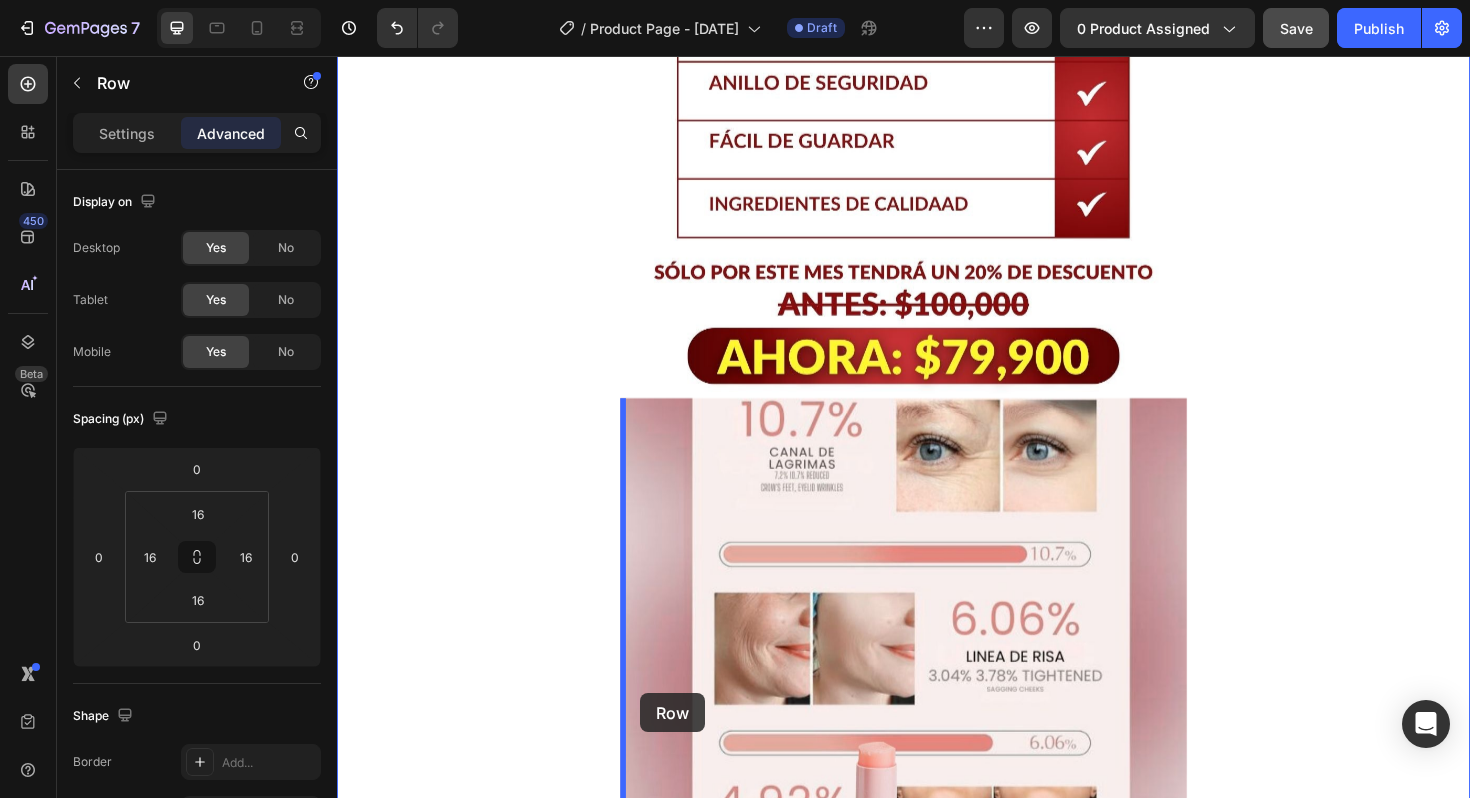scroll, scrollTop: 3993, scrollLeft: 0, axis: vertical 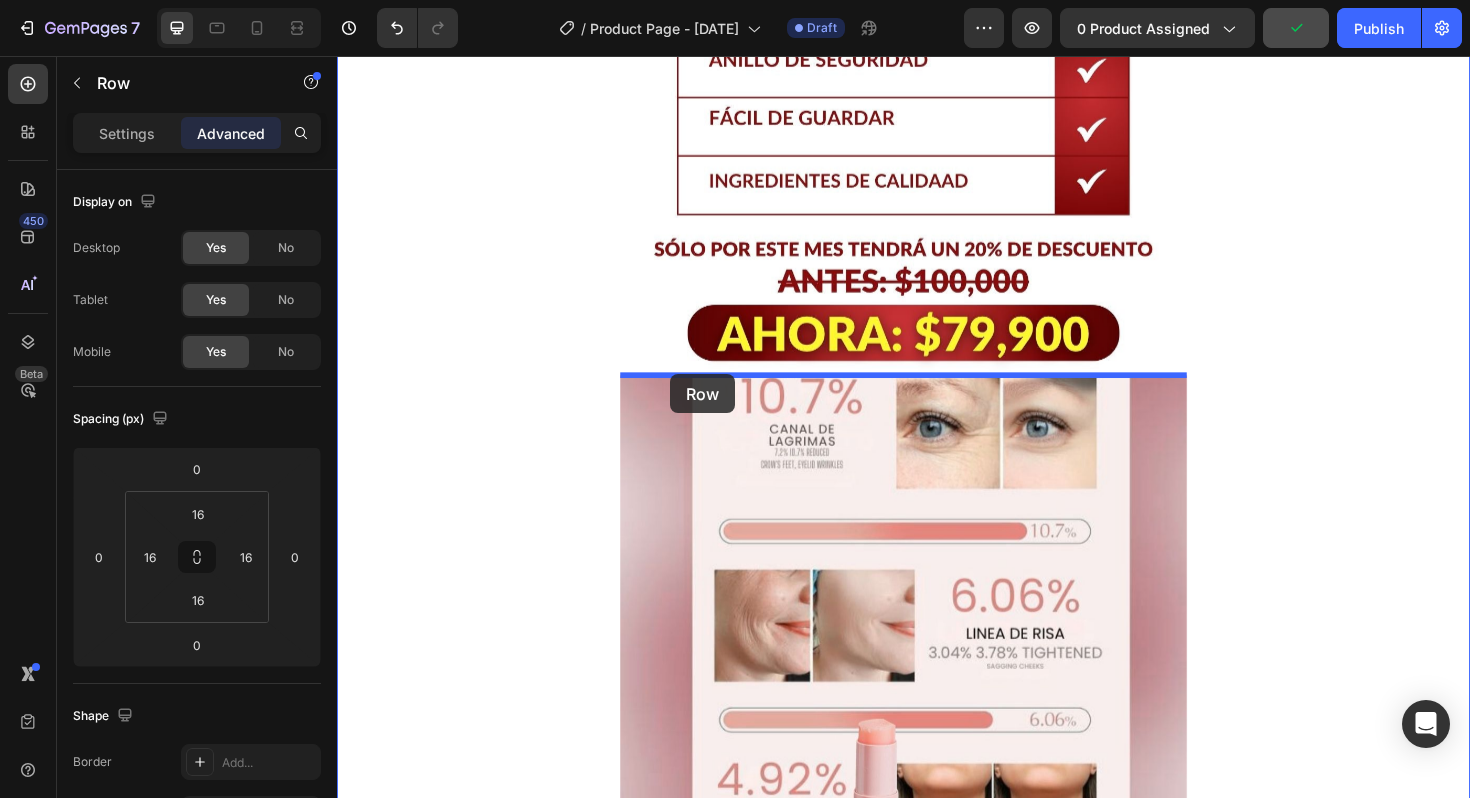 drag, startPoint x: 651, startPoint y: 432, endPoint x: 690, endPoint y: 393, distance: 55.154327 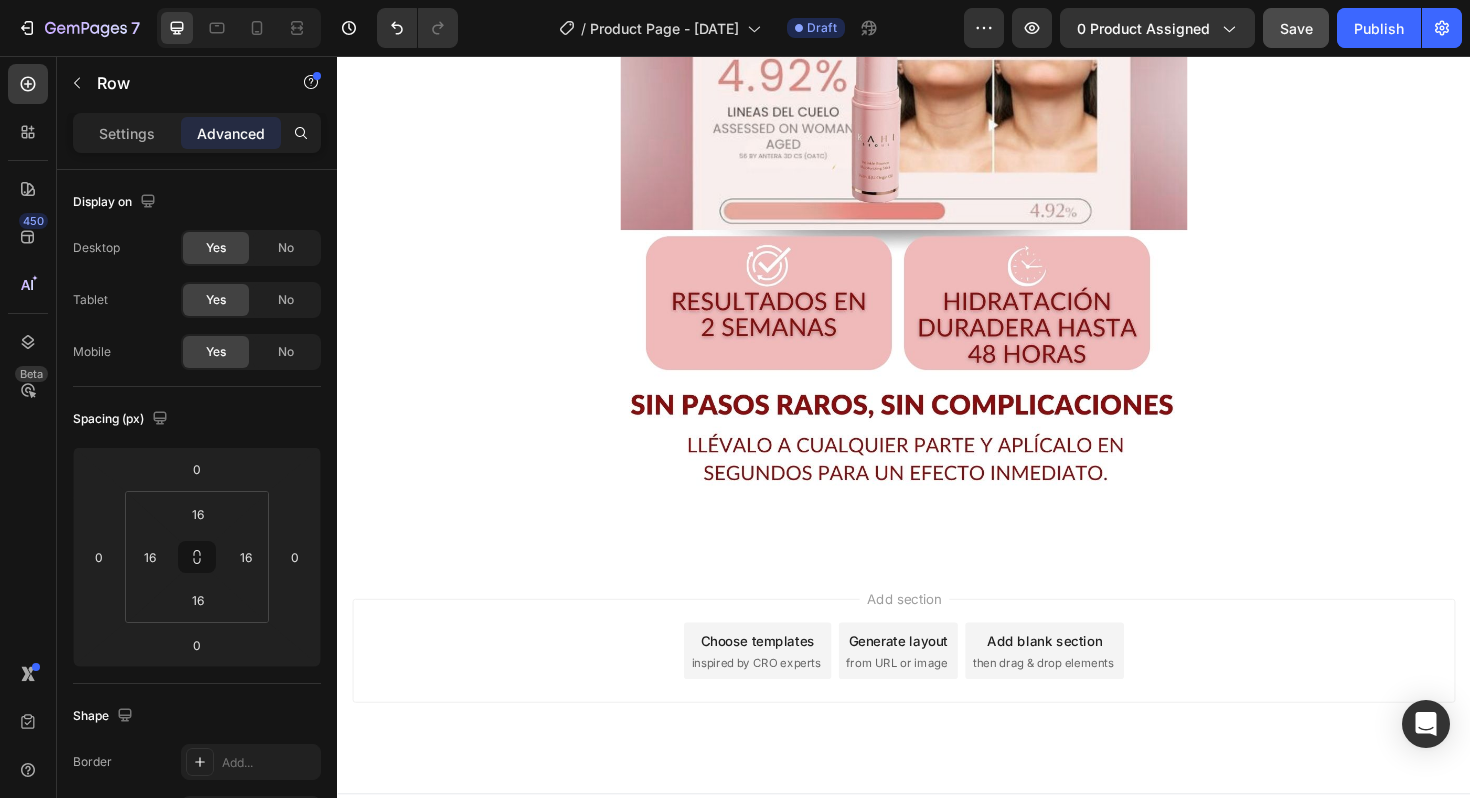 scroll, scrollTop: 4775, scrollLeft: 0, axis: vertical 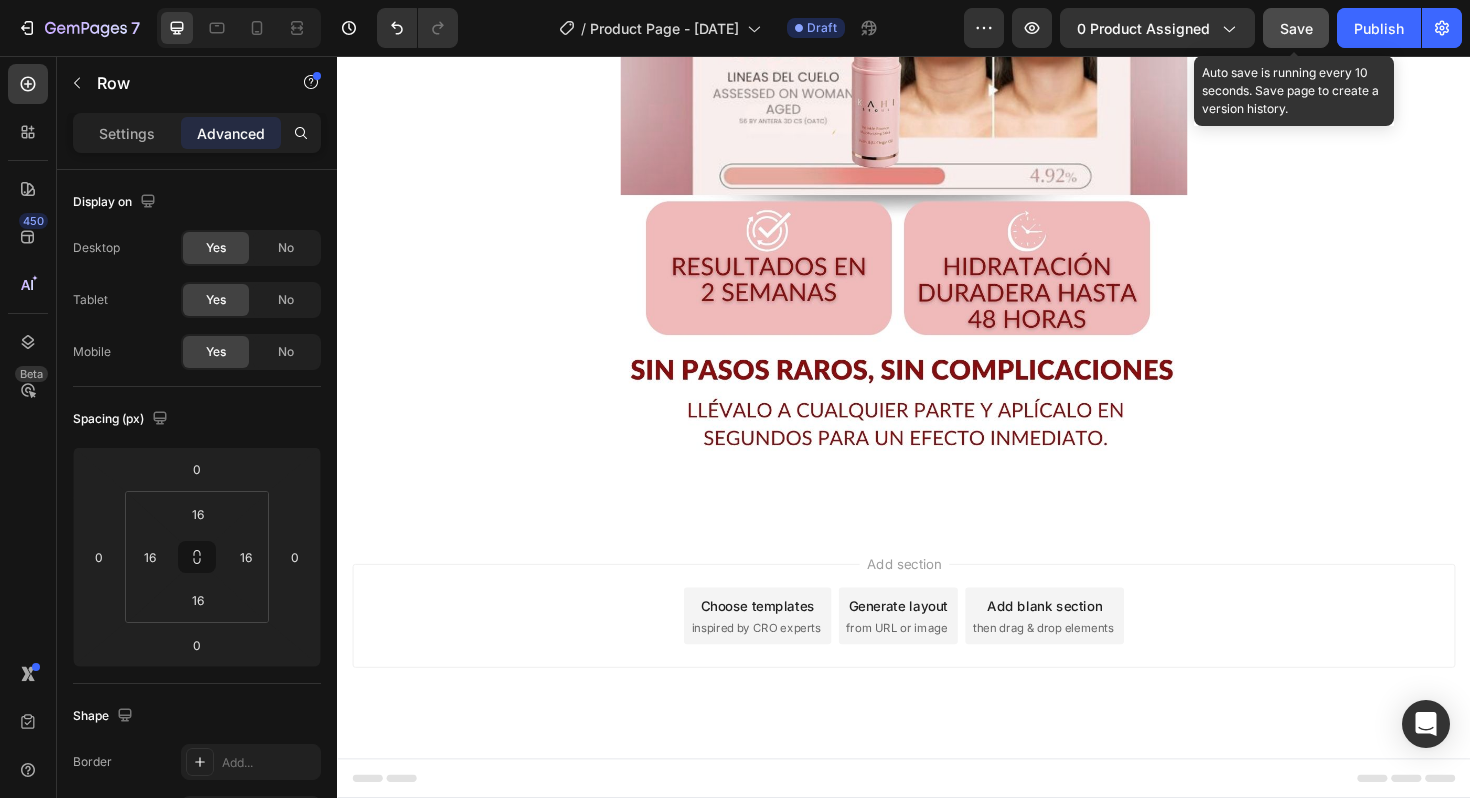 click on "Save" at bounding box center [1296, 28] 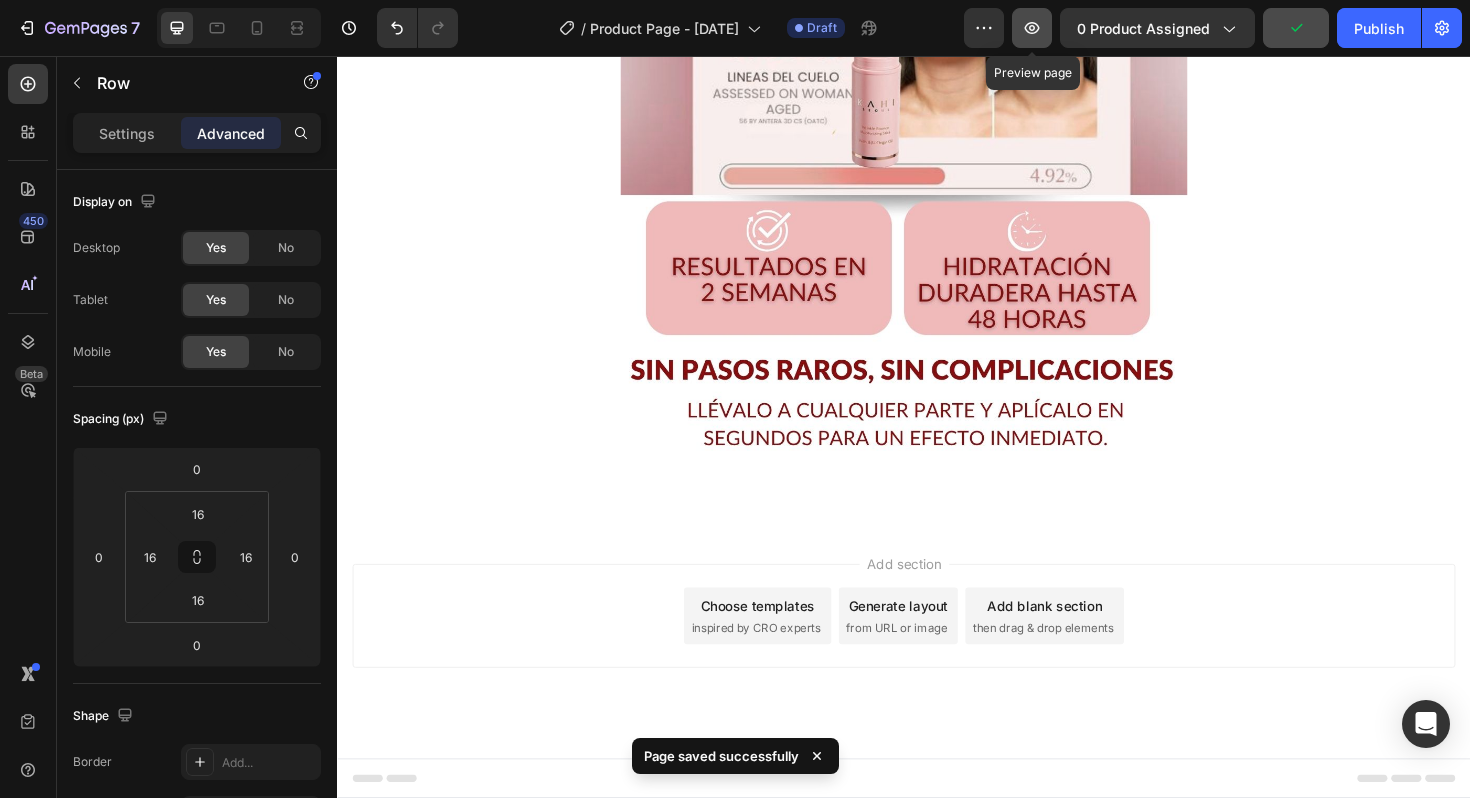 click 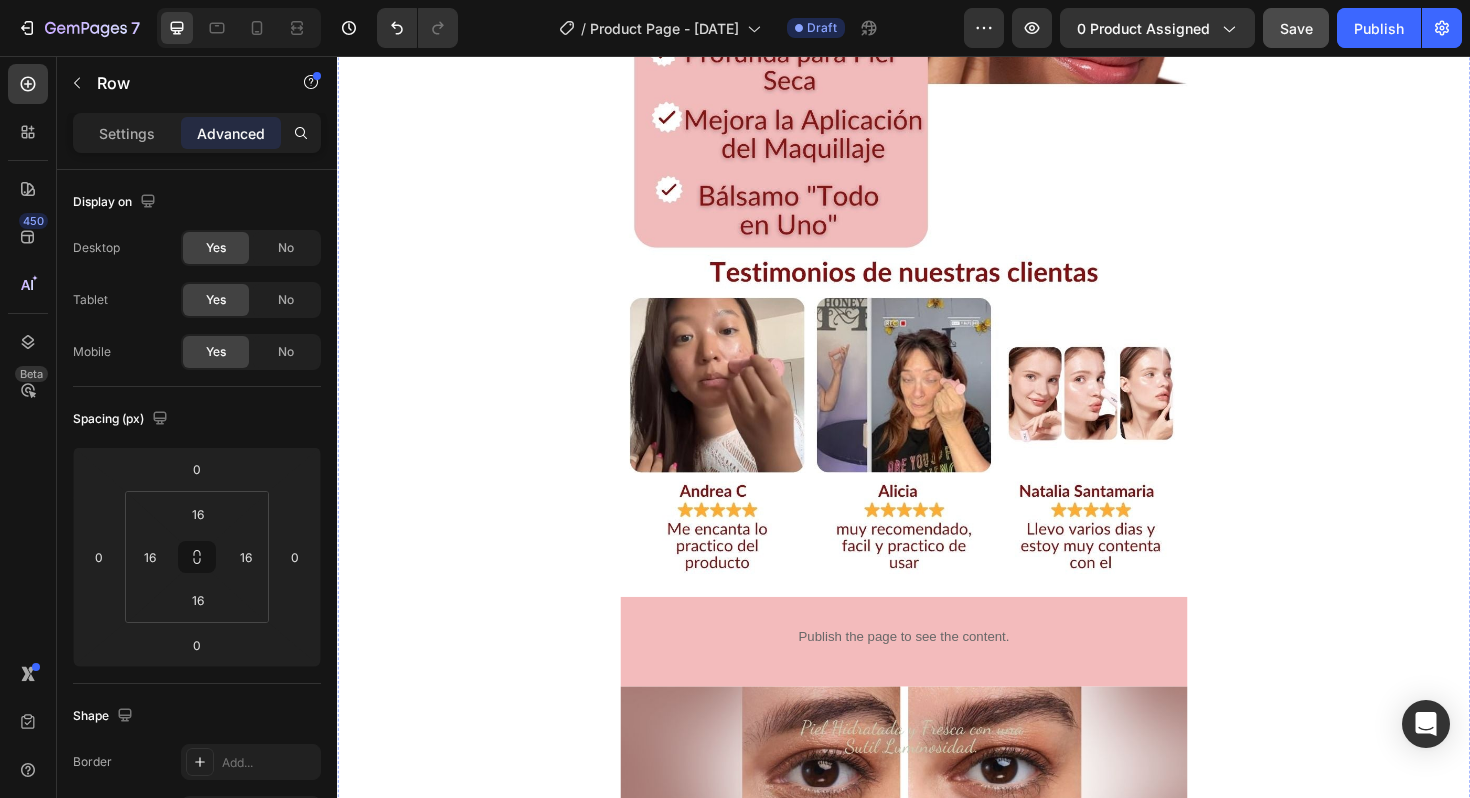 scroll, scrollTop: 1845, scrollLeft: 0, axis: vertical 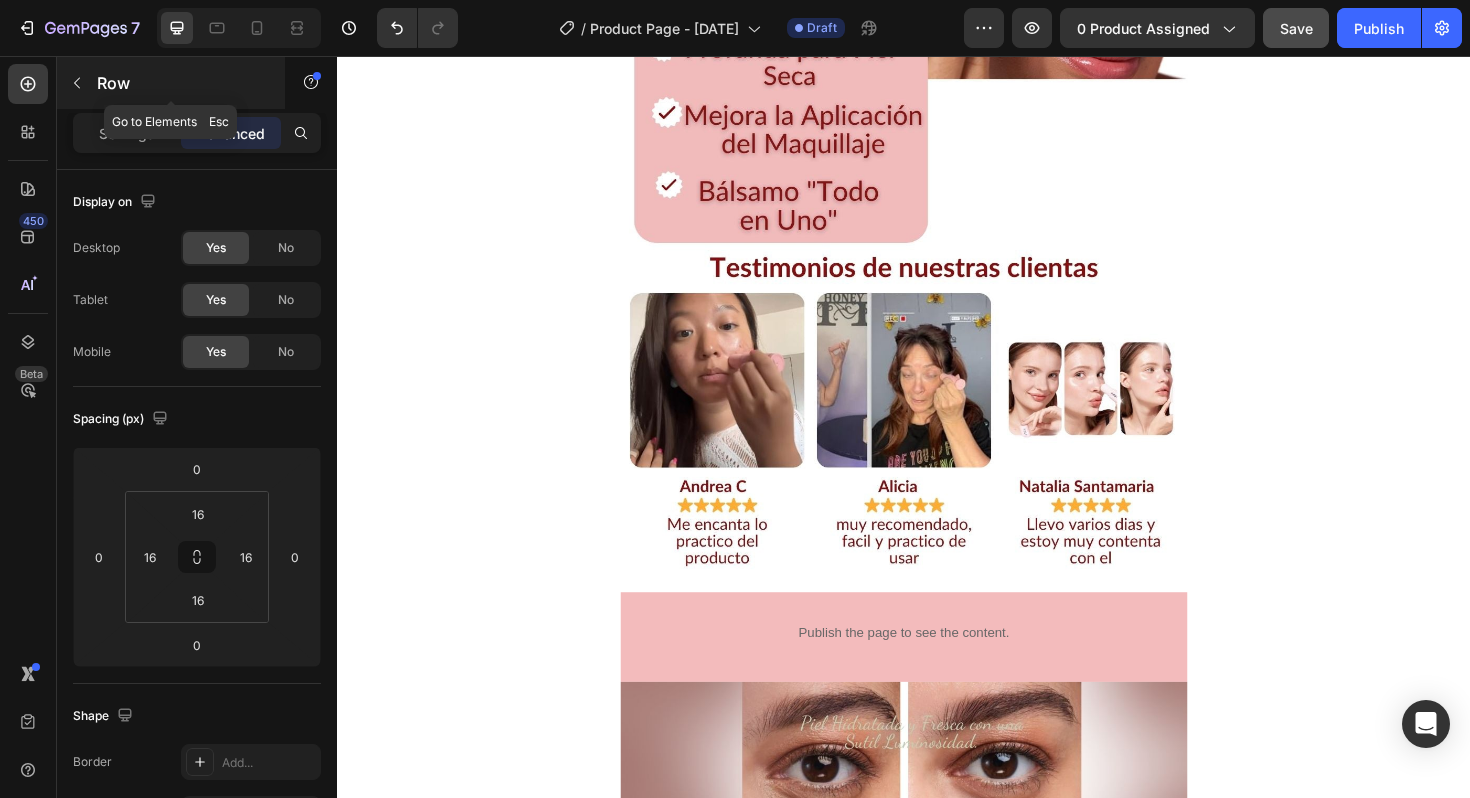 click 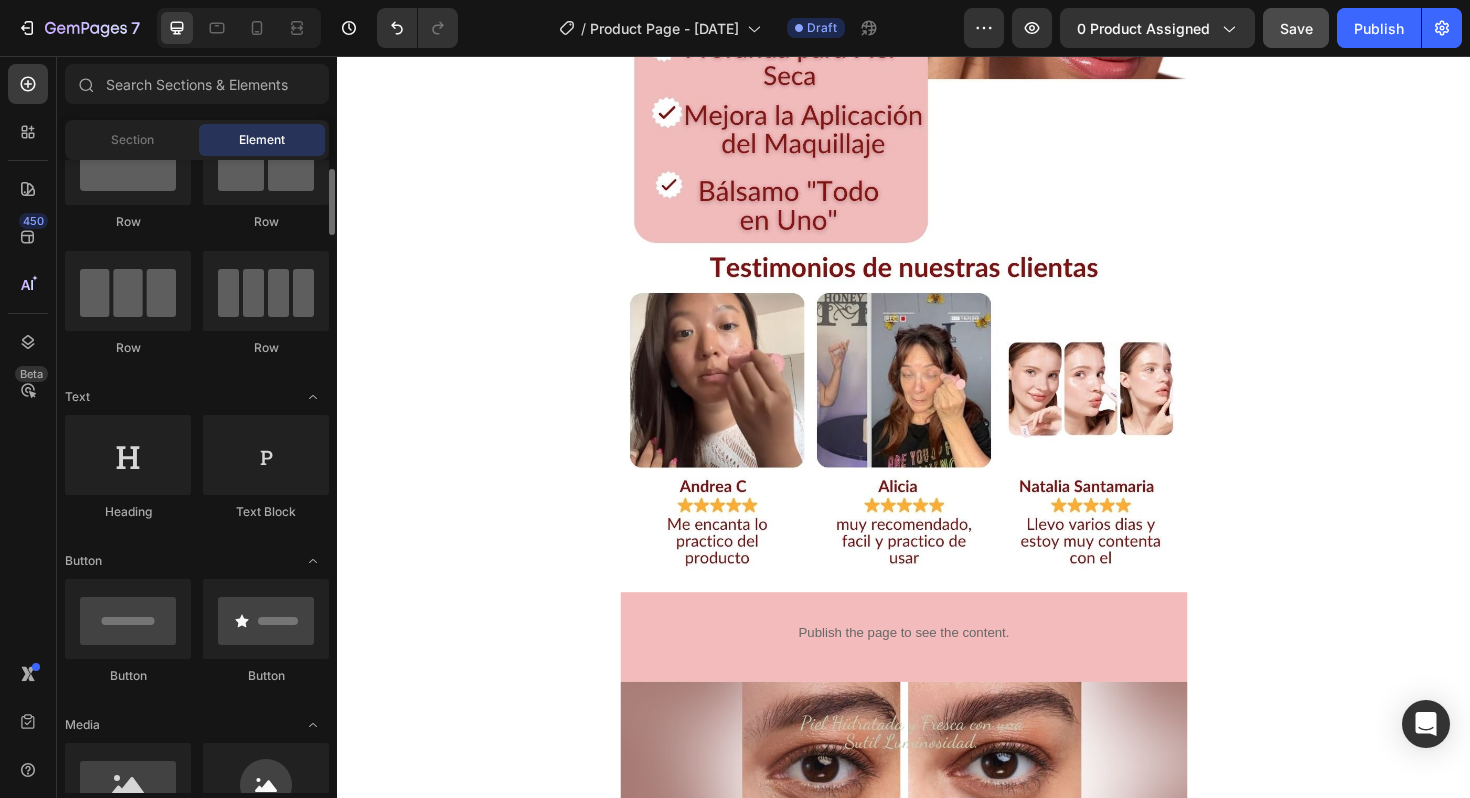 scroll, scrollTop: 80, scrollLeft: 0, axis: vertical 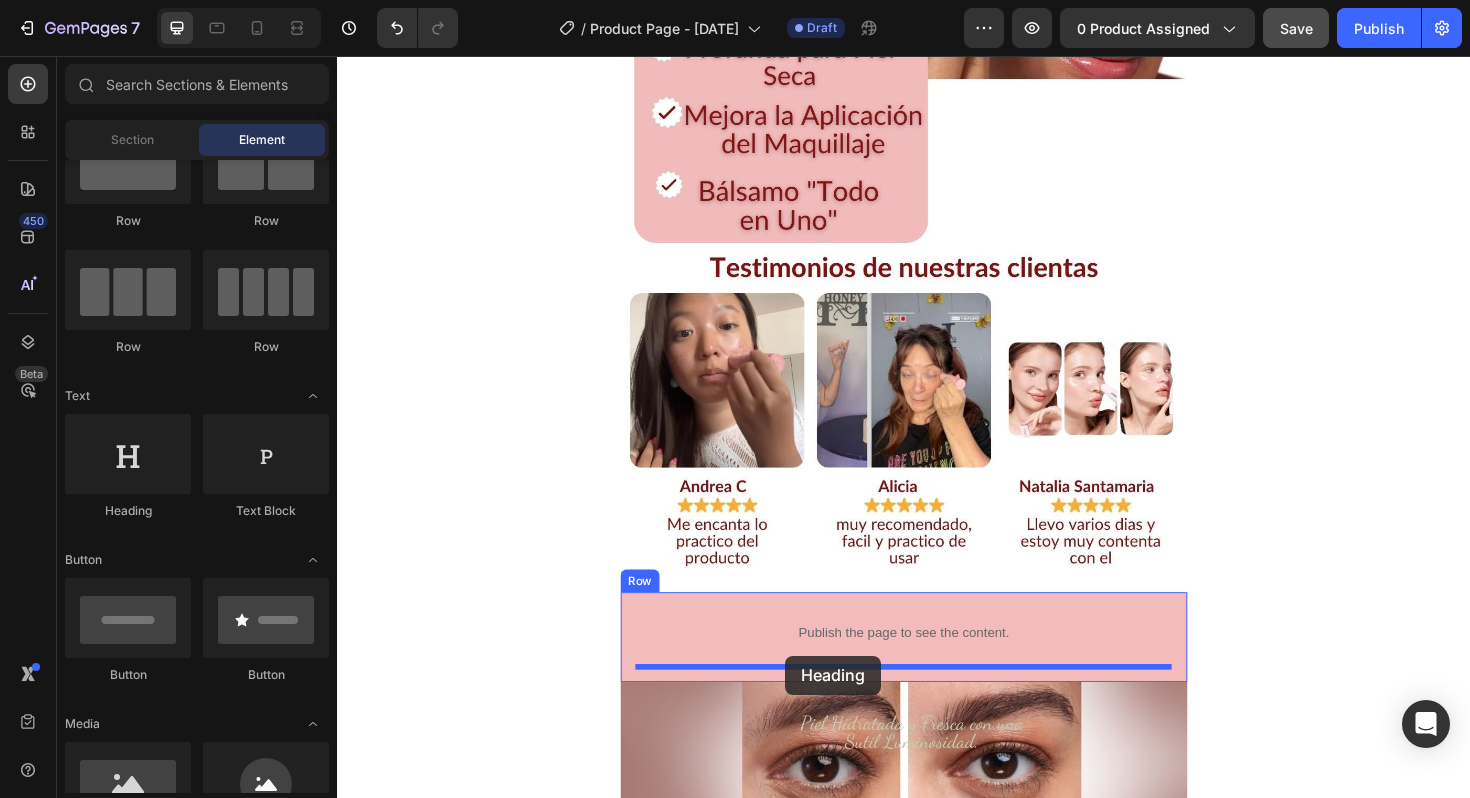 drag, startPoint x: 479, startPoint y: 504, endPoint x: 811, endPoint y: 691, distance: 381.042 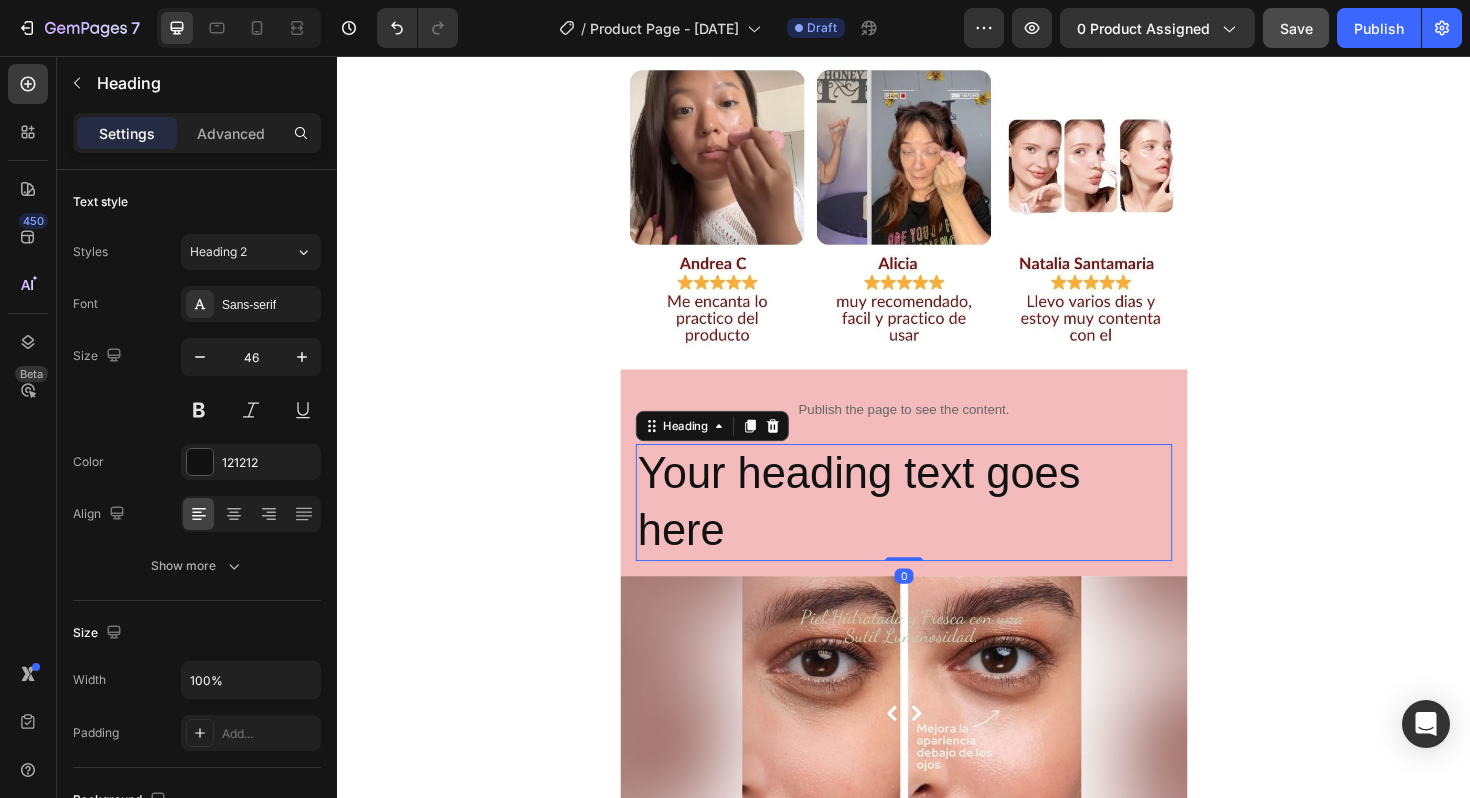 scroll, scrollTop: 2103, scrollLeft: 0, axis: vertical 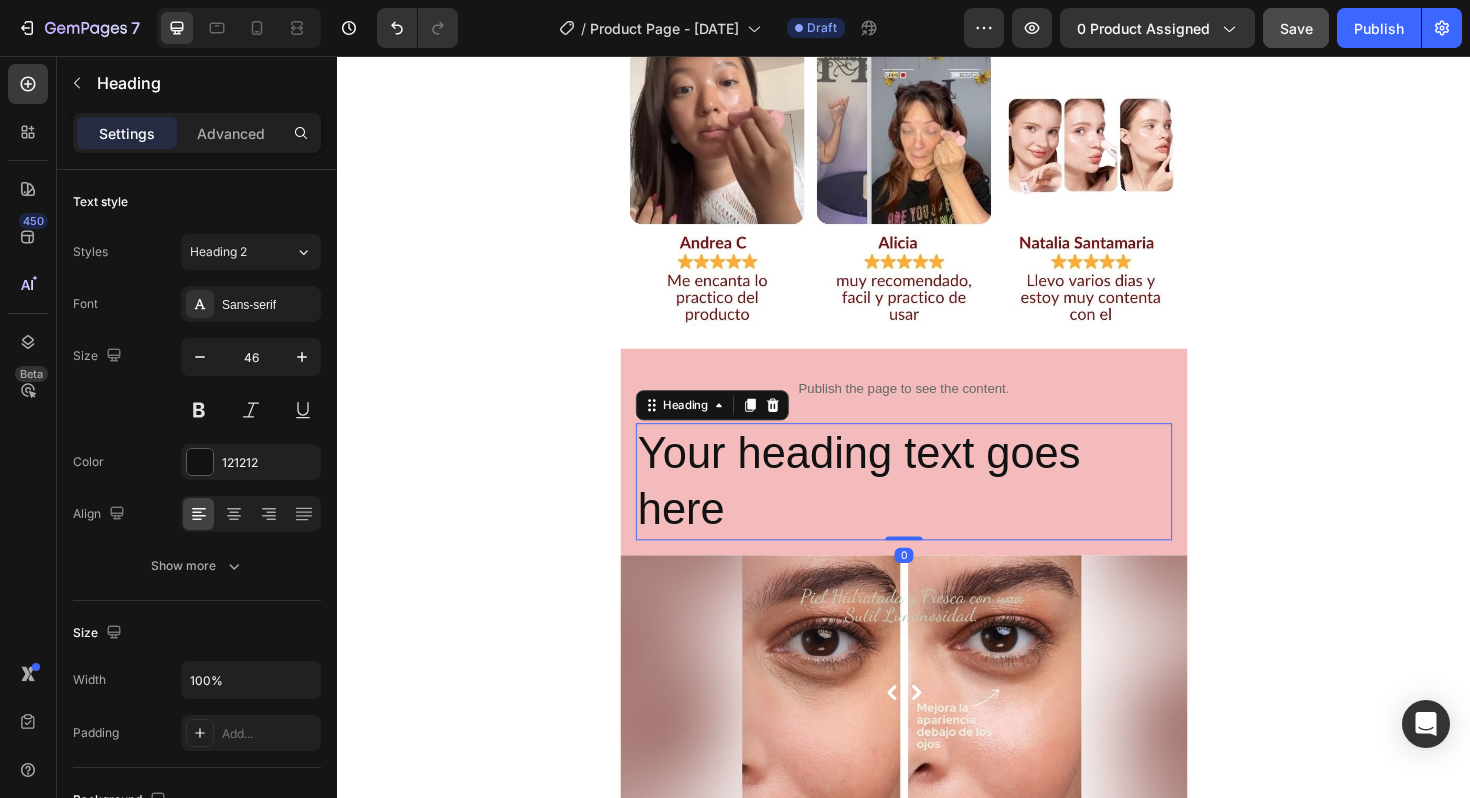 click on "Your heading text goes here" at bounding box center [937, 507] 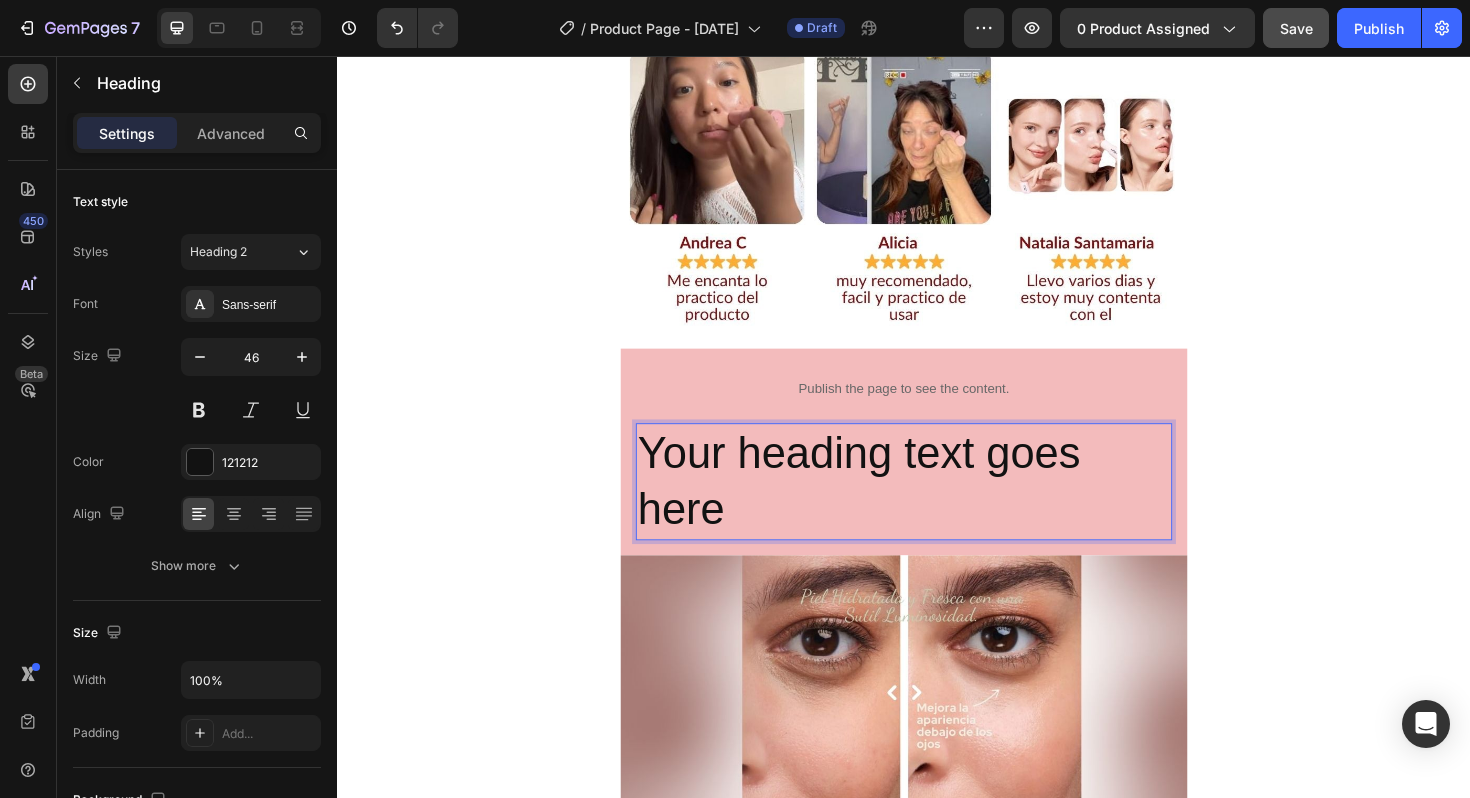 click on "Your heading text goes here" at bounding box center [937, 507] 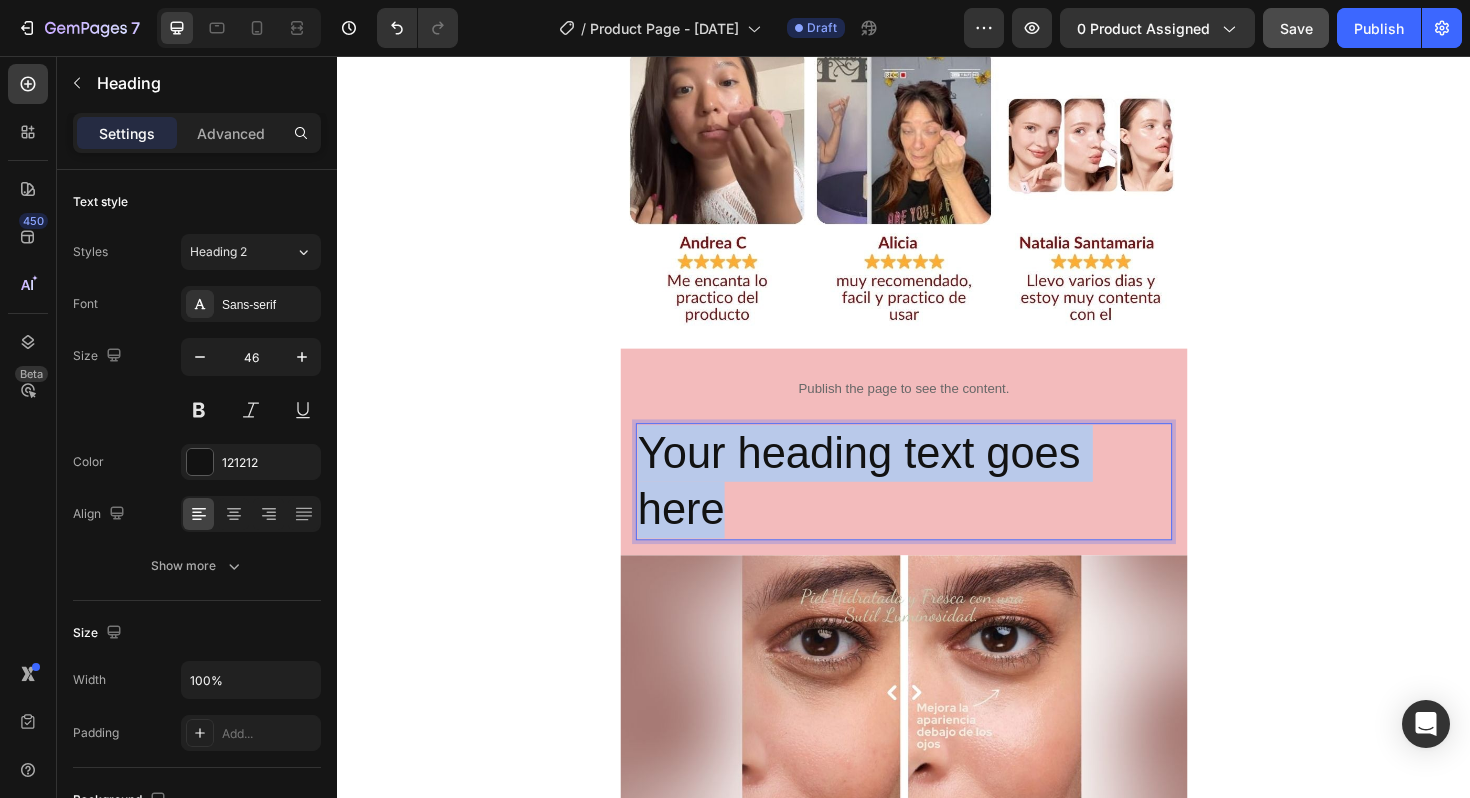 click on "Your heading text goes here" at bounding box center [937, 507] 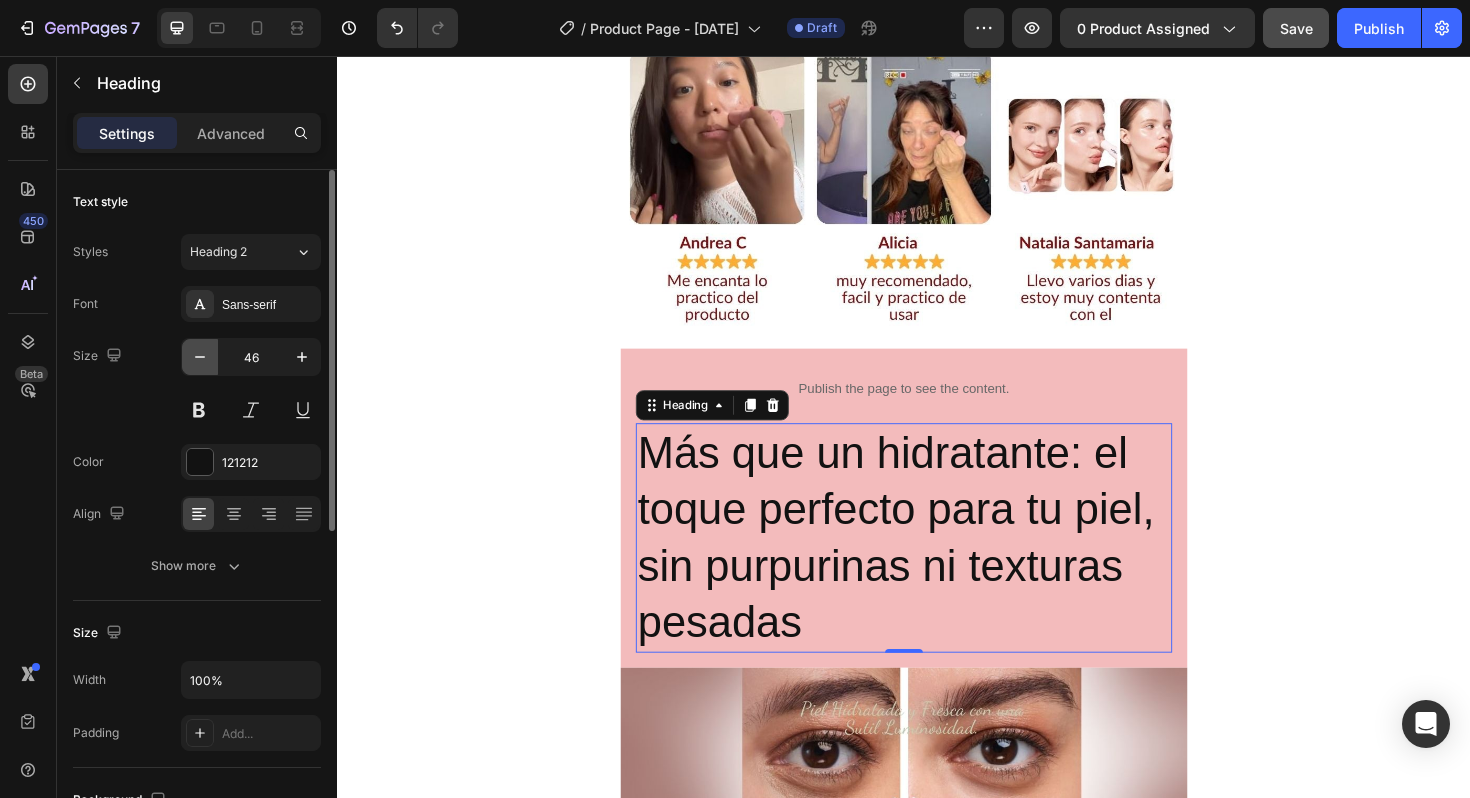 click 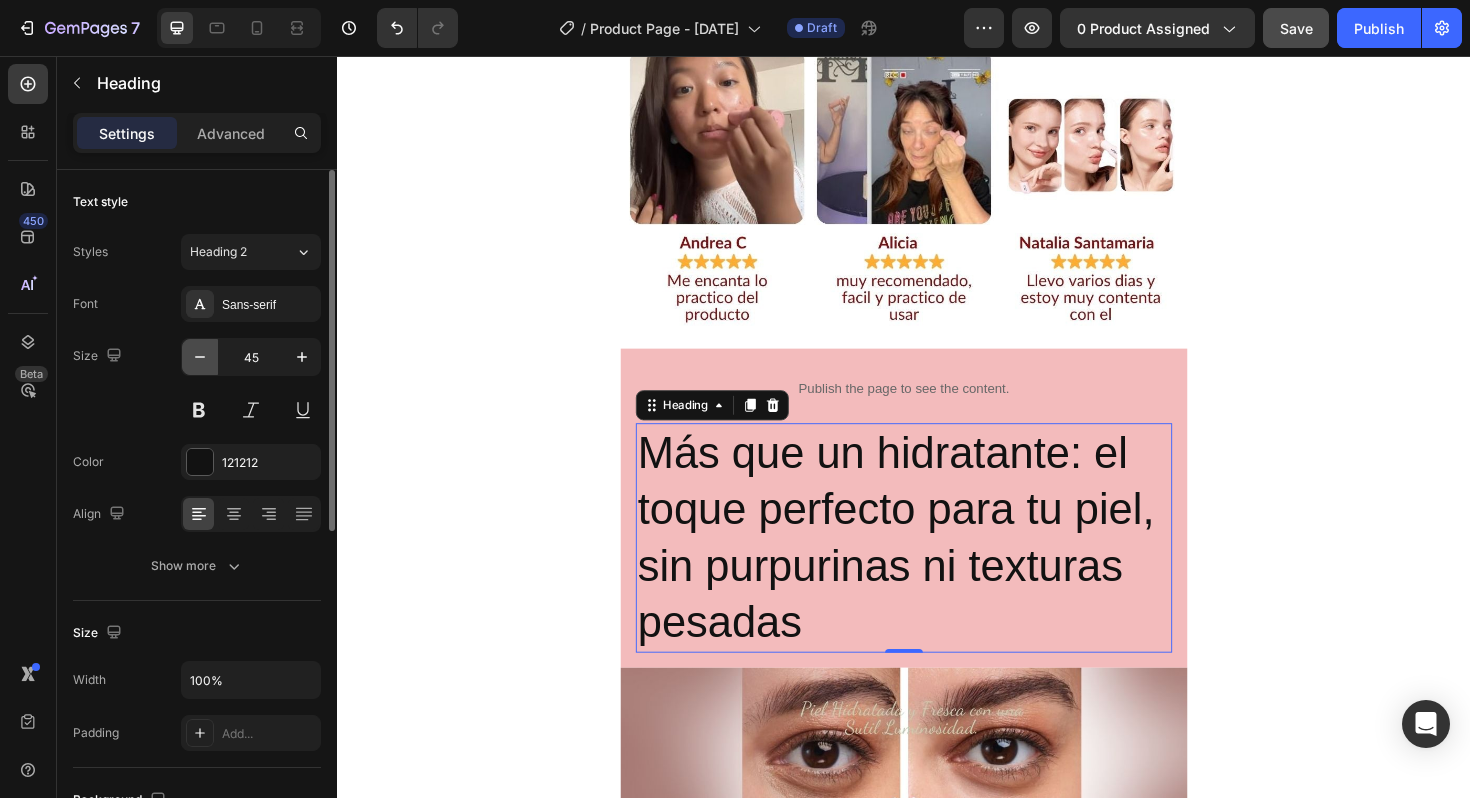 click 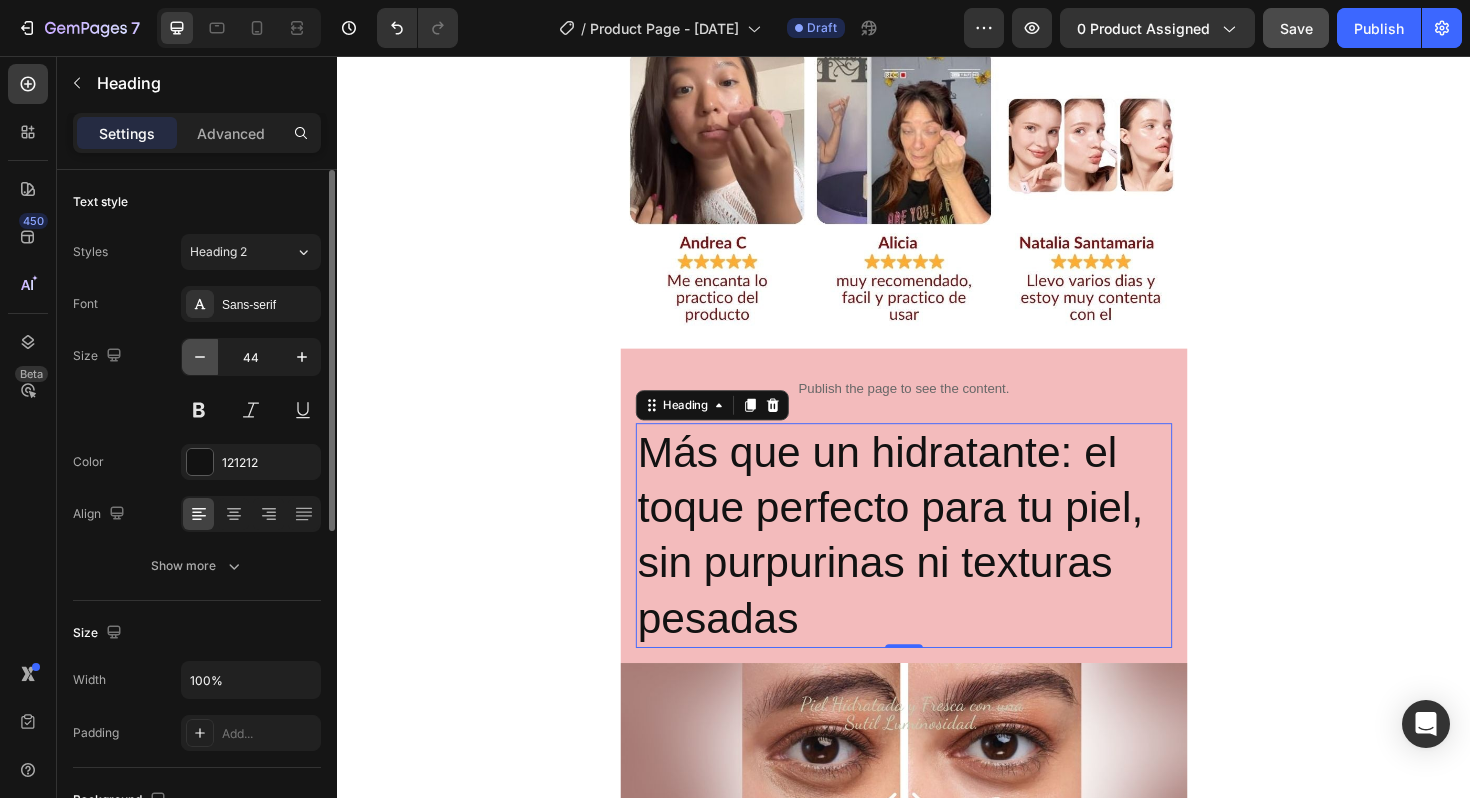 click 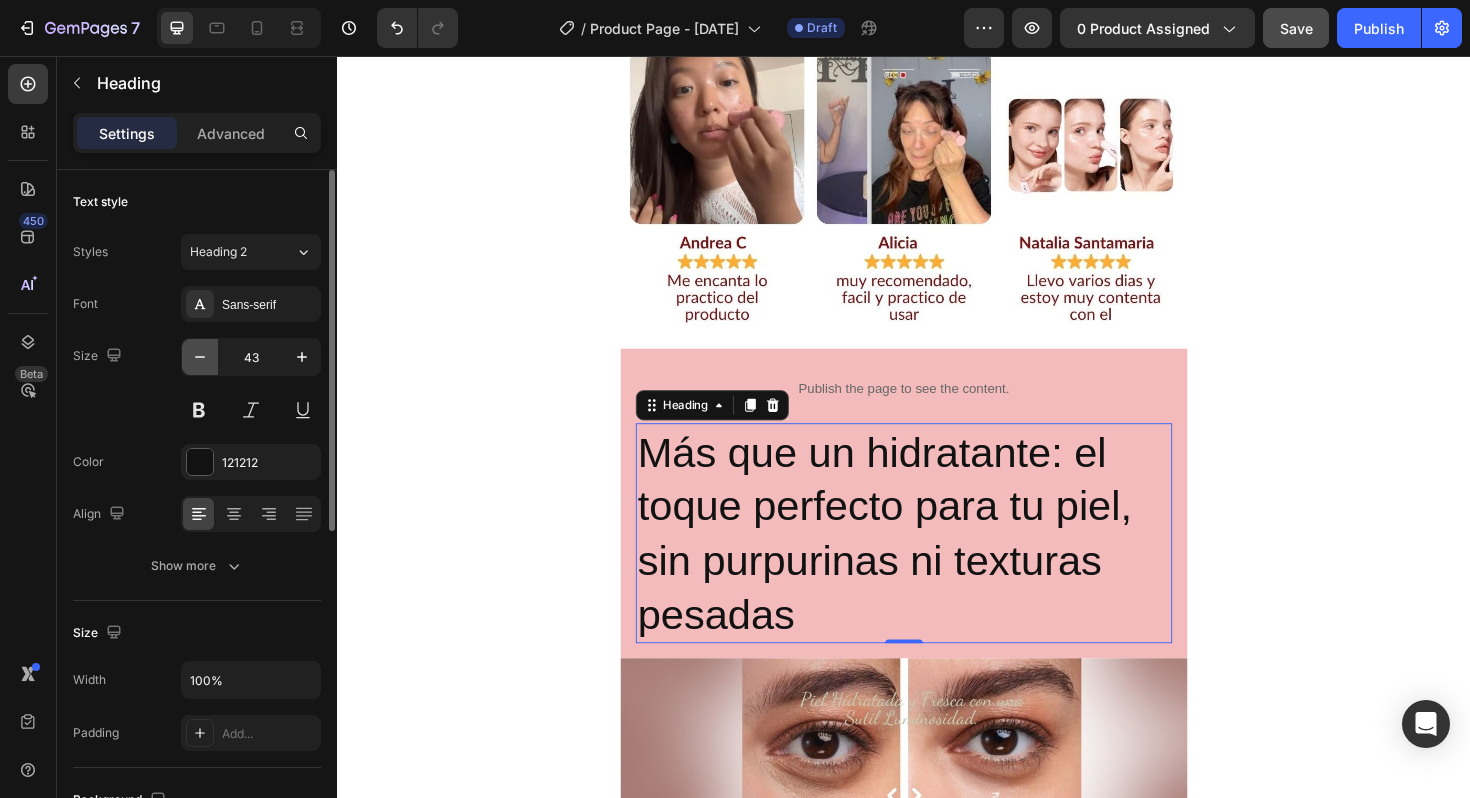 click 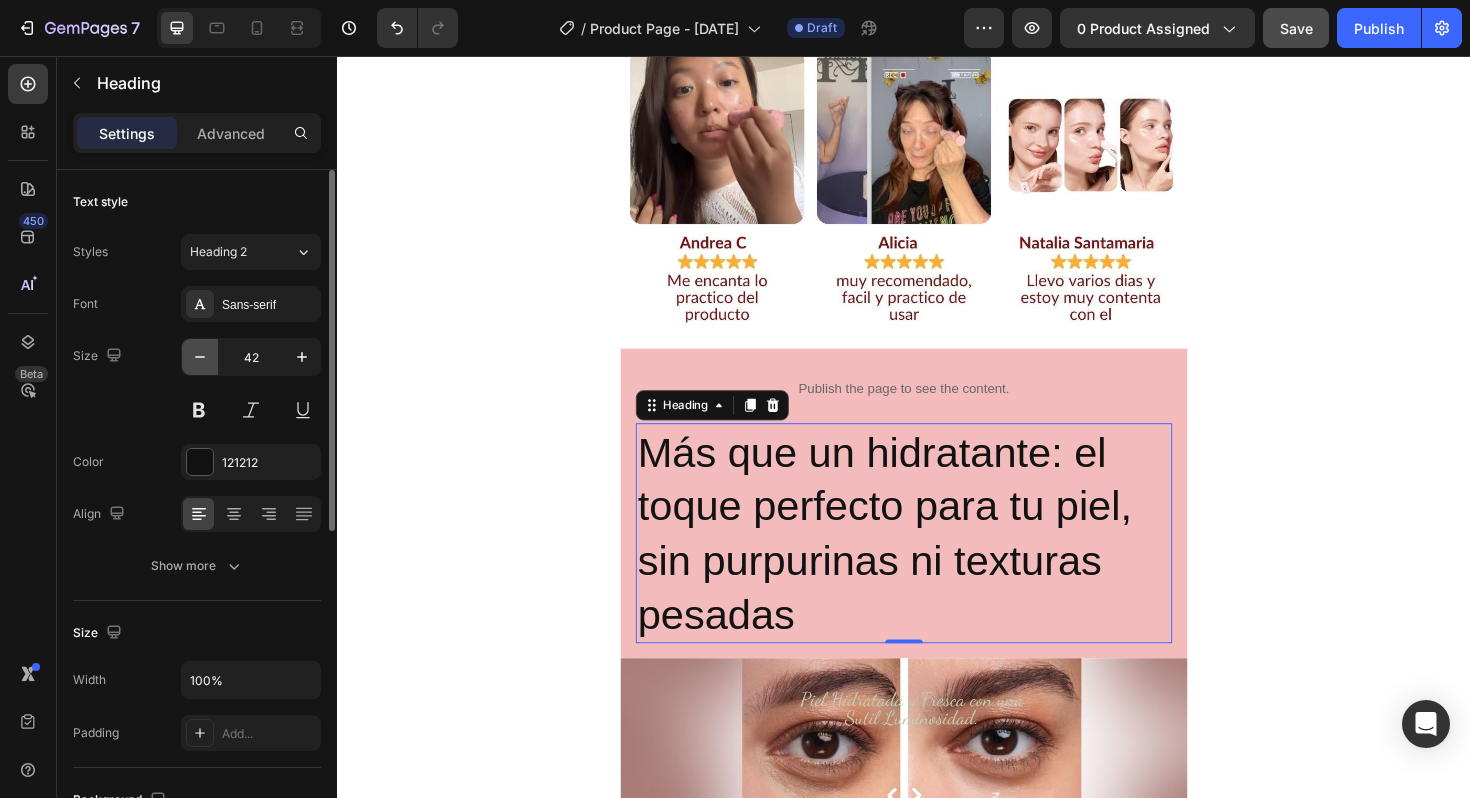 click 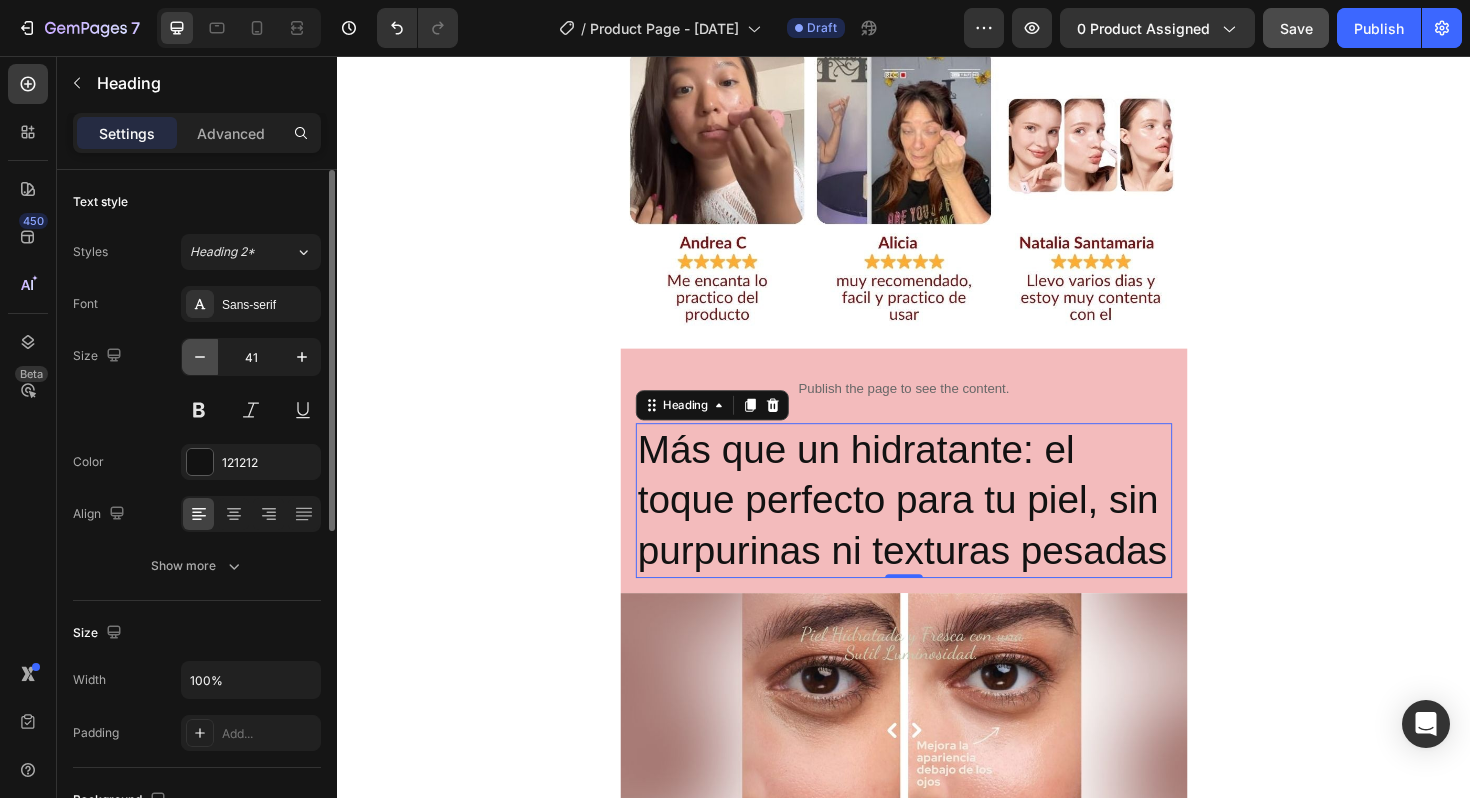 click 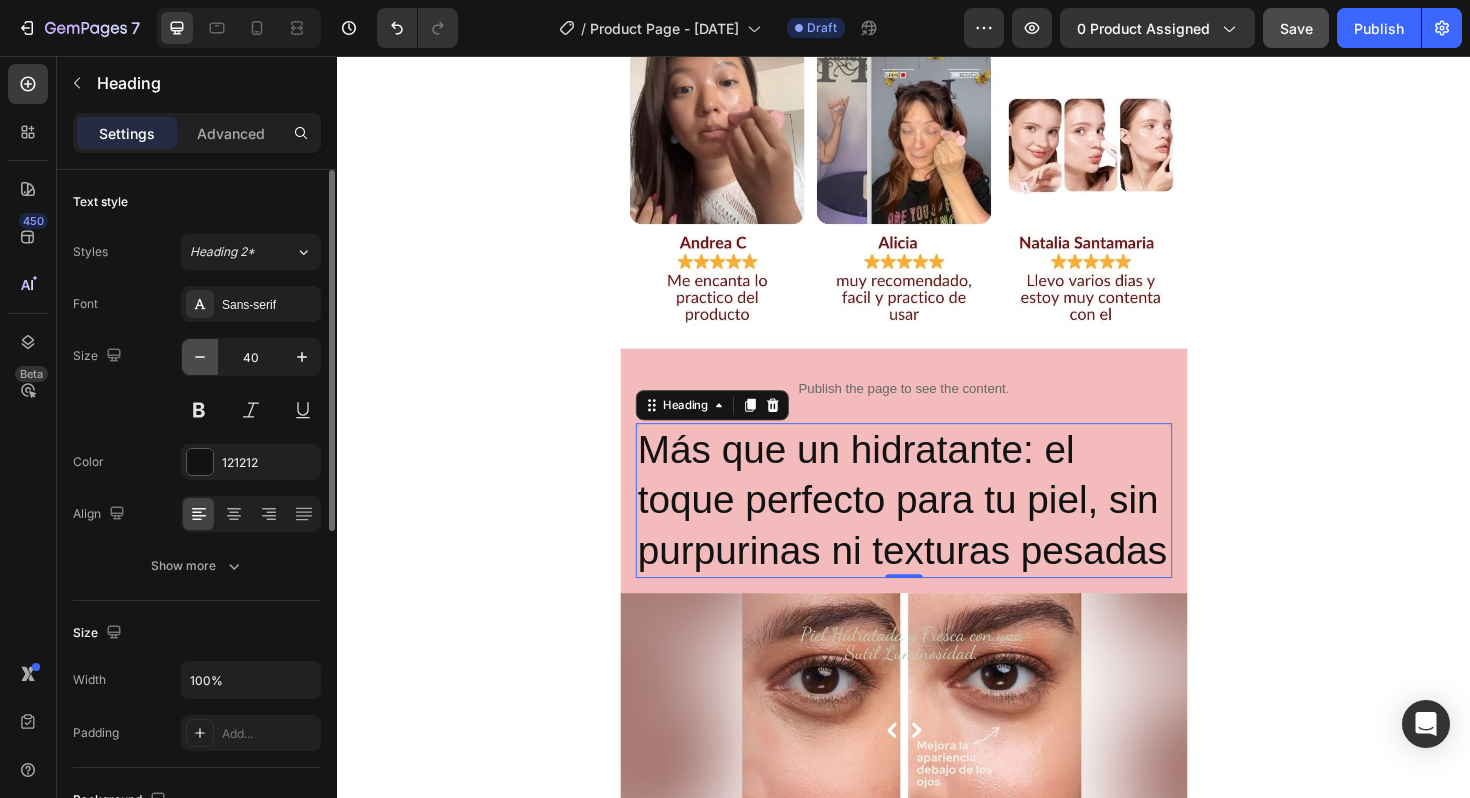 click 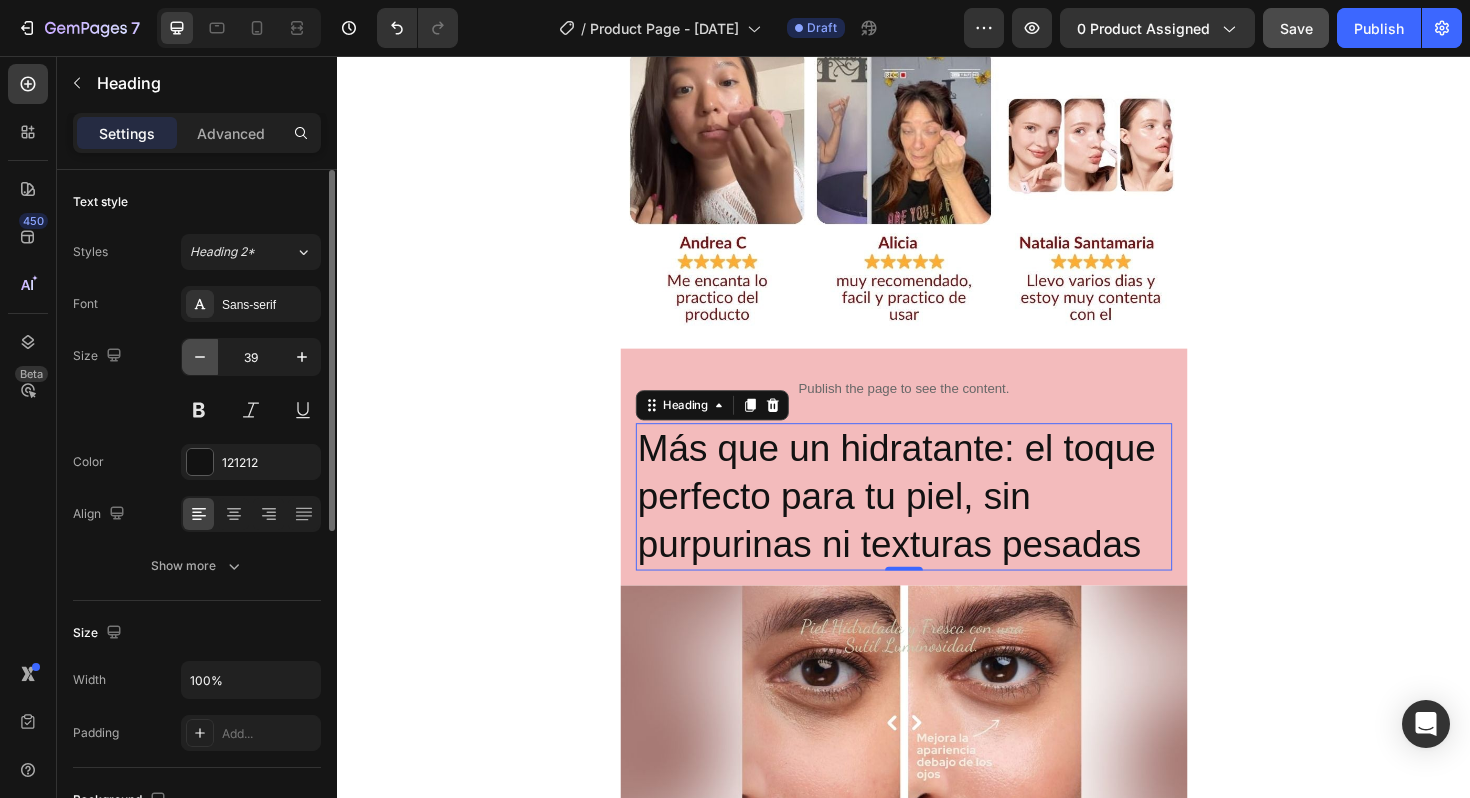 click 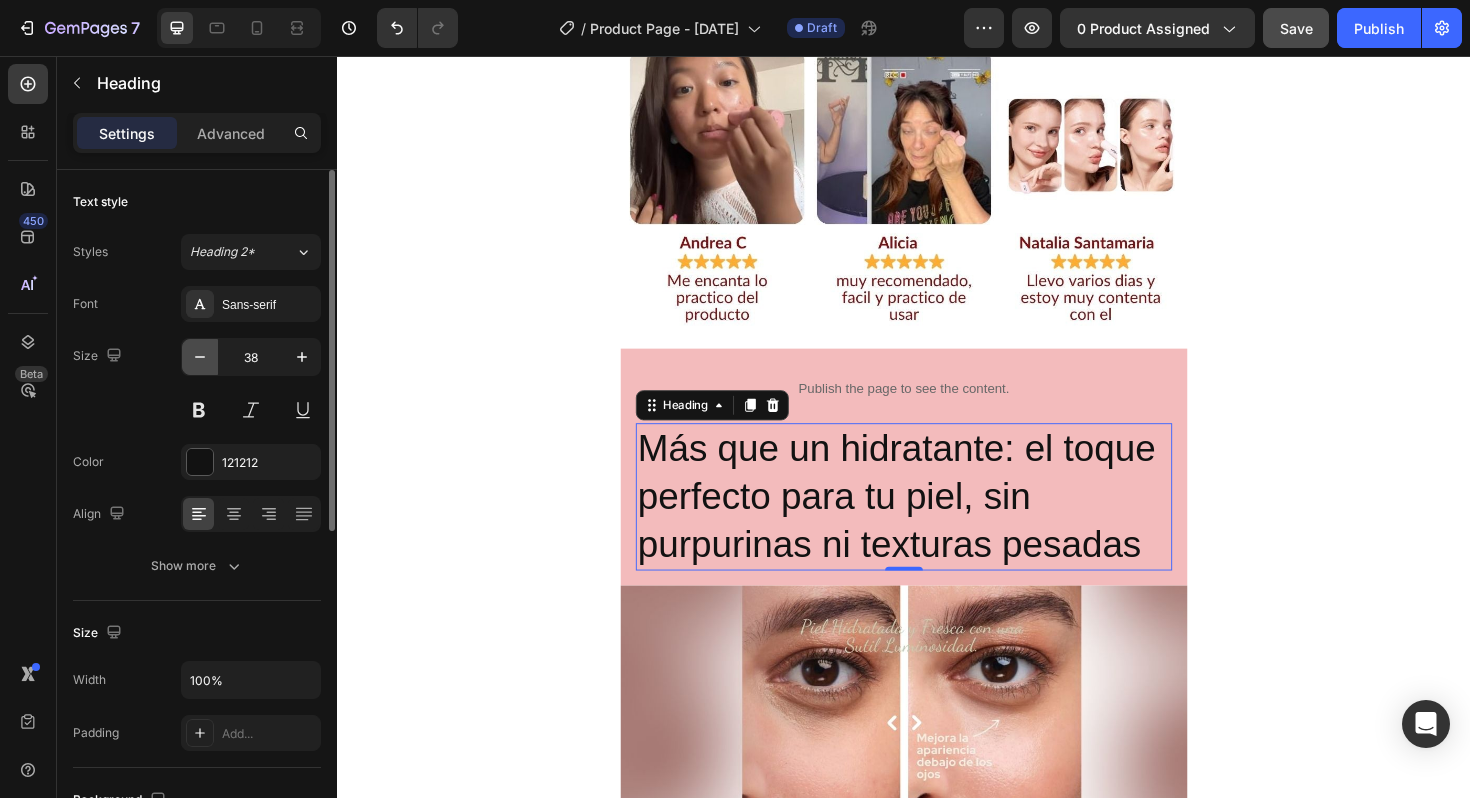 click 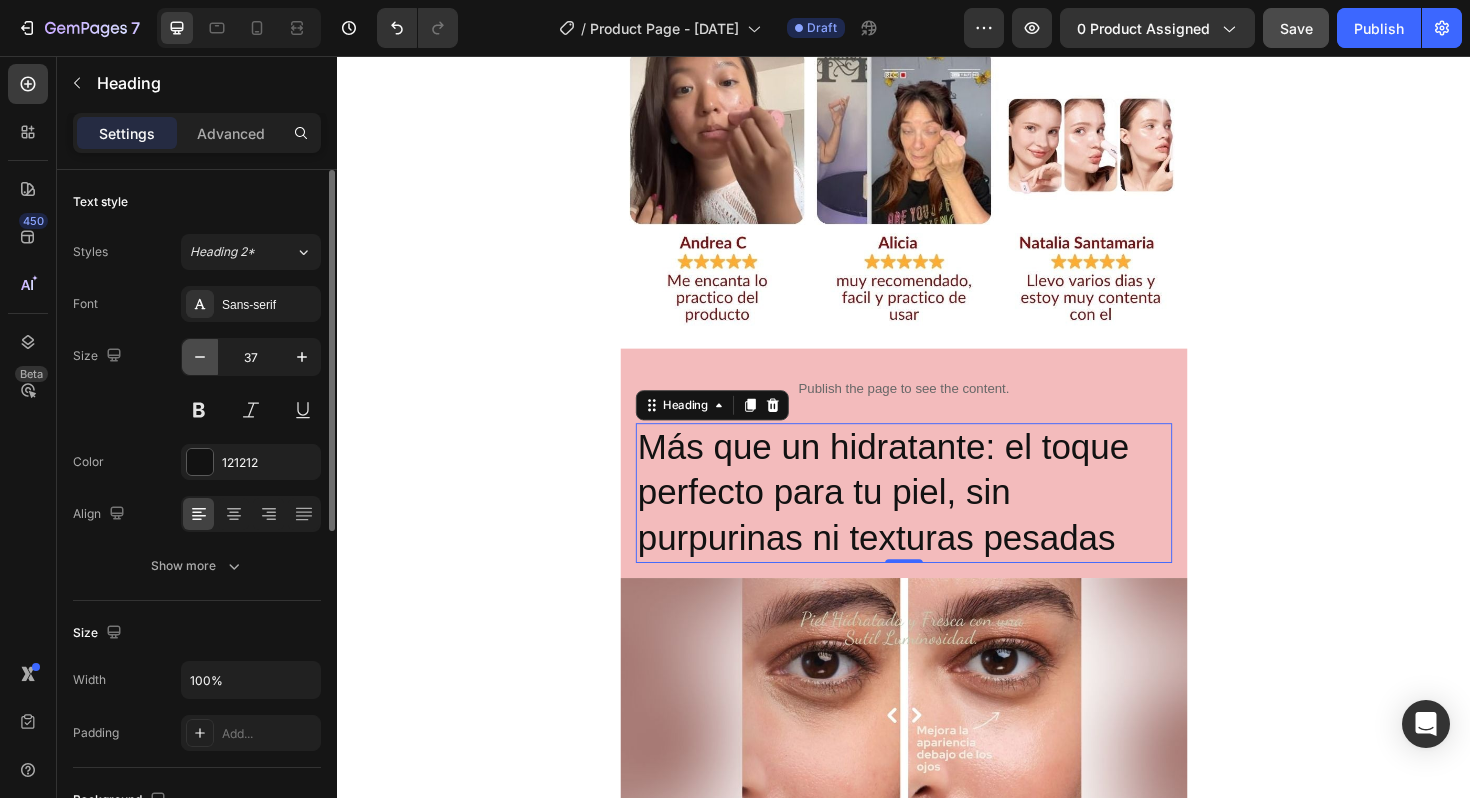 click 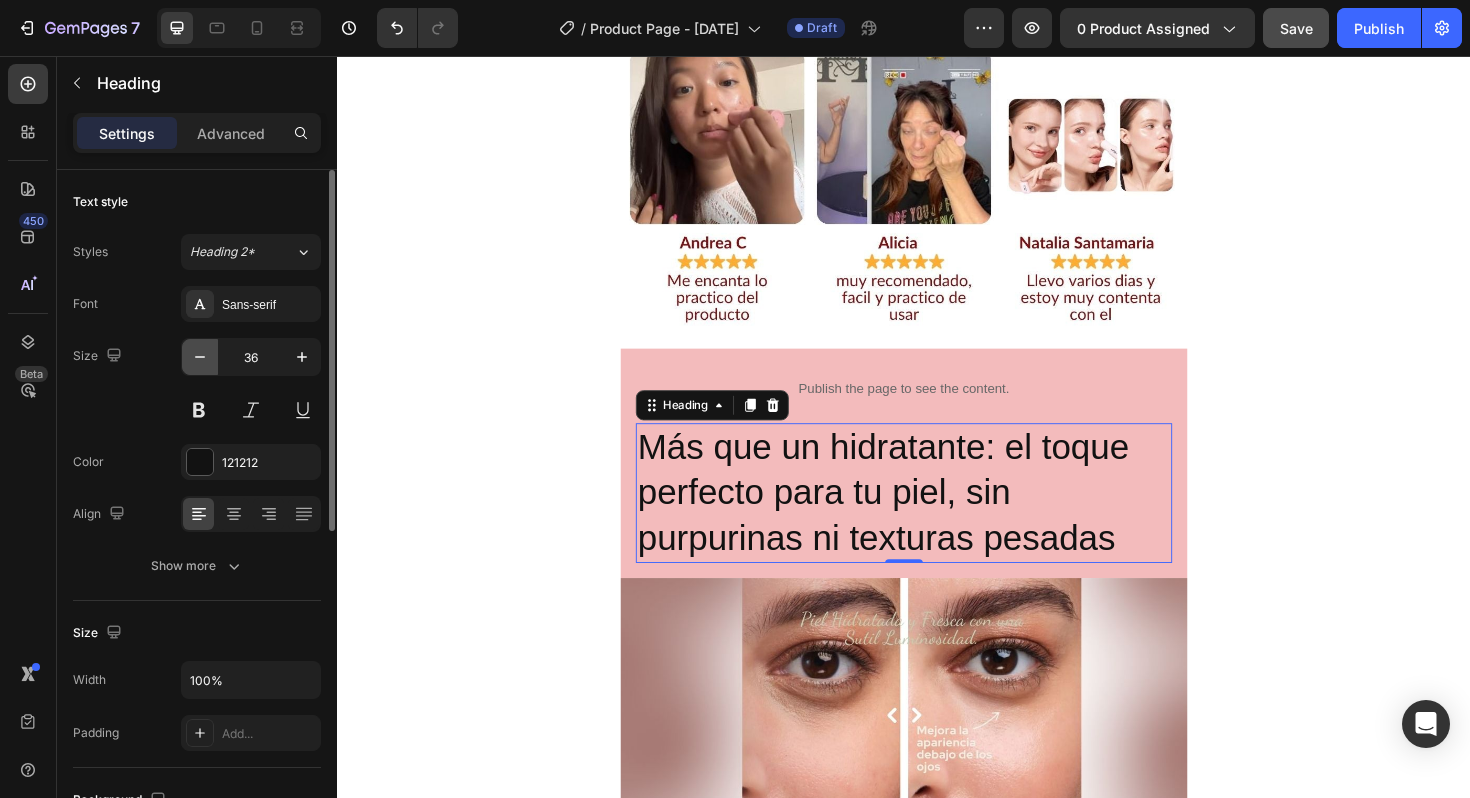 click 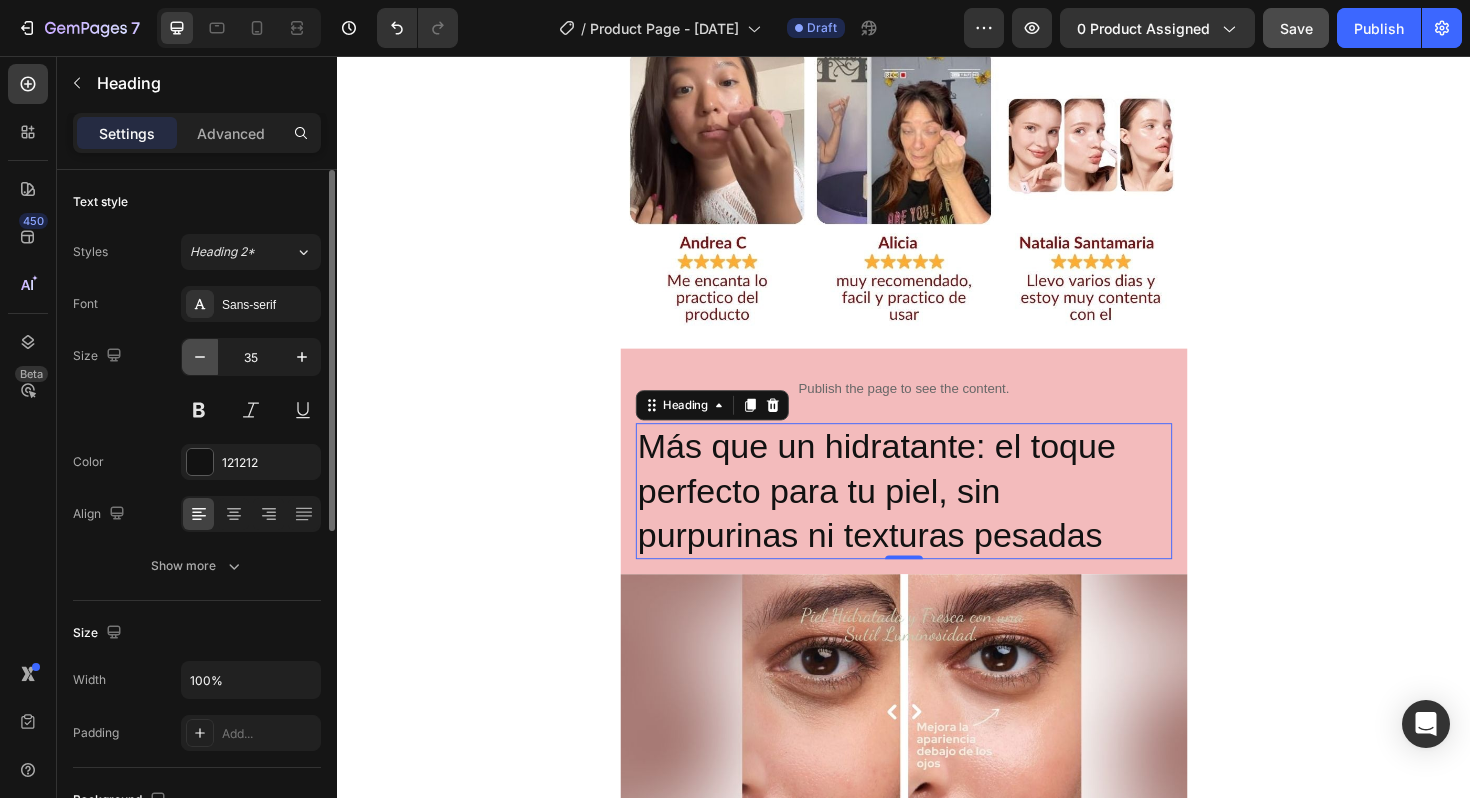 click 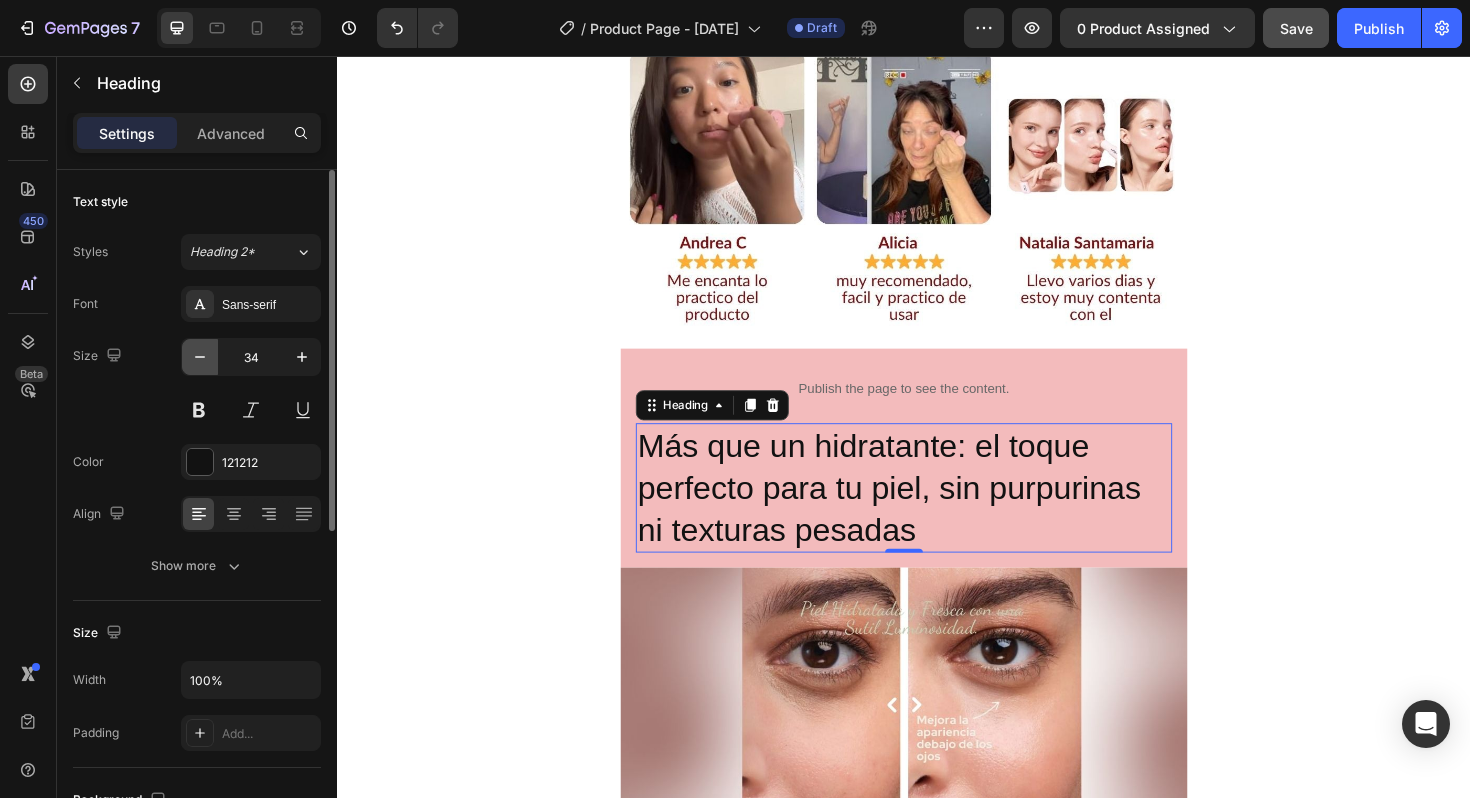 click 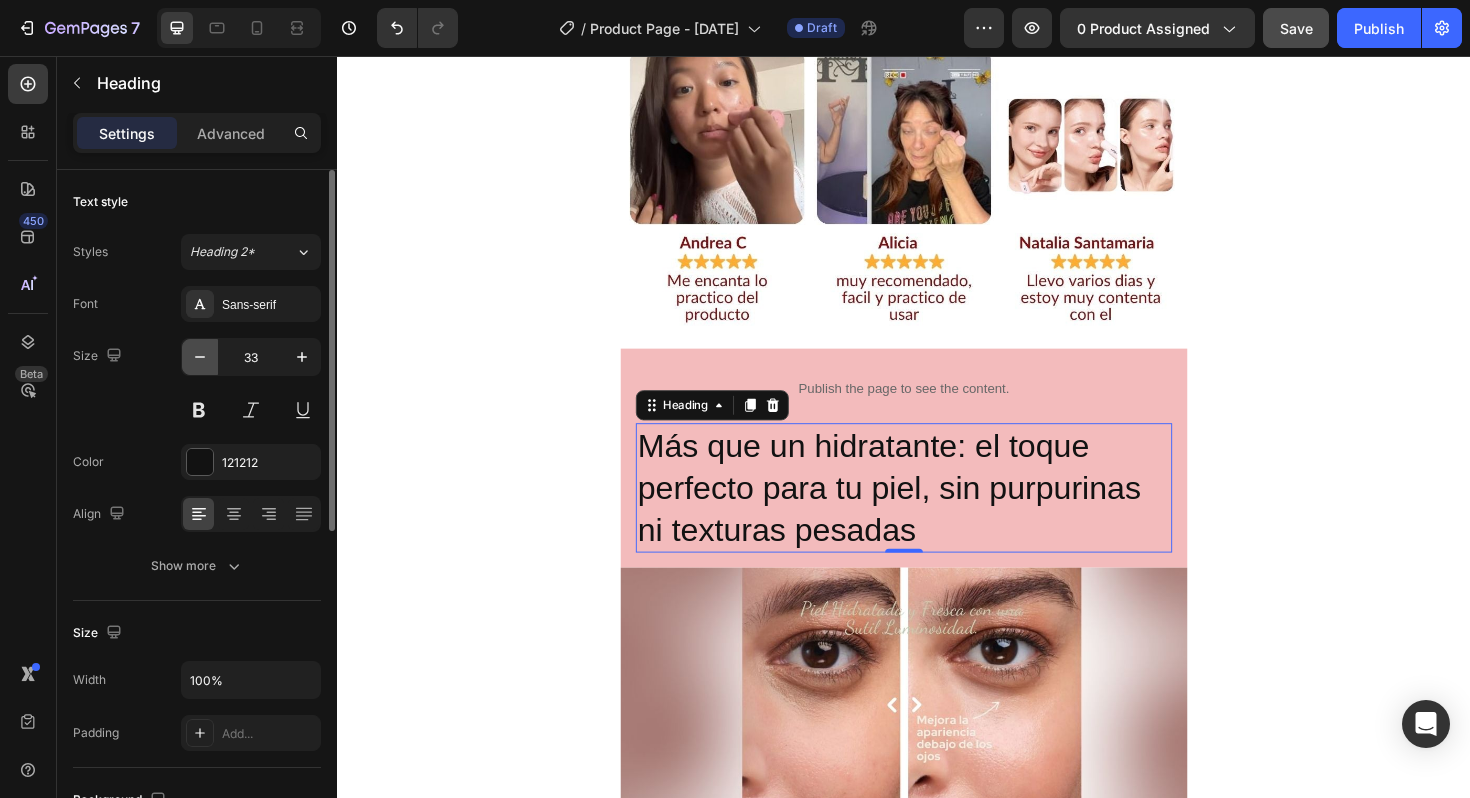 click 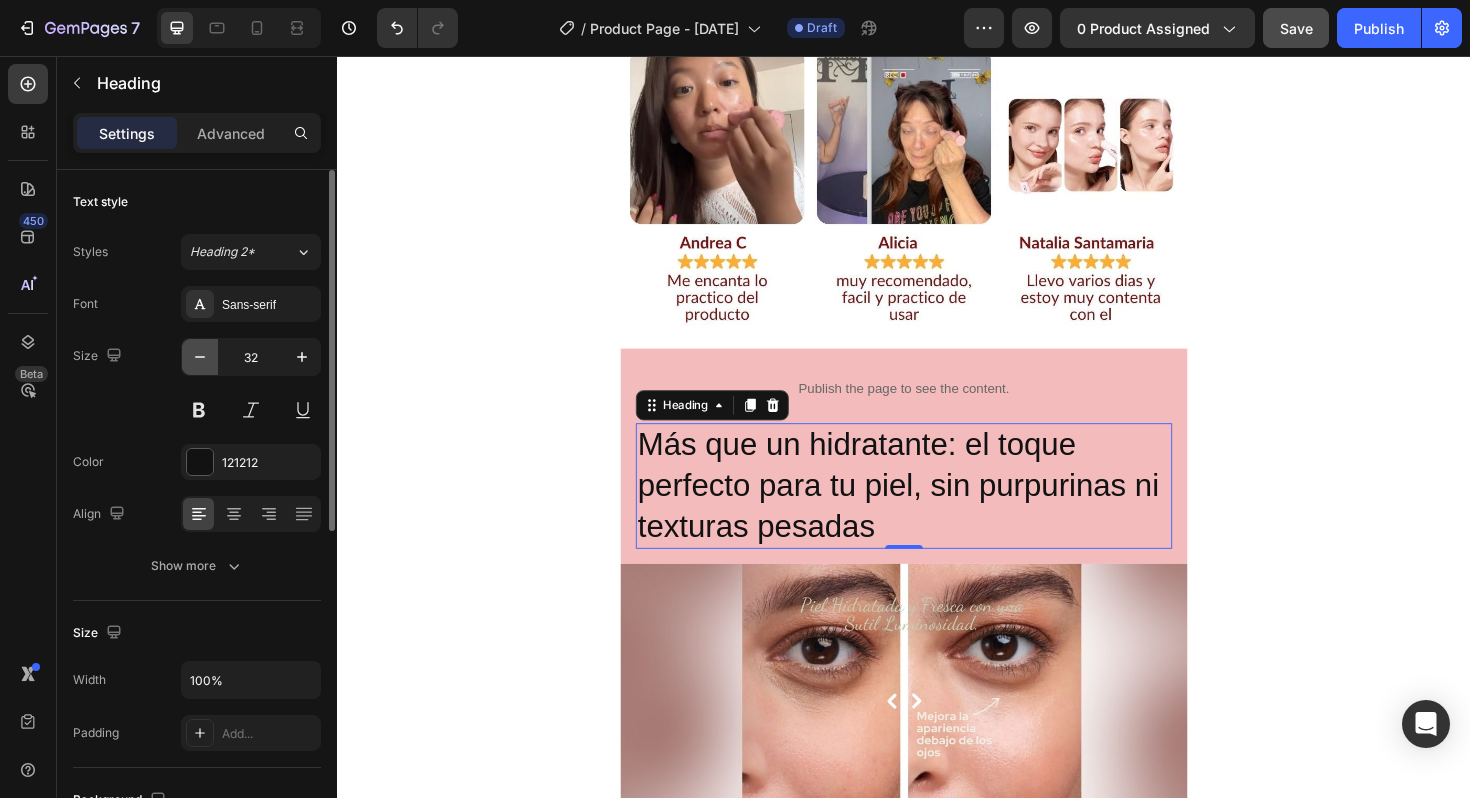 click 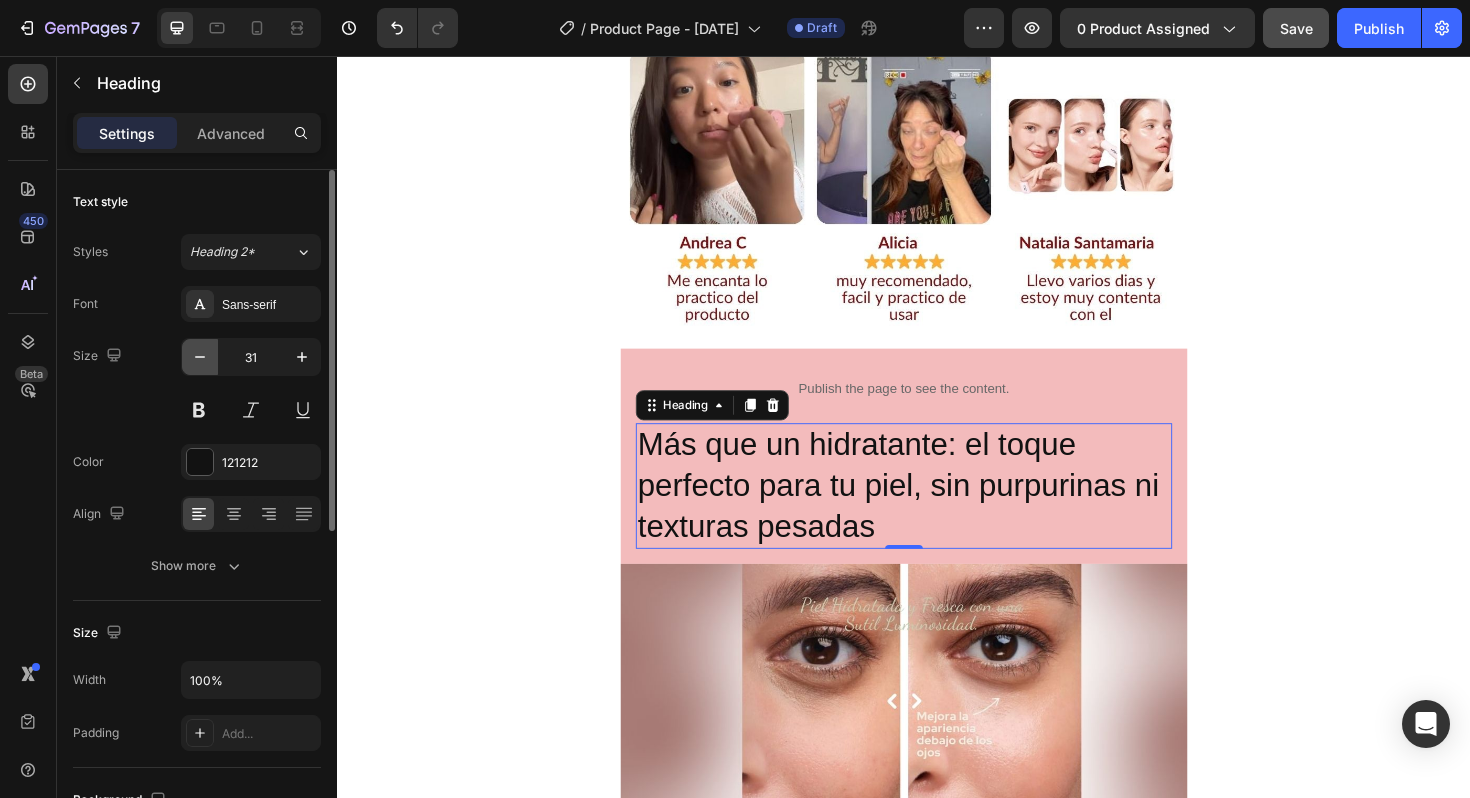 click 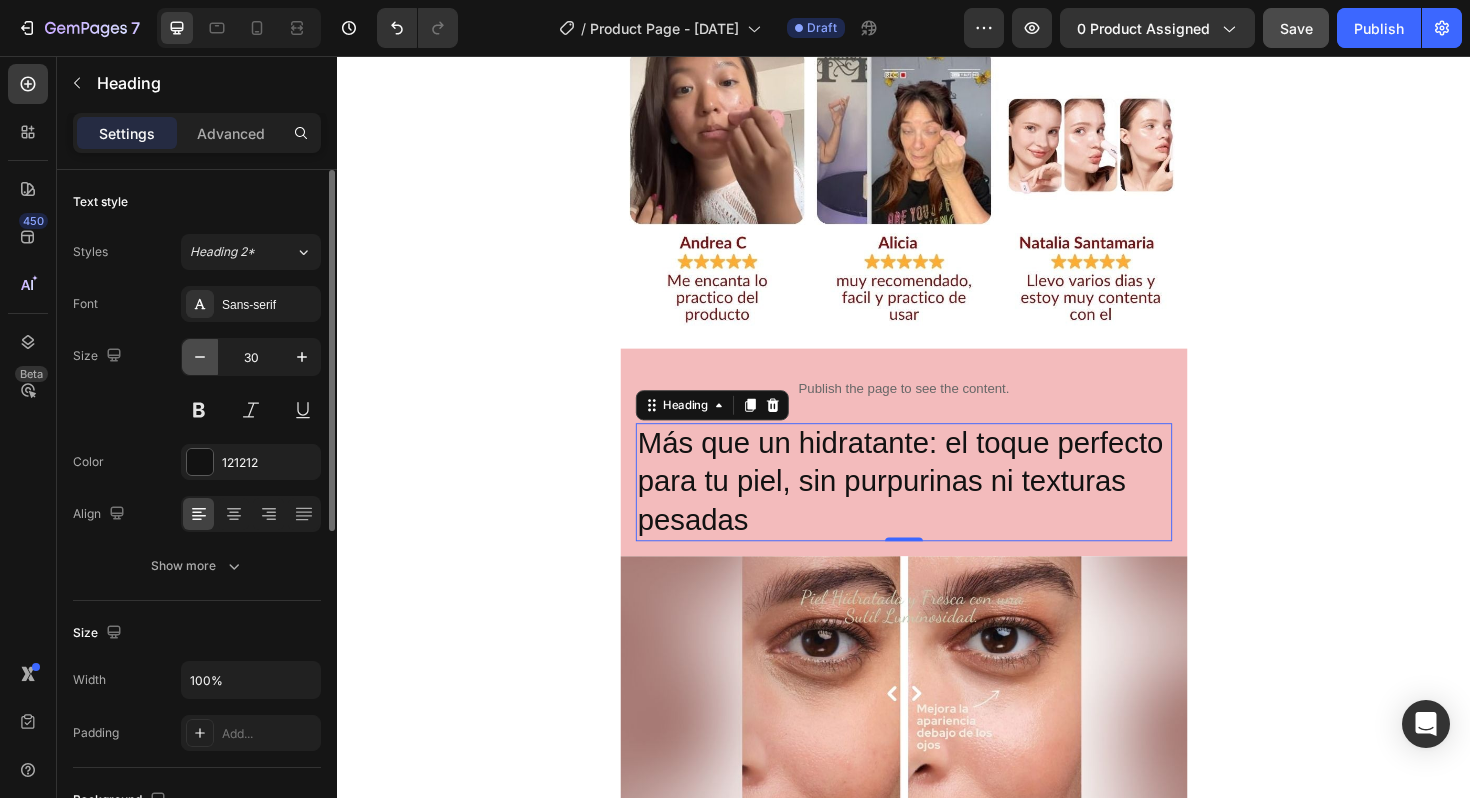 click 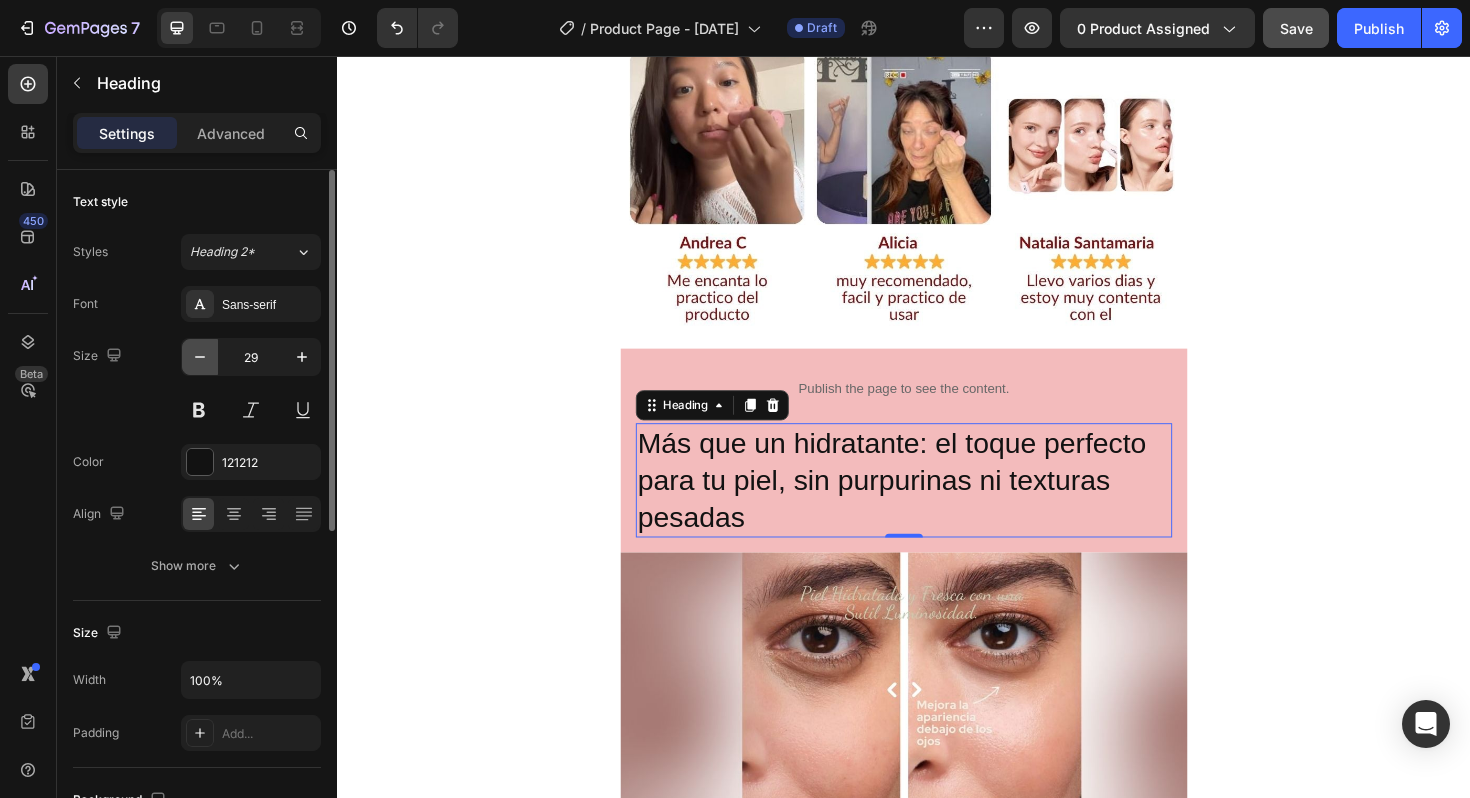 click 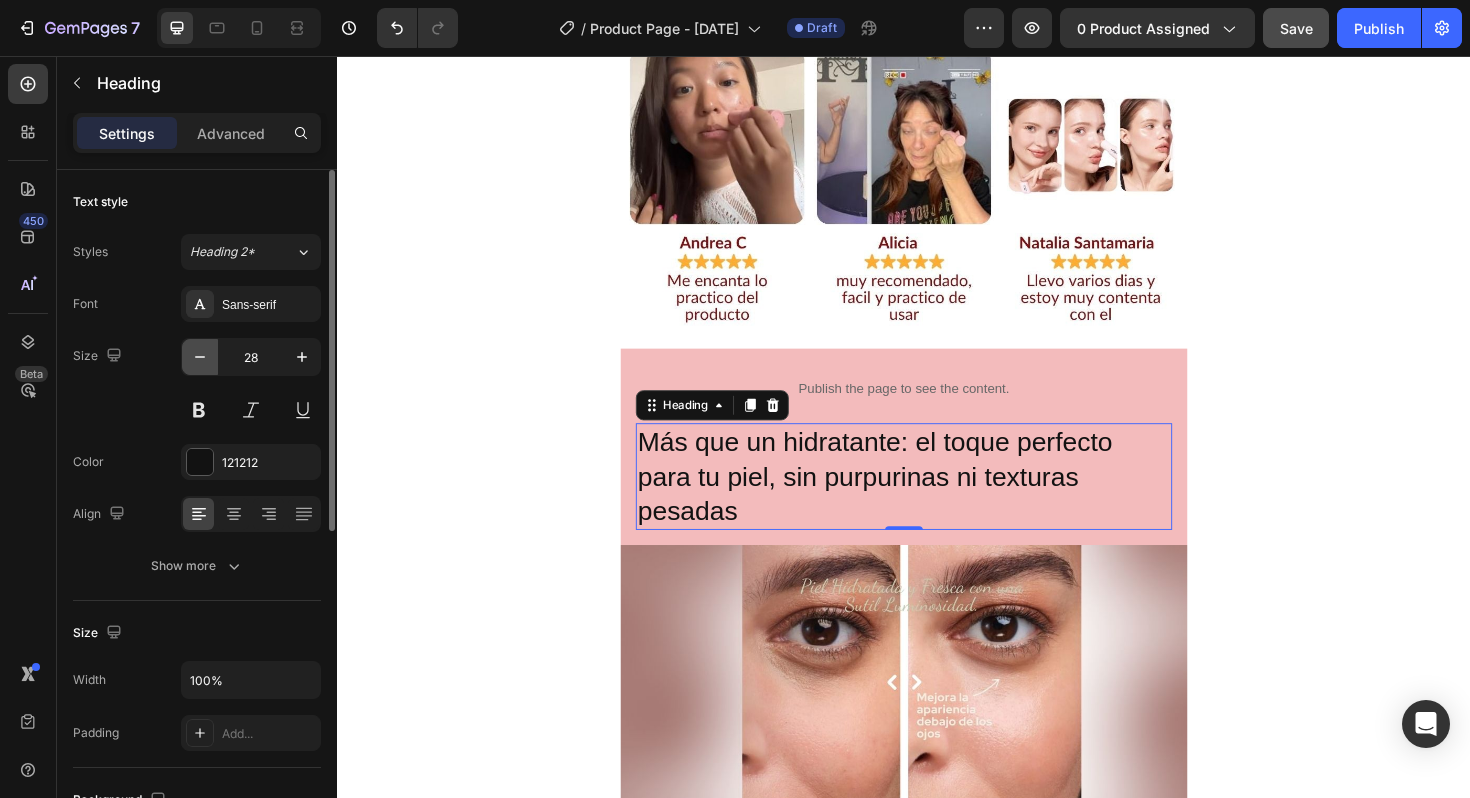 click 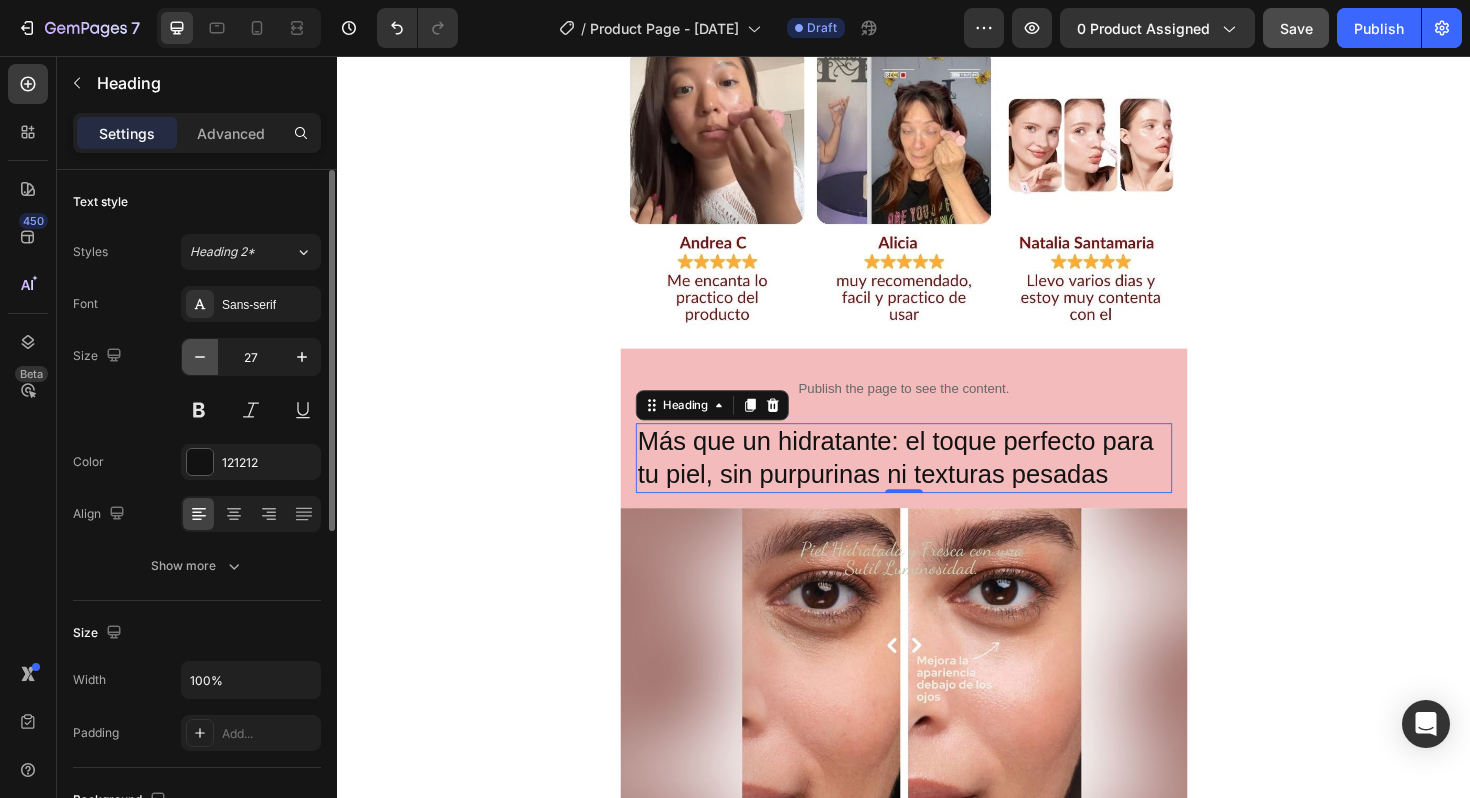 click 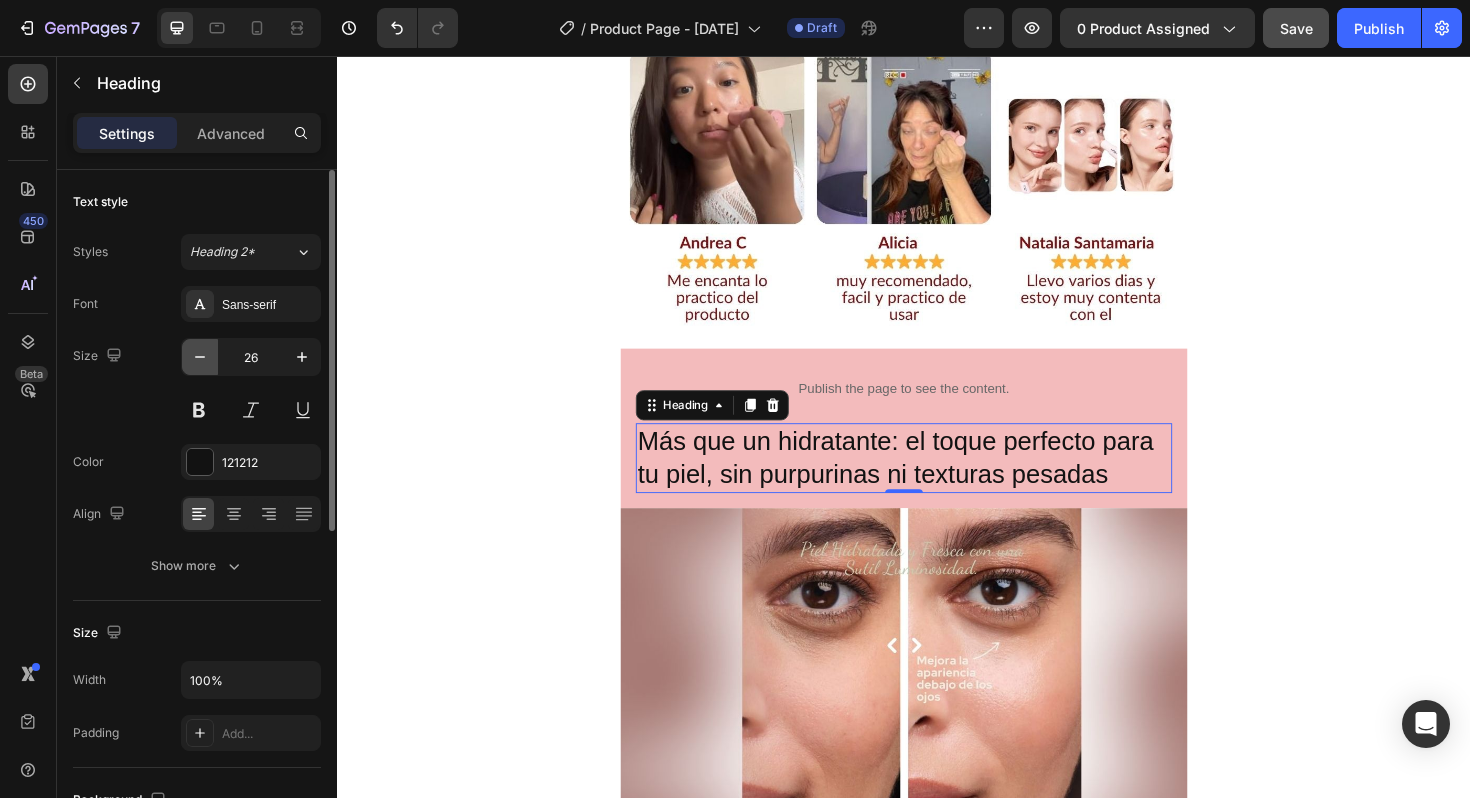 click 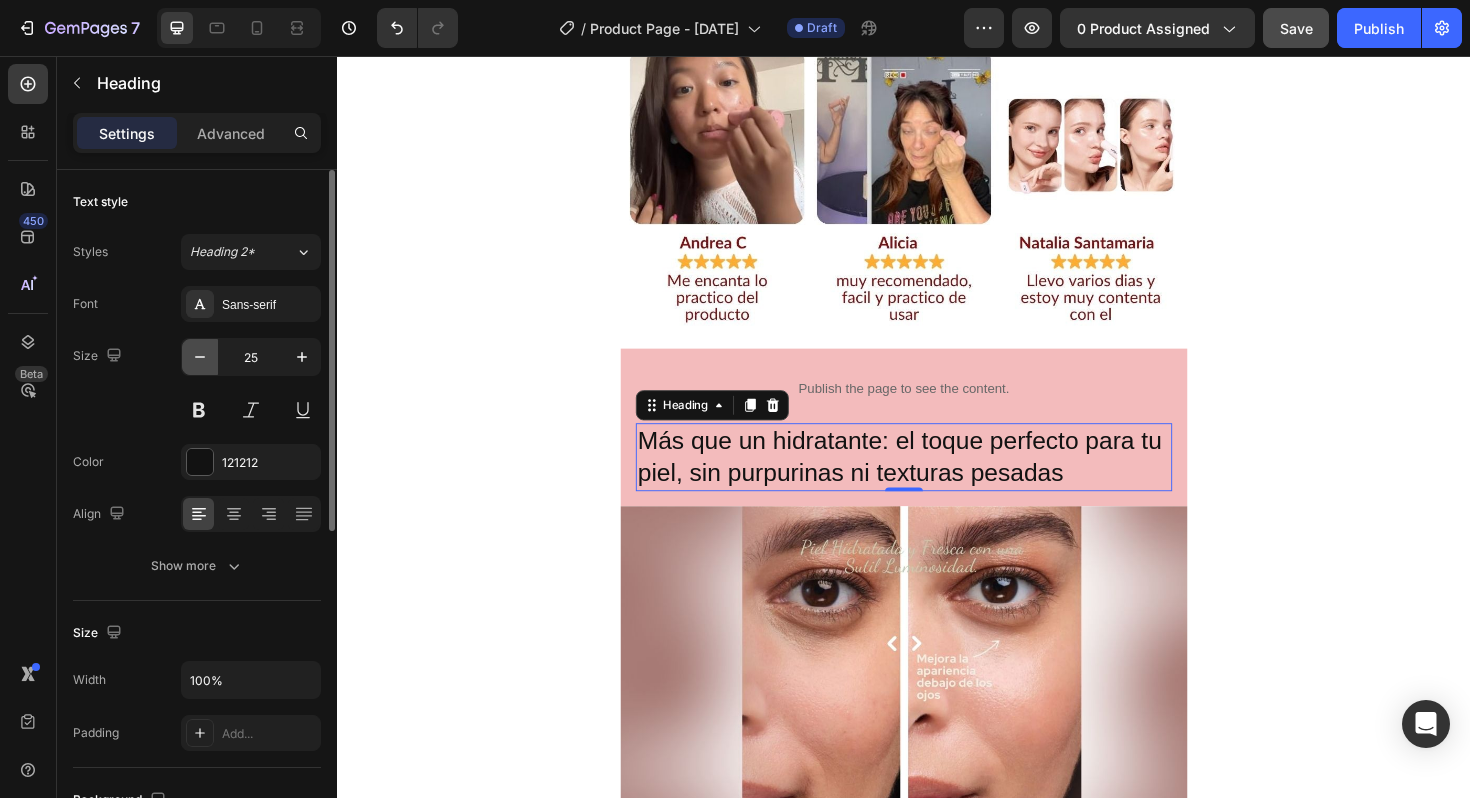 click 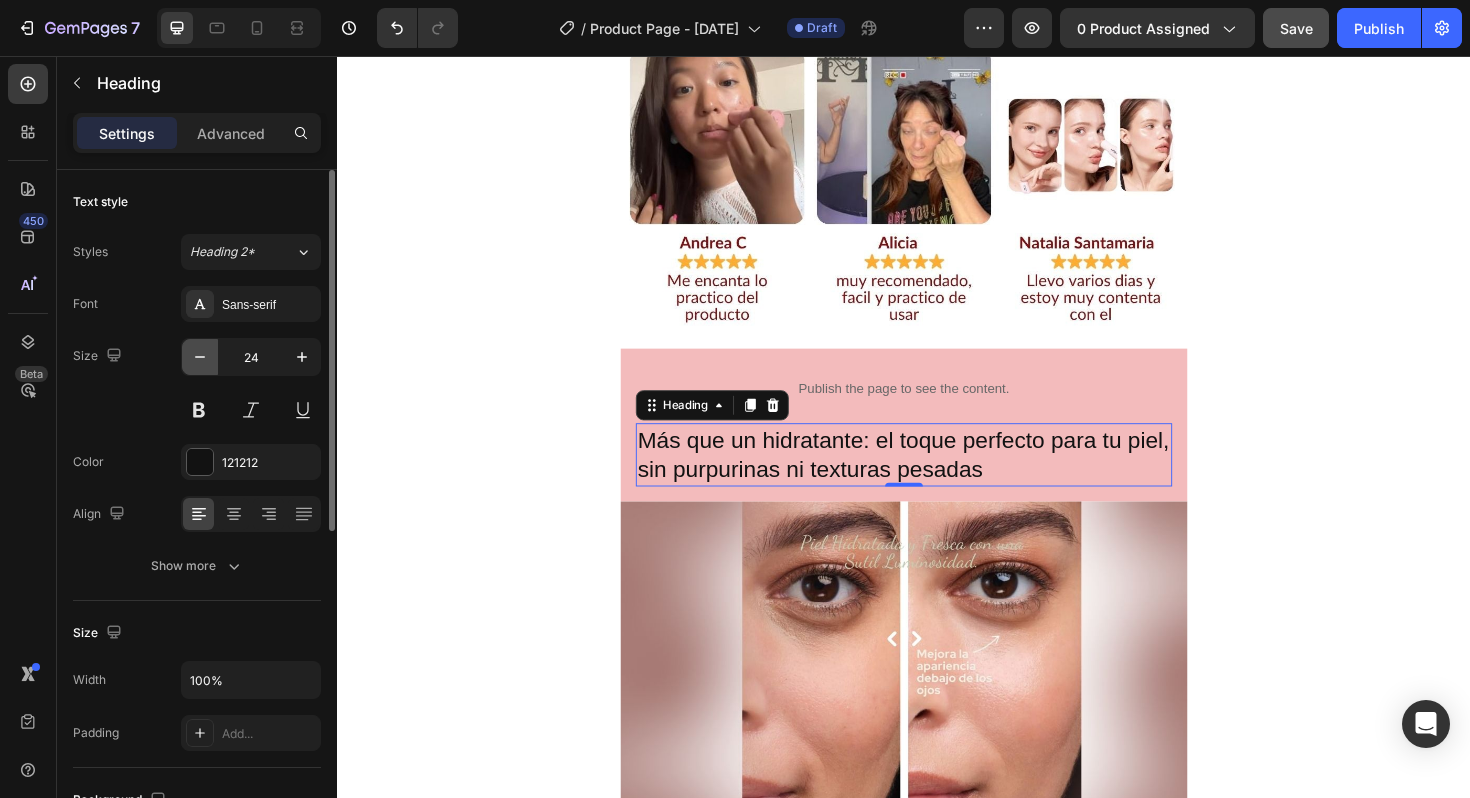 click 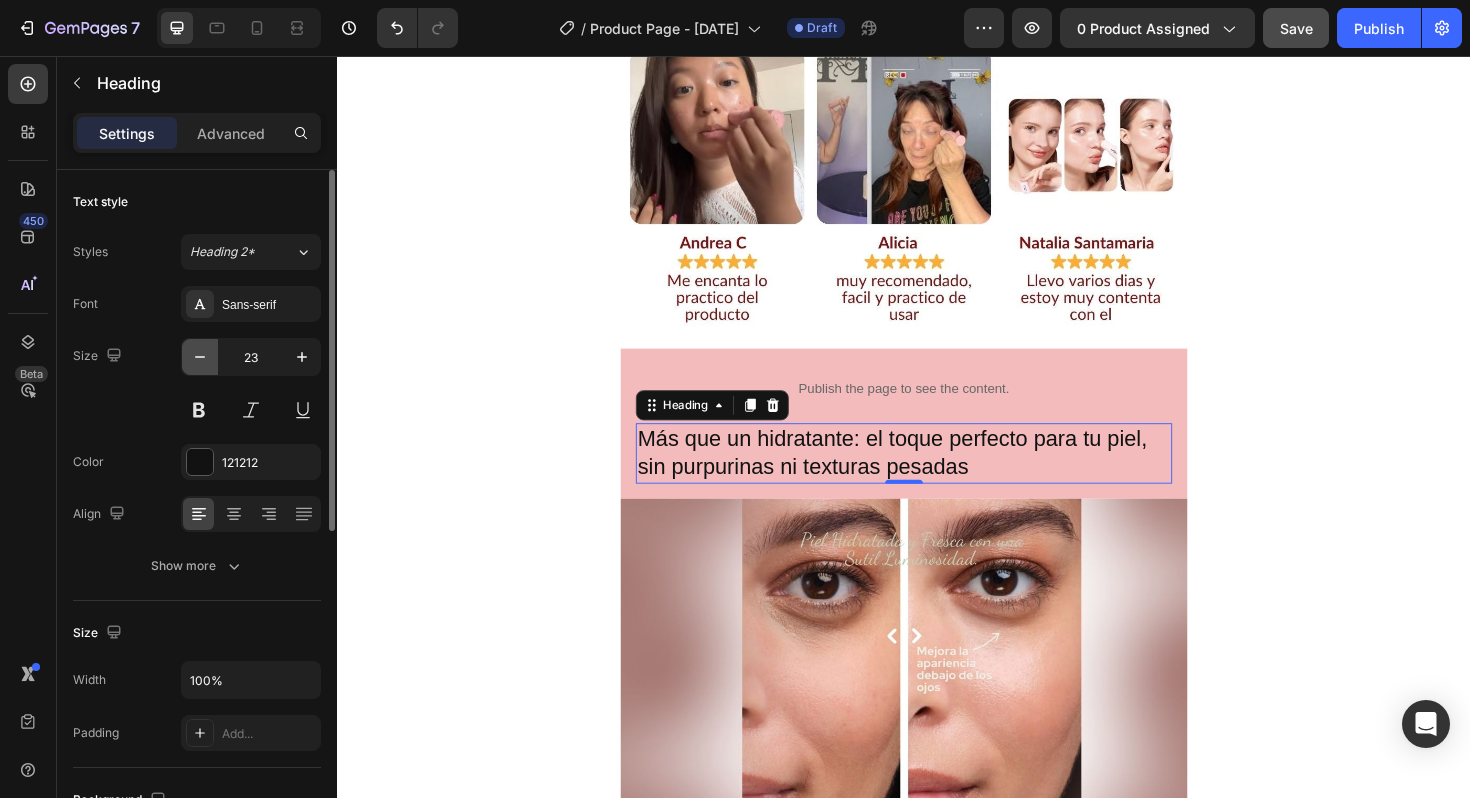 click 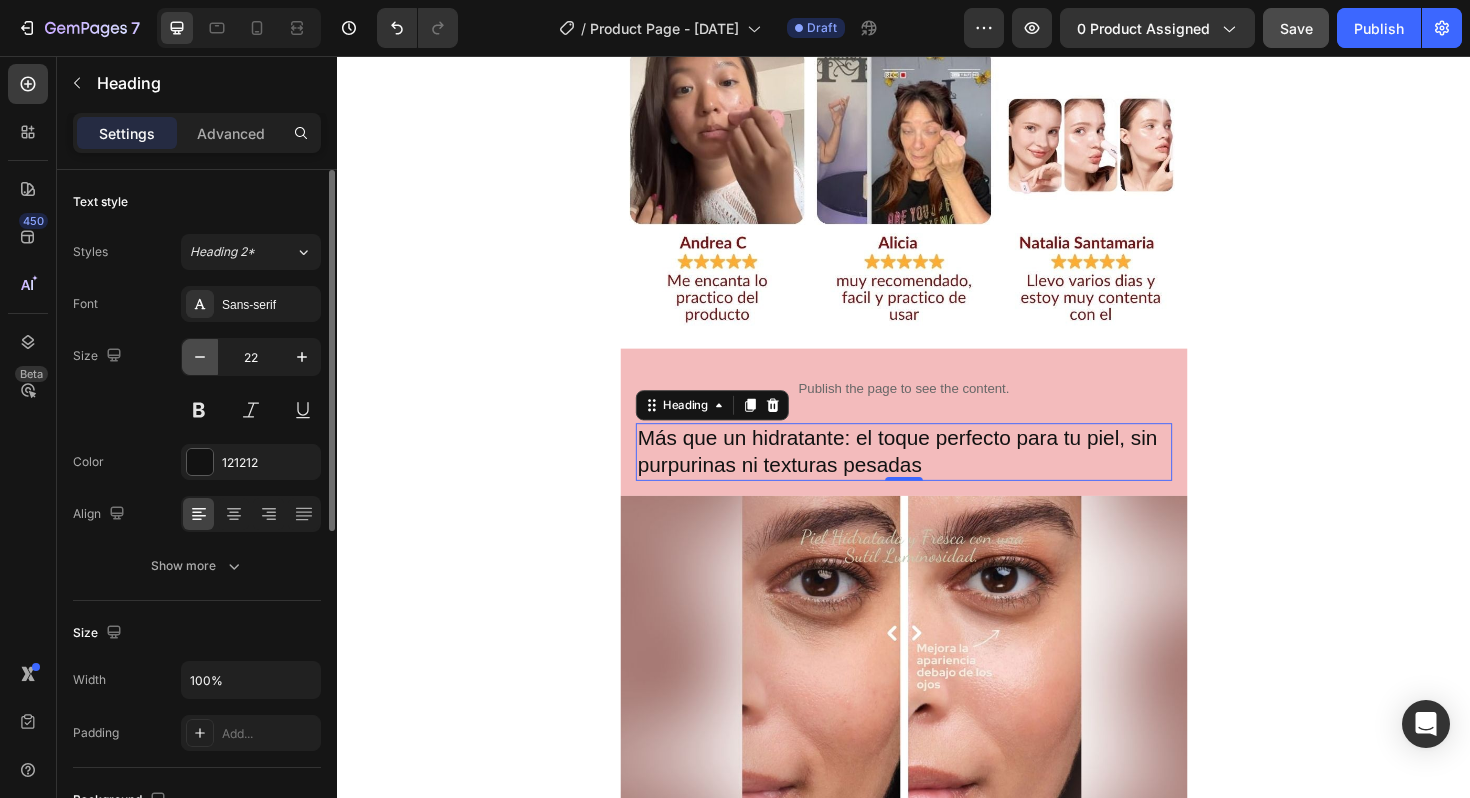 click 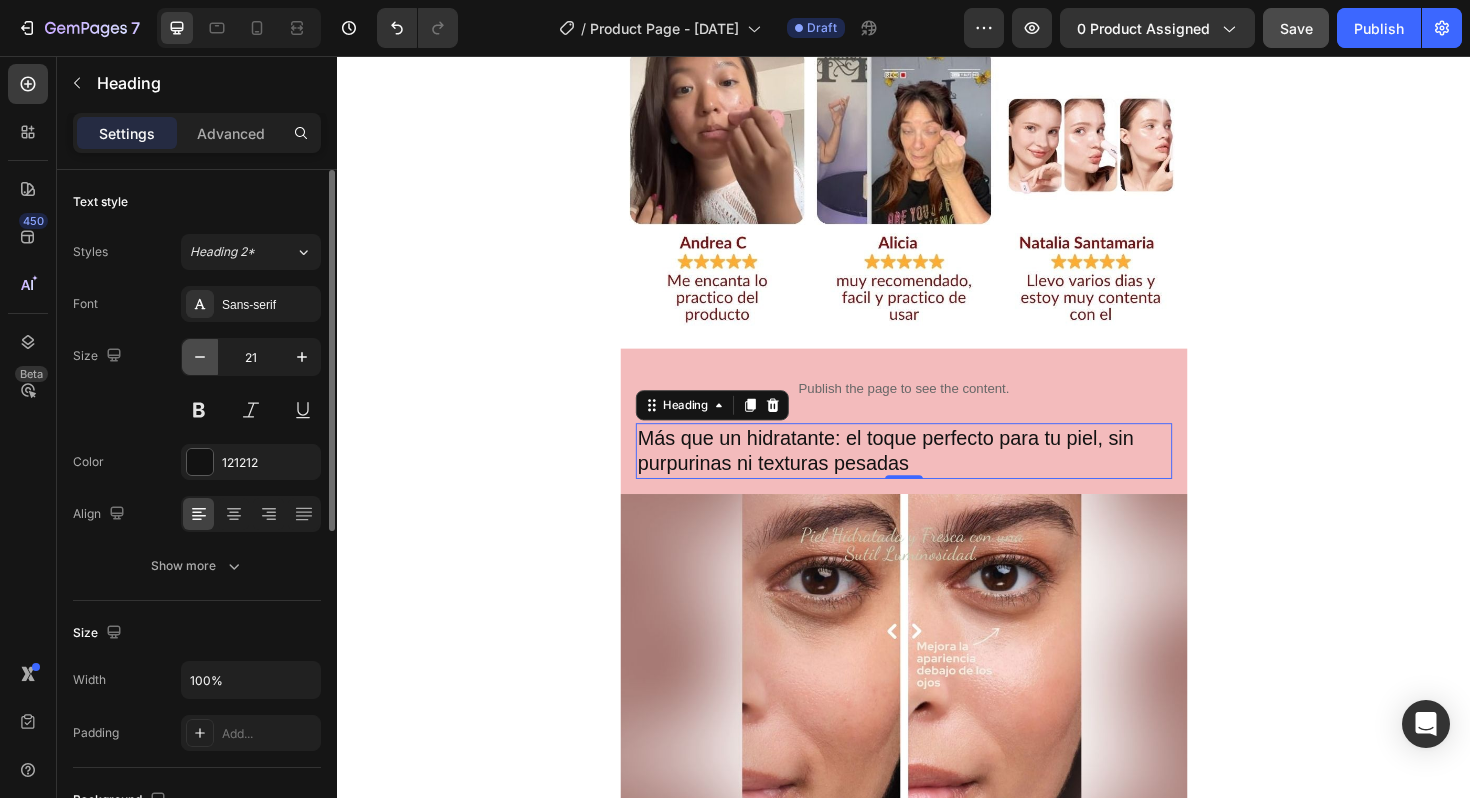 click 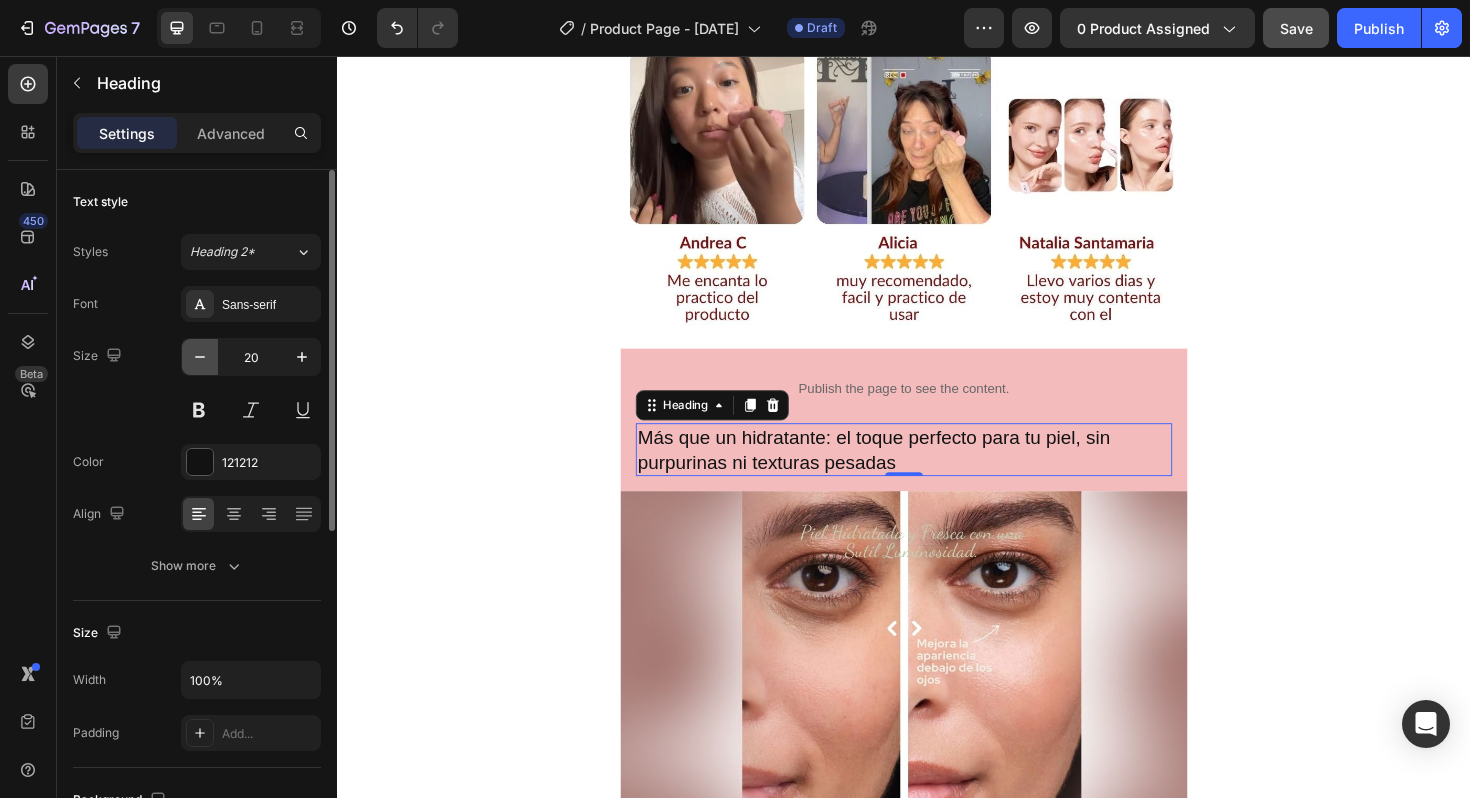 click 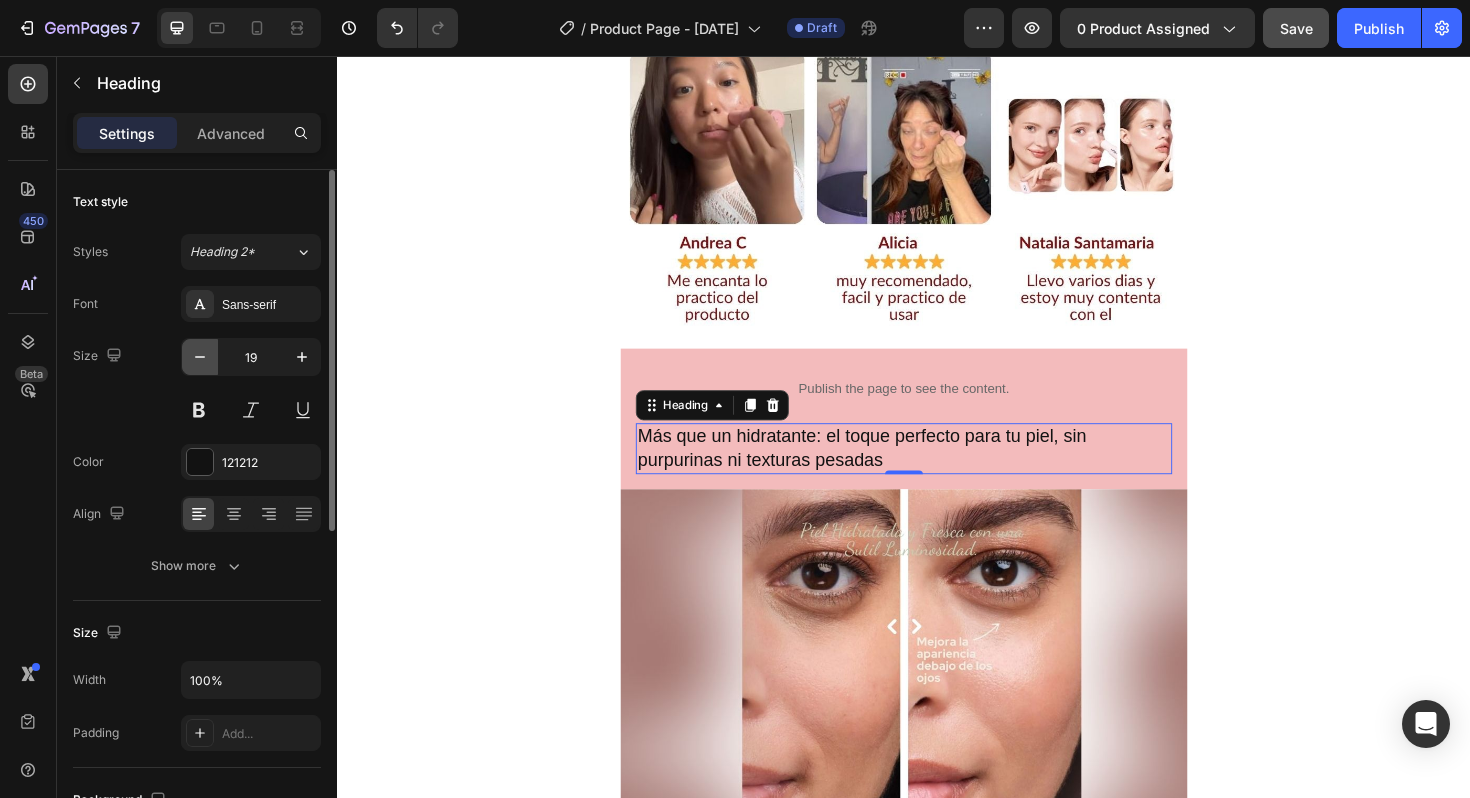 click 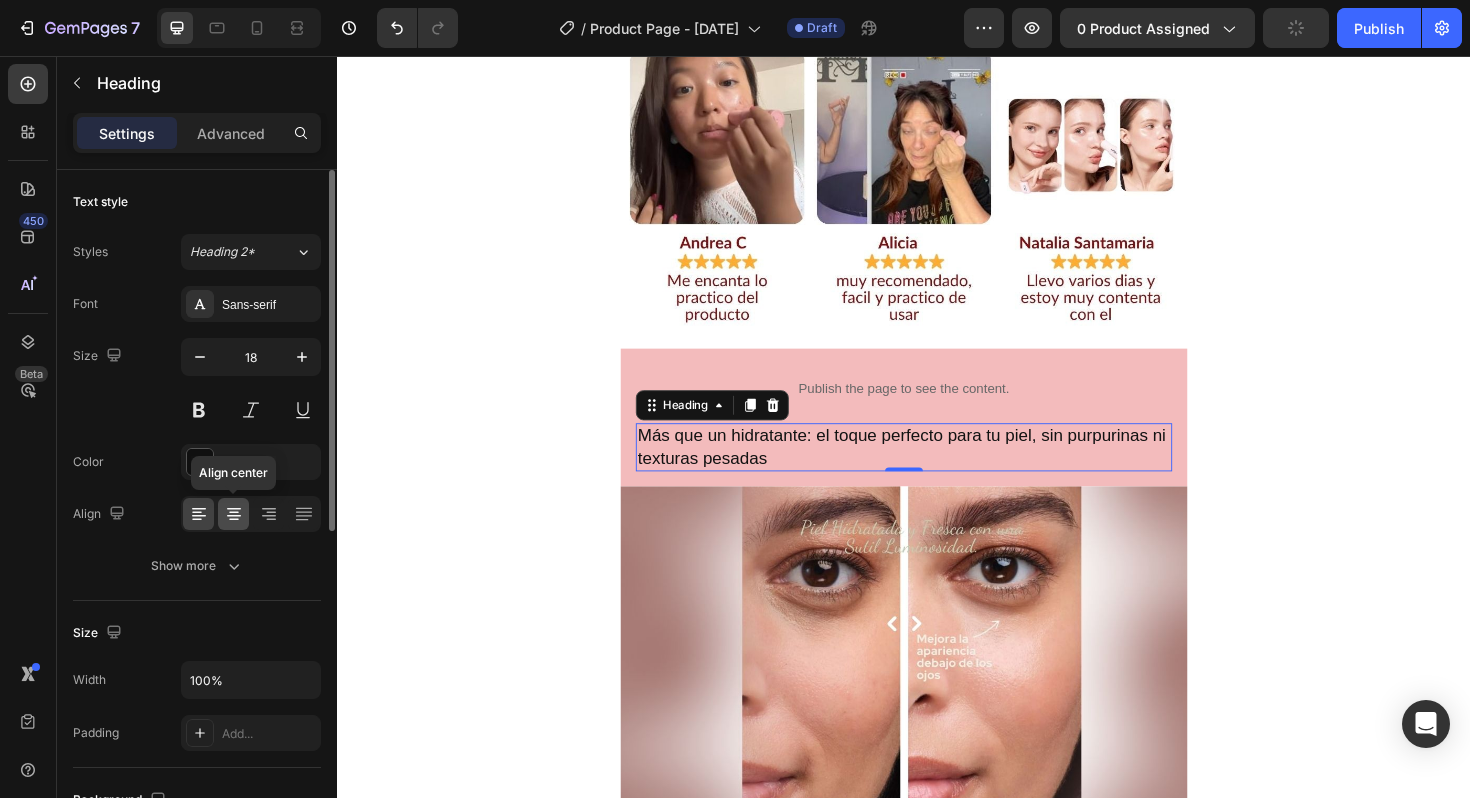 click 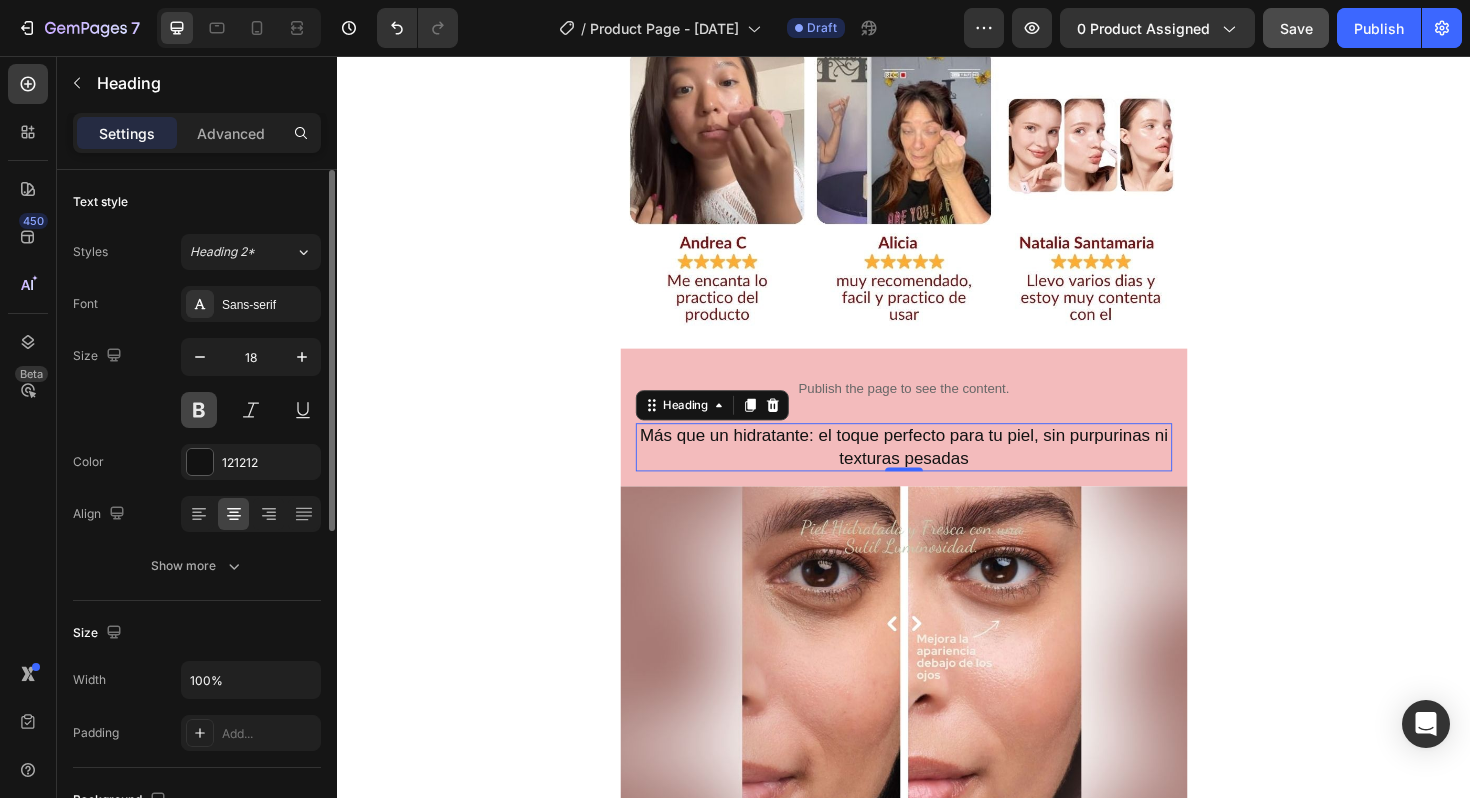 click at bounding box center (199, 410) 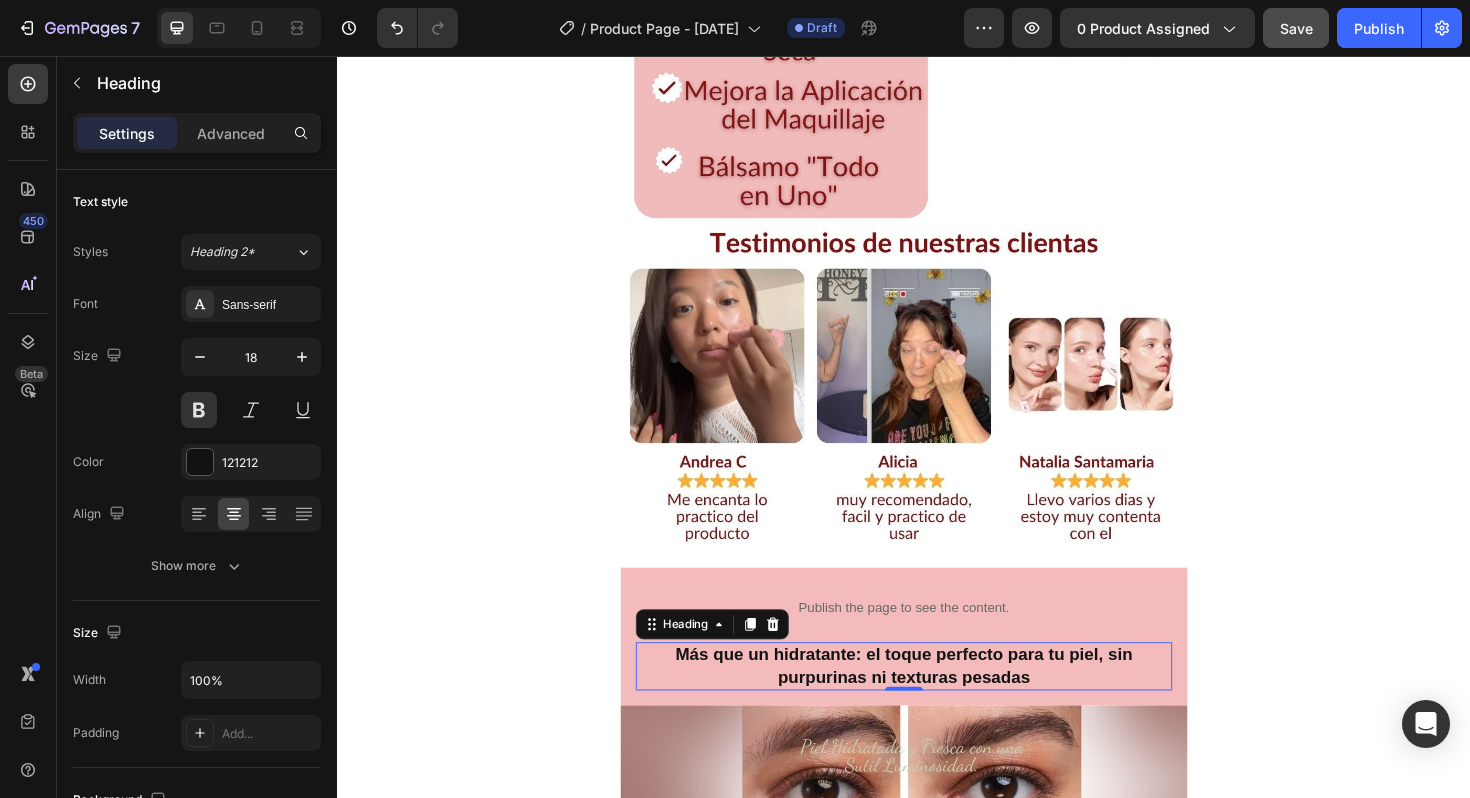 scroll, scrollTop: 1901, scrollLeft: 0, axis: vertical 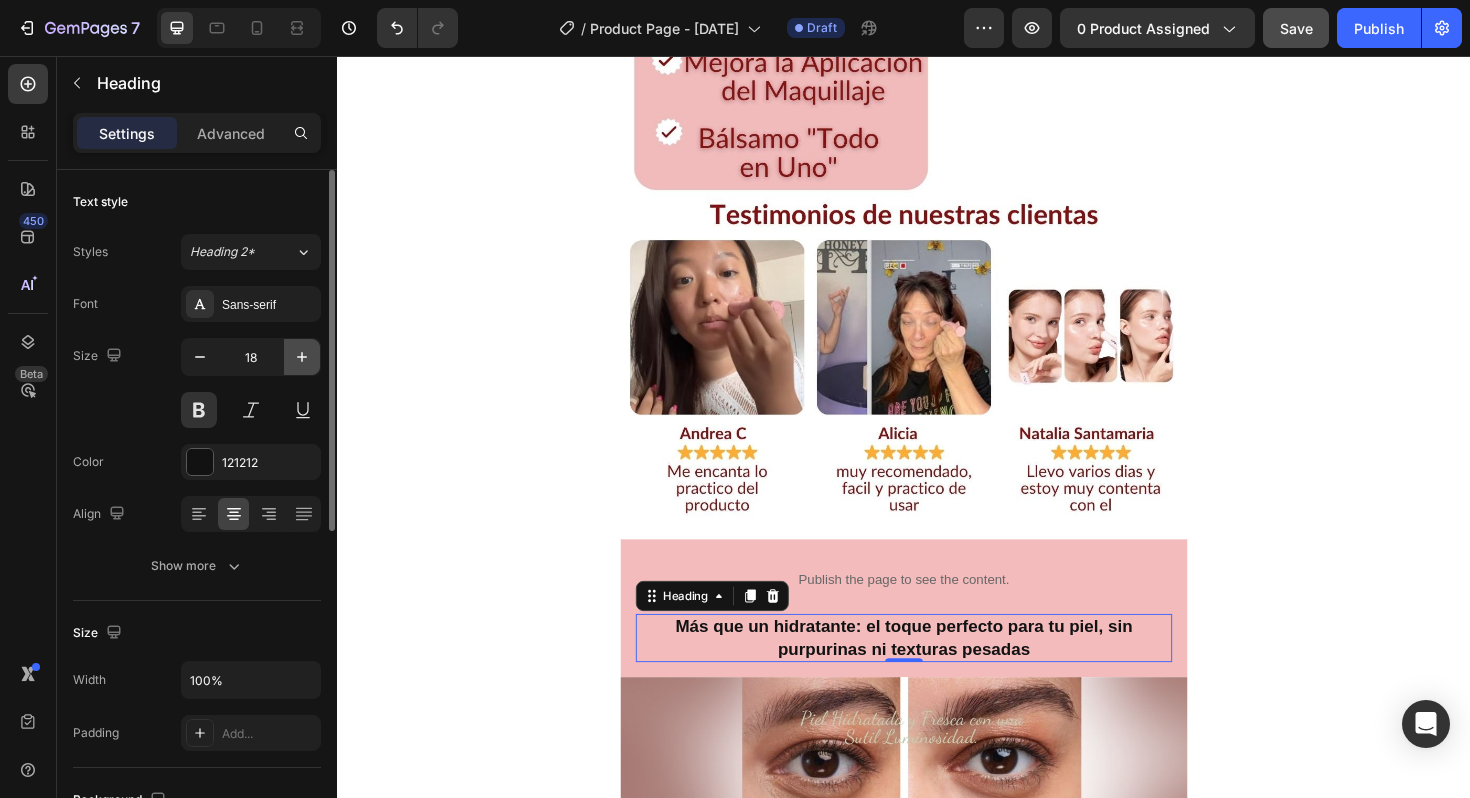 click 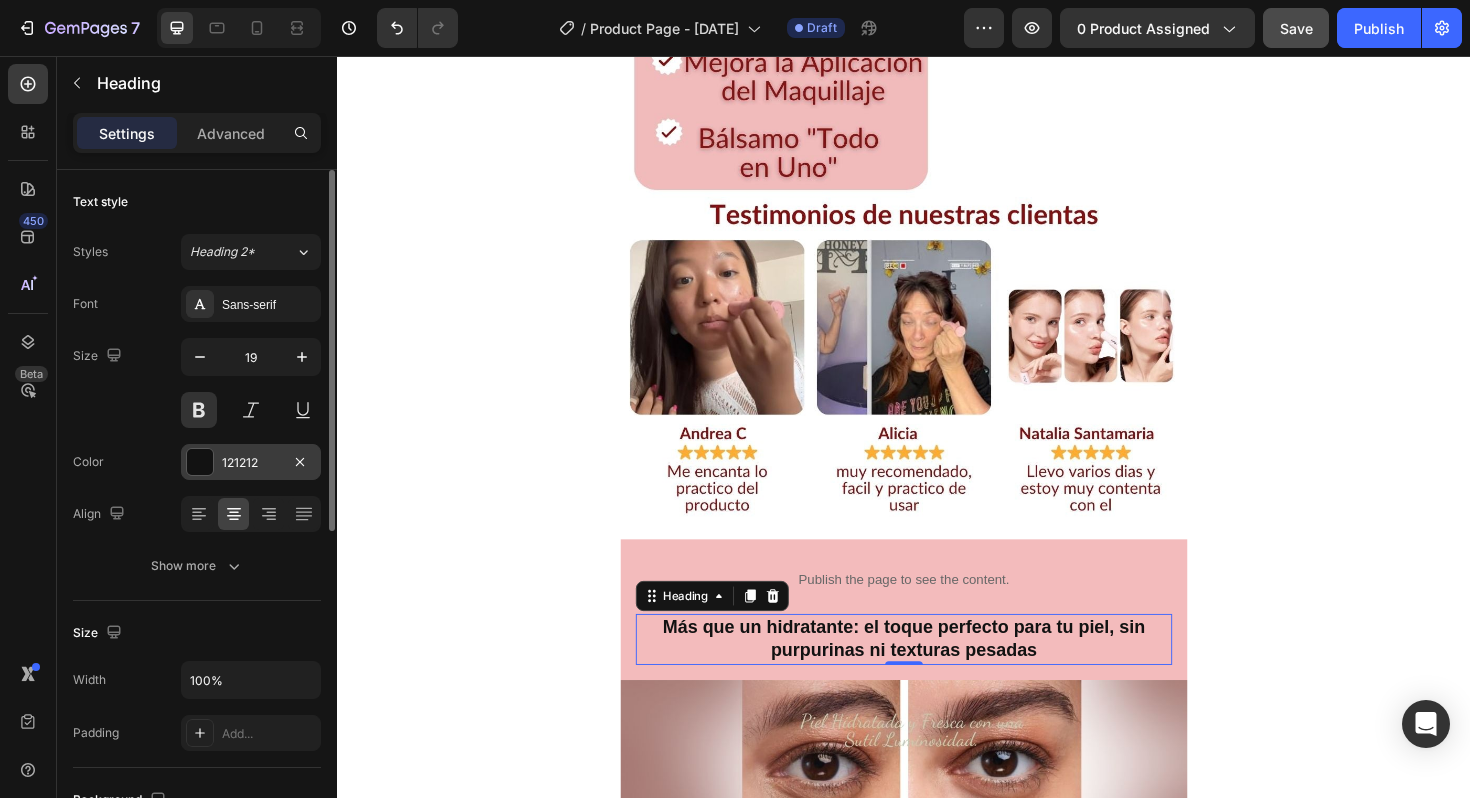 click at bounding box center [200, 462] 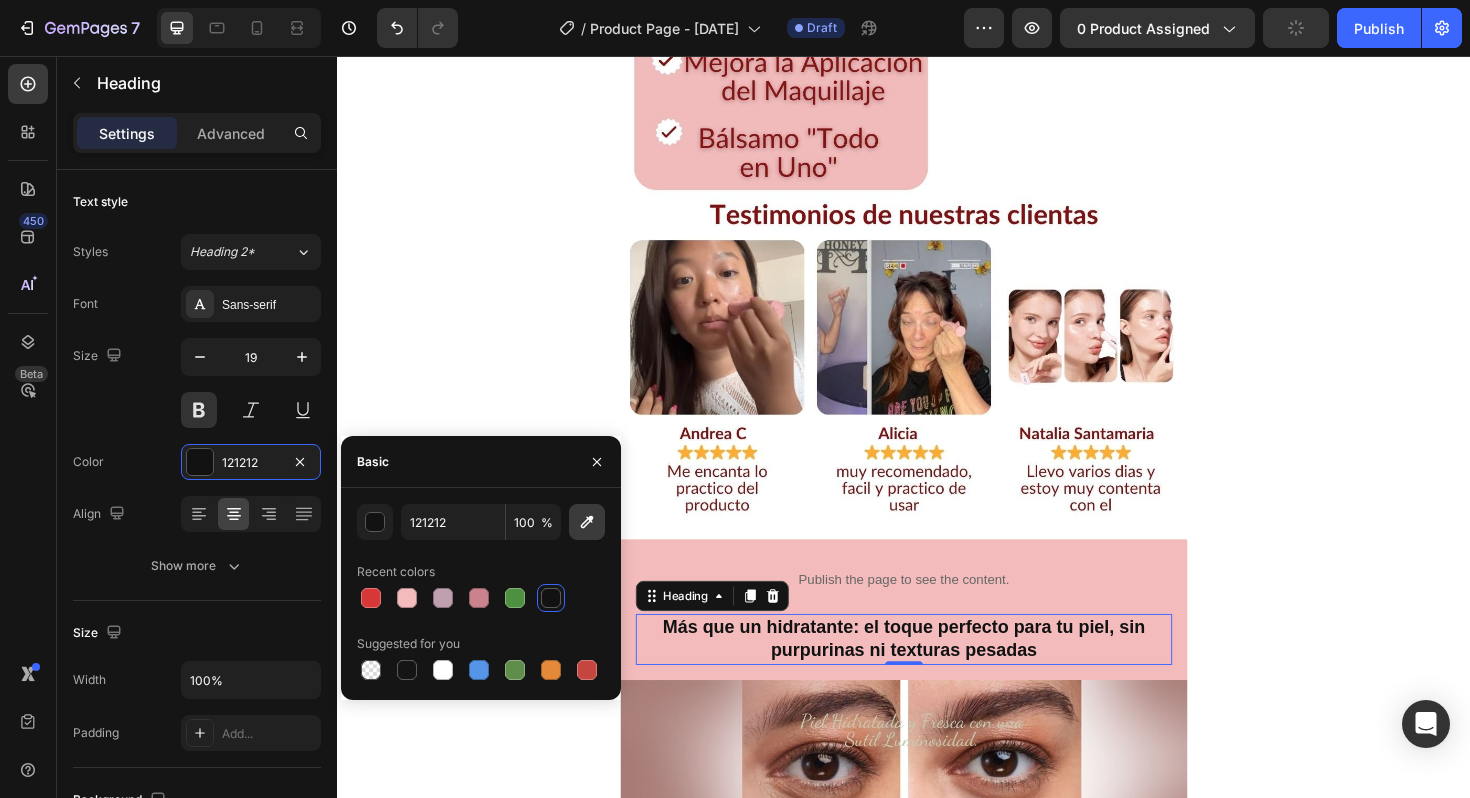 click 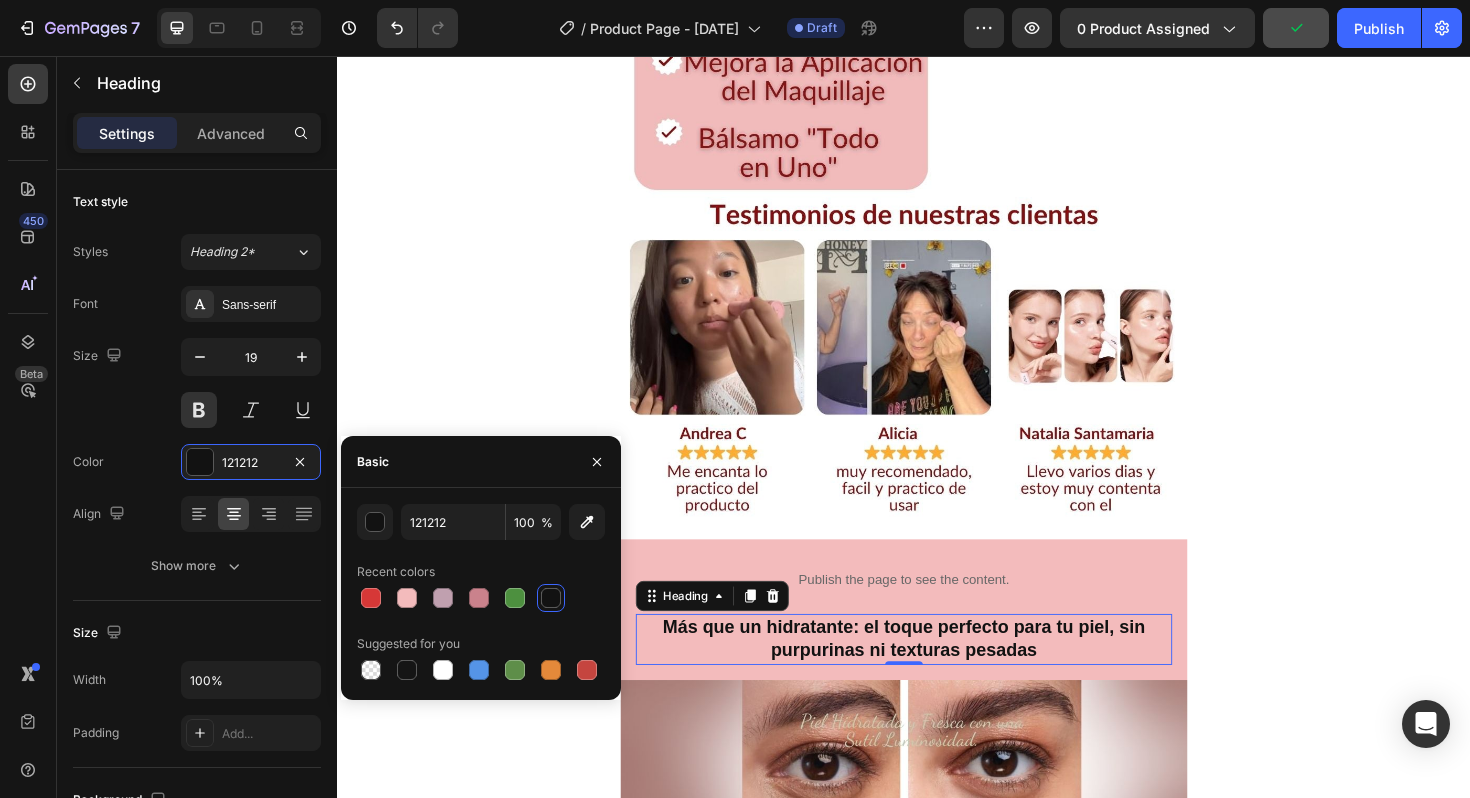 type on "7A1519" 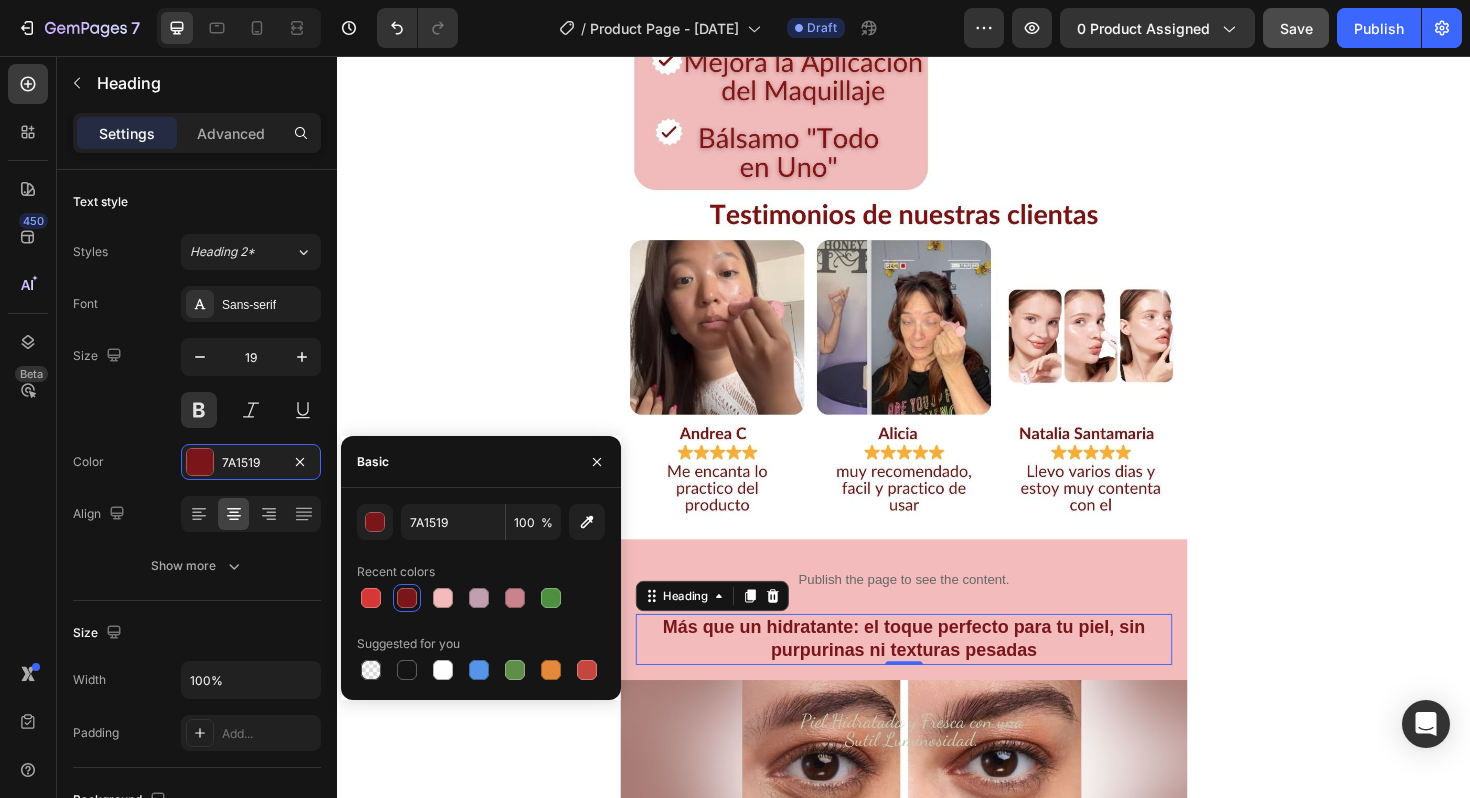 click at bounding box center [407, 598] 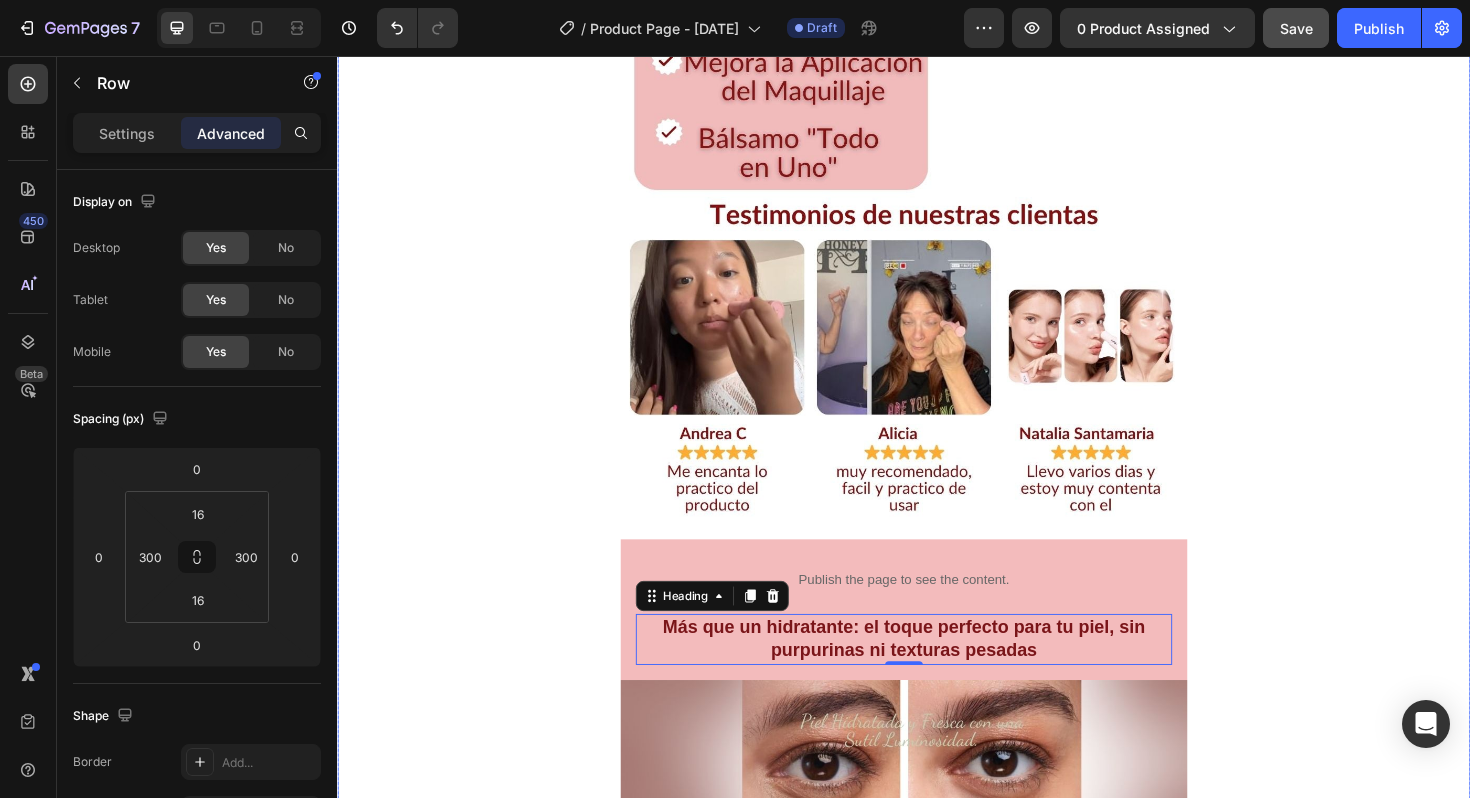 click on "Image
Publish the page to see the content.
Custom Code Row Image
Publish the page to see the content.
Custom Code Más que un hidratante: el toque perfecto para tu piel, sin purpurinas ni texturas pesadas Heading   0 Row Image Image
Publish the page to see the content.
Custom Code Row Image Row" at bounding box center (937, 823) 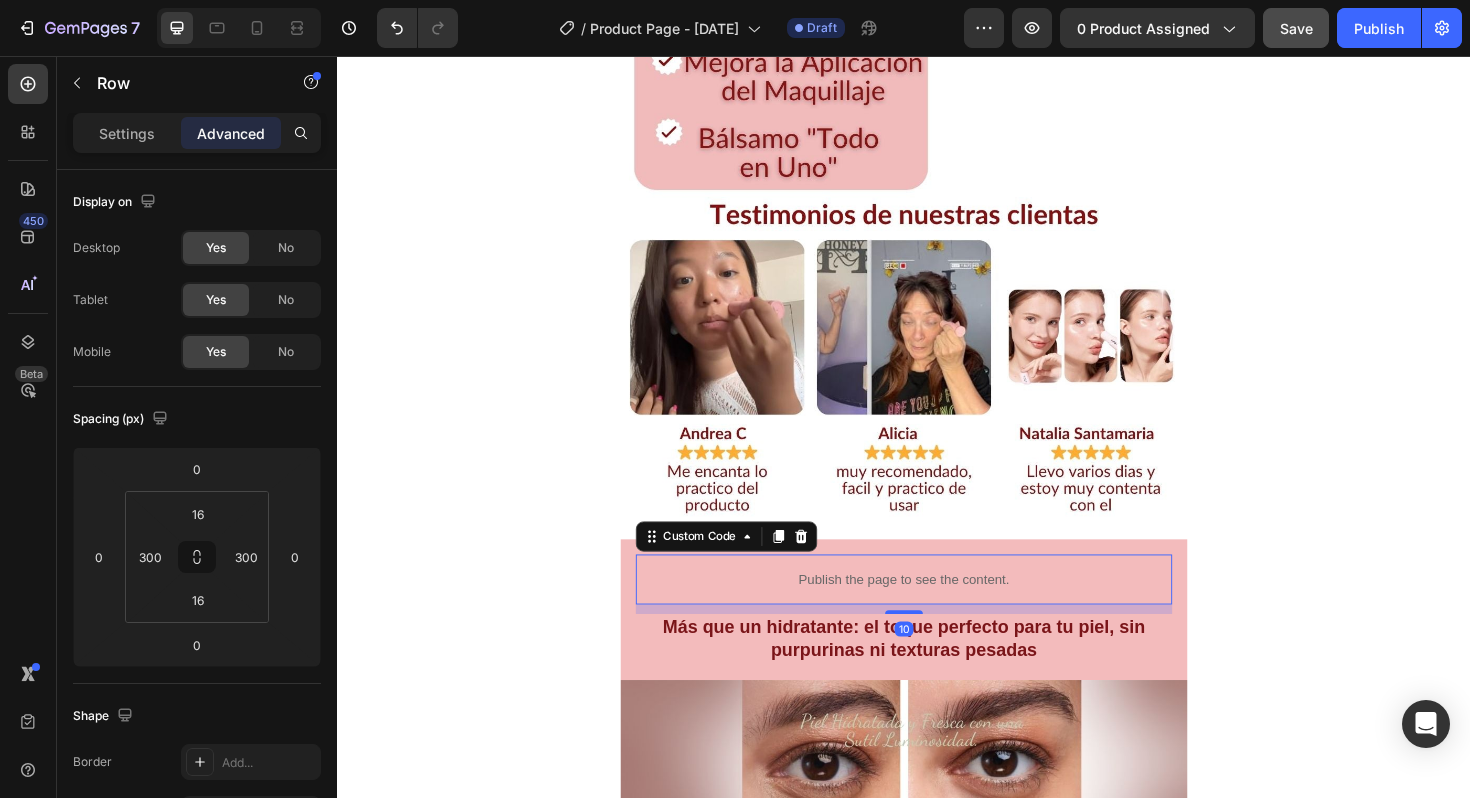 click on "Publish the page to see the content." at bounding box center [937, 610] 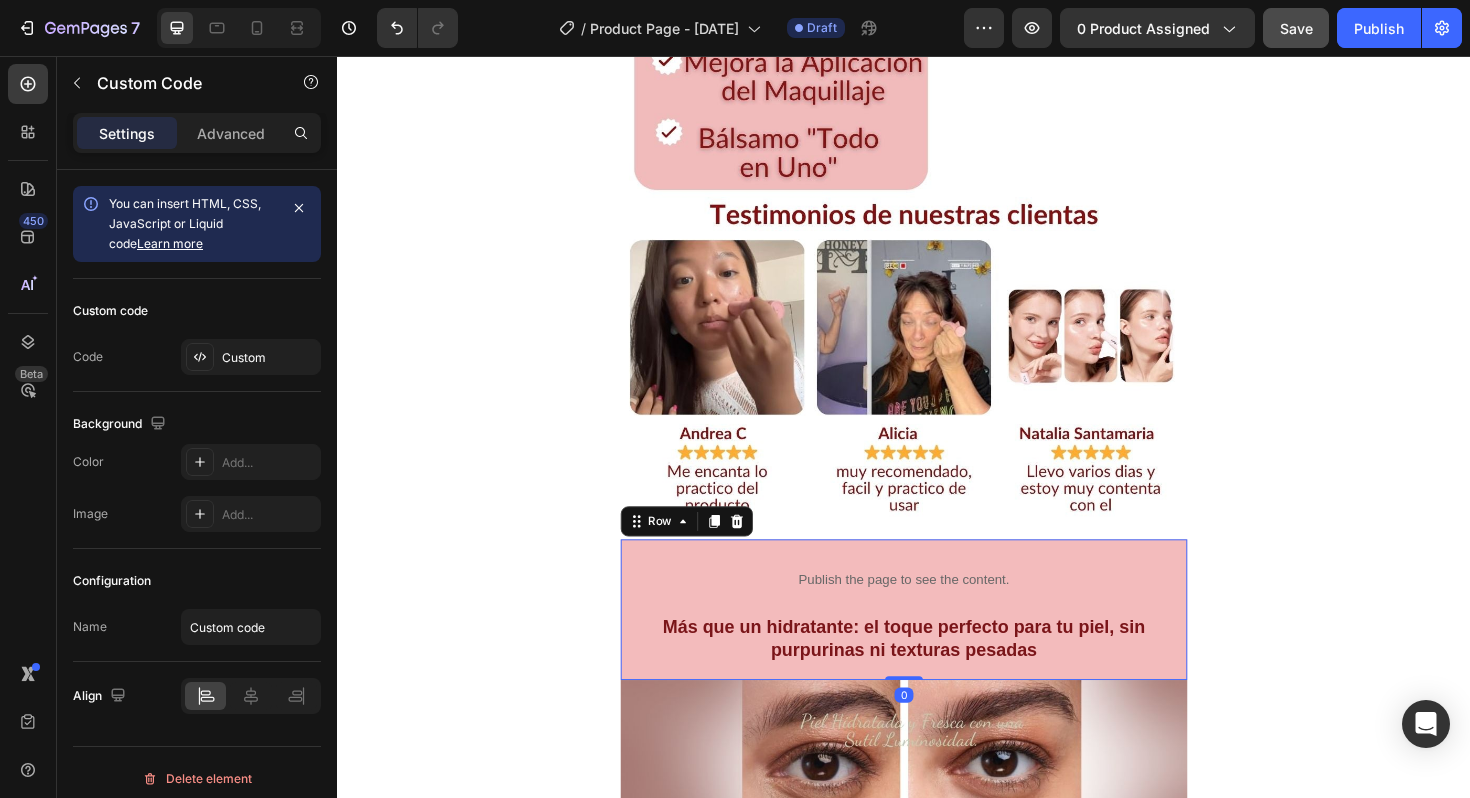 click on "Publish the page to see the content.
Custom Code Más que un hidratante: el toque perfecto para tu piel, sin purpurinas ni texturas pesadas Heading Row   0" at bounding box center [937, 642] 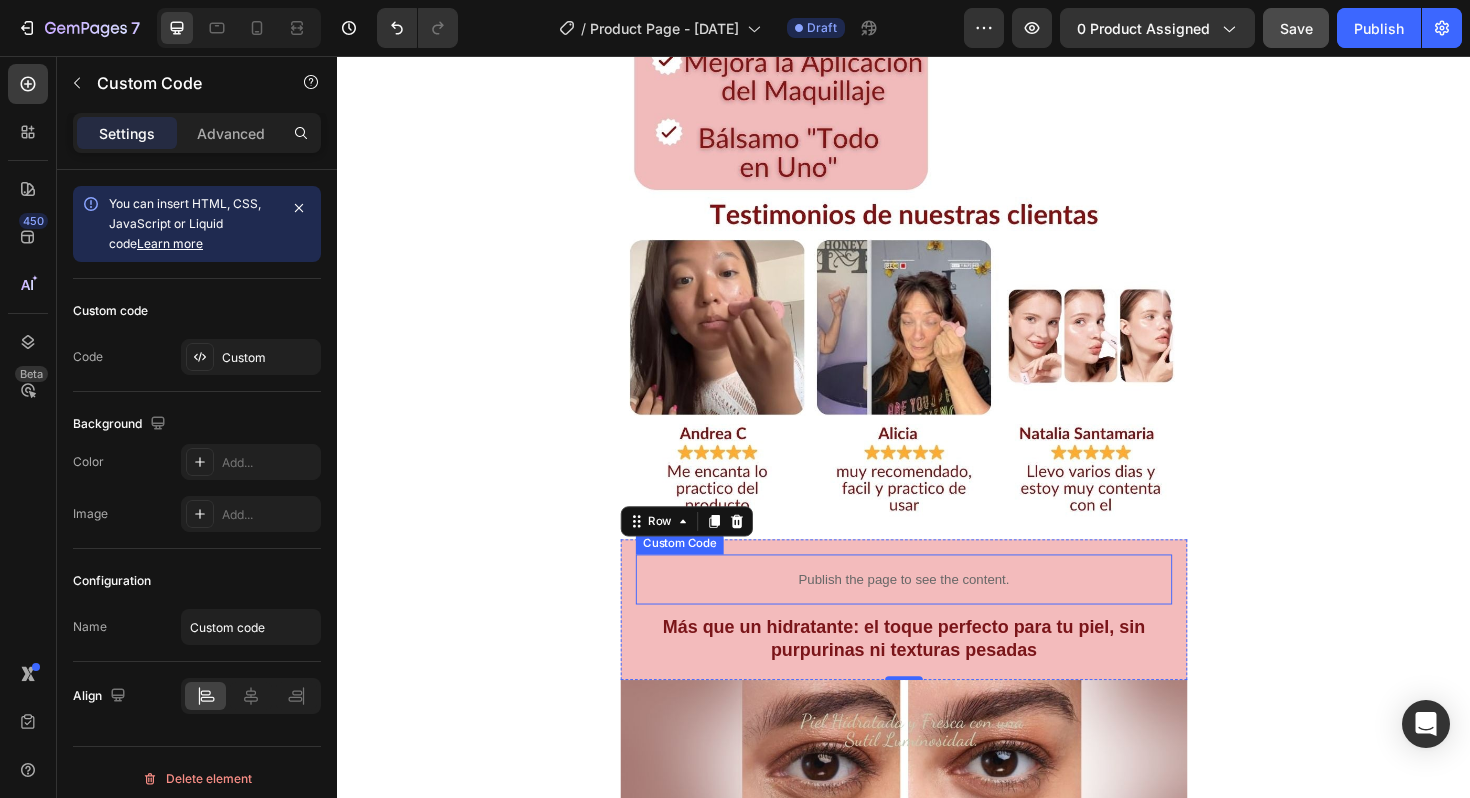click on "Publish the page to see the content." at bounding box center [937, 610] 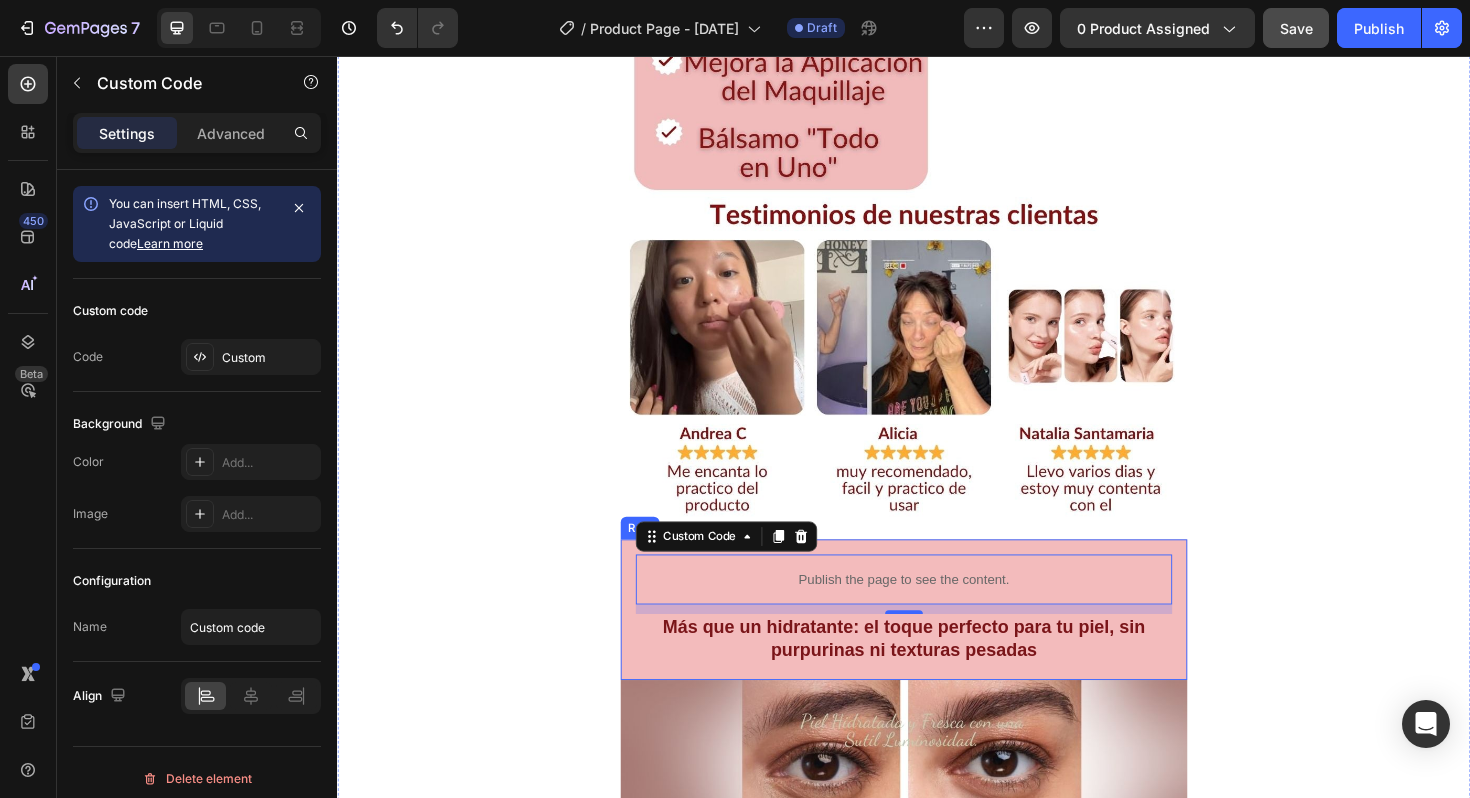 click on "Publish the page to see the content.
Custom Code   10 Más que un hidratante: el toque perfecto para tu piel, sin purpurinas ni texturas pesadas Heading Row" at bounding box center [937, 642] 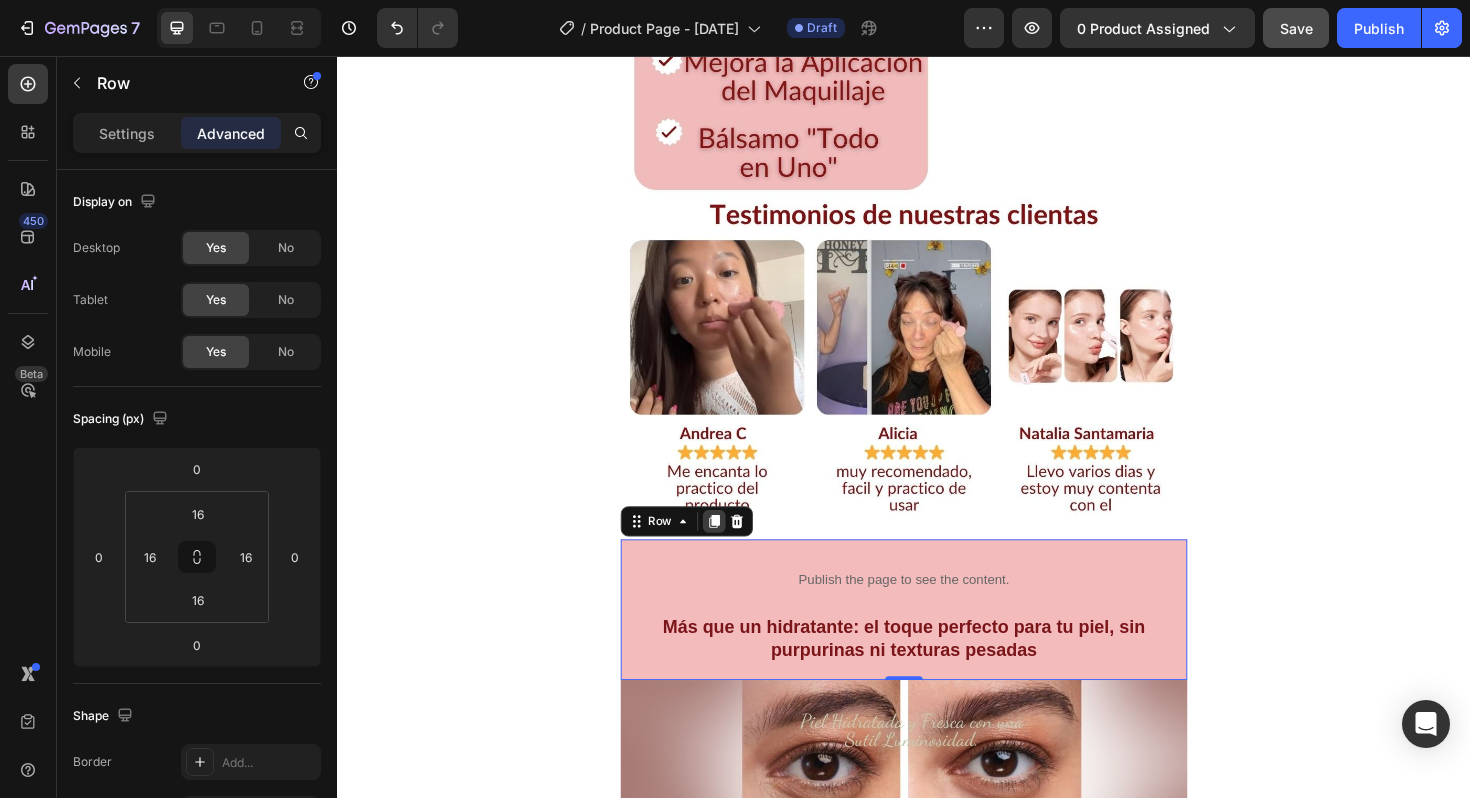 click 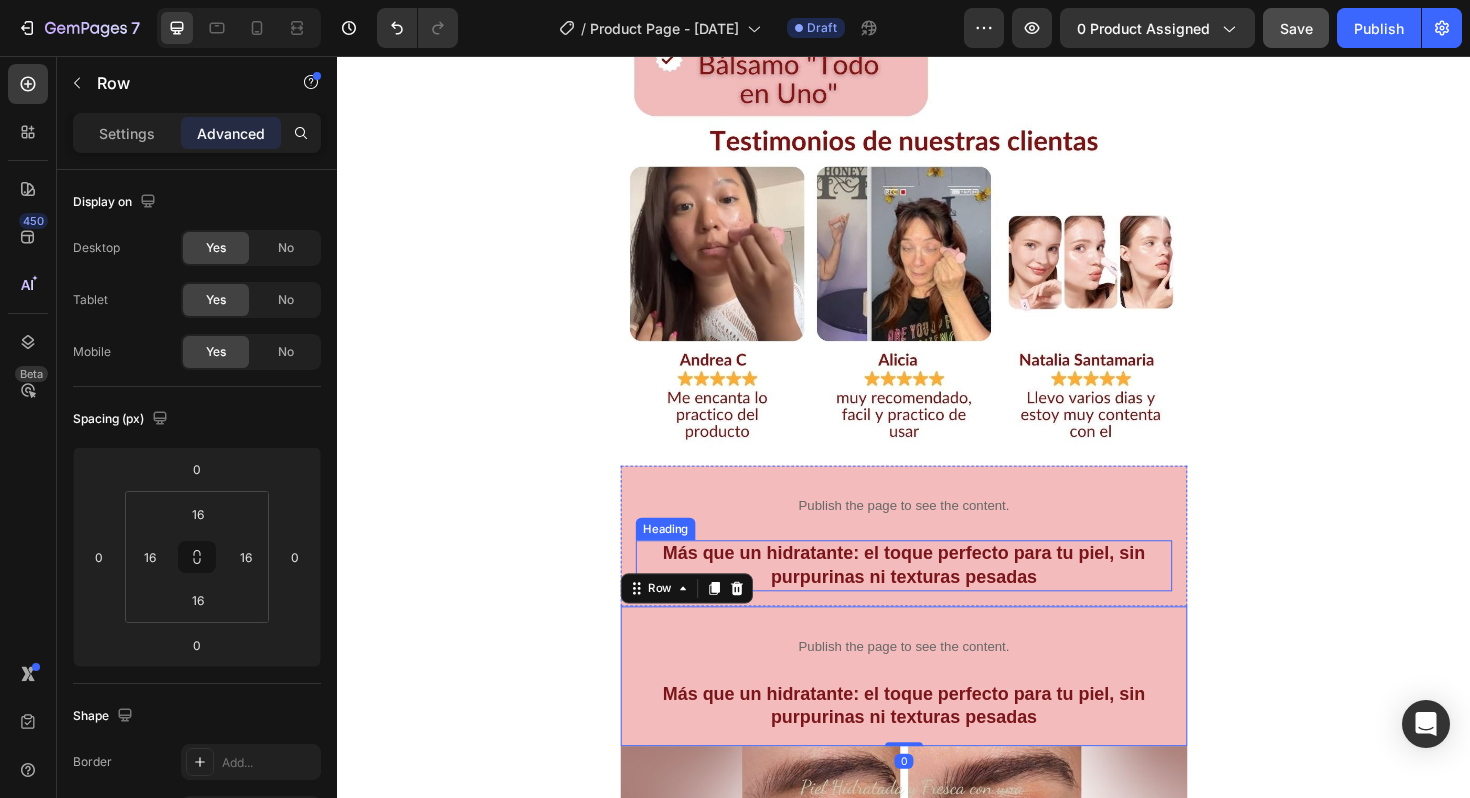 scroll, scrollTop: 2031, scrollLeft: 0, axis: vertical 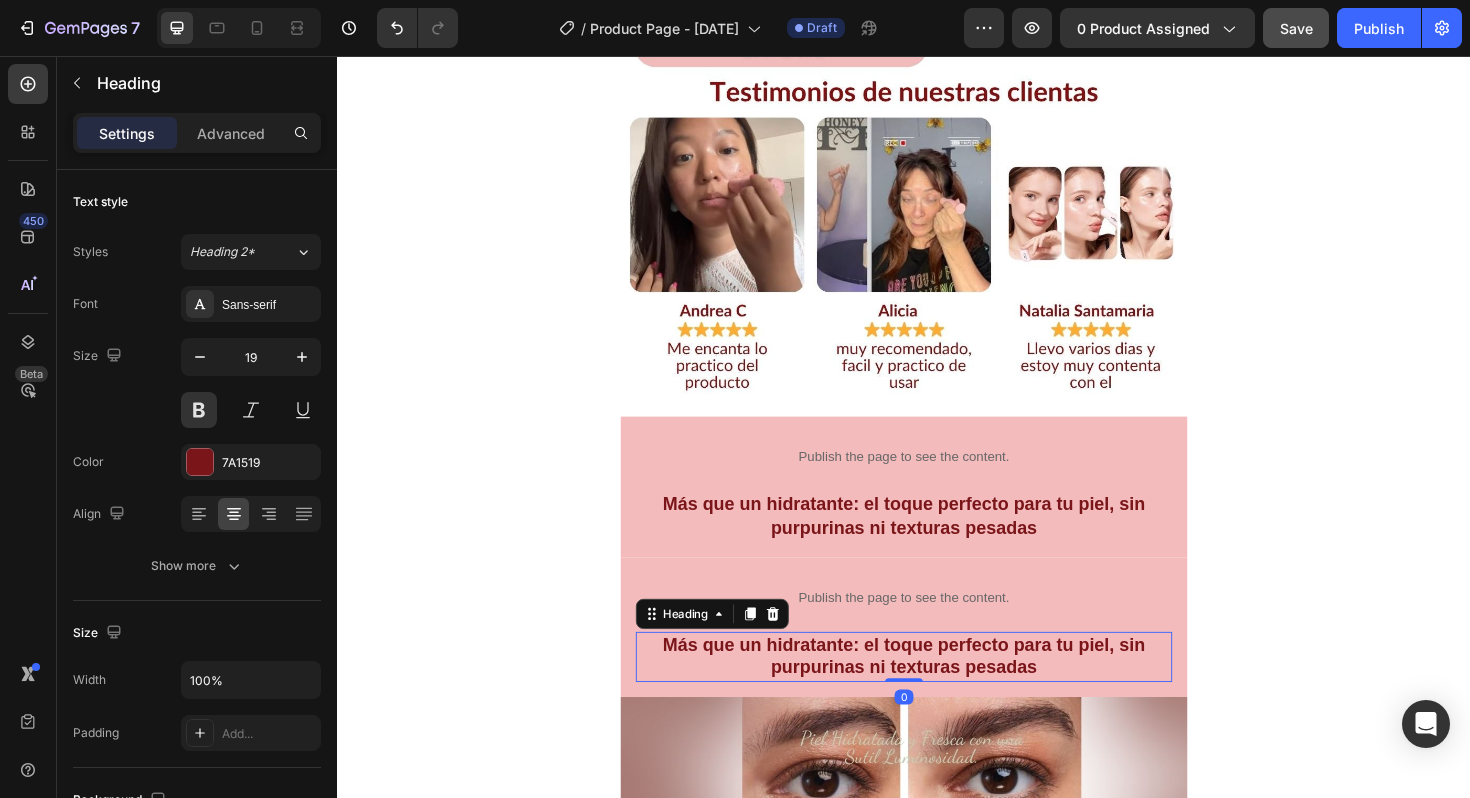 click on "Más que un hidratante: el toque perfecto para tu piel, sin purpurinas ni texturas pesadas" at bounding box center [937, 692] 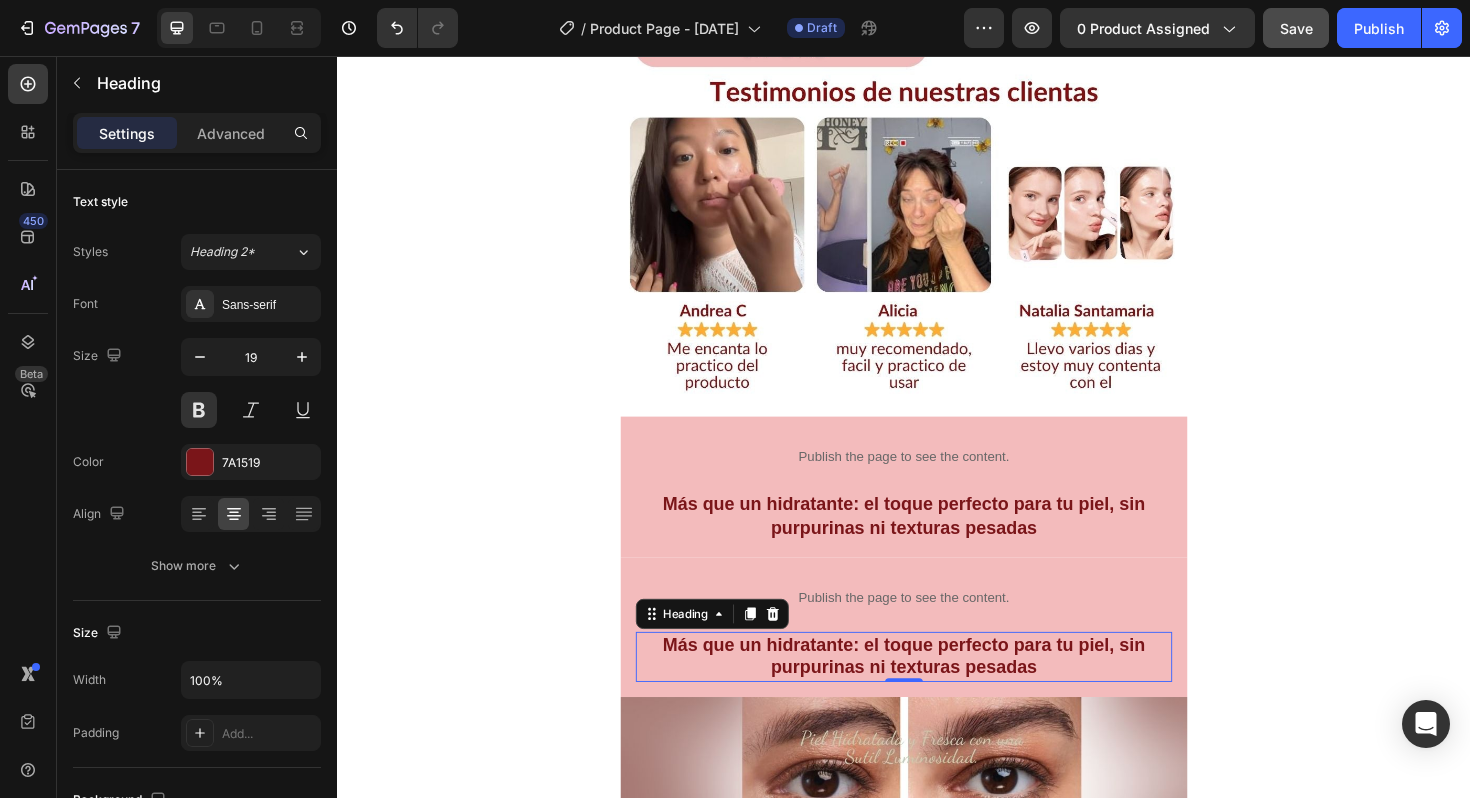 click on "Más que un hidratante: el toque perfecto para tu piel, sin purpurinas ni texturas pesadas" at bounding box center (937, 692) 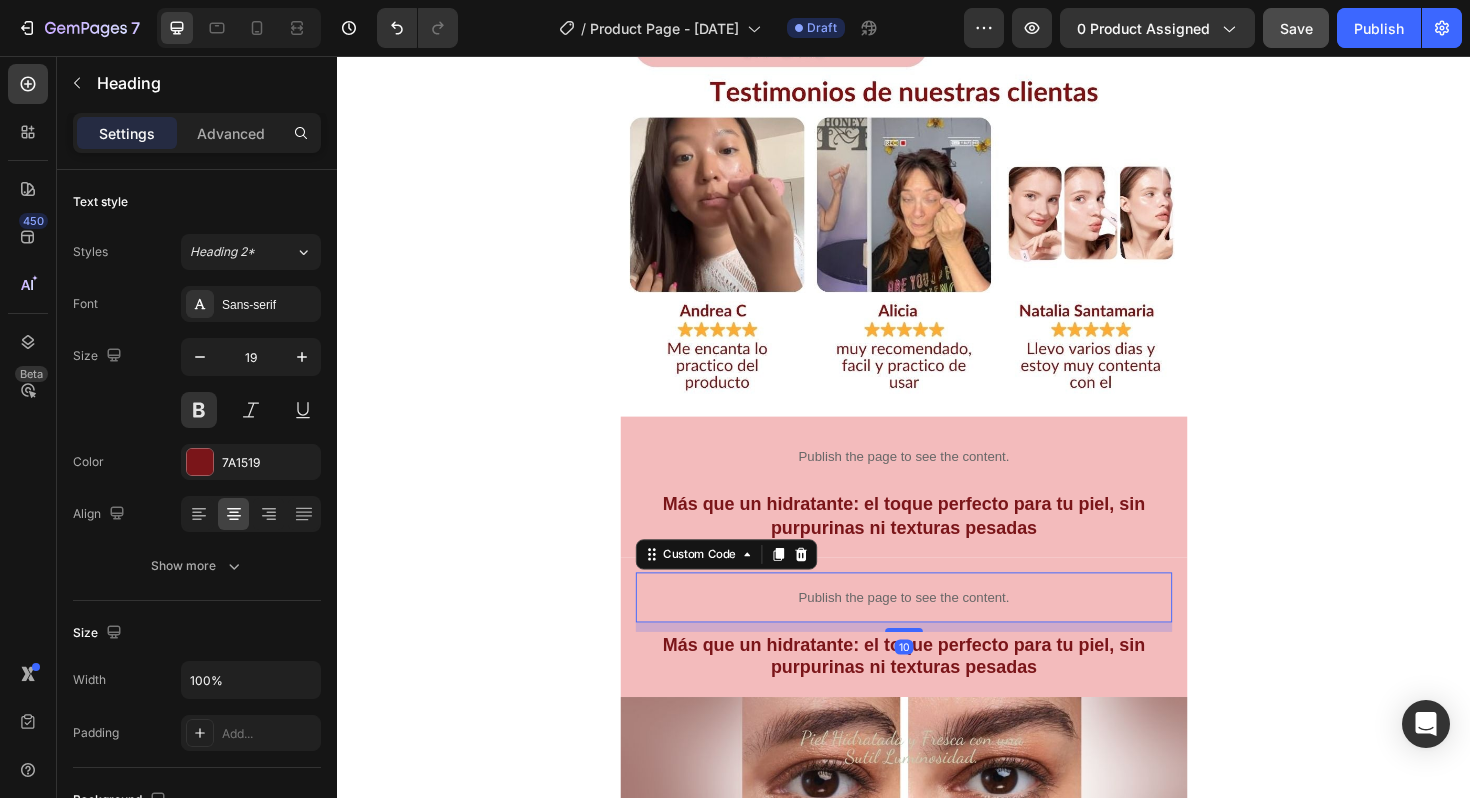 click on "Publish the page to see the content." at bounding box center [937, 629] 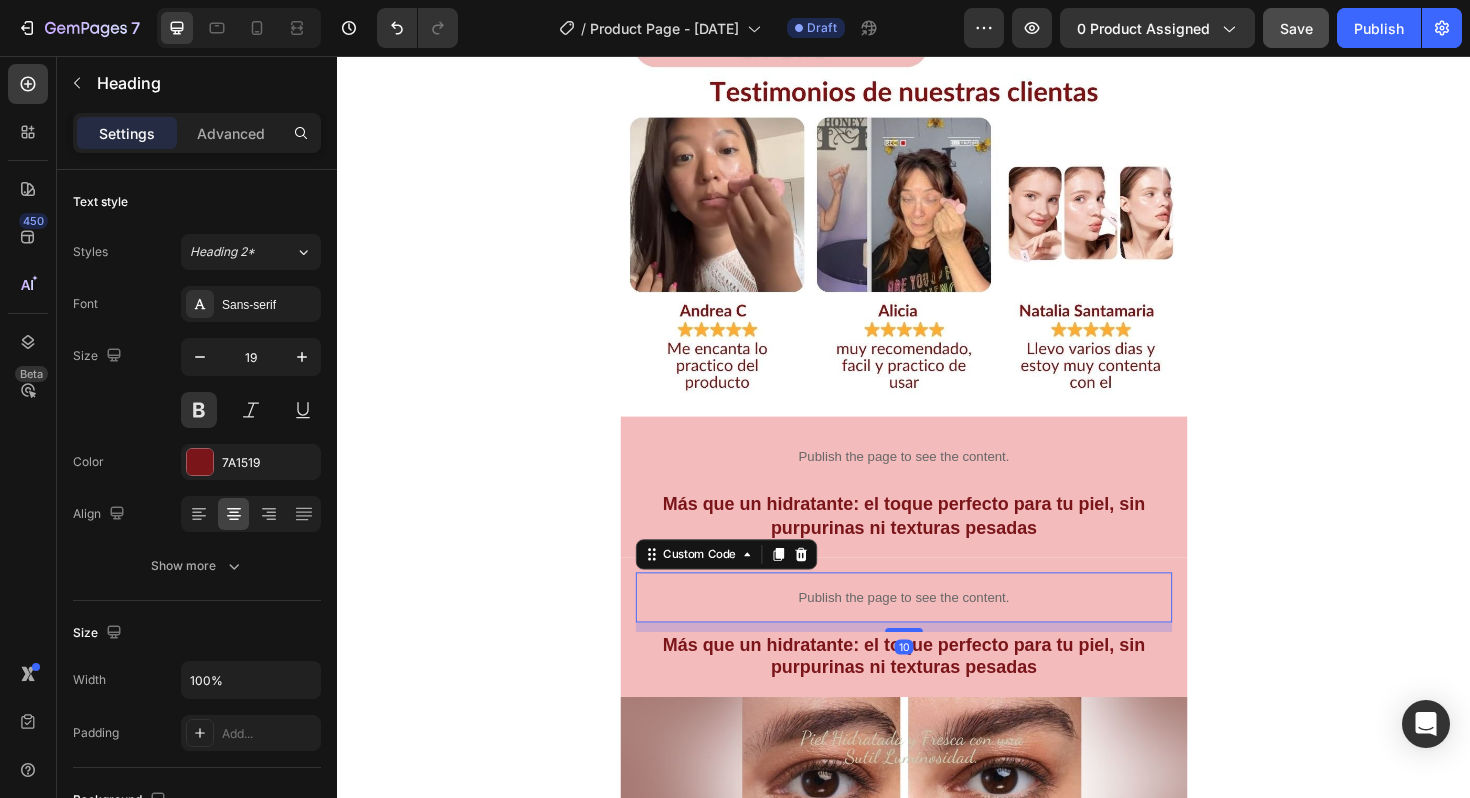 click on "Más que un hidratante: el toque perfecto para tu piel, sin purpurinas ni texturas pesadas" at bounding box center [937, 692] 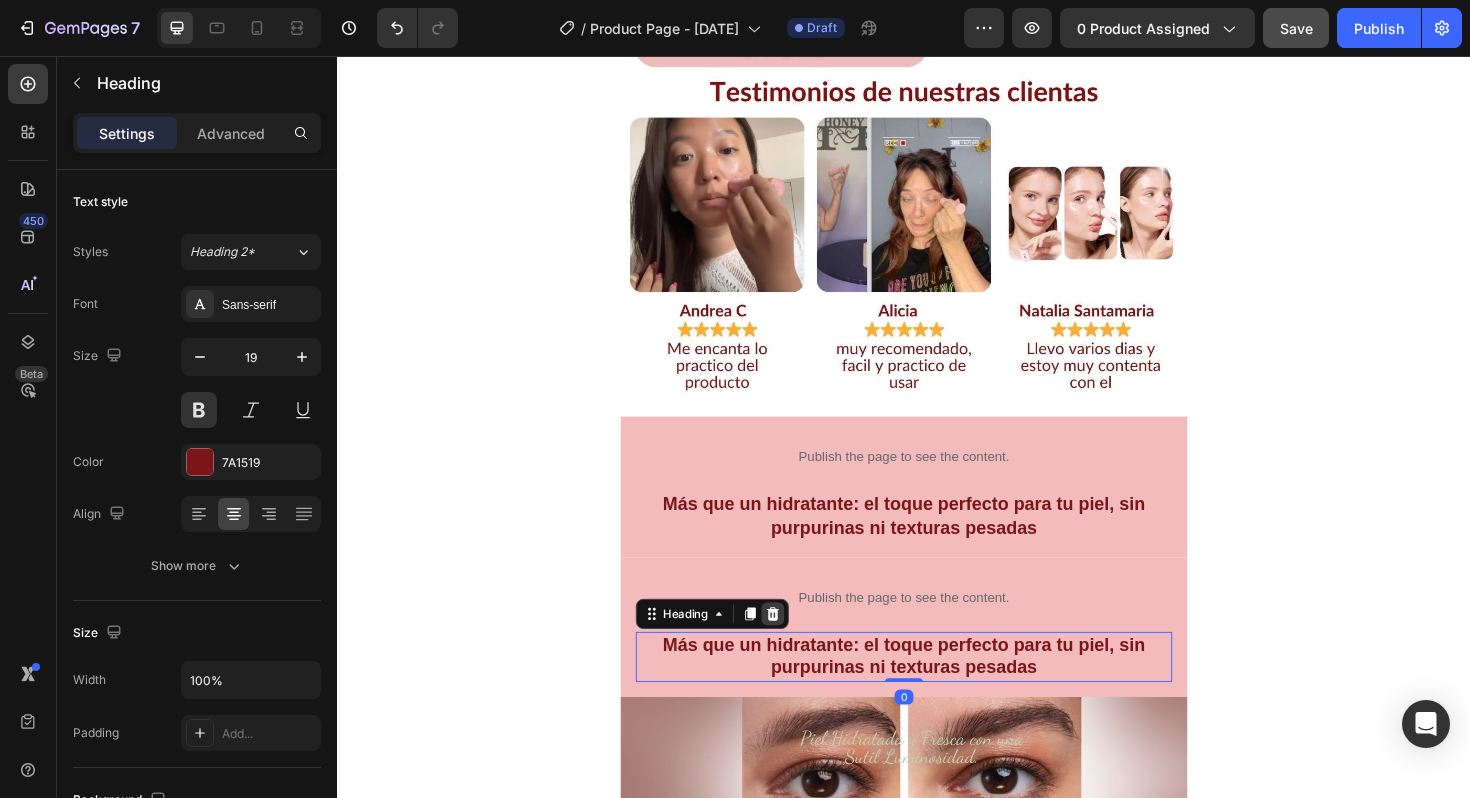 click 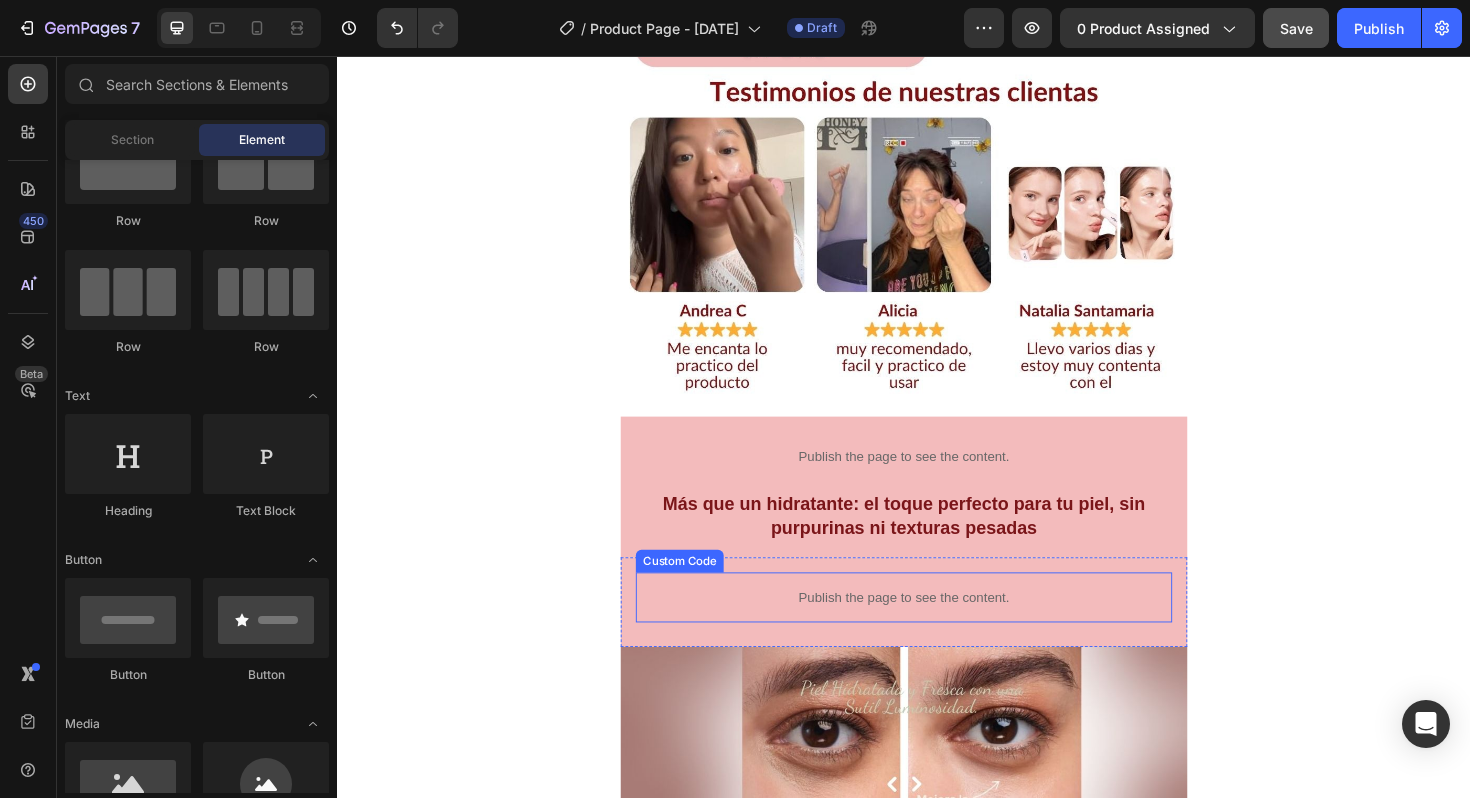 click on "Publish the page to see the content.
Custom Code" at bounding box center (937, 634) 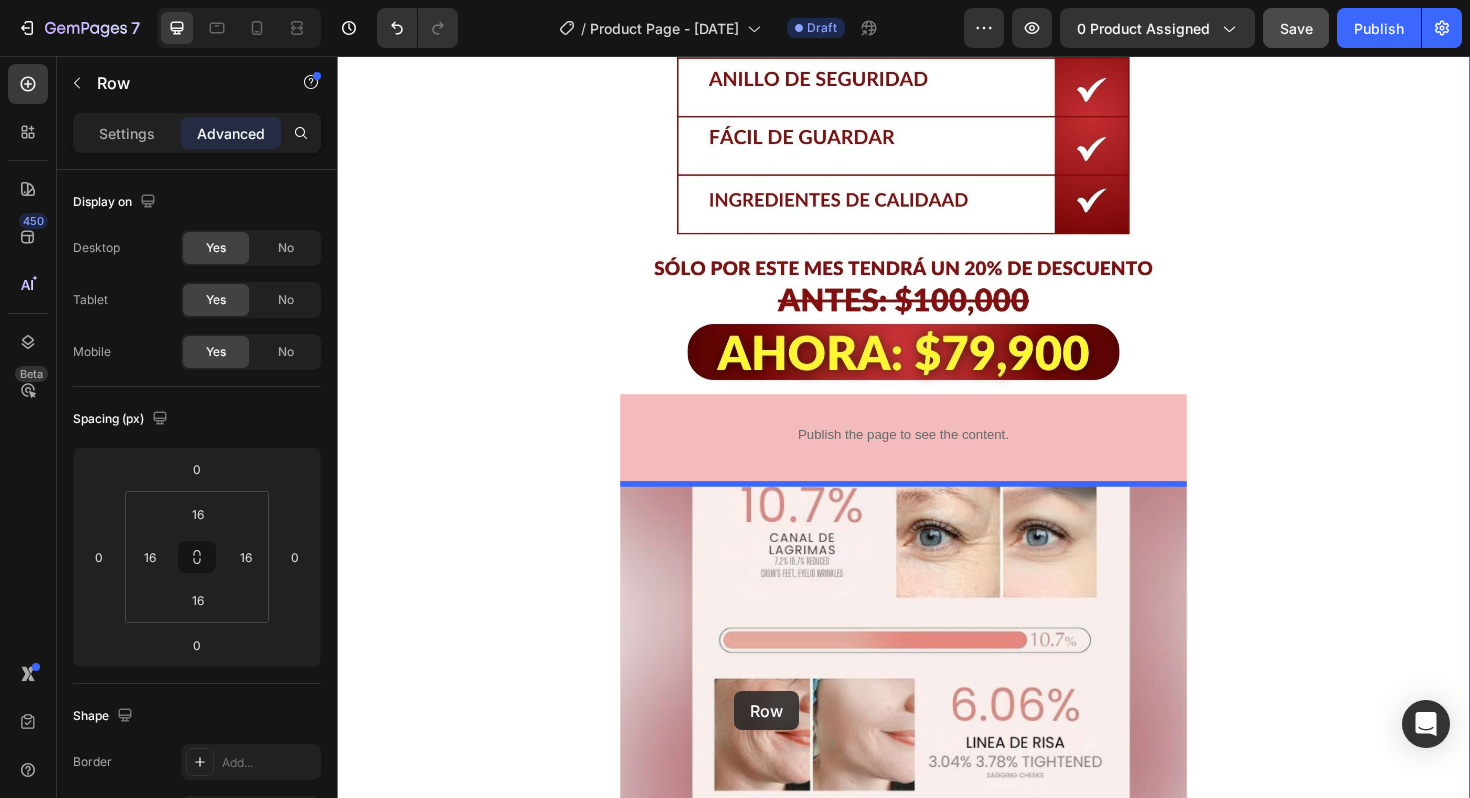 scroll, scrollTop: 4060, scrollLeft: 0, axis: vertical 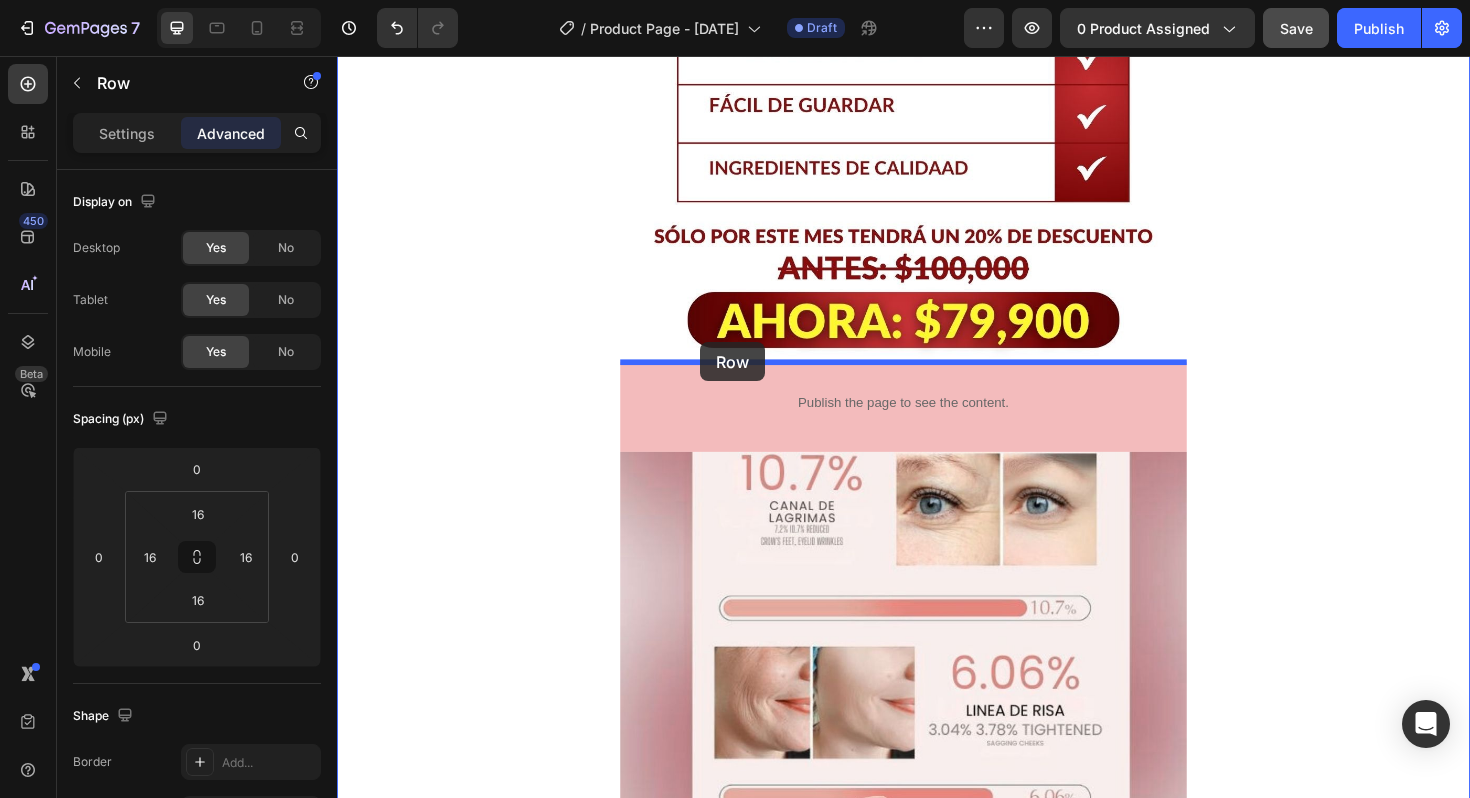drag, startPoint x: 649, startPoint y: 570, endPoint x: 722, endPoint y: 359, distance: 223.27113 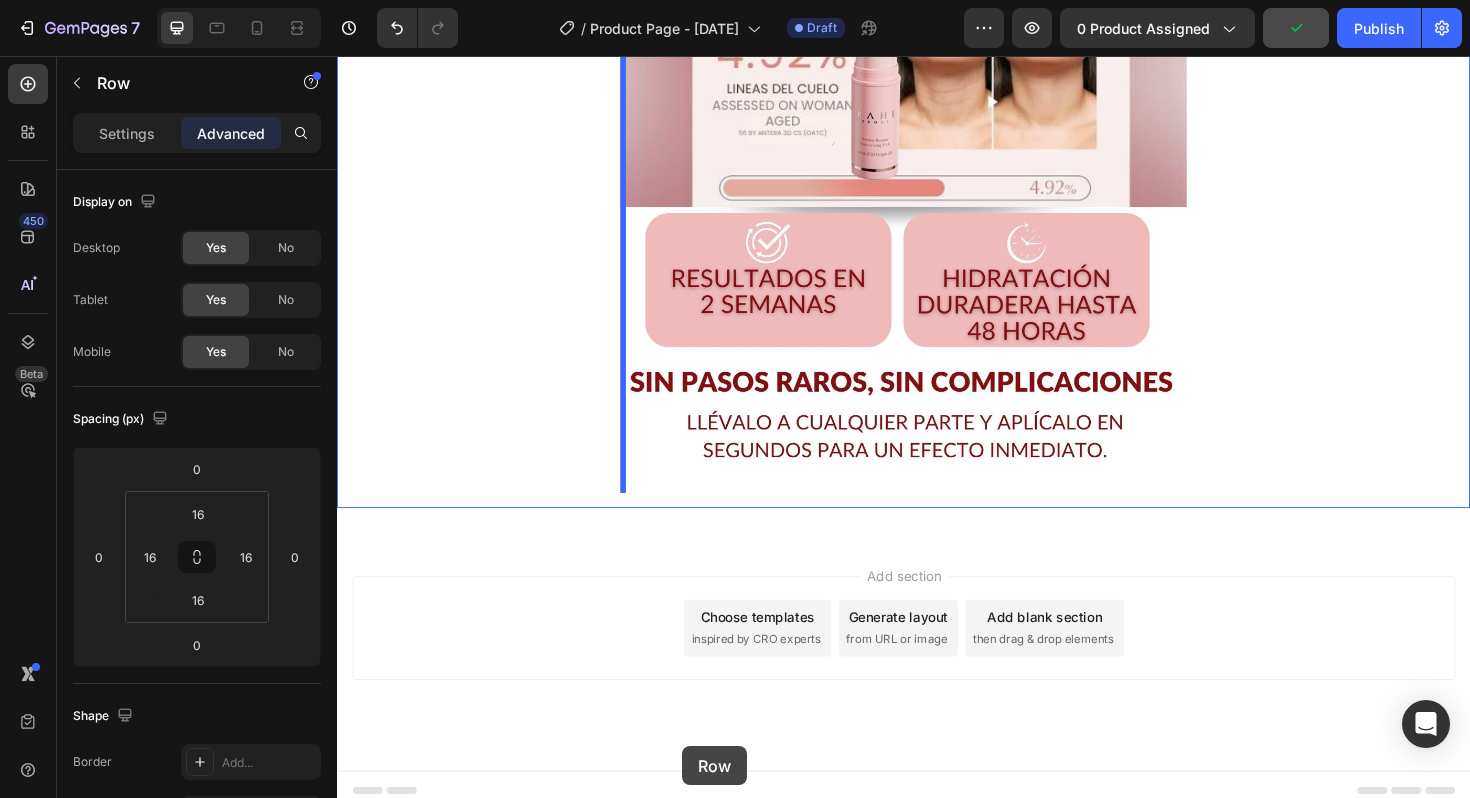 scroll, scrollTop: 4923, scrollLeft: 0, axis: vertical 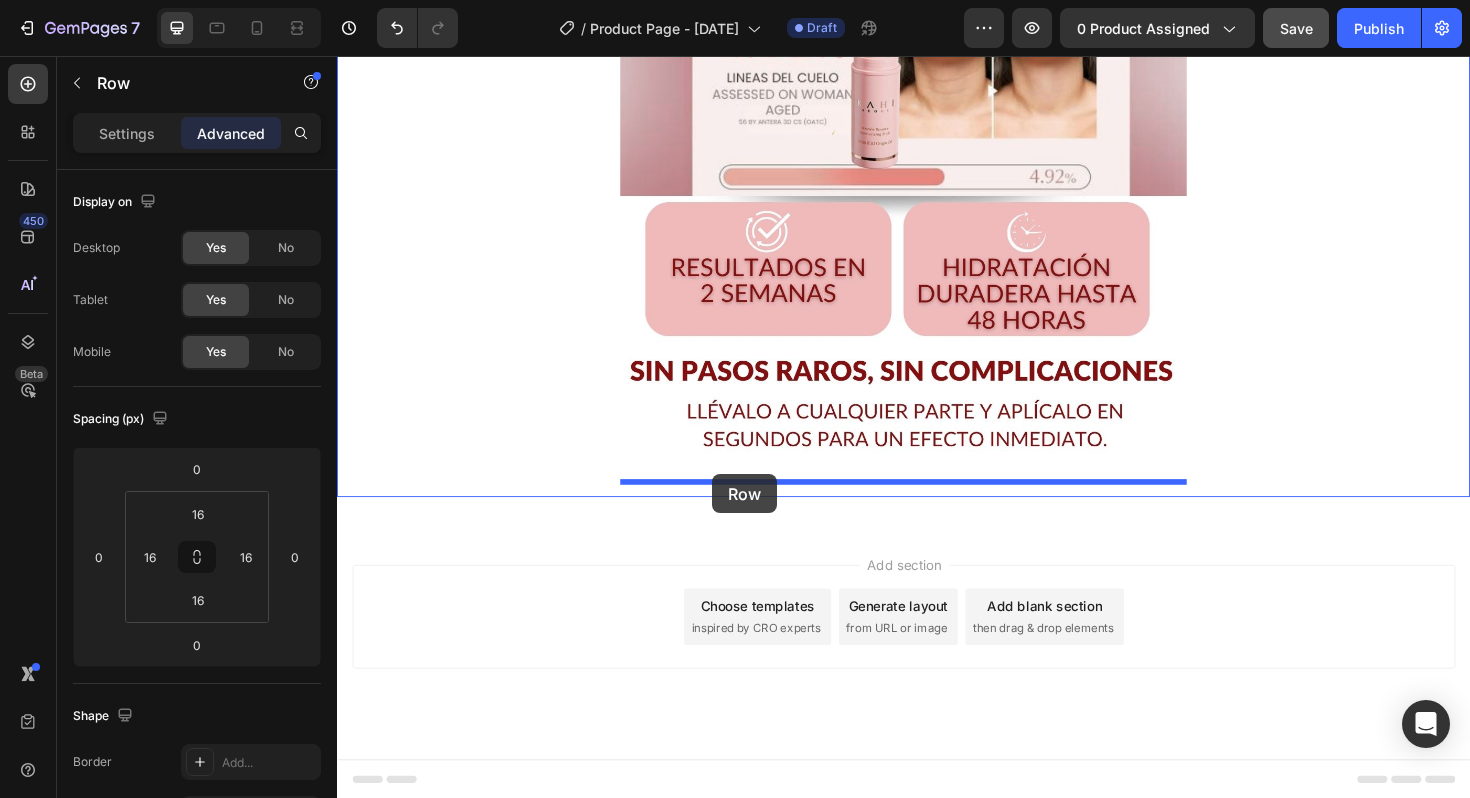 drag, startPoint x: 654, startPoint y: 154, endPoint x: 734, endPoint y: 499, distance: 354.15393 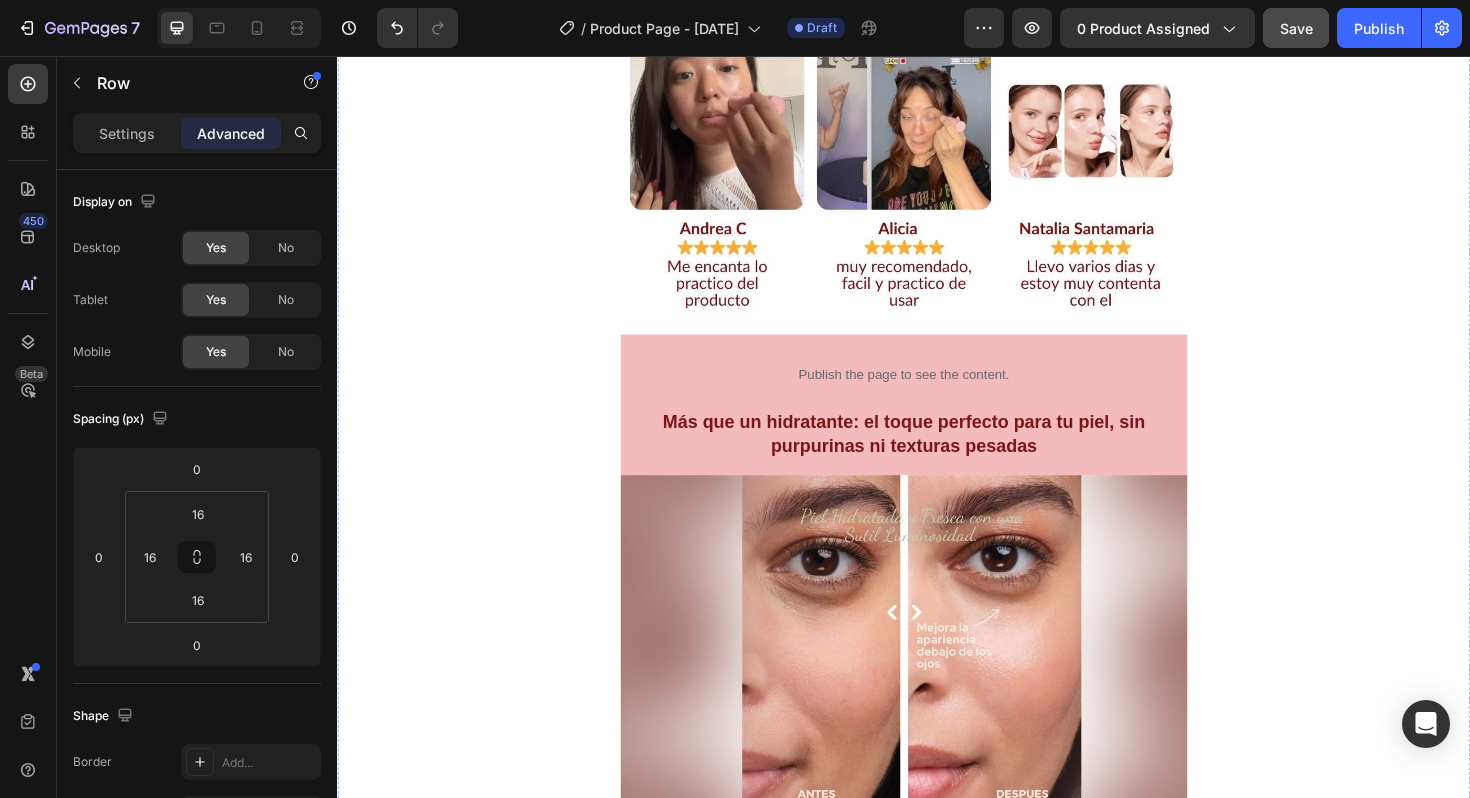 scroll, scrollTop: 2143, scrollLeft: 0, axis: vertical 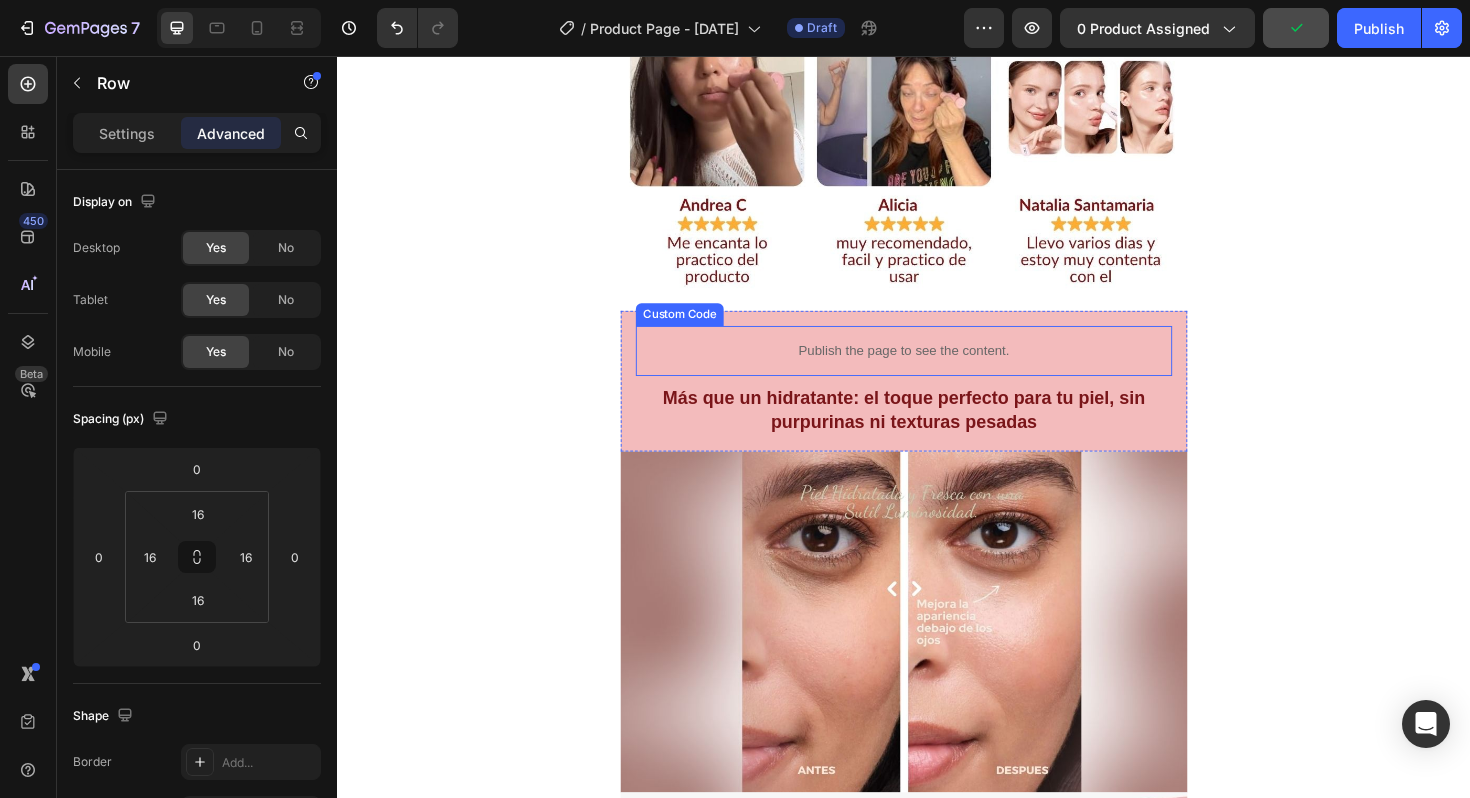 click on "Publish the page to see the content." at bounding box center (937, 368) 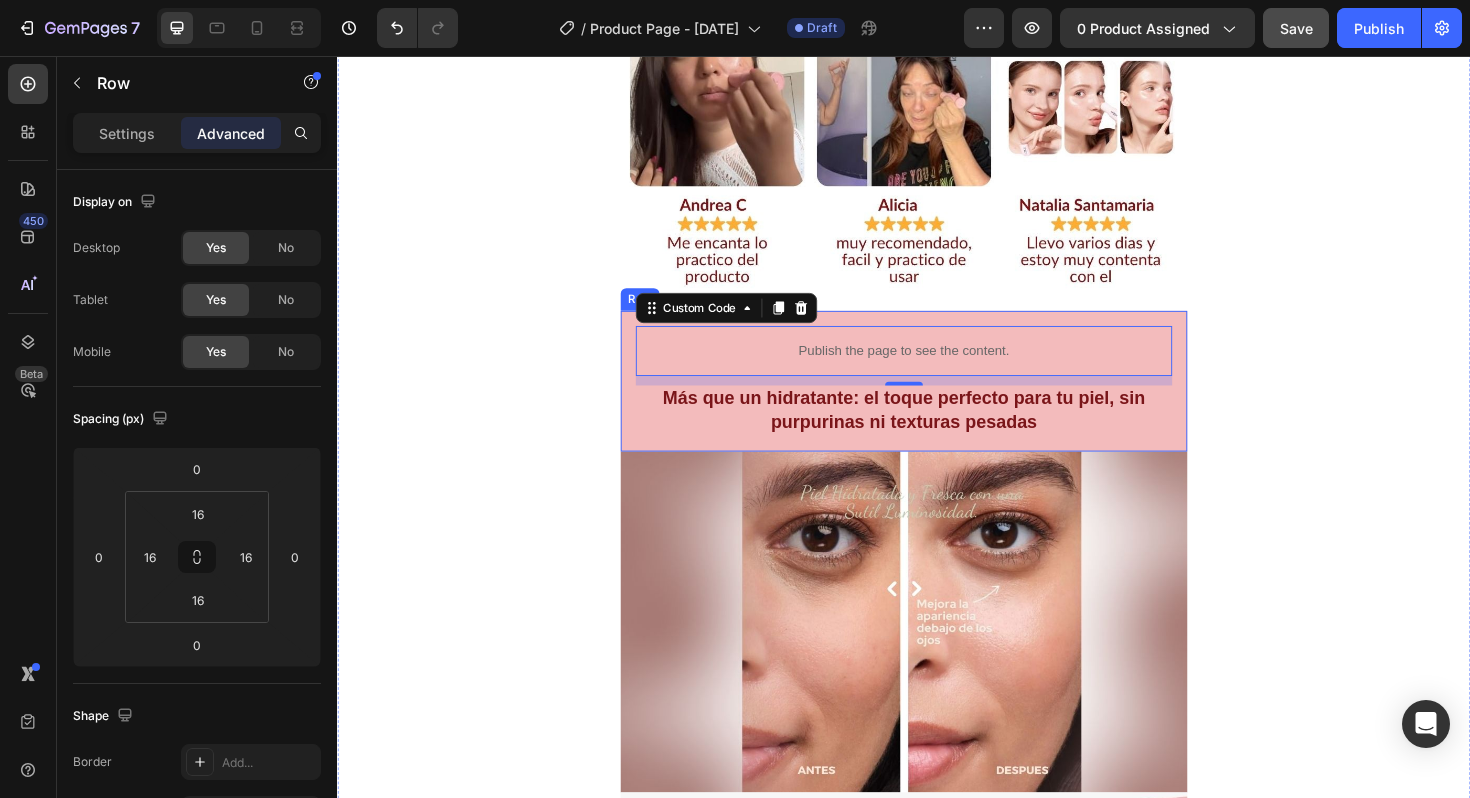 click on "Publish the page to see the content.
Custom Code   10 Más que un hidratante: el toque perfecto para tu piel, sin purpurinas ni texturas pesadas Heading Row" at bounding box center [937, 400] 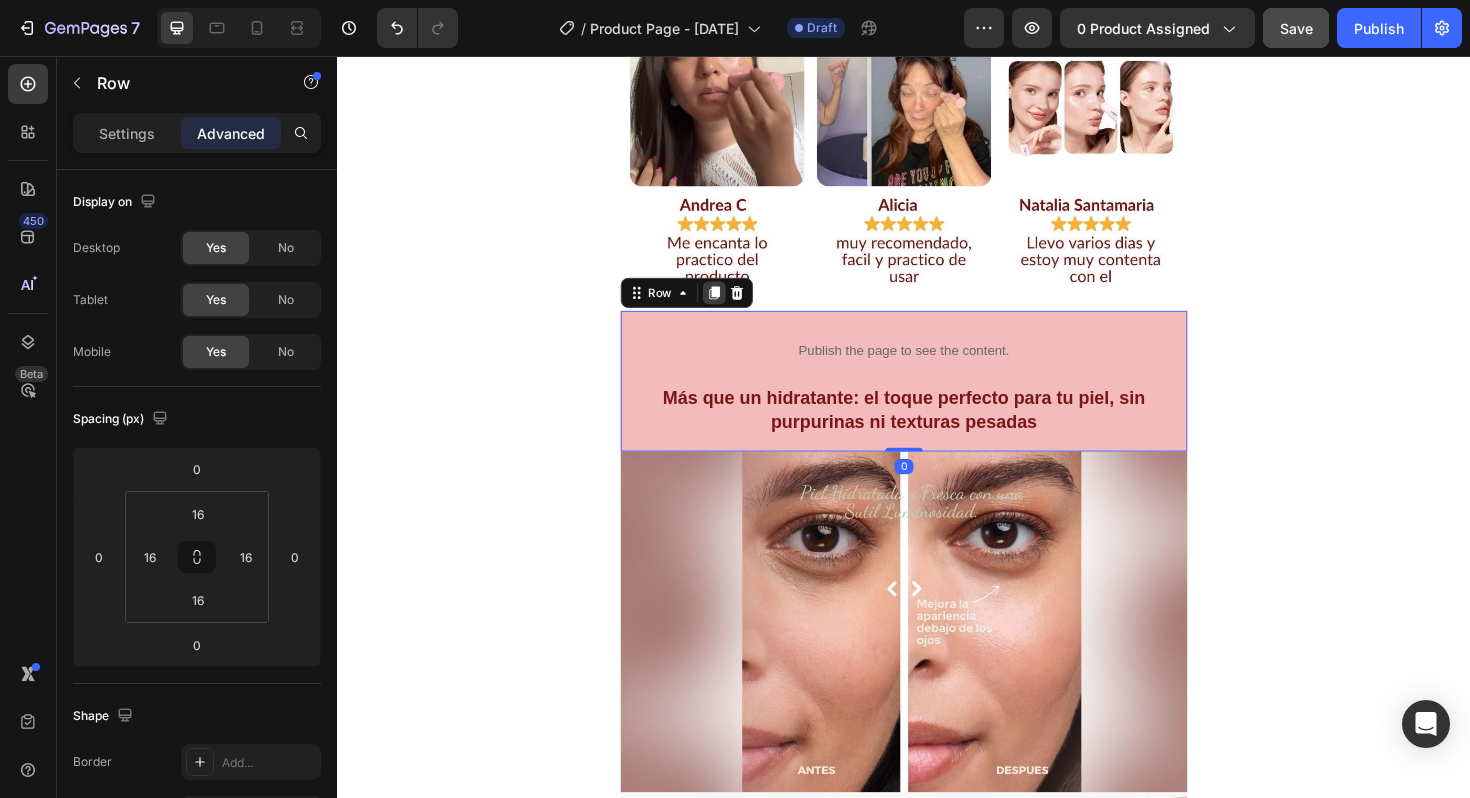 click 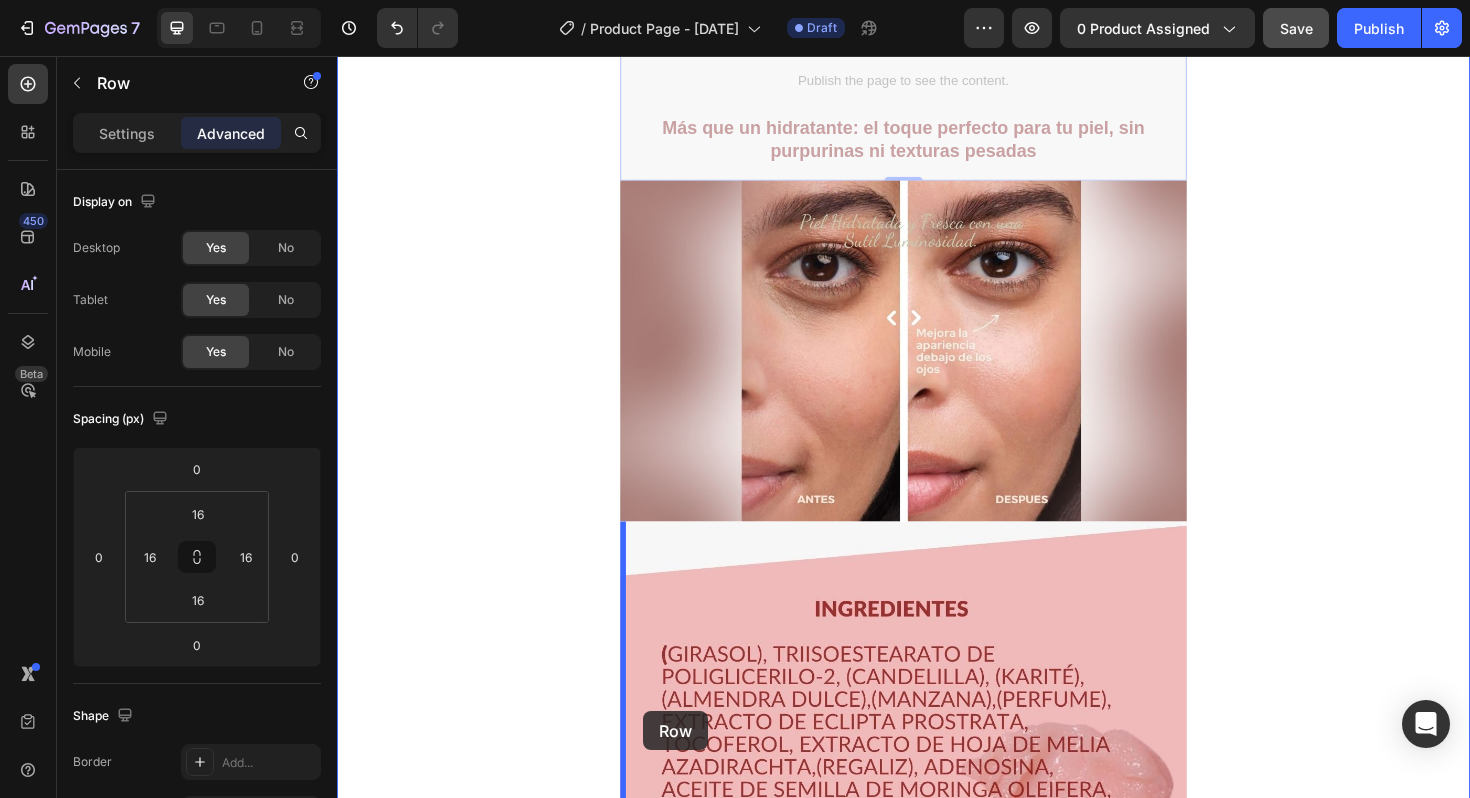 scroll, scrollTop: 2592, scrollLeft: 0, axis: vertical 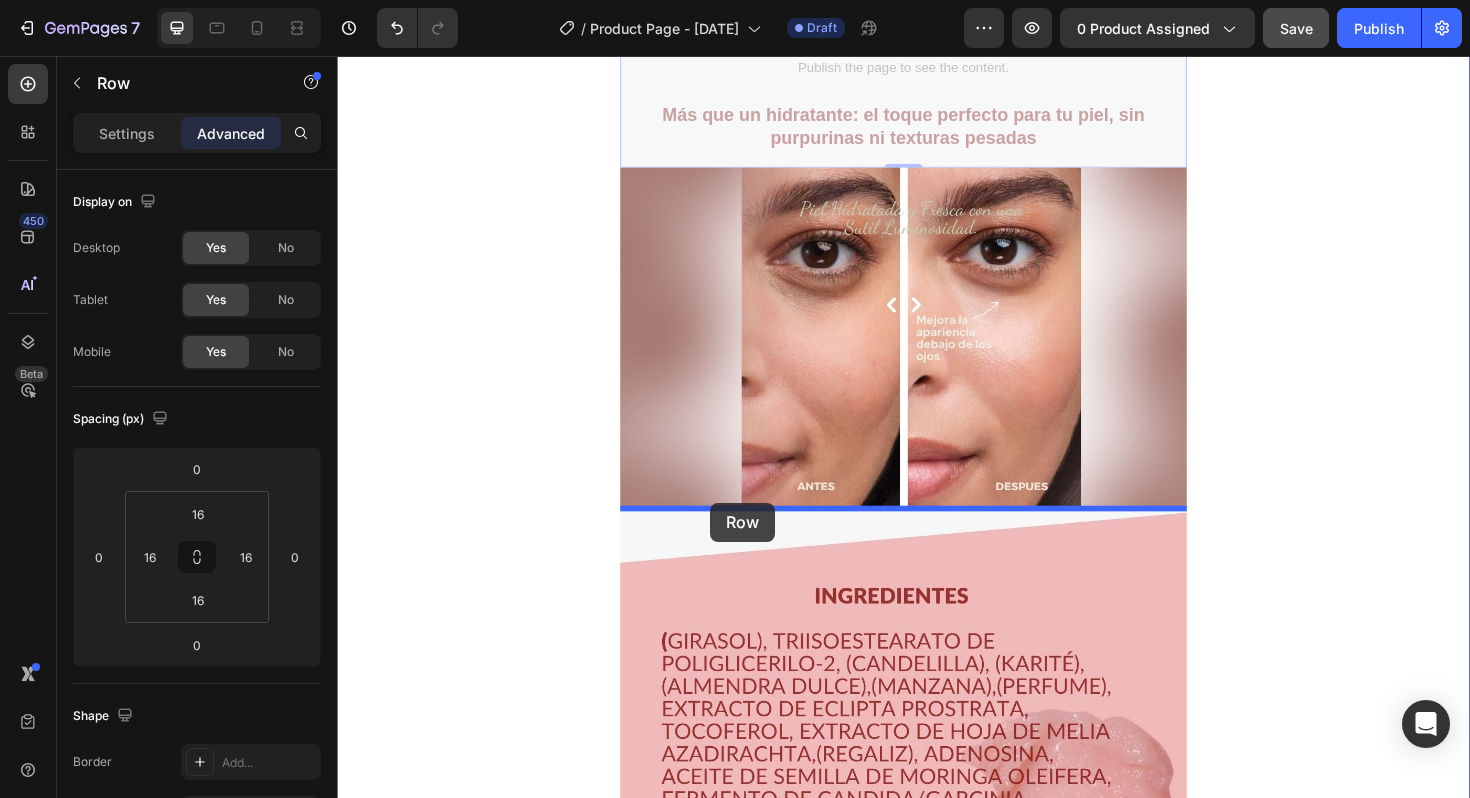 drag, startPoint x: 652, startPoint y: 456, endPoint x: 733, endPoint y: 529, distance: 109.041275 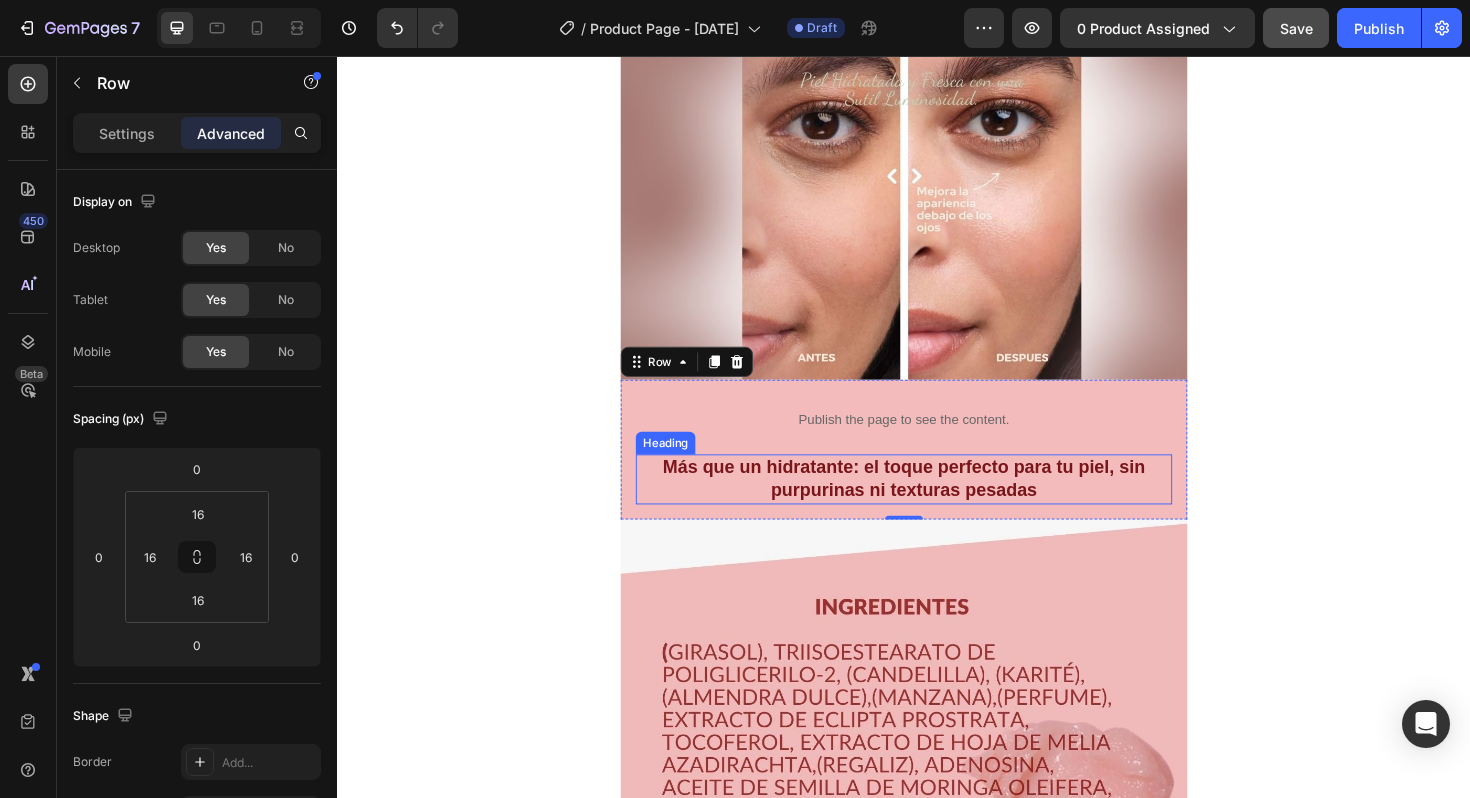 scroll, scrollTop: 2570, scrollLeft: 0, axis: vertical 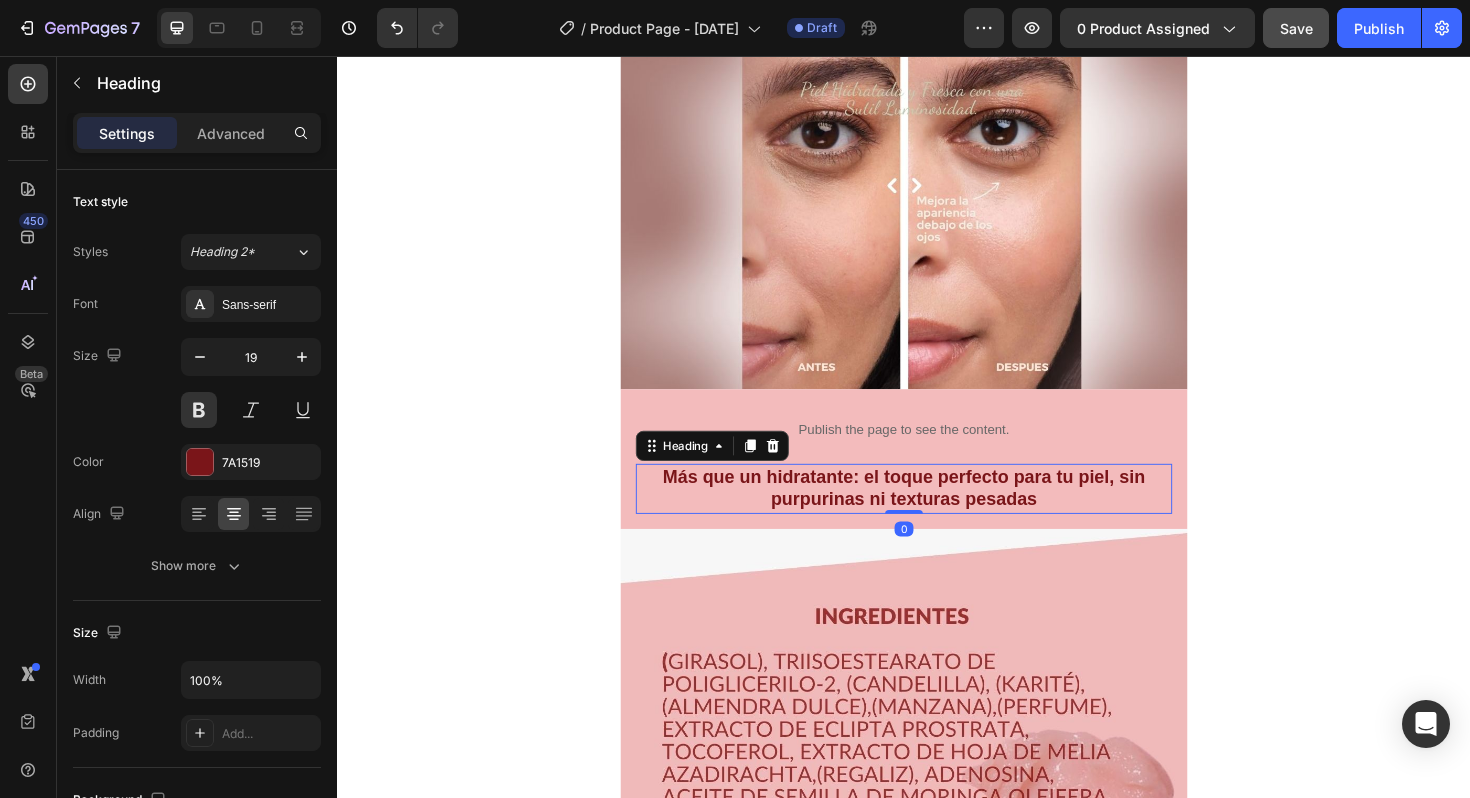 click on "Más que un hidratante: el toque perfecto para tu piel, sin purpurinas ni texturas pesadas" at bounding box center [937, 514] 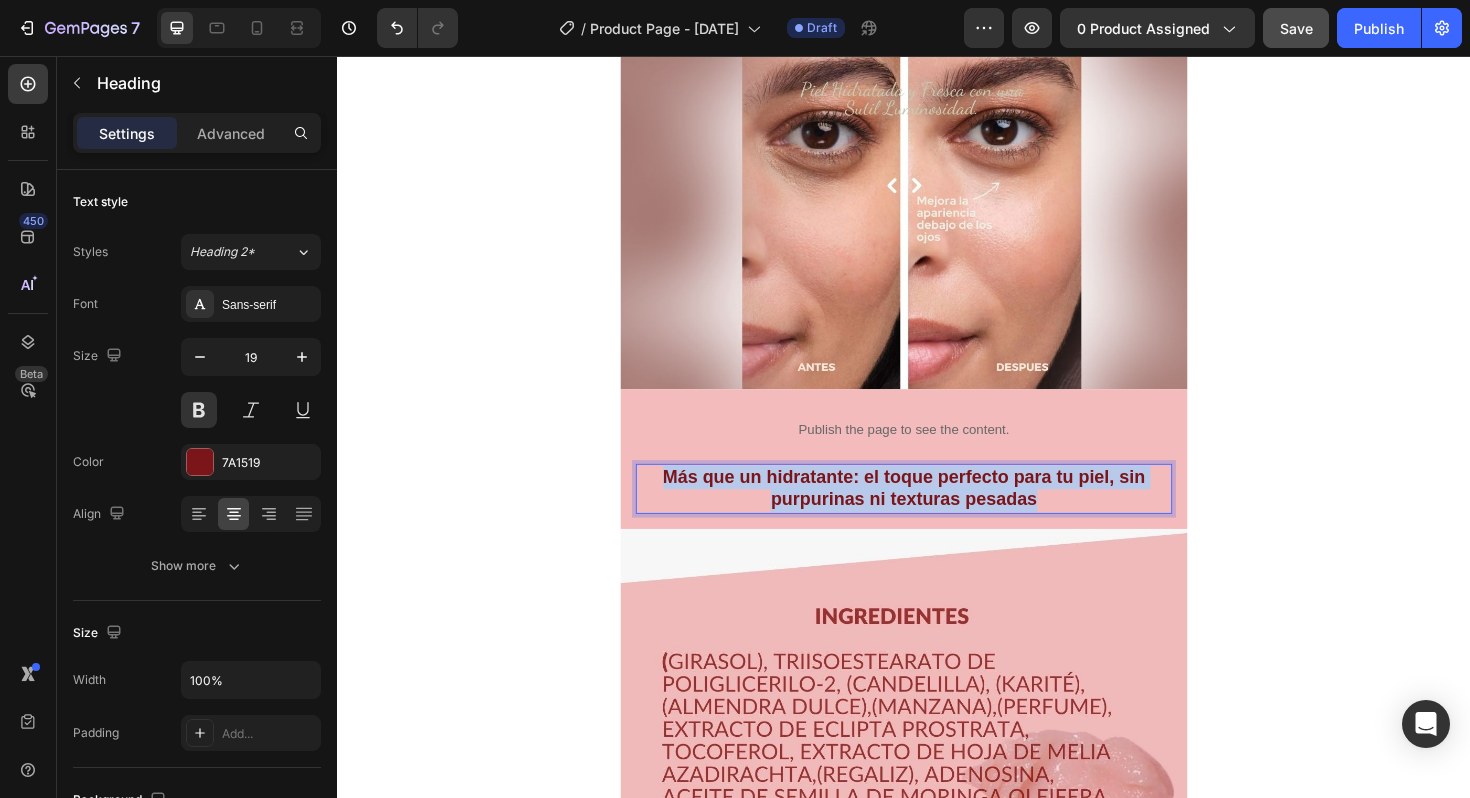 click on "Más que un hidratante: el toque perfecto para tu piel, sin purpurinas ni texturas pesadas" at bounding box center [937, 514] 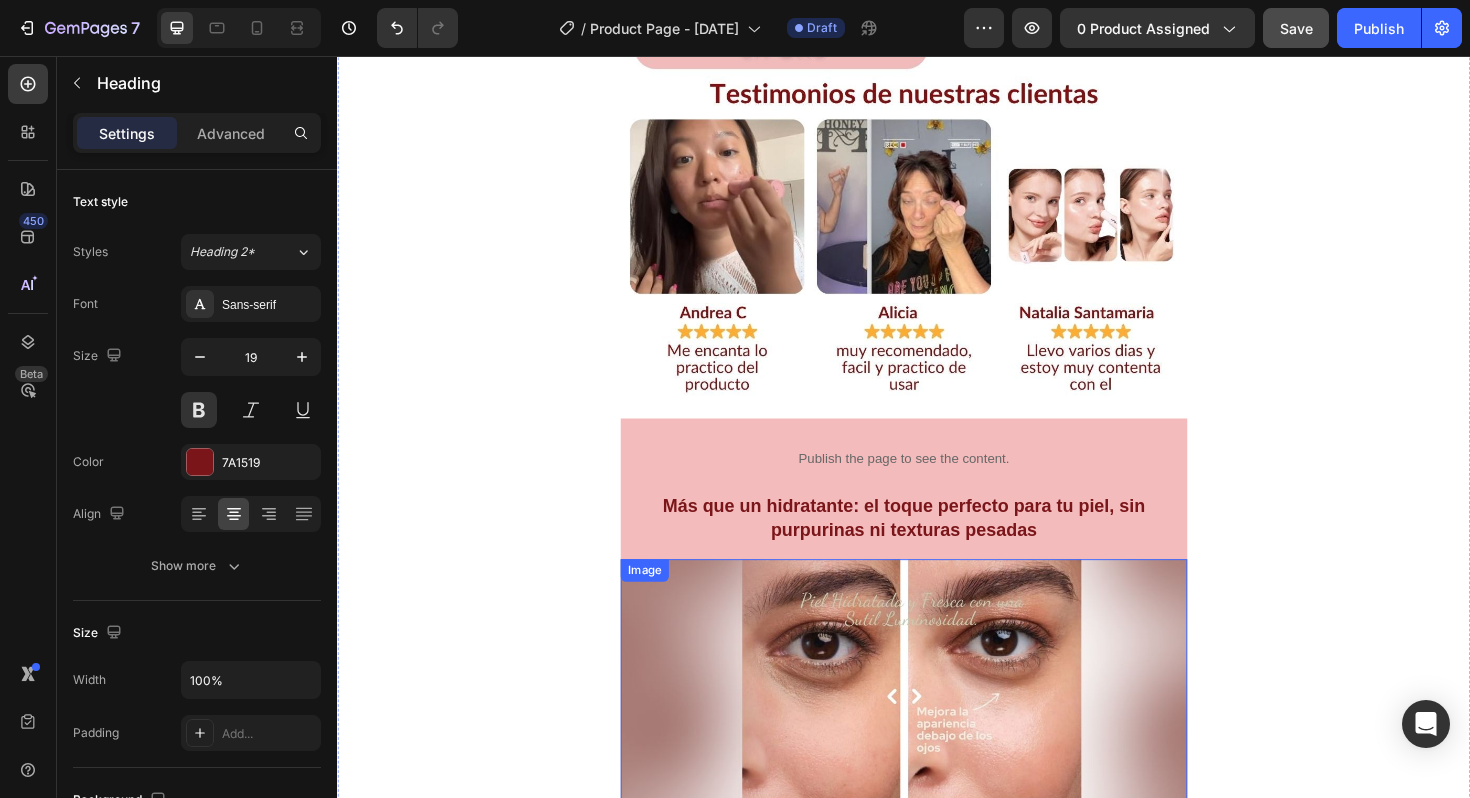scroll, scrollTop: 2024, scrollLeft: 0, axis: vertical 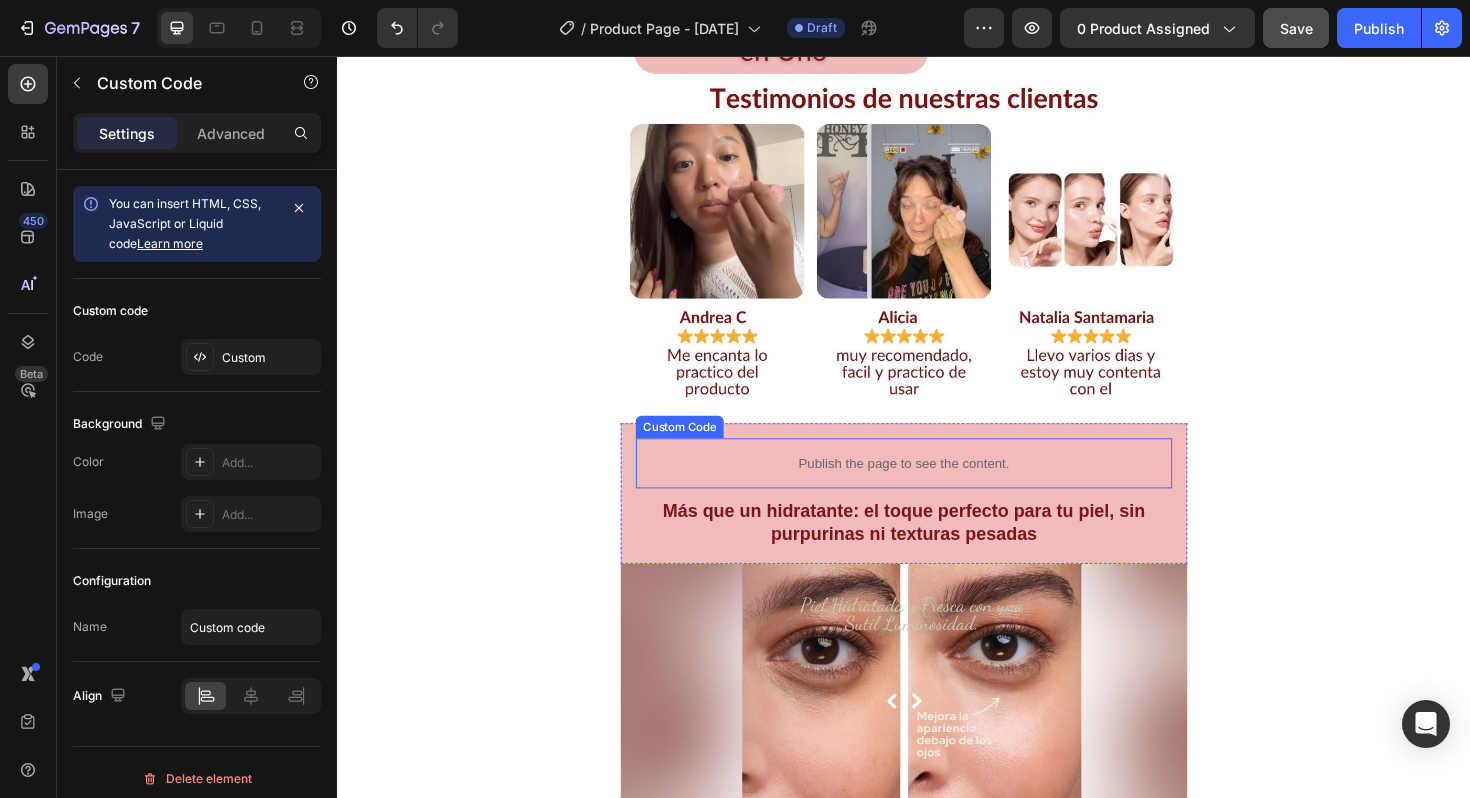 click on "Publish the page to see the content." at bounding box center (937, 487) 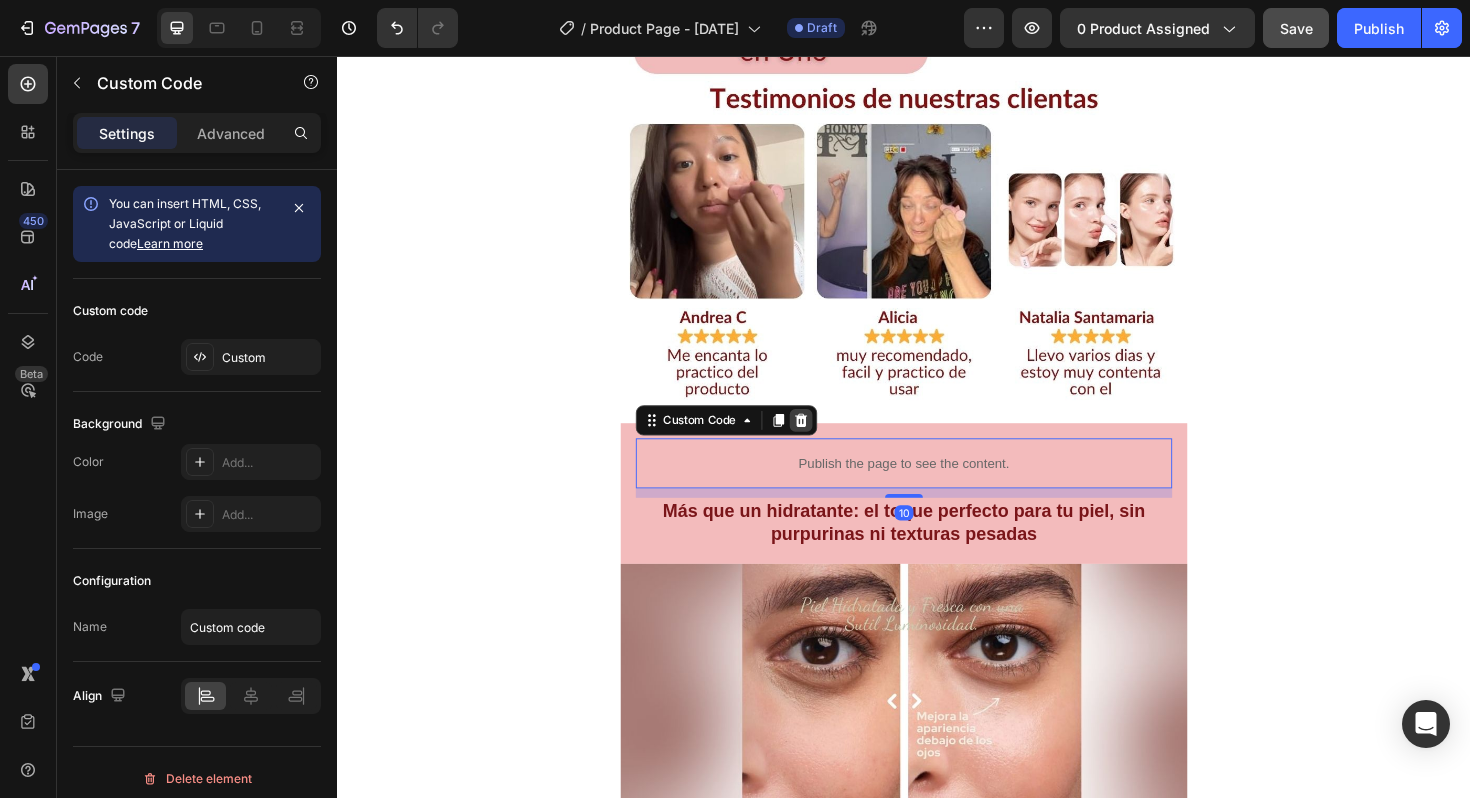 click 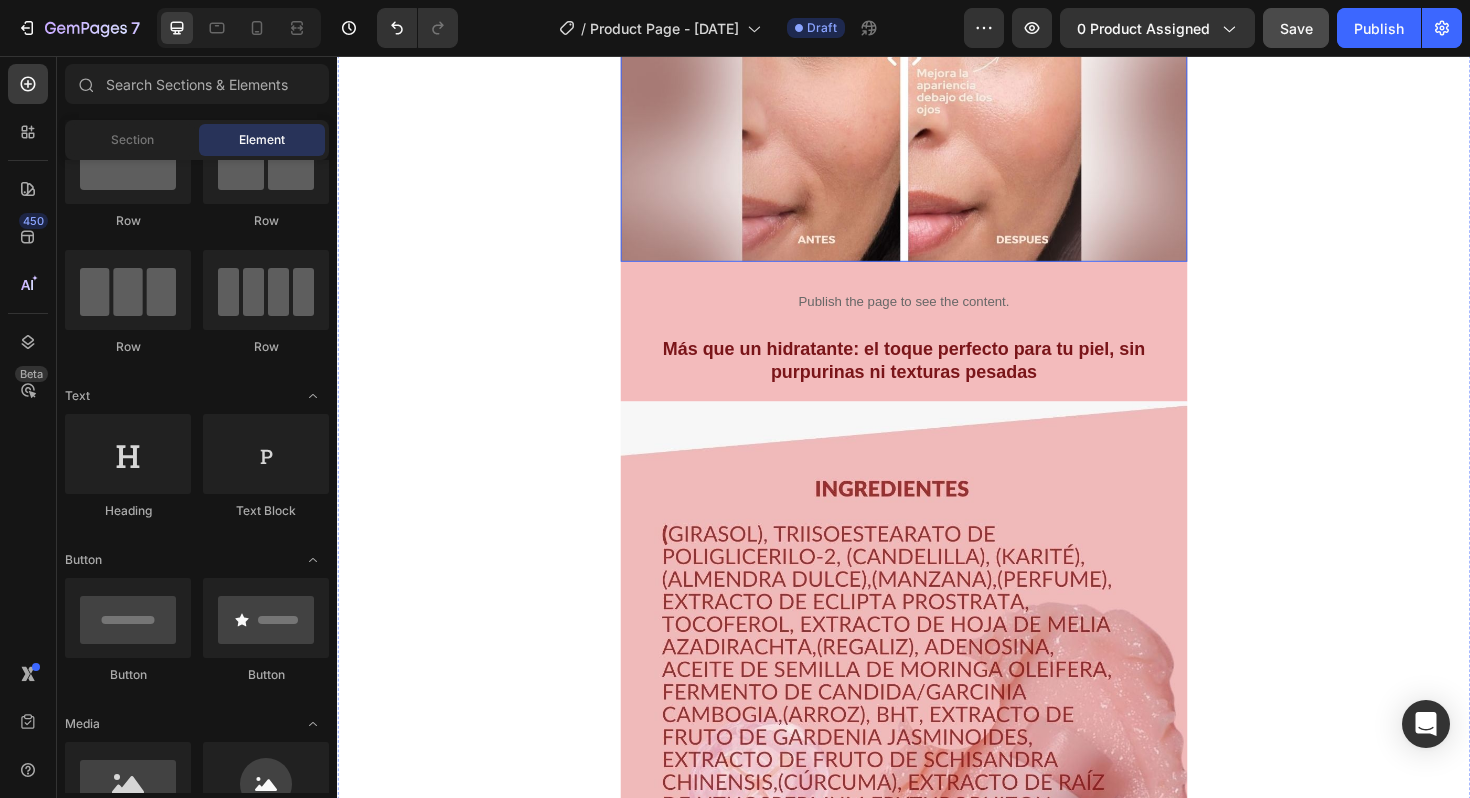 scroll, scrollTop: 2646, scrollLeft: 0, axis: vertical 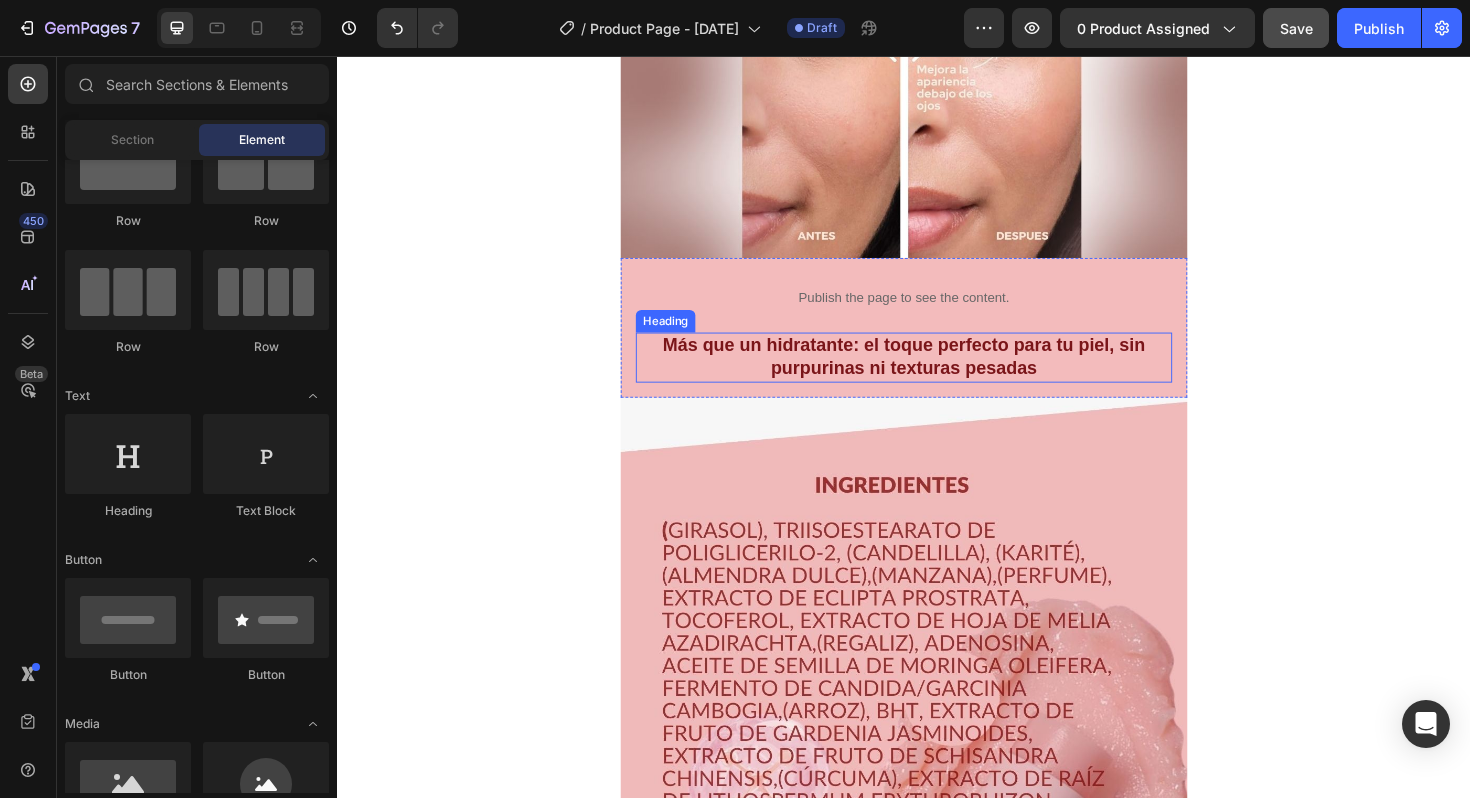 click on "Más que un hidratante: el toque perfecto para tu piel, sin purpurinas ni texturas pesadas" at bounding box center [937, 375] 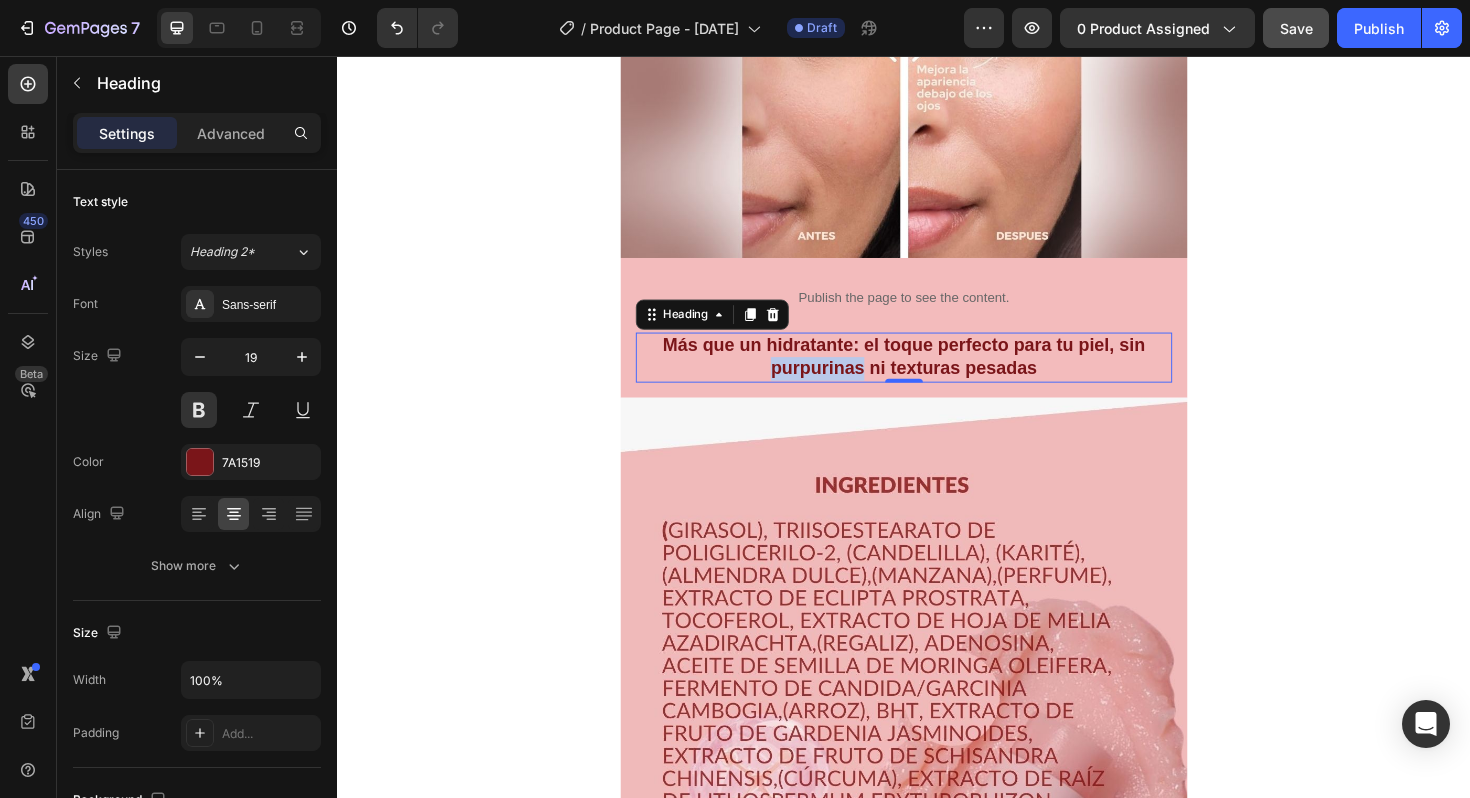 click on "Más que un hidratante: el toque perfecto para tu piel, sin purpurinas ni texturas pesadas" at bounding box center [937, 375] 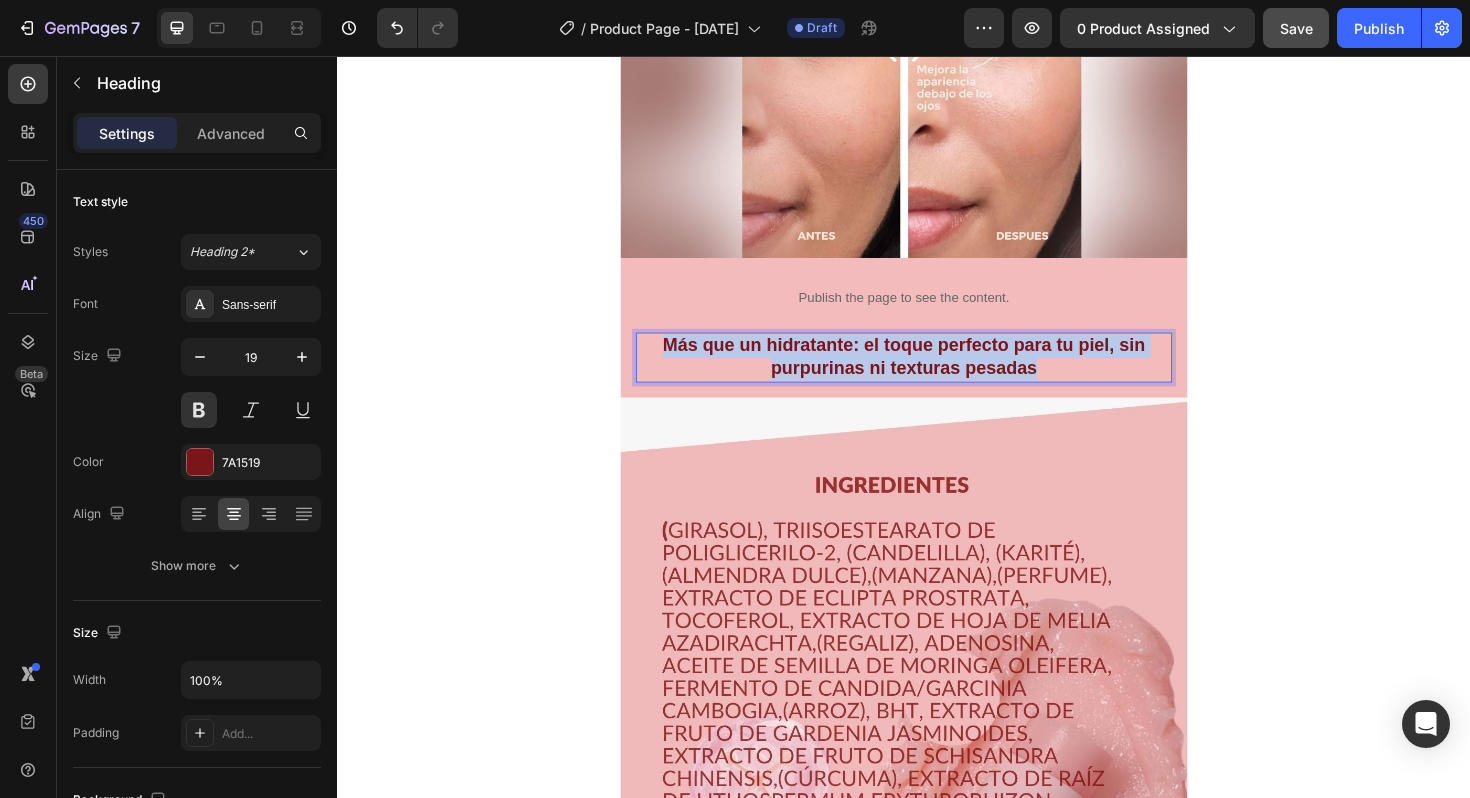 click on "Más que un hidratante: el toque perfecto para tu piel, sin purpurinas ni texturas pesadas" at bounding box center (937, 375) 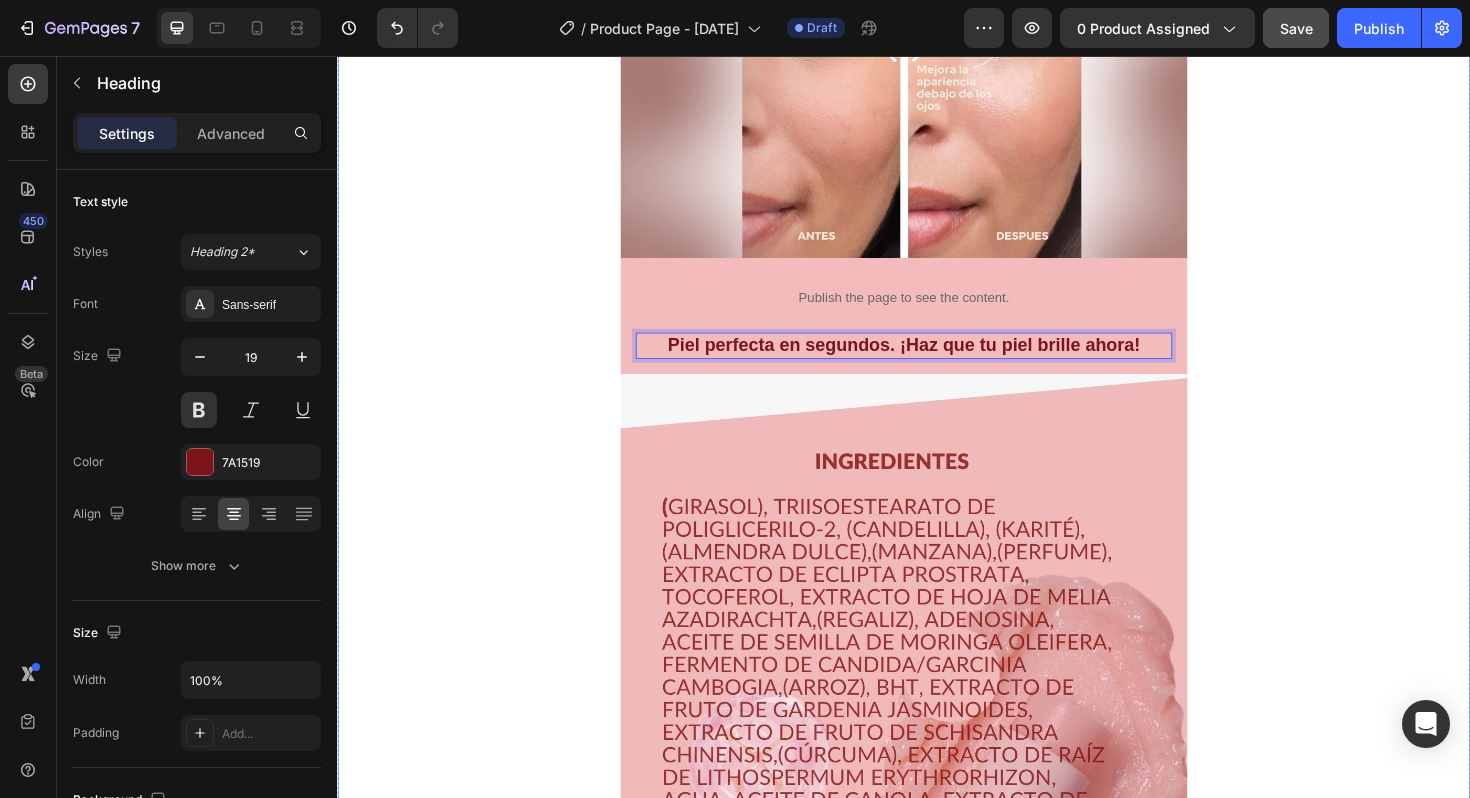 click on "Image
Publish the page to see the content.
Custom Code Row Image Más que un hidratante: el toque perfecto para tu piel, sin purpurinas ni texturas pesadas Heading Row Image
Publish the page to see the content.
Custom Code Piel perfecta en segundos. ¡Haz que tu piel brille ahora! Heading   0 Row Image
Publish the page to see the content.
Custom Code Row Image
Publish the page to see the content.
Custom Code Row Row" at bounding box center (937, 155) 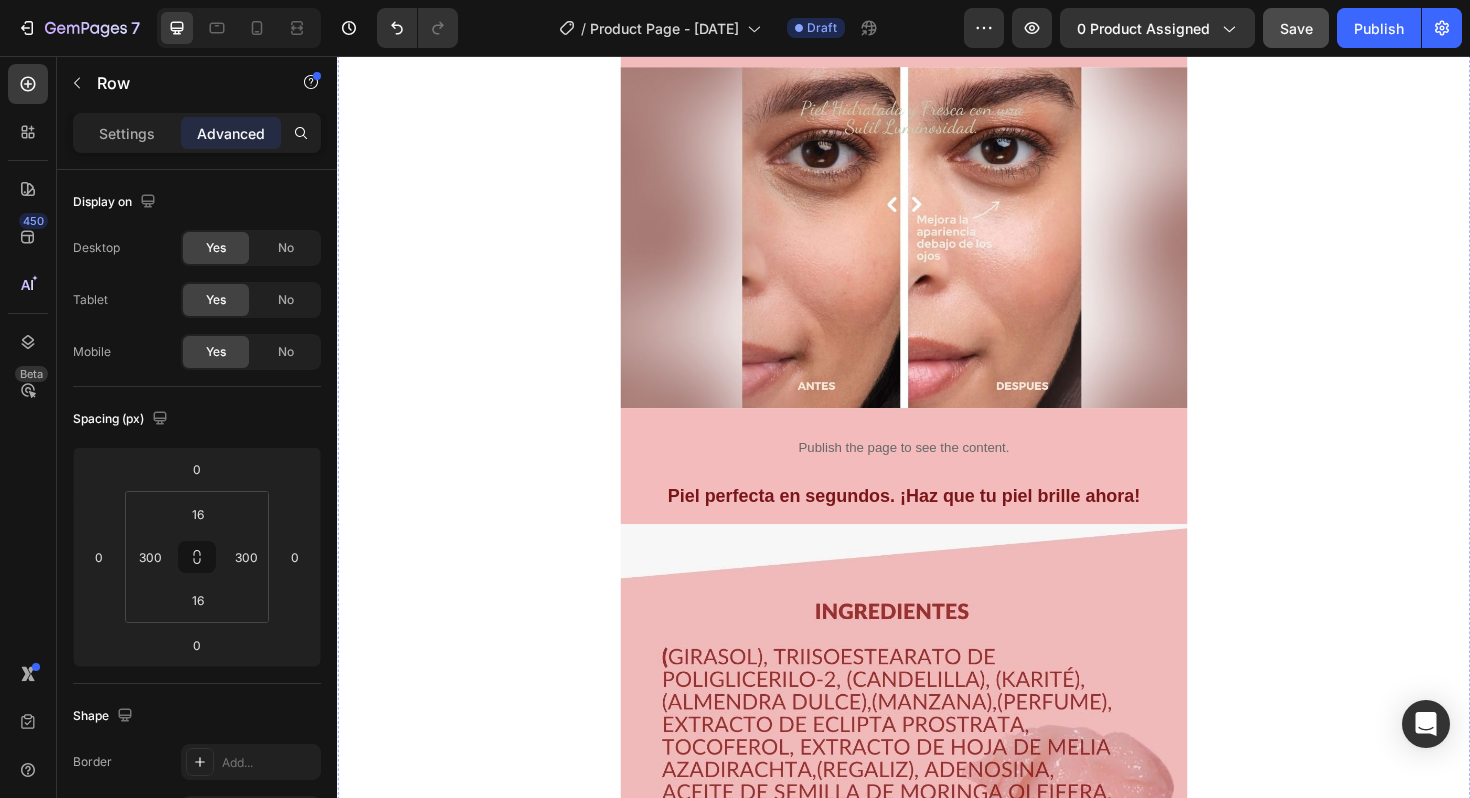 scroll, scrollTop: 2497, scrollLeft: 0, axis: vertical 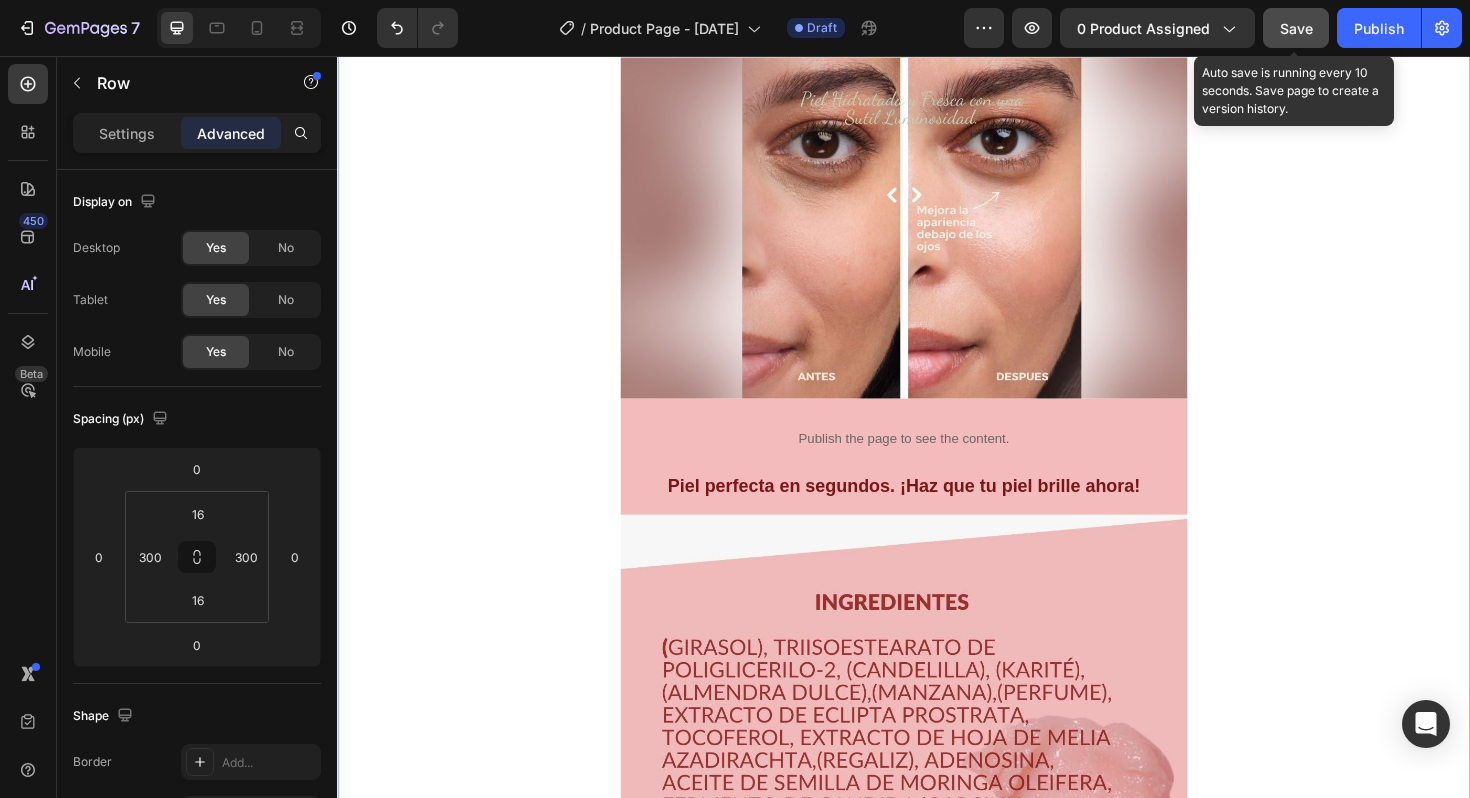 click on "Save" at bounding box center [1296, 28] 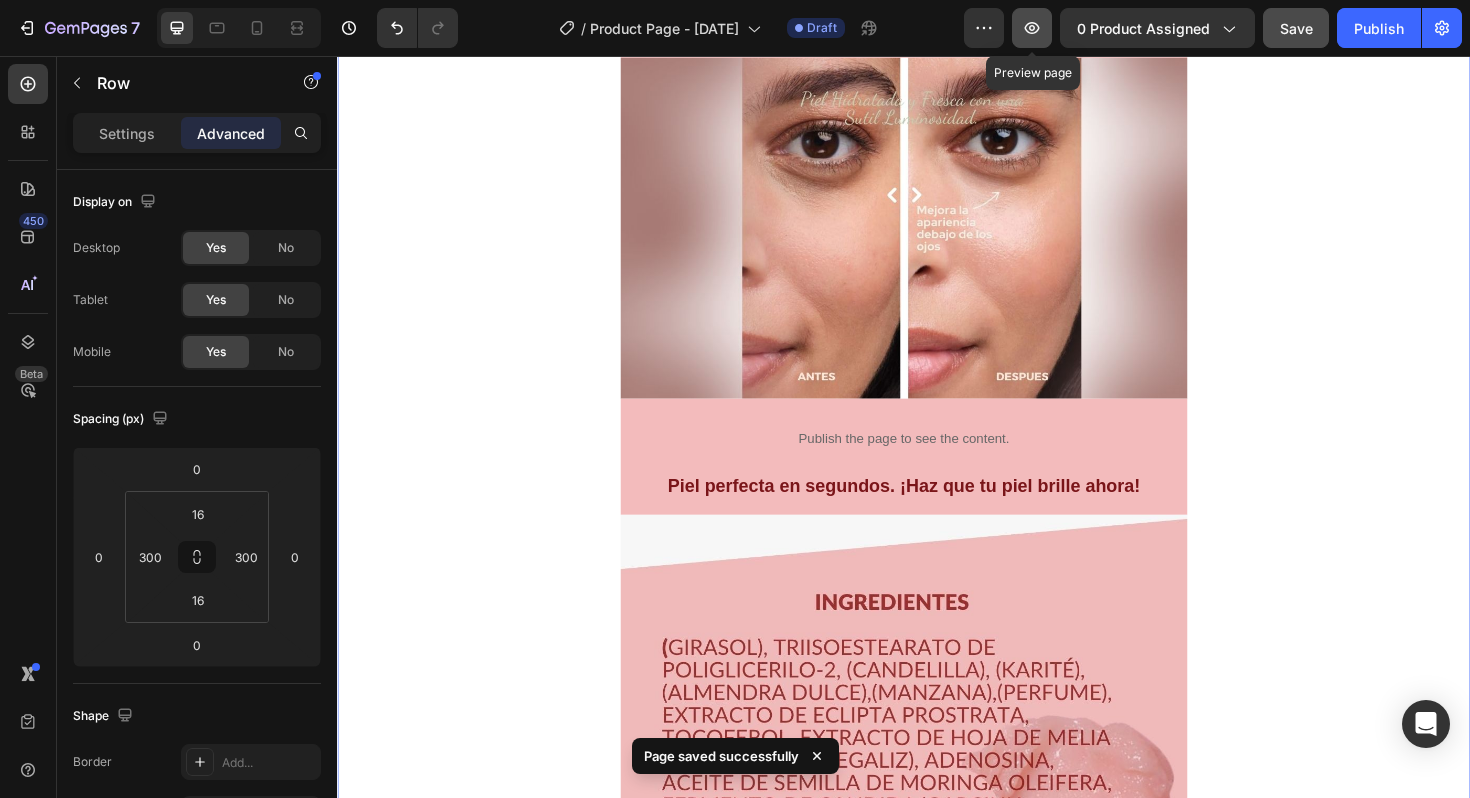 click 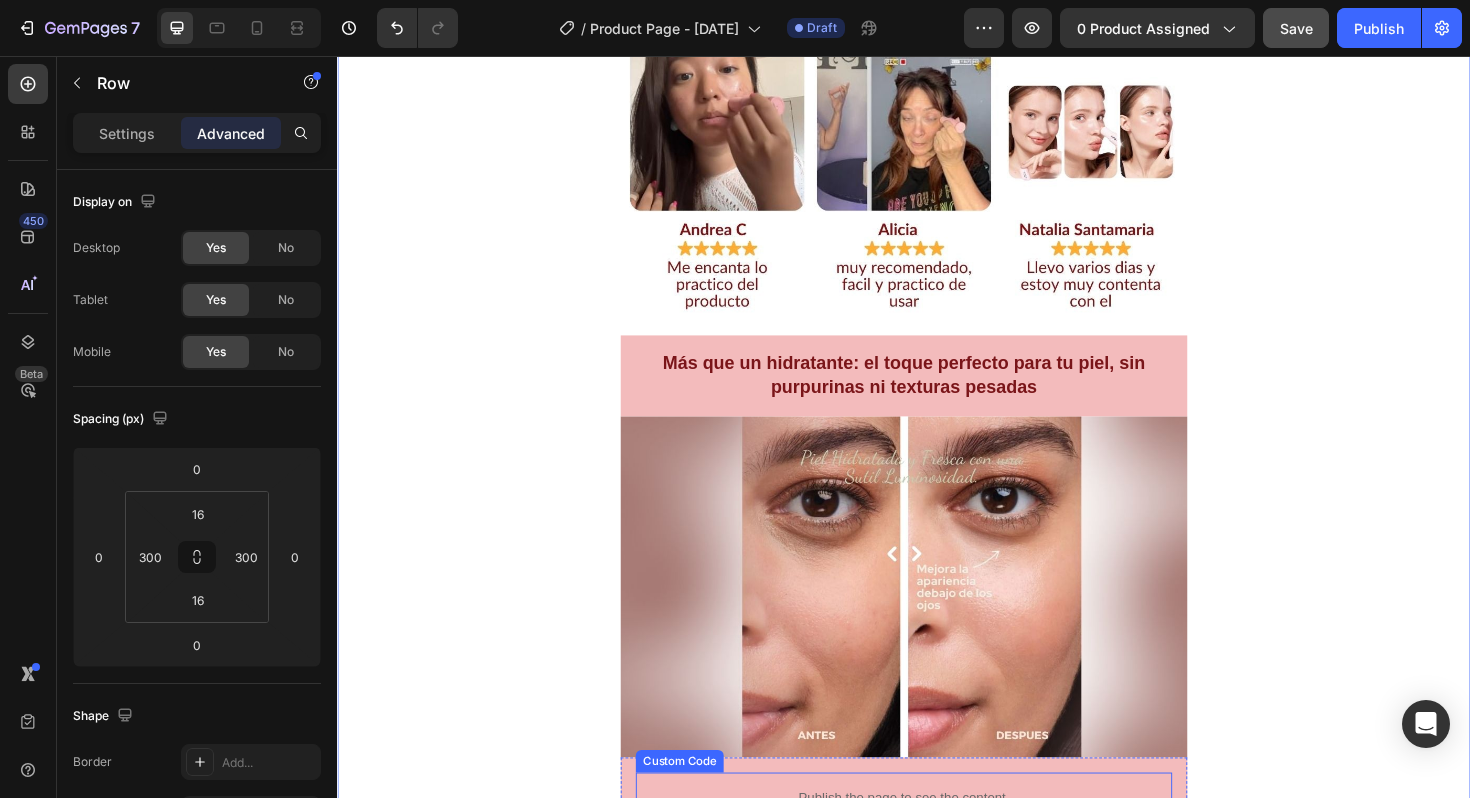 scroll, scrollTop: 2113, scrollLeft: 0, axis: vertical 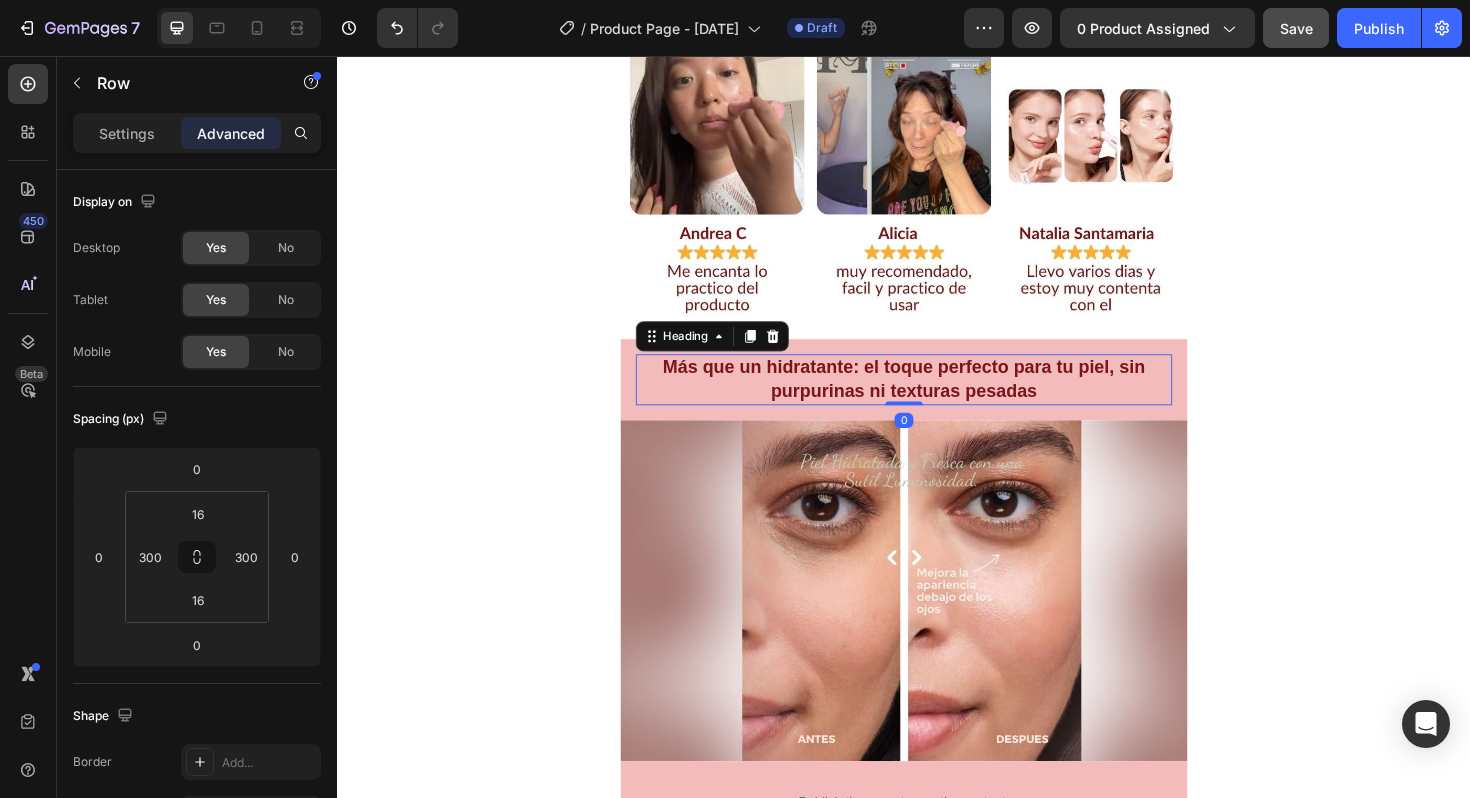 click on "Más que un hidratante: el toque perfecto para tu piel, sin purpurinas ni texturas pesadas" at bounding box center [937, 398] 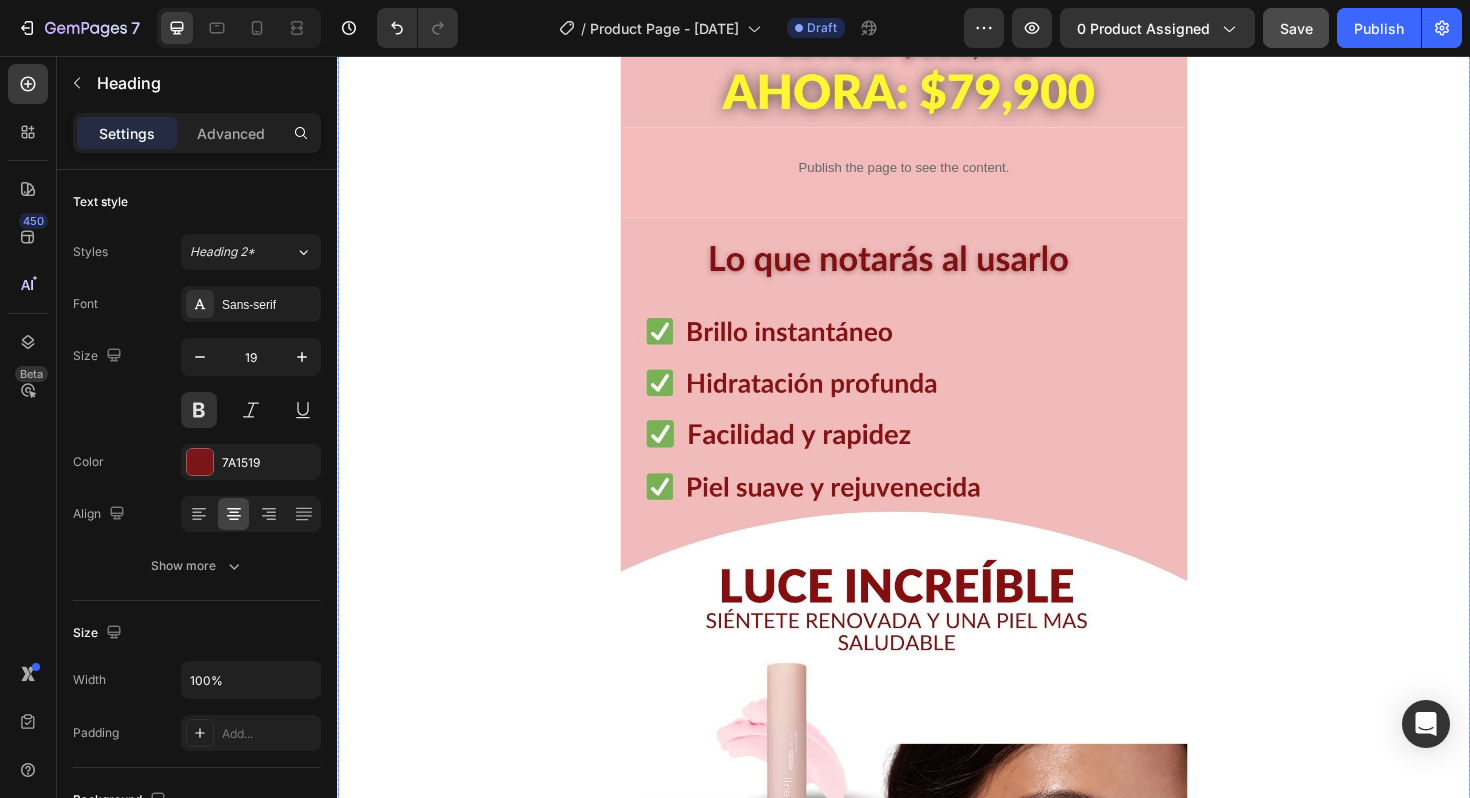 scroll, scrollTop: 861, scrollLeft: 0, axis: vertical 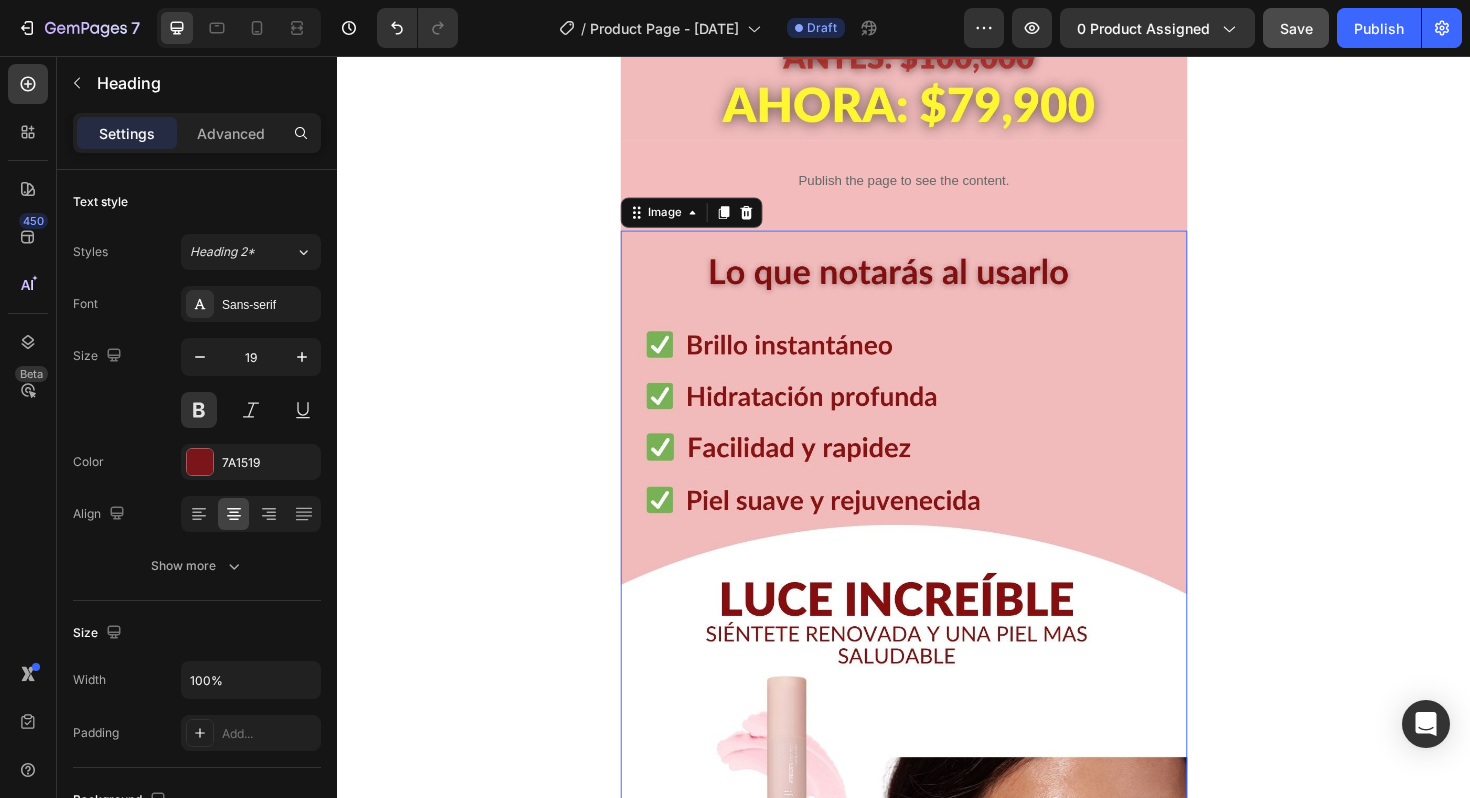 click at bounding box center [937, 924] 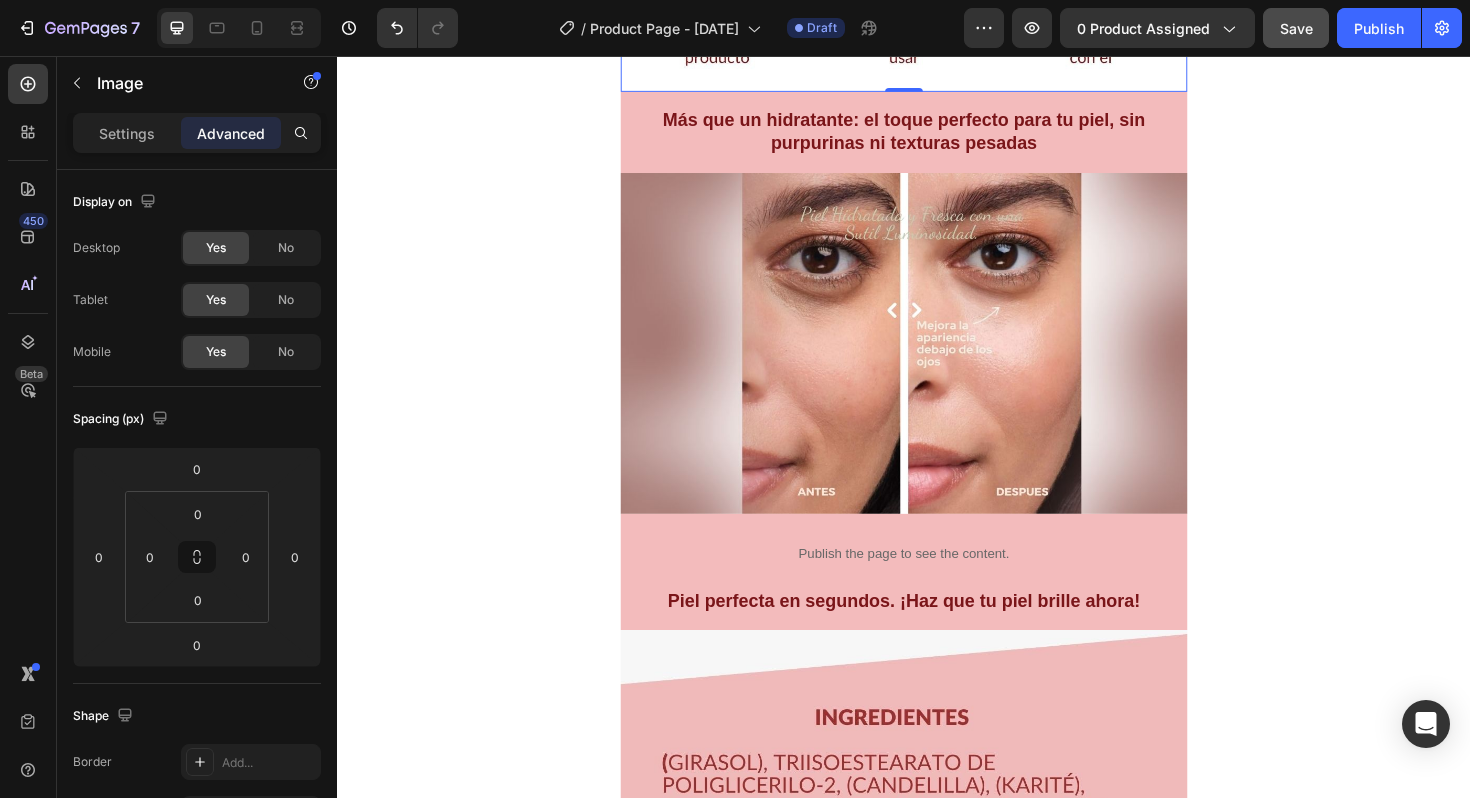 scroll, scrollTop: 2568, scrollLeft: 0, axis: vertical 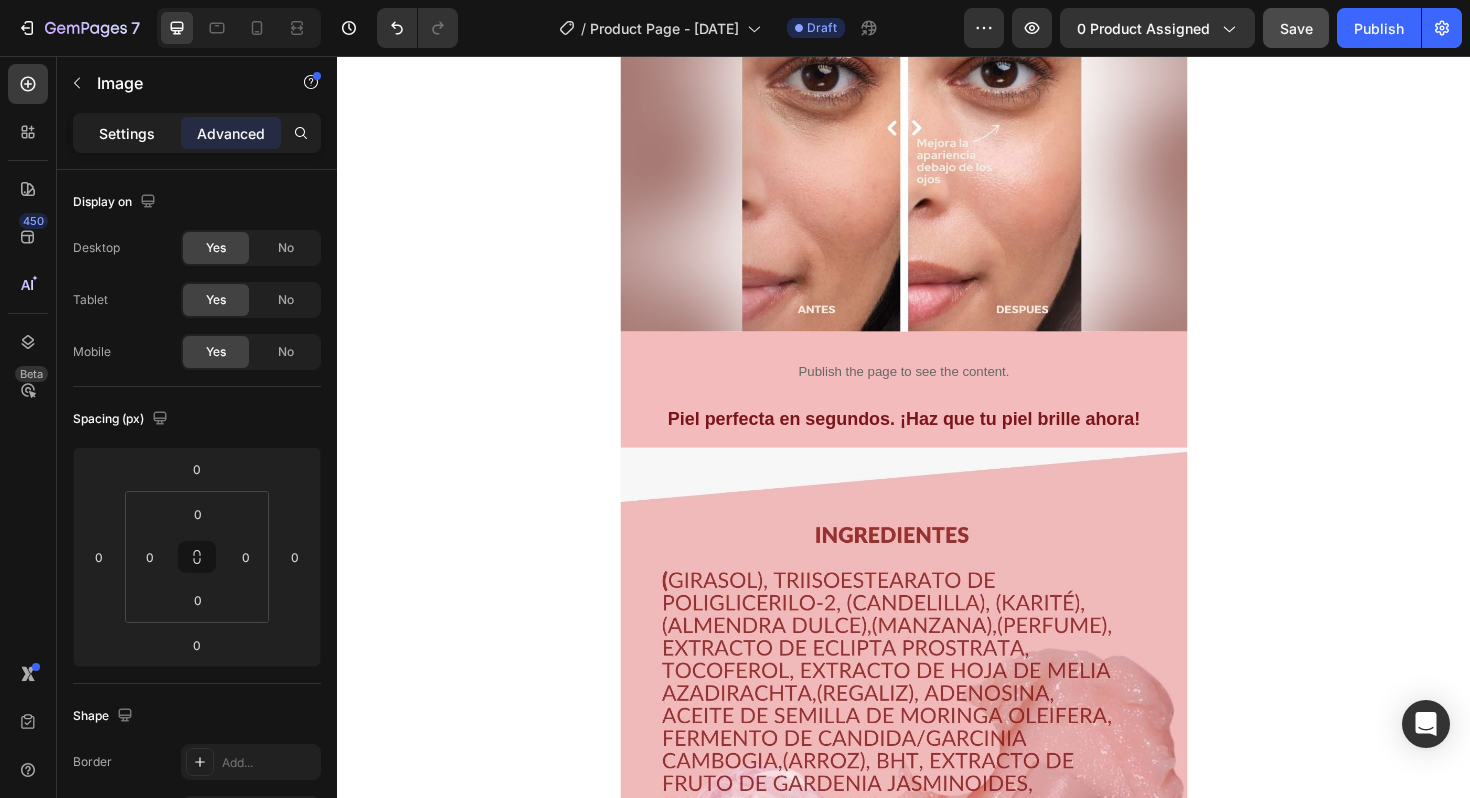 click on "Settings" at bounding box center [127, 133] 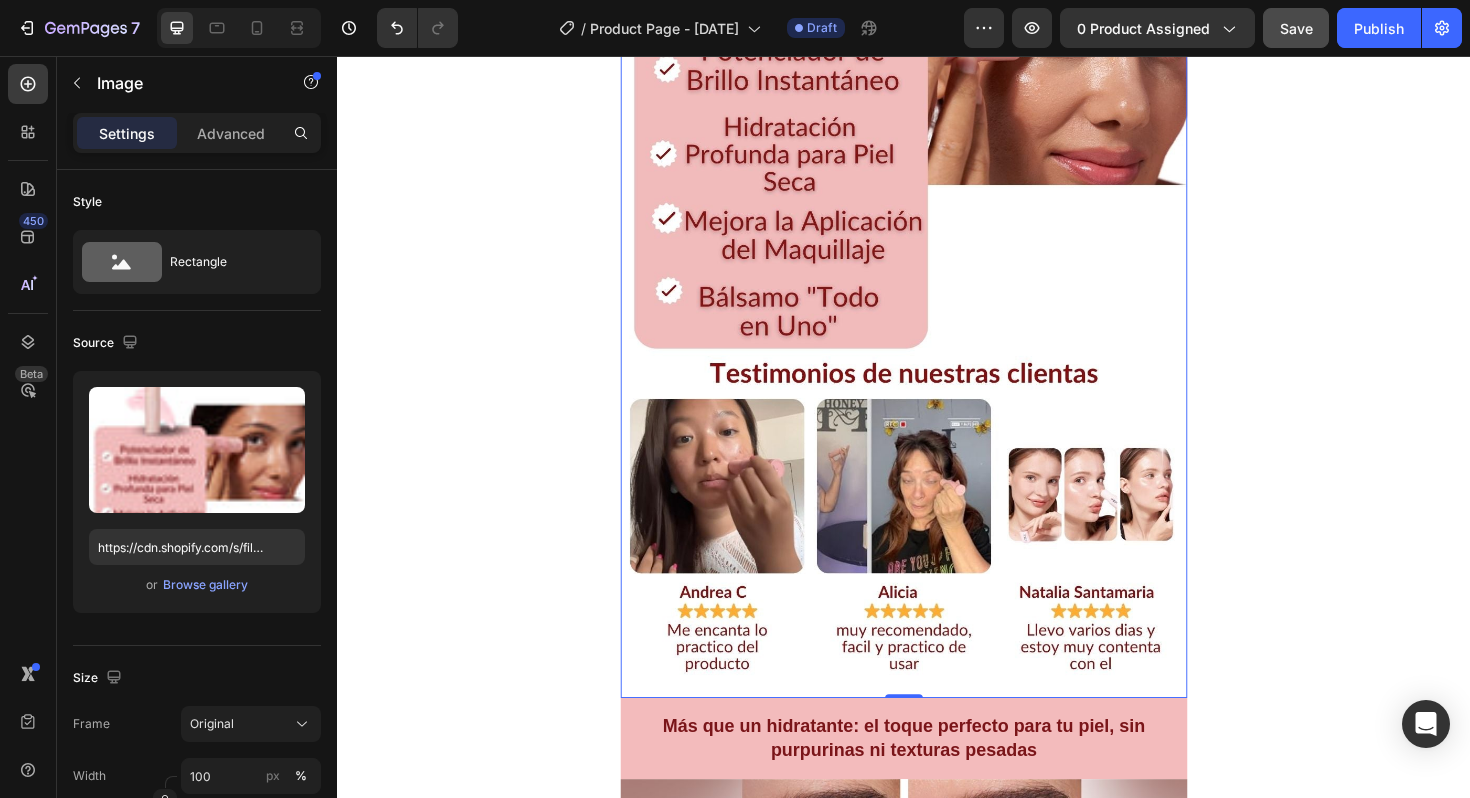 scroll, scrollTop: 1402, scrollLeft: 0, axis: vertical 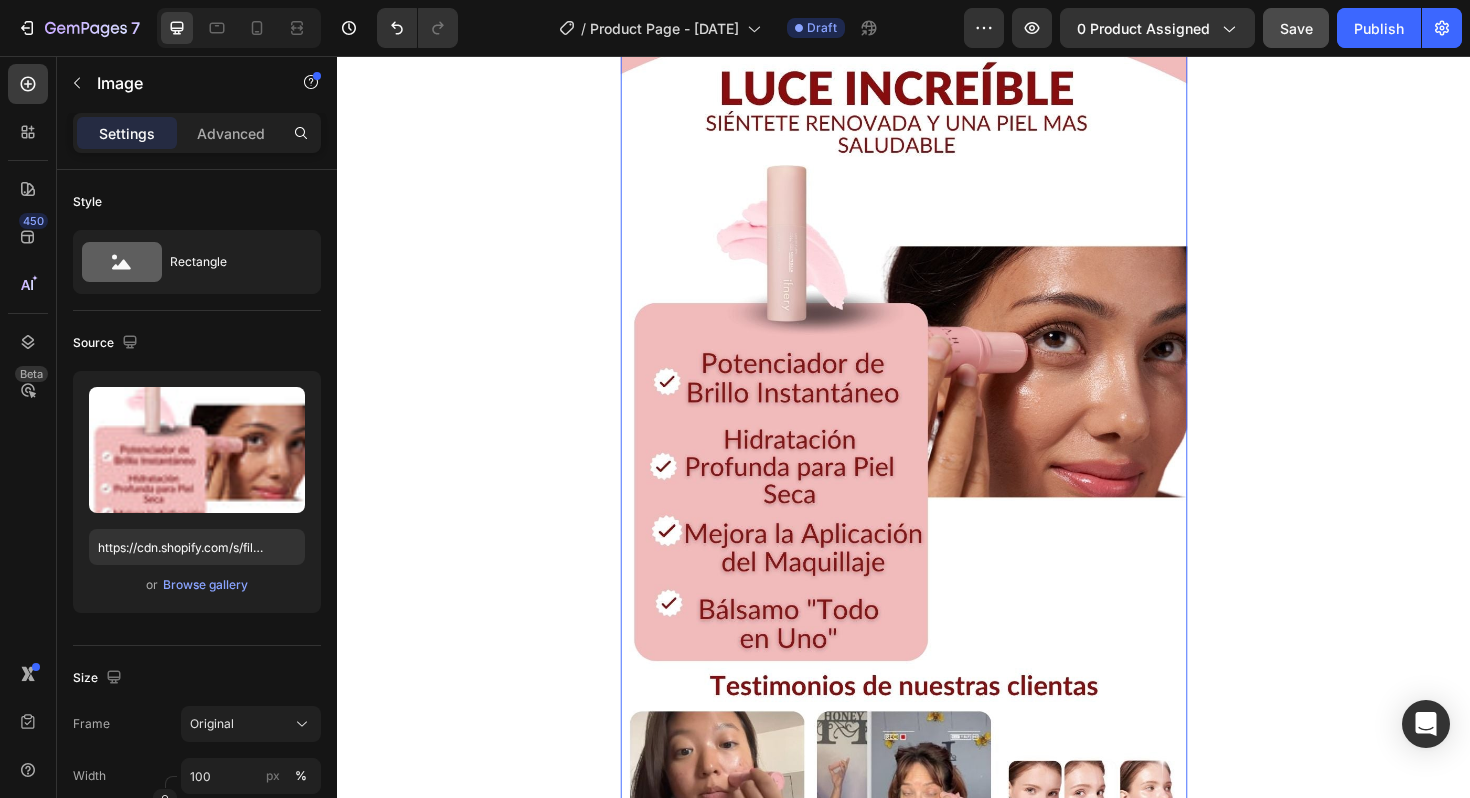click at bounding box center [937, 383] 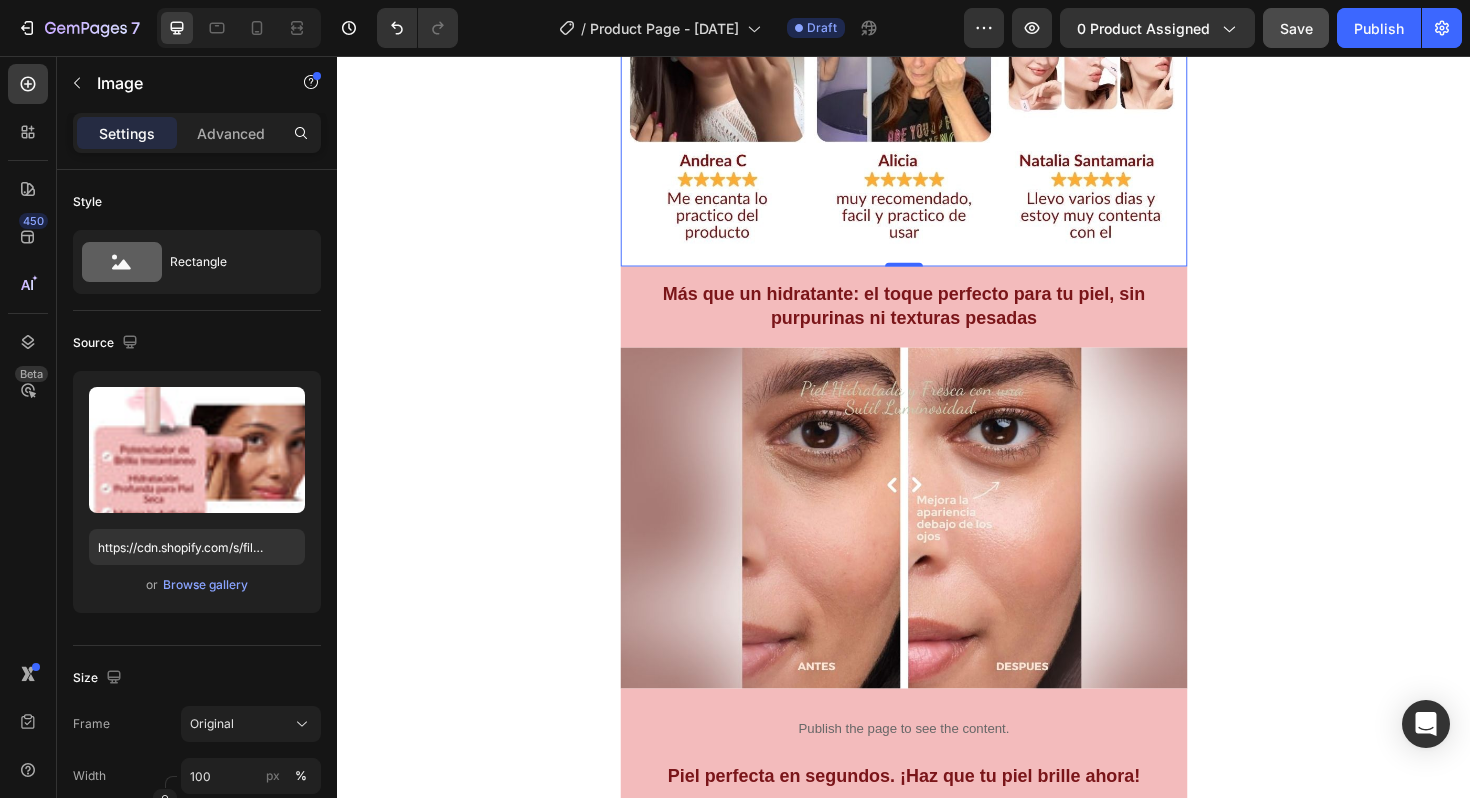 scroll, scrollTop: 2195, scrollLeft: 0, axis: vertical 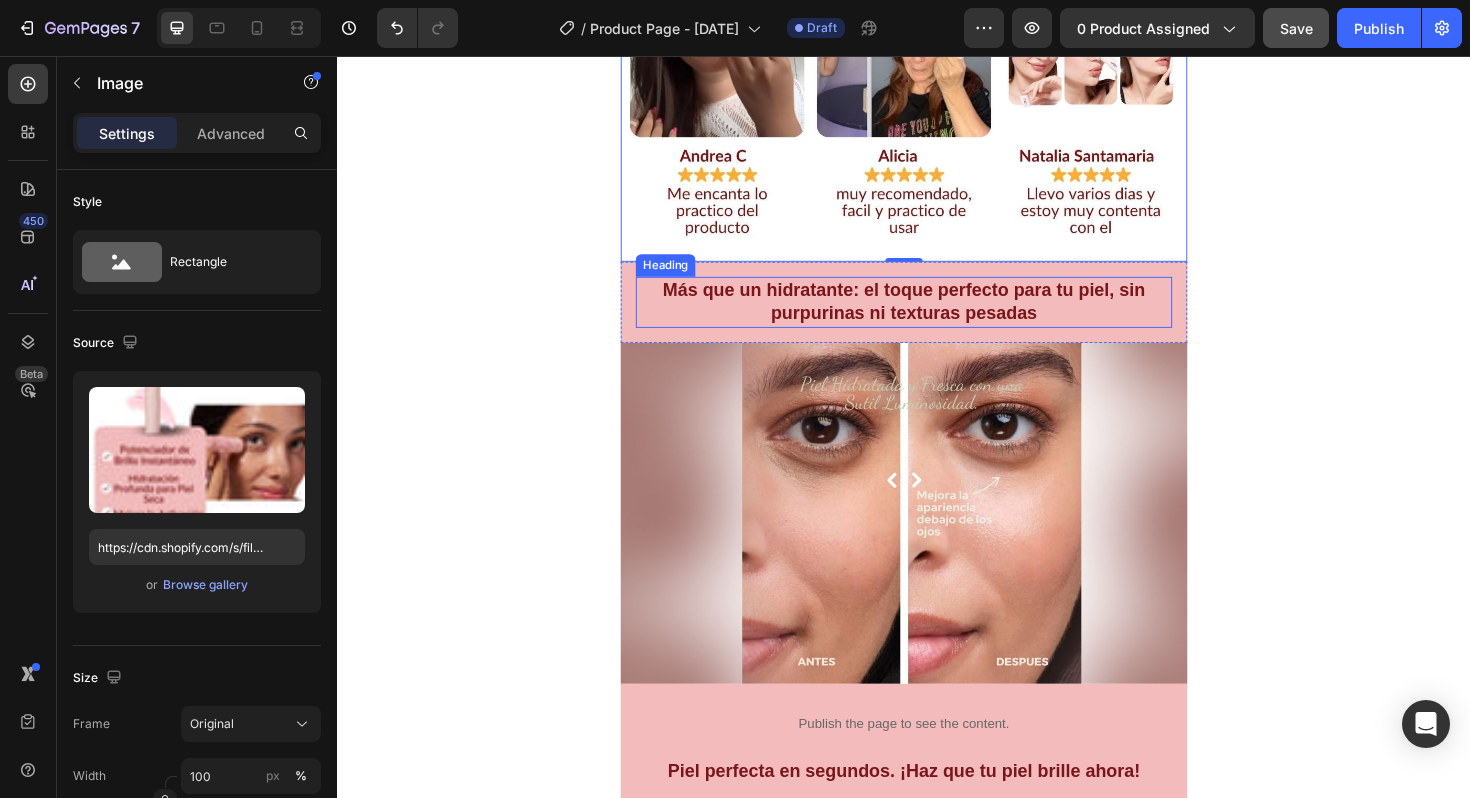 click on "Más que un hidratante: el toque perfecto para tu piel, sin purpurinas ni texturas pesadas" at bounding box center (937, 316) 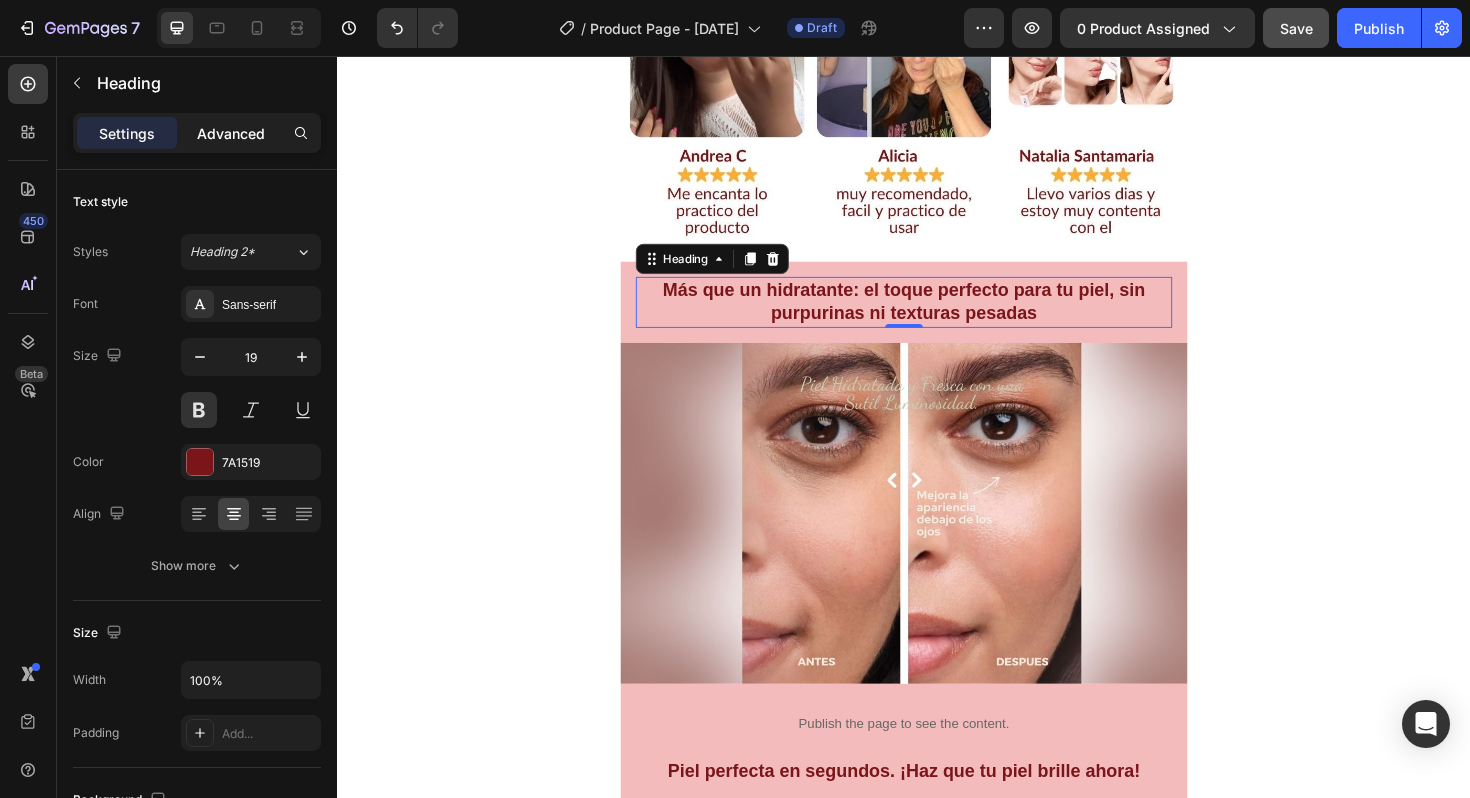 click on "Advanced" at bounding box center [231, 133] 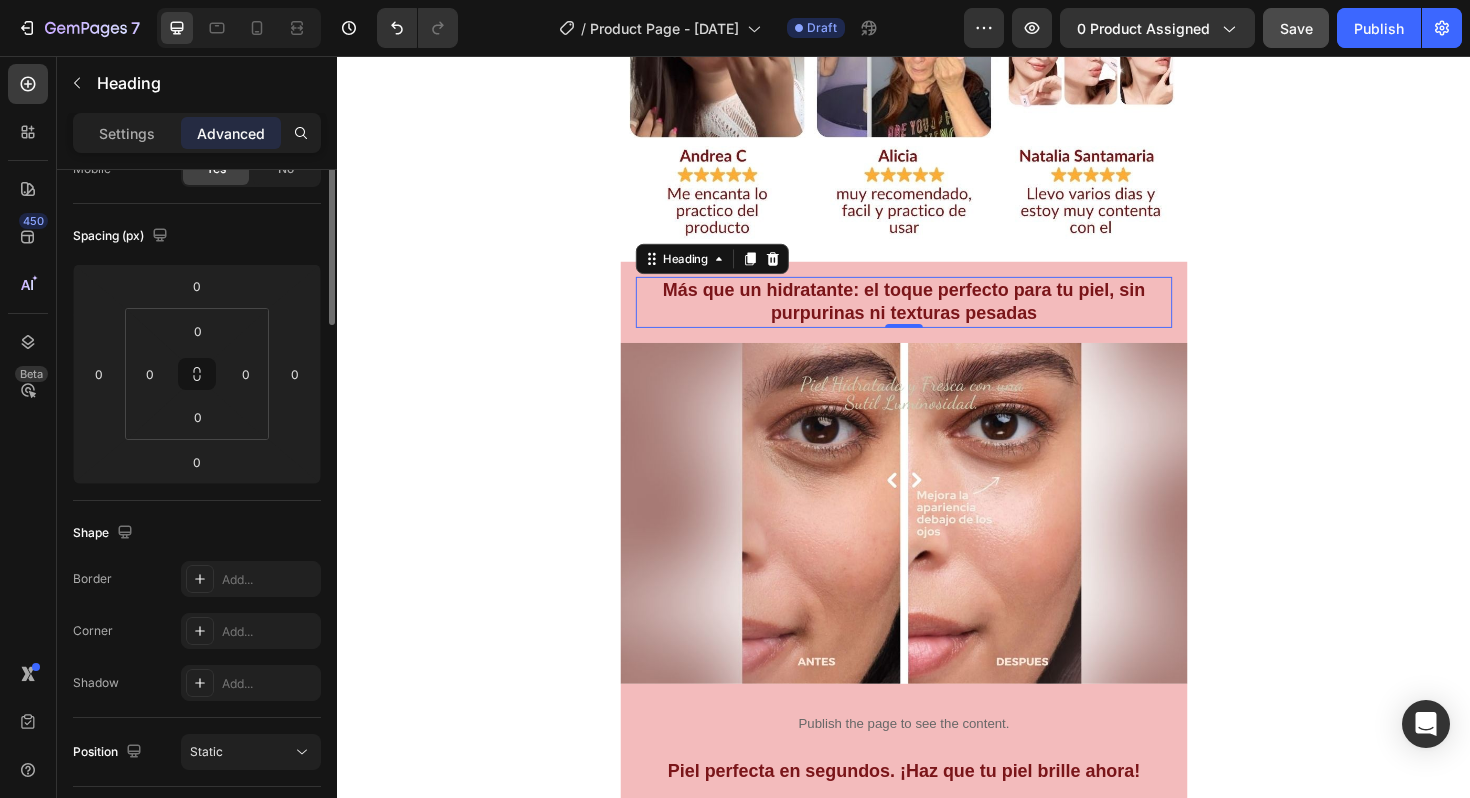 scroll, scrollTop: 0, scrollLeft: 0, axis: both 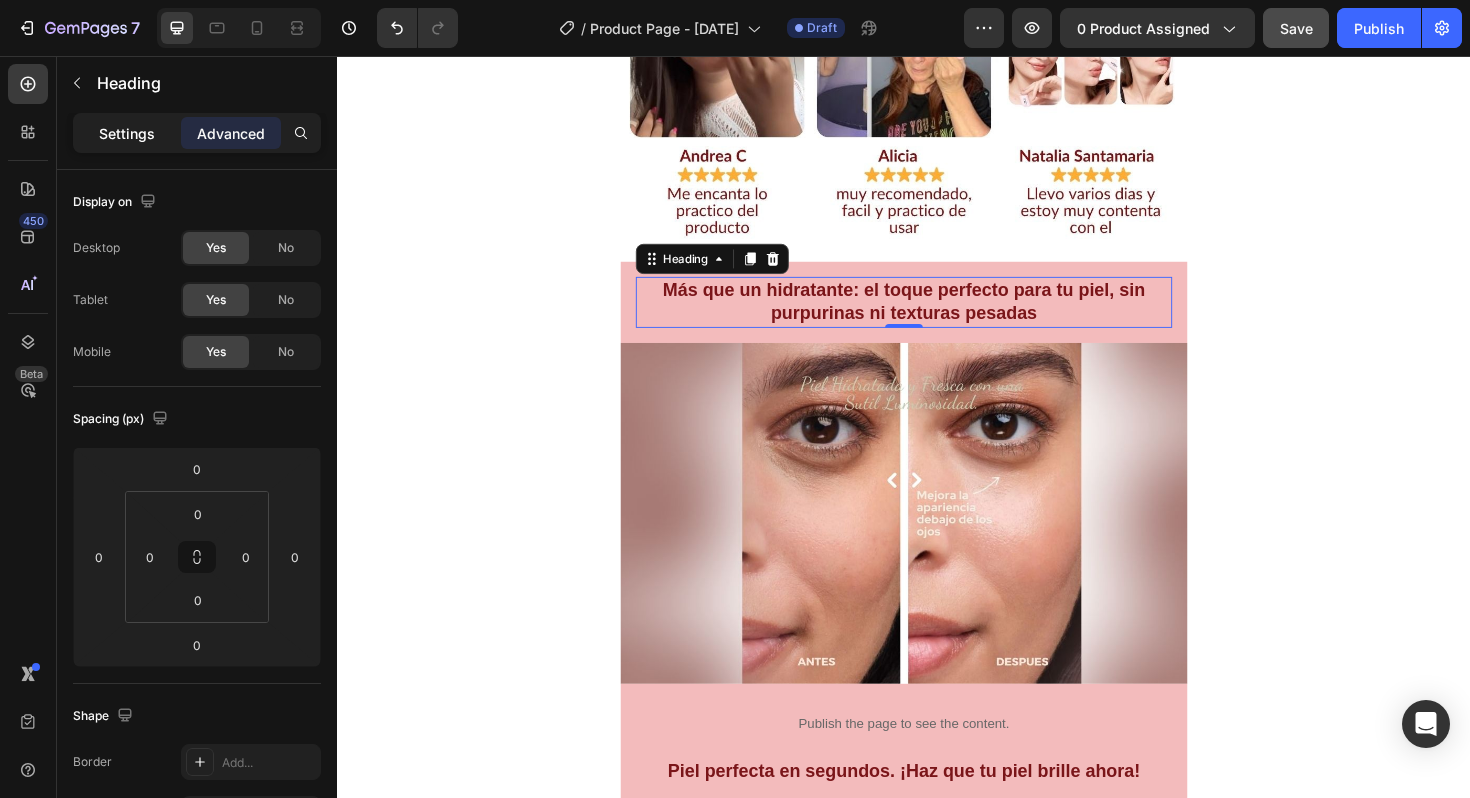 click on "Settings" at bounding box center [127, 133] 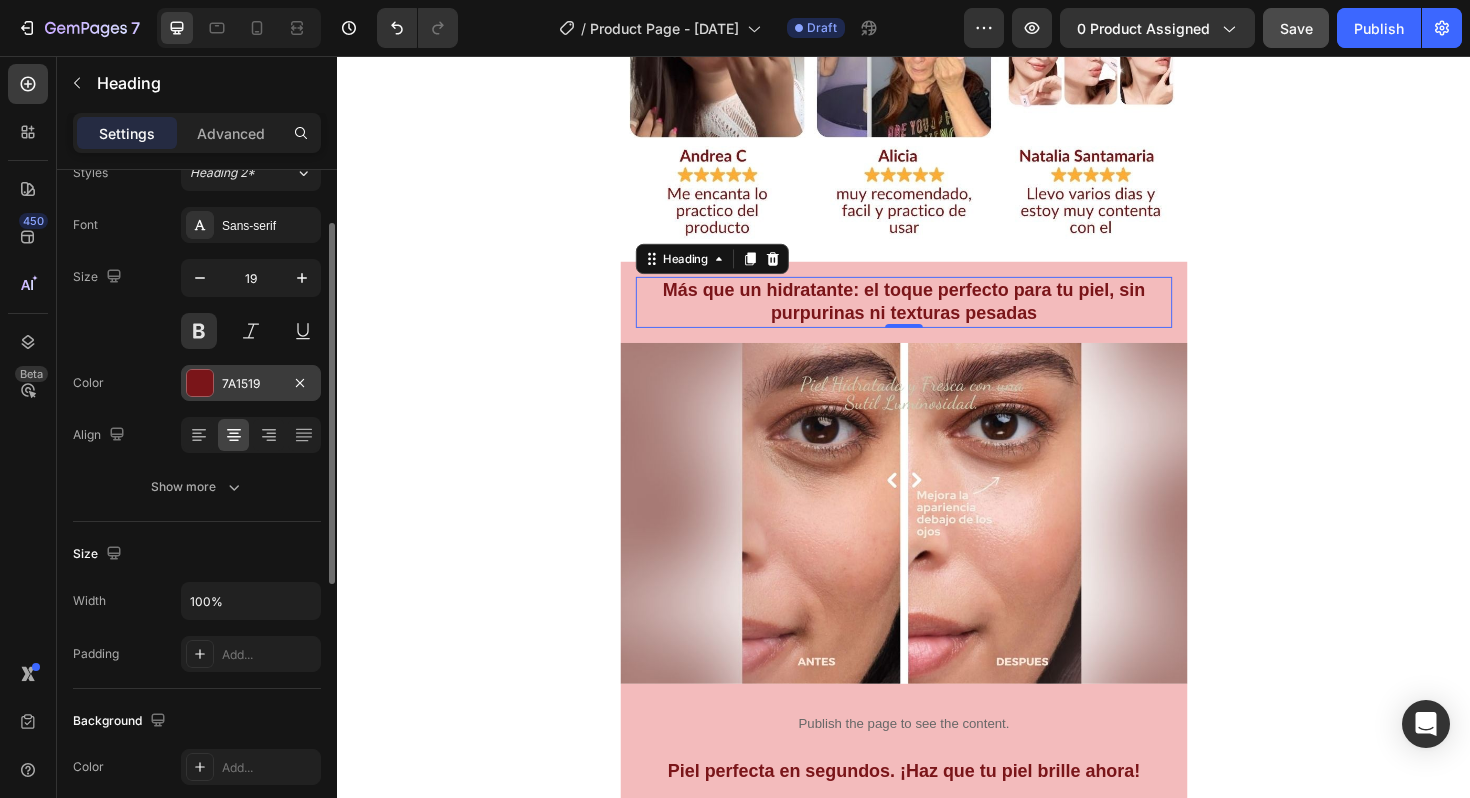 scroll, scrollTop: 127, scrollLeft: 0, axis: vertical 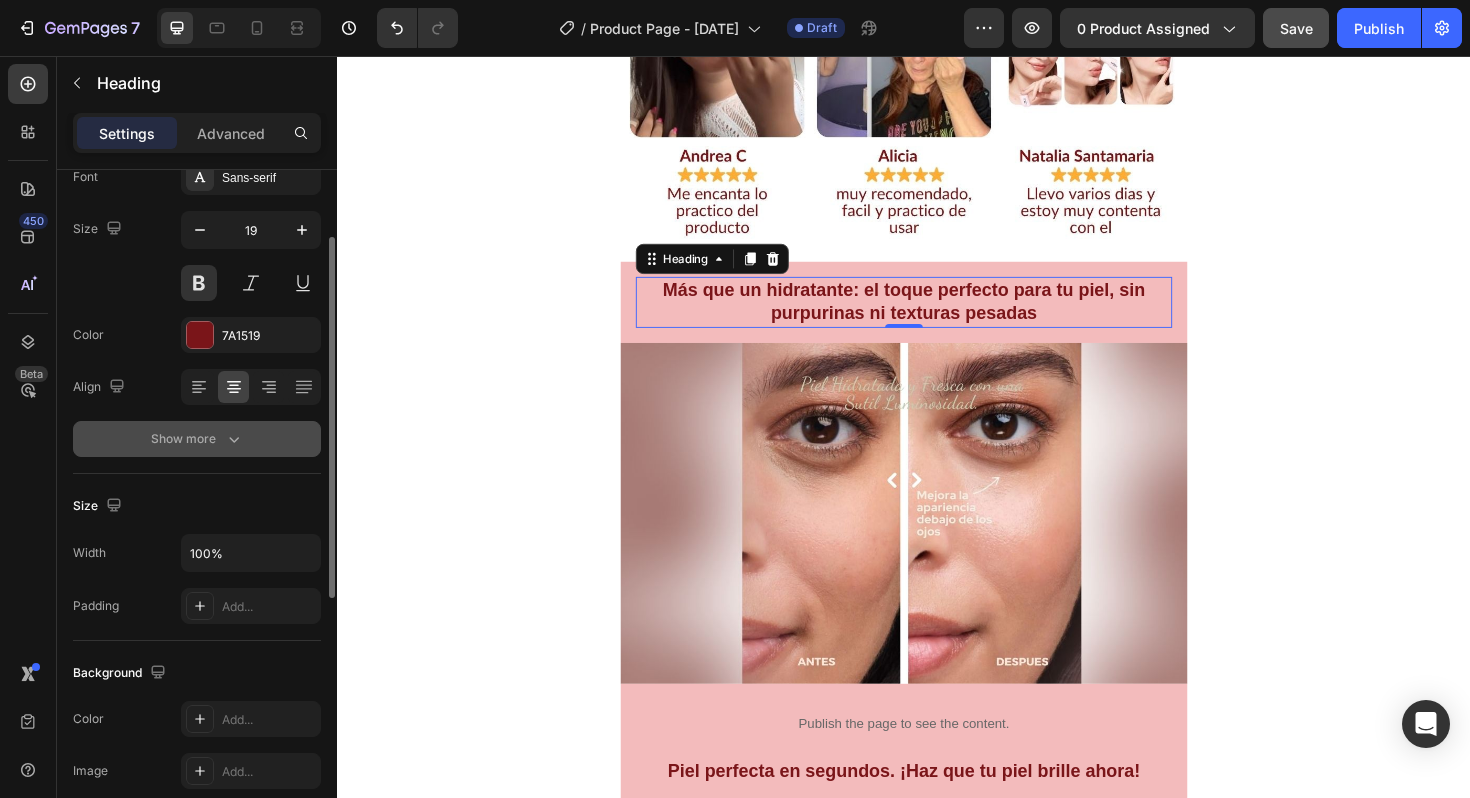click 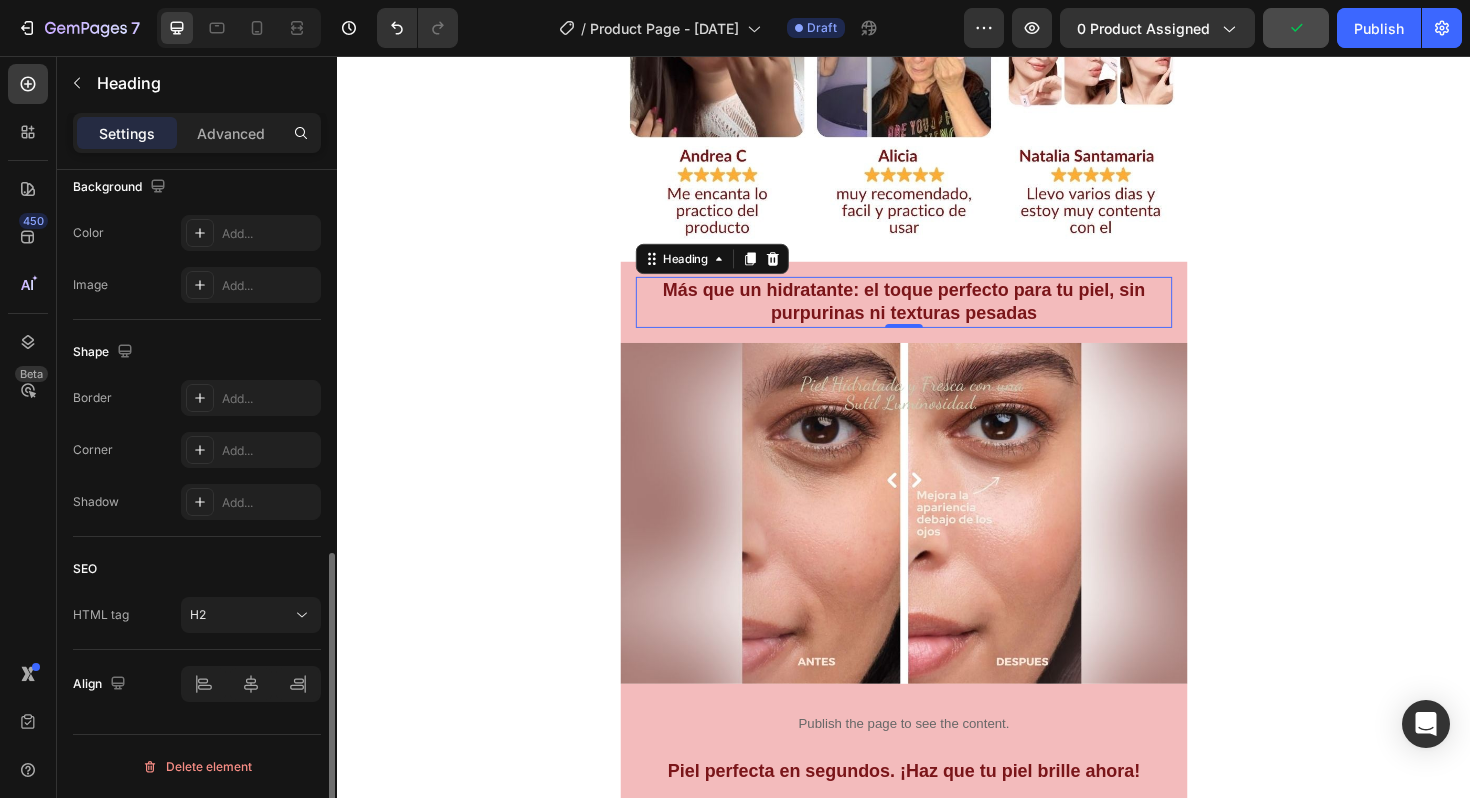 scroll, scrollTop: 0, scrollLeft: 0, axis: both 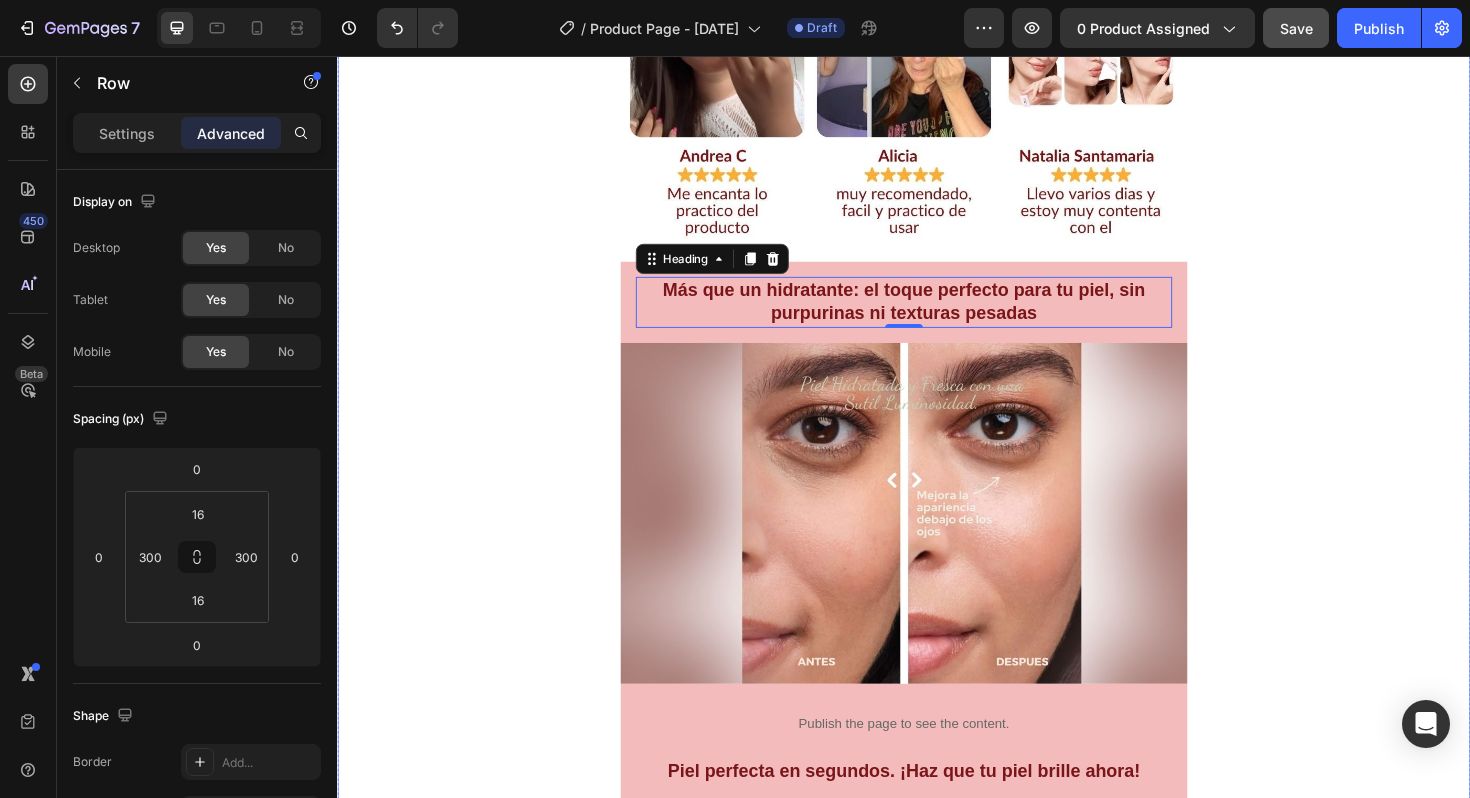 click on "Image
Publish the page to see the content.
Custom Code Row Image Más que un hidratante: el toque perfecto para tu piel, sin purpurinas ni texturas pesadas Heading   0 Row Image
Publish the page to see the content.
Custom Code Piel perfecta en segundos. ¡Haz que tu piel brille ahora! Heading Row Image
Publish the page to see the content.
Custom Code Row Image
Publish the page to see the content.
Custom Code Row Row" at bounding box center [937, 606] 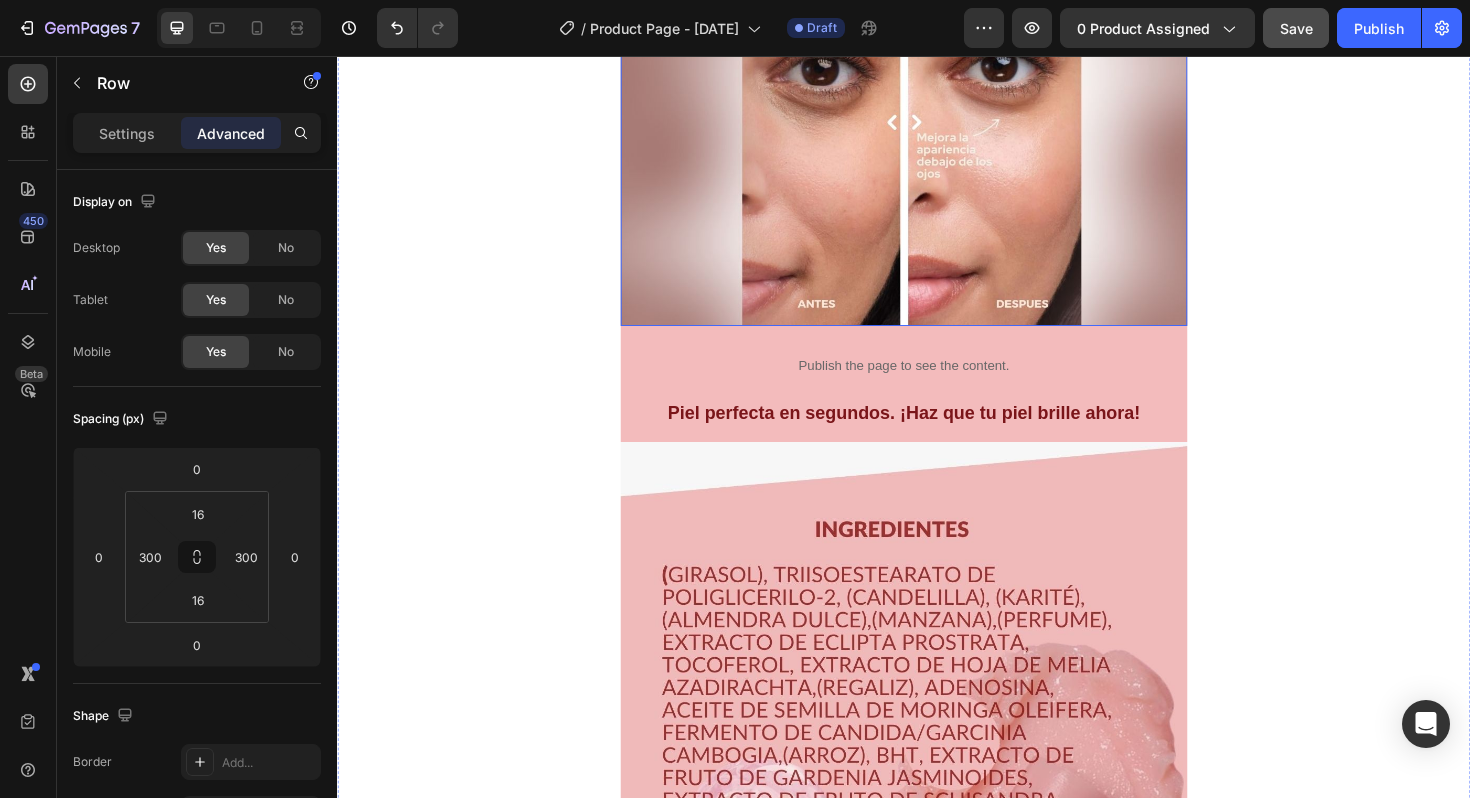scroll, scrollTop: 2577, scrollLeft: 0, axis: vertical 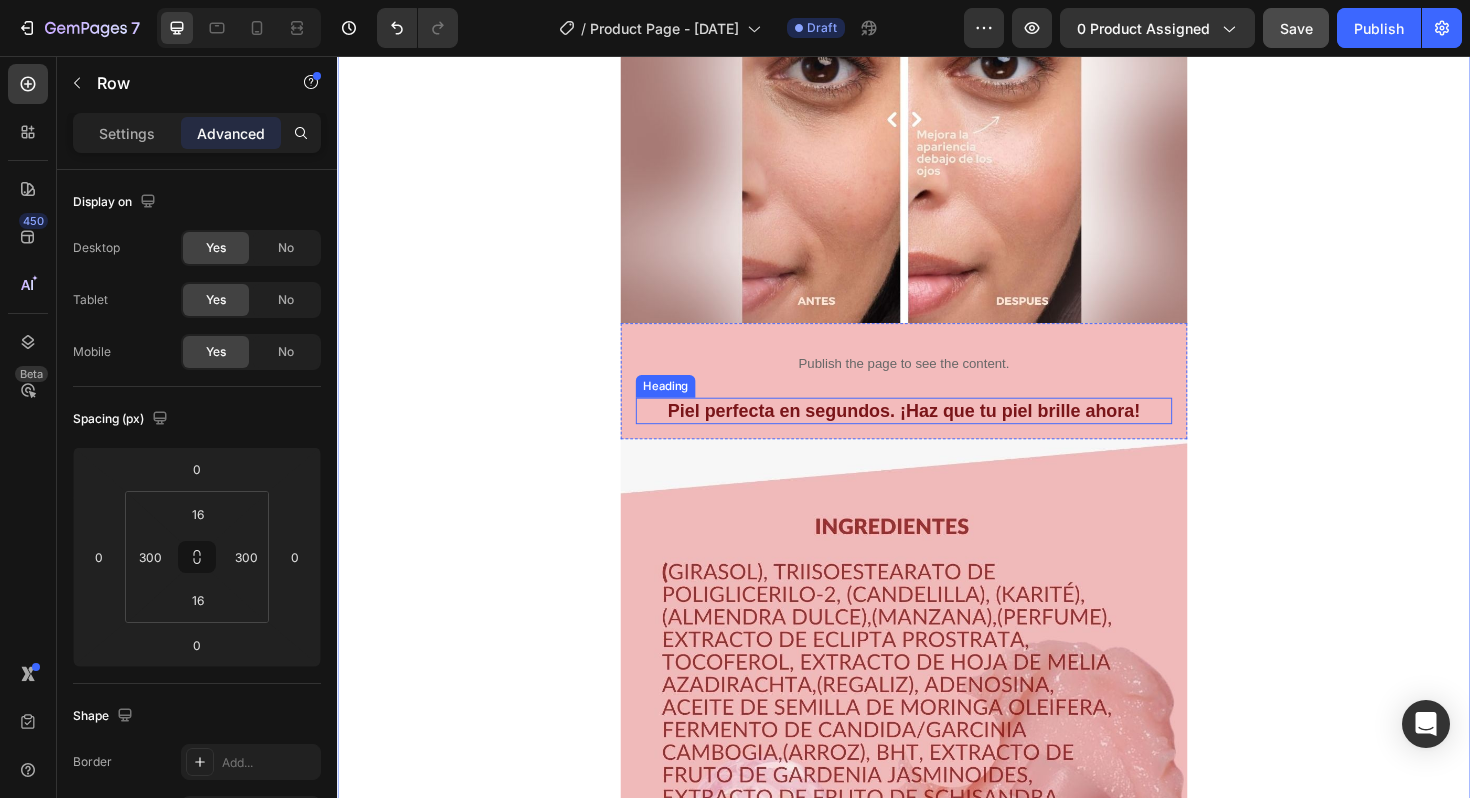 click on "Piel perfecta en segundos. ¡Haz que tu piel brille ahora!" at bounding box center (937, 432) 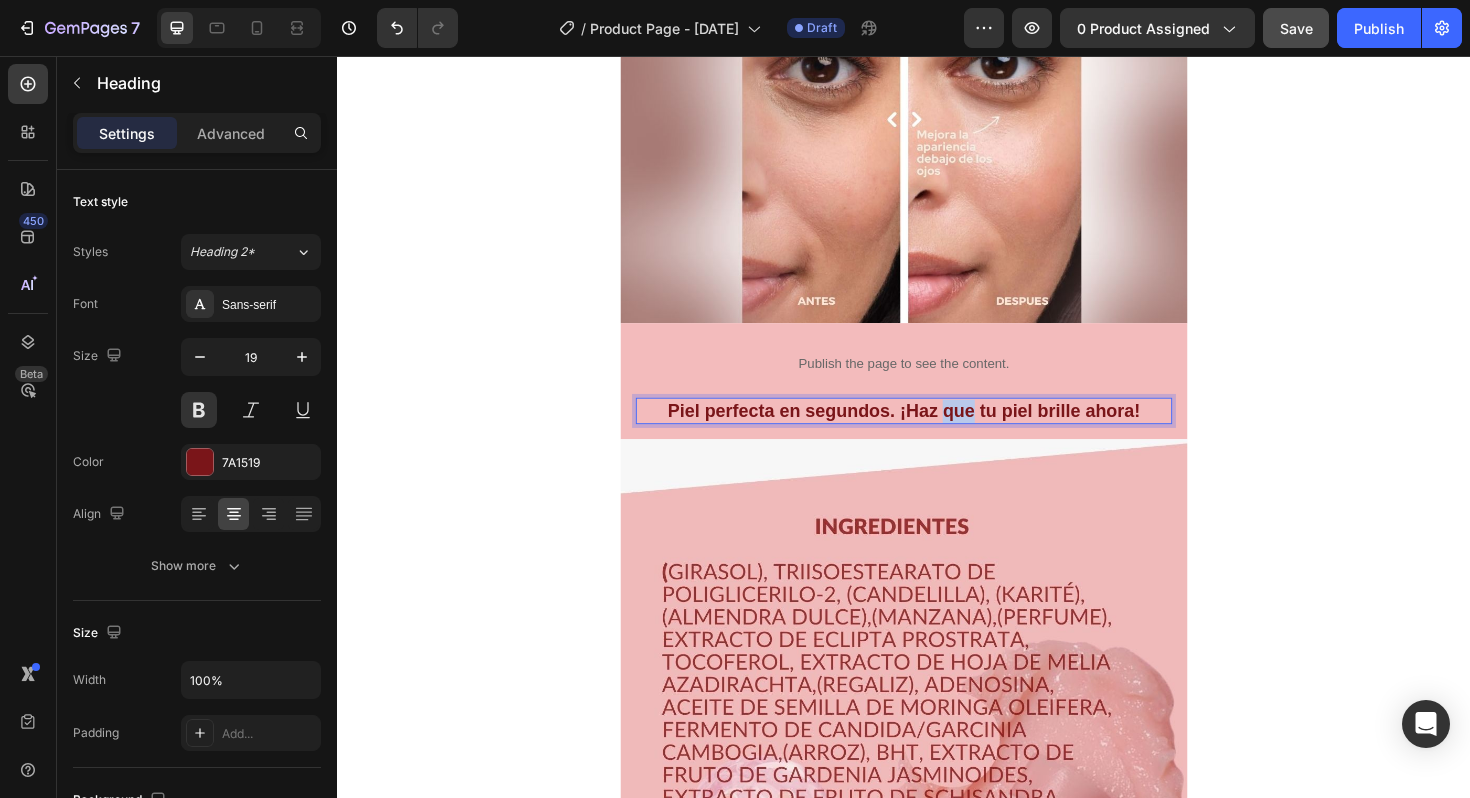 click on "Piel perfecta en segundos. ¡Haz que tu piel brille ahora!" at bounding box center [937, 432] 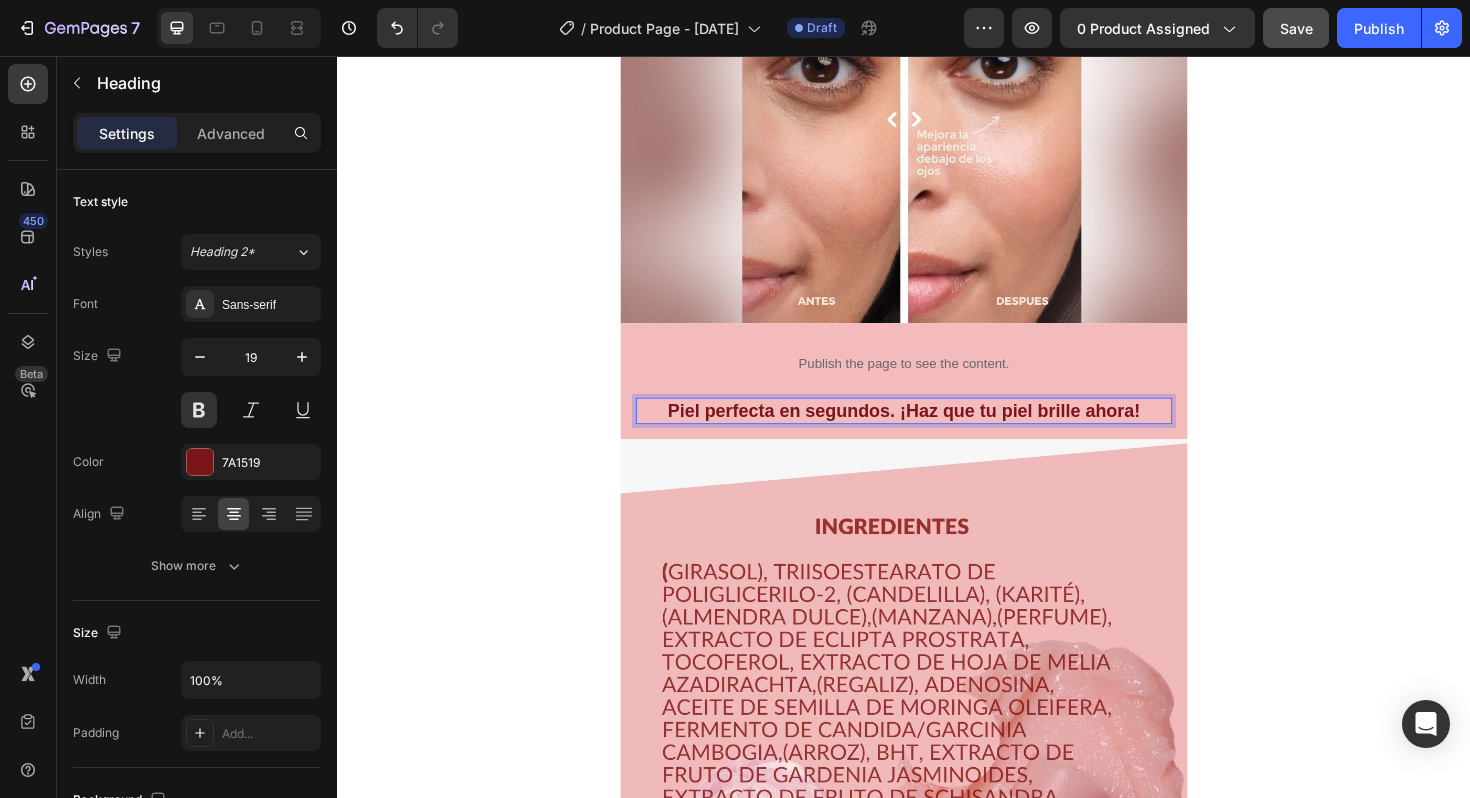 click on "Piel perfecta en segundos. ¡Haz que tu piel brille ahora!" at bounding box center [937, 432] 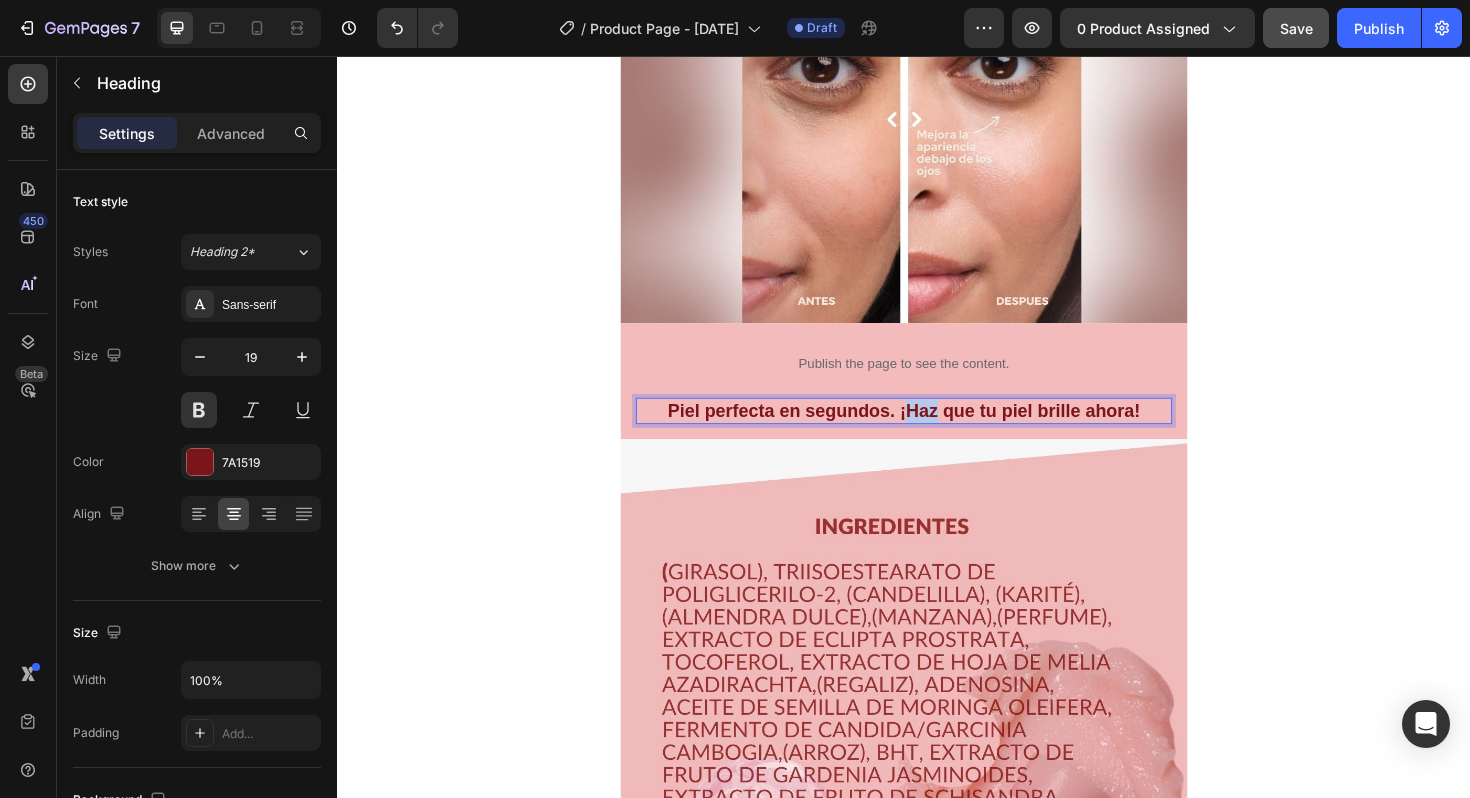 click on "Piel perfecta en segundos. ¡Haz que tu piel brille ahora!" at bounding box center (937, 432) 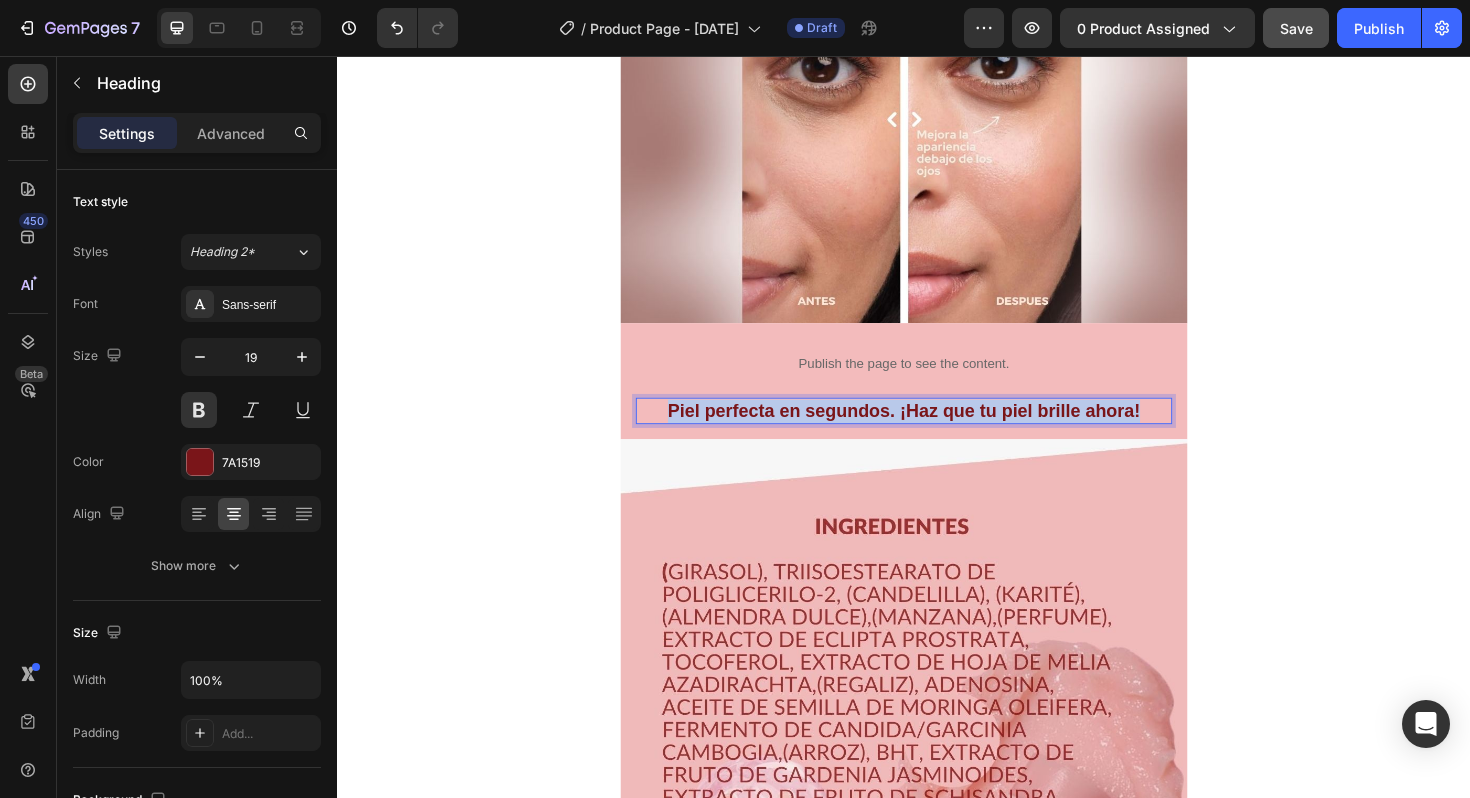 click on "Piel perfecta en segundos. ¡Haz que tu piel brille ahora!" at bounding box center [937, 432] 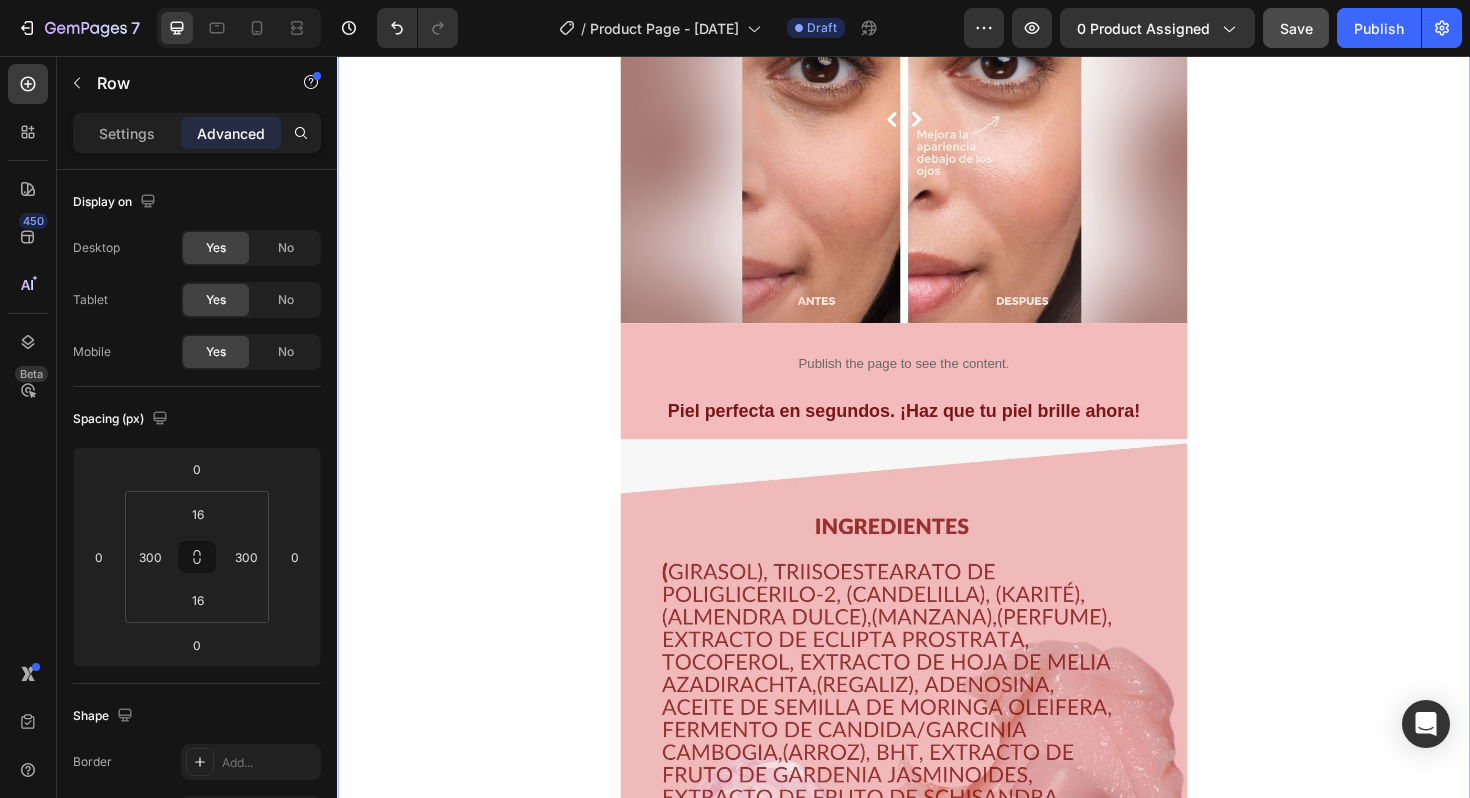 click on "Image
Publish the page to see the content.
Custom Code Row Image Más que un hidratante: el toque perfecto para tu piel, sin purpurinas ni texturas pesadas Heading Row Image
Publish the page to see the content.
Custom Code Piel perfecta en segundos. ¡Haz que tu piel brille ahora! Heading Row Image
Publish the page to see the content.
Custom Code Row Image
Publish the page to see the content.
Custom Code Row Row   0" at bounding box center [937, 224] 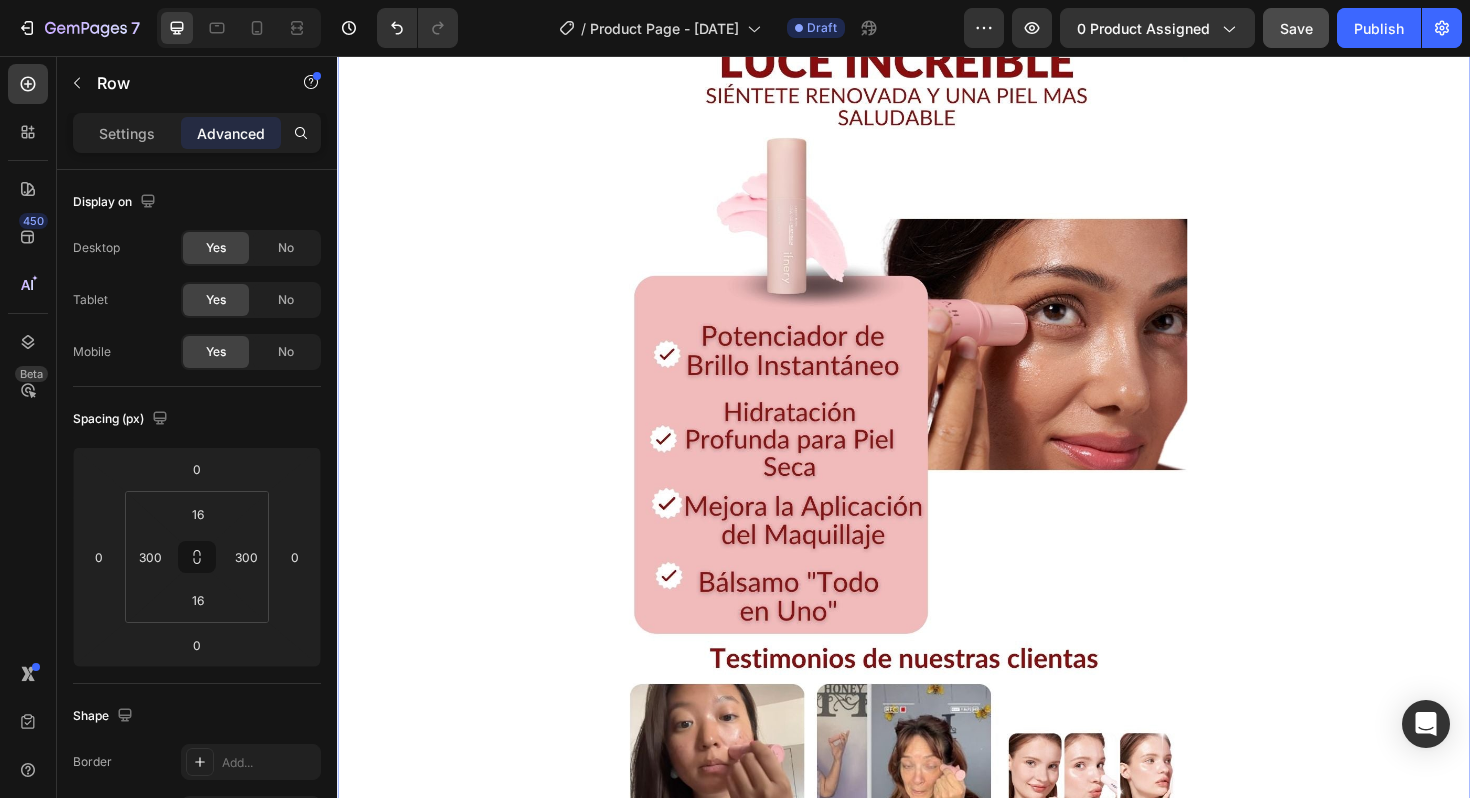 scroll, scrollTop: 1430, scrollLeft: 0, axis: vertical 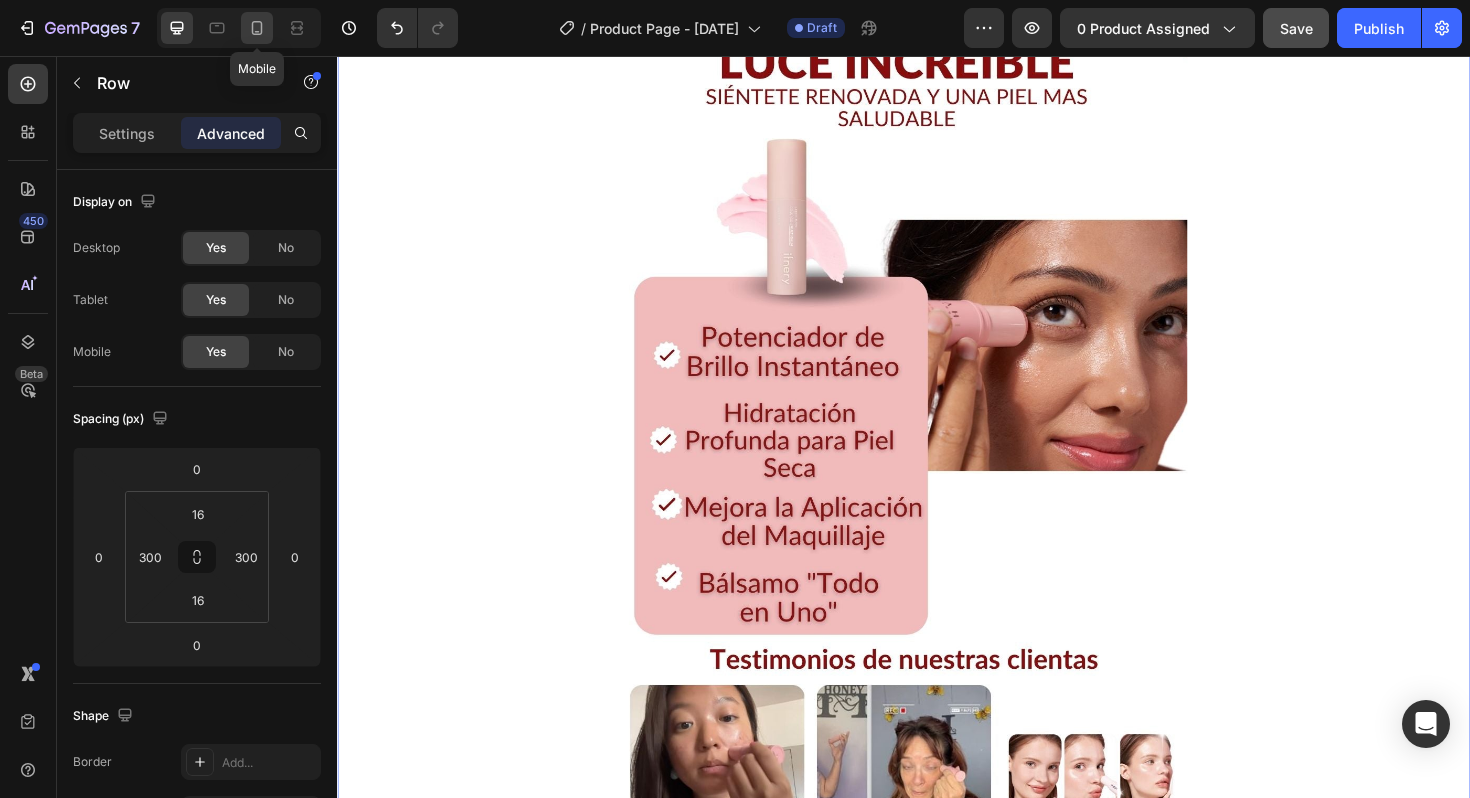 click 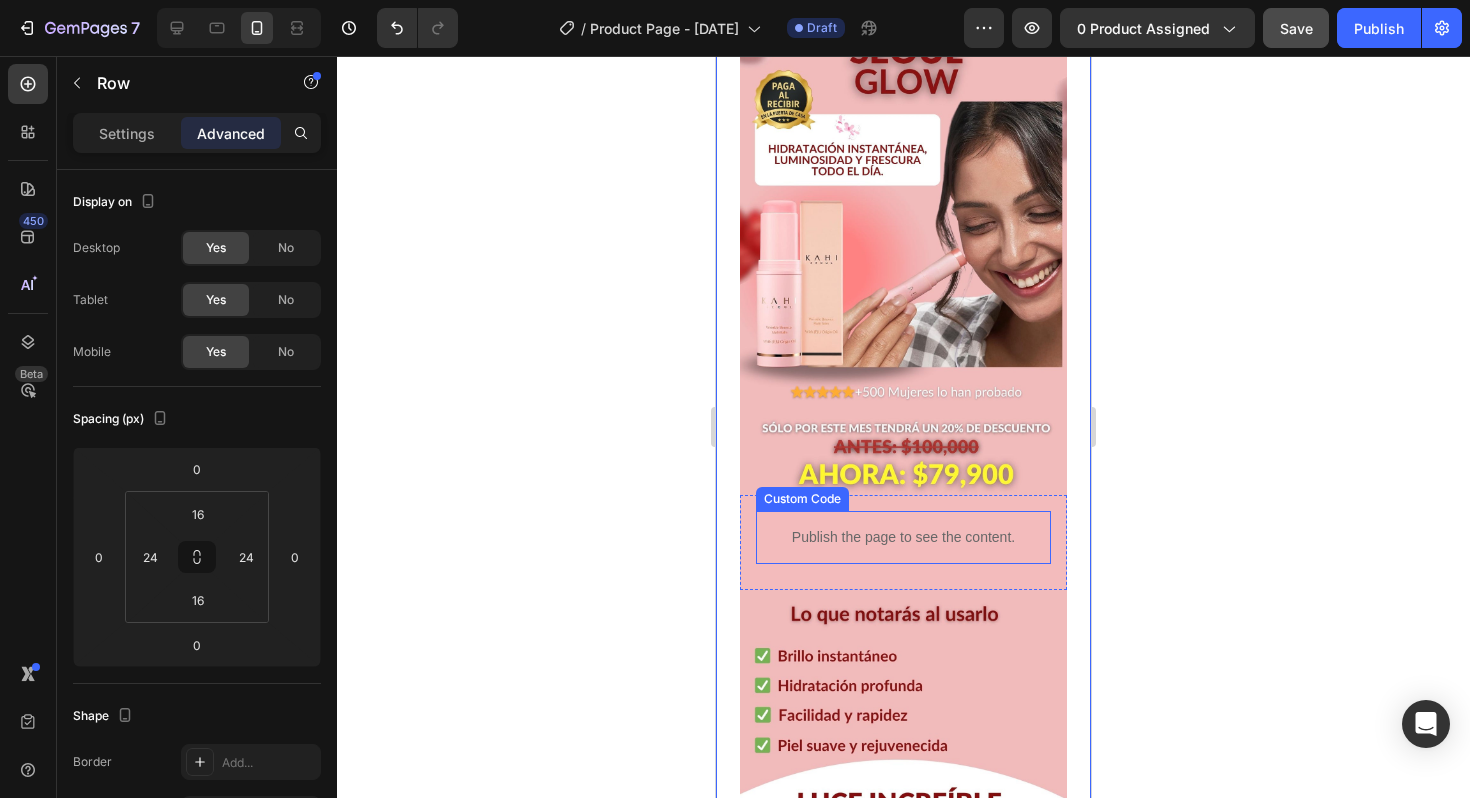 scroll, scrollTop: 0, scrollLeft: 0, axis: both 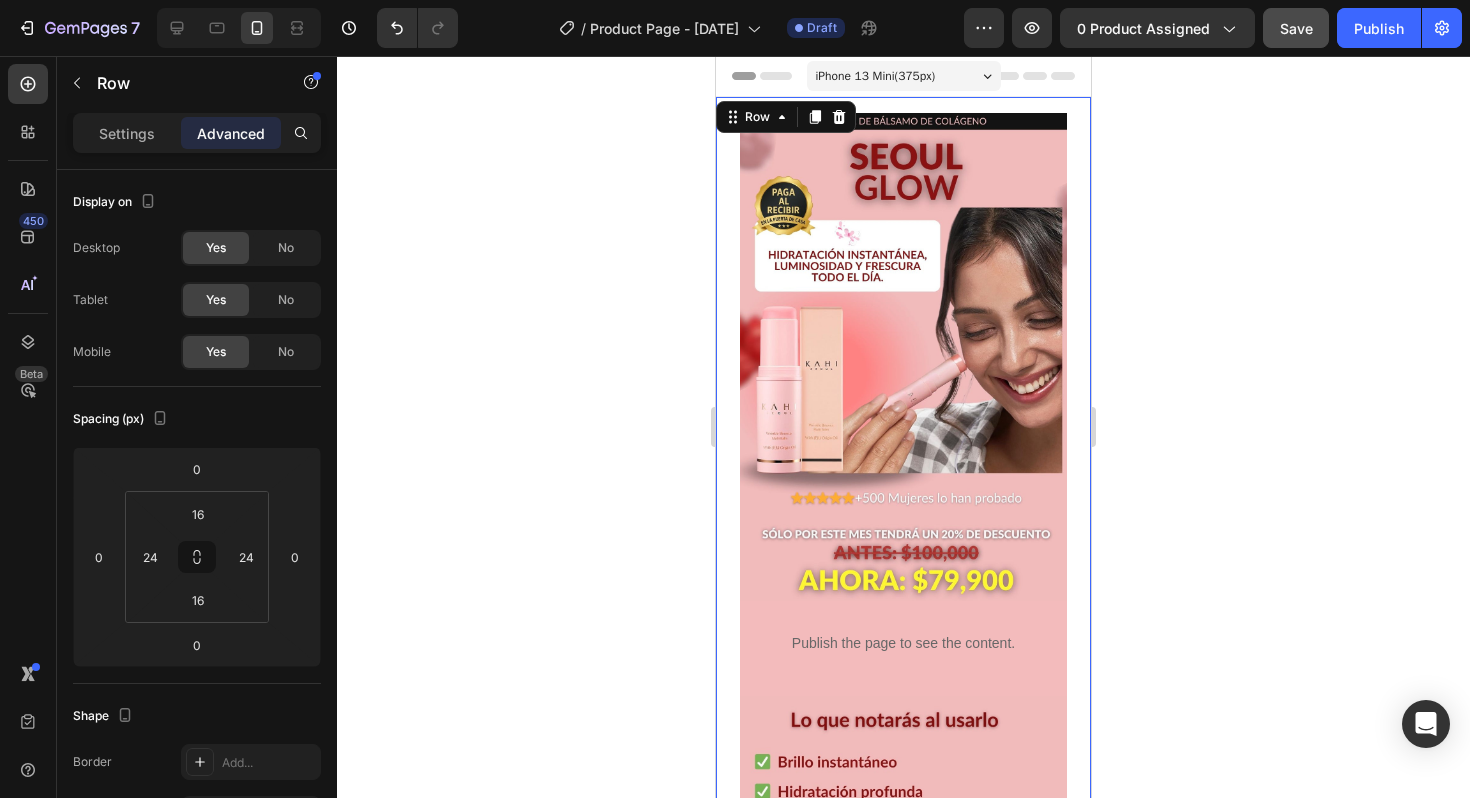 click 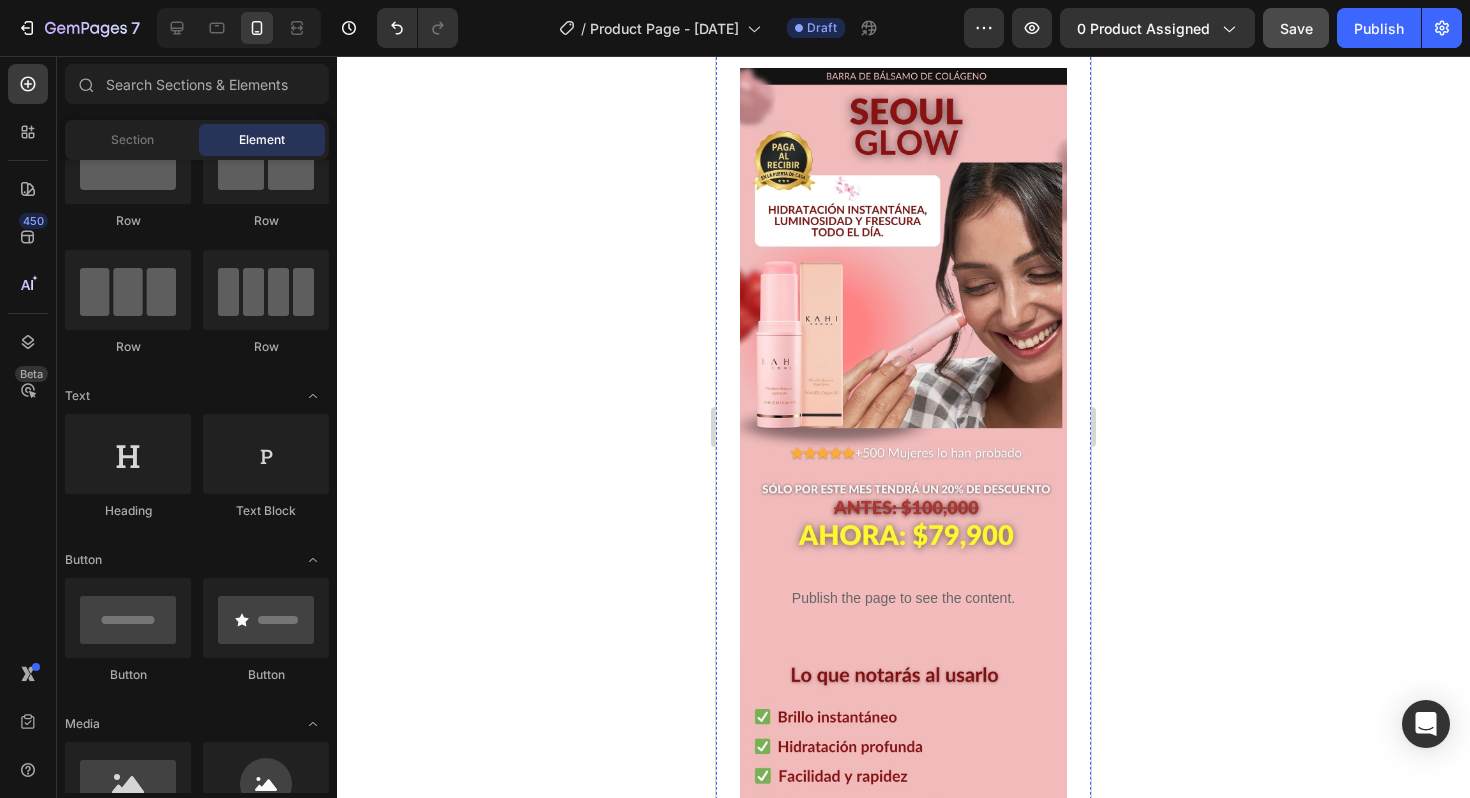 scroll, scrollTop: 0, scrollLeft: 0, axis: both 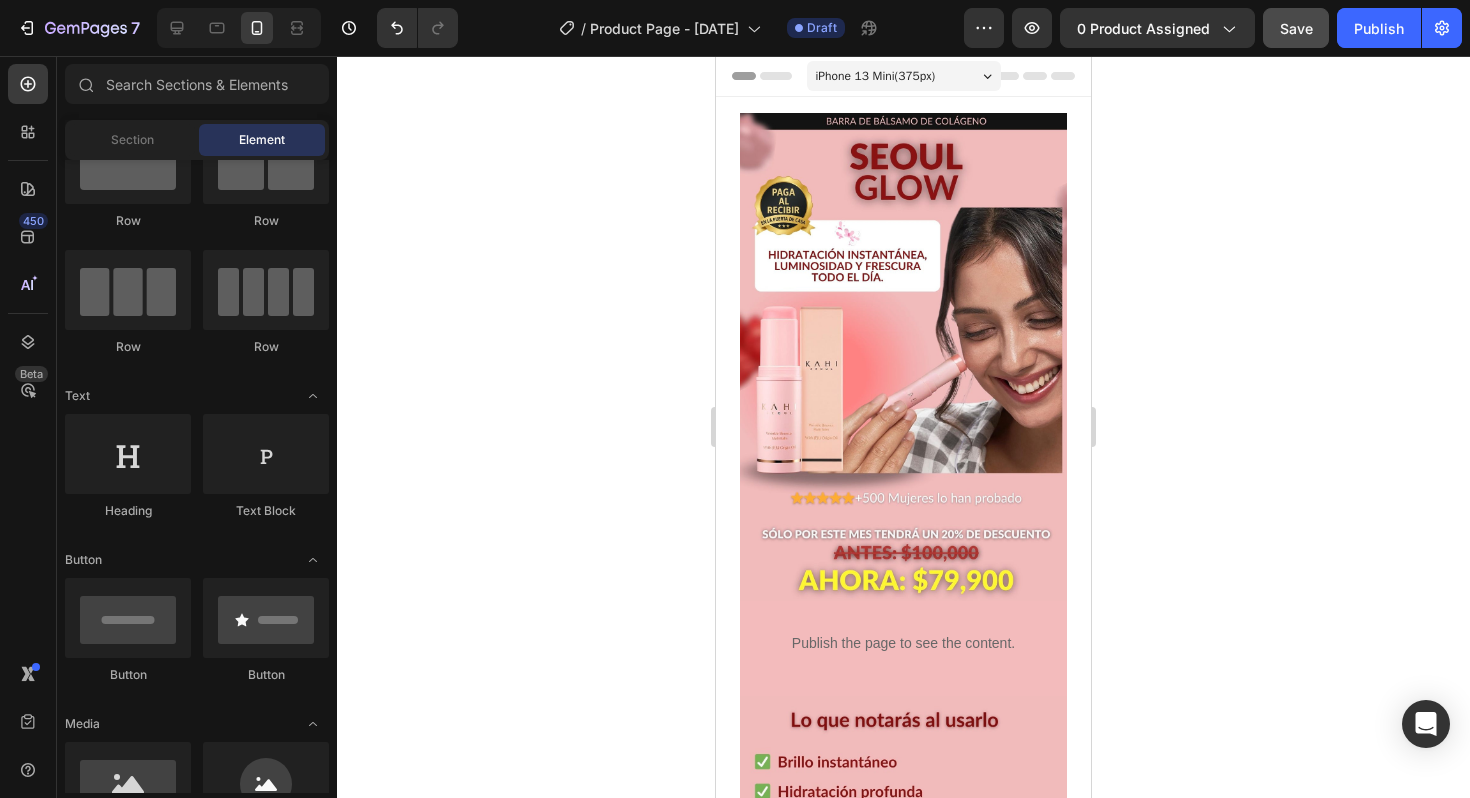 click 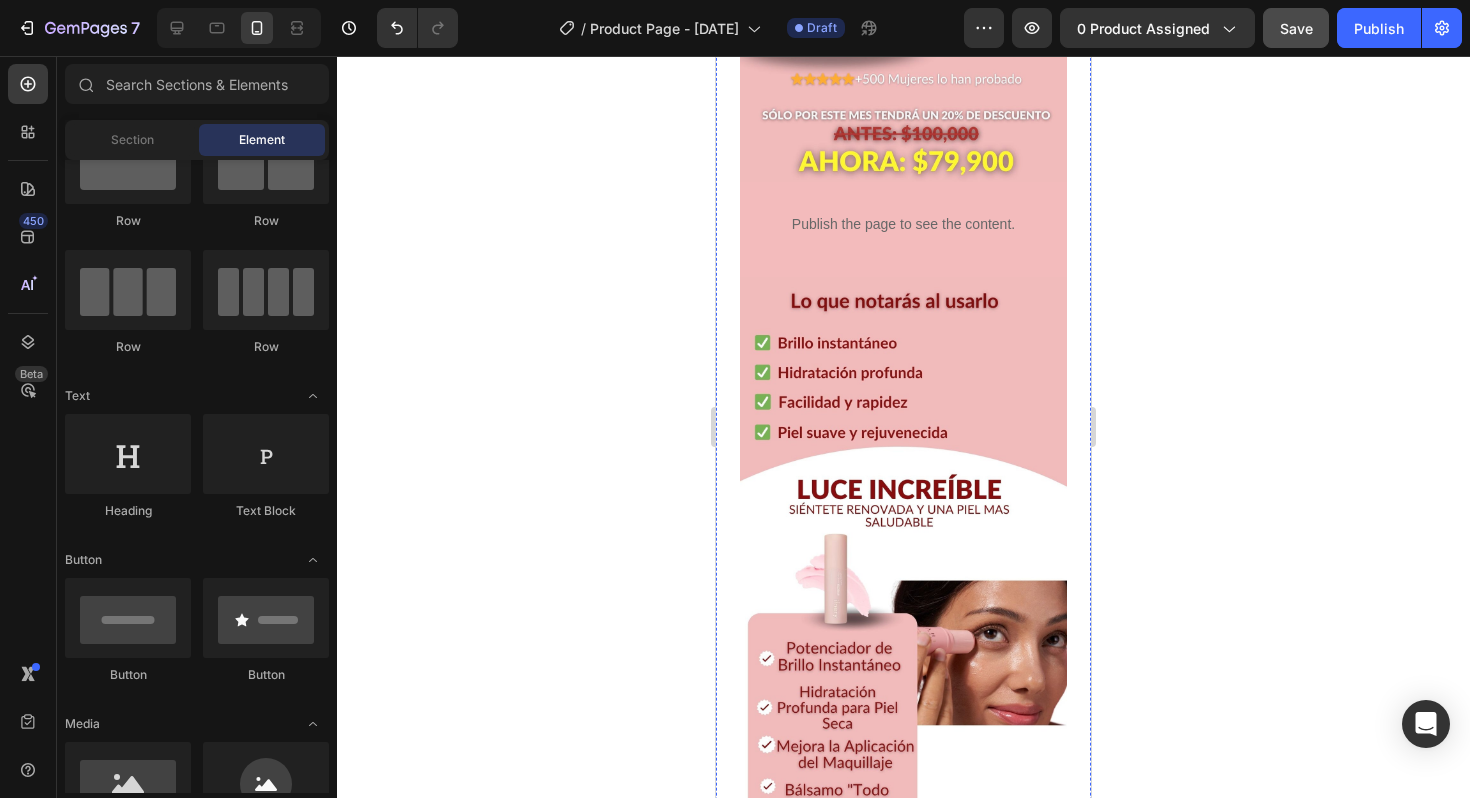 scroll, scrollTop: 0, scrollLeft: 0, axis: both 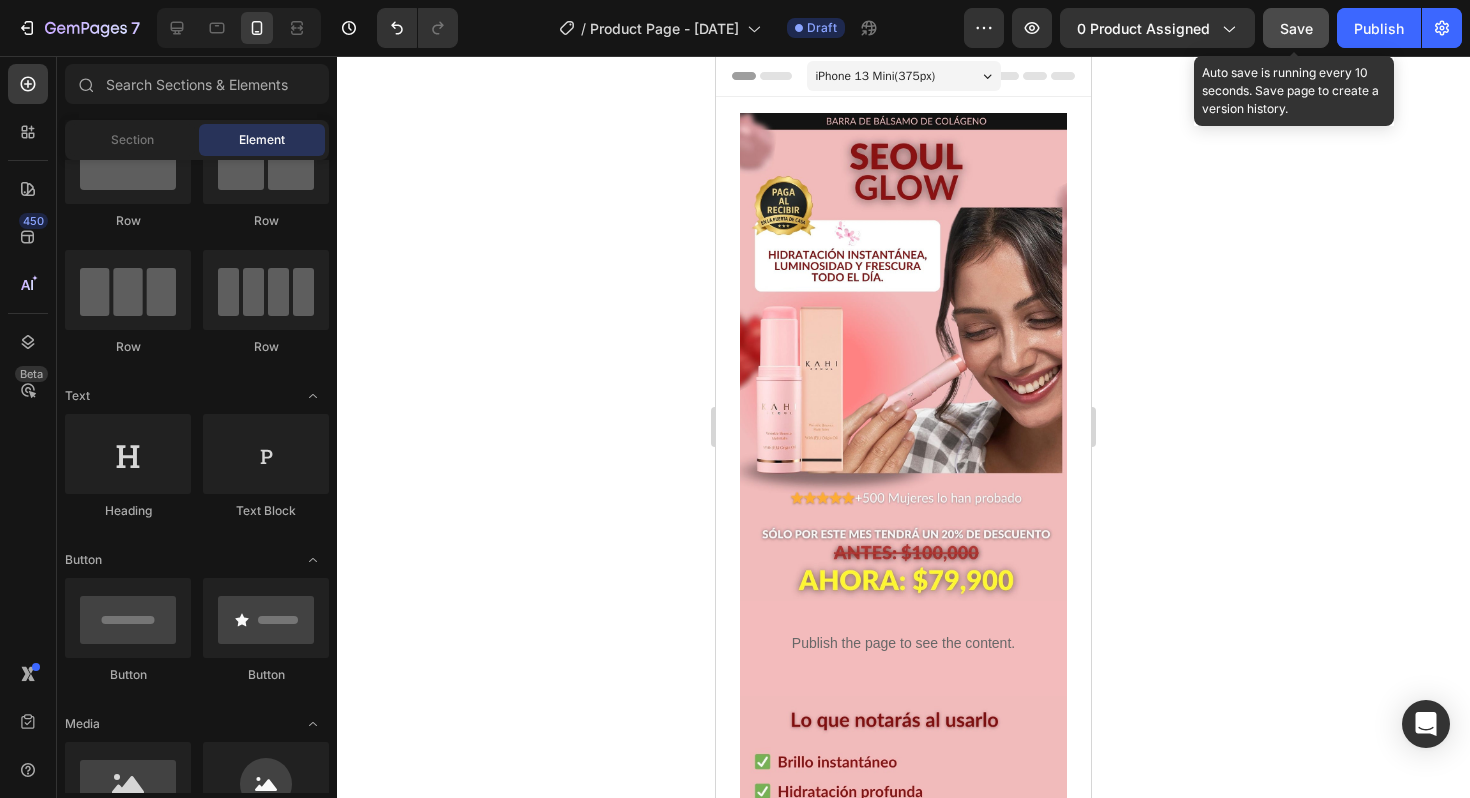 click on "Save" at bounding box center (1296, 28) 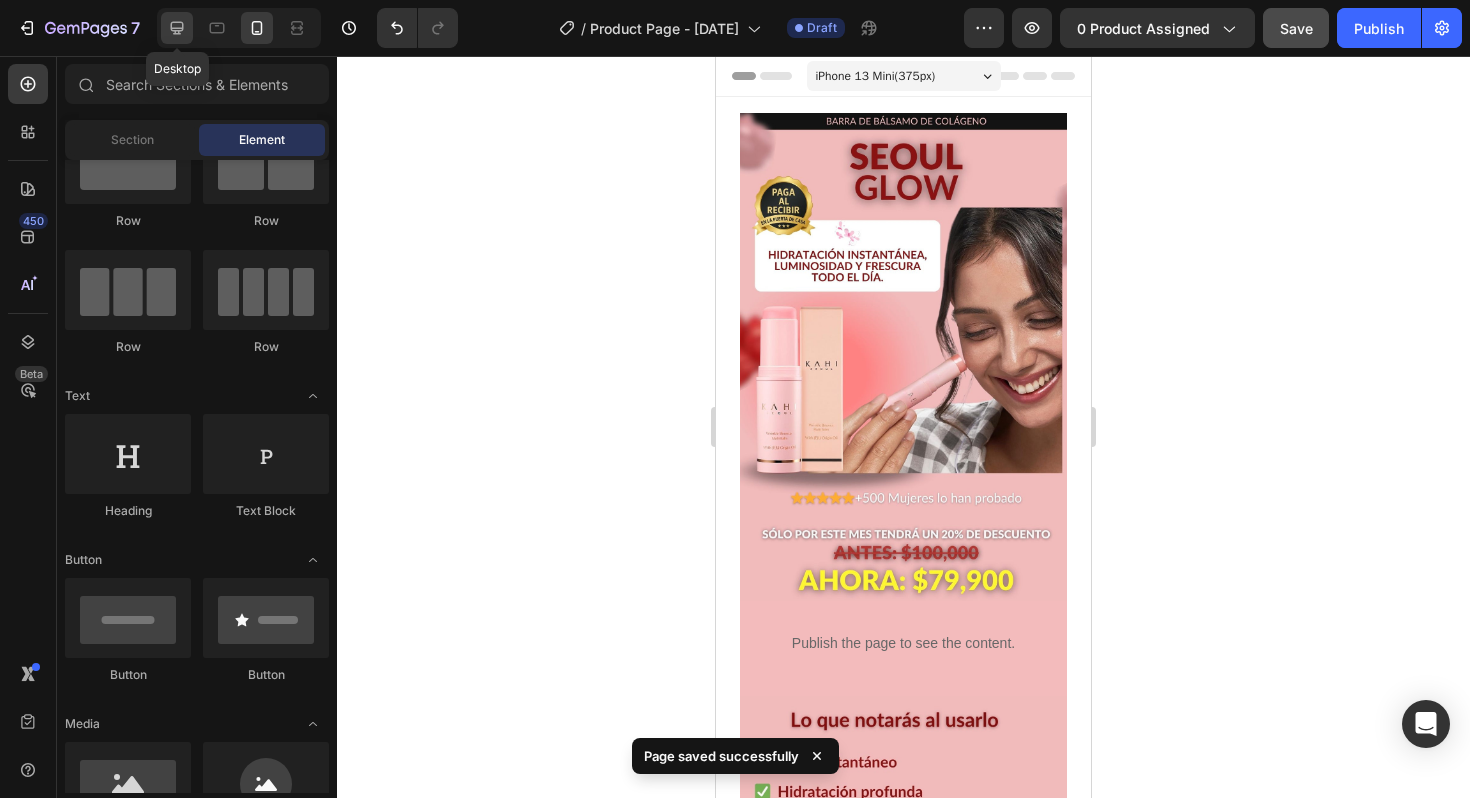 click 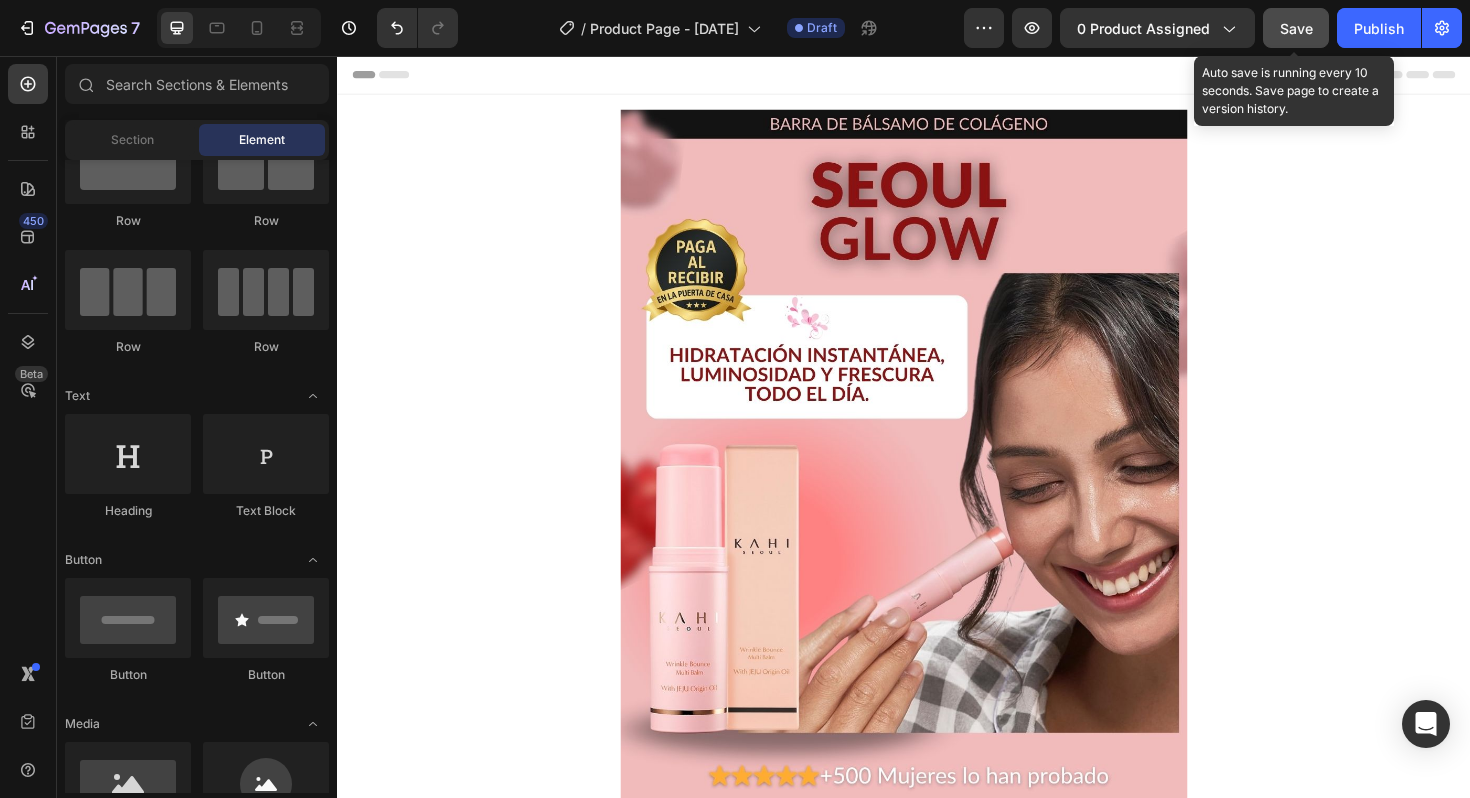 click on "Save" at bounding box center [1296, 28] 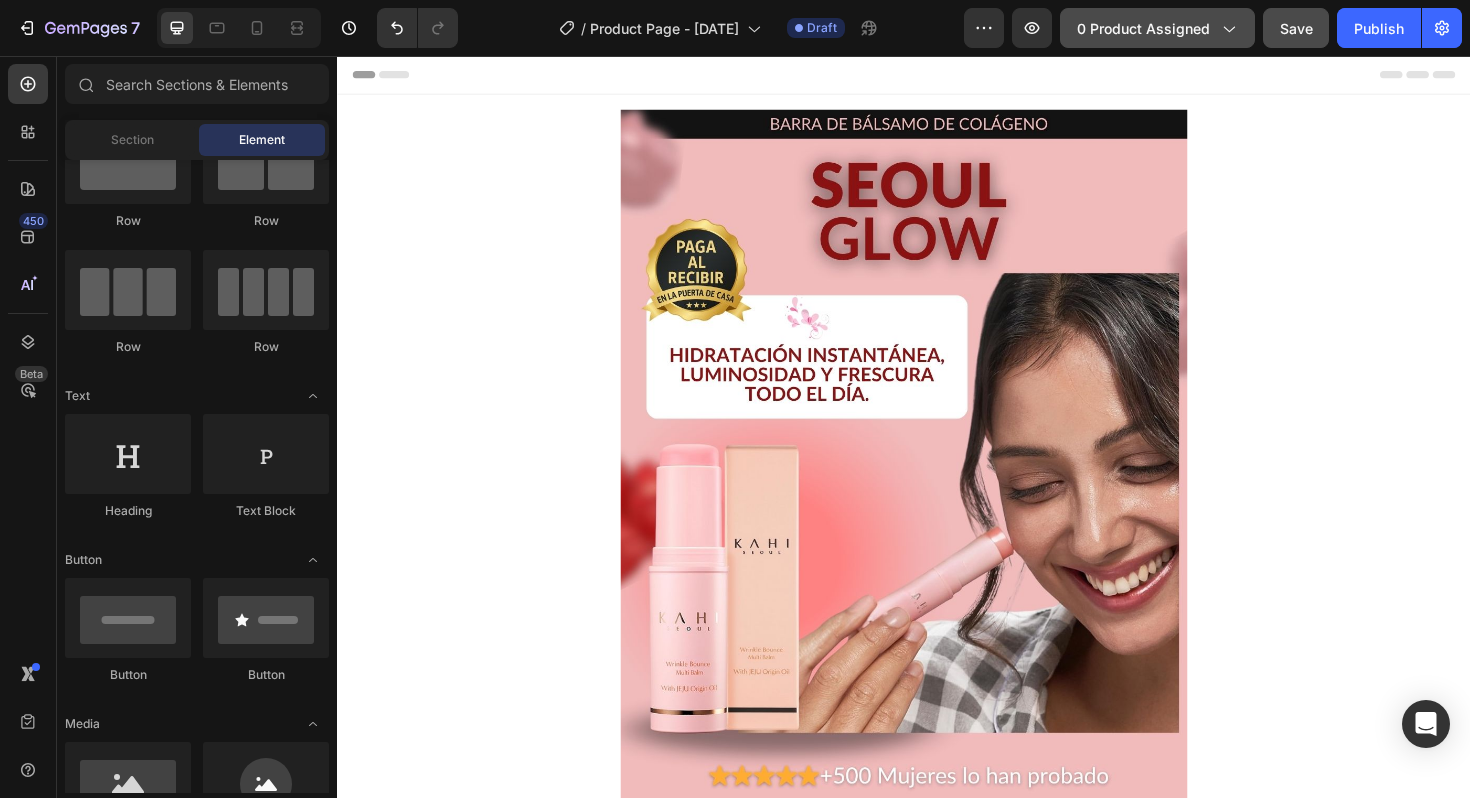 click on "0 product assigned" 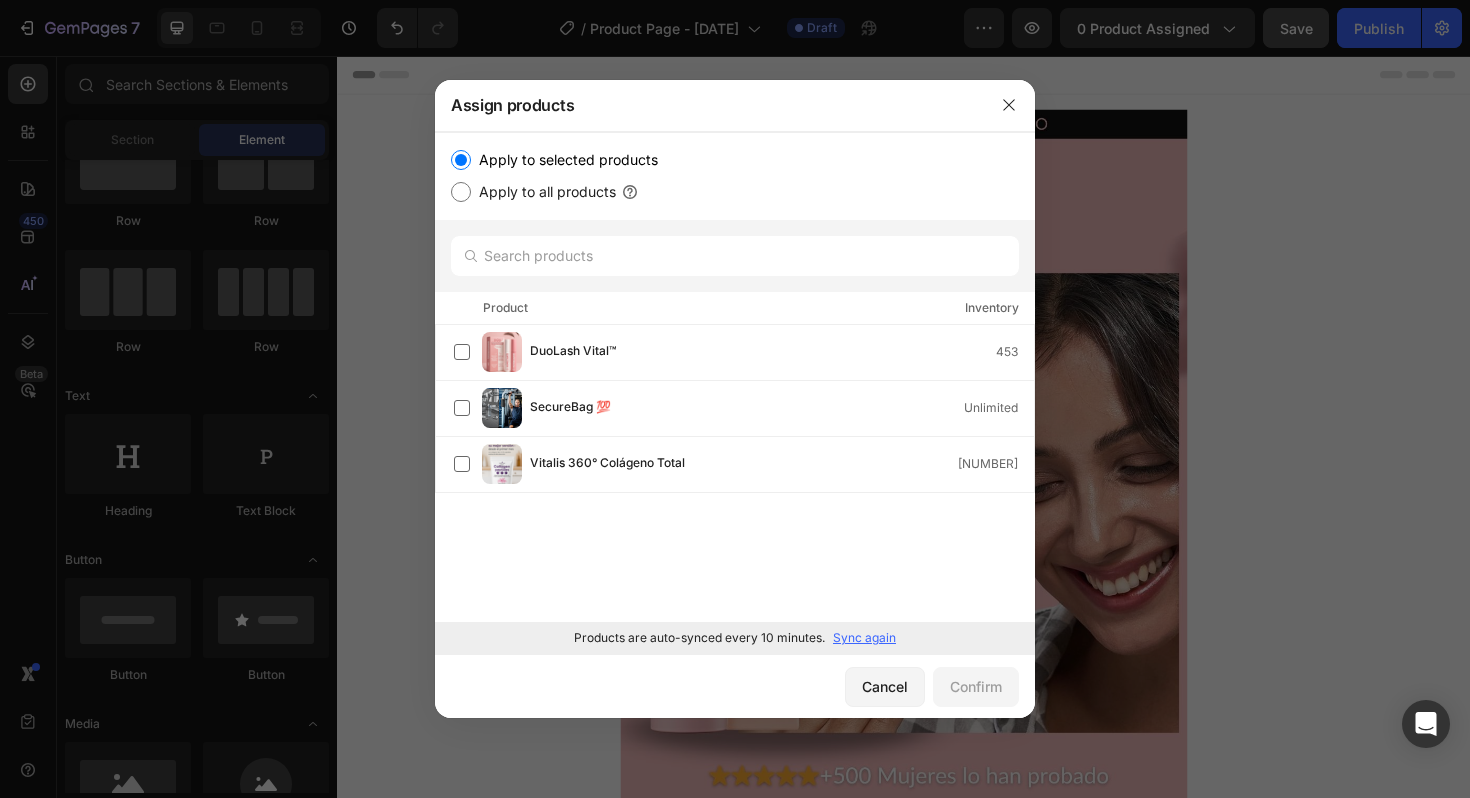 click on "Apply to all products" at bounding box center (543, 192) 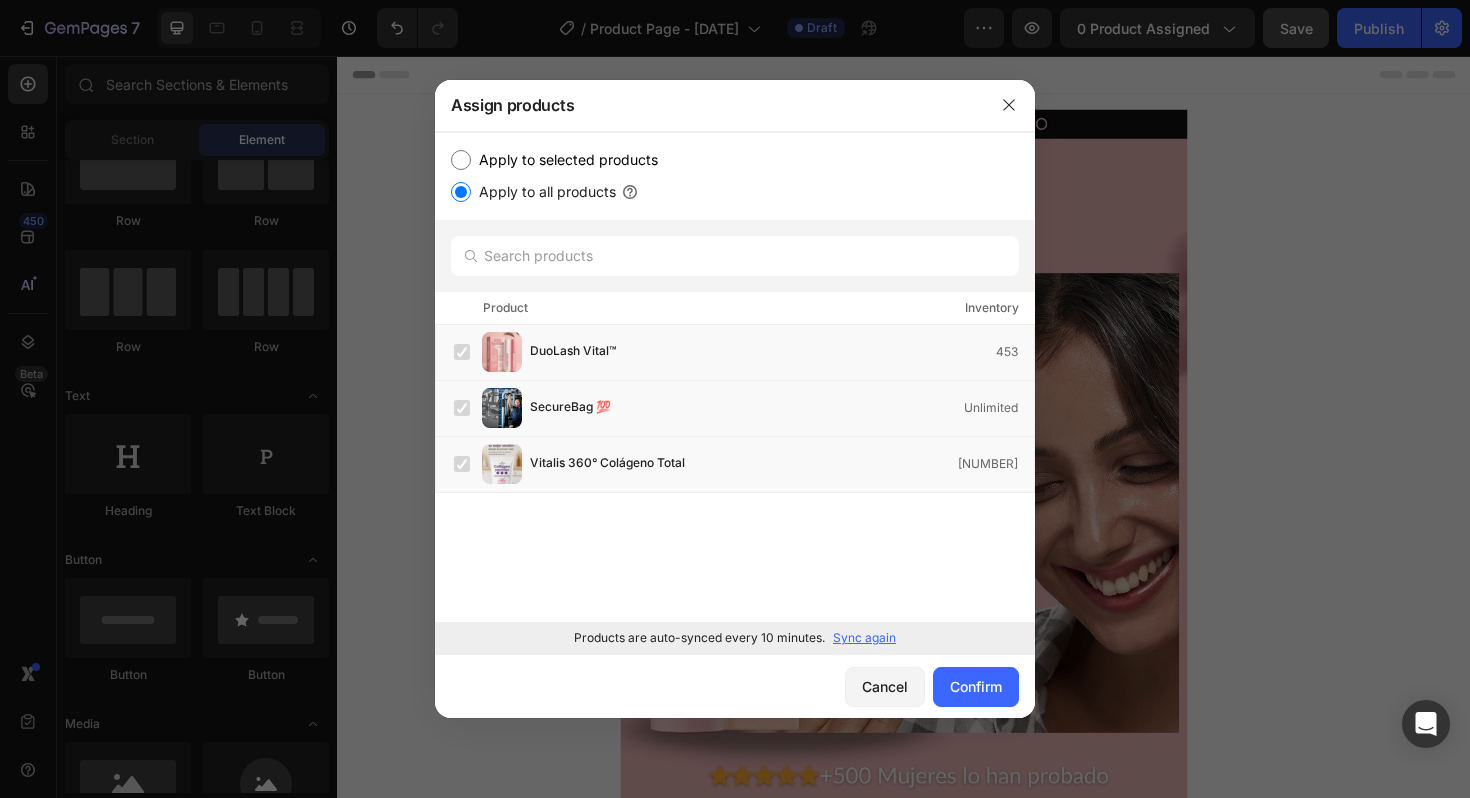 click on "Apply to selected products" at bounding box center (564, 160) 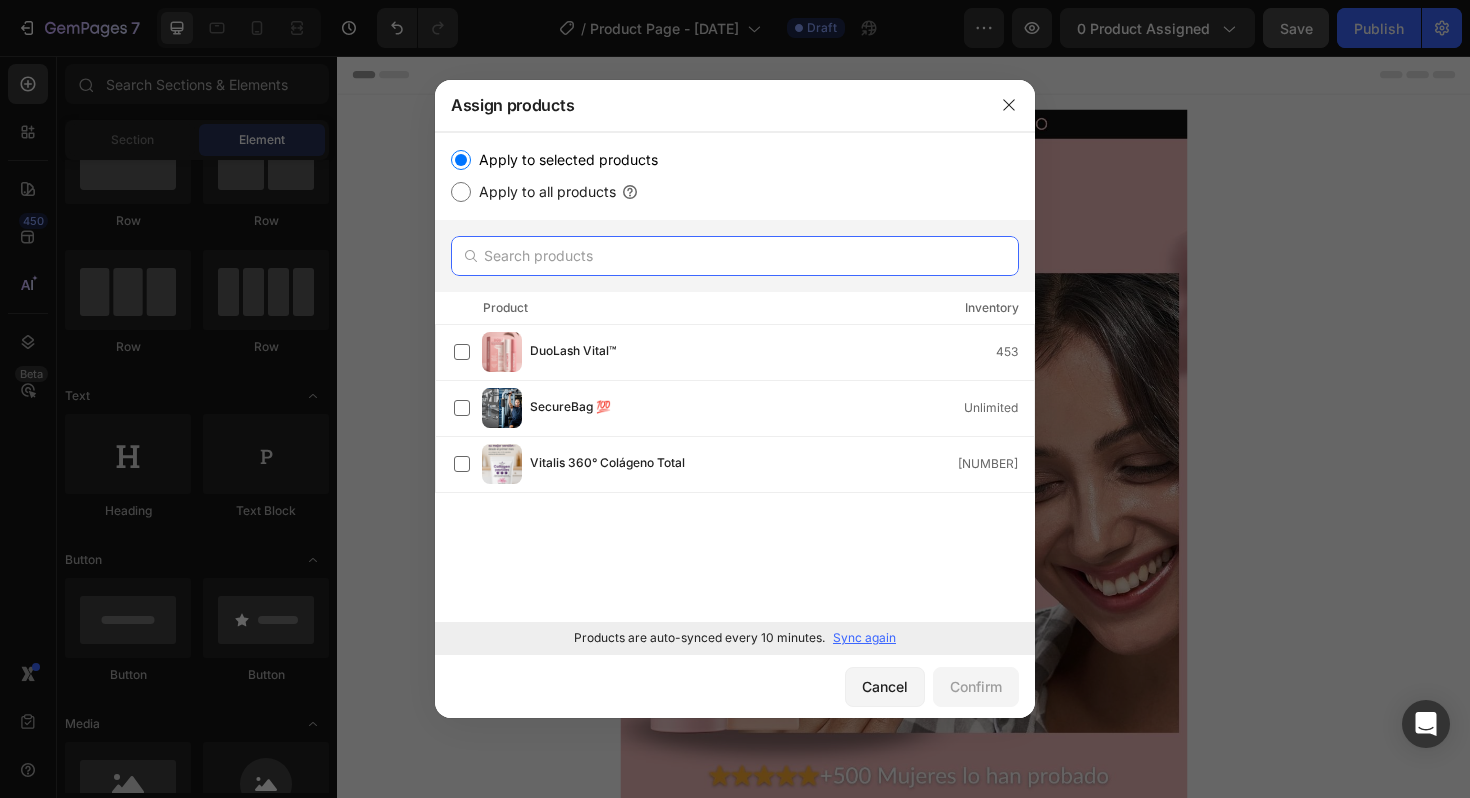 click at bounding box center [735, 256] 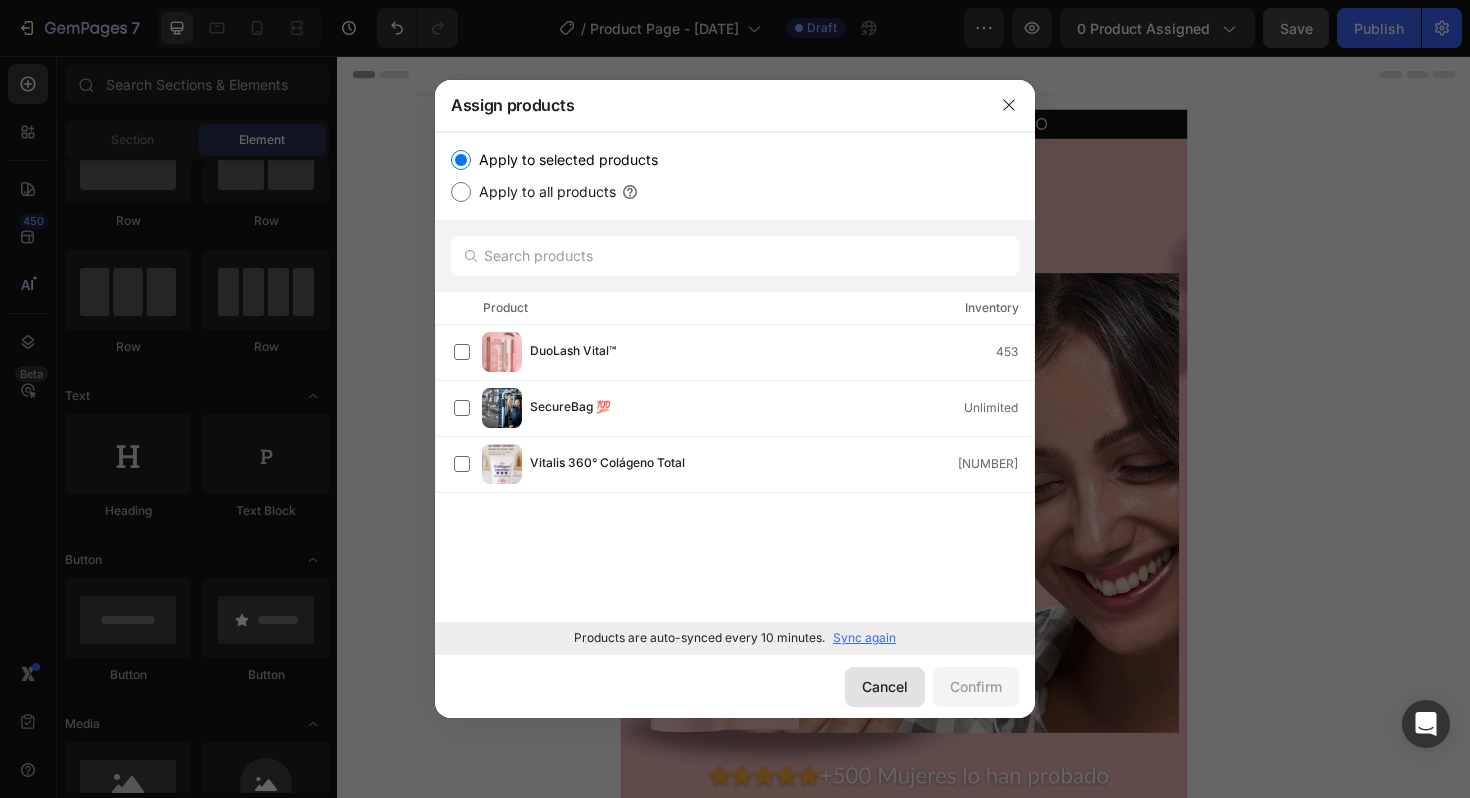 click on "Cancel" at bounding box center [885, 686] 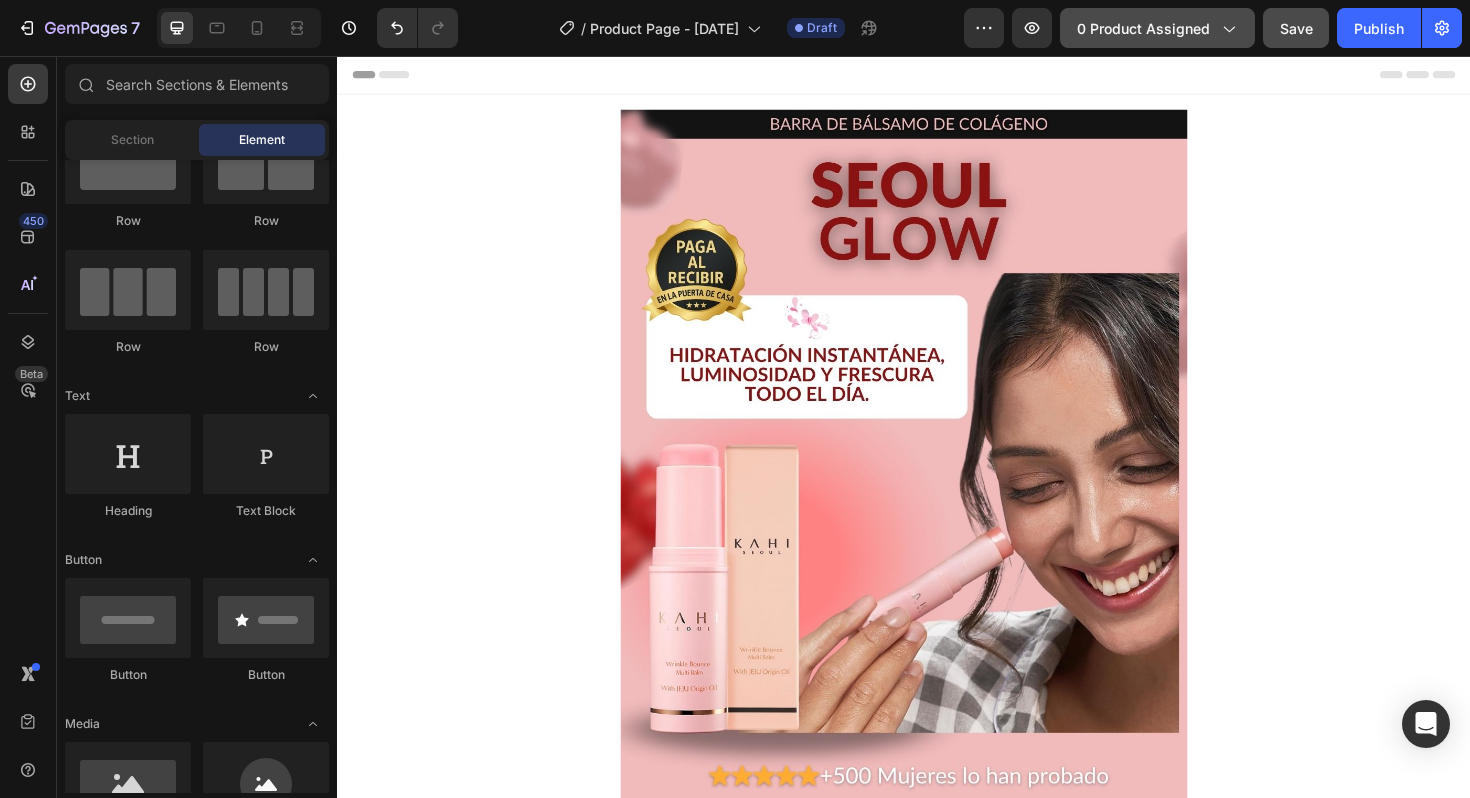 click on "0 product assigned" 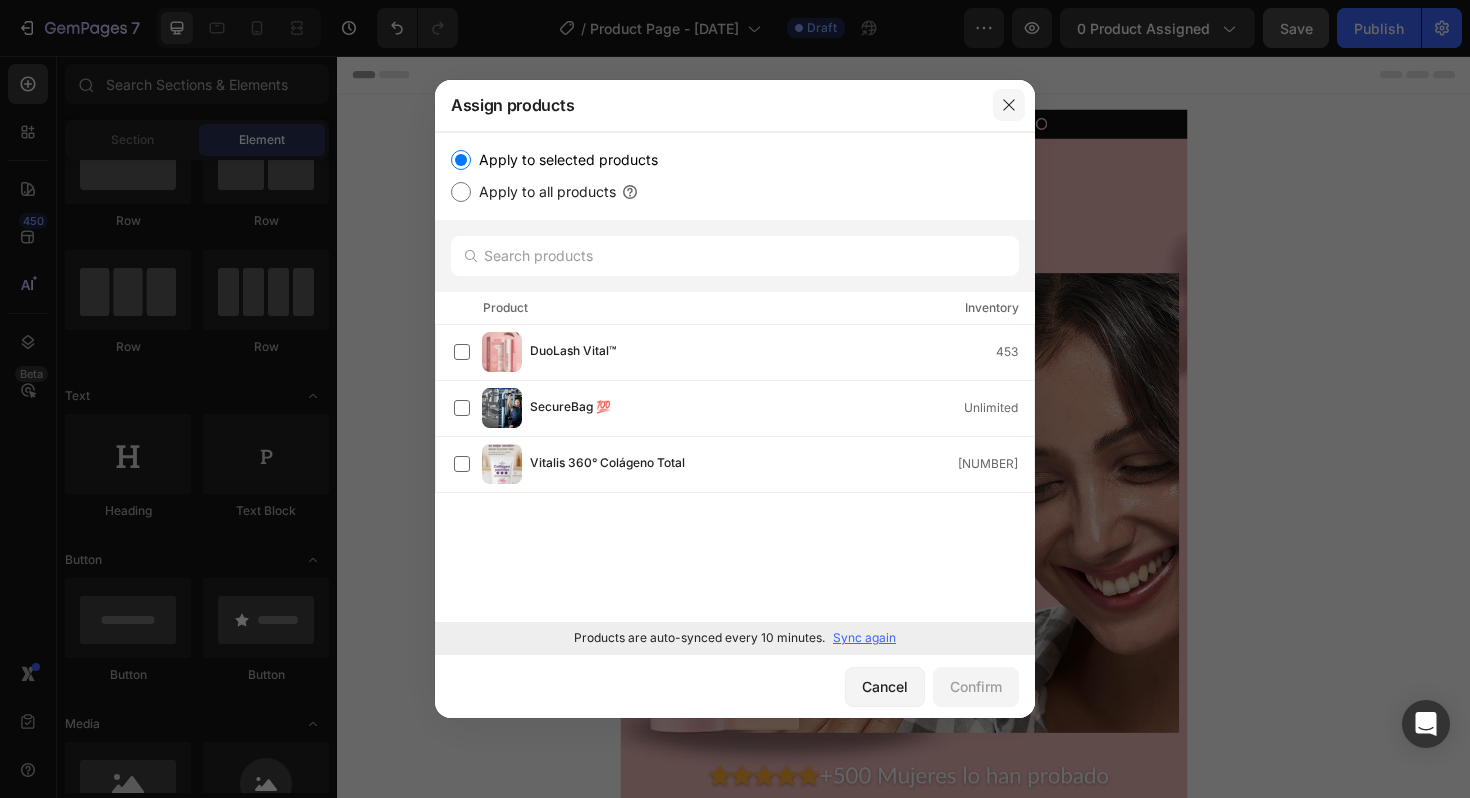 click 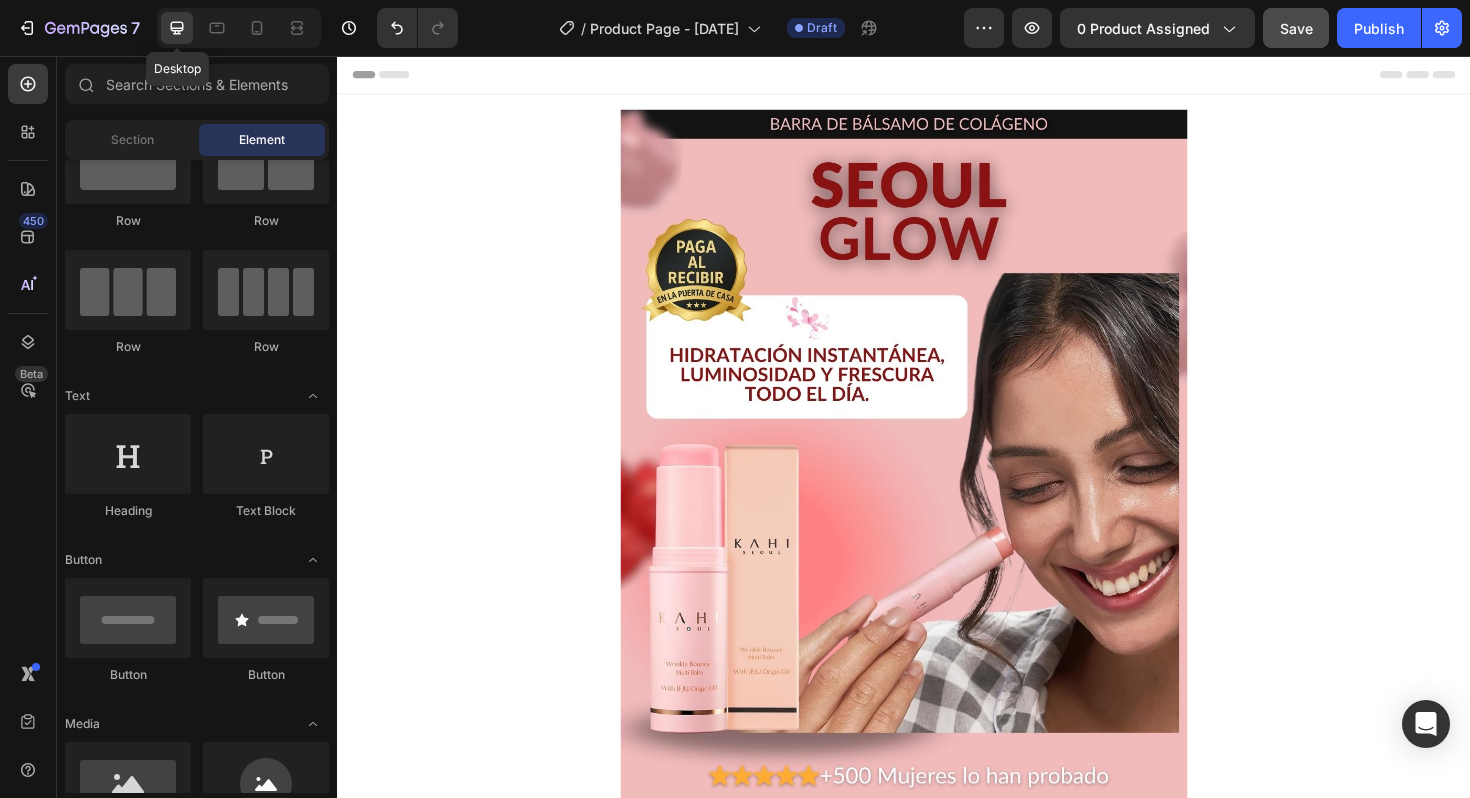 click 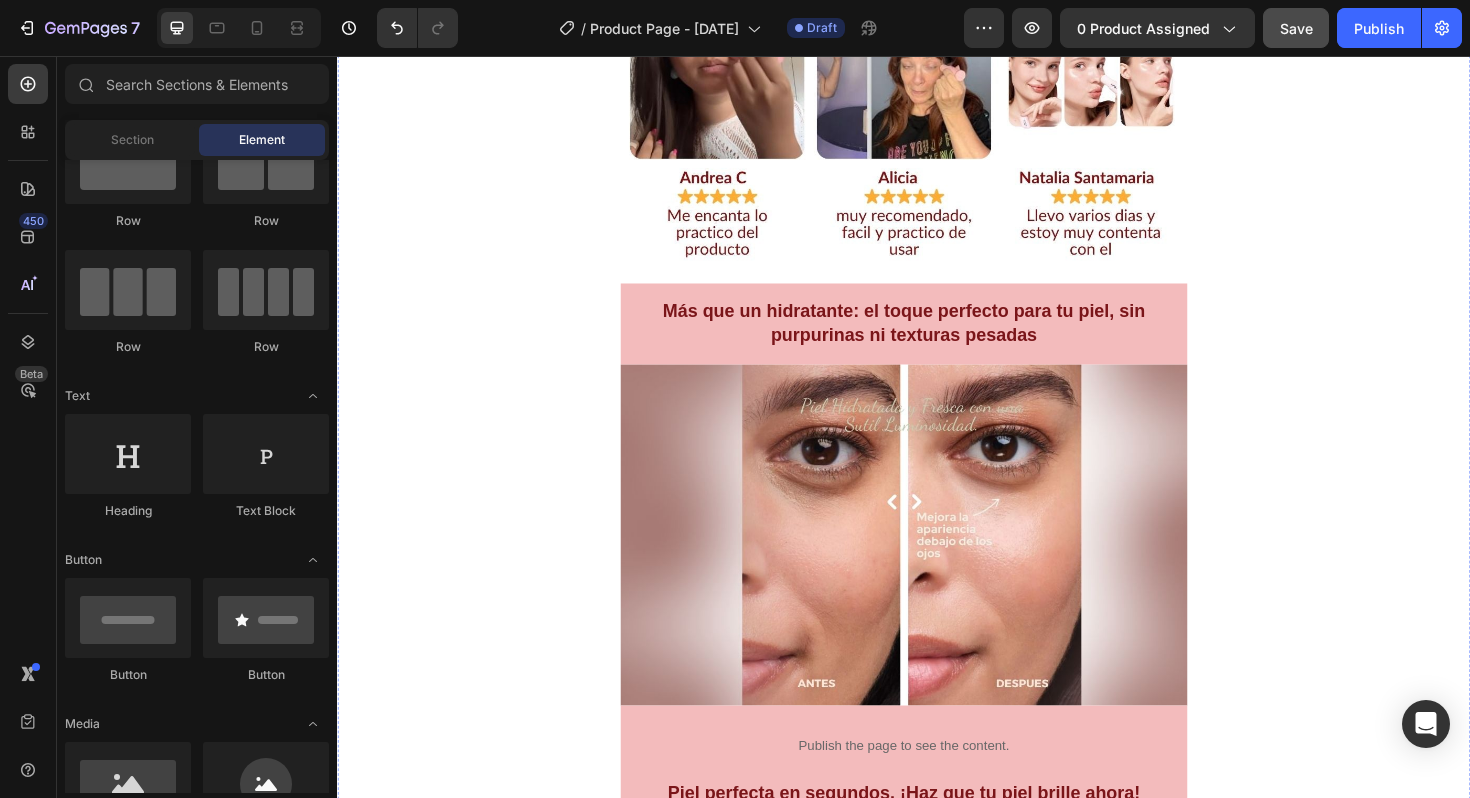 scroll, scrollTop: 2208, scrollLeft: 0, axis: vertical 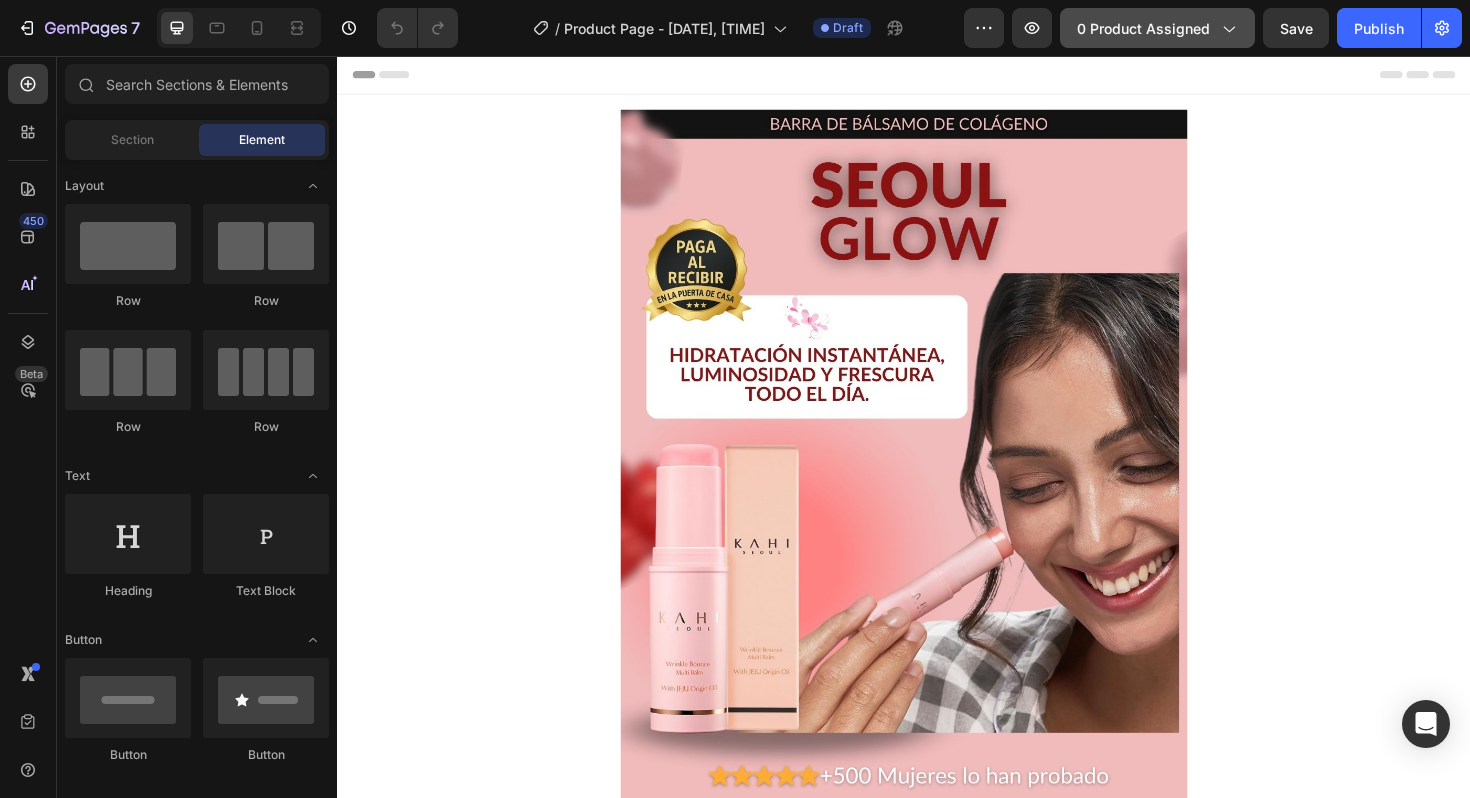 click on "0 product assigned" 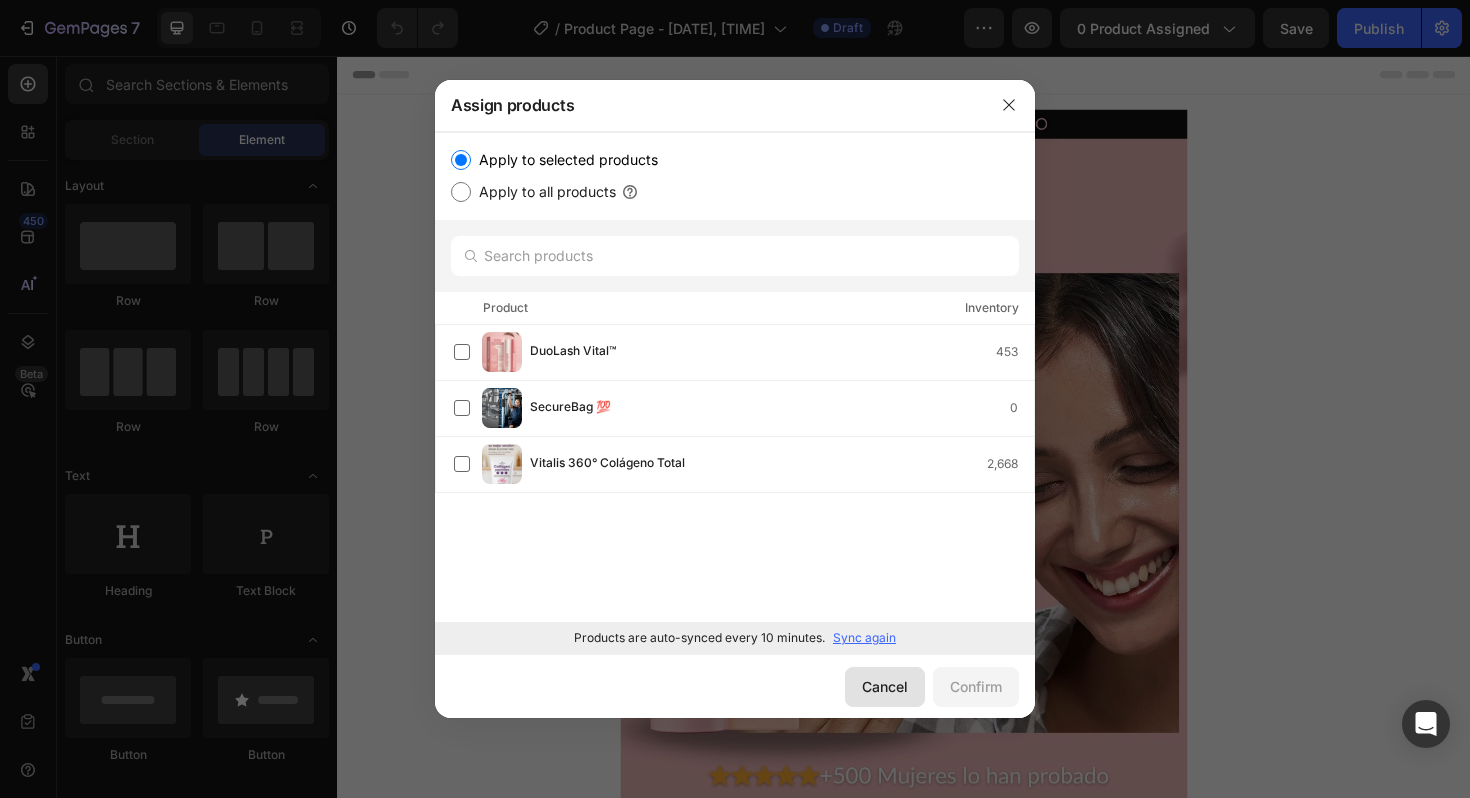 click on "Cancel" at bounding box center [885, 686] 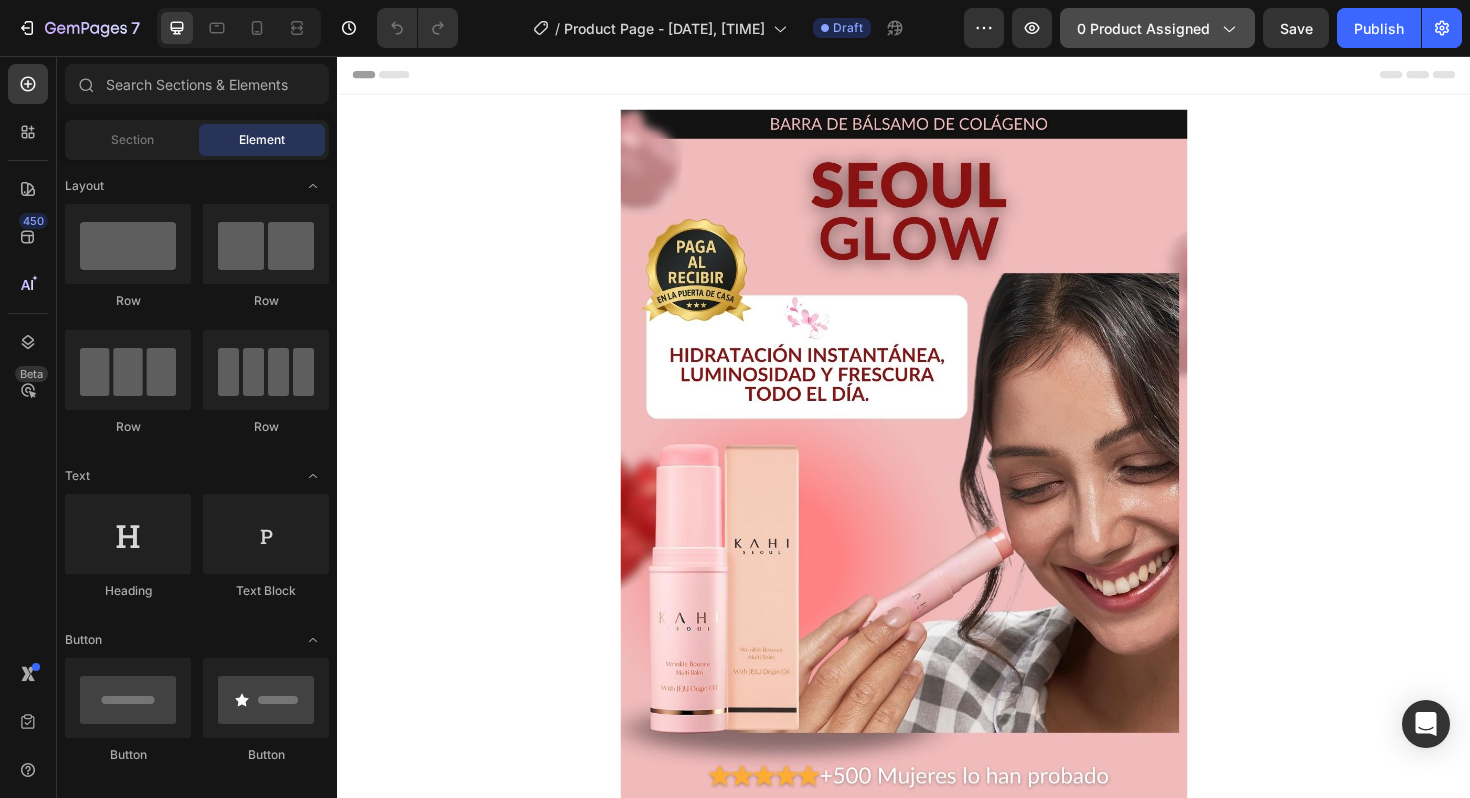 click on "0 product assigned" 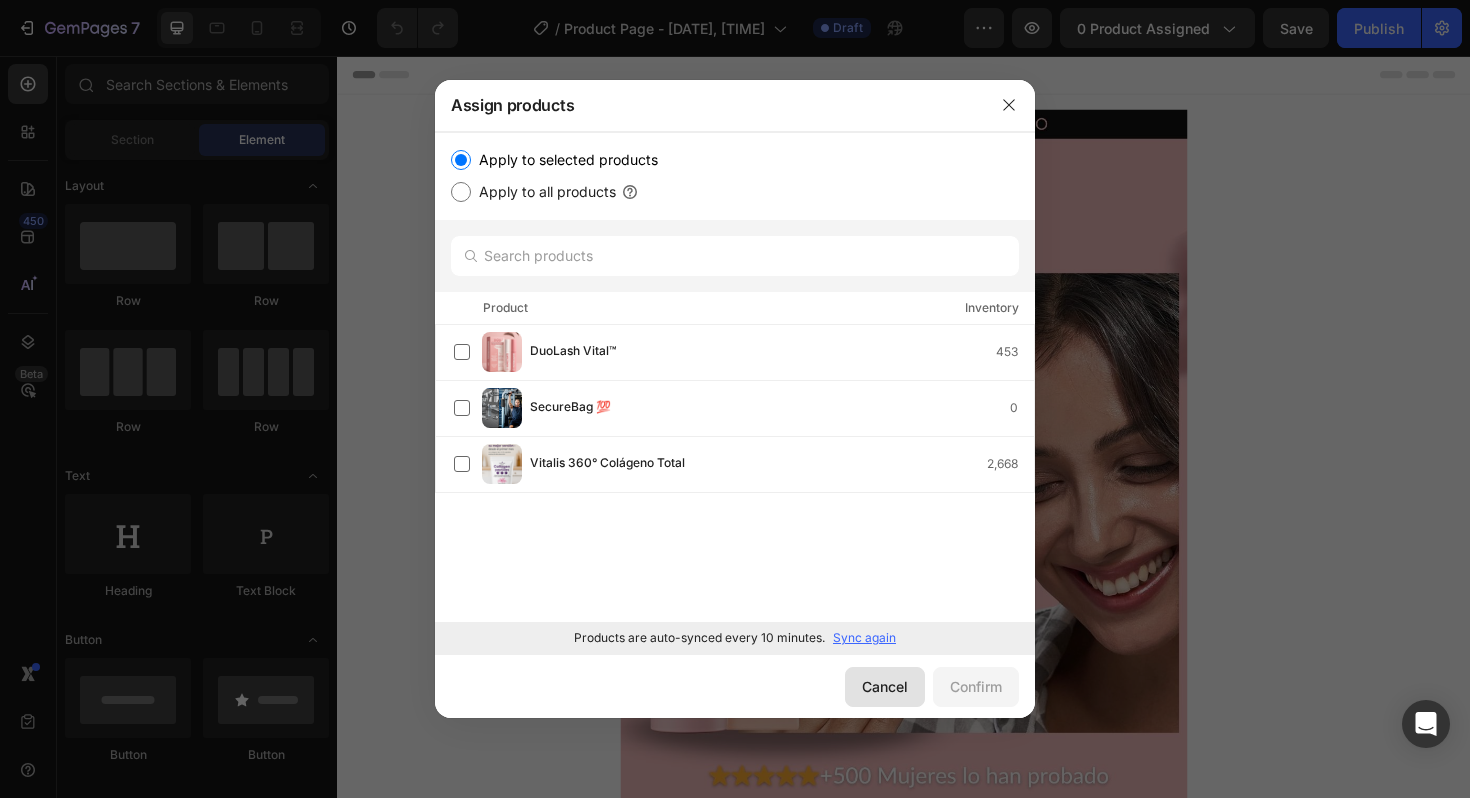 click on "Cancel" at bounding box center (885, 686) 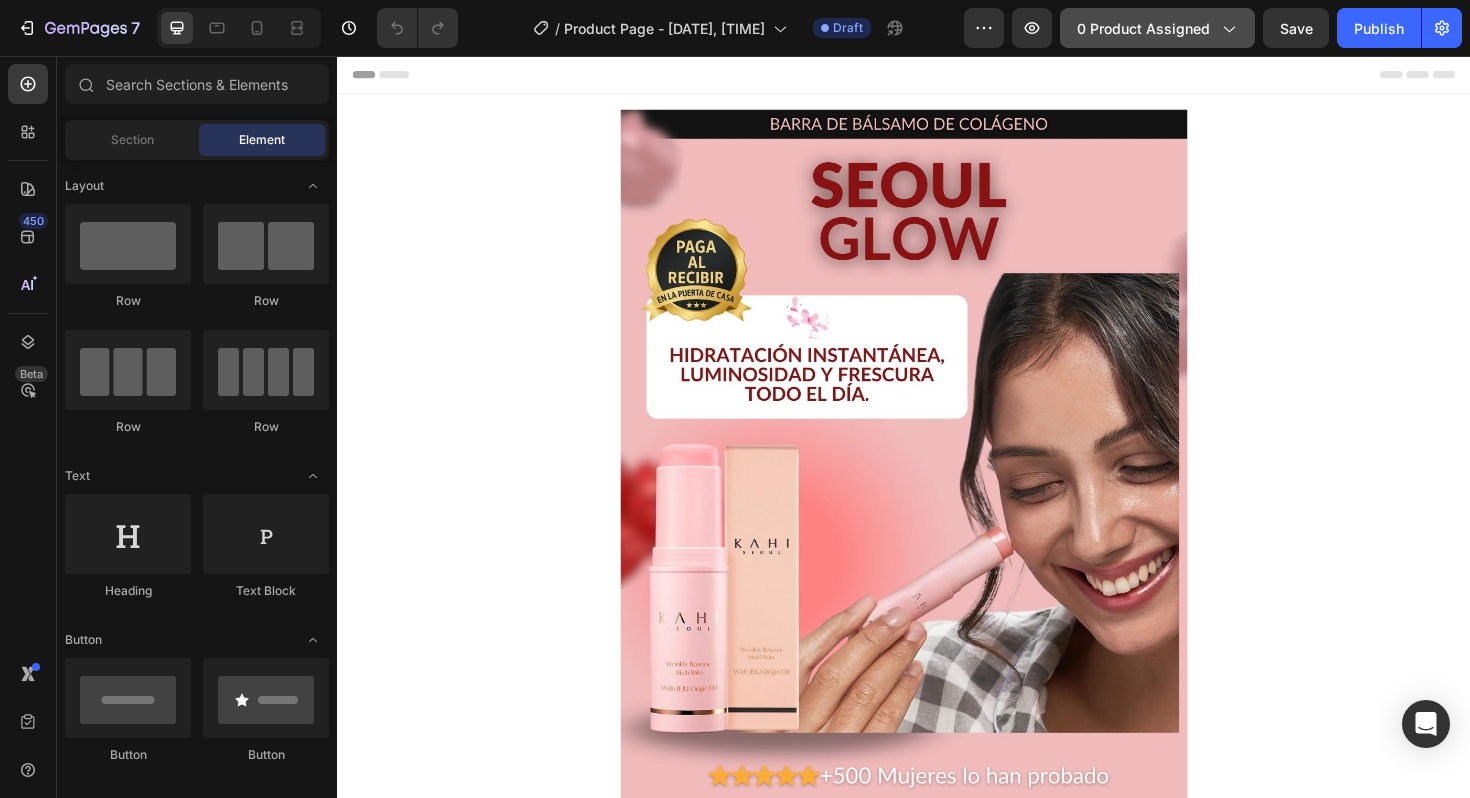click on "0 product assigned" 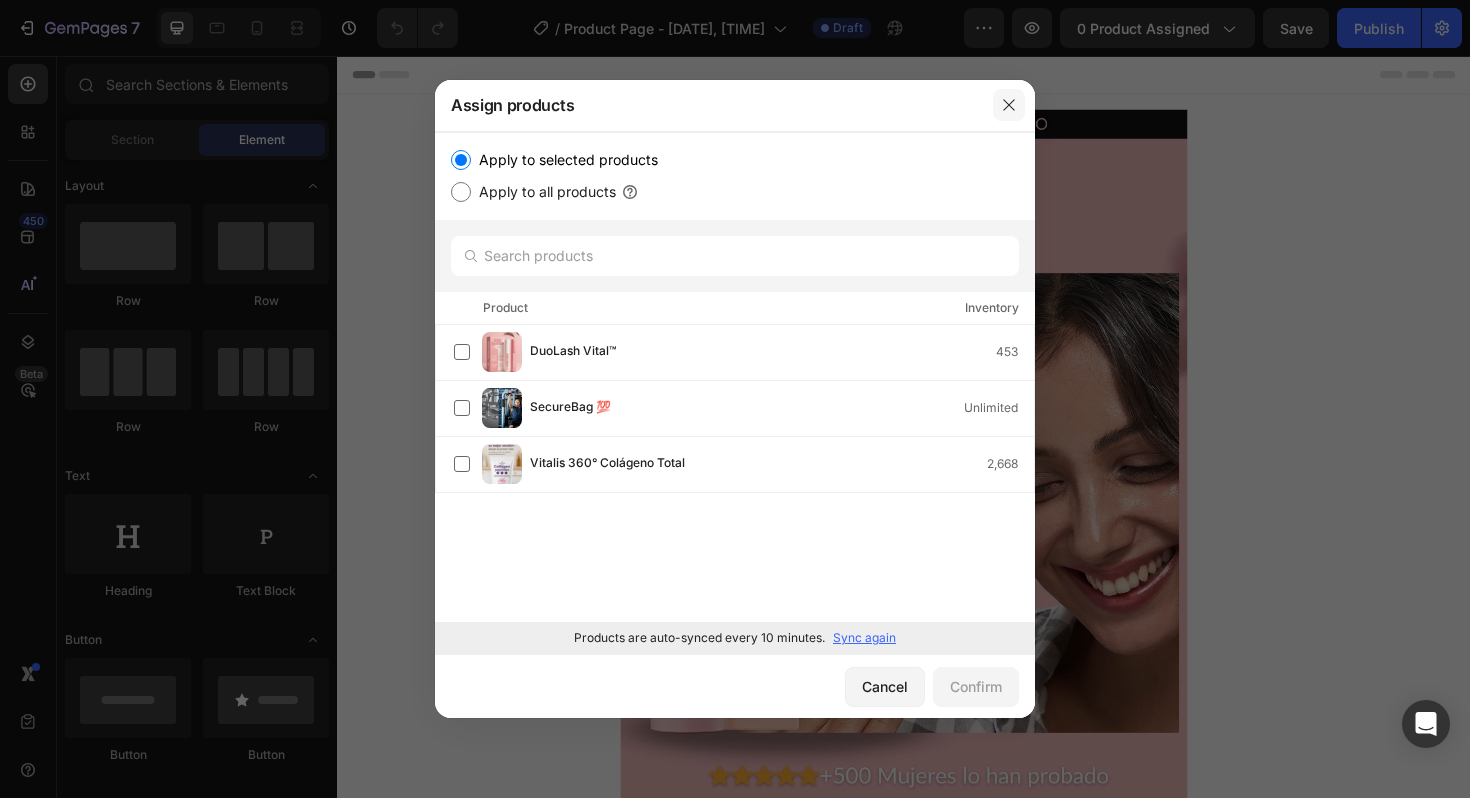 click 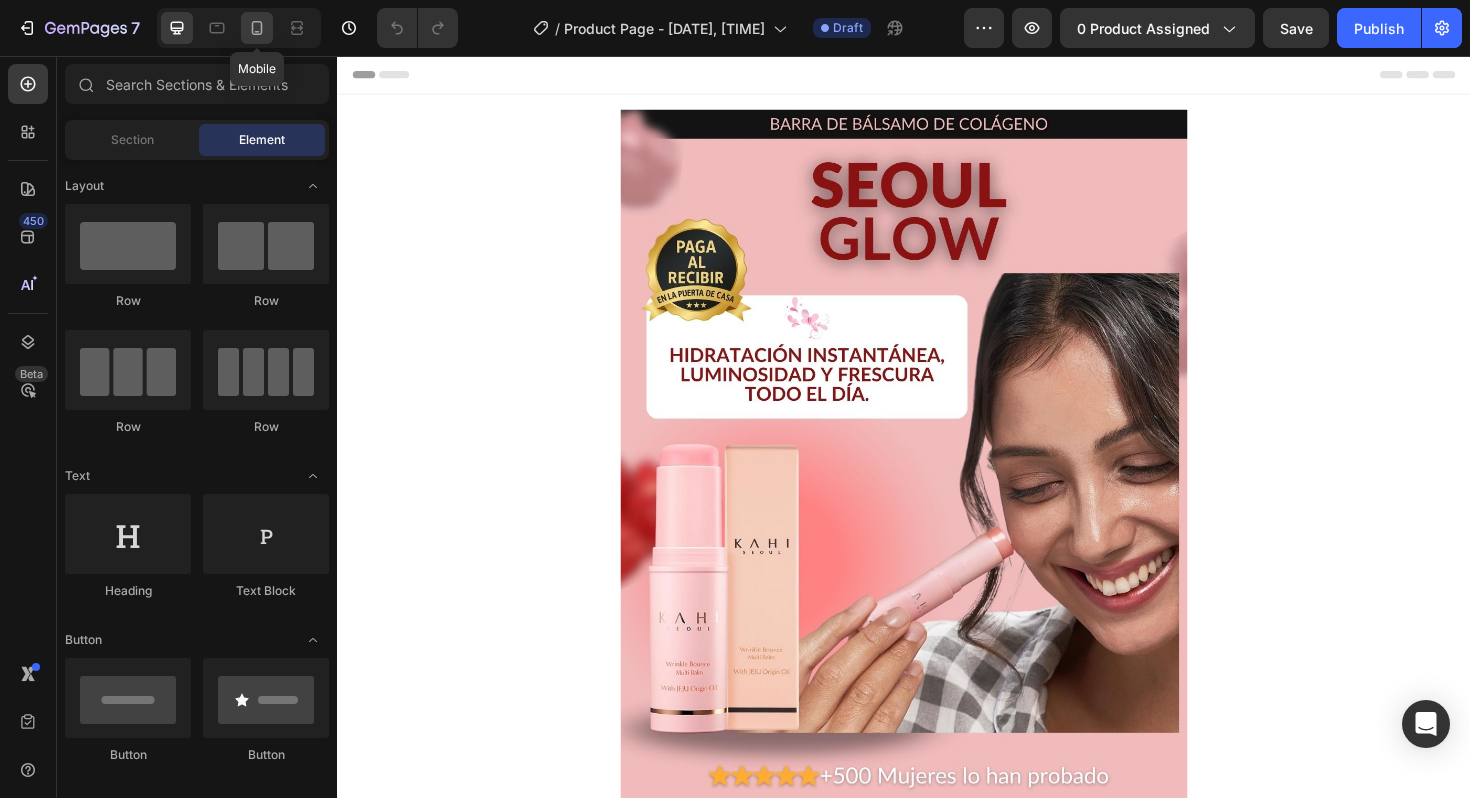 click 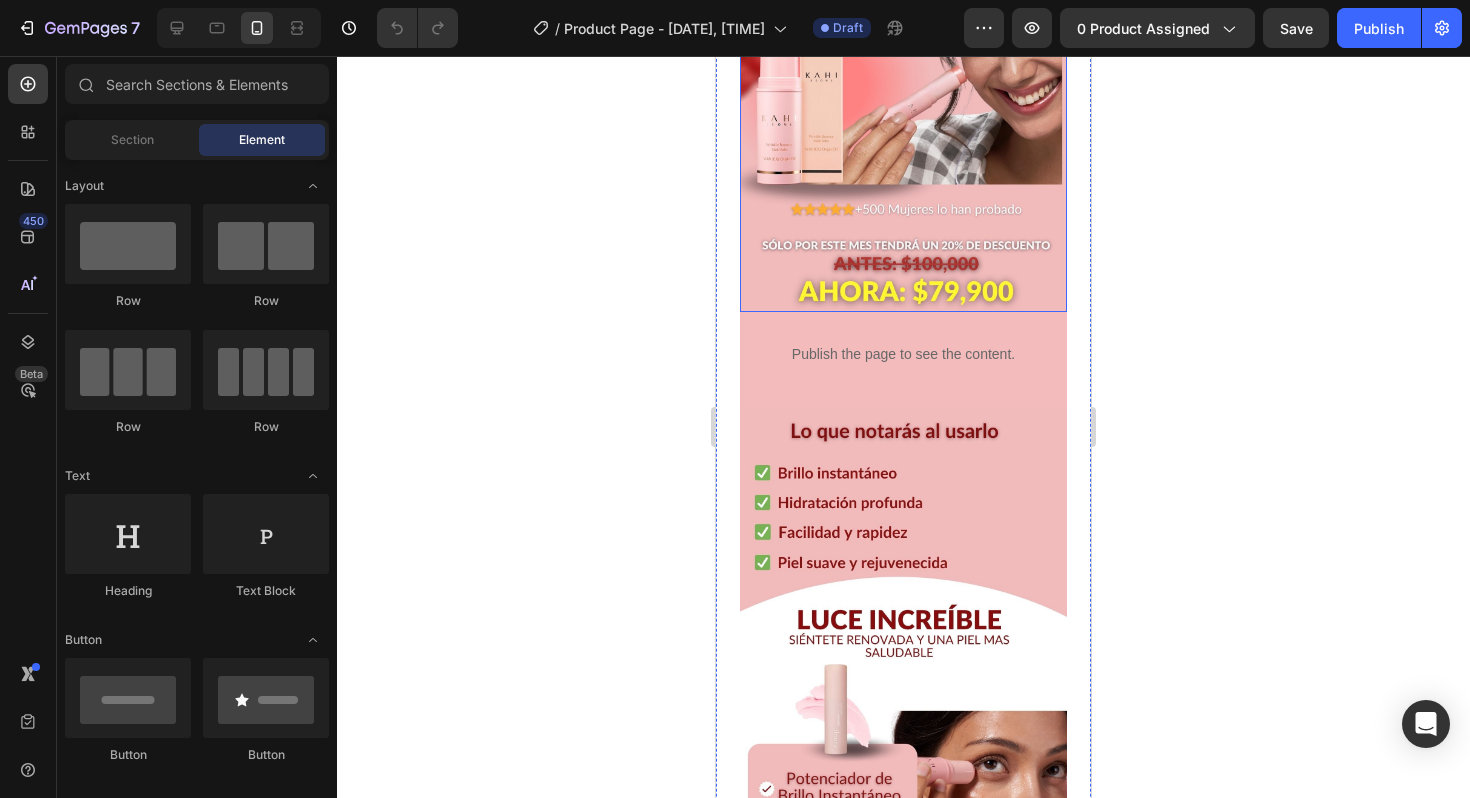 scroll, scrollTop: 289, scrollLeft: 0, axis: vertical 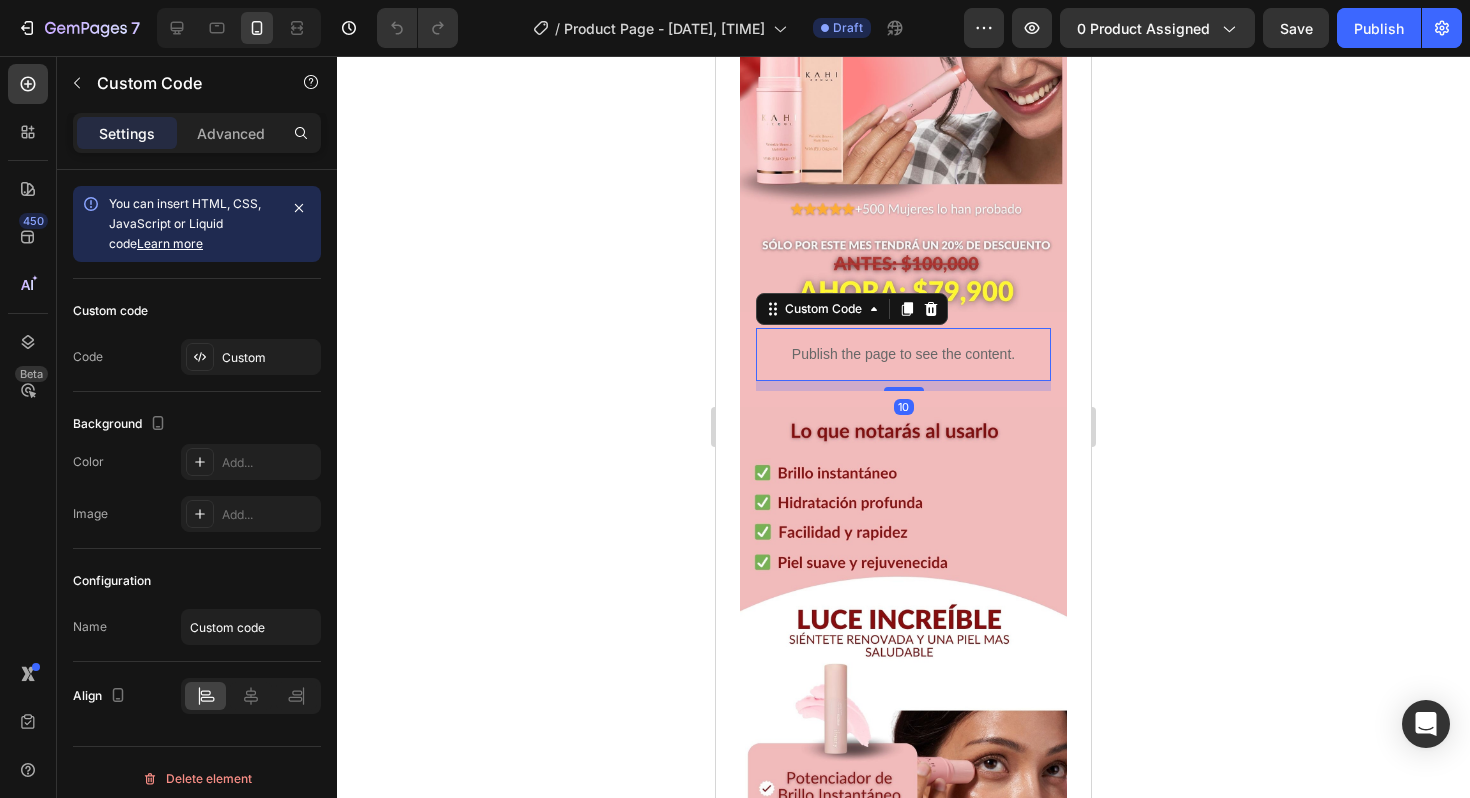 click on "Publish the page to see the content." at bounding box center (903, 354) 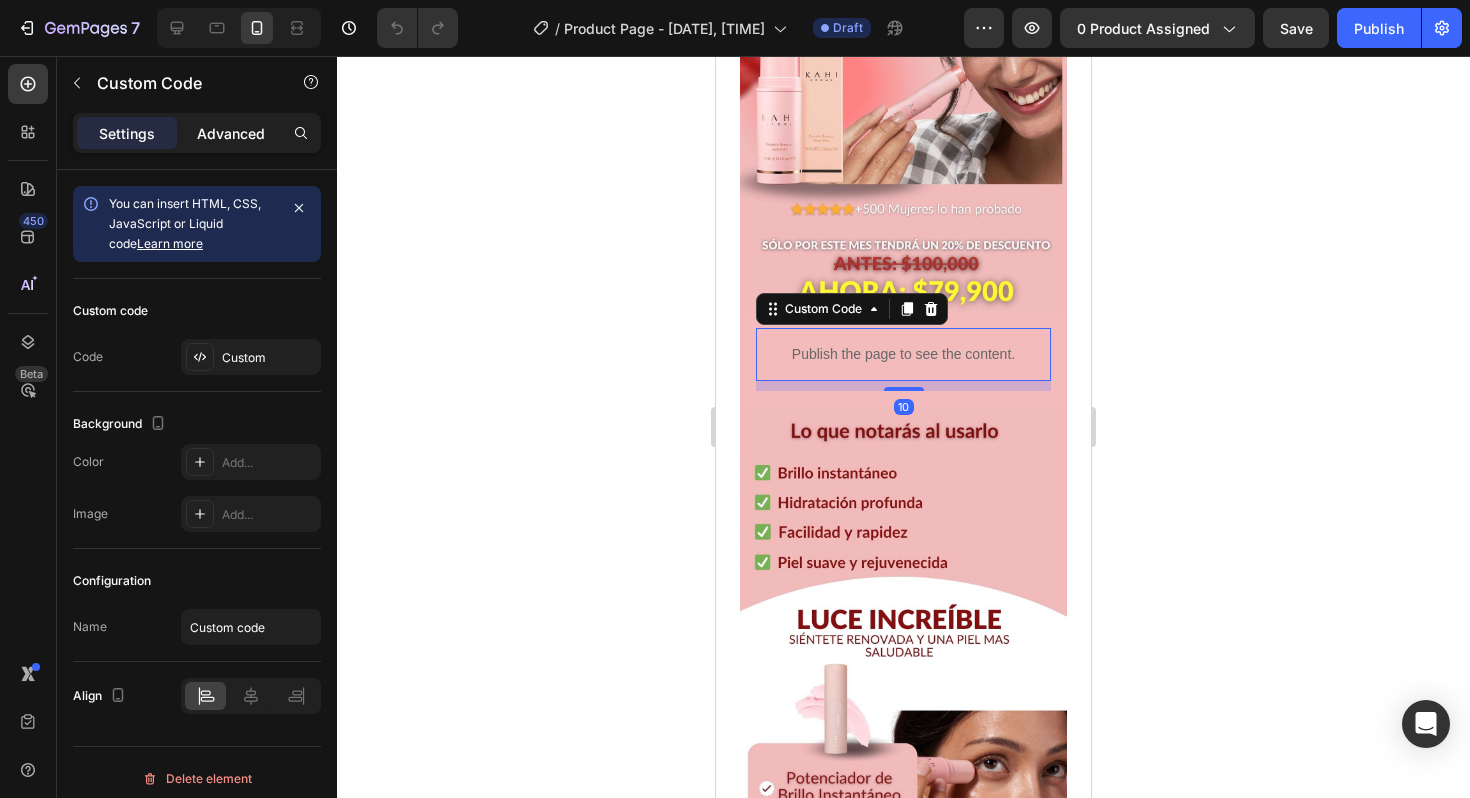 click on "Advanced" at bounding box center [231, 133] 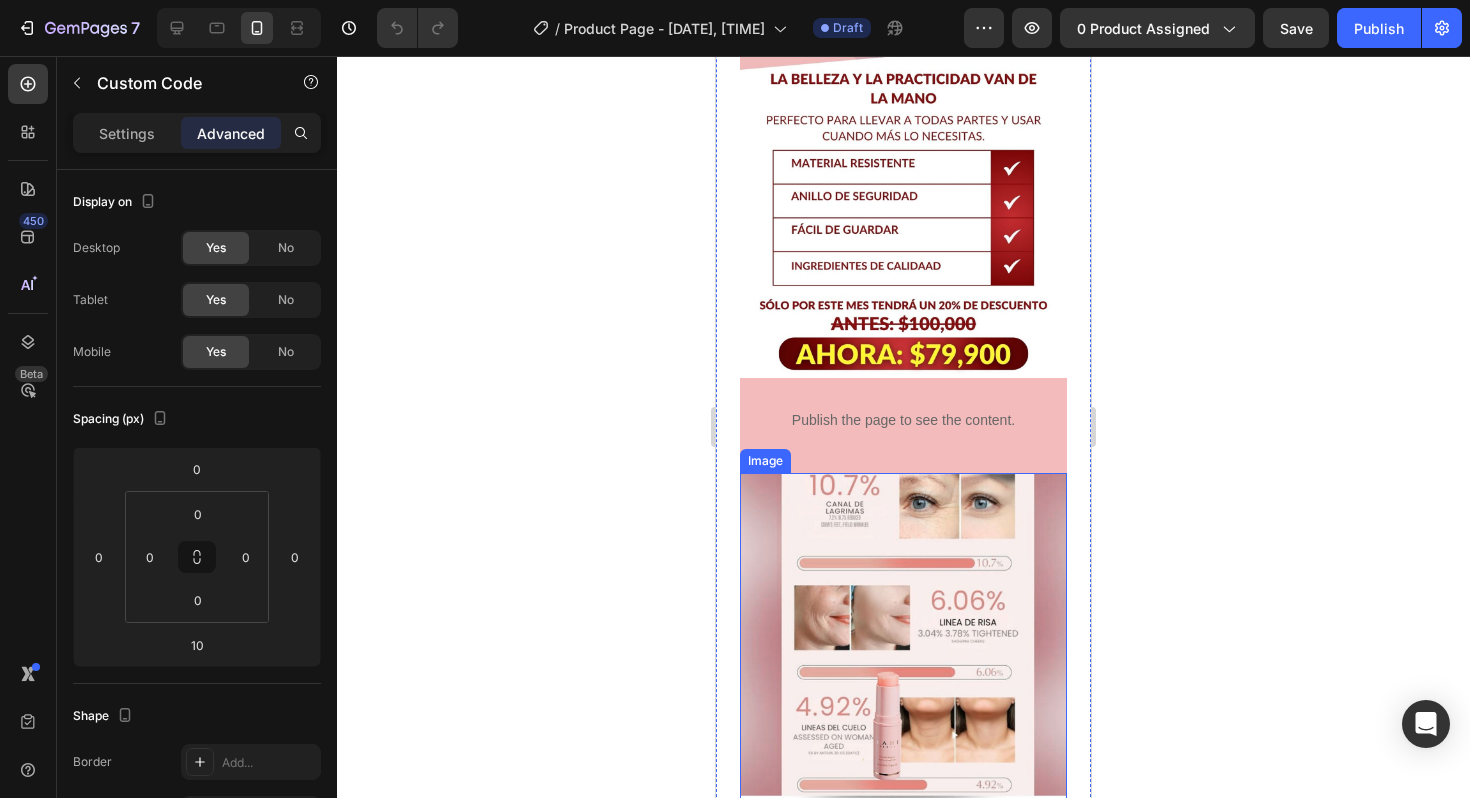 scroll, scrollTop: 2265, scrollLeft: 0, axis: vertical 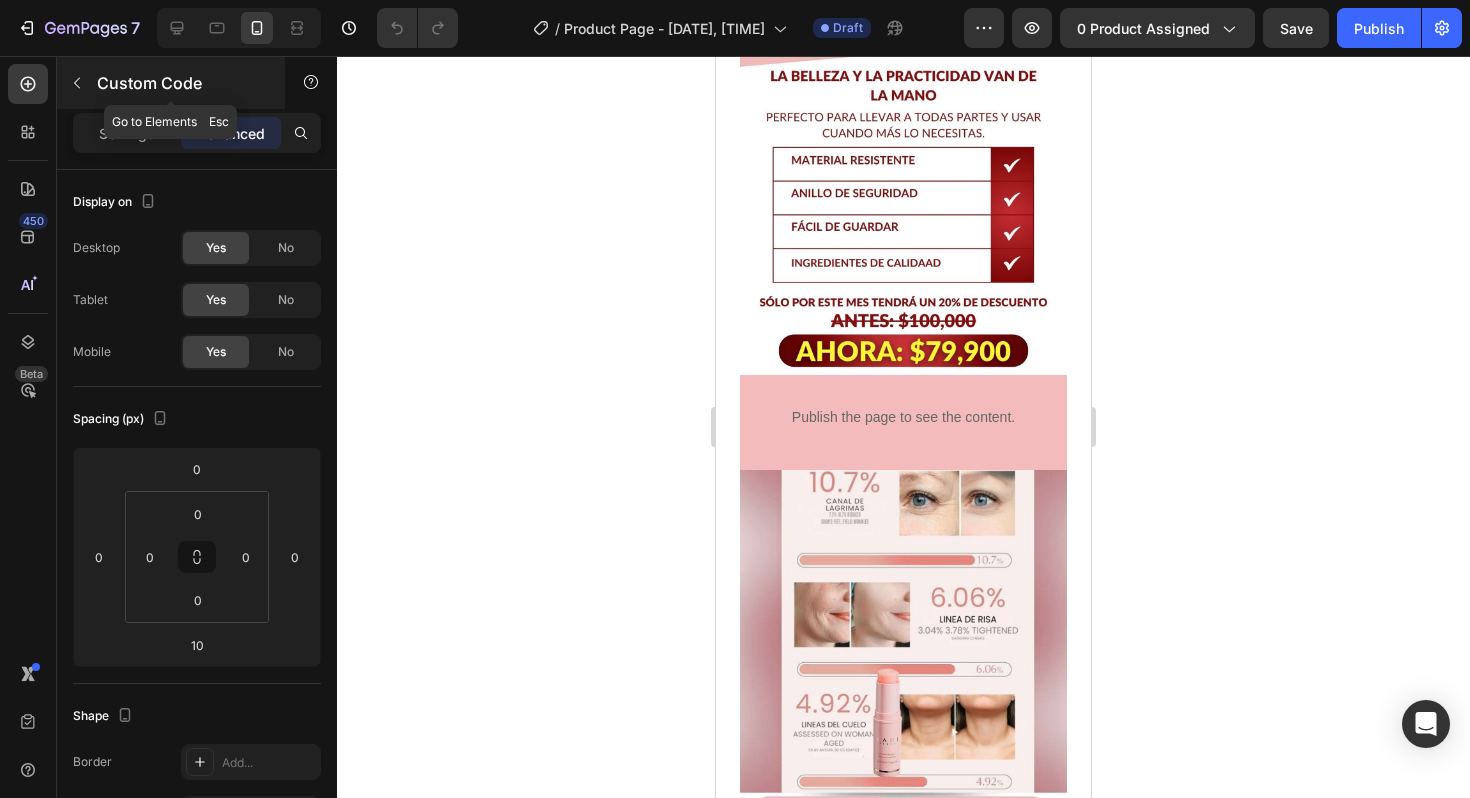 click 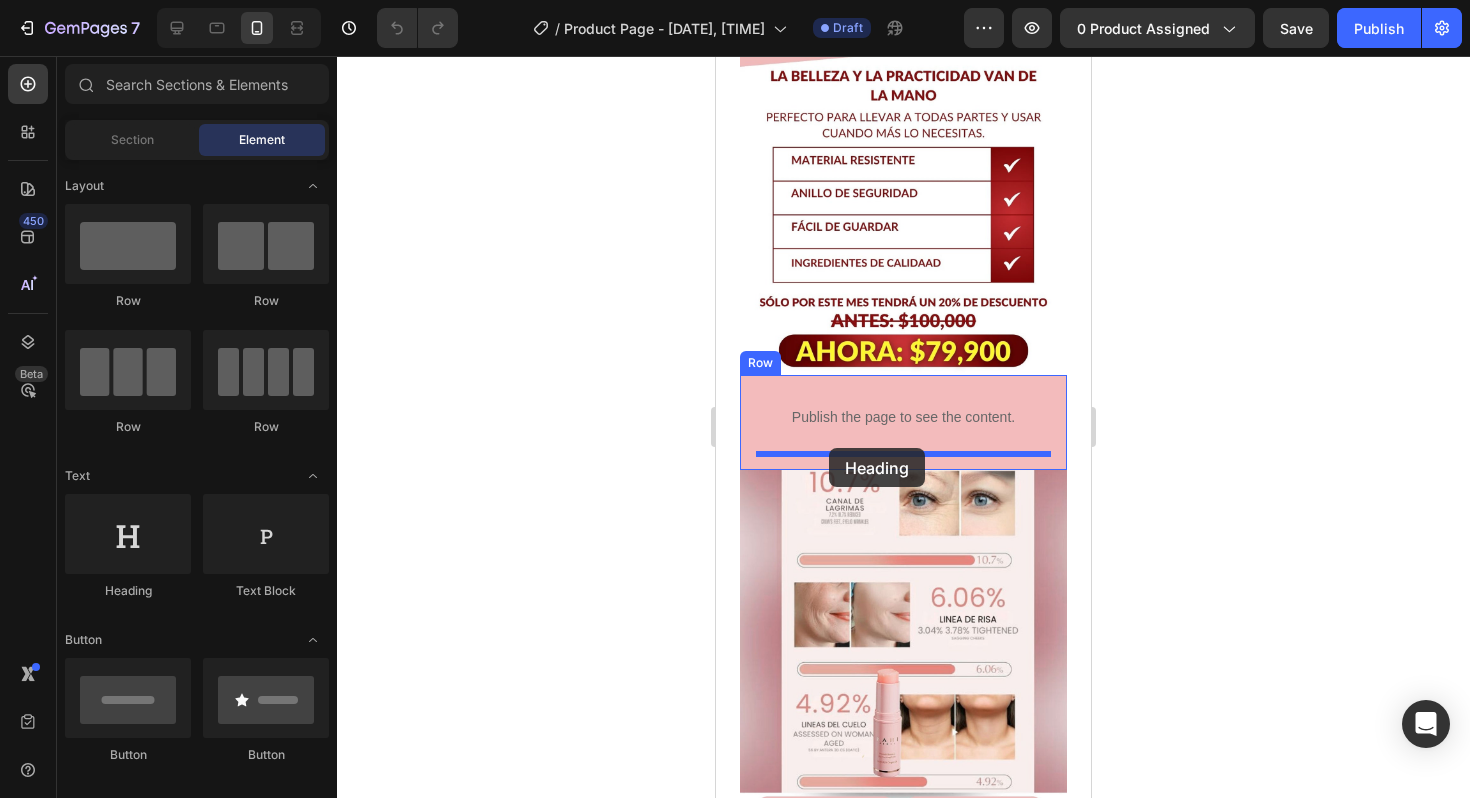 drag, startPoint x: 835, startPoint y: 588, endPoint x: 829, endPoint y: 448, distance: 140.12851 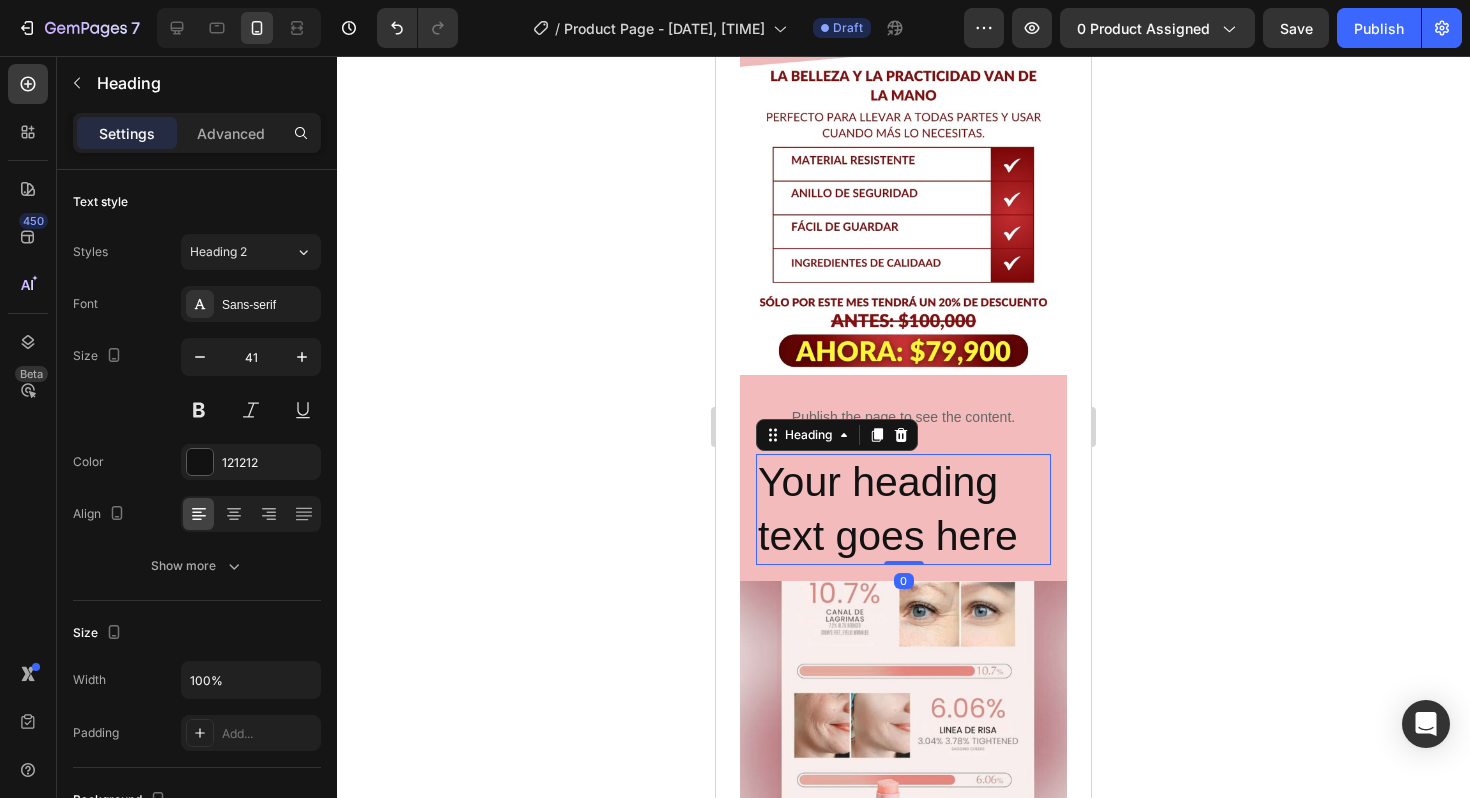 click on "Your heading text goes here" at bounding box center [903, 509] 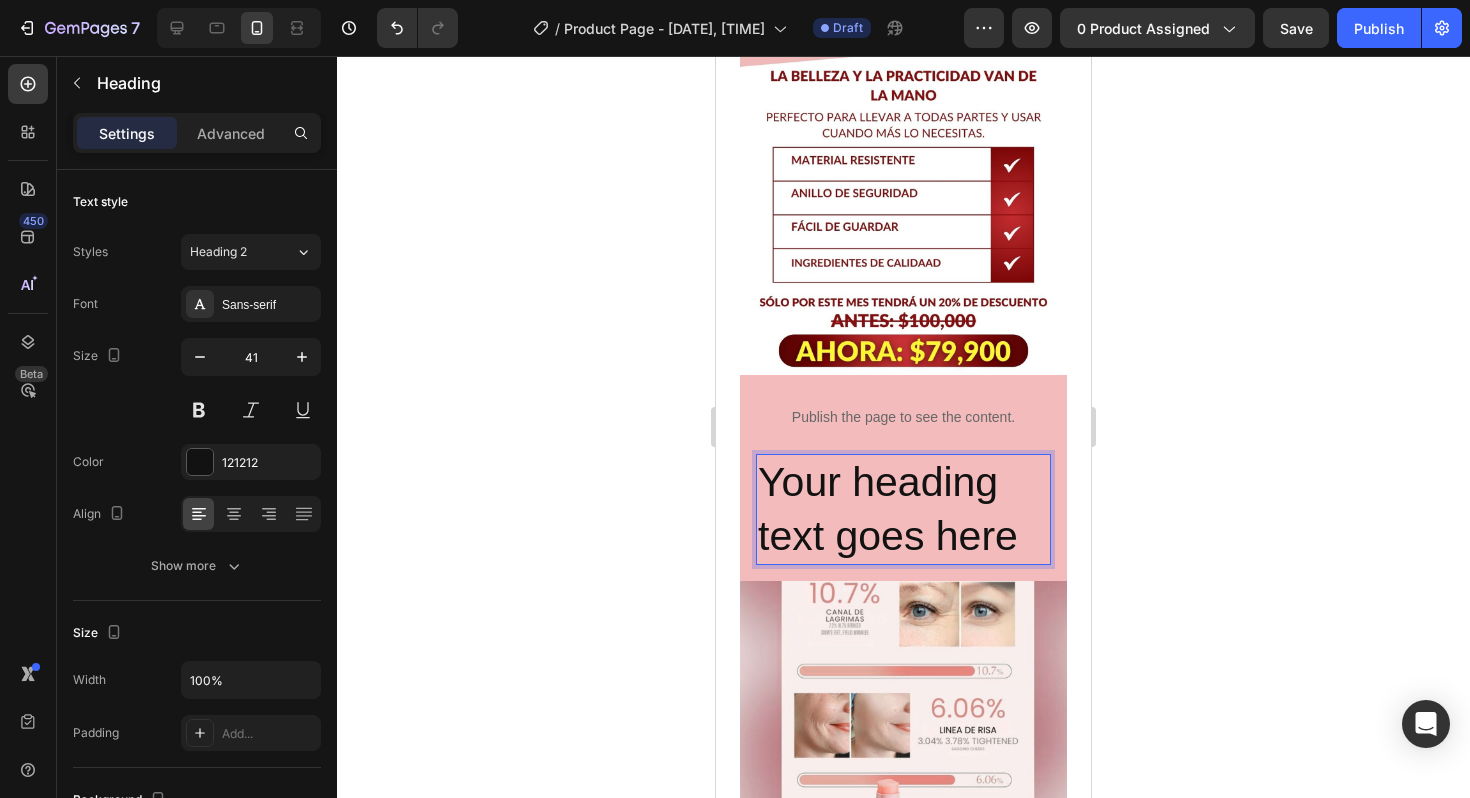click on "Your heading text goes here" at bounding box center [903, 509] 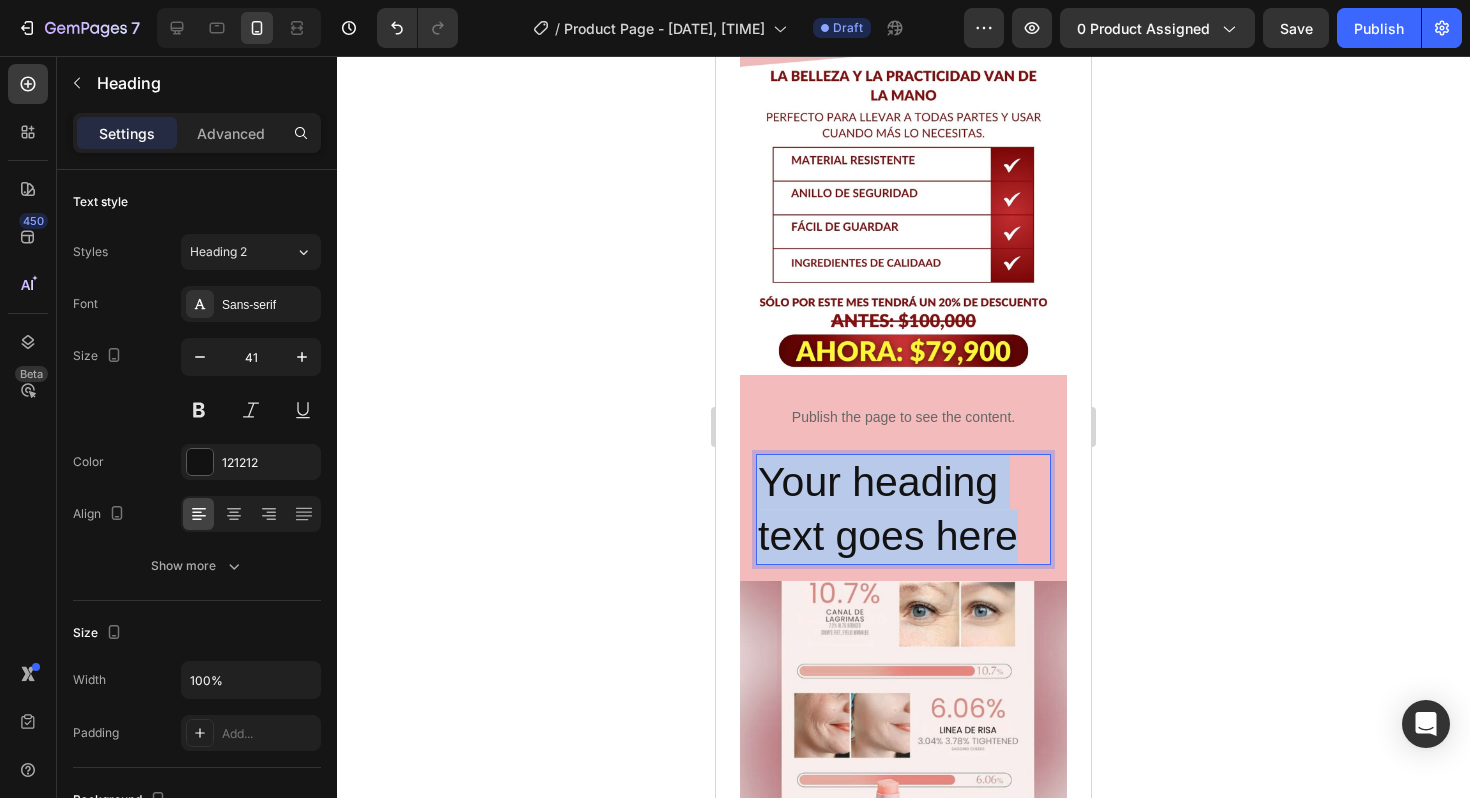 click on "Your heading text goes here" at bounding box center (903, 509) 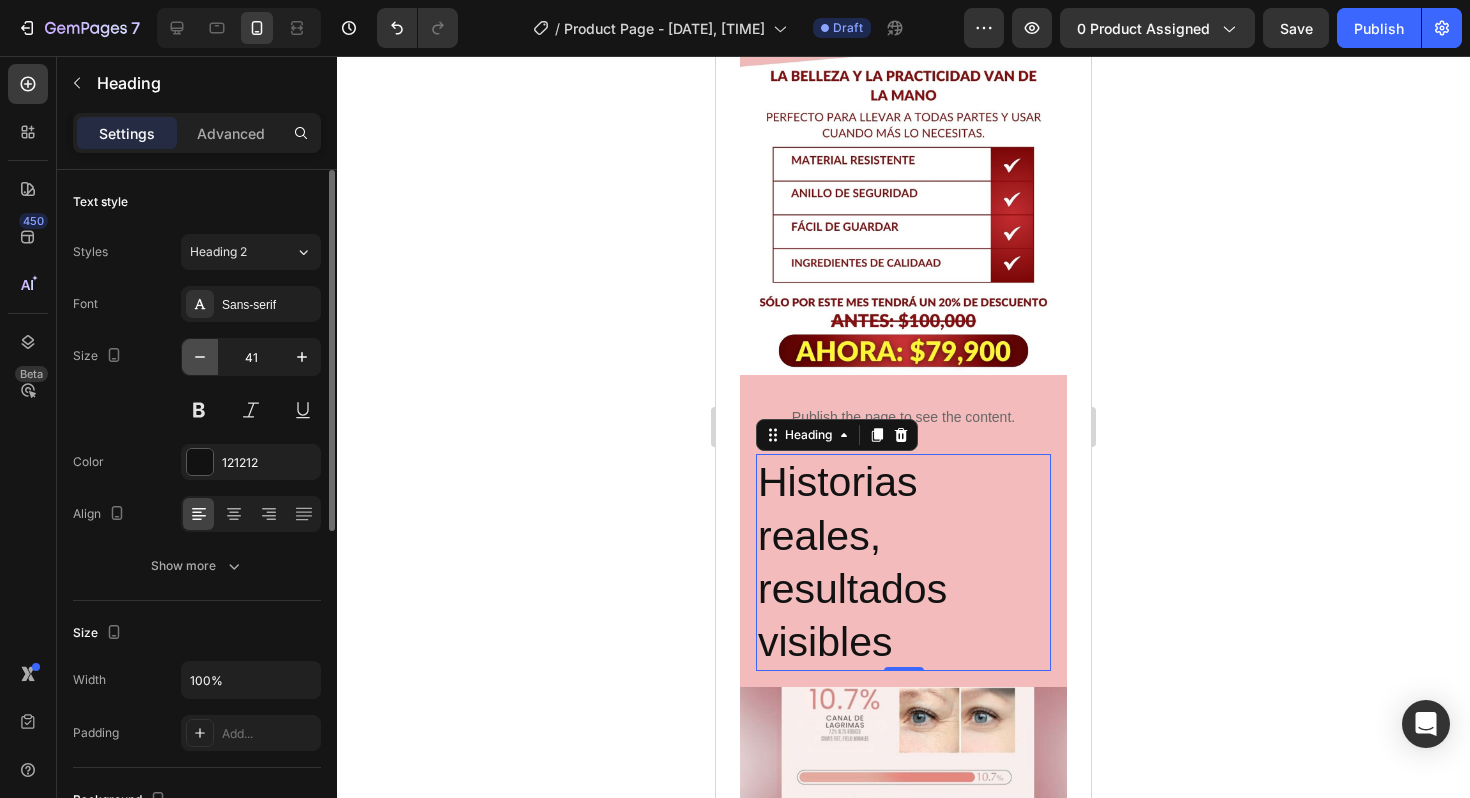 click 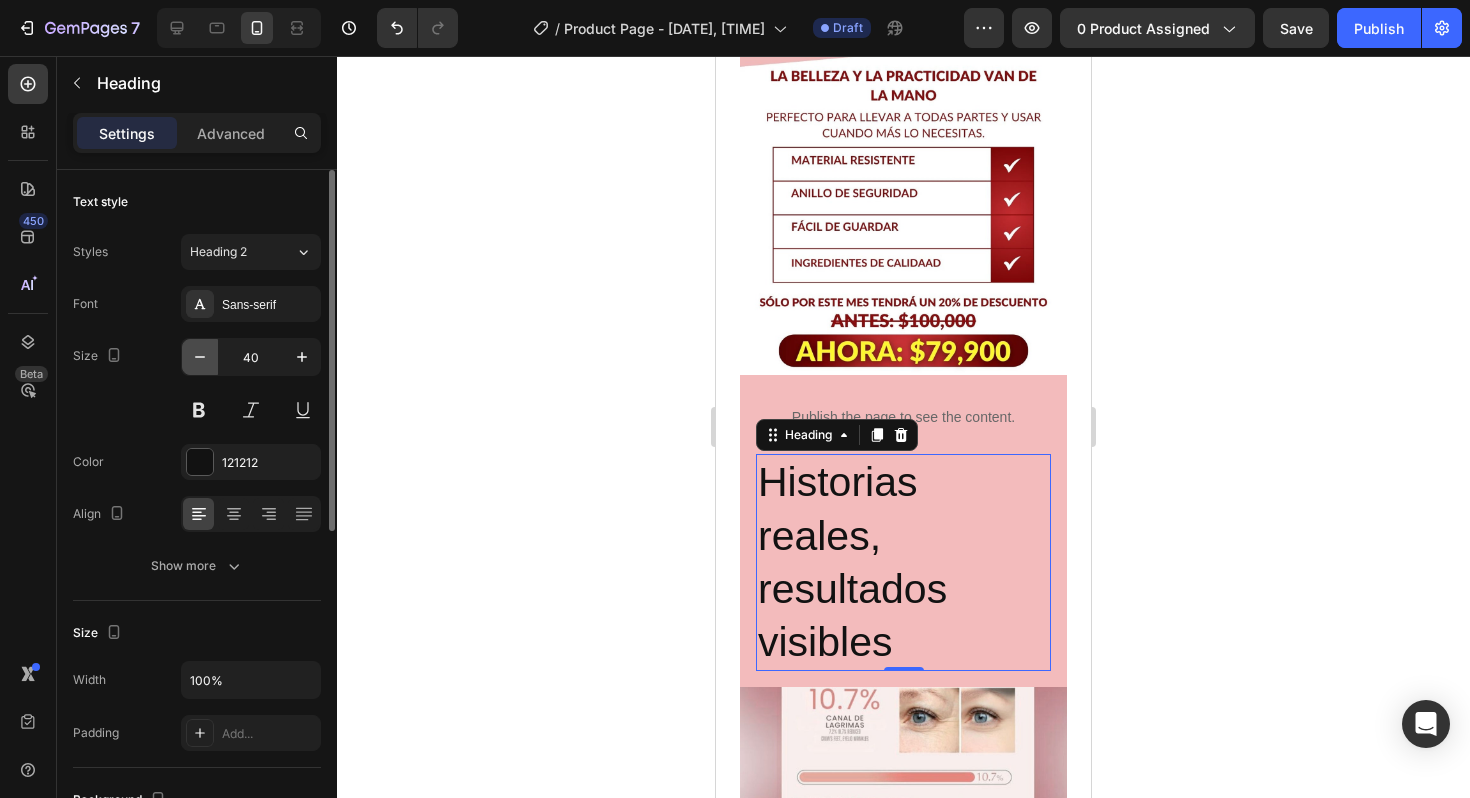 click 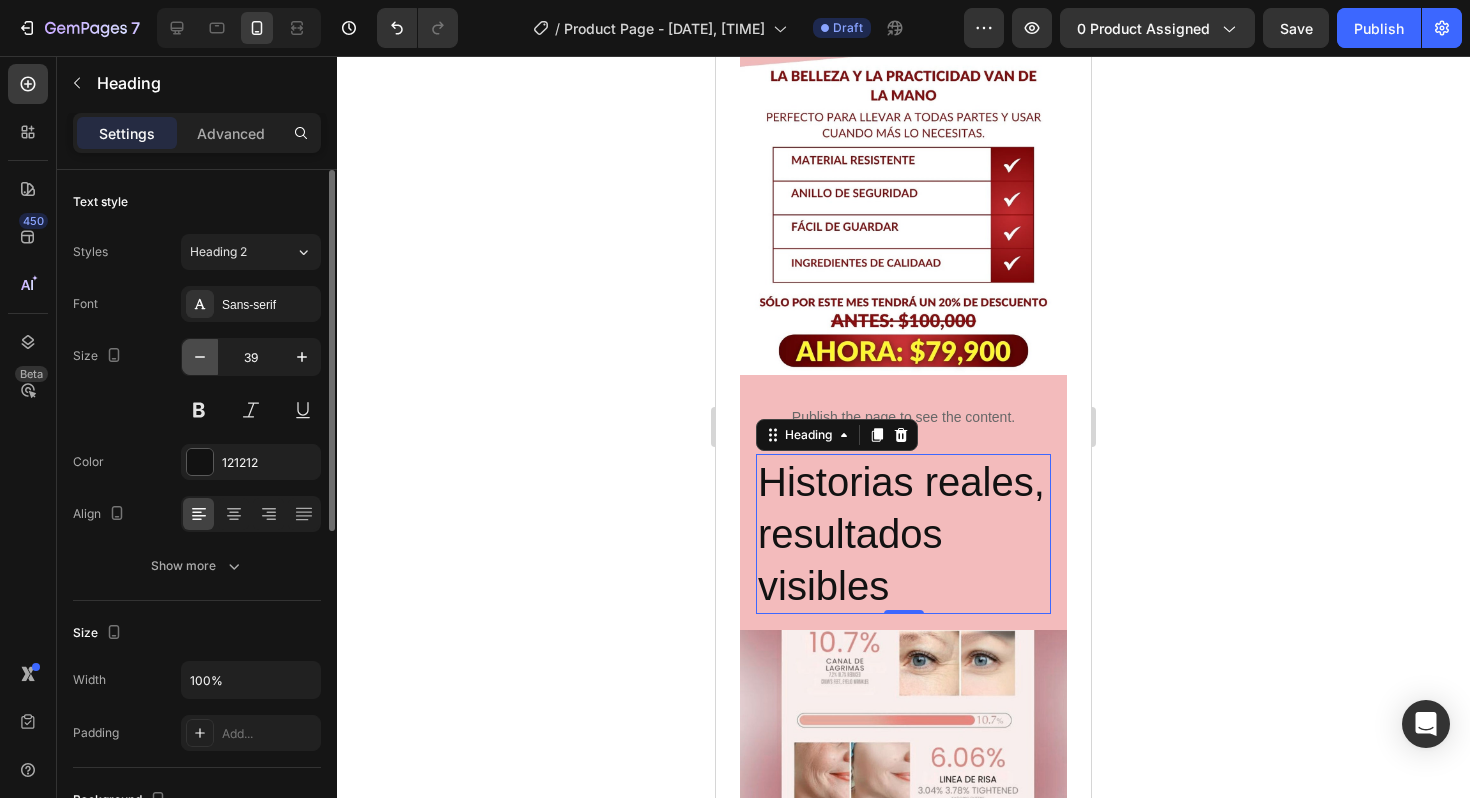 click 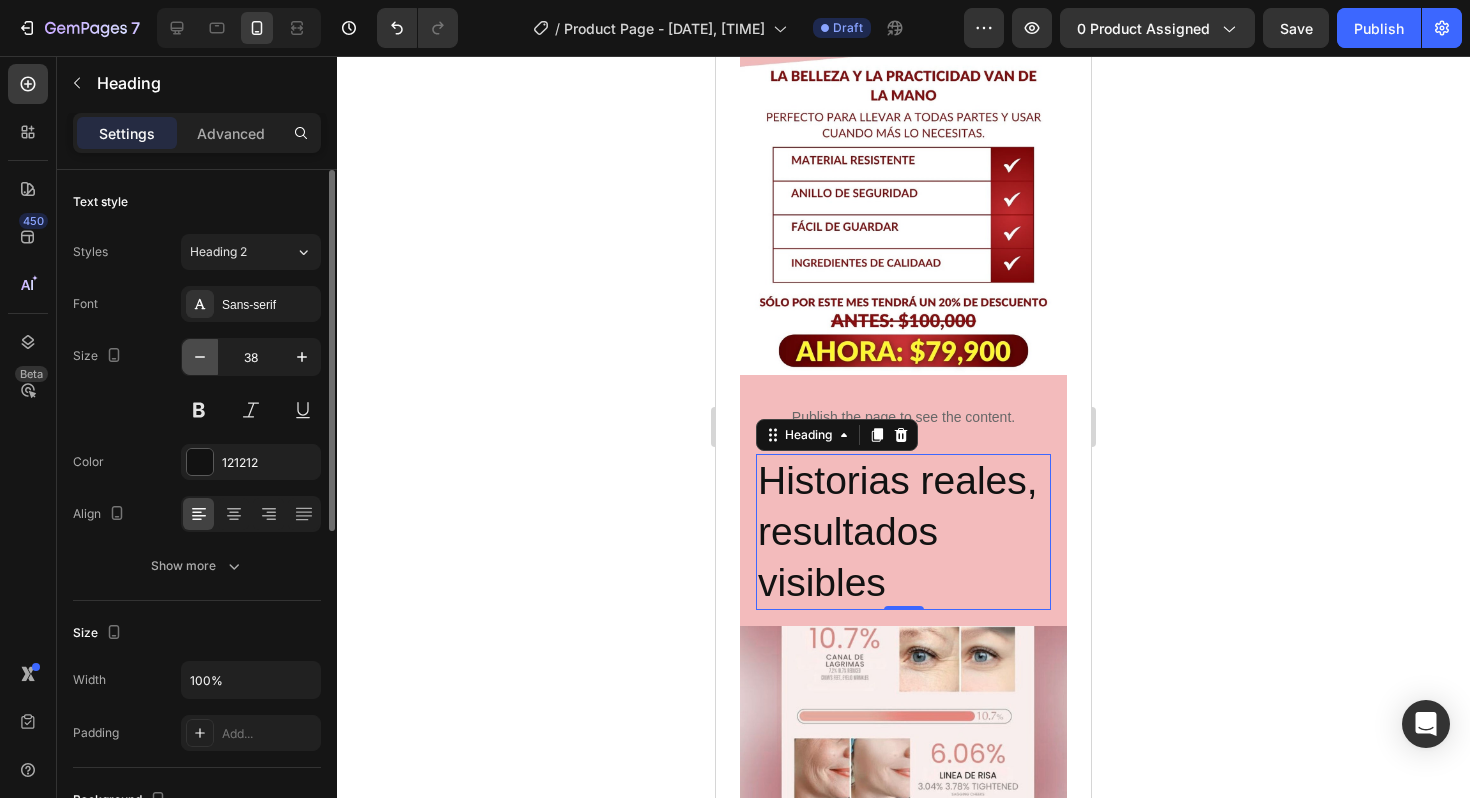 click 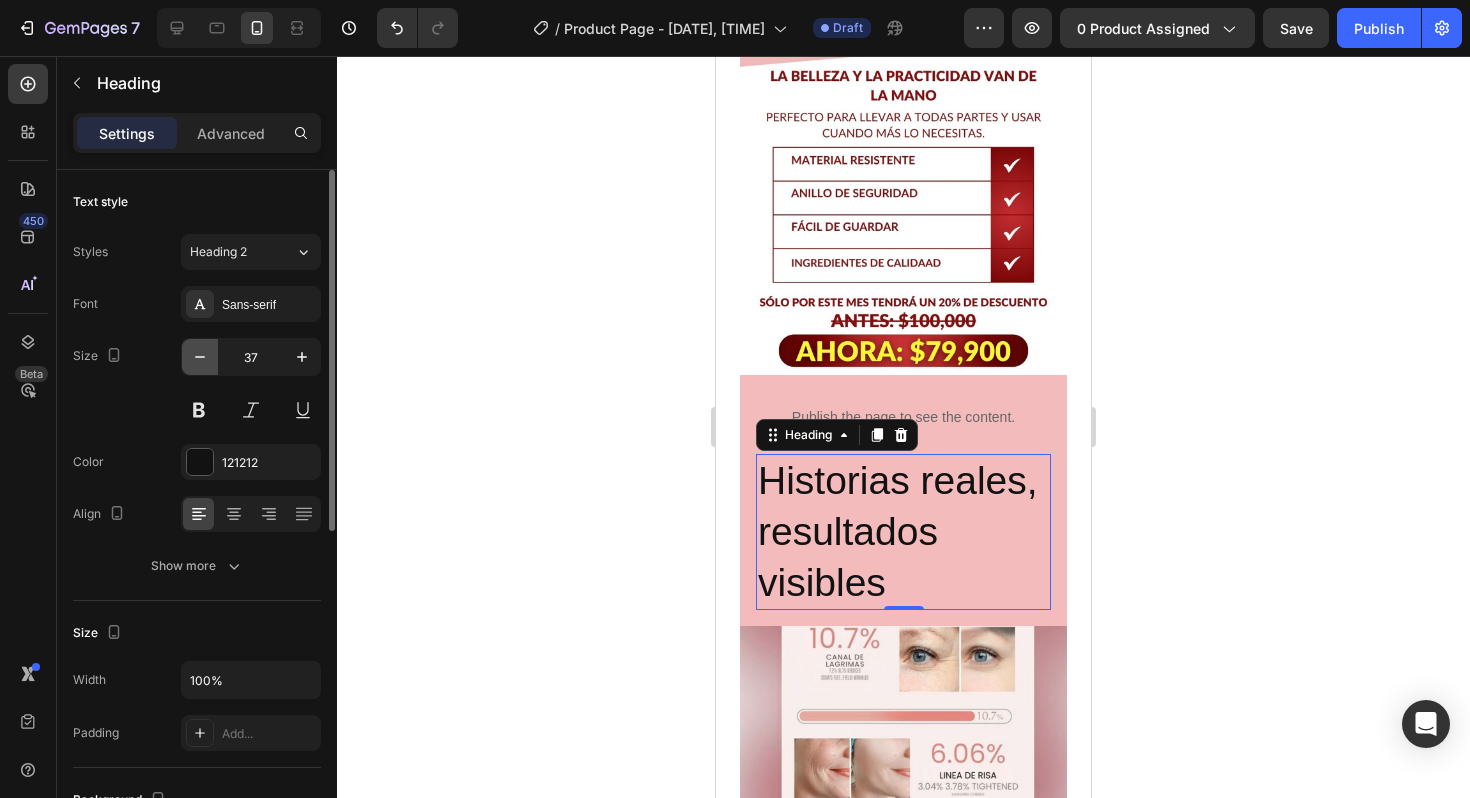 click 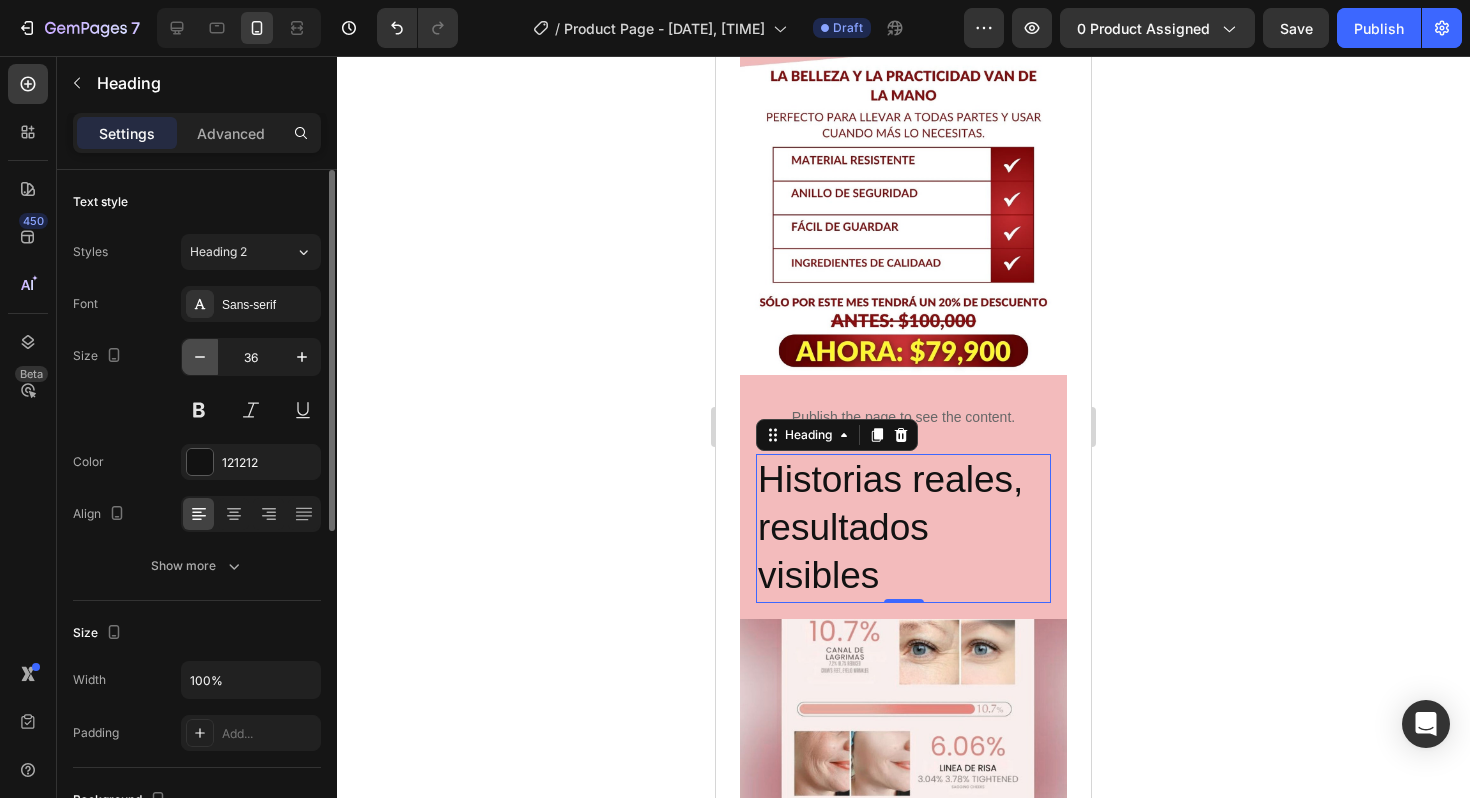 click 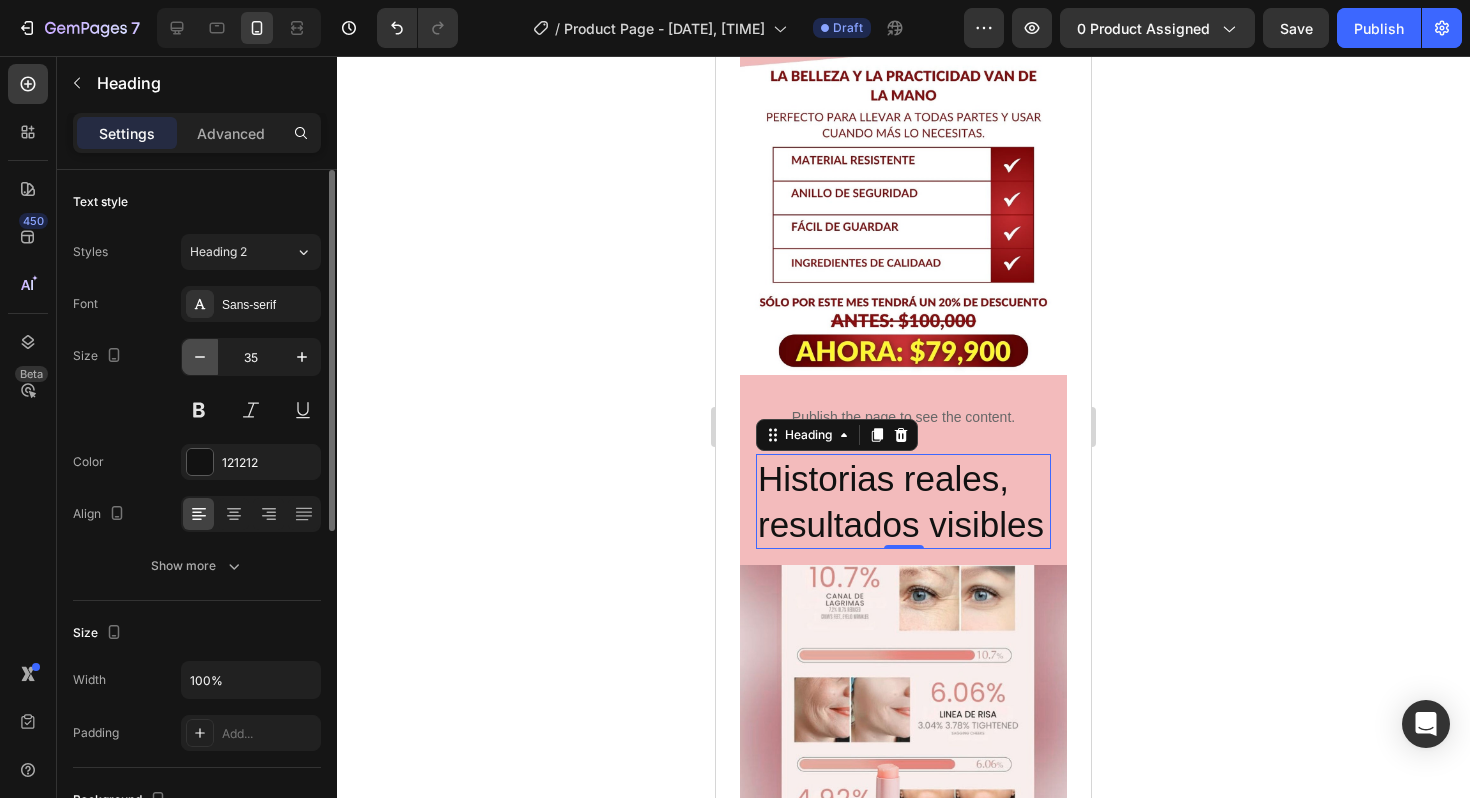 click 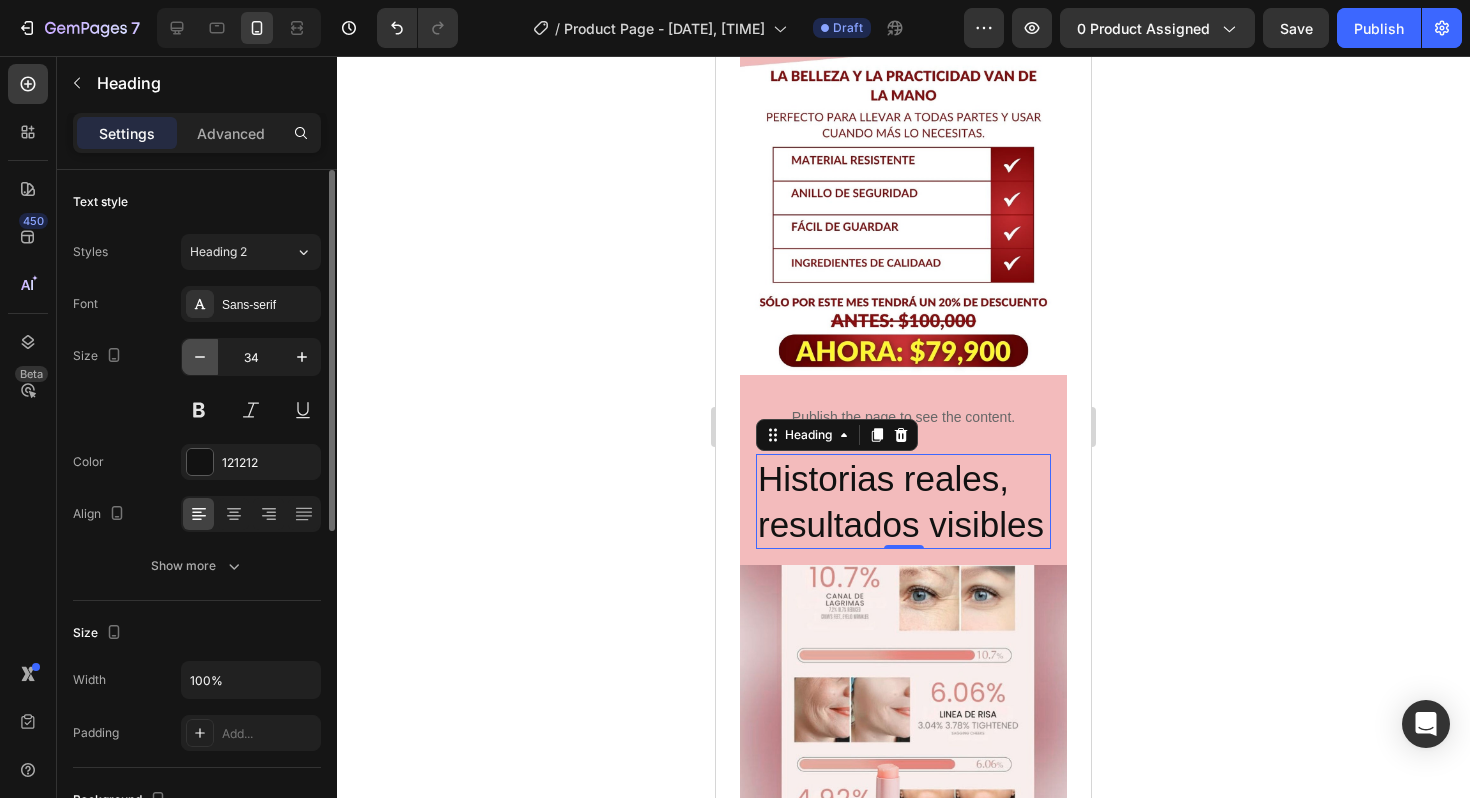 click 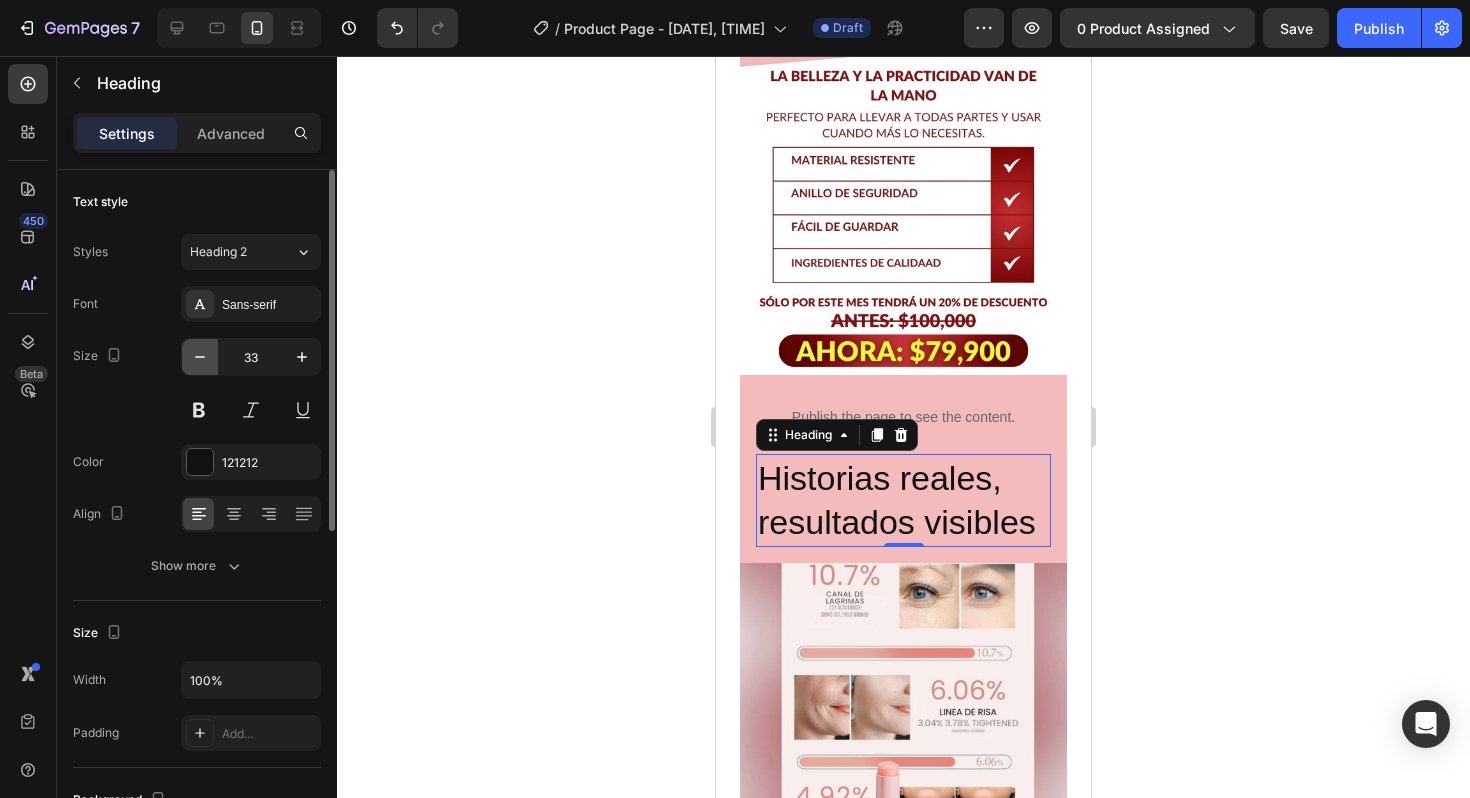 click 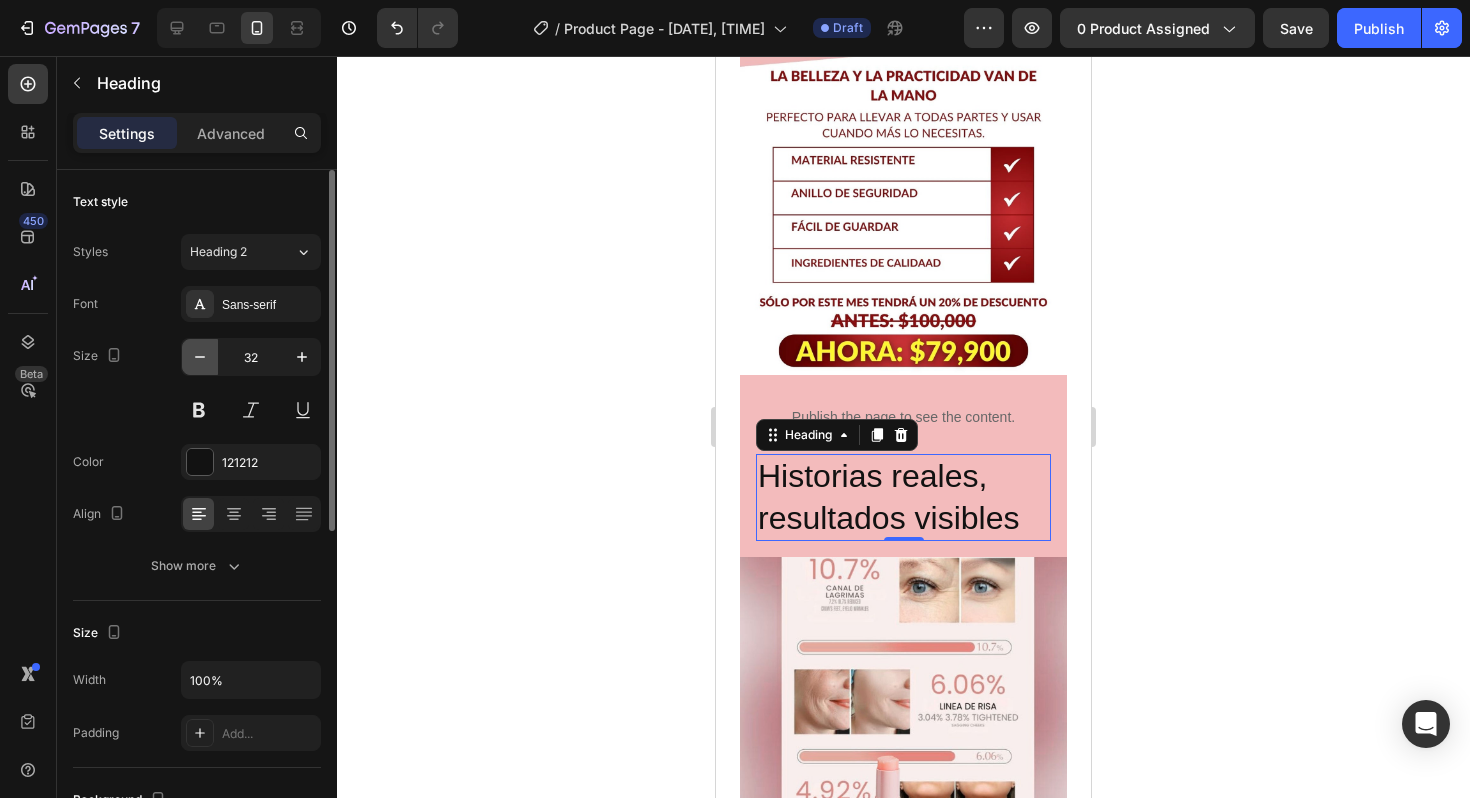 click 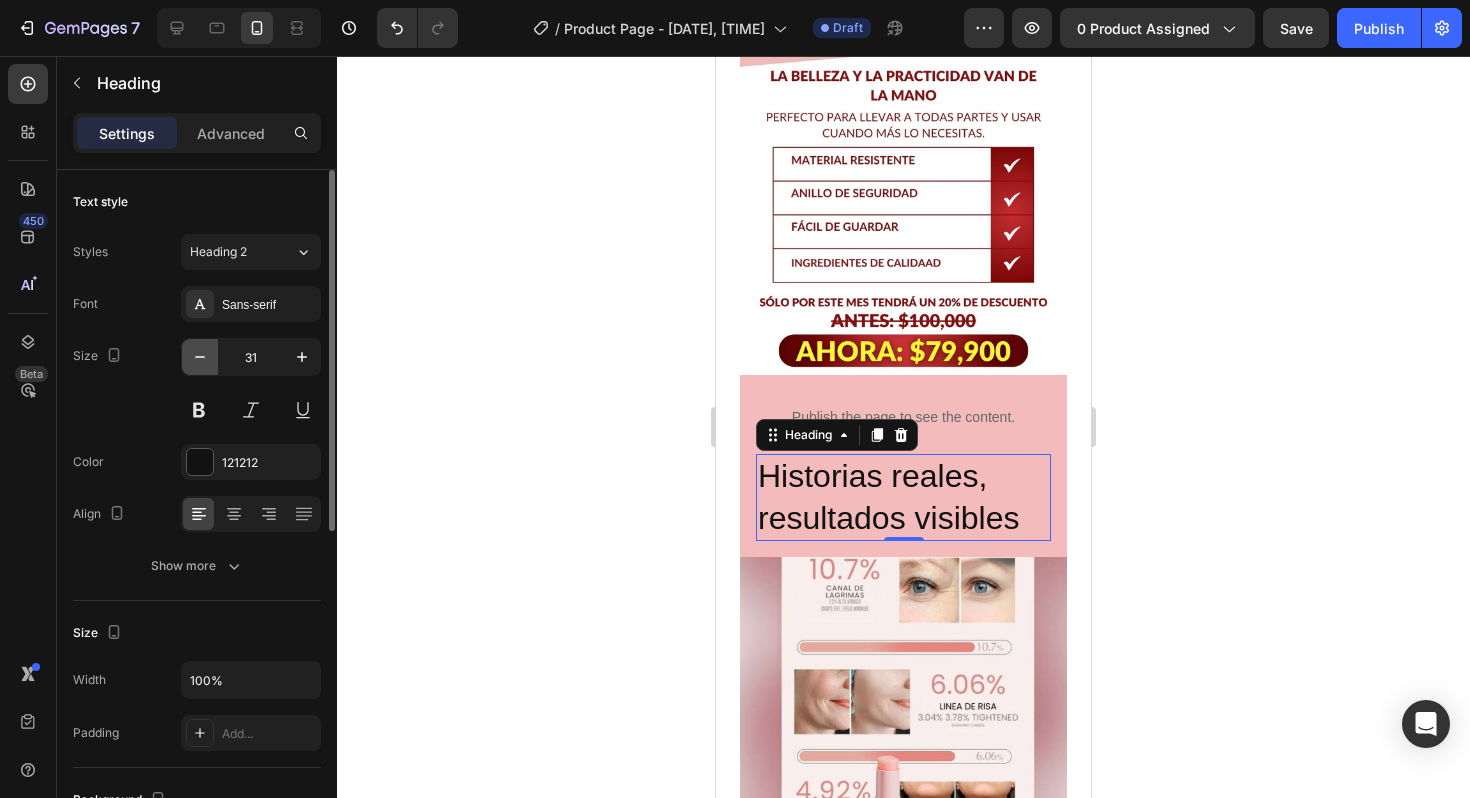 click 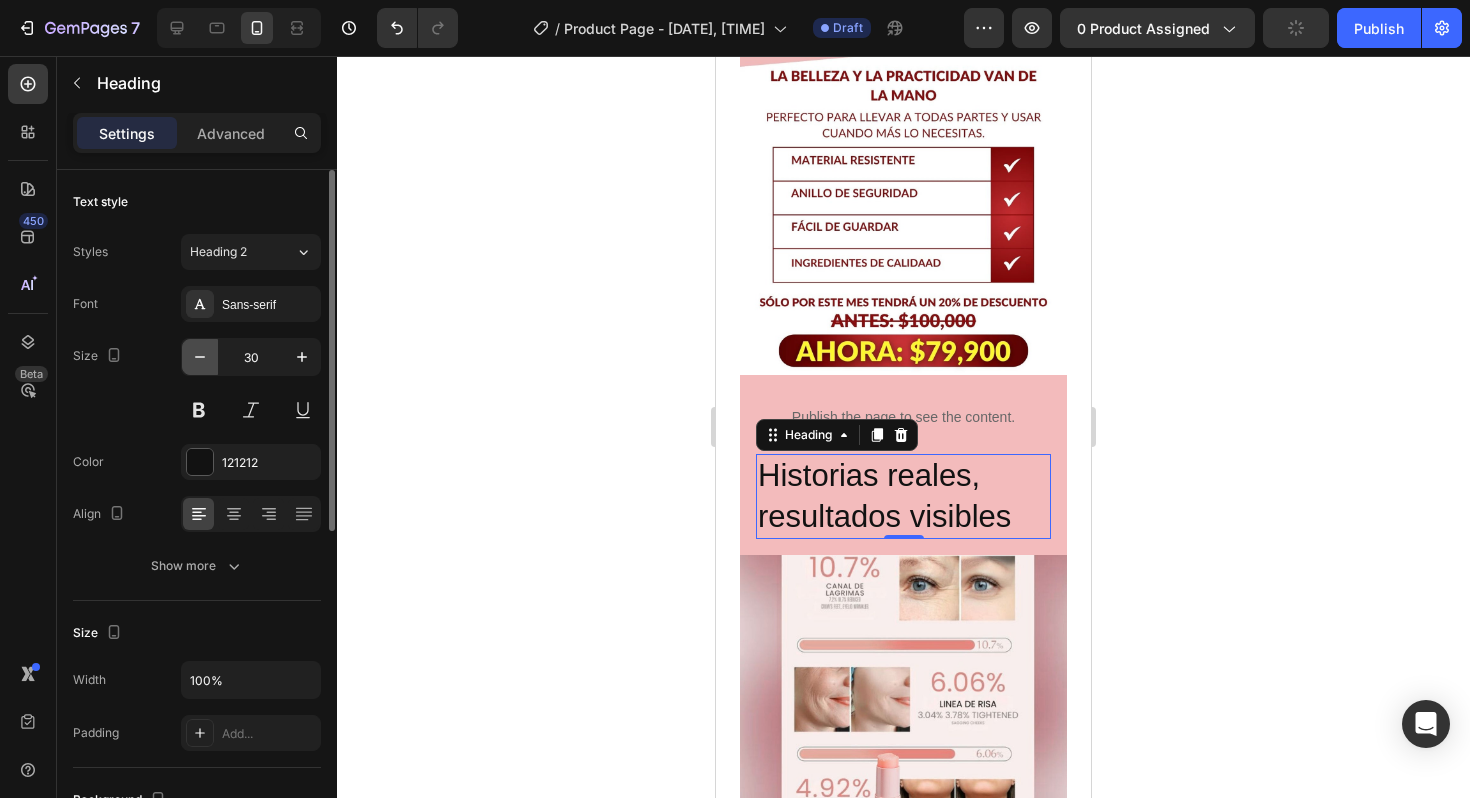click 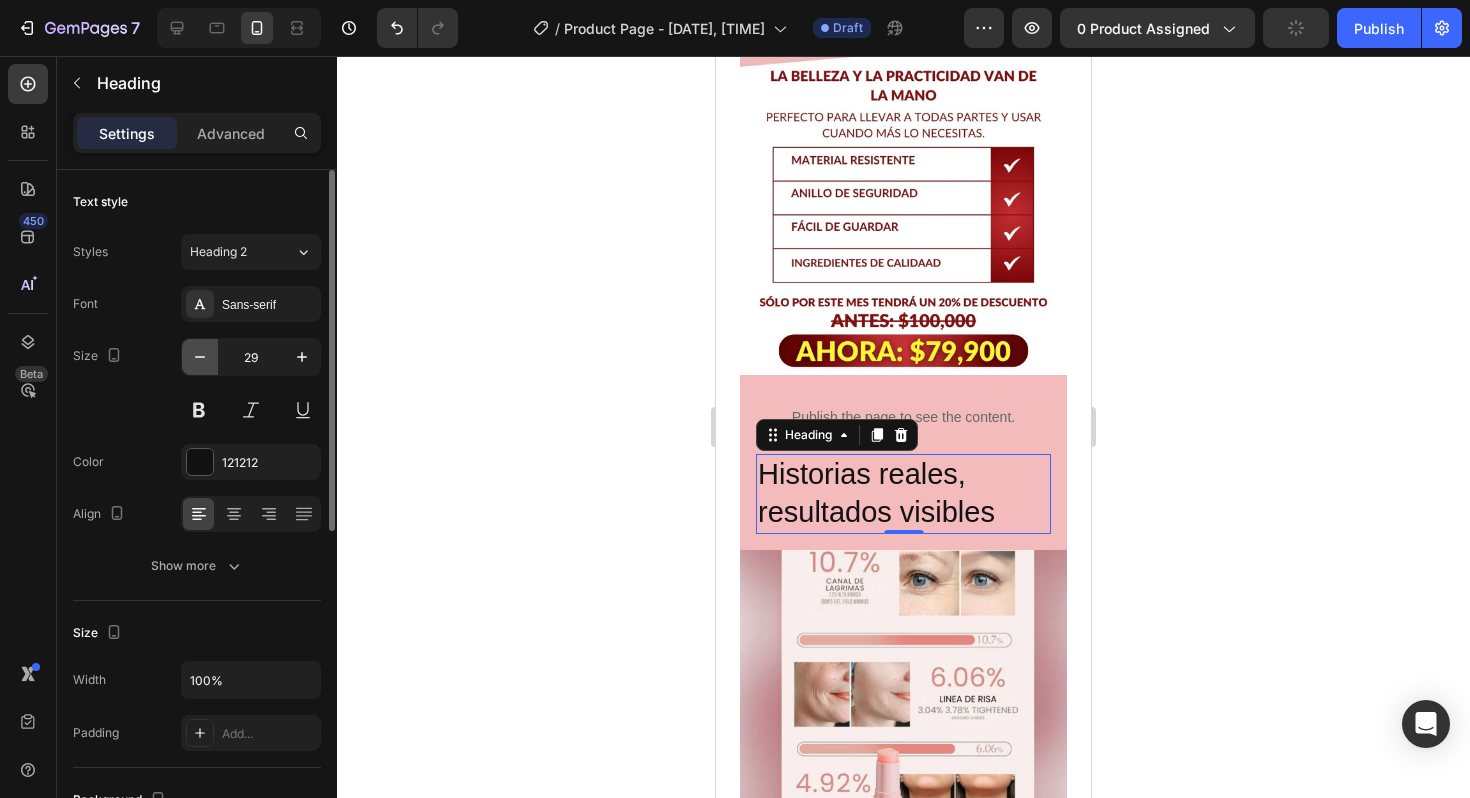 click 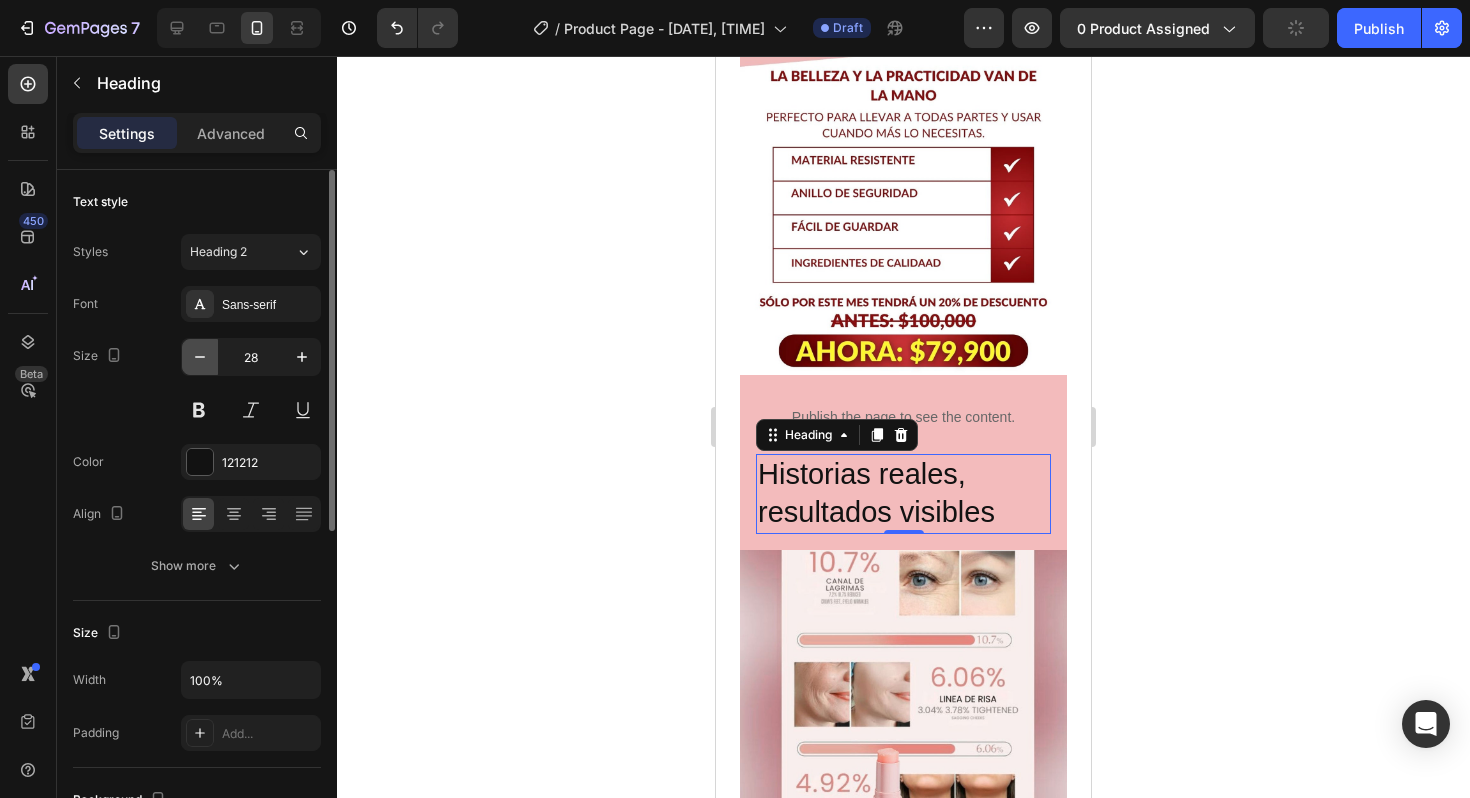 click 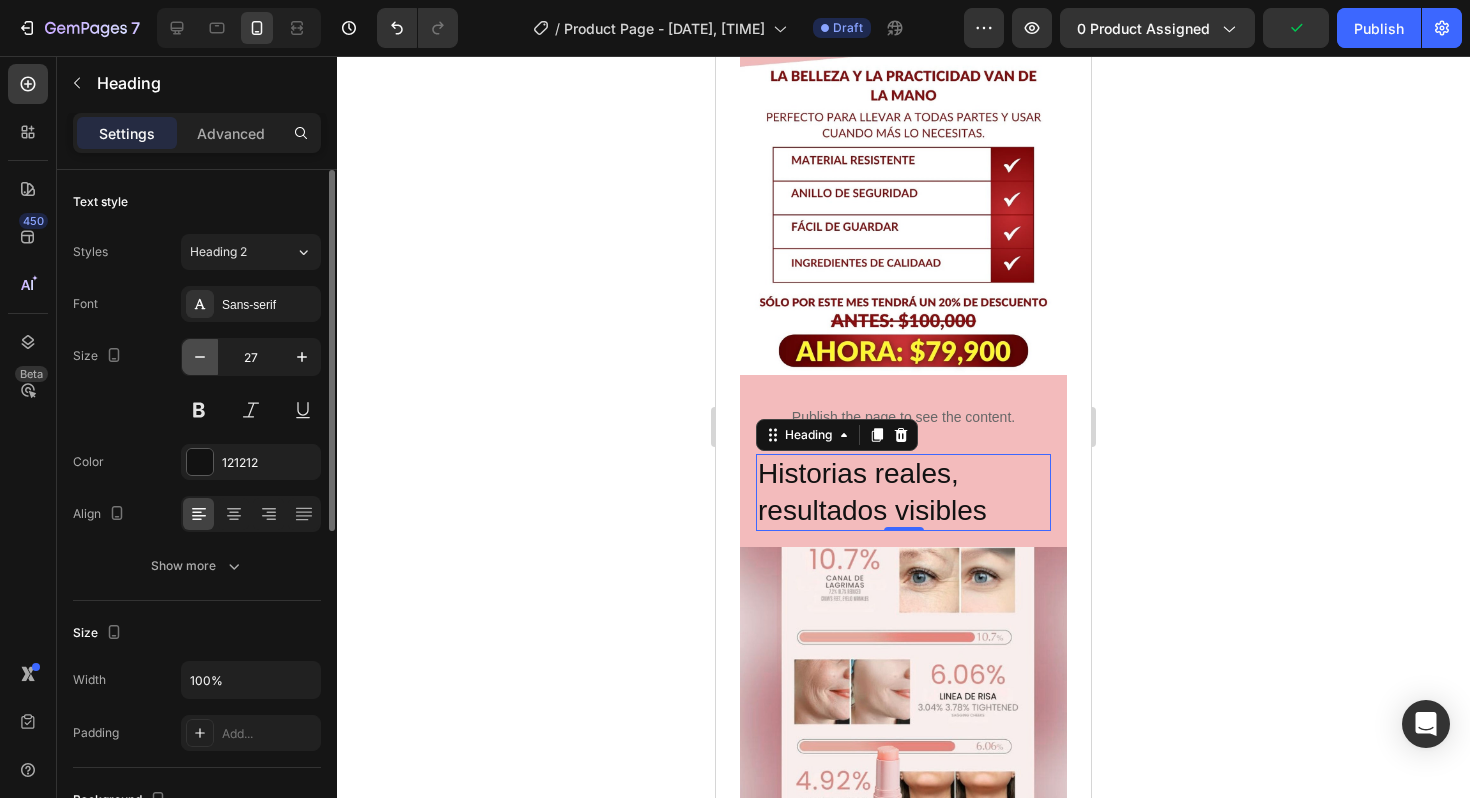 click 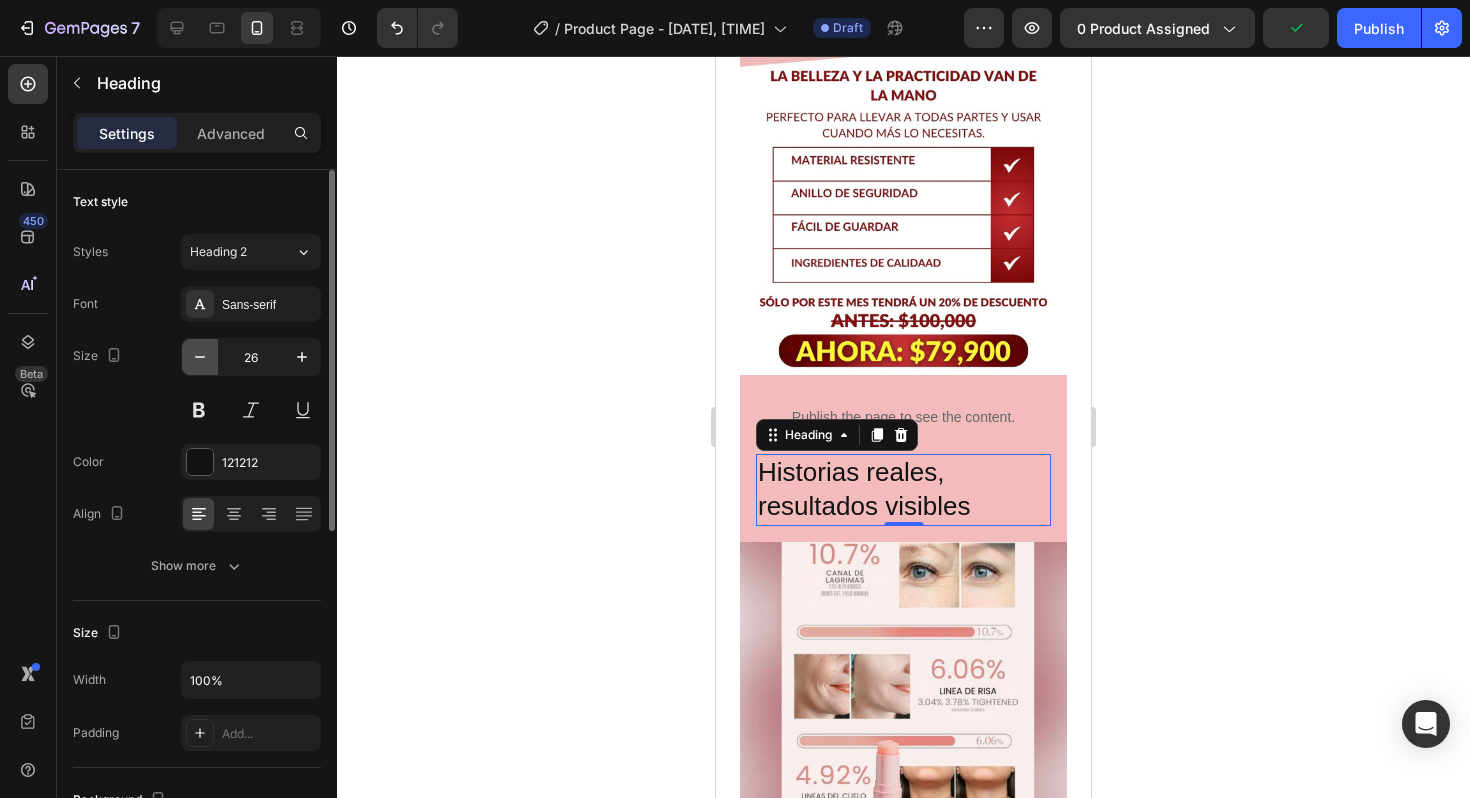 click 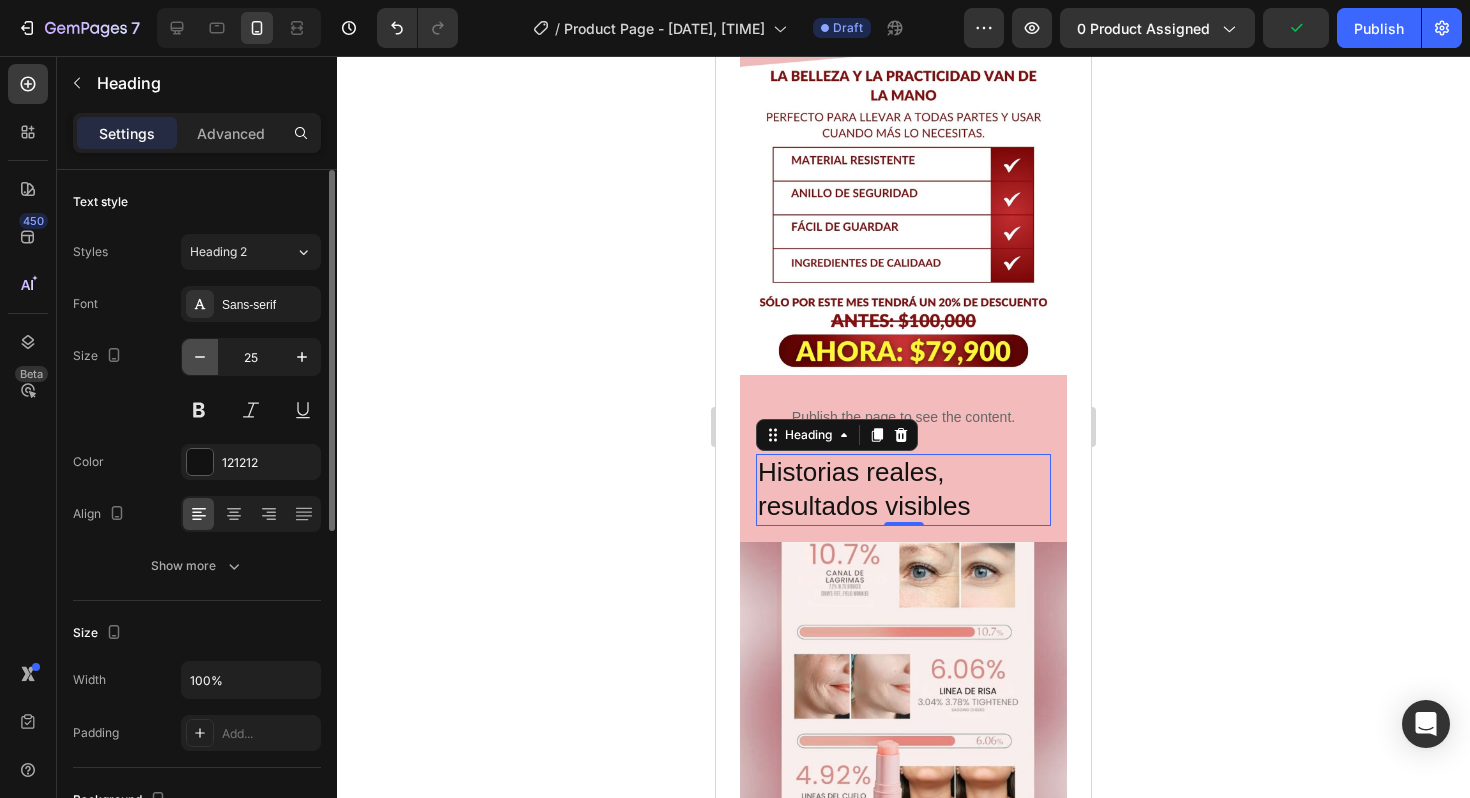 click 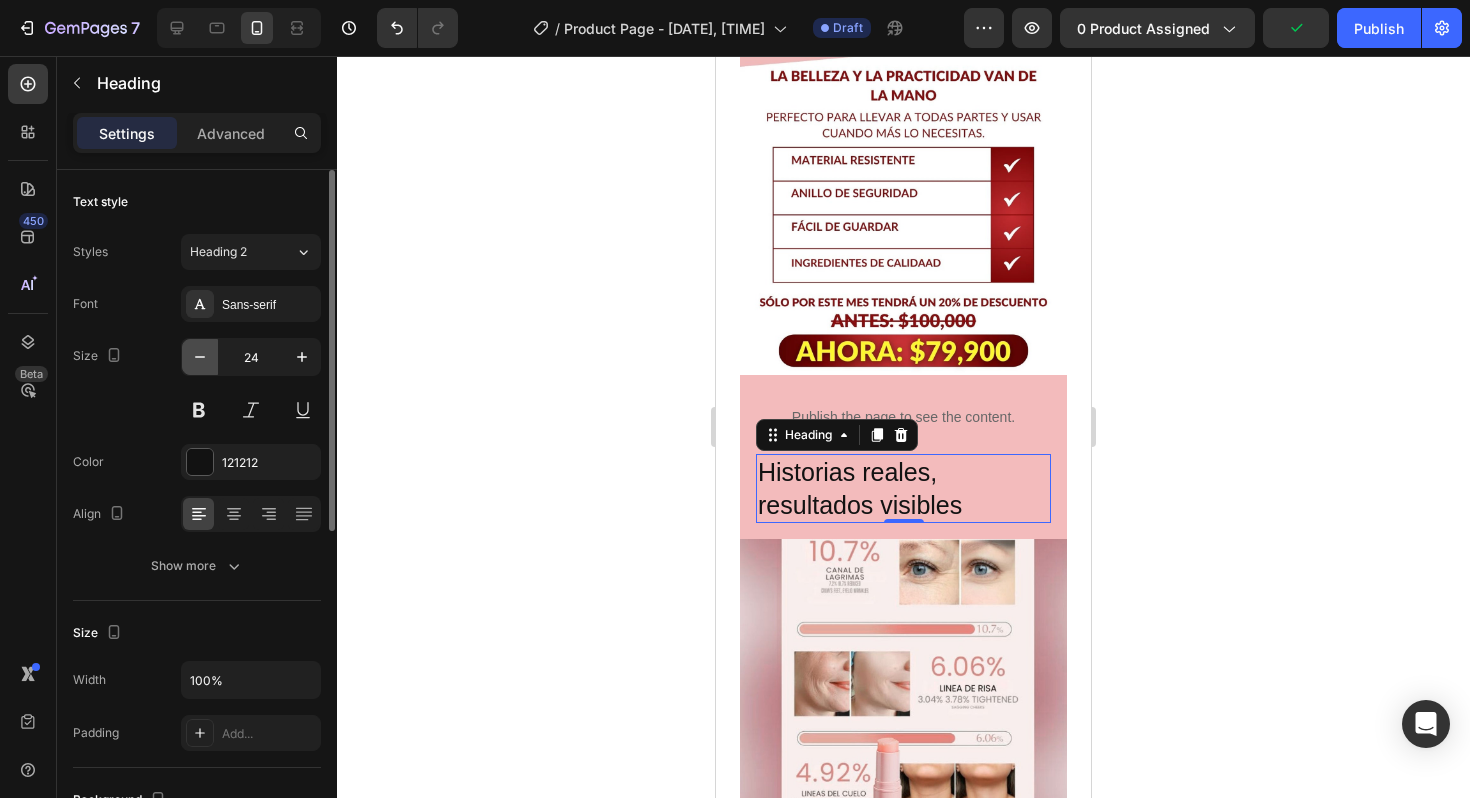 click 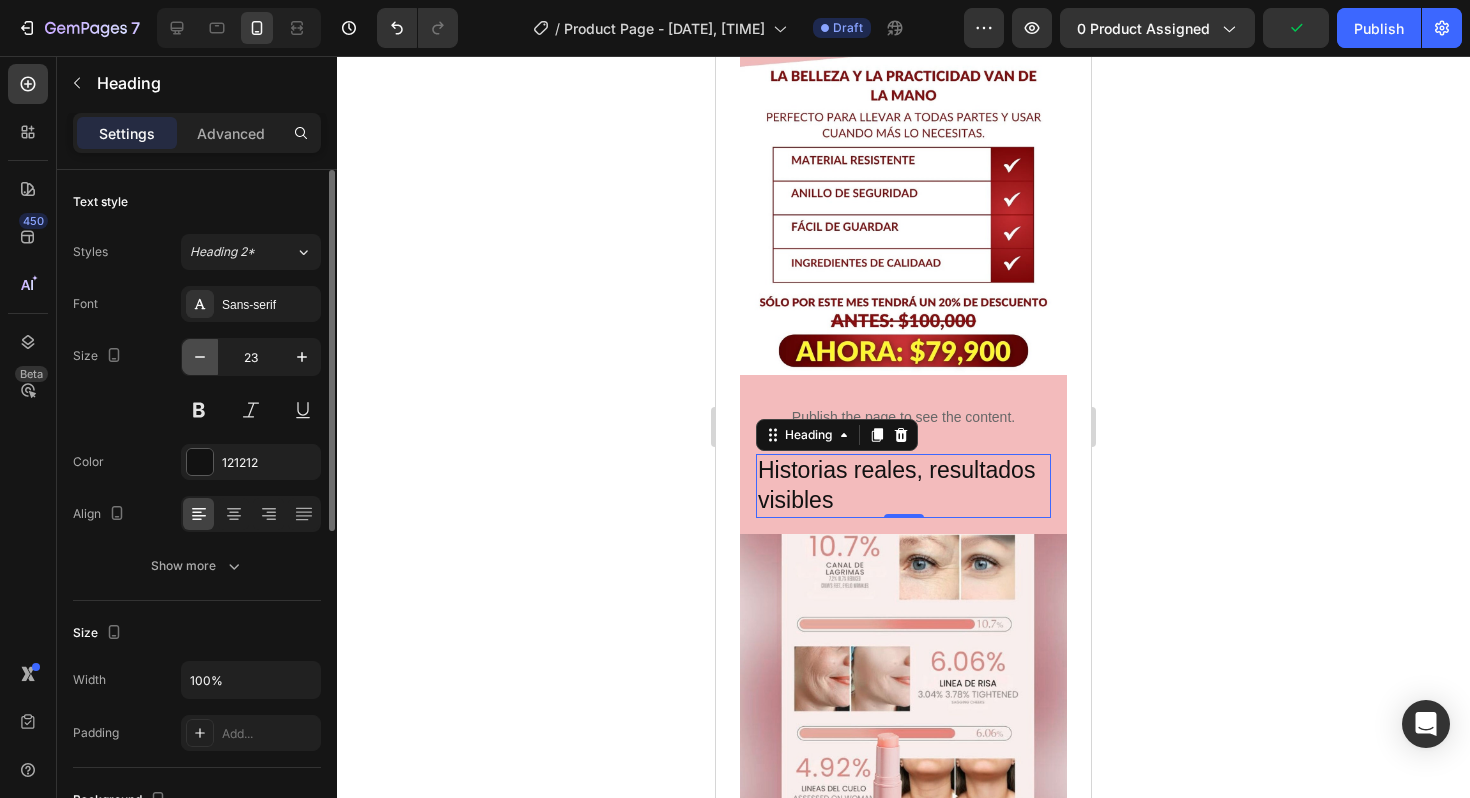 click 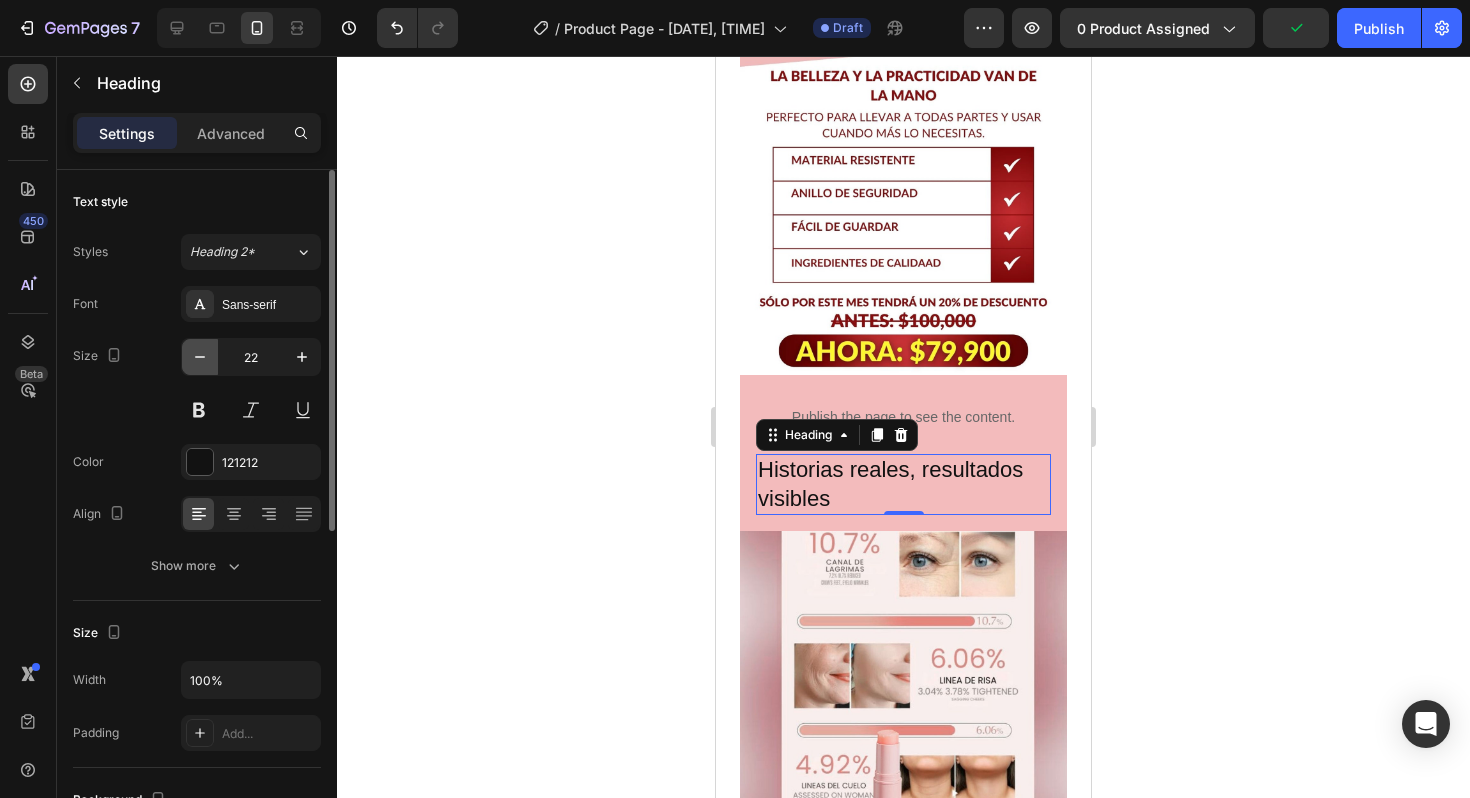 click 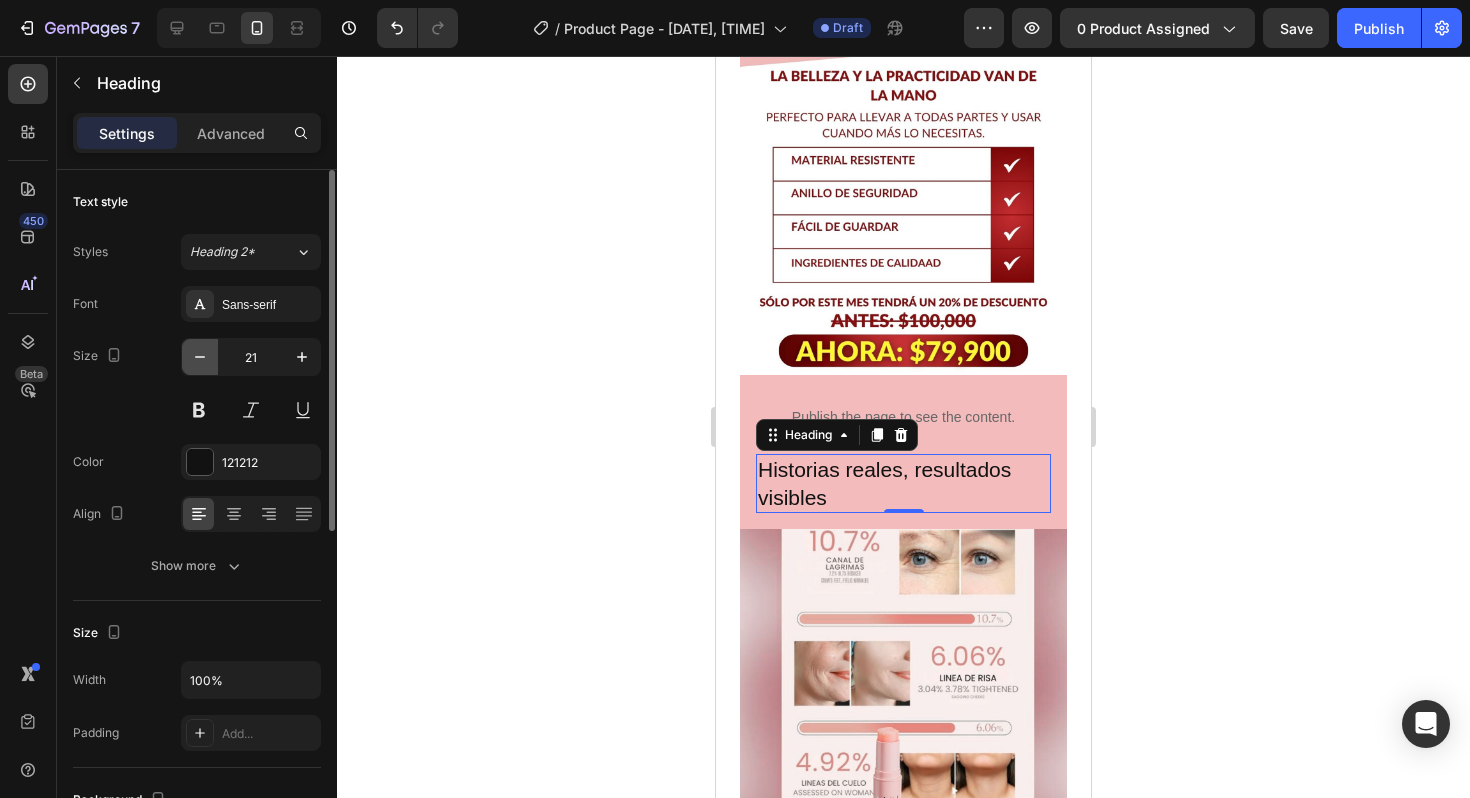 click 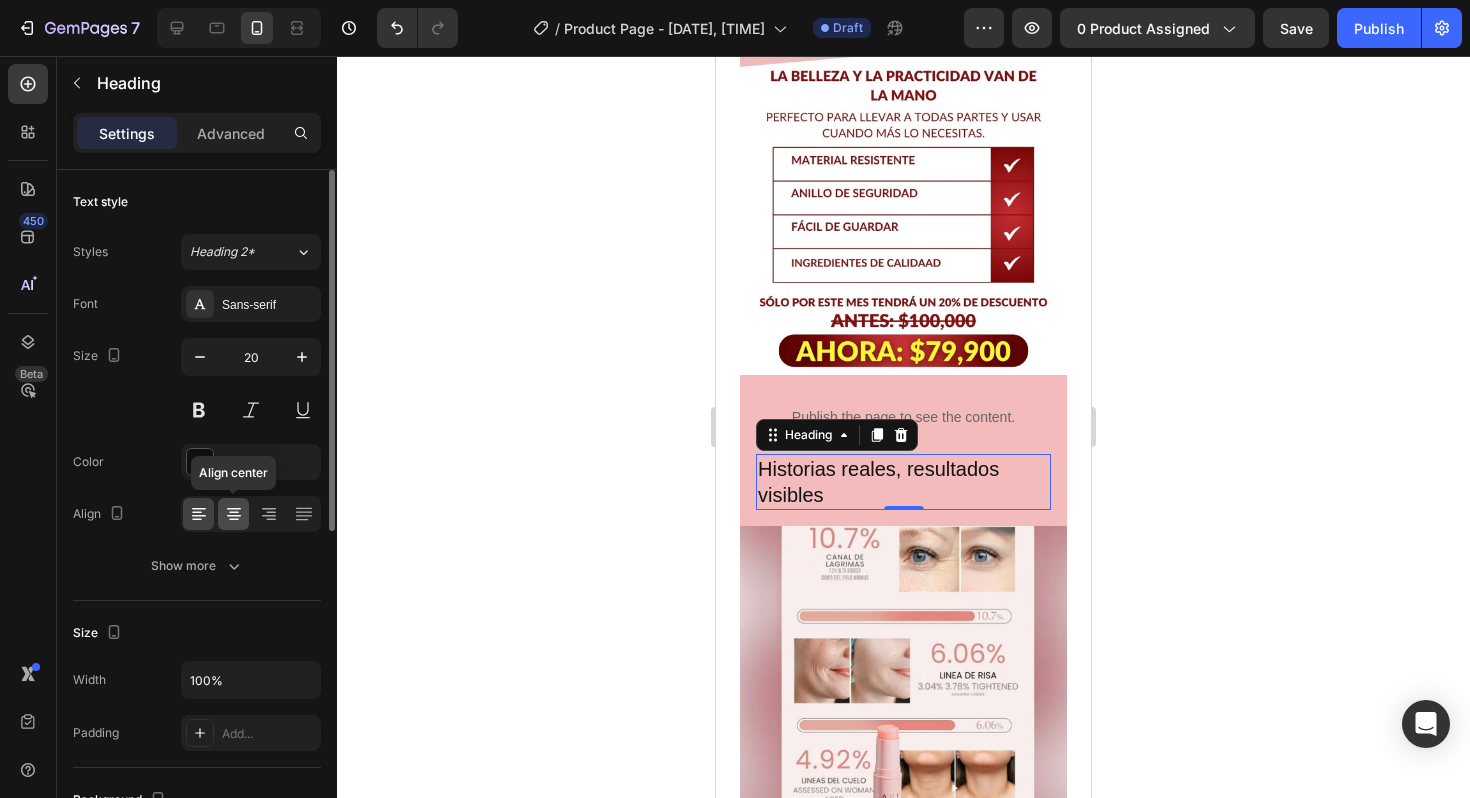 click 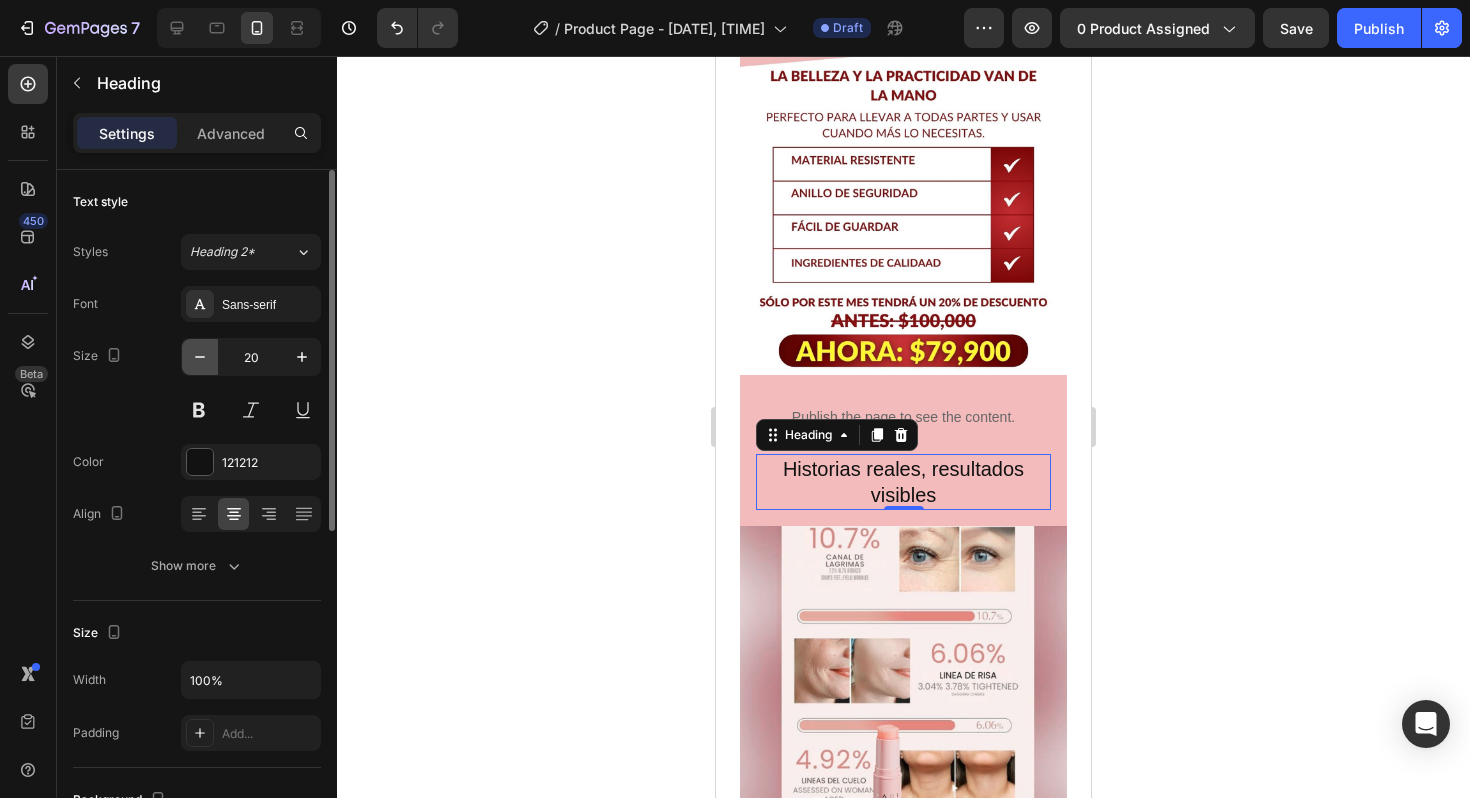 click 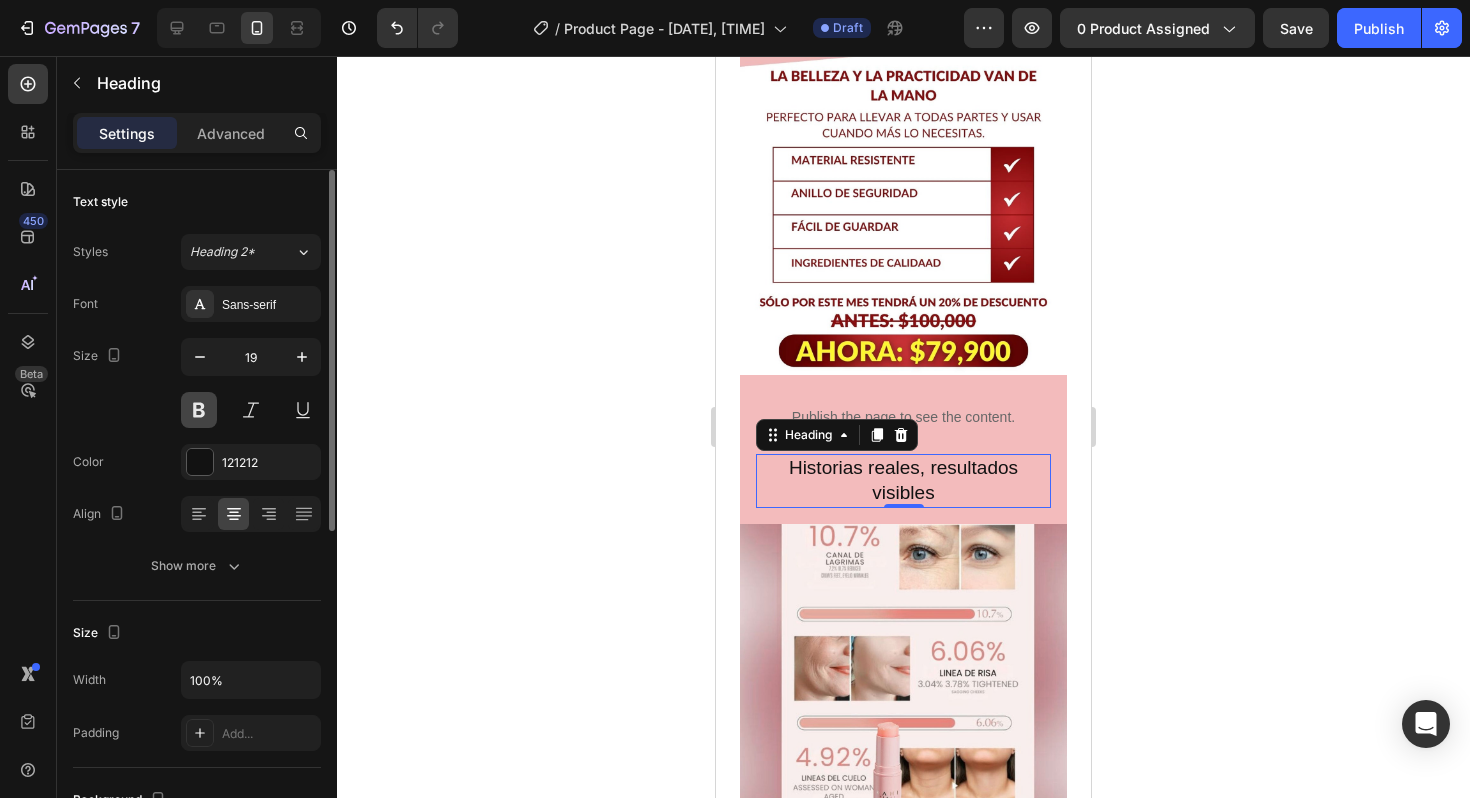 click at bounding box center (199, 410) 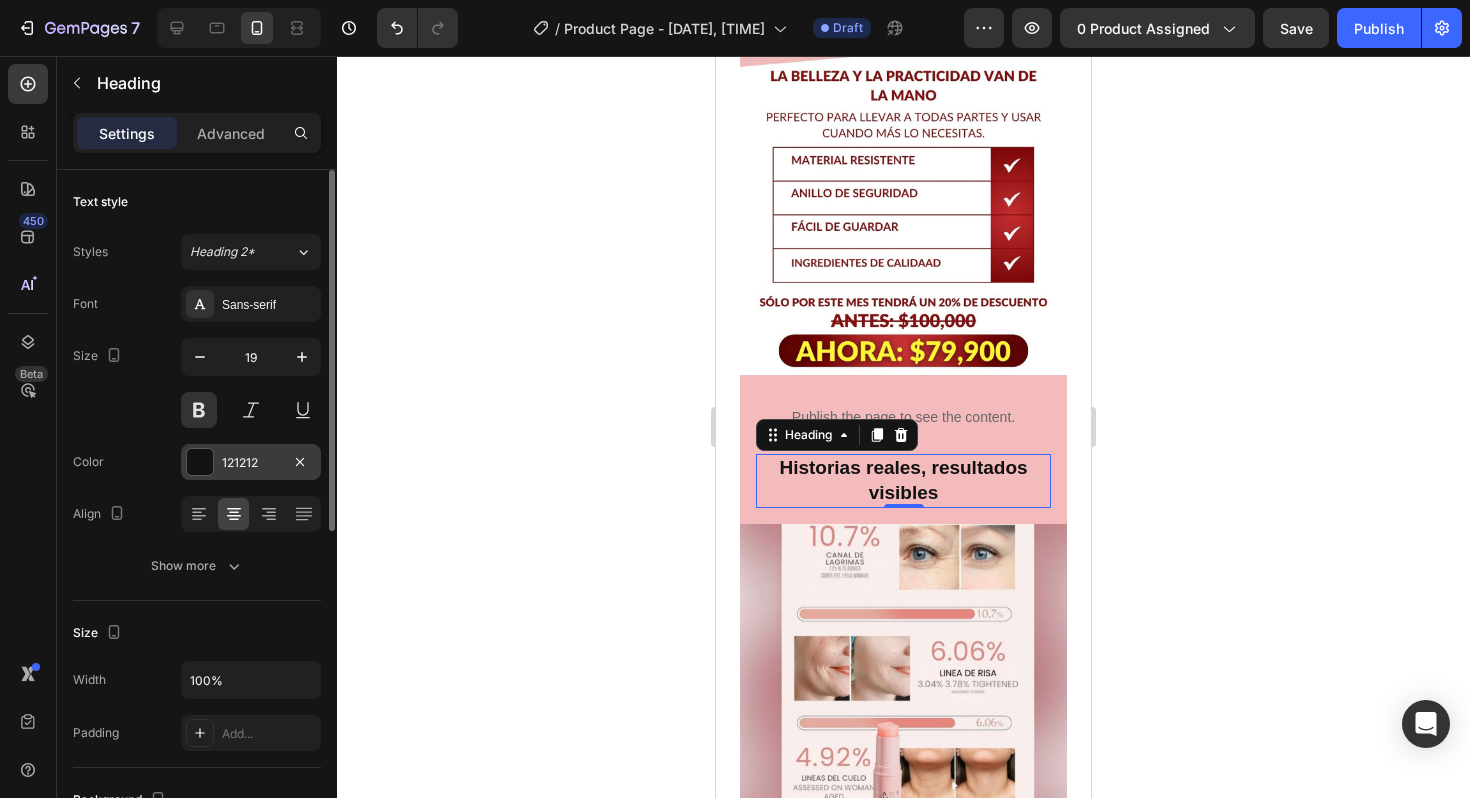 click at bounding box center (200, 462) 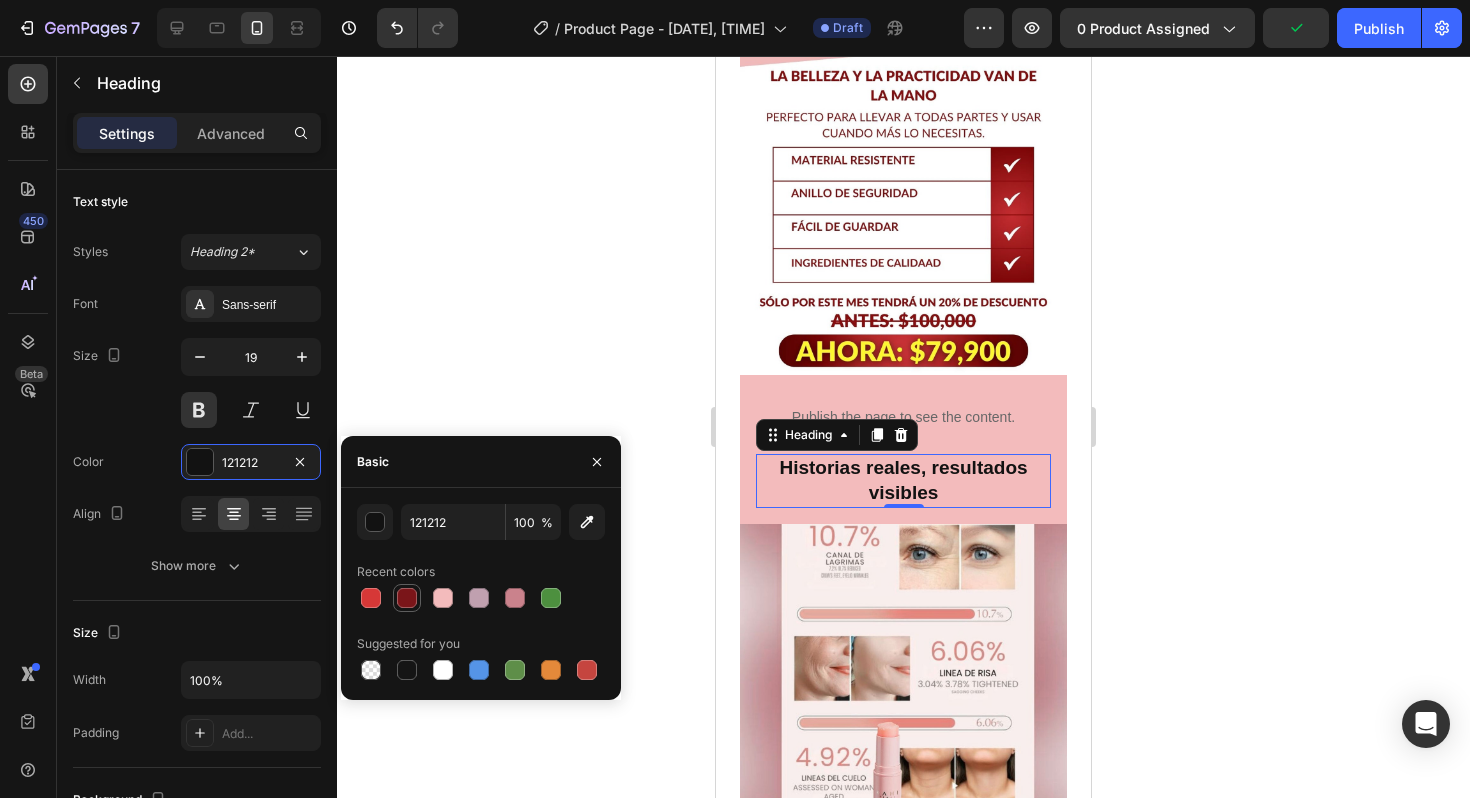 click at bounding box center [407, 598] 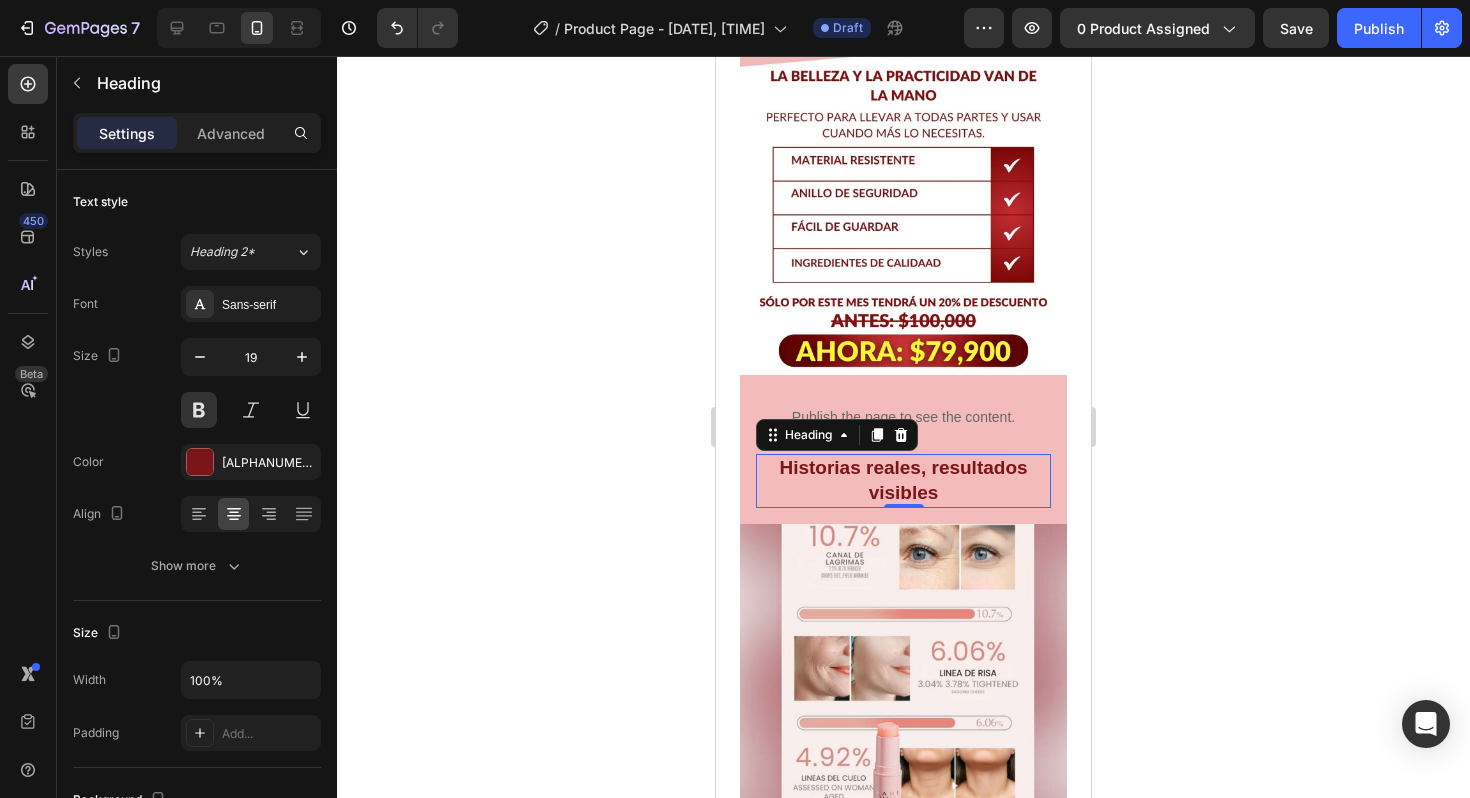 click 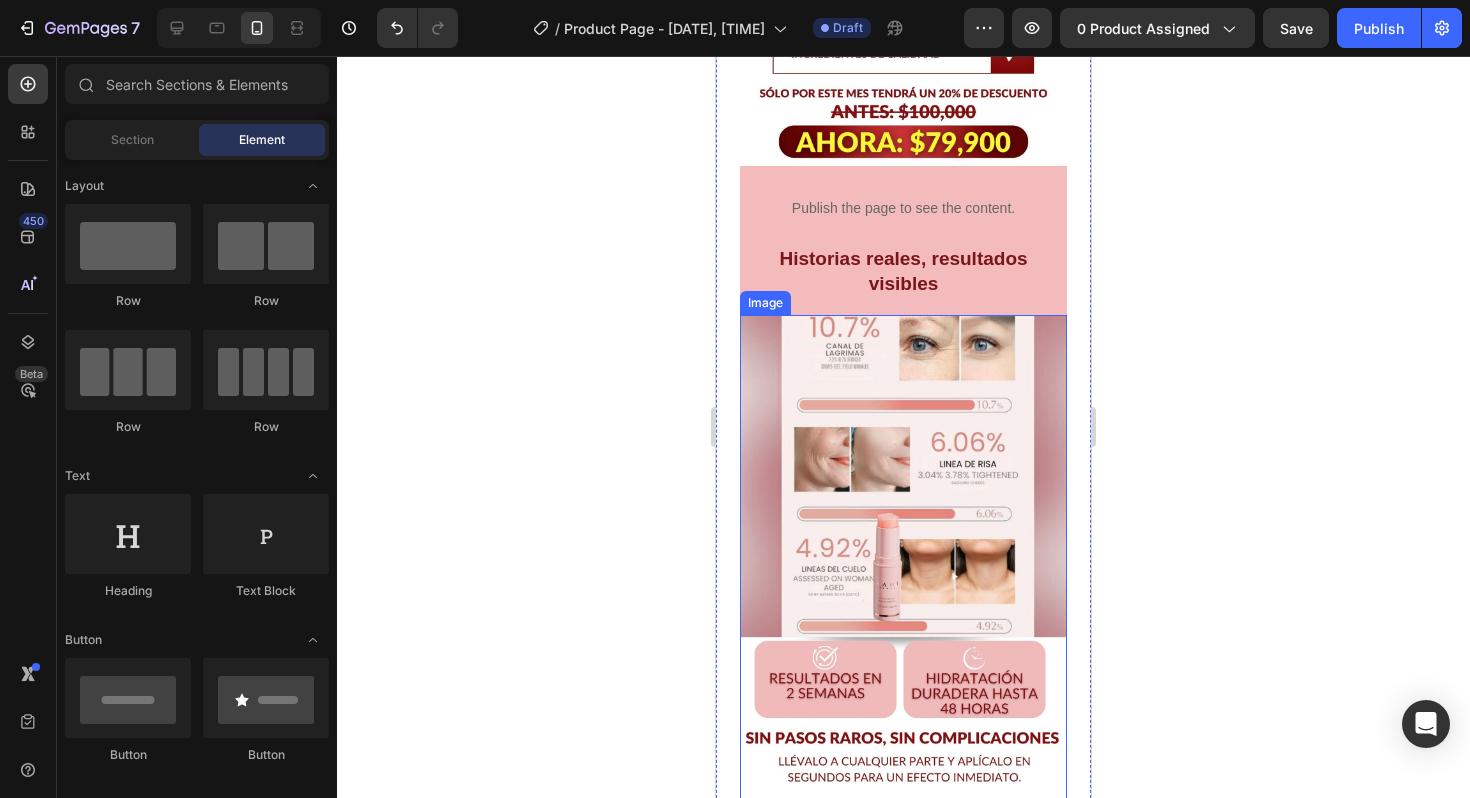 scroll, scrollTop: 2479, scrollLeft: 0, axis: vertical 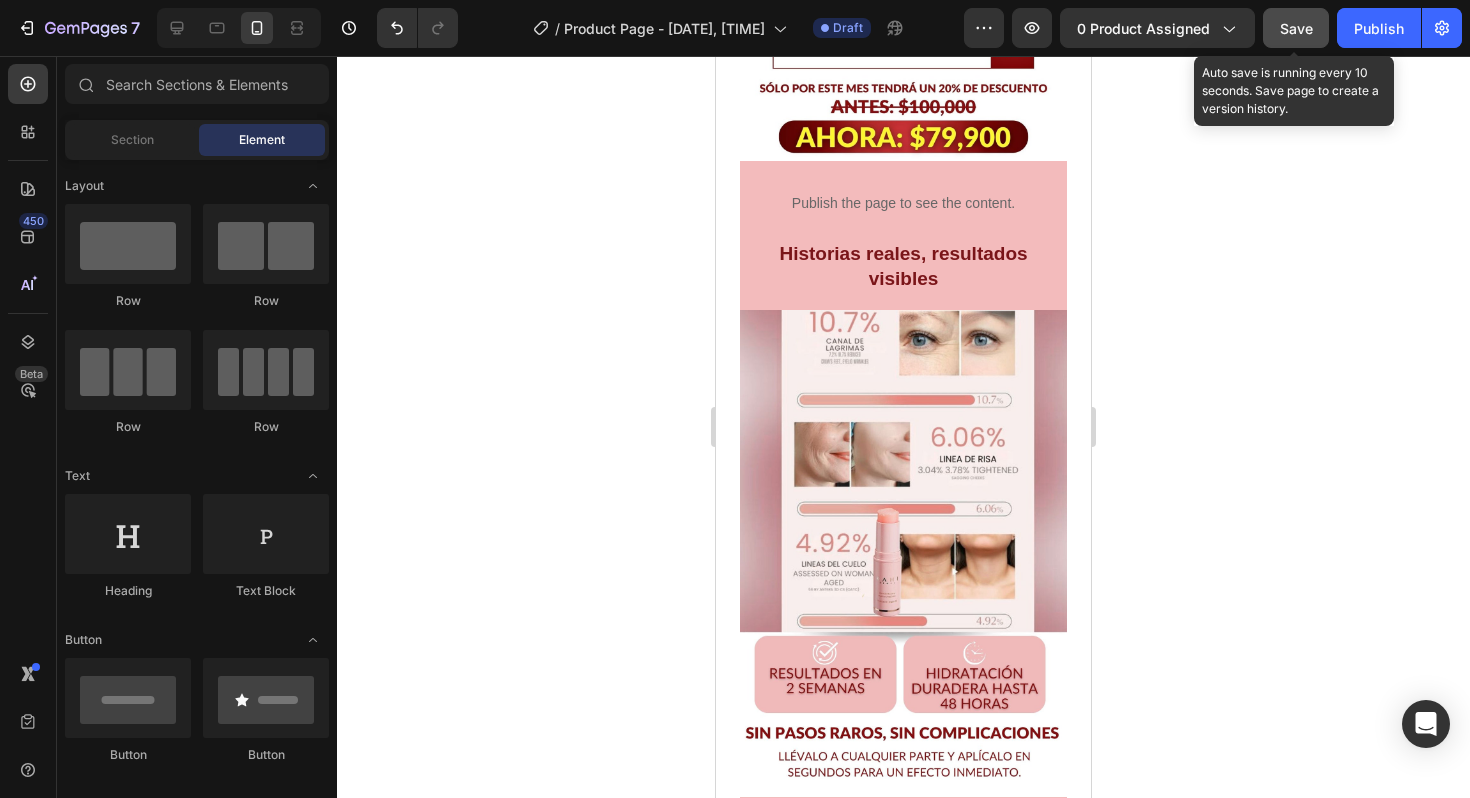 click on "Save" 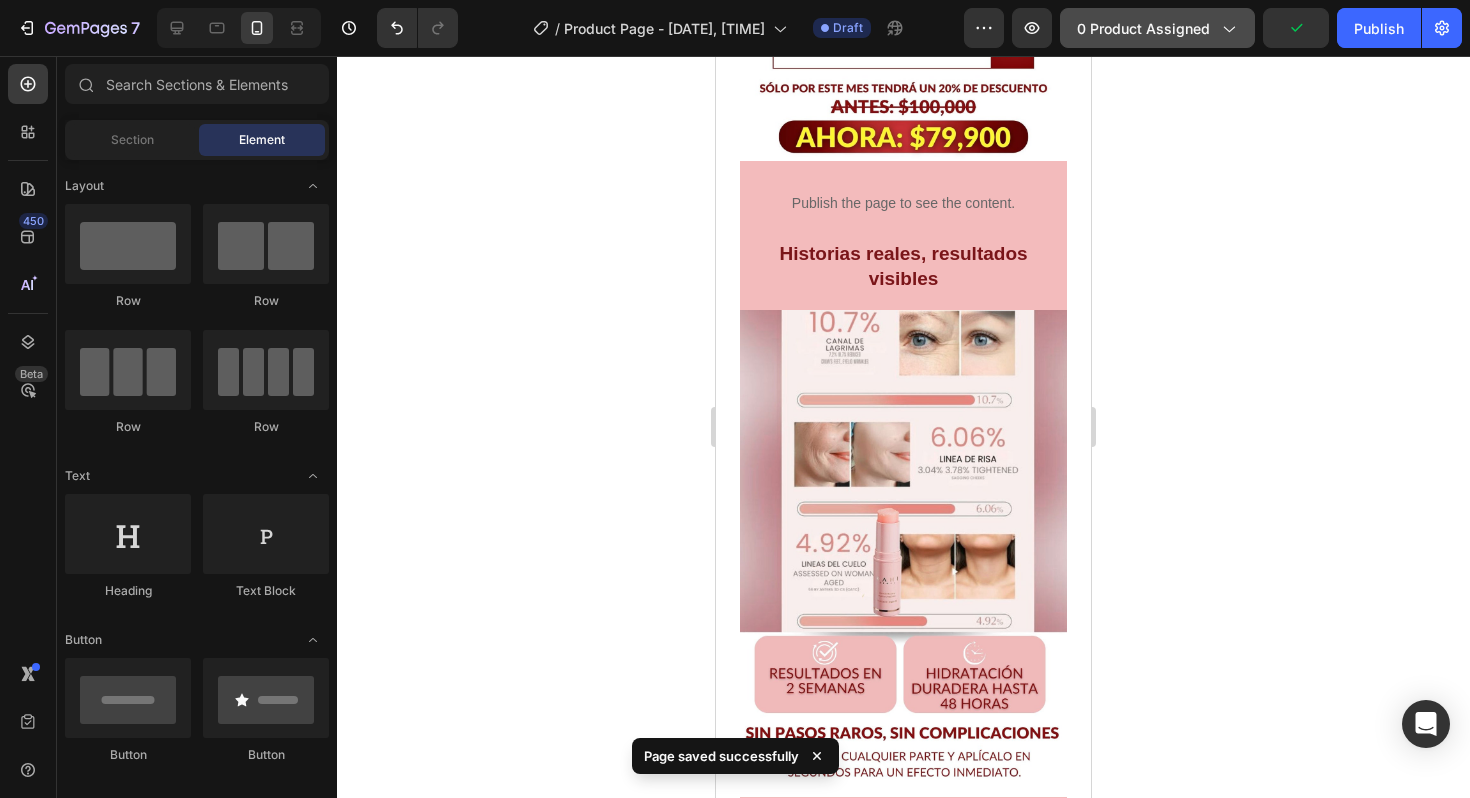 click on "0 product assigned" 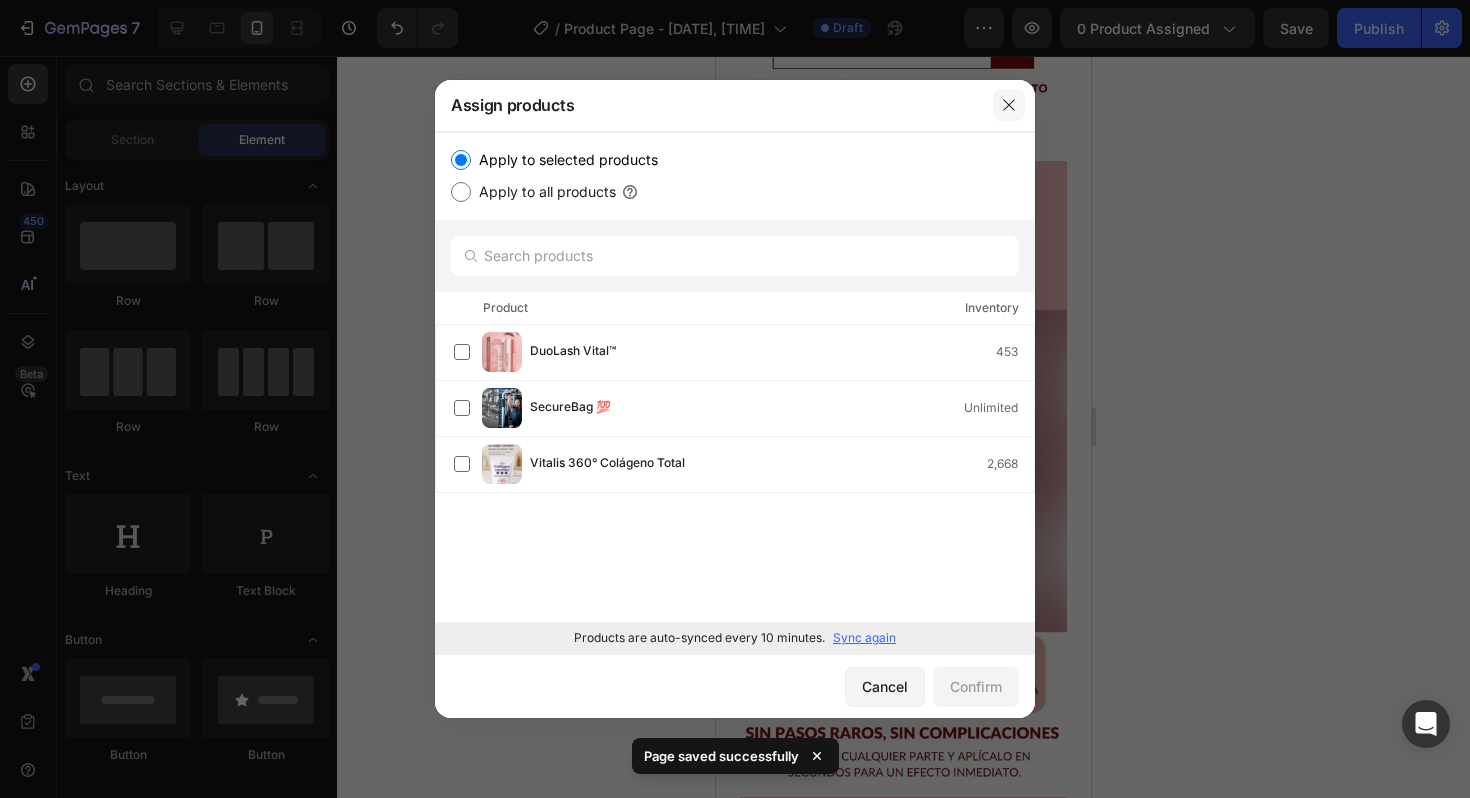 click 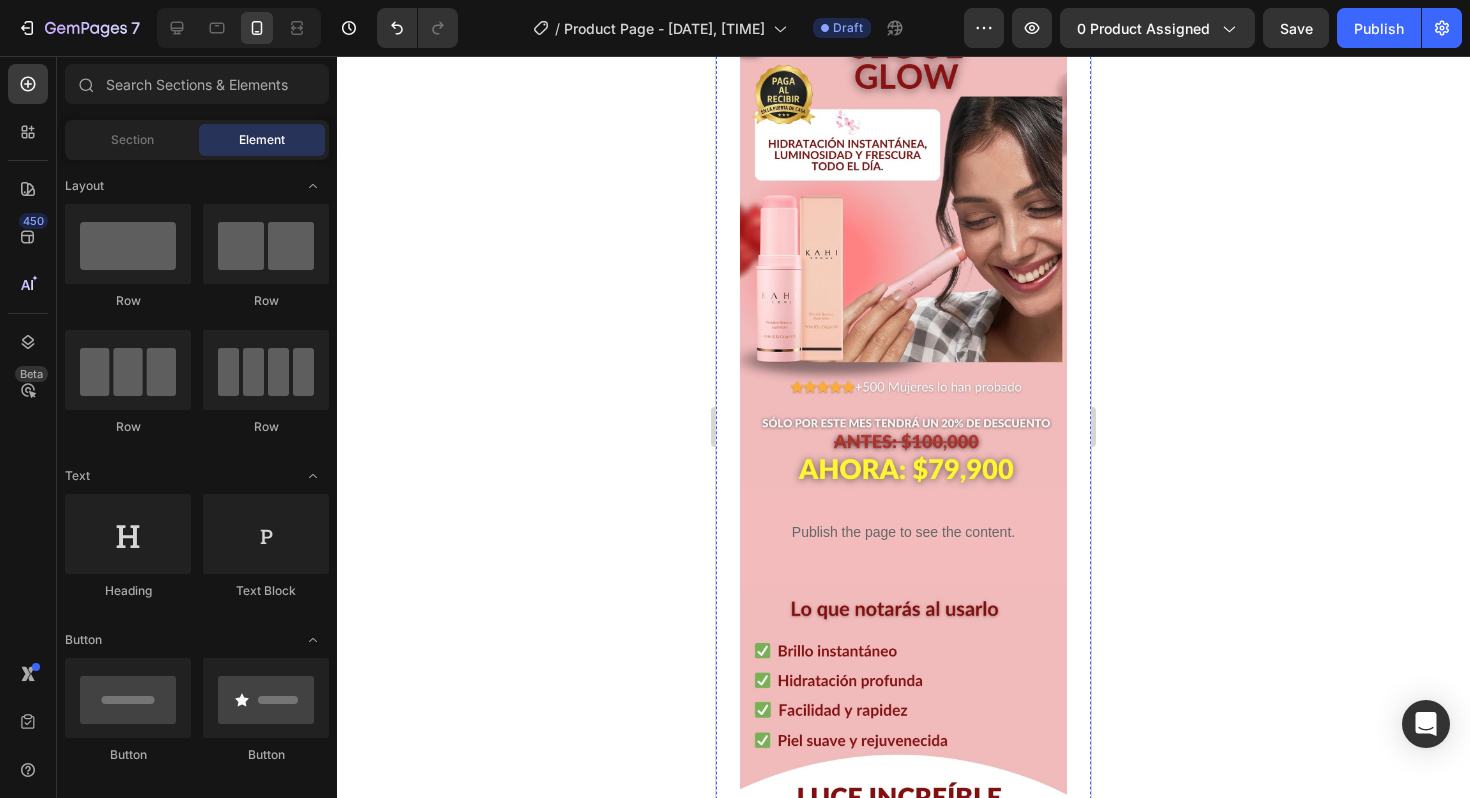 scroll, scrollTop: 0, scrollLeft: 0, axis: both 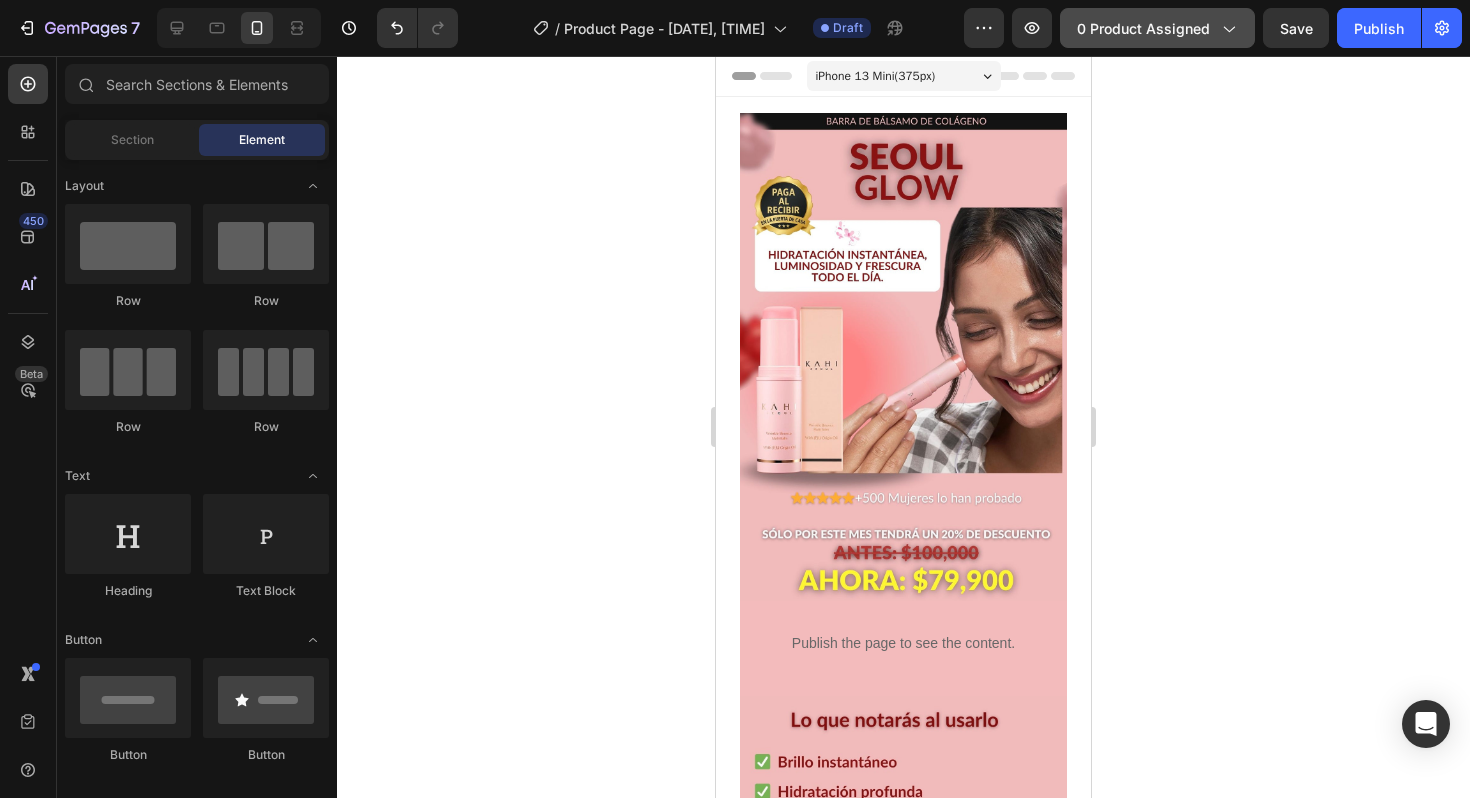 click on "0 product assigned" 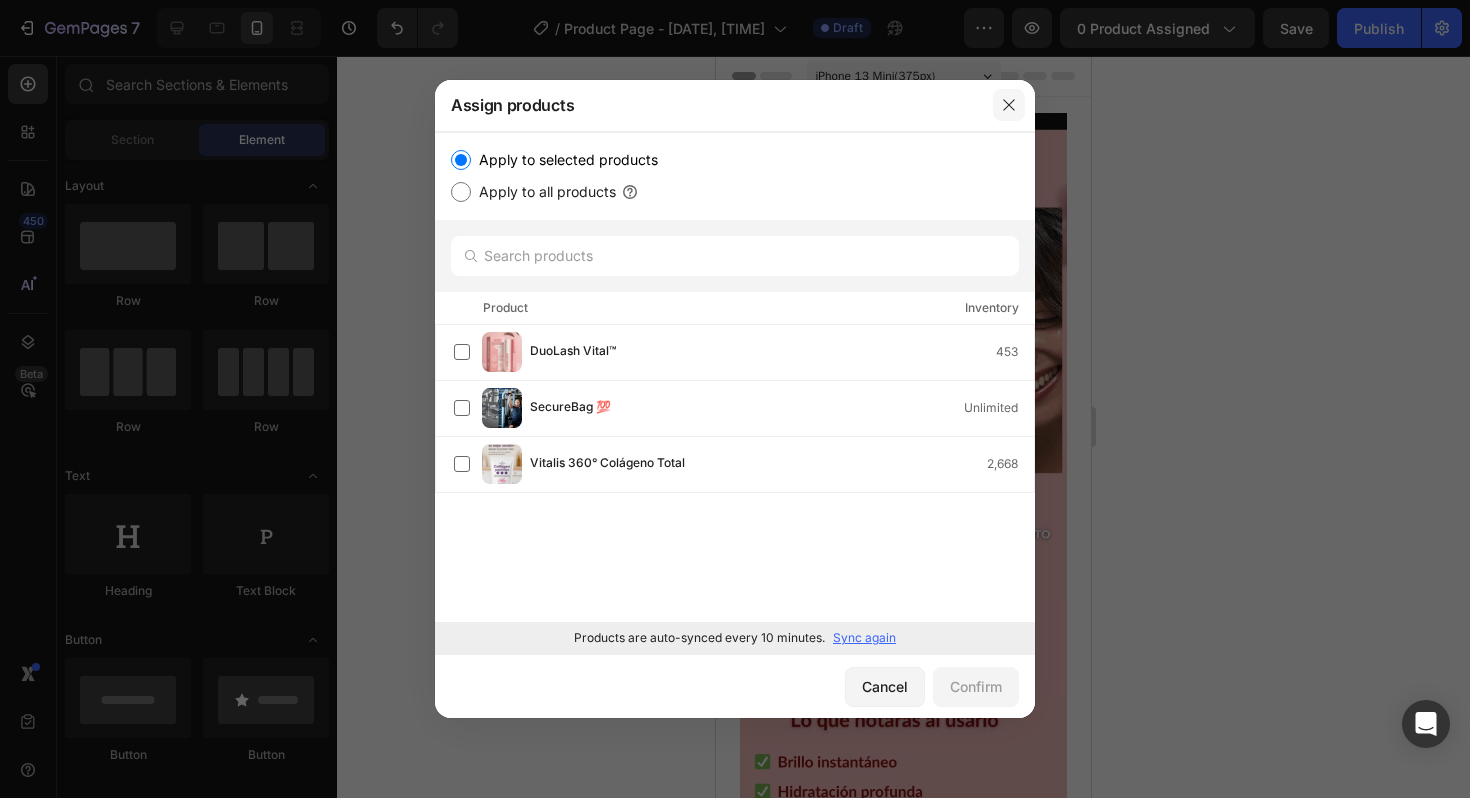 click at bounding box center [1009, 105] 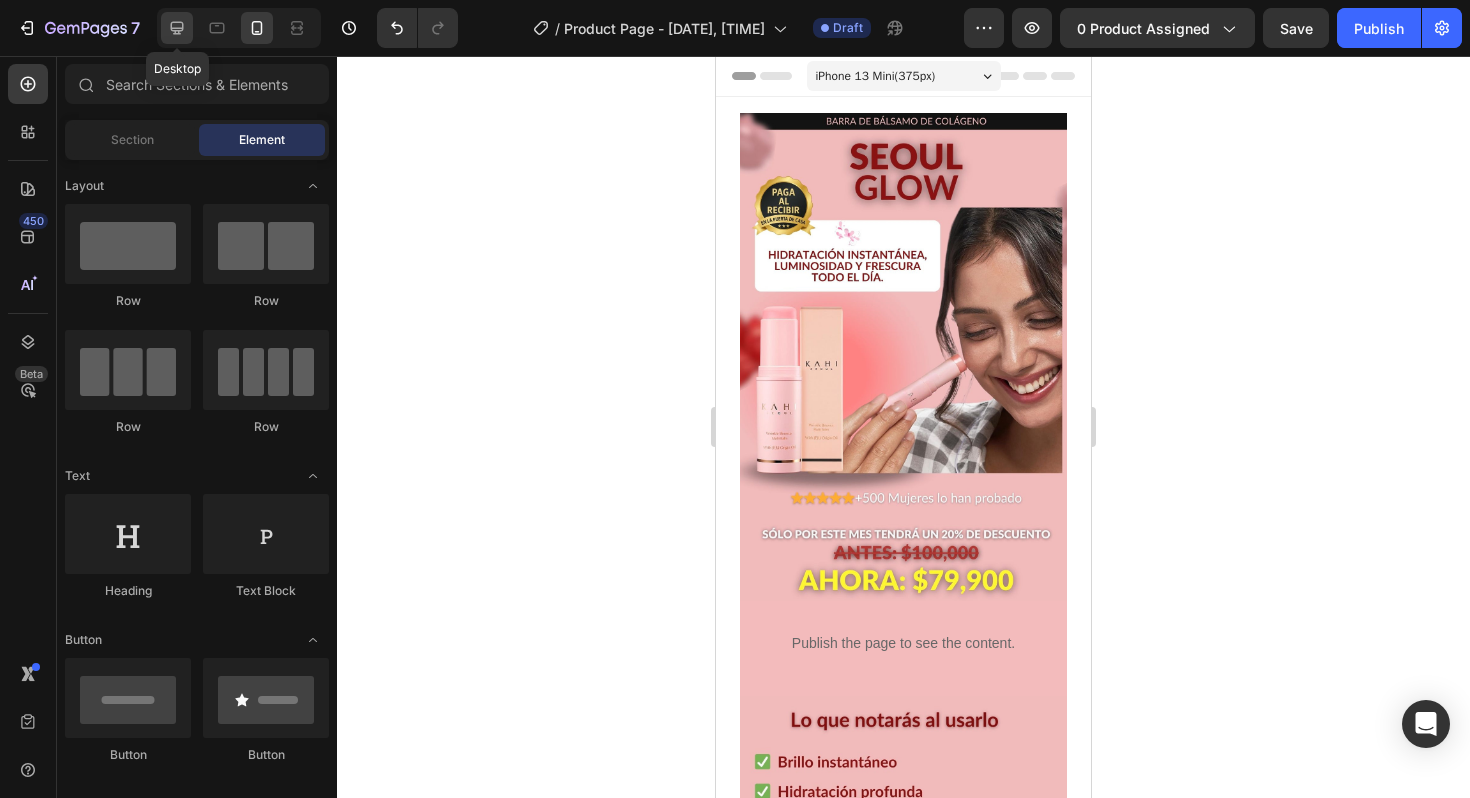 click 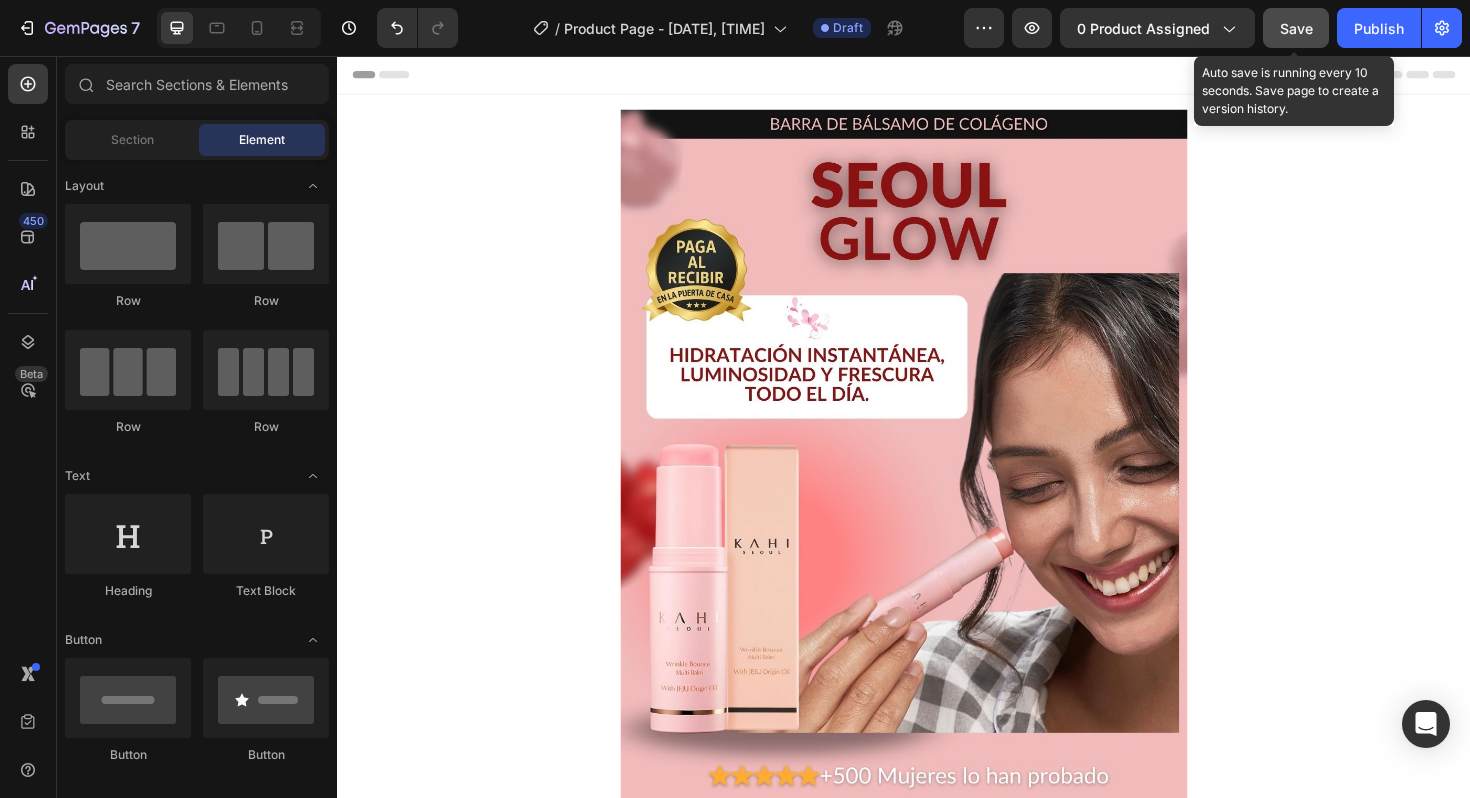 click on "Save" at bounding box center [1296, 28] 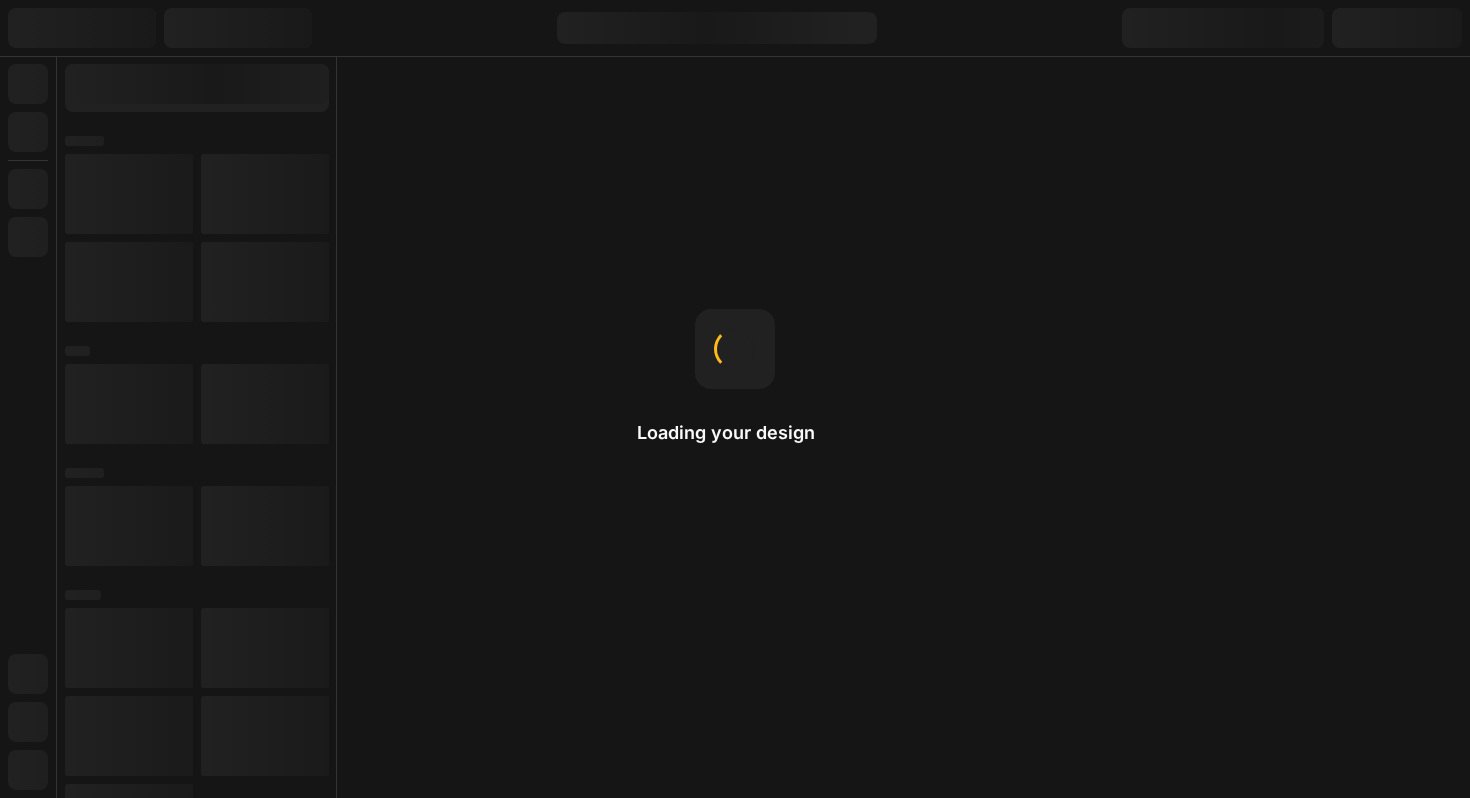 scroll, scrollTop: 0, scrollLeft: 0, axis: both 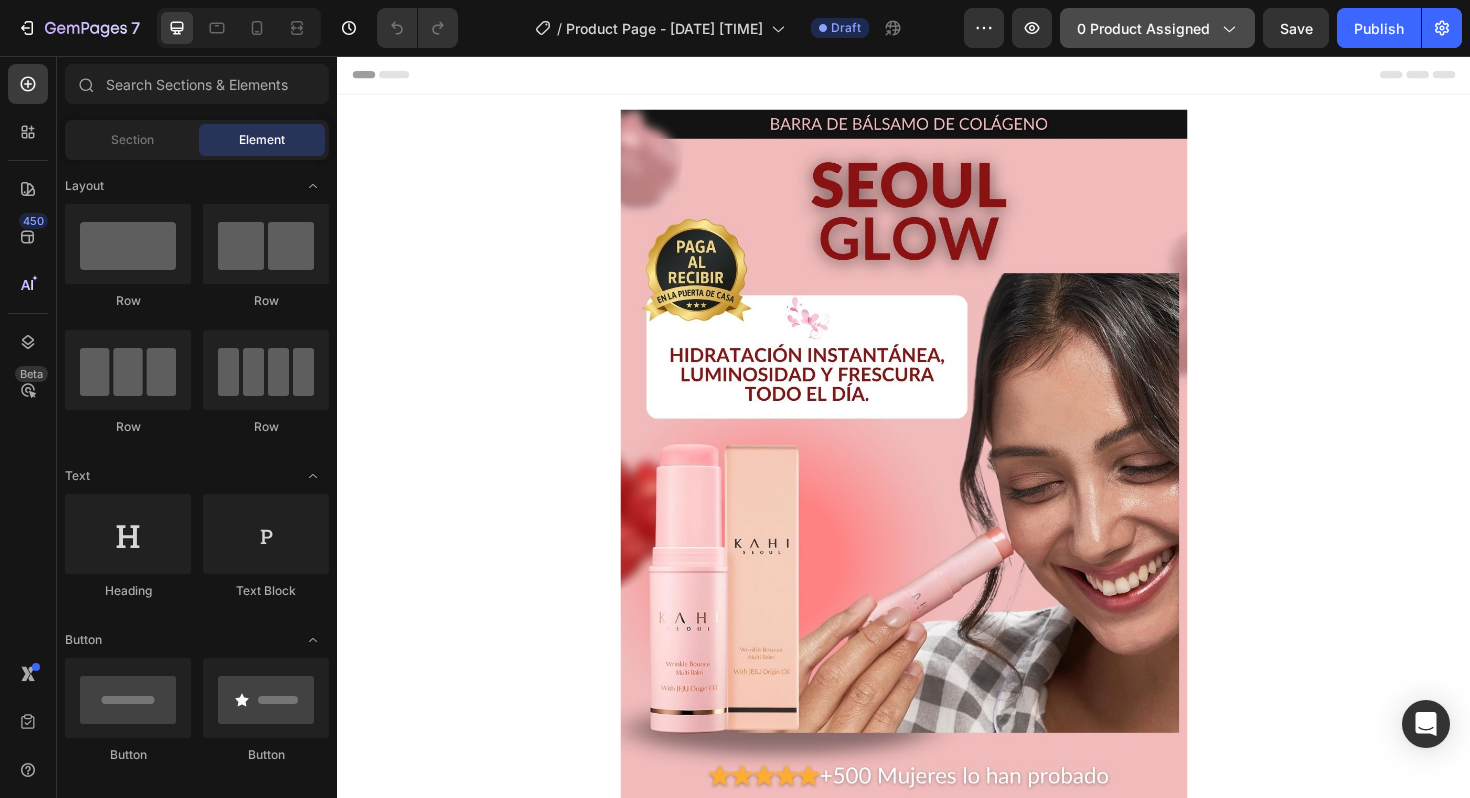 click on "0 product assigned" 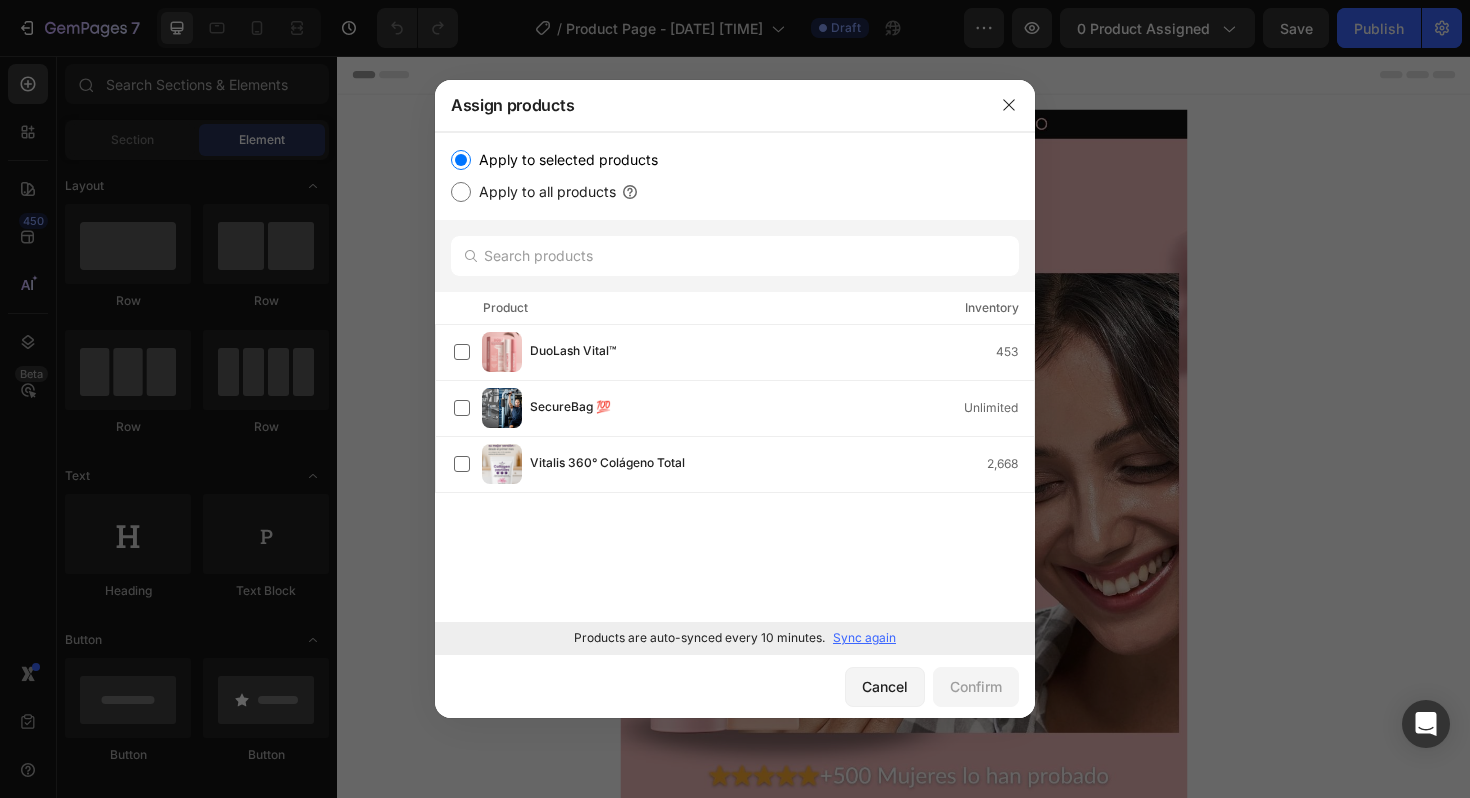 click on "DuoLash Vital™ 453 SecureBag 💯 Unlimited Vitalis 360° Colágeno Total 2,668 Load more" 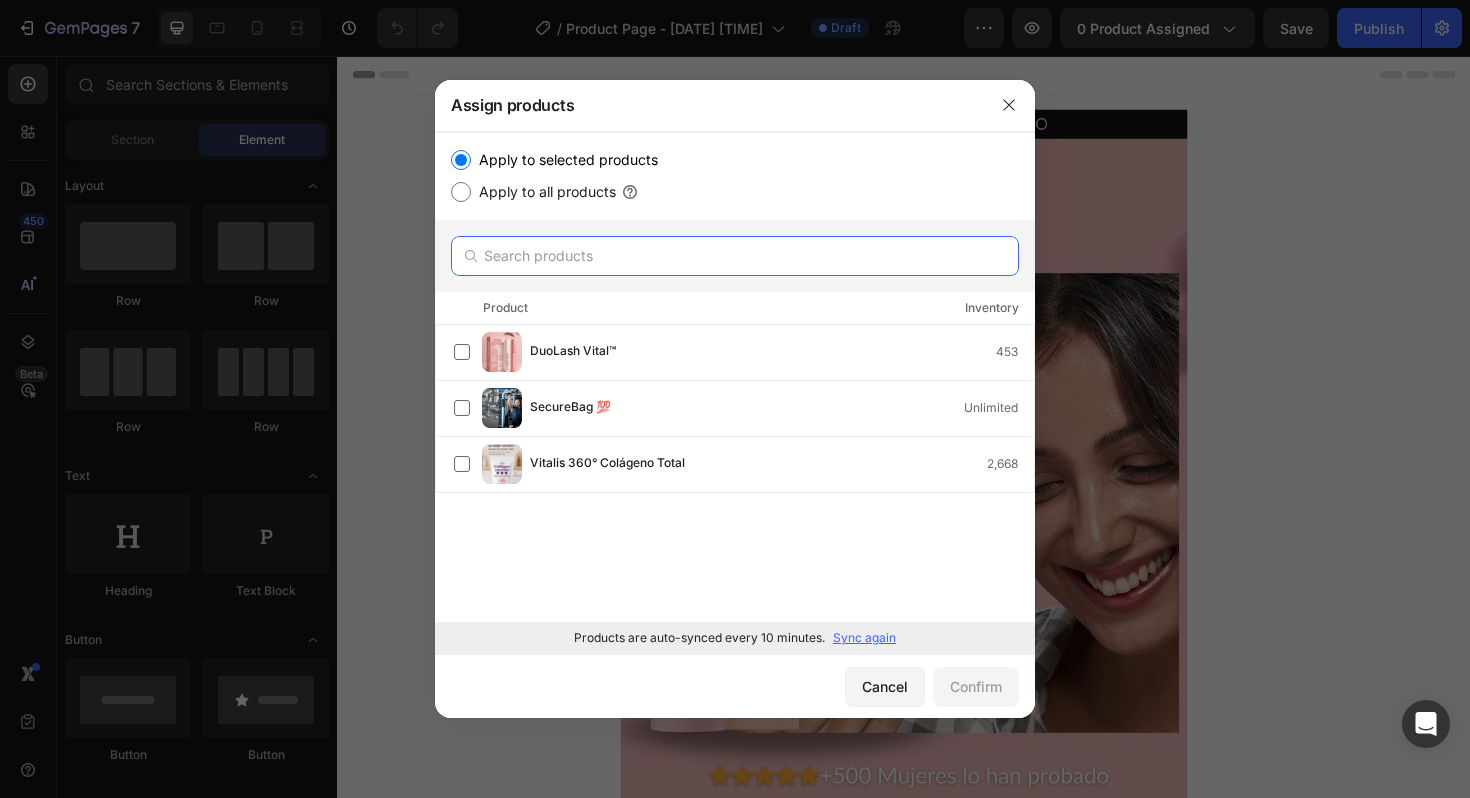 click at bounding box center (735, 256) 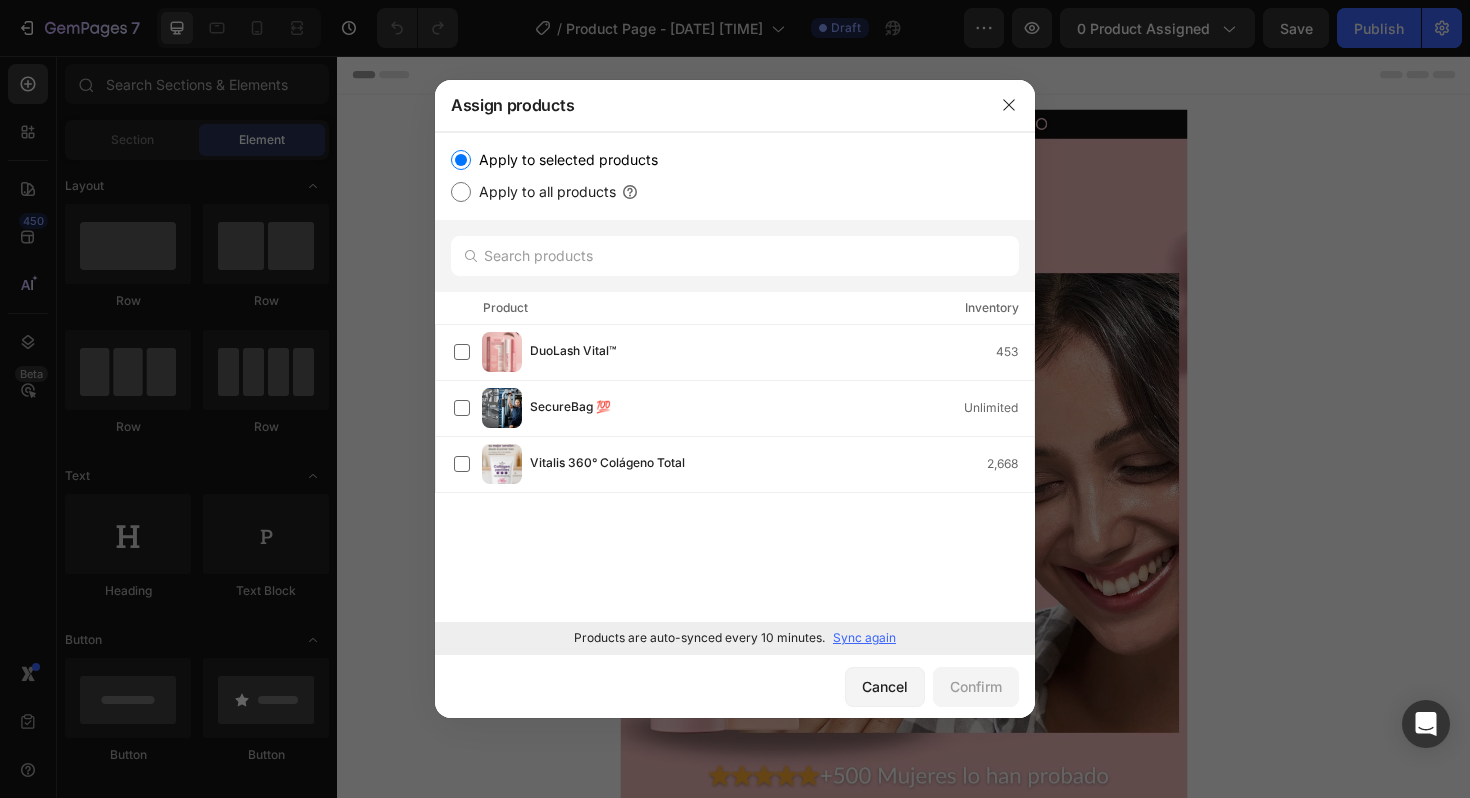 click on "Apply to all products" at bounding box center [543, 192] 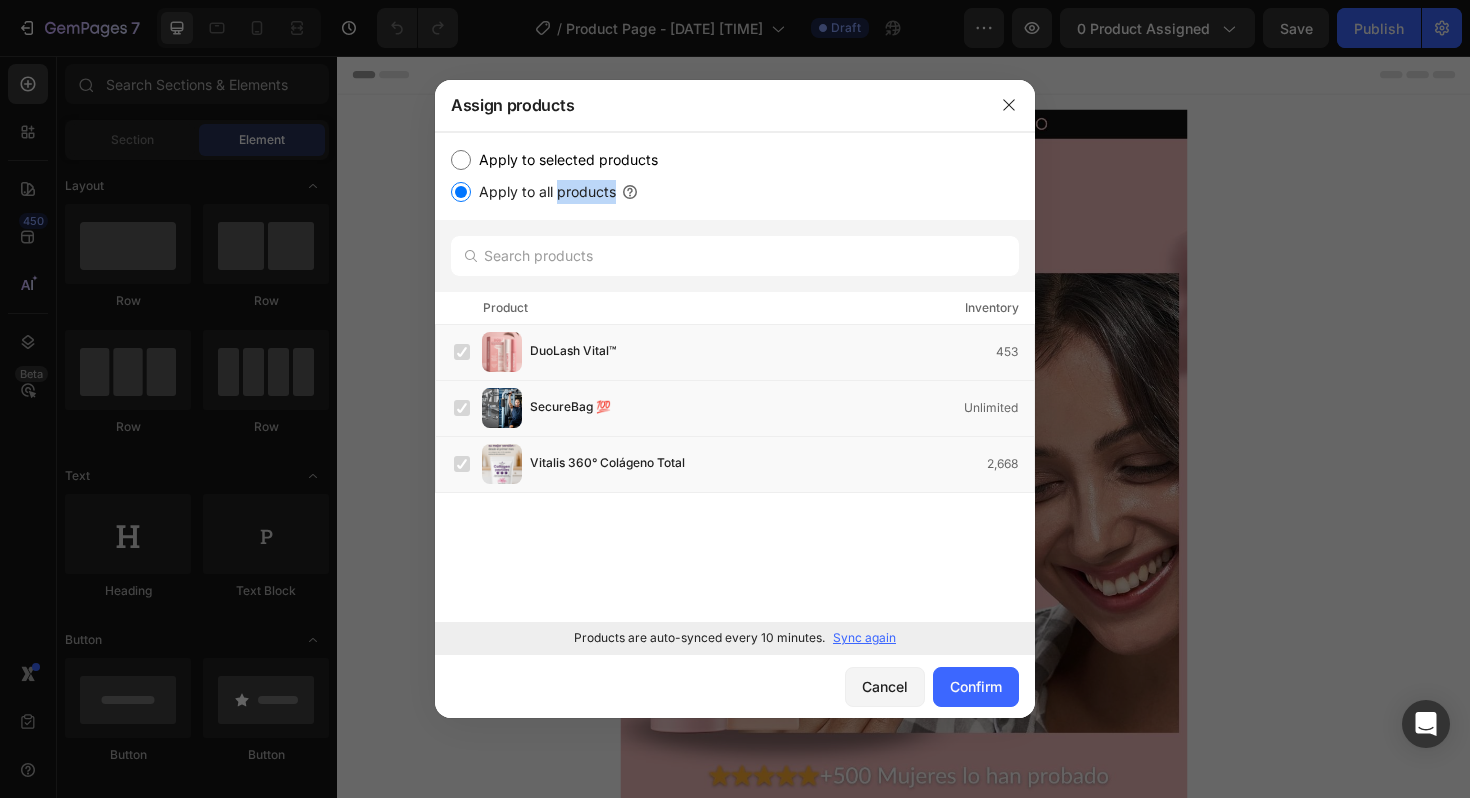 click on "Apply to all products" at bounding box center (543, 192) 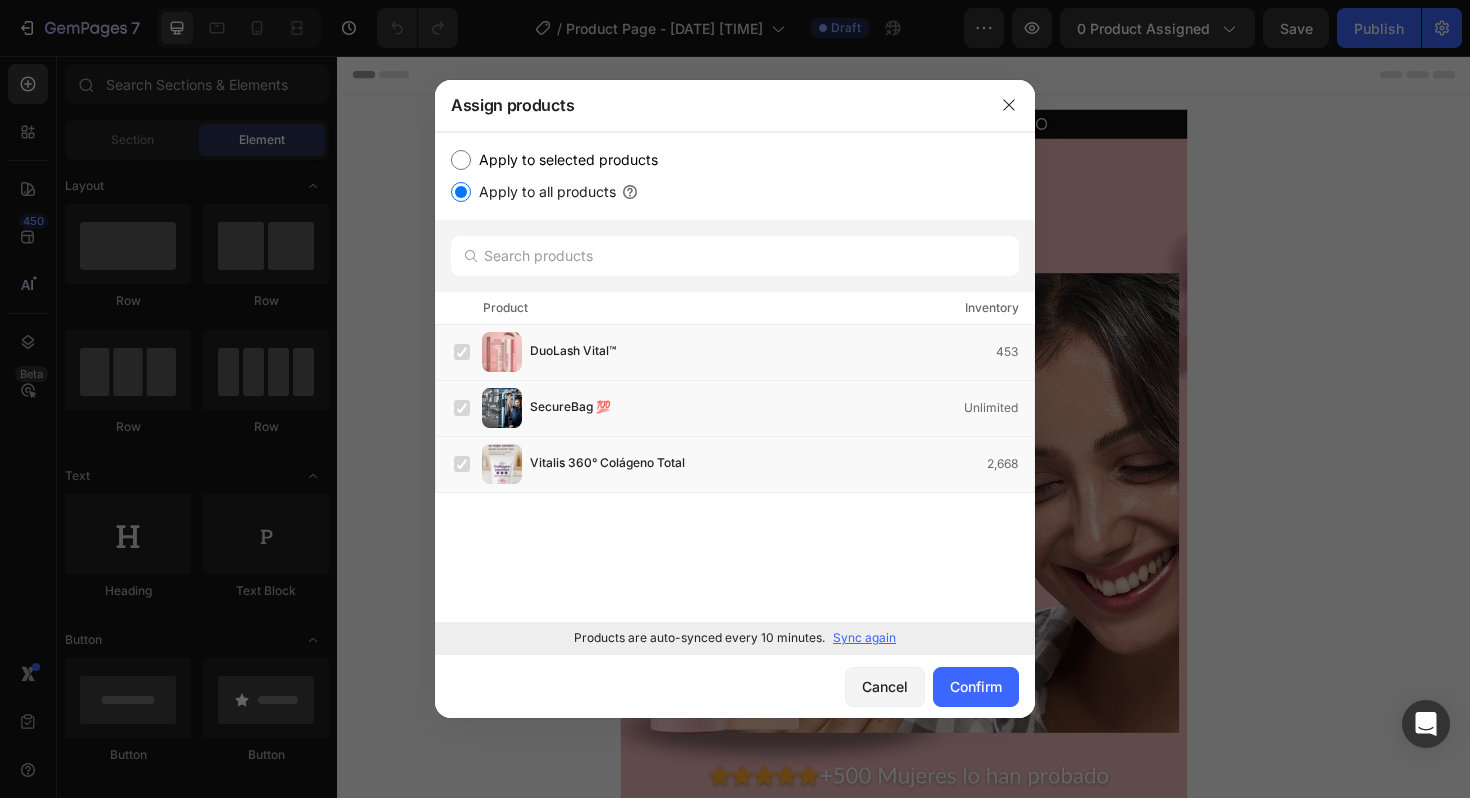 click on "Apply to selected products" at bounding box center [564, 160] 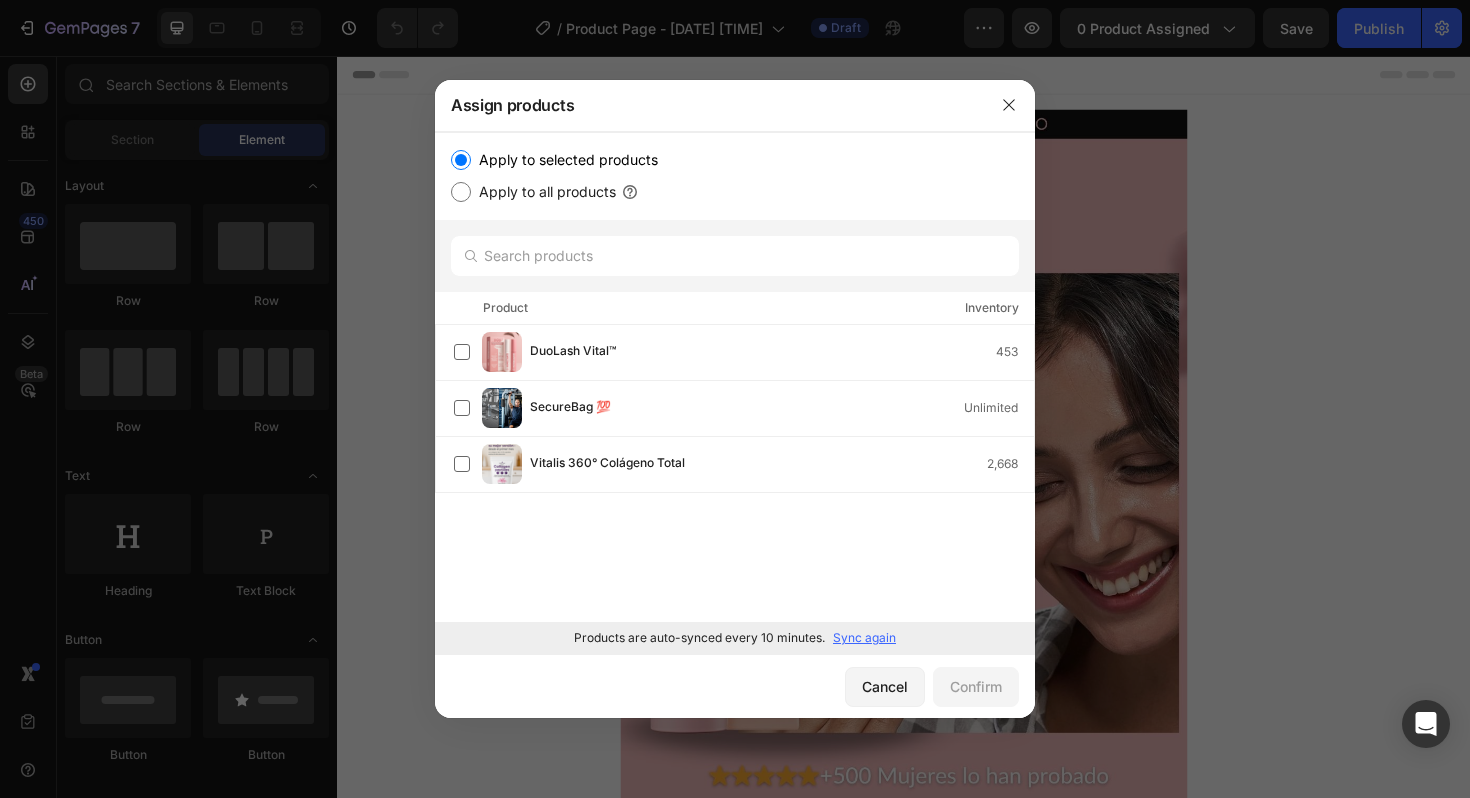 click on "Sync again" at bounding box center (864, 638) 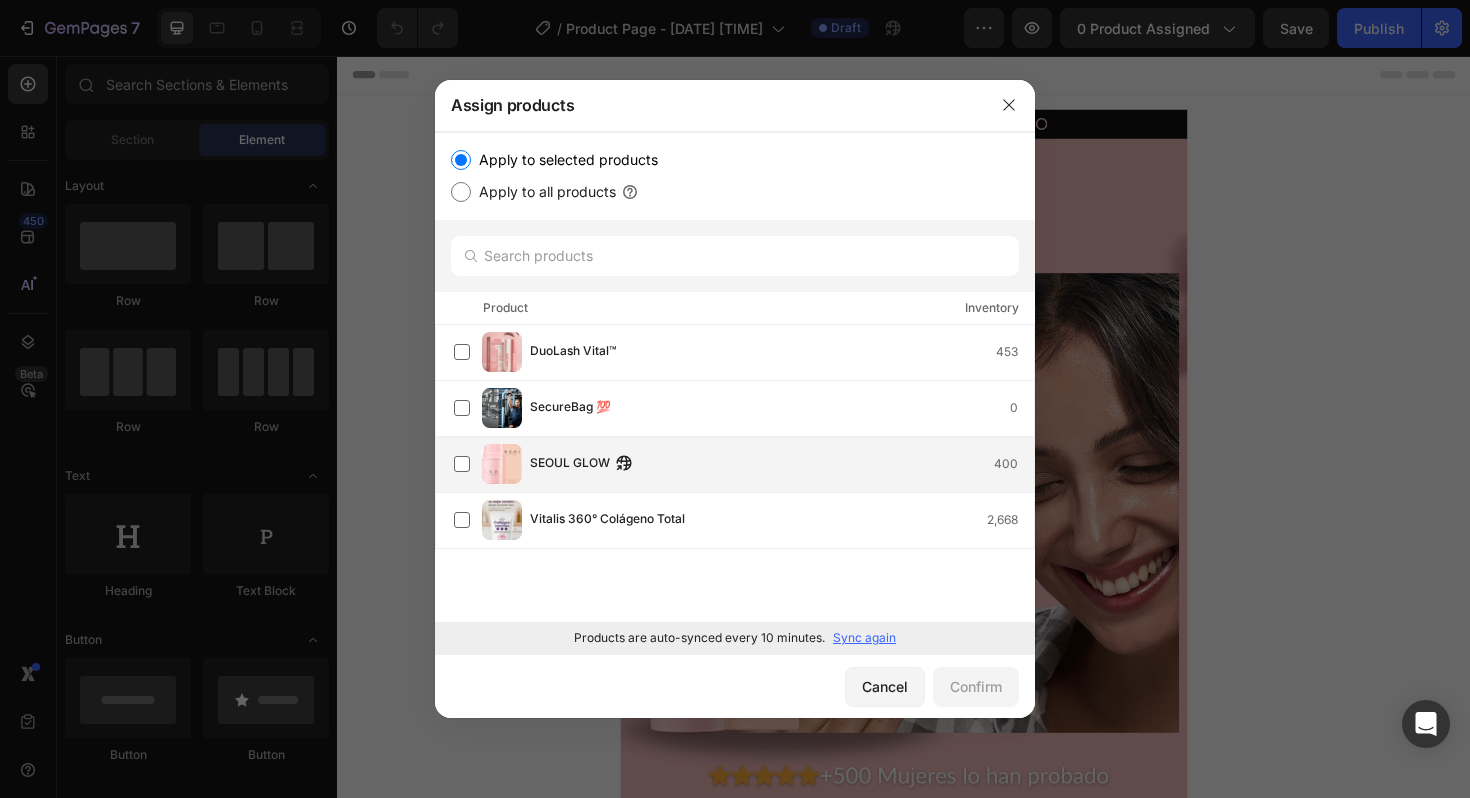click on "SEOUL GLOW 400" at bounding box center [744, 464] 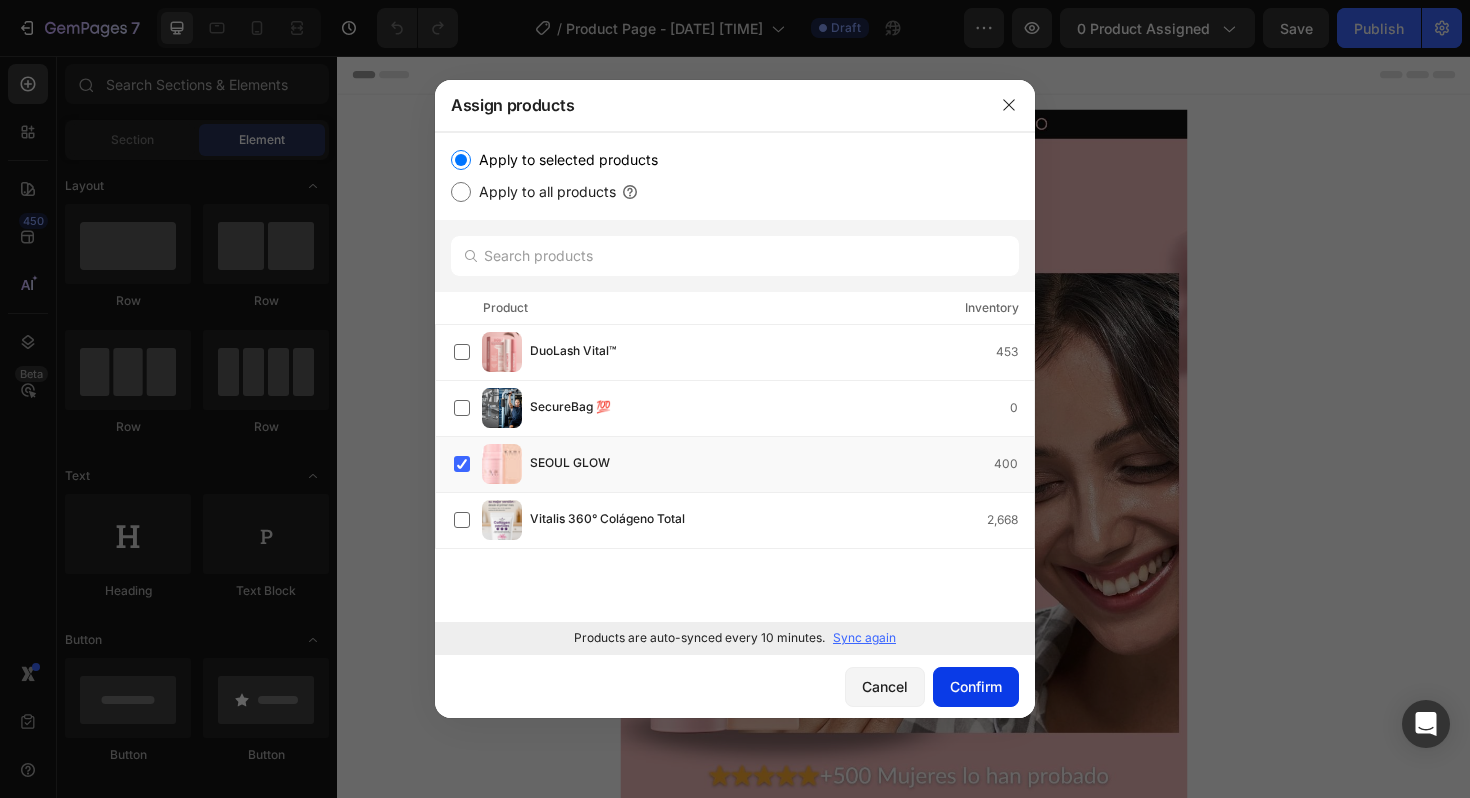click on "Confirm" at bounding box center (976, 686) 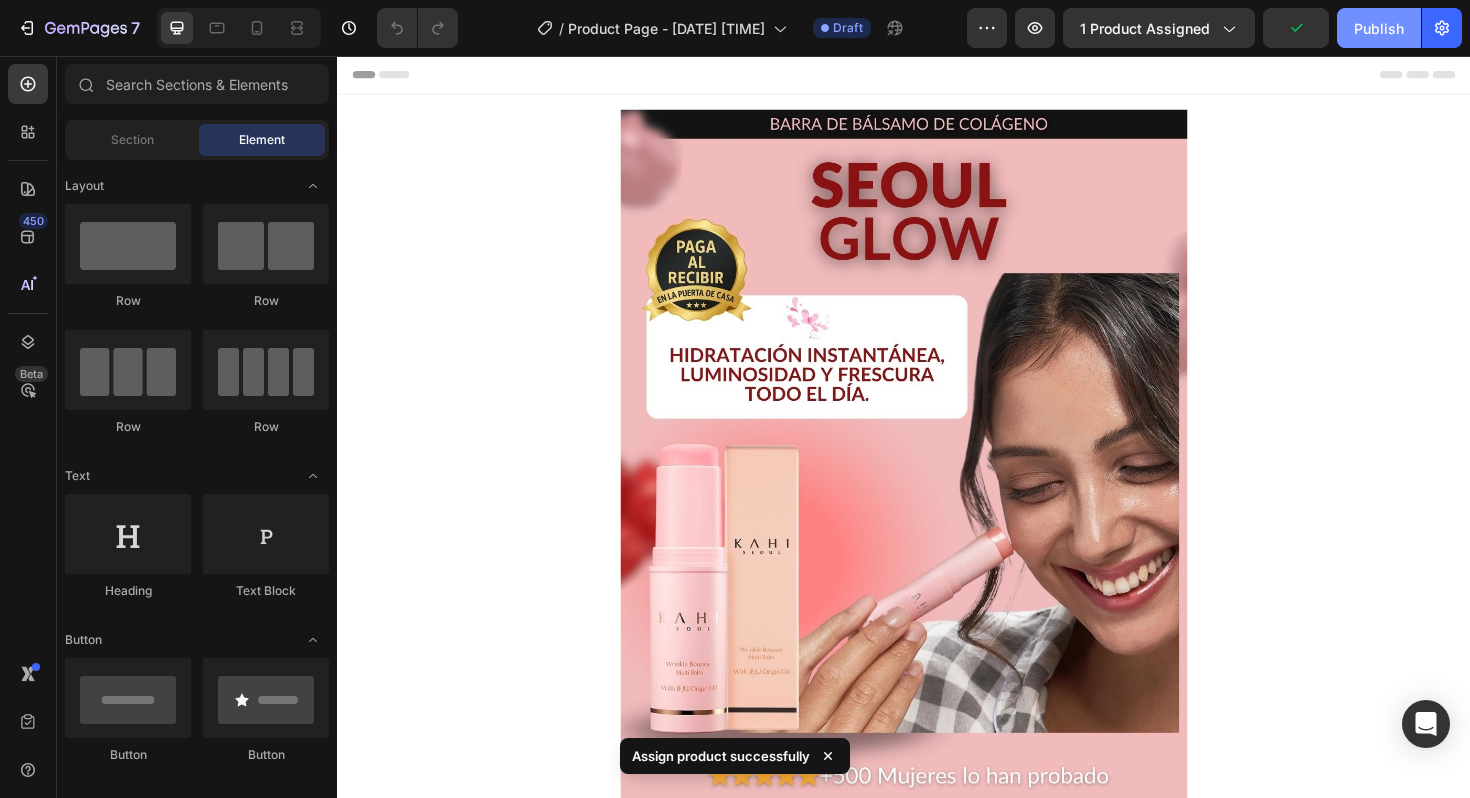 click on "Publish" at bounding box center [1379, 28] 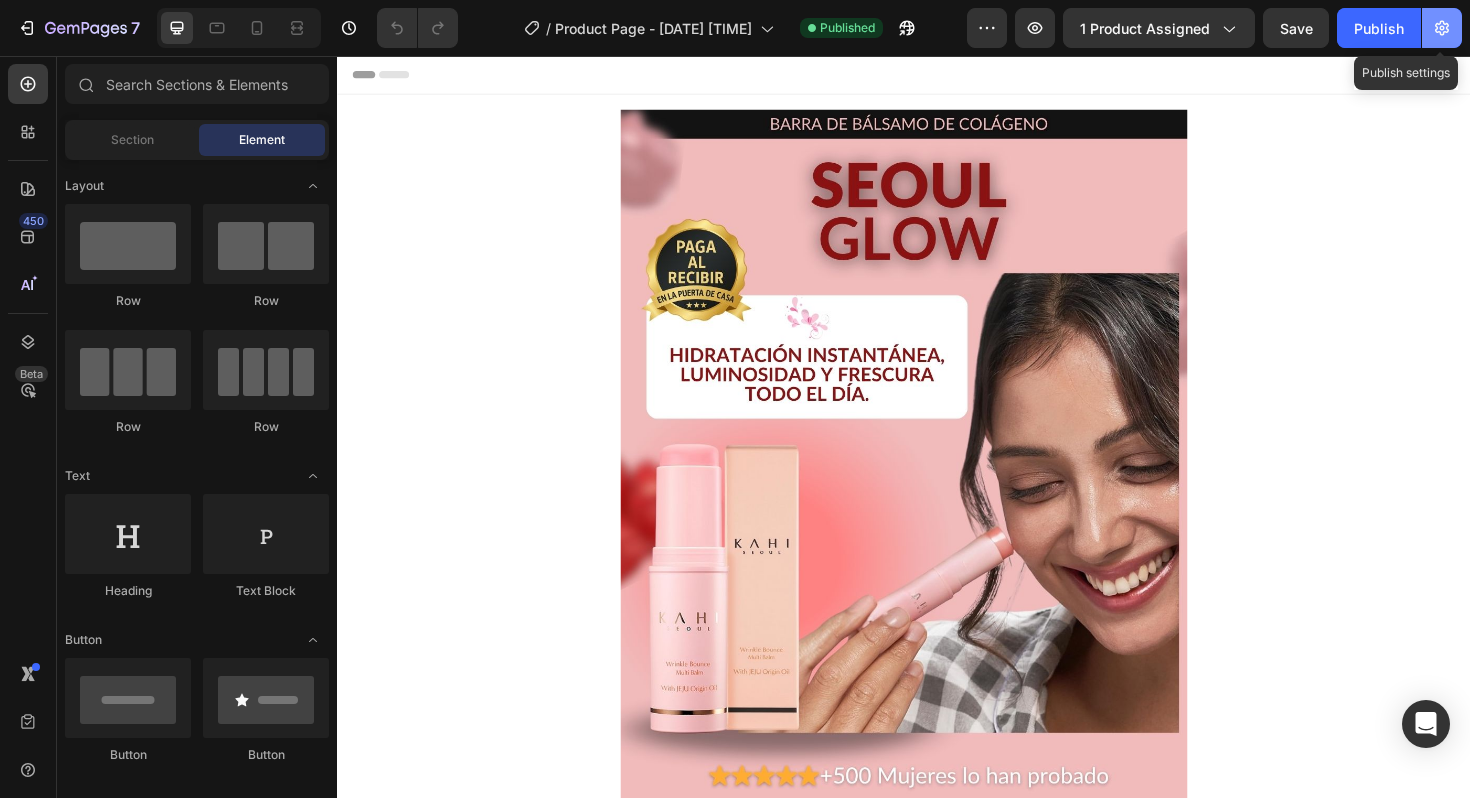 click 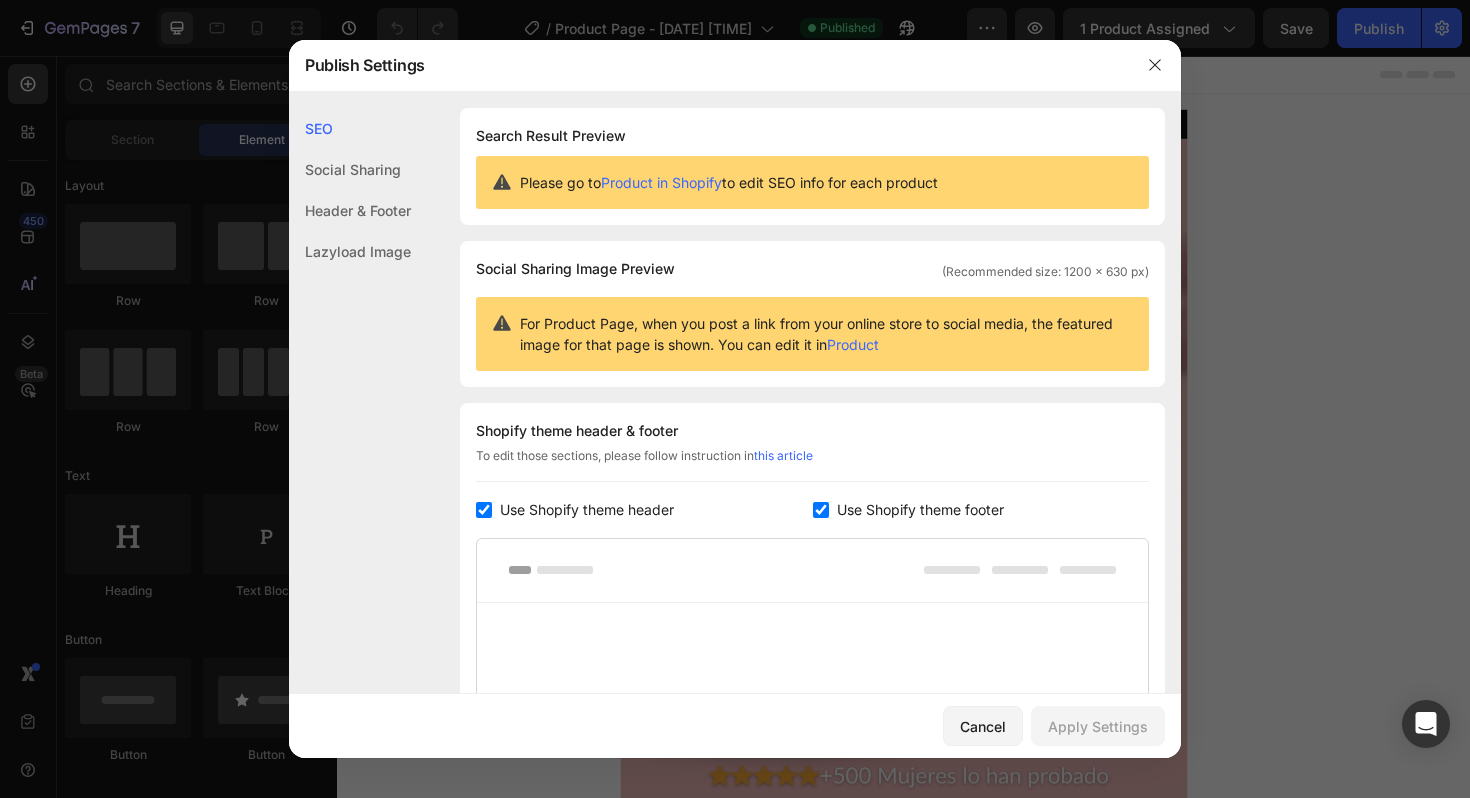 click at bounding box center (484, 510) 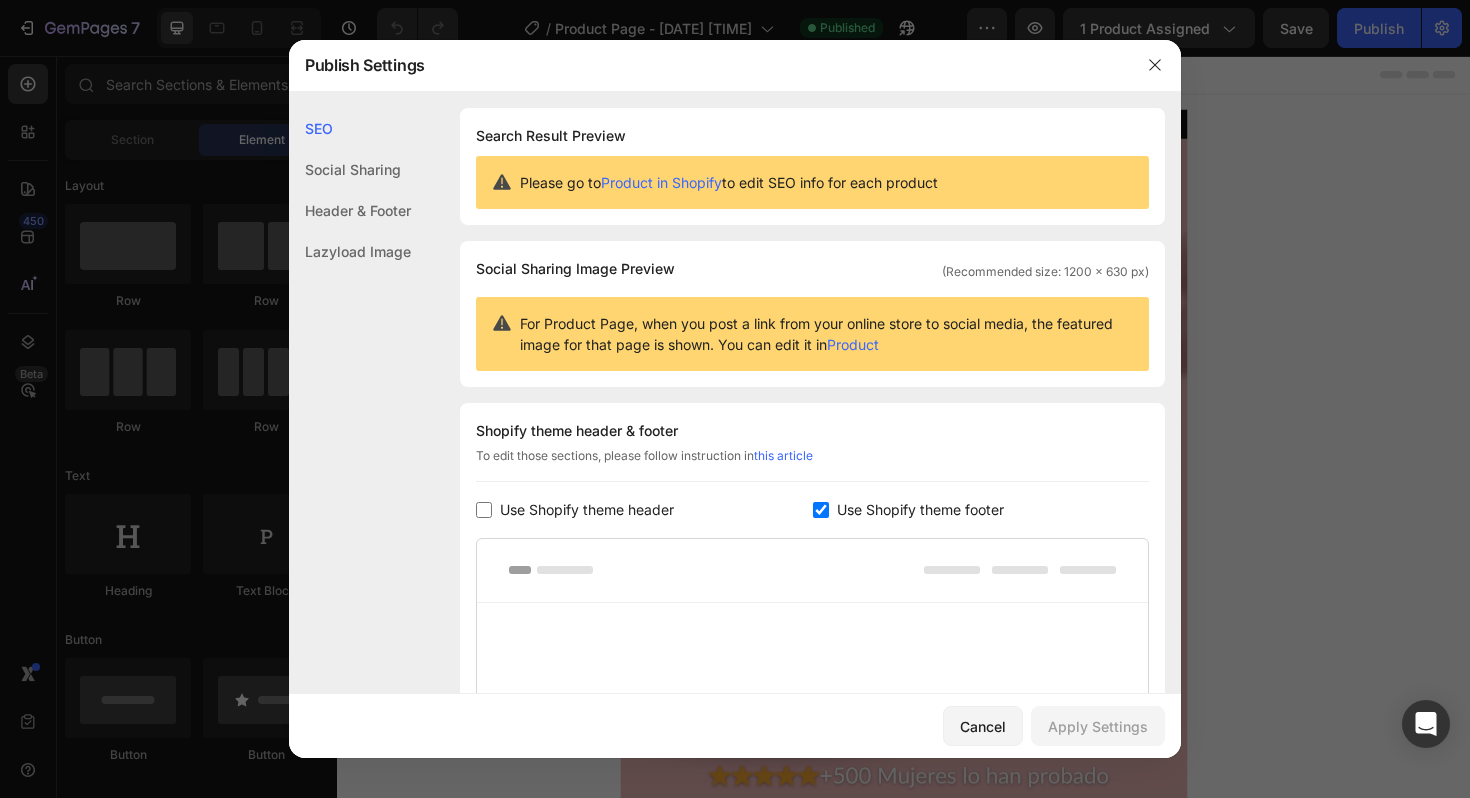 checkbox on "false" 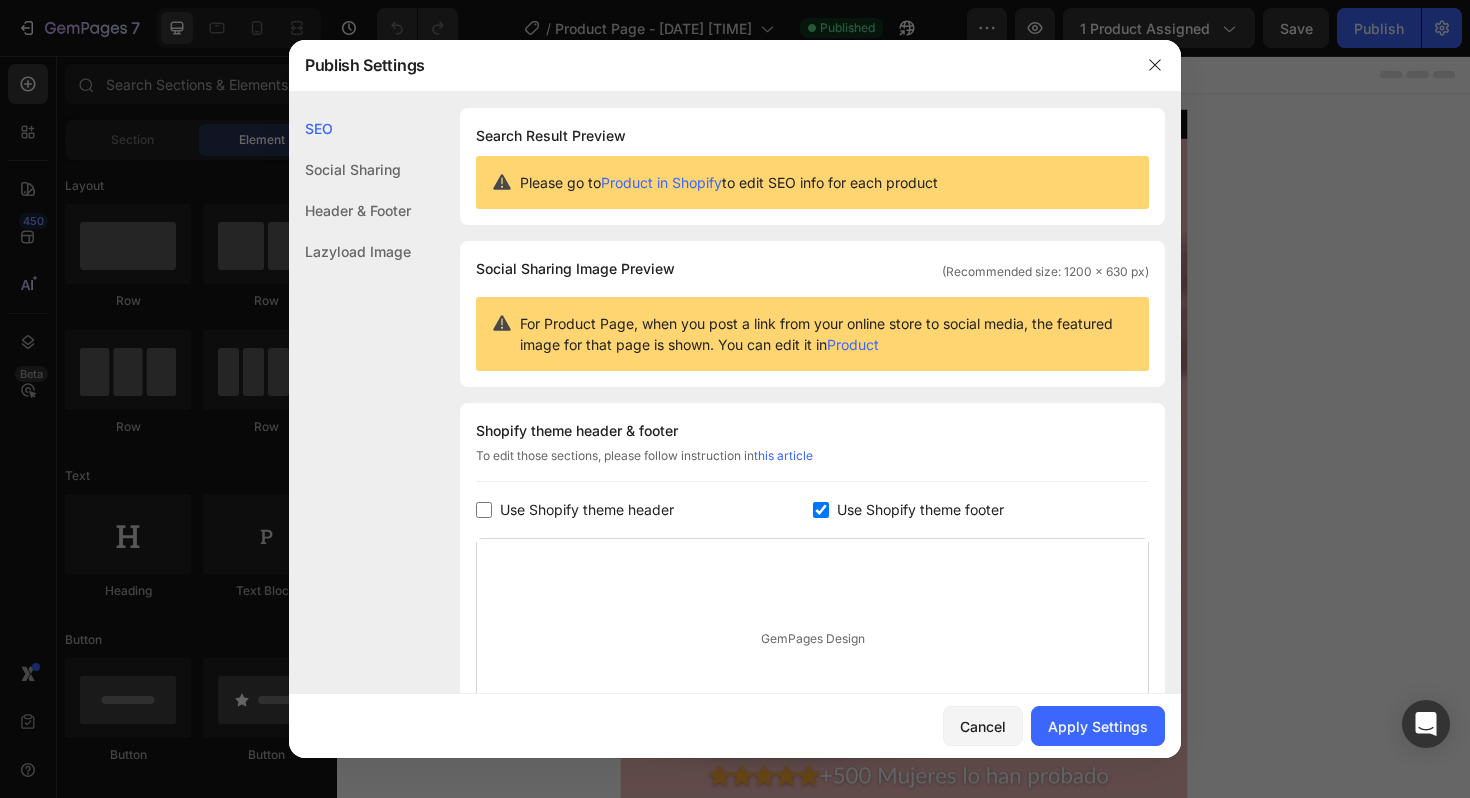 click at bounding box center (821, 510) 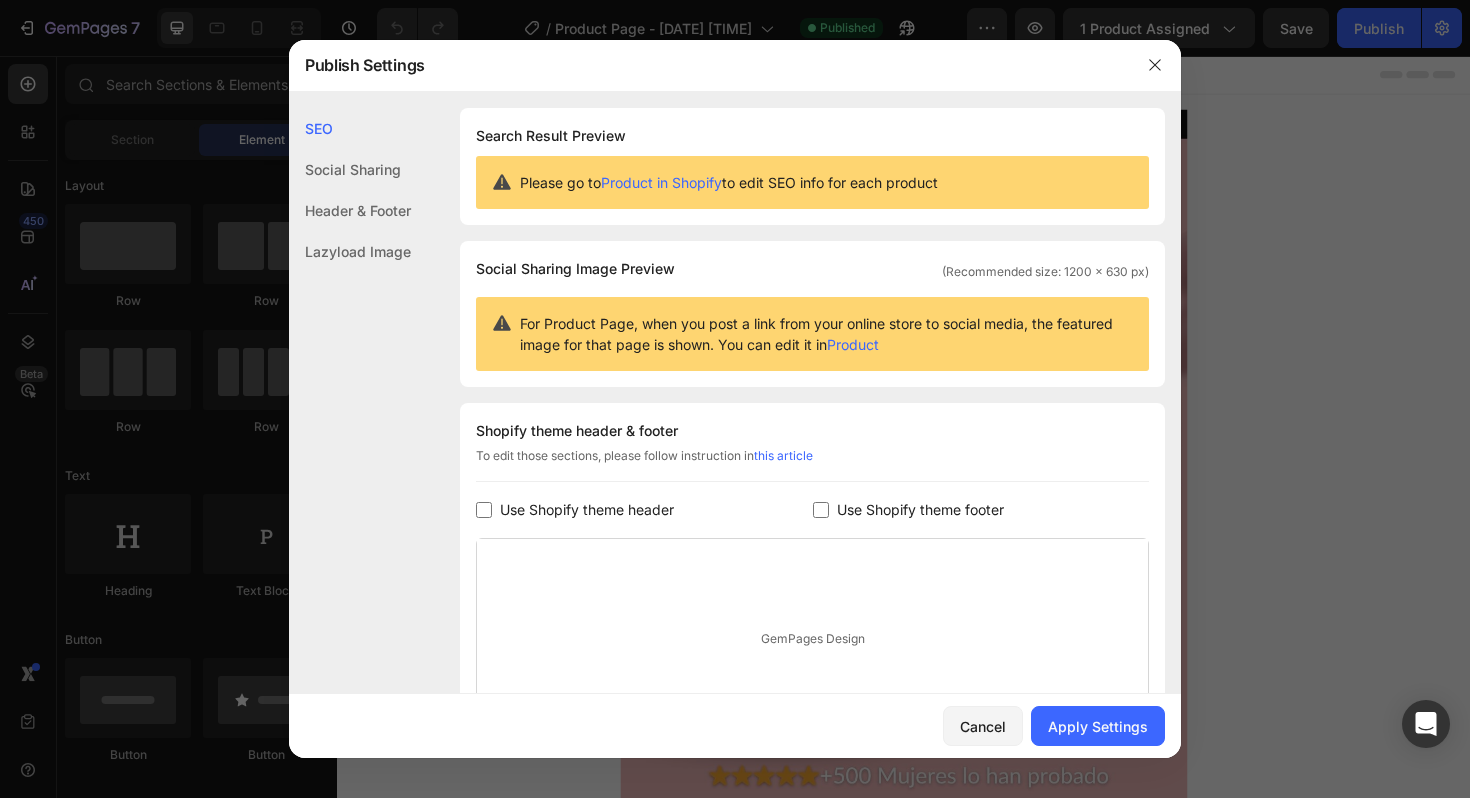 checkbox on "false" 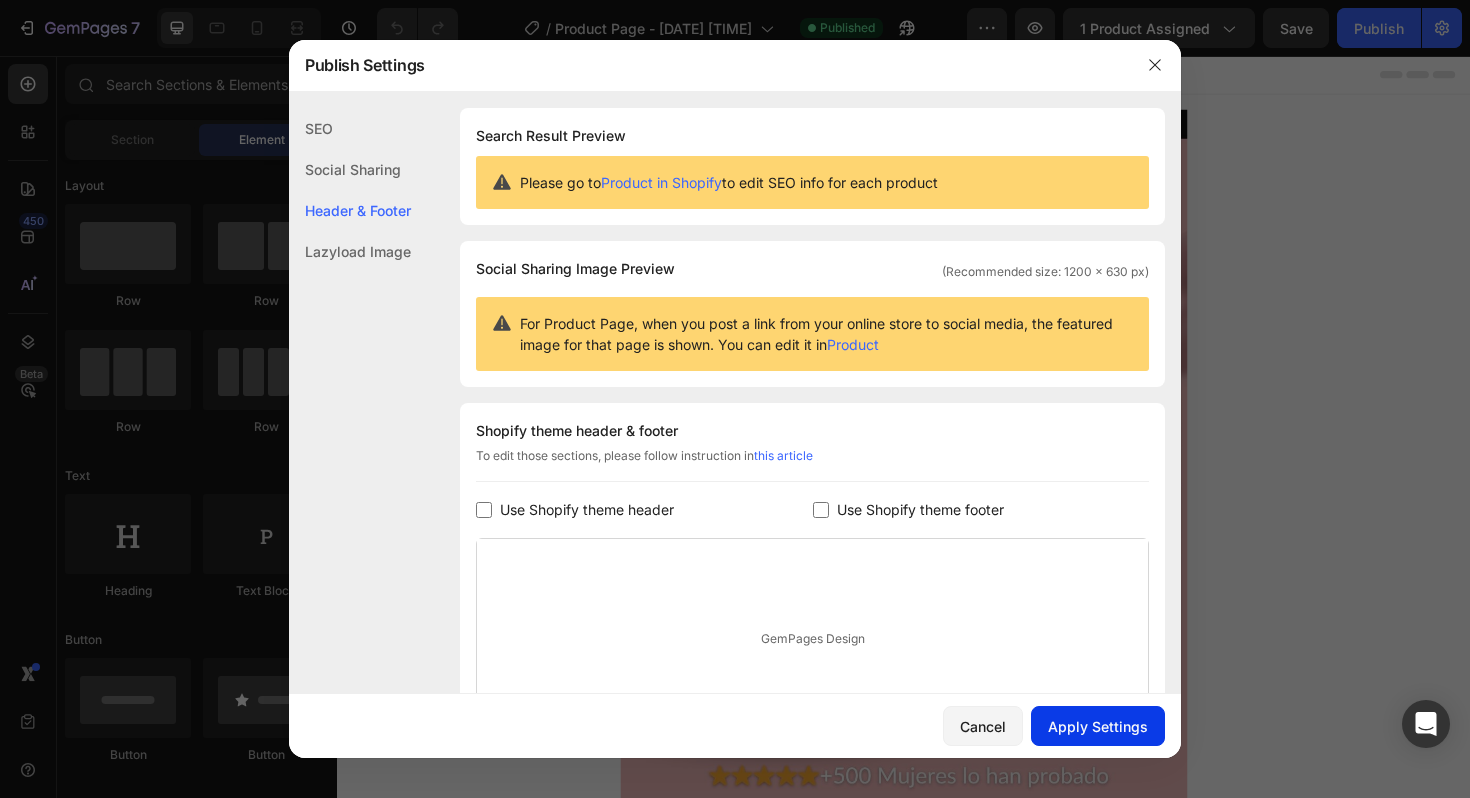 click on "Apply Settings" at bounding box center (1098, 726) 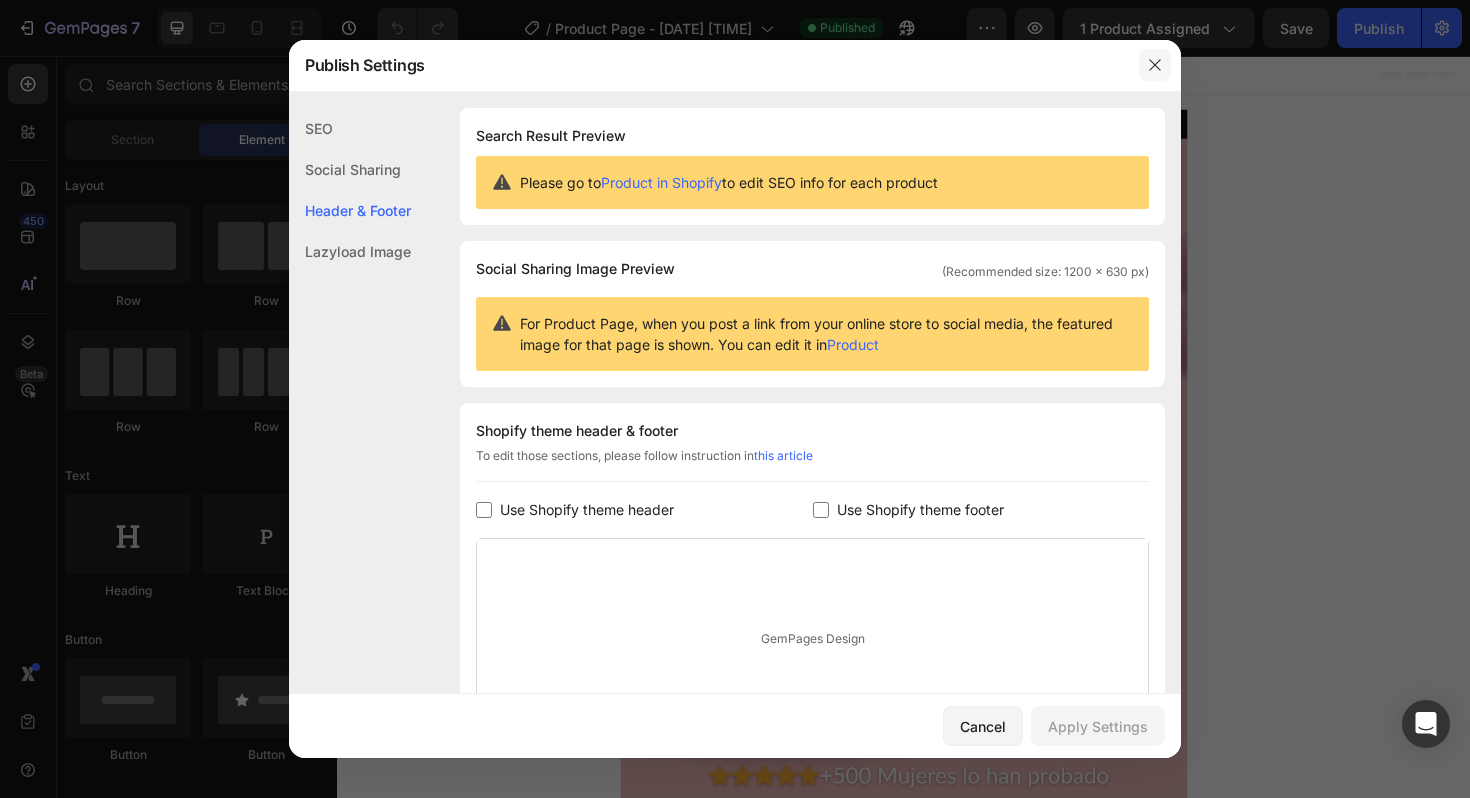 click 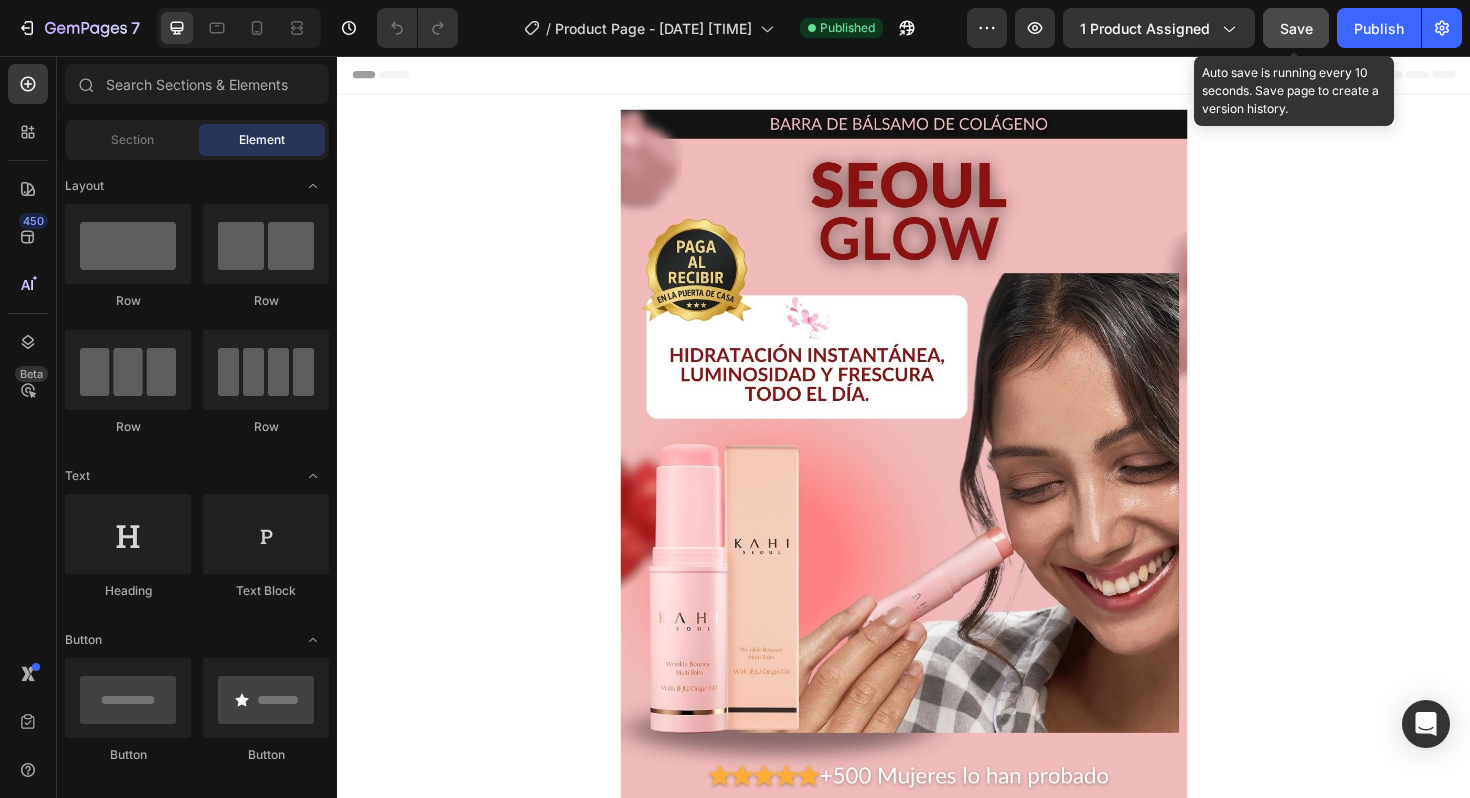 click on "Save" at bounding box center (1296, 28) 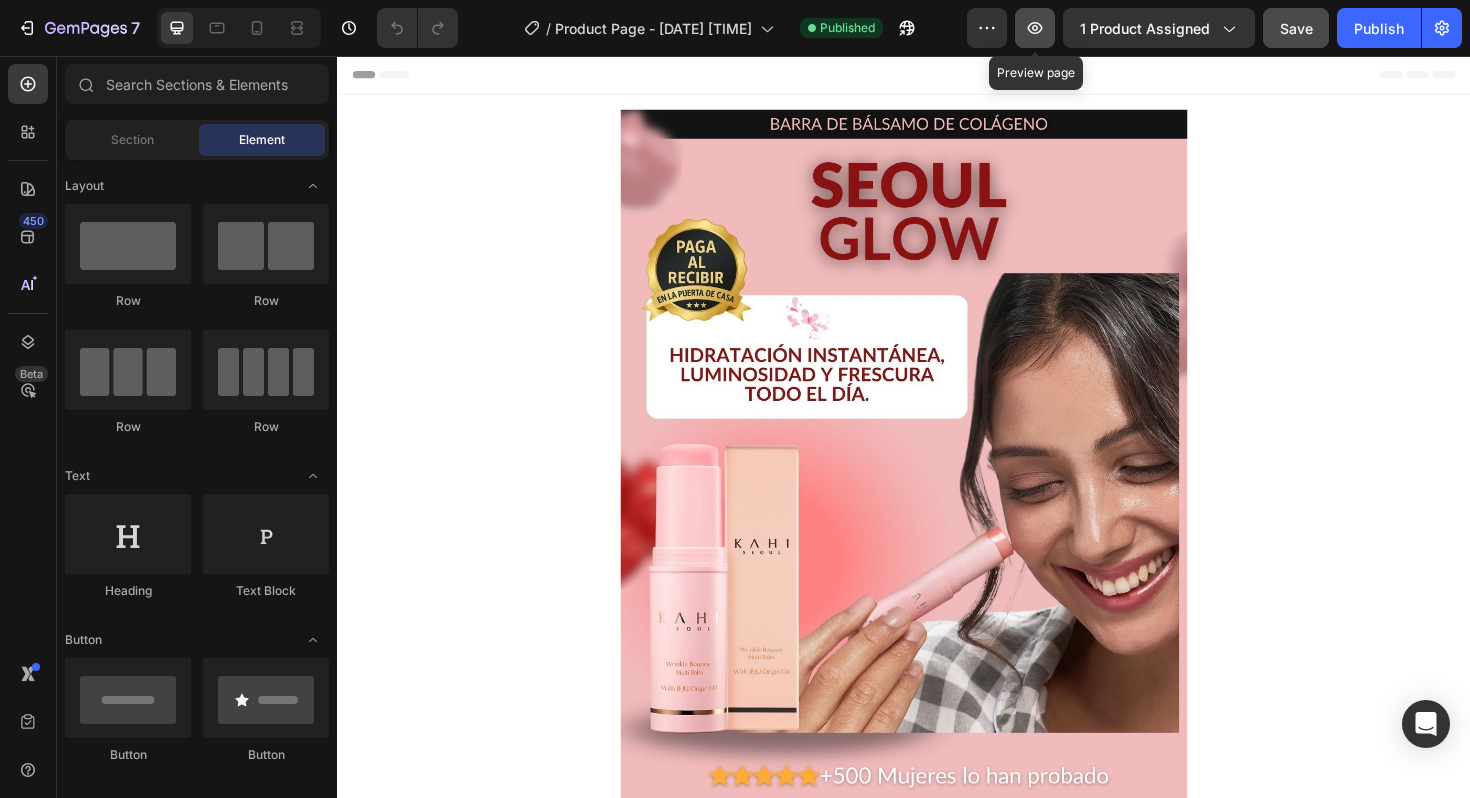 click 